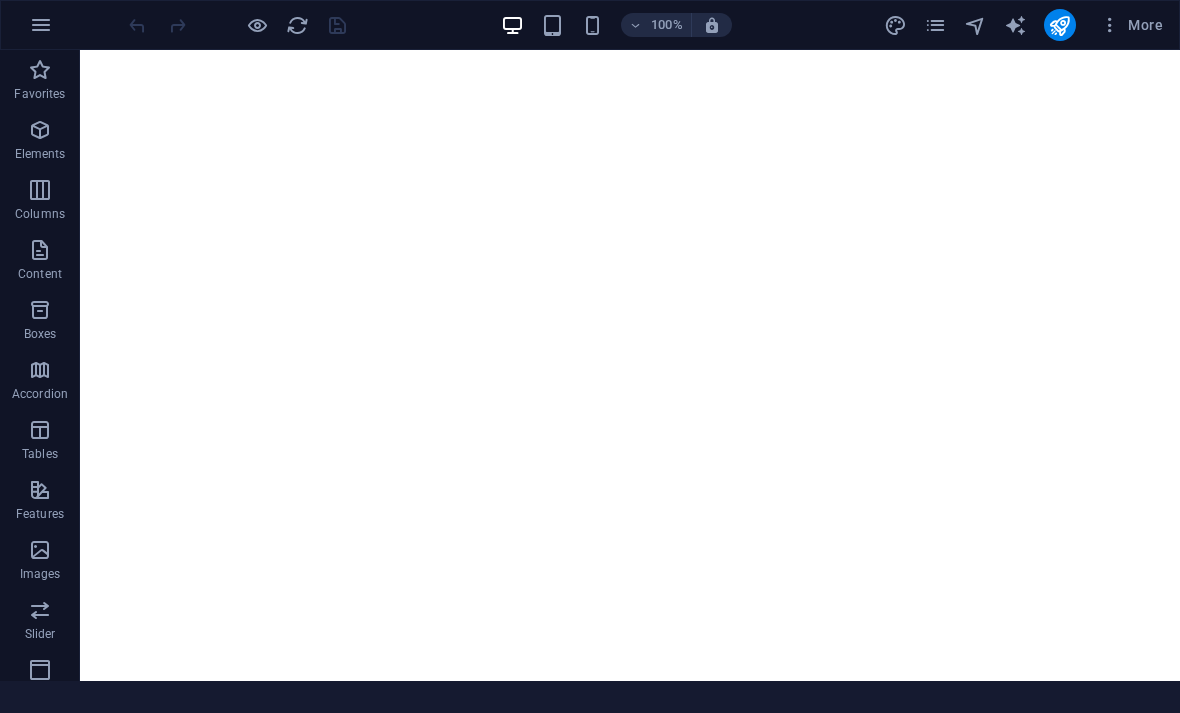 scroll, scrollTop: 0, scrollLeft: 0, axis: both 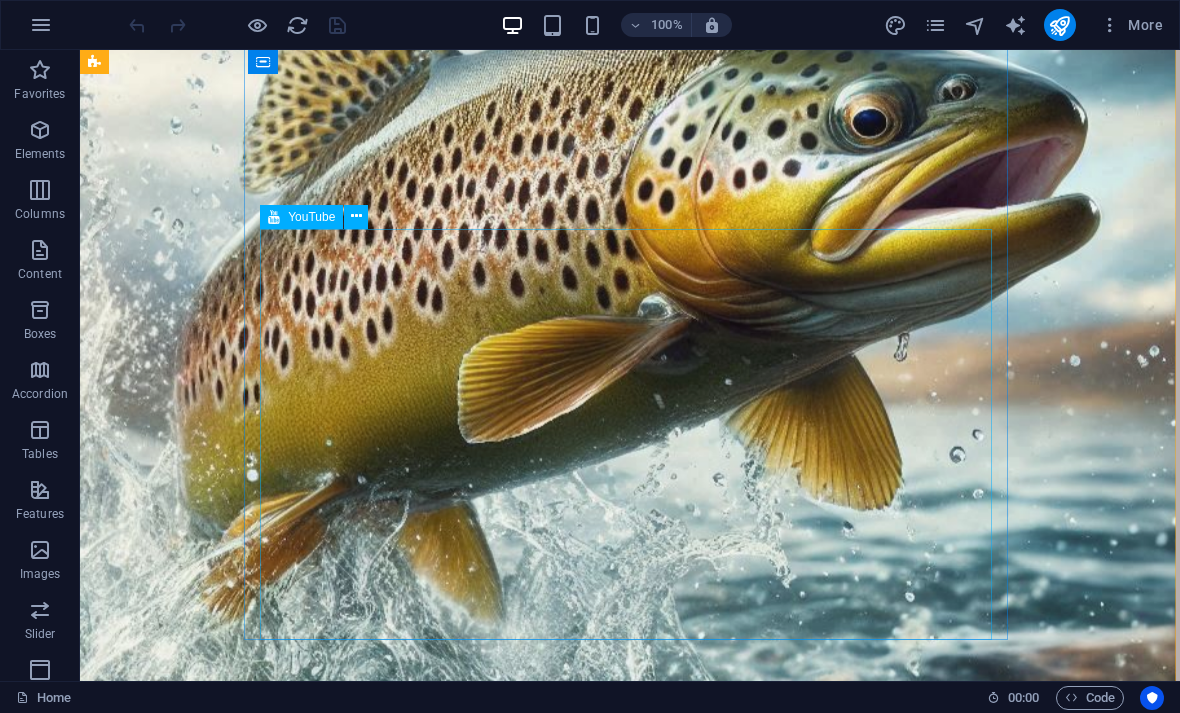 click at bounding box center (626, 1406) 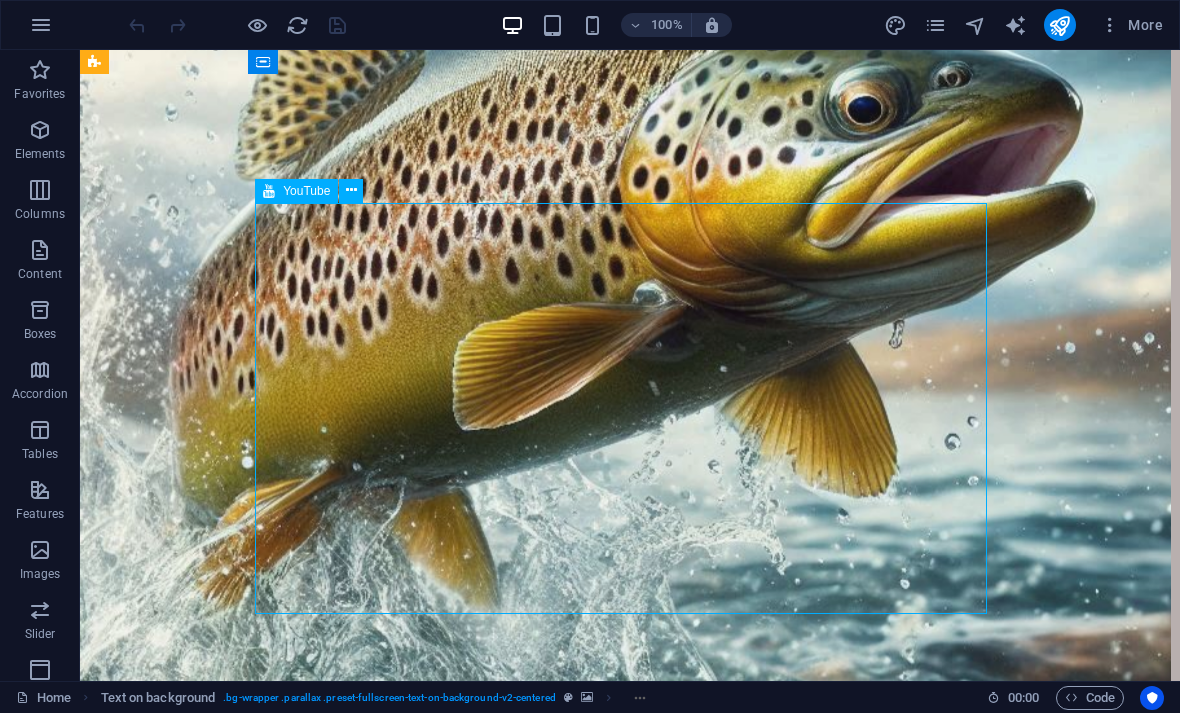scroll, scrollTop: 908, scrollLeft: 8, axis: both 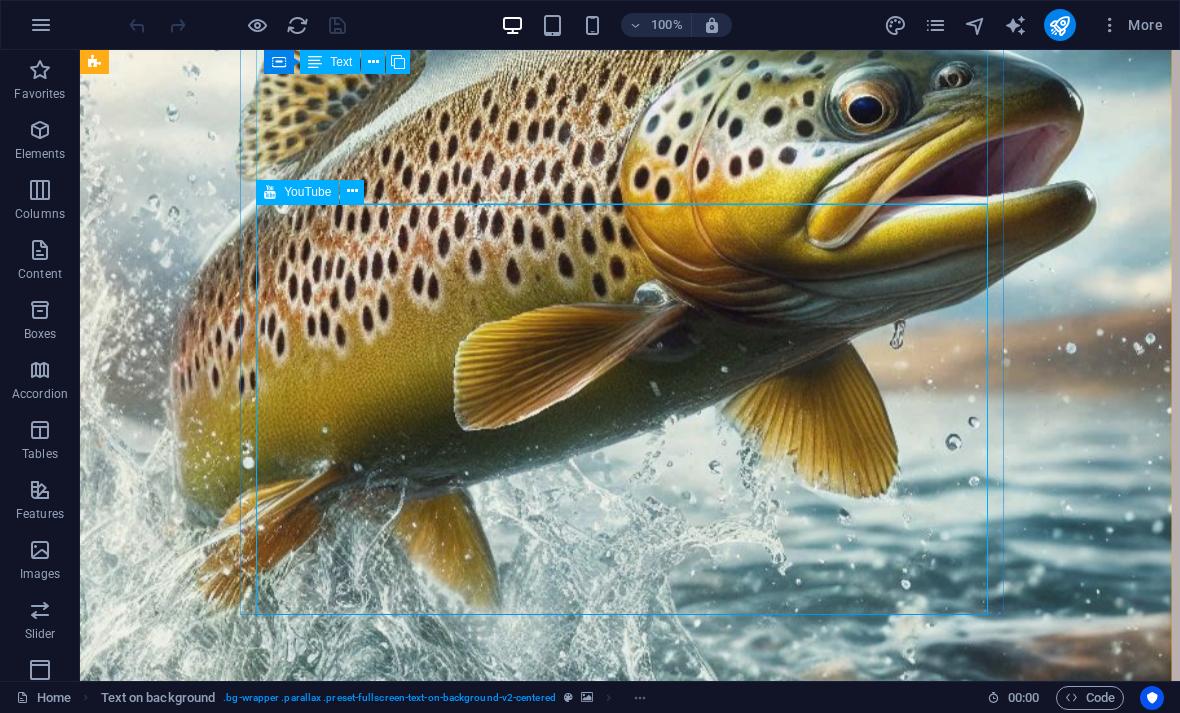 click at bounding box center [352, 191] 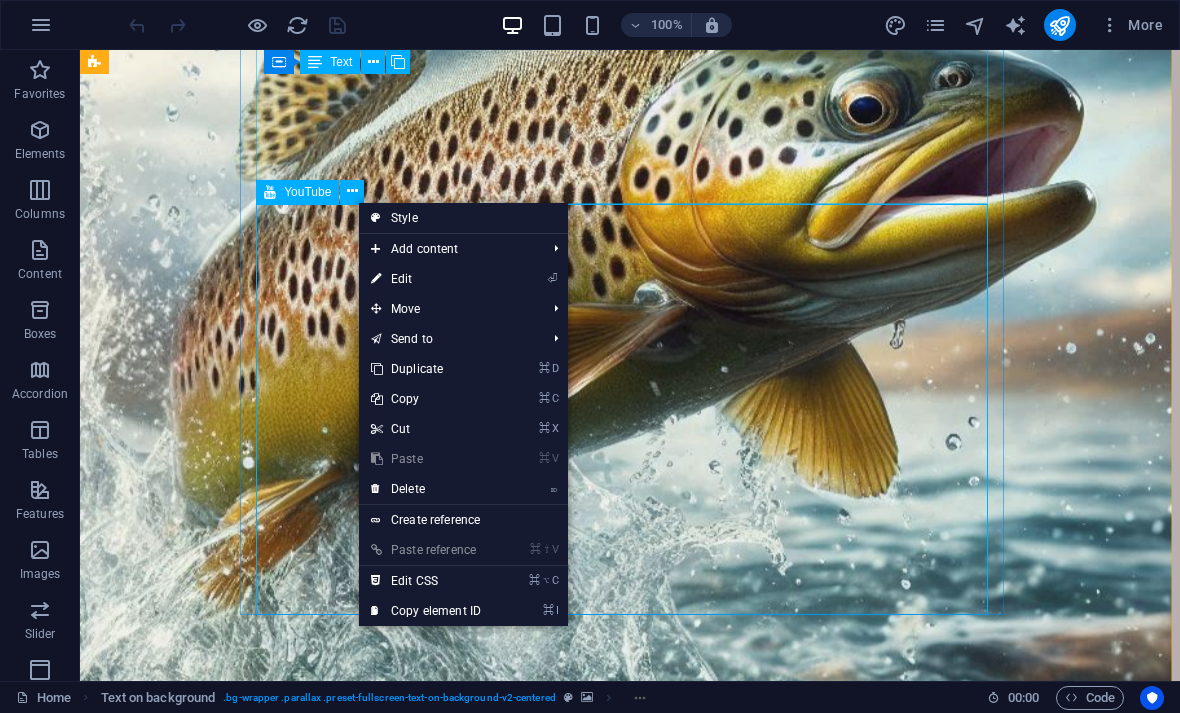 click on "⏎  Edit" at bounding box center [426, 279] 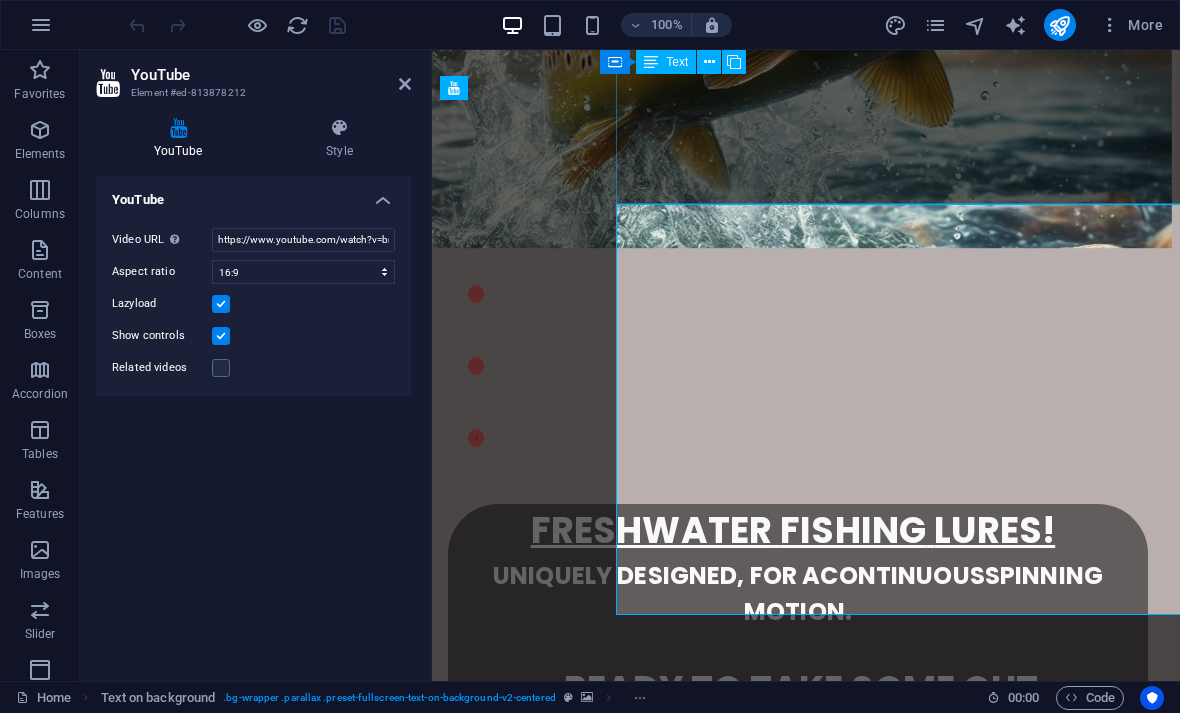scroll, scrollTop: 908, scrollLeft: 0, axis: vertical 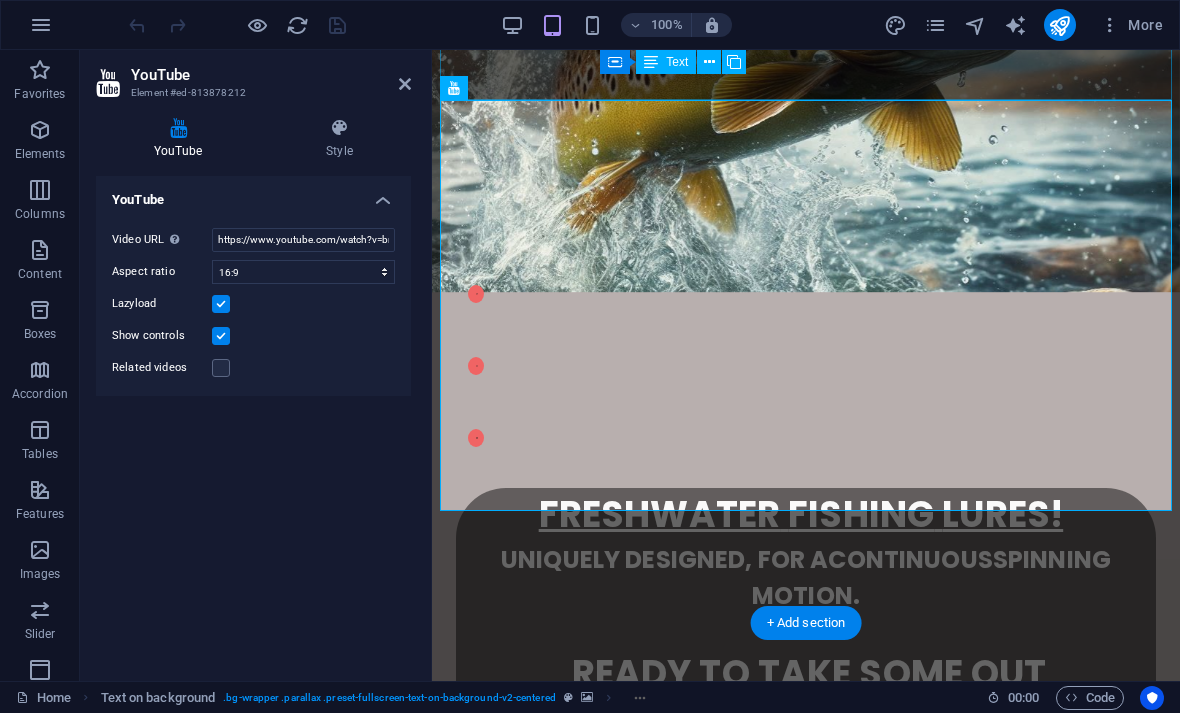 click on "Style" at bounding box center (339, 139) 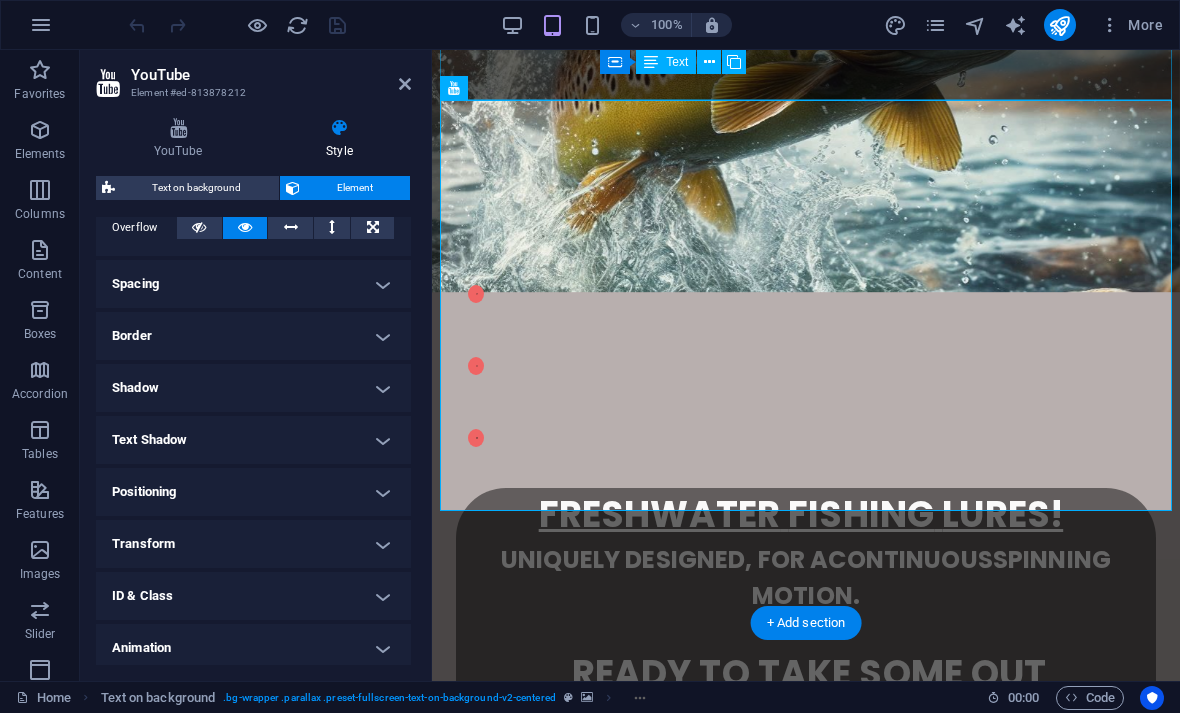 scroll, scrollTop: 354, scrollLeft: 0, axis: vertical 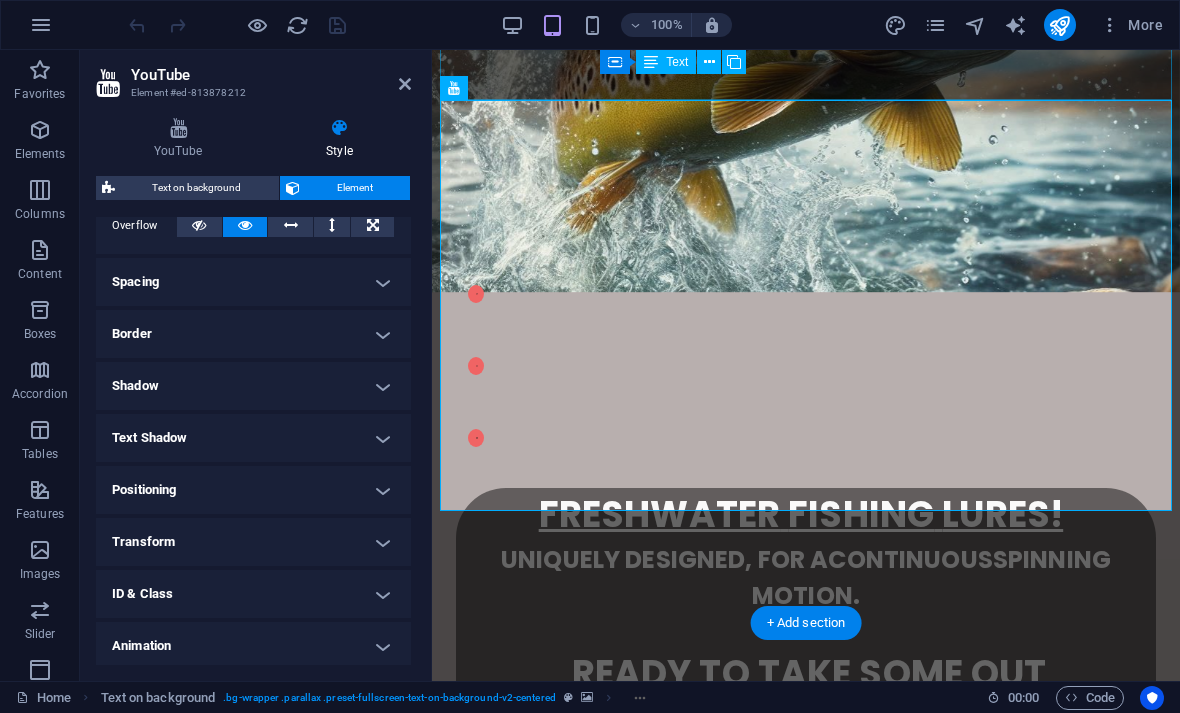 click on "Transform" at bounding box center (253, 542) 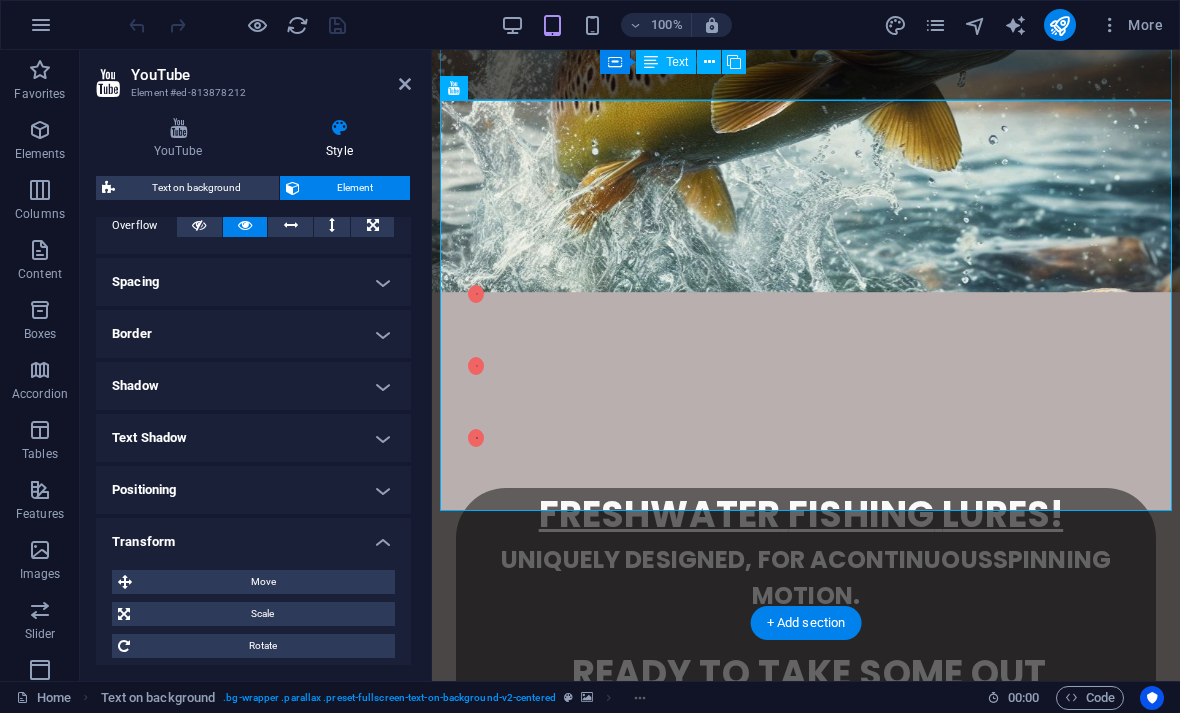 click on "Scale" at bounding box center [262, 614] 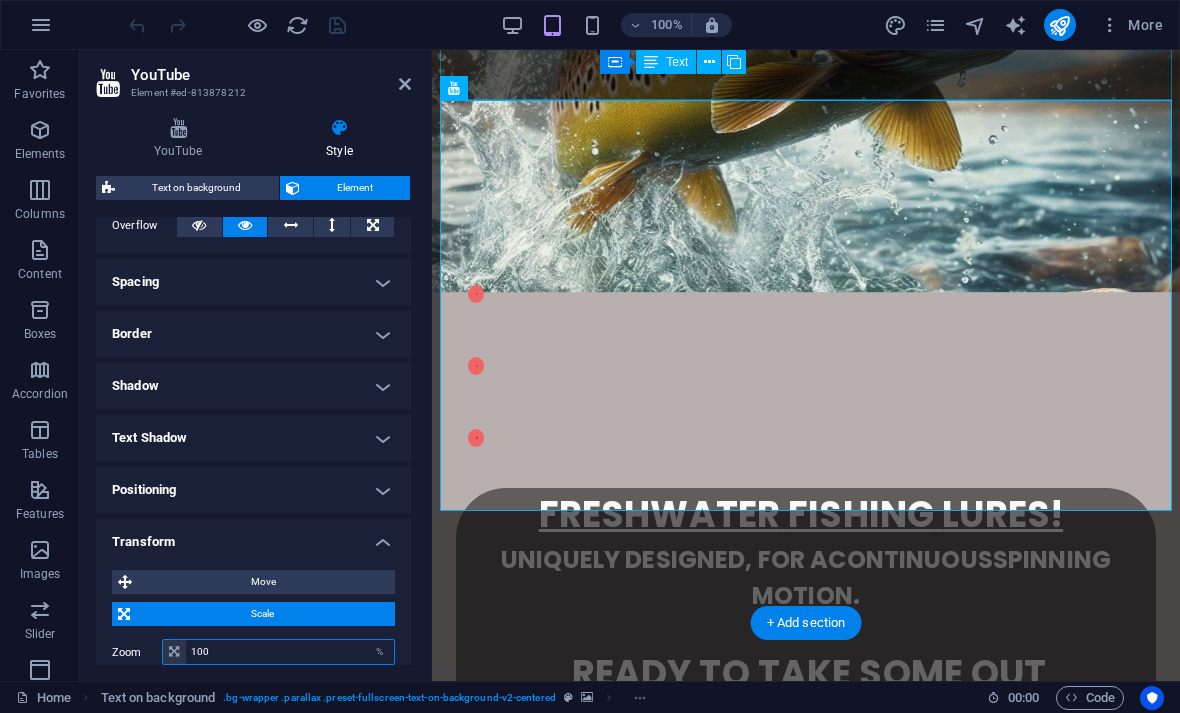 click on "100" at bounding box center [290, 652] 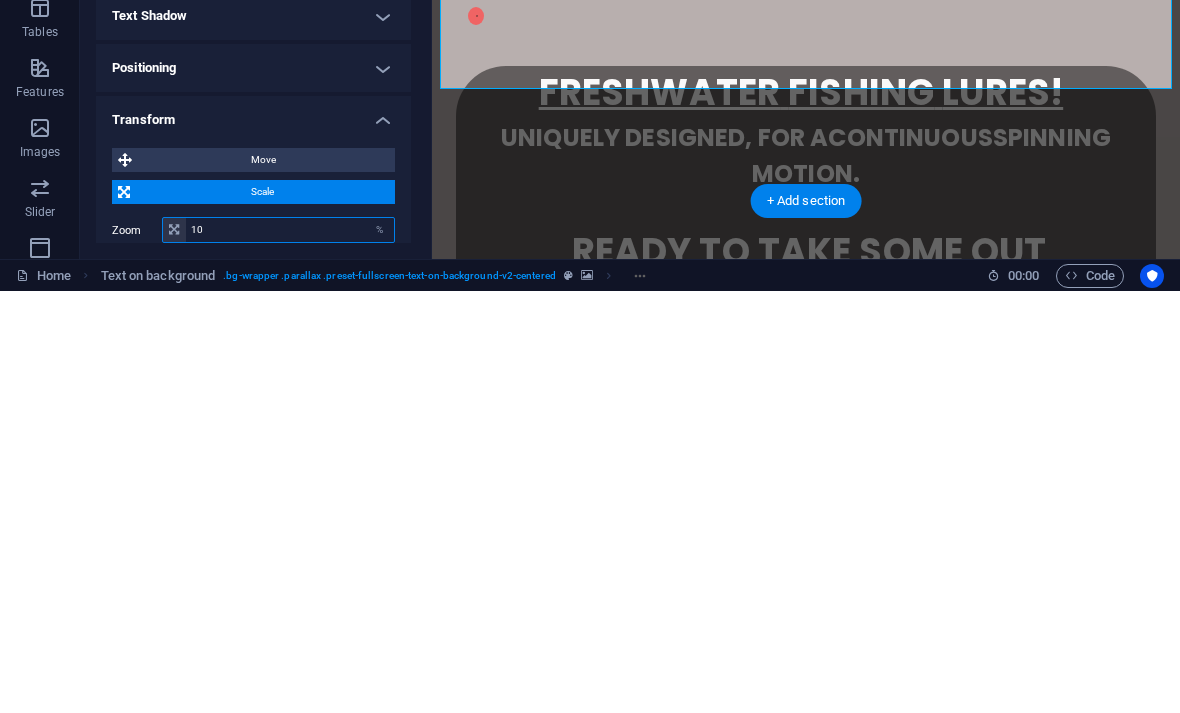 type on "1" 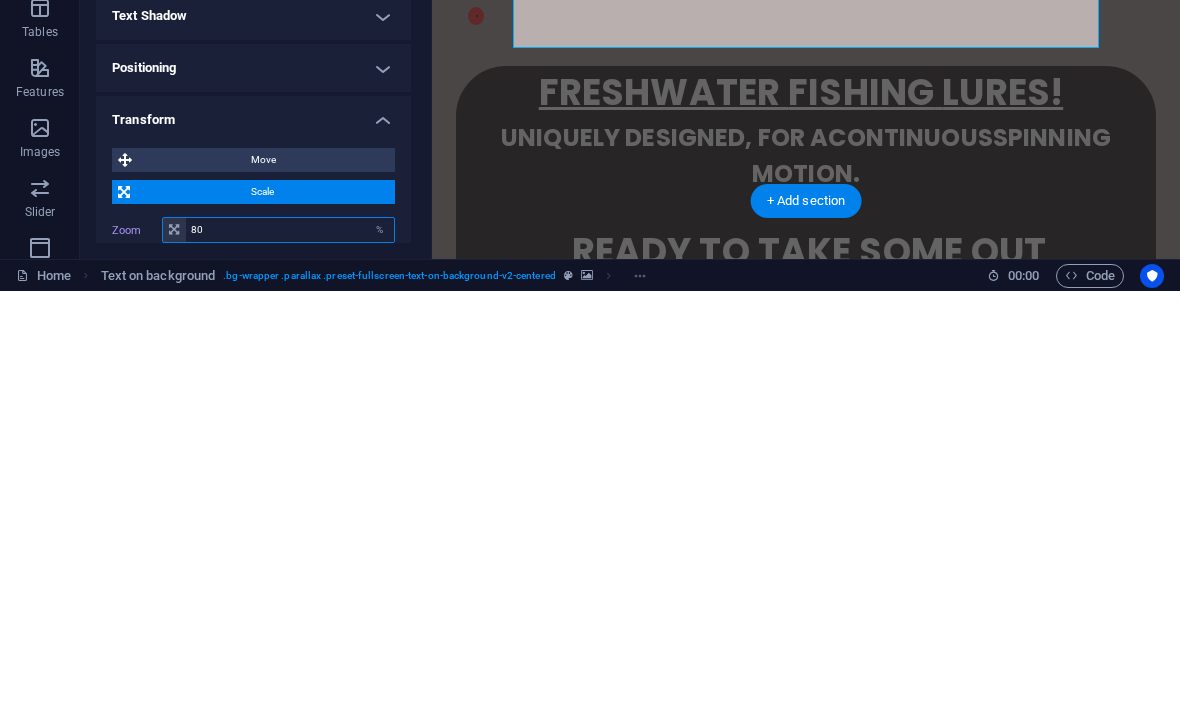type on "8" 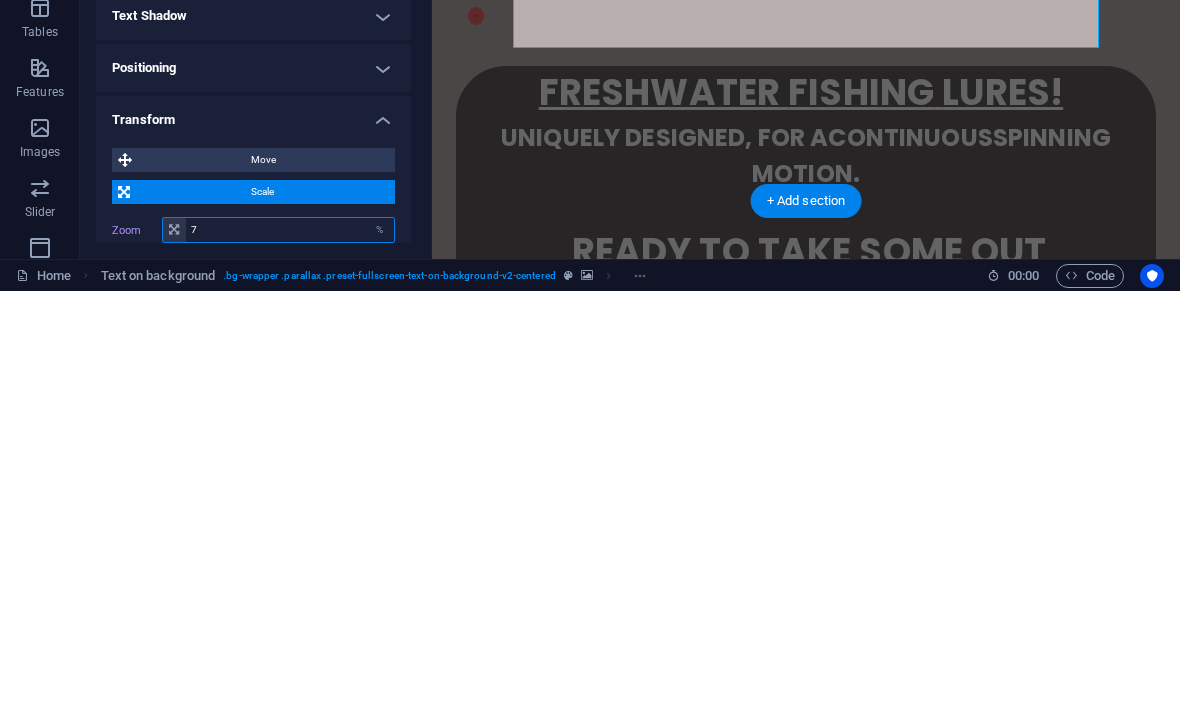 type on "70" 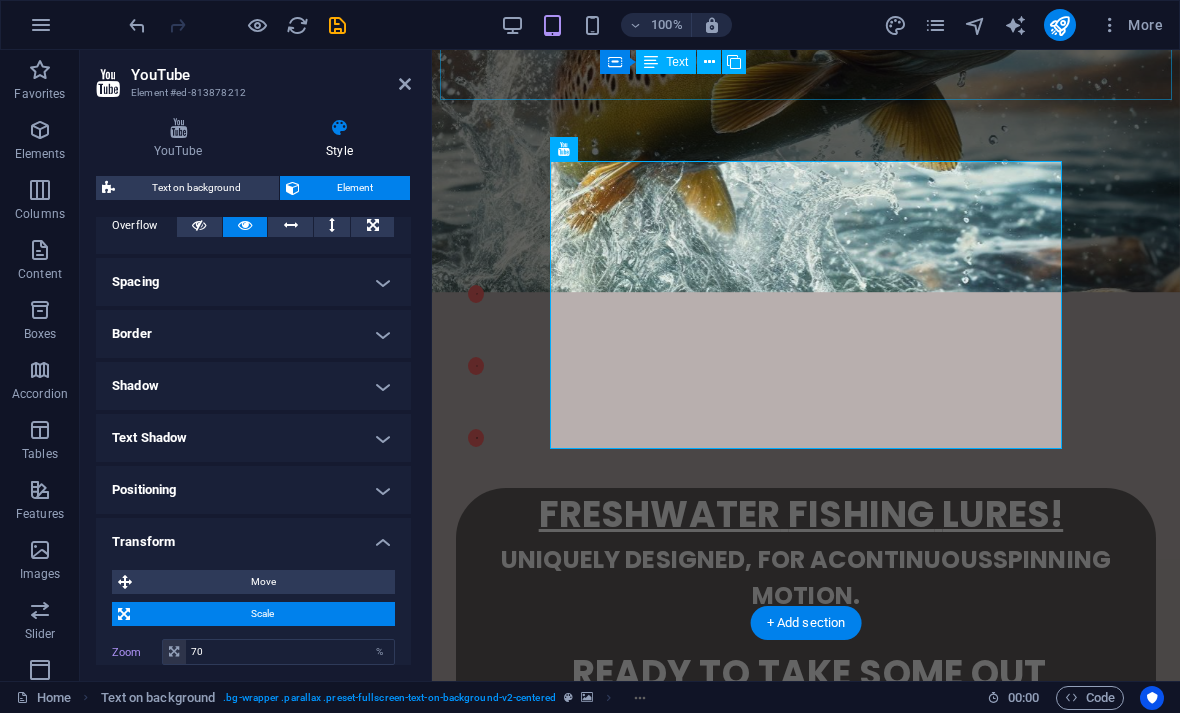click at bounding box center [405, 84] 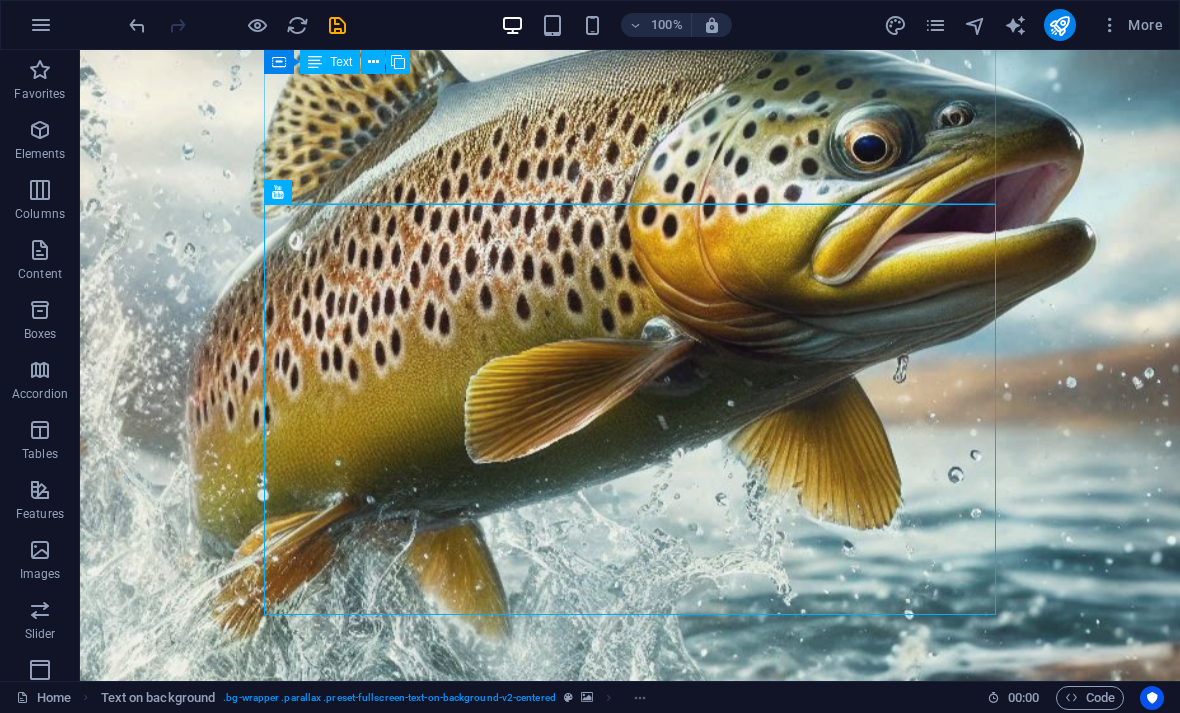 click at bounding box center [630, 1365] 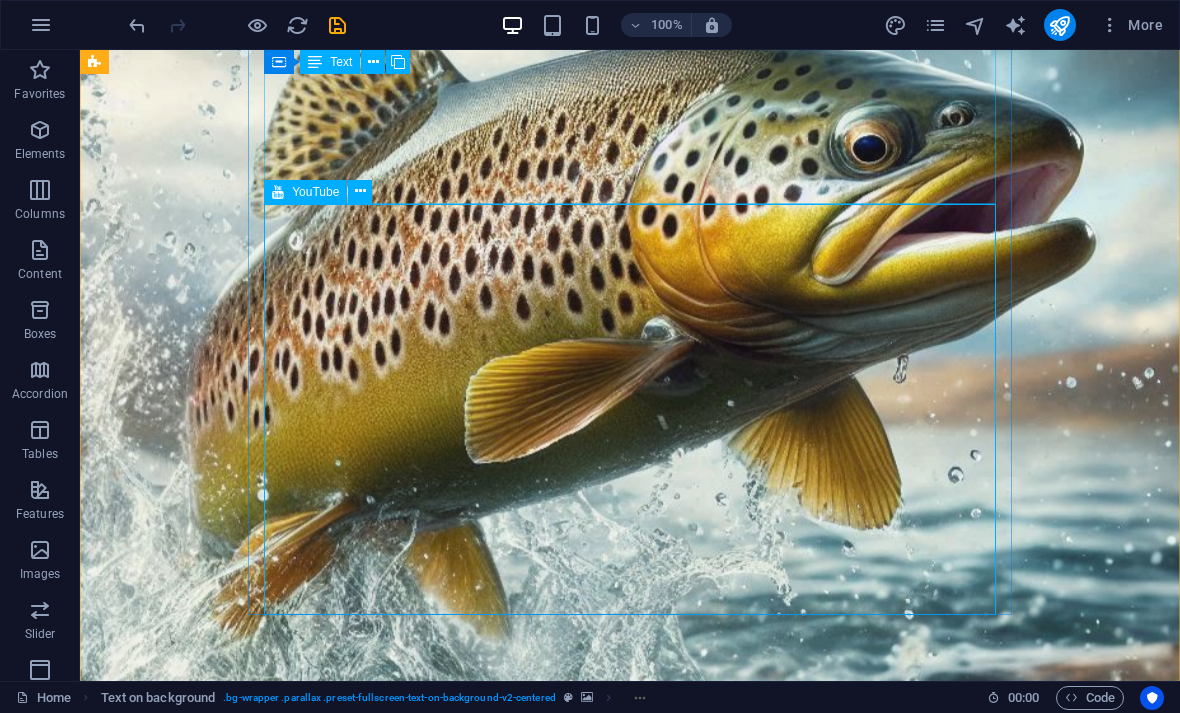 click at bounding box center [360, 191] 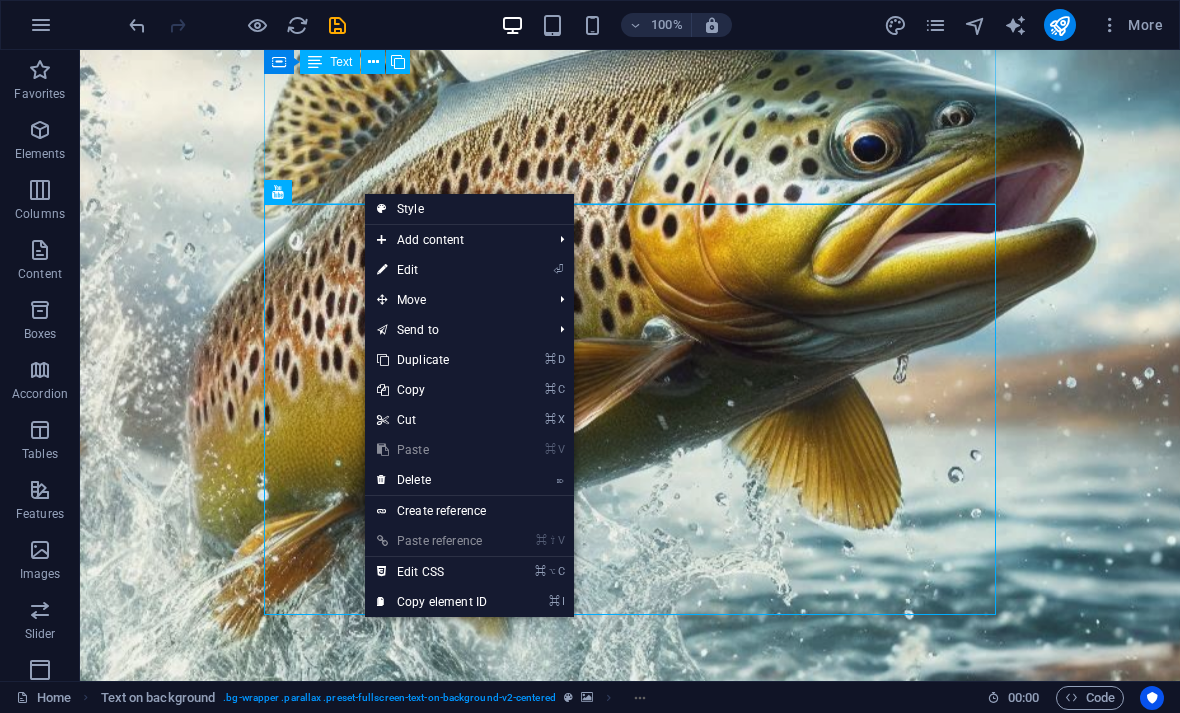 click on "⏎  Edit" at bounding box center (432, 270) 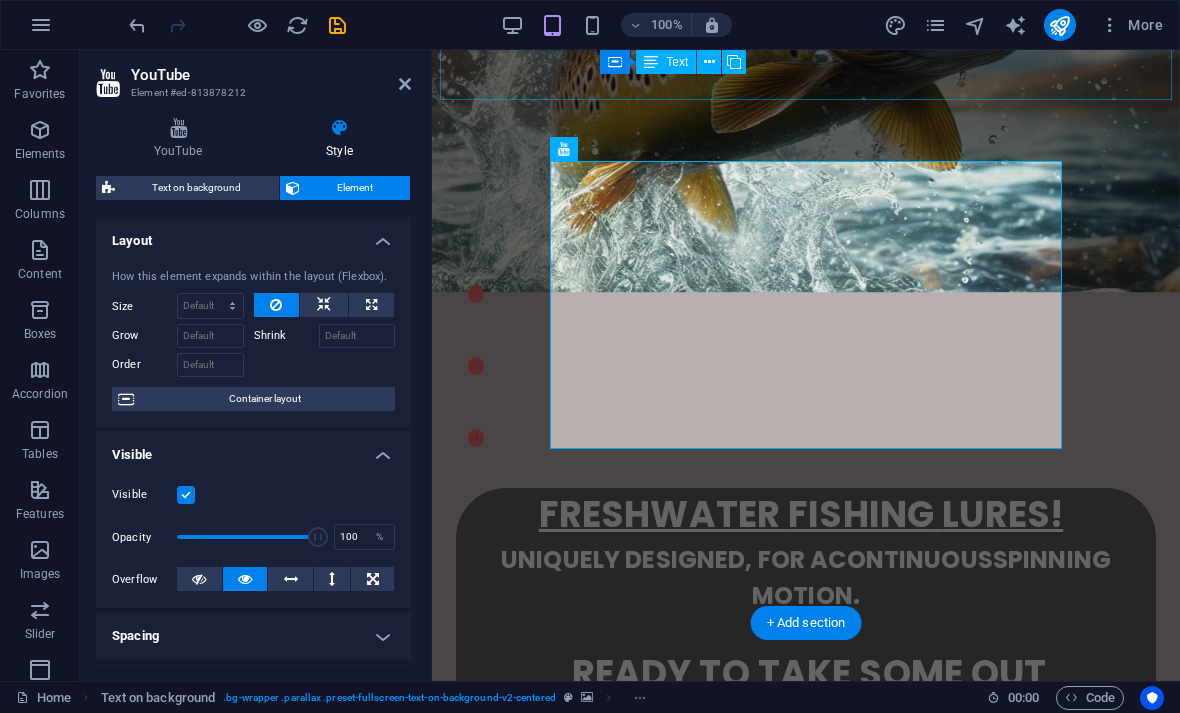 scroll, scrollTop: 0, scrollLeft: 0, axis: both 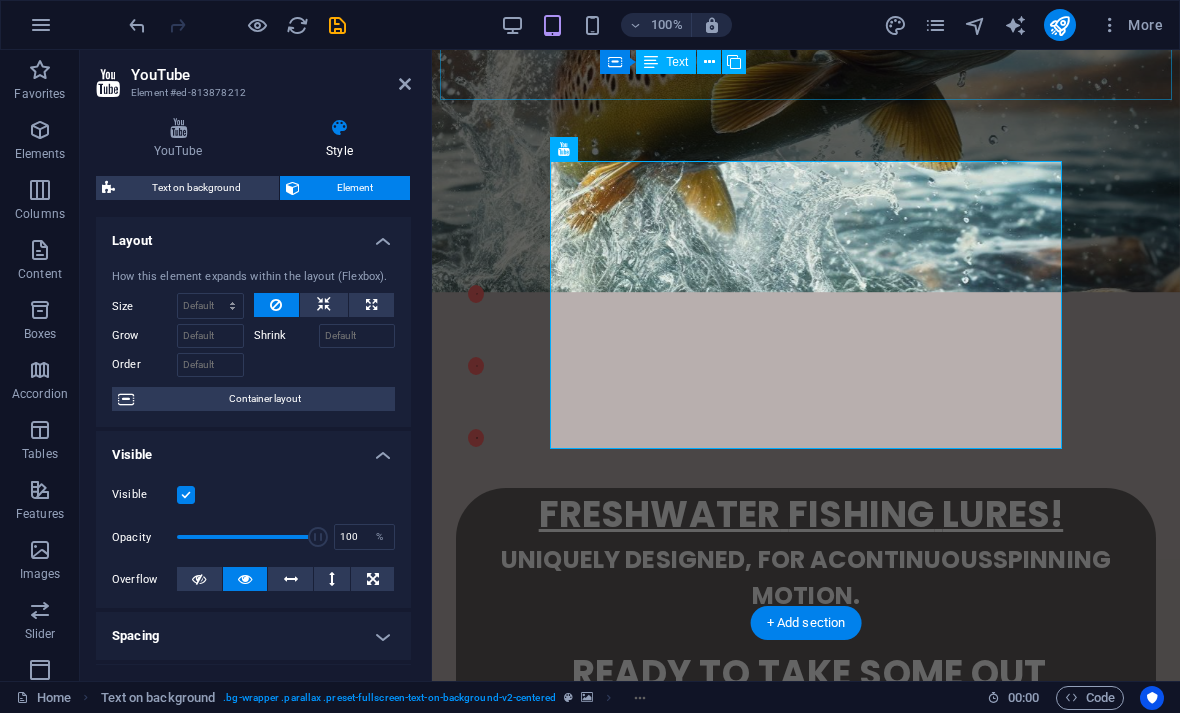 click at bounding box center [337, 25] 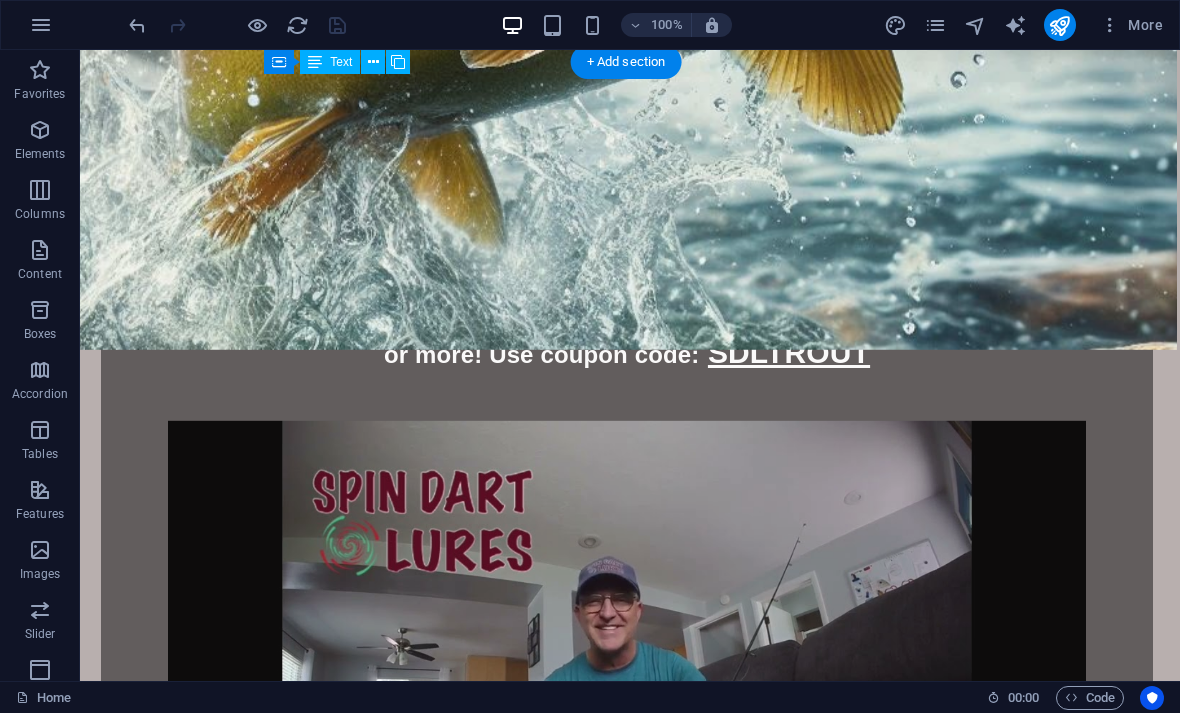 scroll, scrollTop: 1611, scrollLeft: 2, axis: both 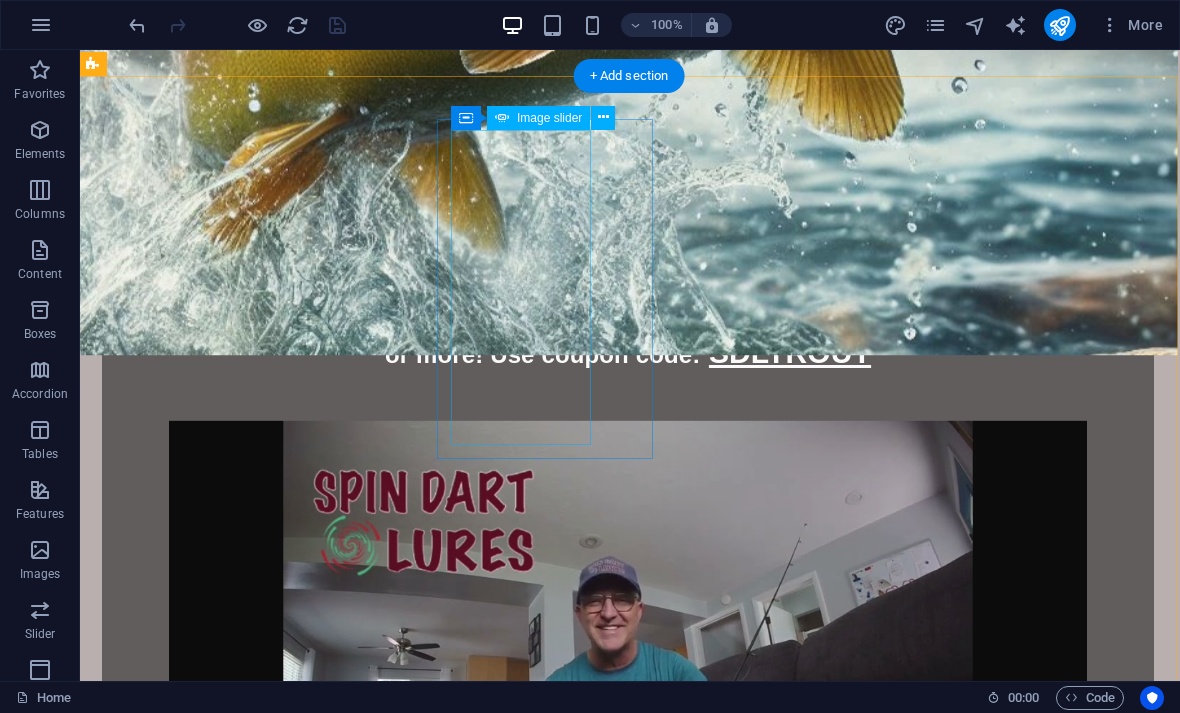 click at bounding box center (603, 117) 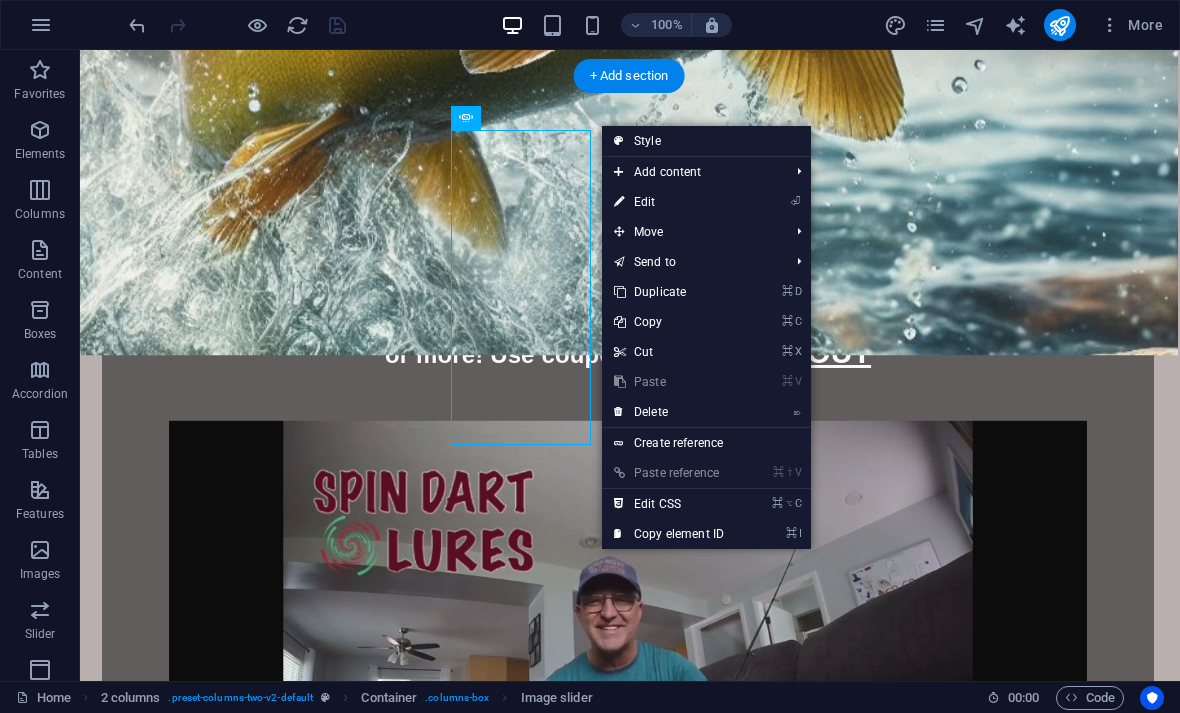 click on "⏎  Edit" at bounding box center [669, 202] 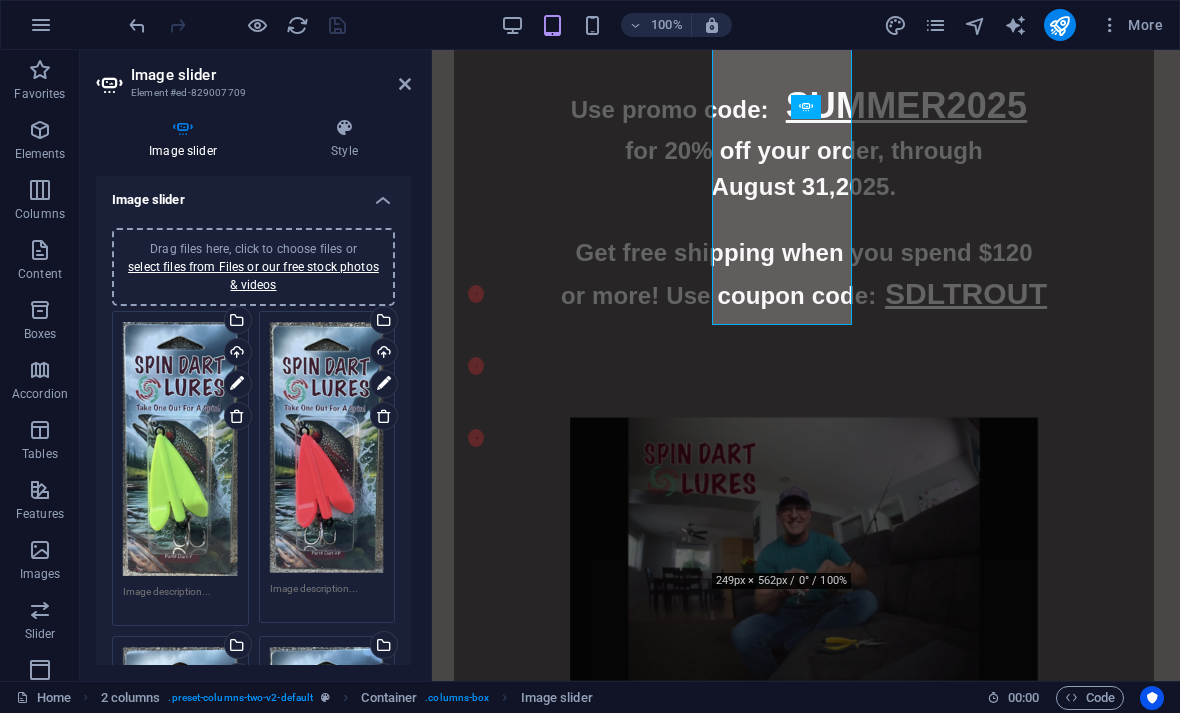 scroll, scrollTop: 1611, scrollLeft: 0, axis: vertical 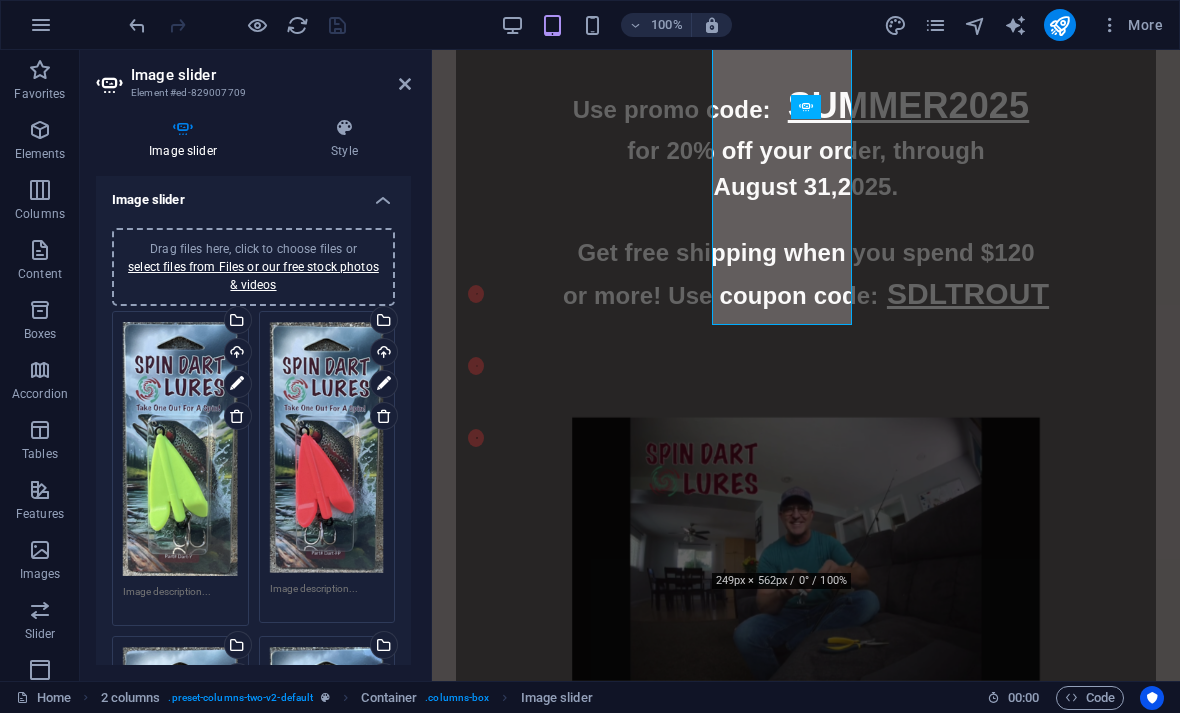 click on "Style" at bounding box center (344, 139) 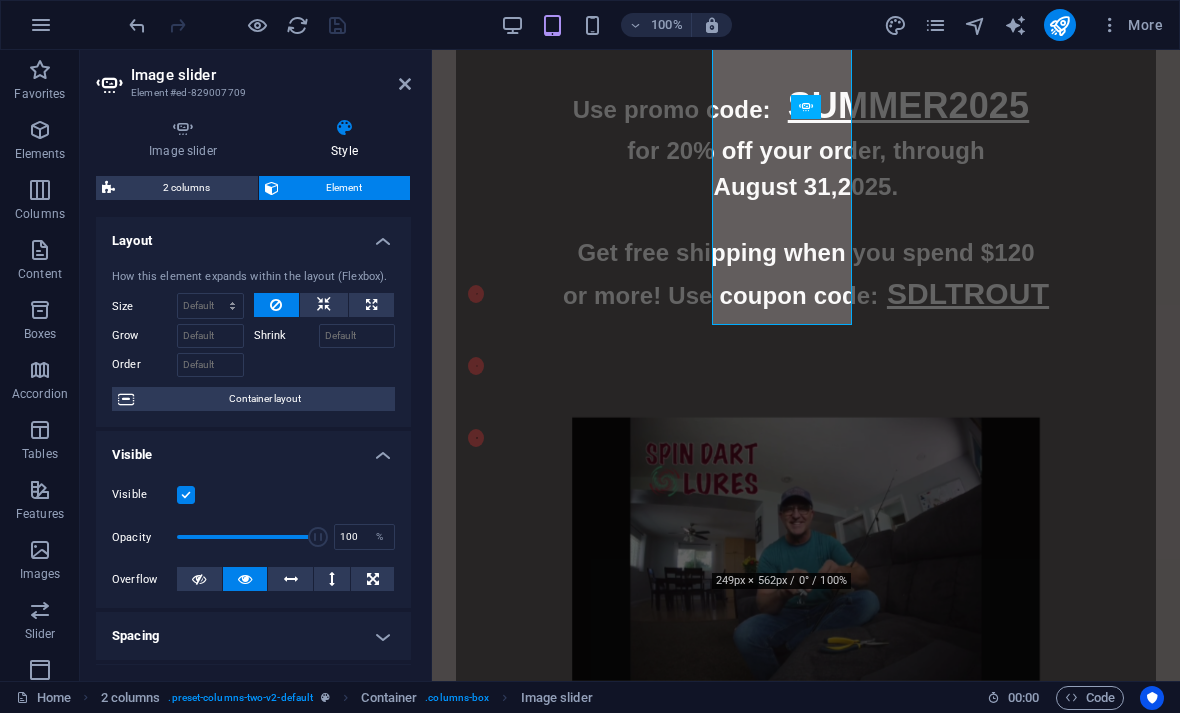 click on "Image slider" at bounding box center (187, 139) 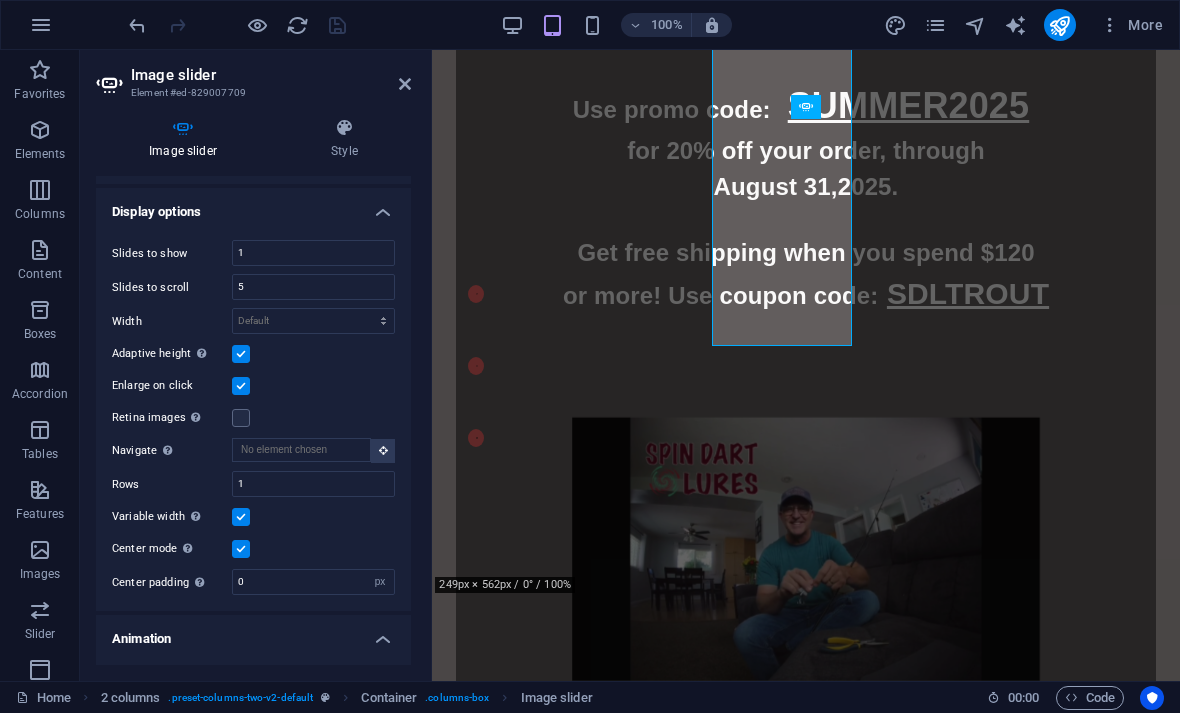 scroll, scrollTop: 1142, scrollLeft: 0, axis: vertical 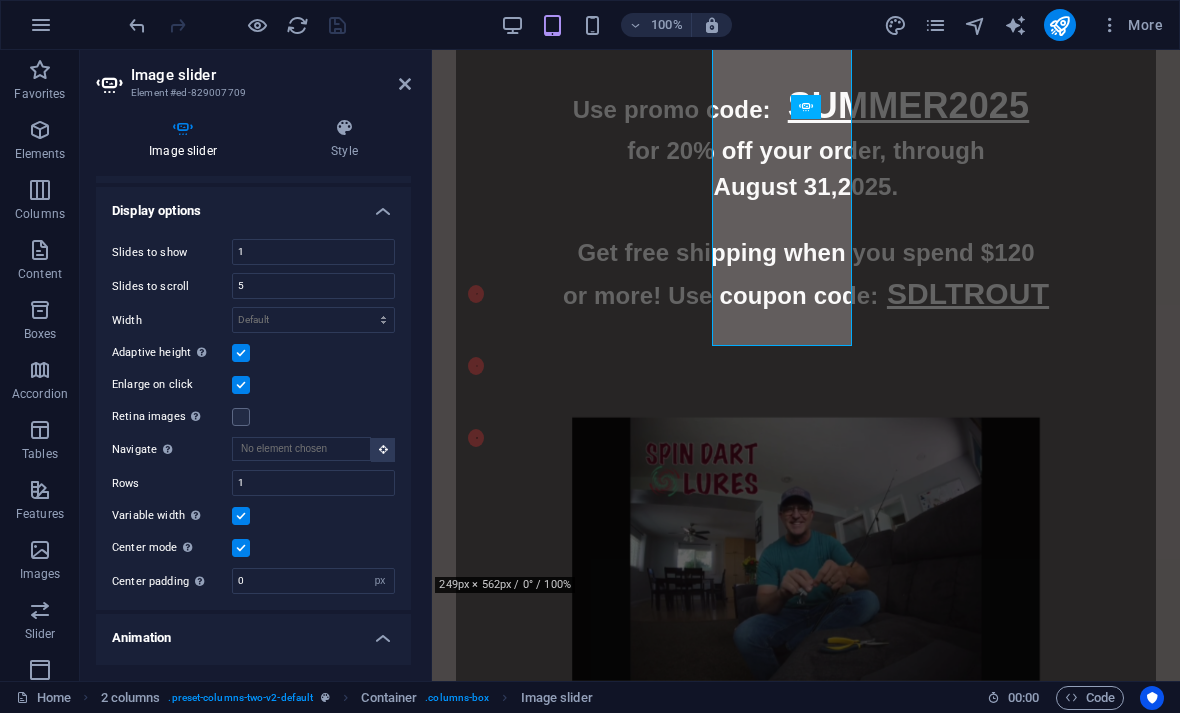 click on "Slides to show 1 Slides to scroll 5 Width Default px % rem em vw vh Height Default px rem em vw vh Adaptive height Automatically adjust the height for single slide horizontal sliders Enlarge on click Retina images Automatically load retina image and smartphone optimized sizes. Navigate Select another slider to be navigated by this one
Rows 1 Slides per row 1 Variable width Automatically adjust the width of the visible slide. Center mode Enables centered view with partial previous/next slide. Use with odd numbered "Slides to show" counts. Center padding Not visible while "Variable width" is activated 0 px %" at bounding box center [253, 416] 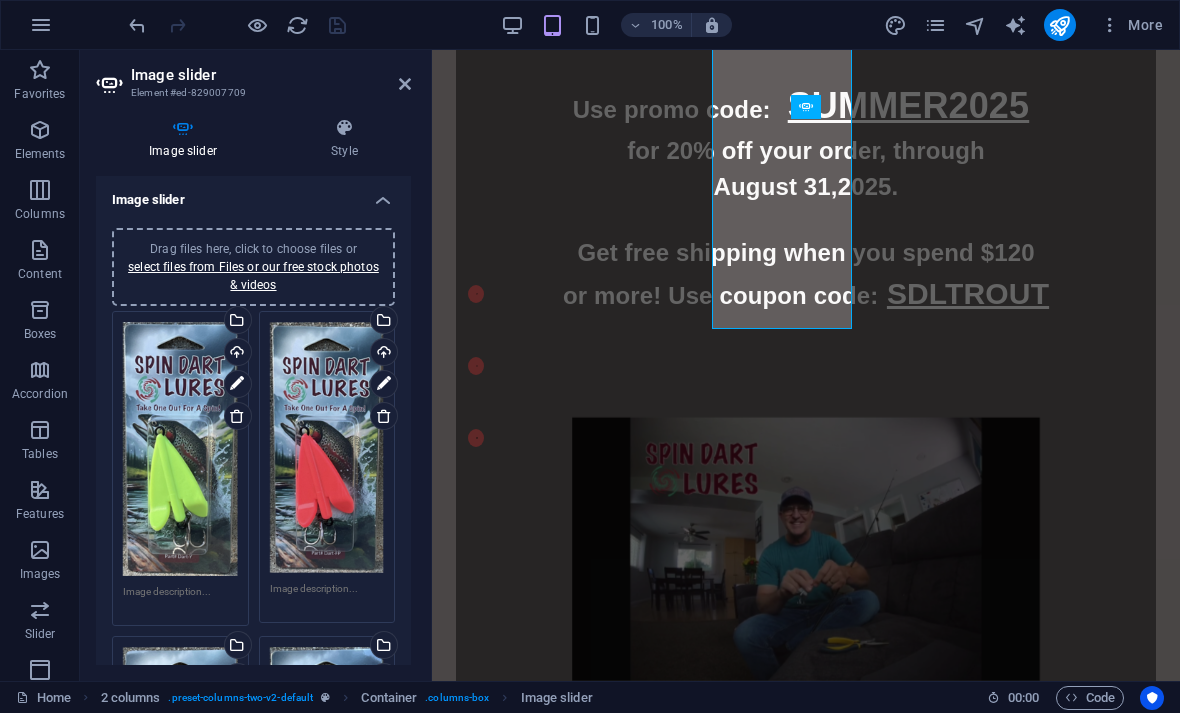 scroll, scrollTop: 0, scrollLeft: 0, axis: both 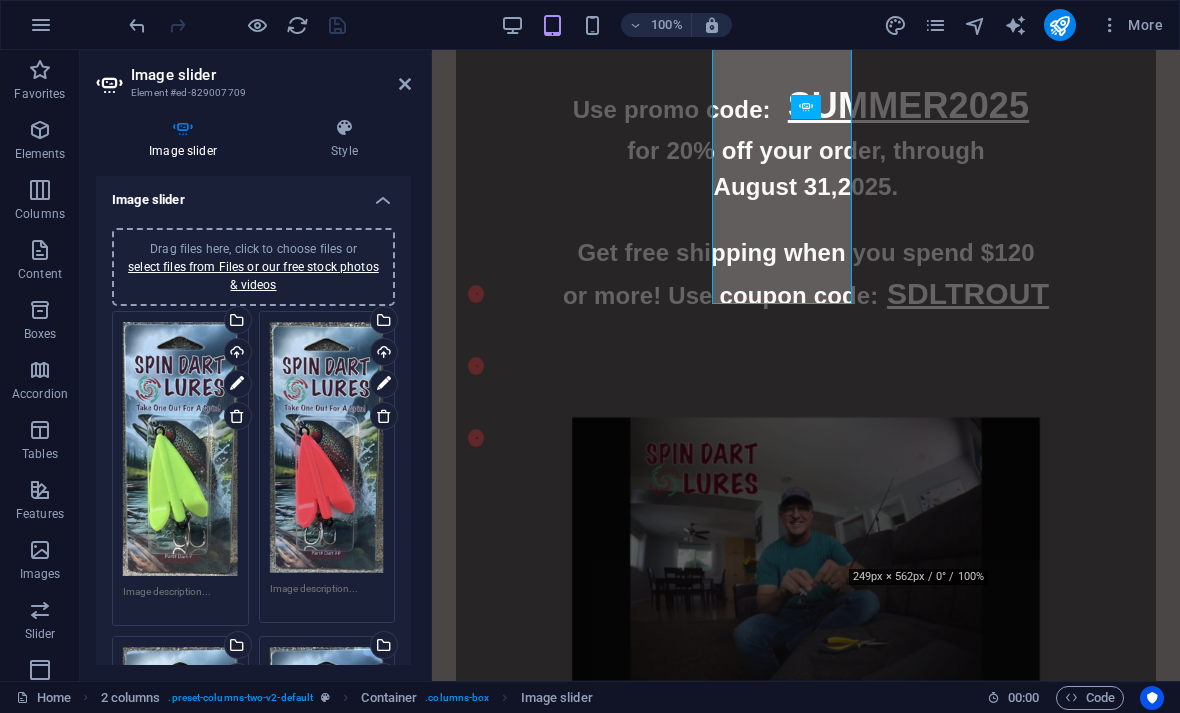 click at bounding box center (344, 128) 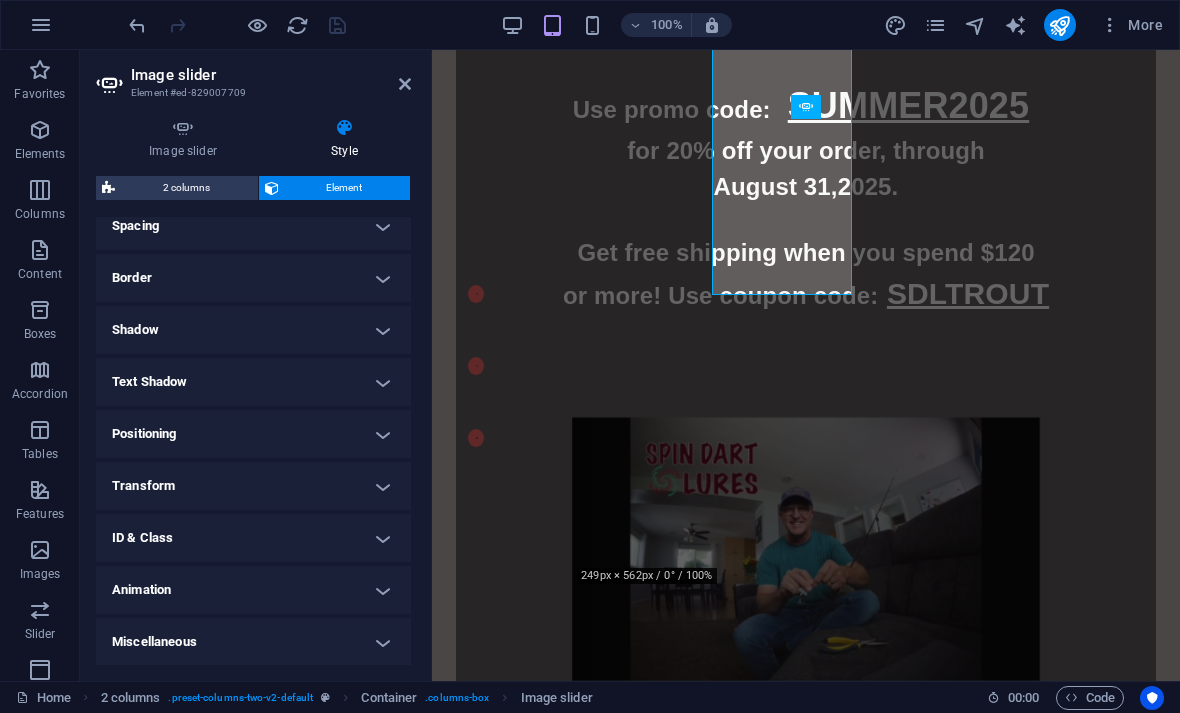 scroll, scrollTop: 410, scrollLeft: 0, axis: vertical 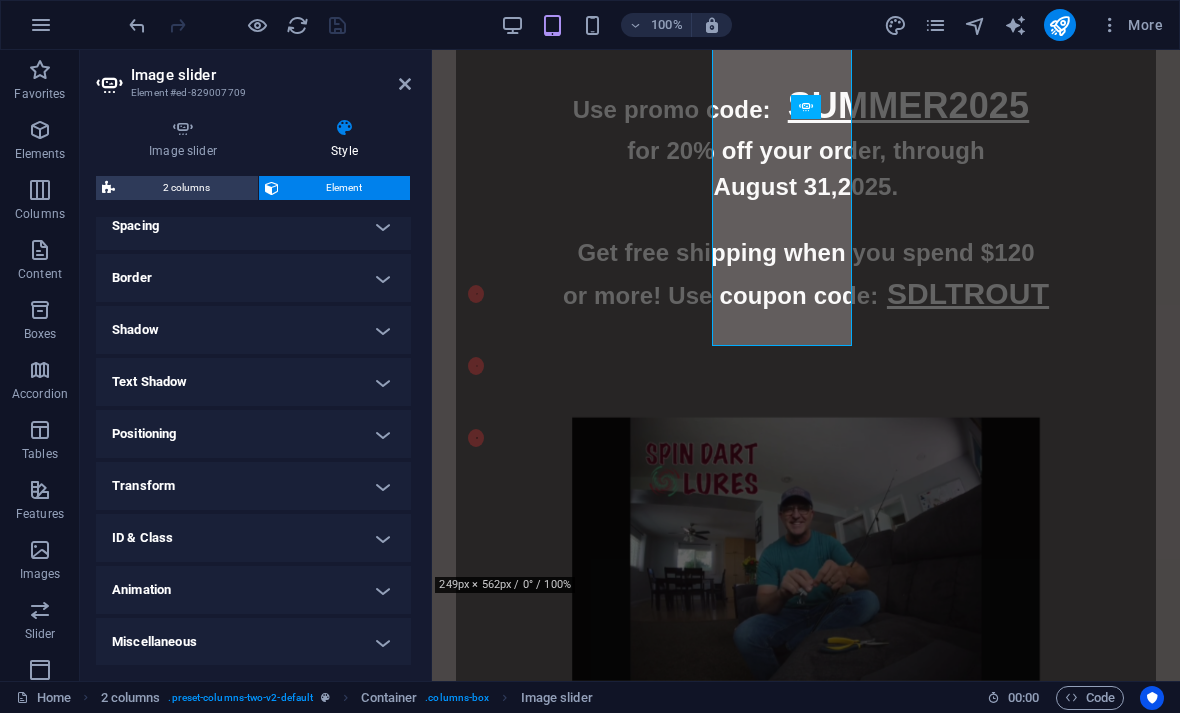 click on "Animation" at bounding box center [253, 590] 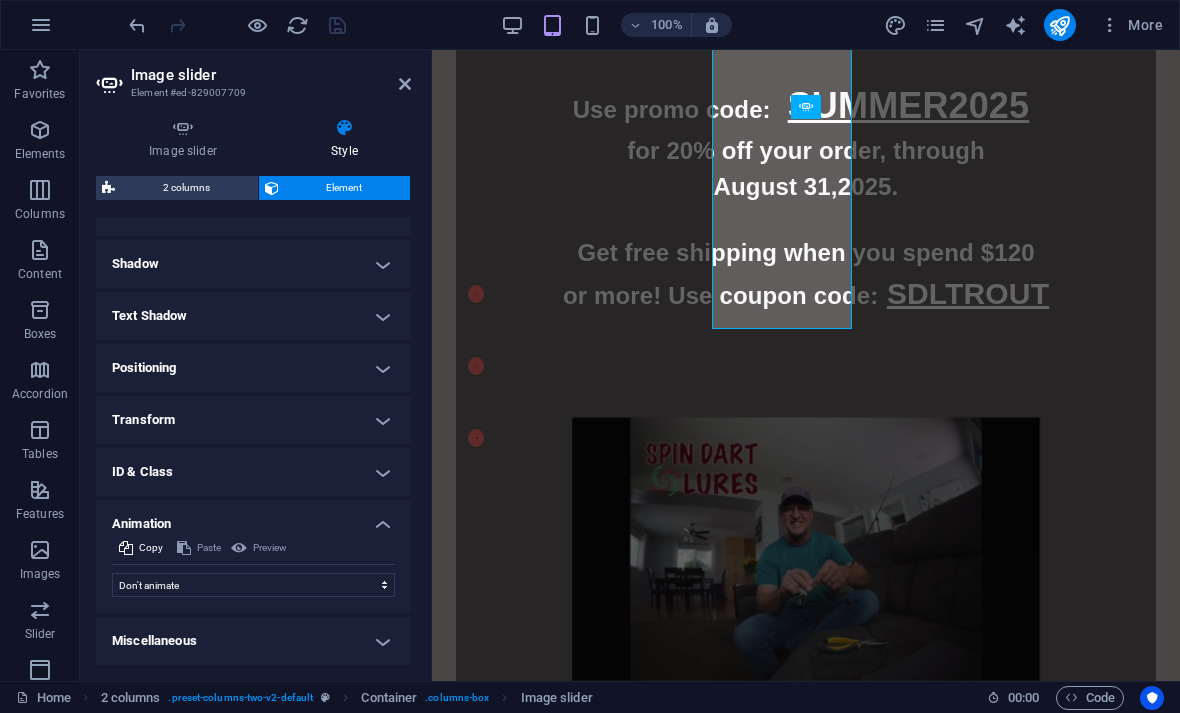scroll, scrollTop: 475, scrollLeft: 0, axis: vertical 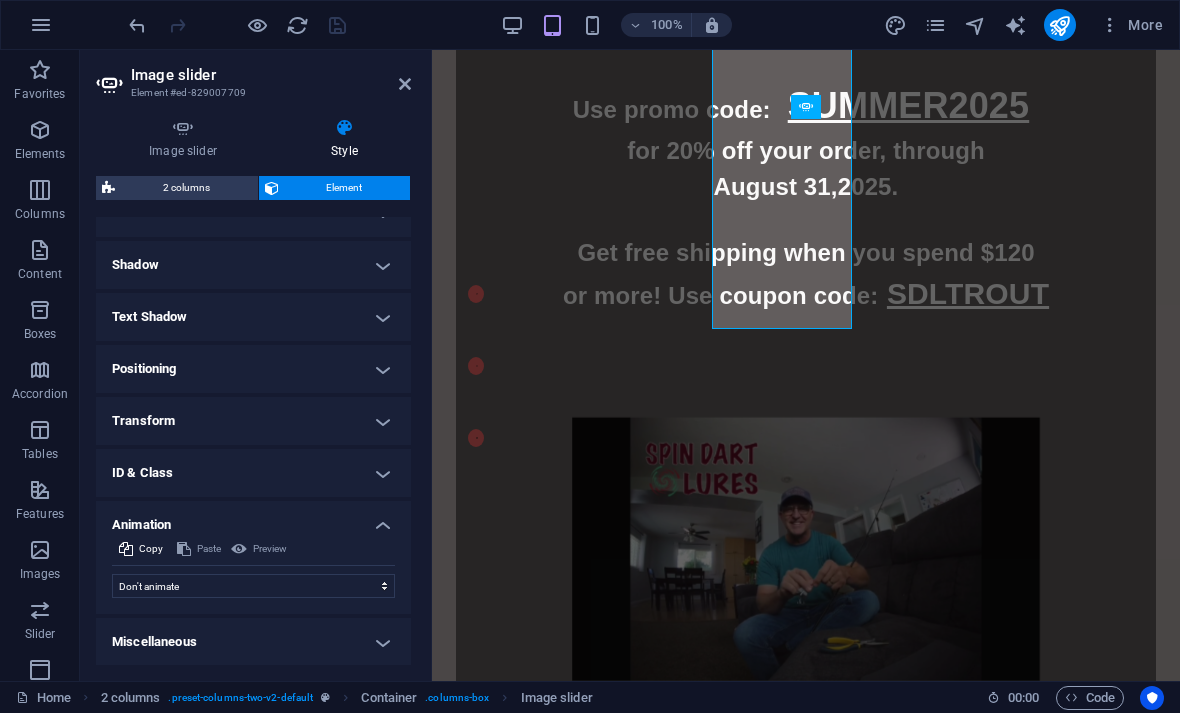 click on "Animation" at bounding box center [253, 519] 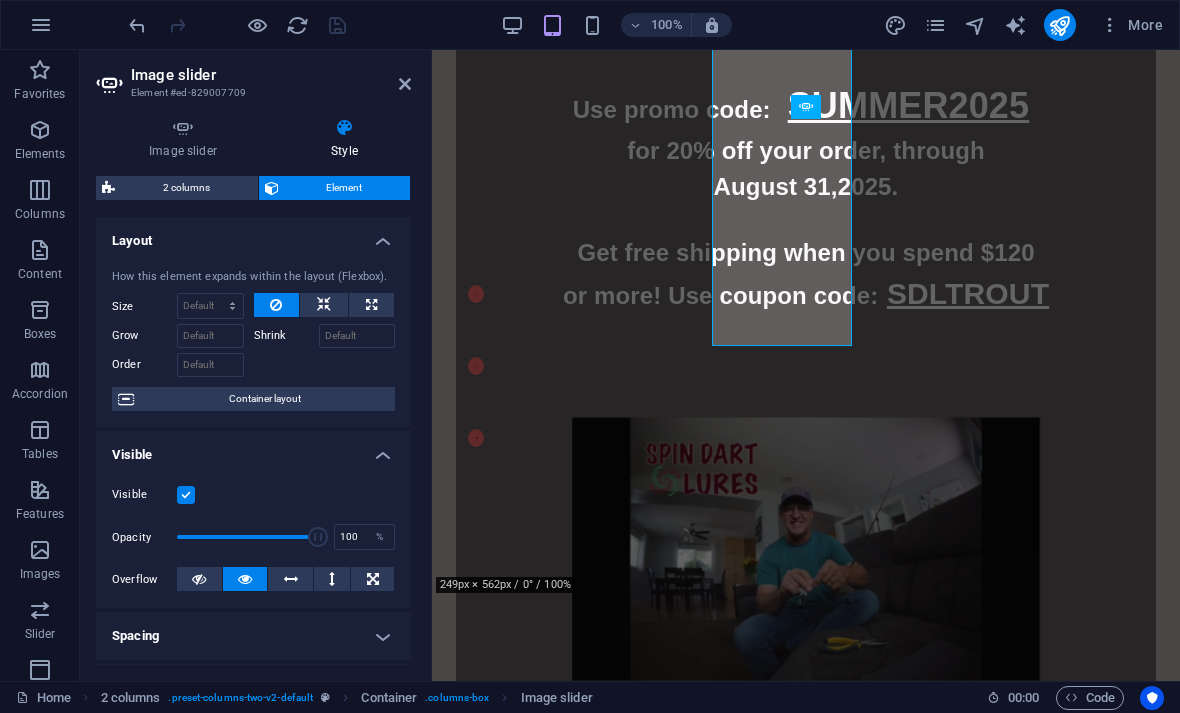 scroll, scrollTop: 0, scrollLeft: 0, axis: both 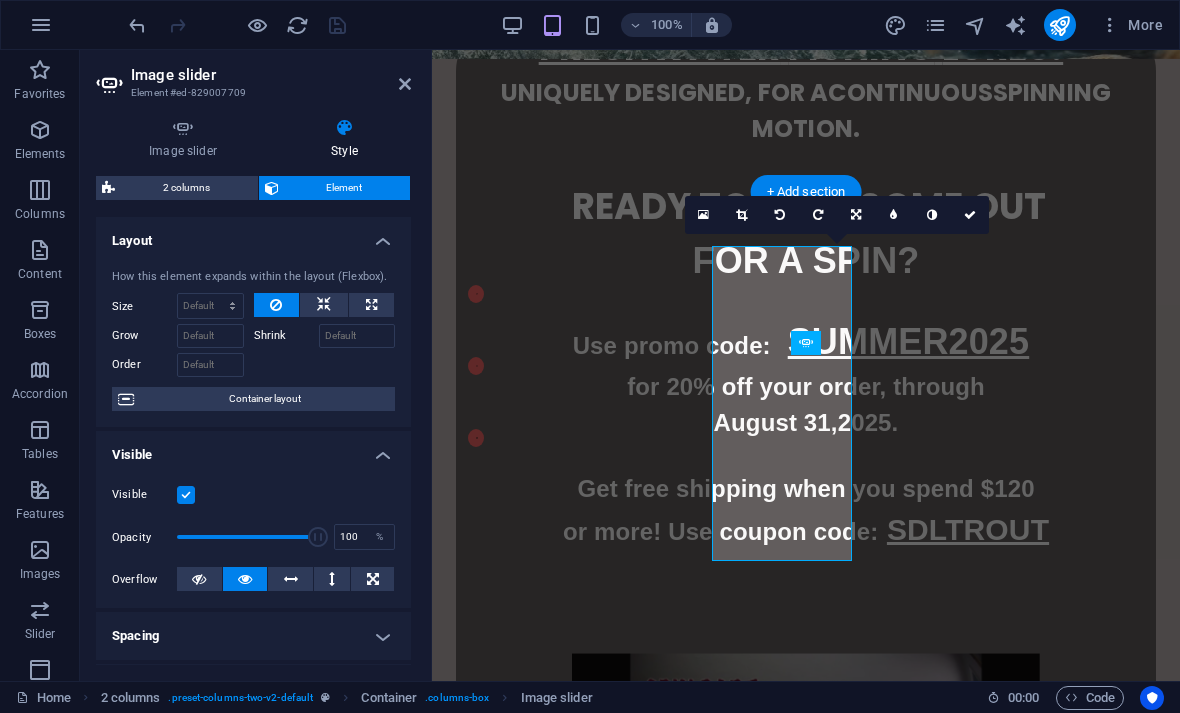 click on "16:10 16:9 4:3 1:1 1:2 0" at bounding box center (837, 215) 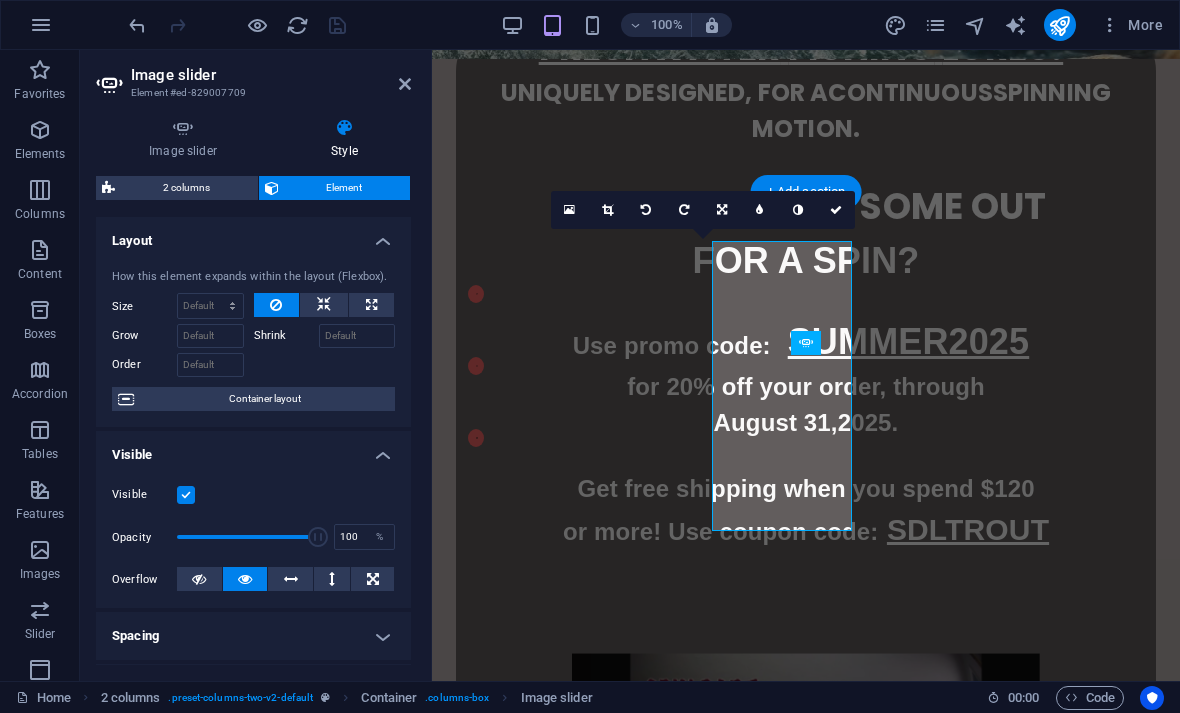 click at bounding box center (836, 210) 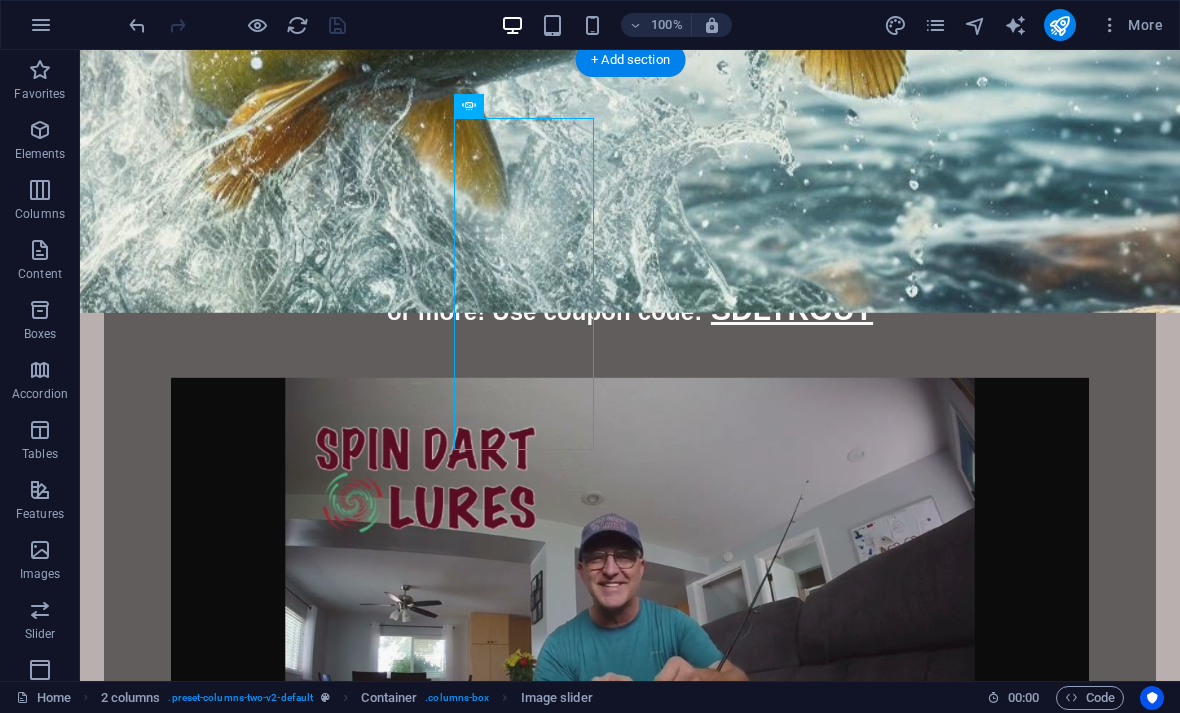scroll, scrollTop: 1673, scrollLeft: 0, axis: vertical 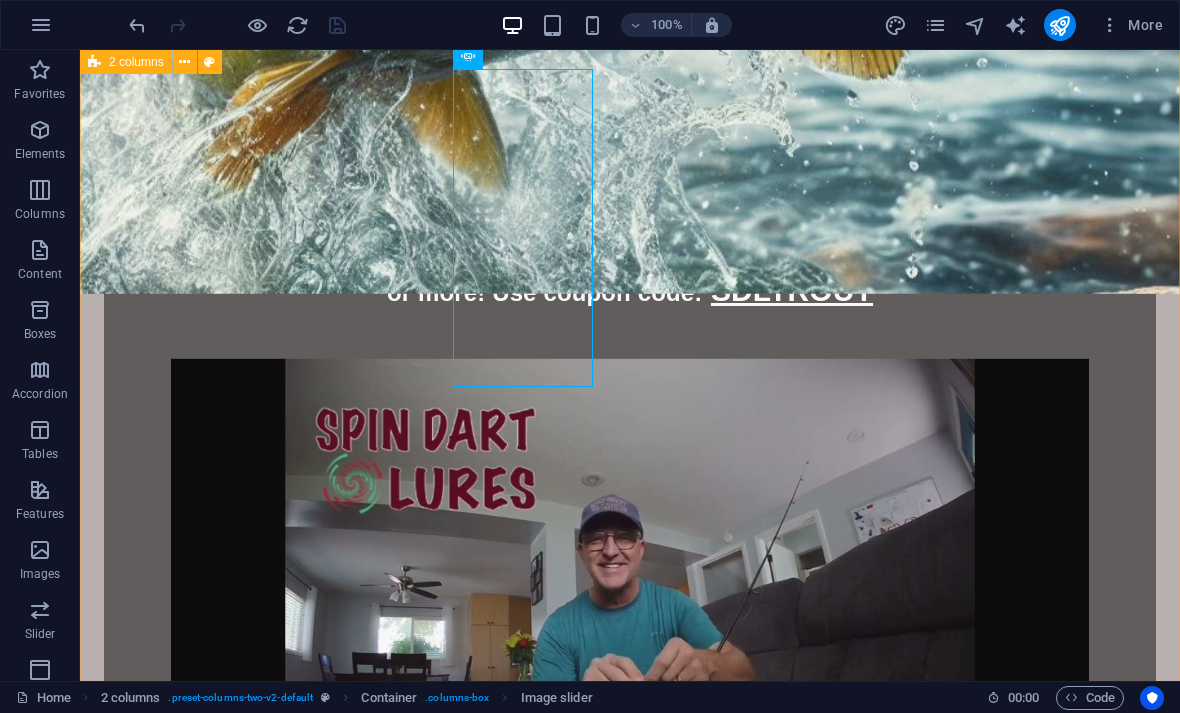 click on "DART Made with a dense rigid poly resin, with black zinc-nickel alloy loops (for strength), and a high carbon steel #4 treble hook. Choose from 5 different colors! Silver Red Fluorescent Yellow Fluorescent Pink Fluorescent Green BUTTERFLY Made with a dense rigid poly resin, with black zinc-nickel alloy loops (for strength), and a high carbon steel #4 treble hook. Choose from 5 different colors! Silver Red Fluorescent Yellow Fluorescent Pink Fluorescent Green" at bounding box center [630, 1838] 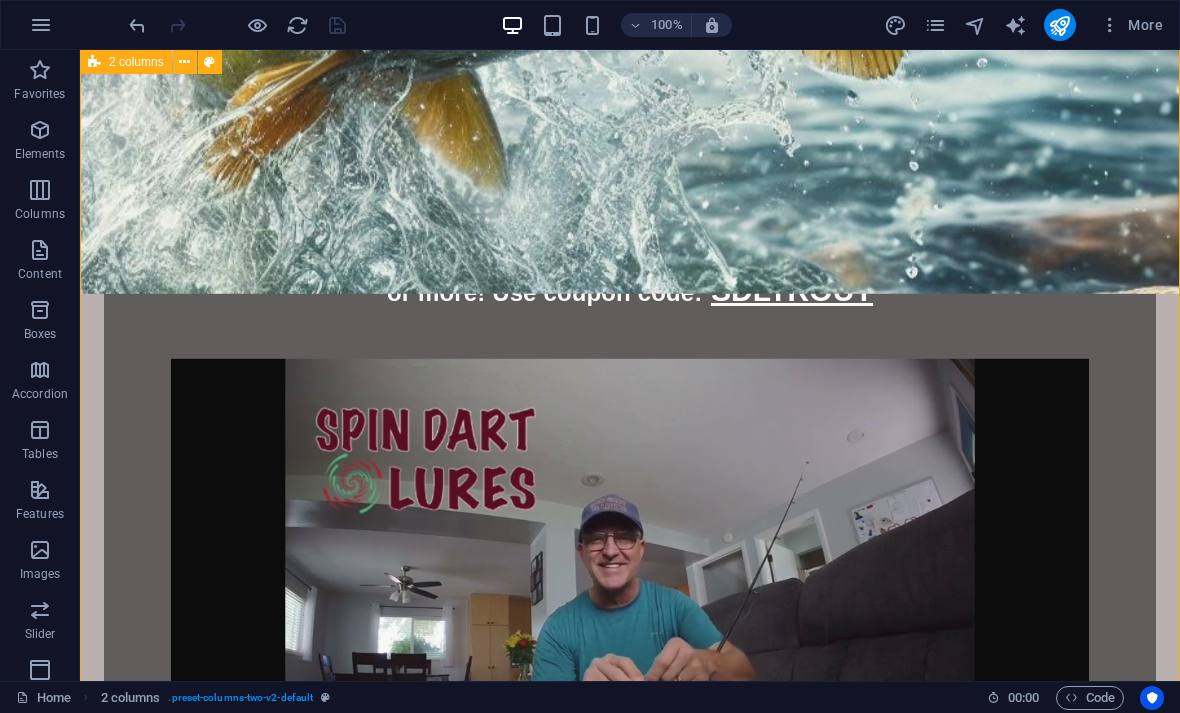 click on "DART Made with a dense rigid poly resin, with black zinc-nickel alloy loops (for strength), and a high carbon steel #4 treble hook. Choose from 5 different colors! Silver Red Fluorescent Yellow Fluorescent Pink Fluorescent Green BUTTERFLY Made with a dense rigid poly resin, with black zinc-nickel alloy loops (for strength), and a high carbon steel #4 treble hook. Choose from 5 different colors! Silver Red Fluorescent Yellow Fluorescent Pink Fluorescent Green" at bounding box center [630, 1838] 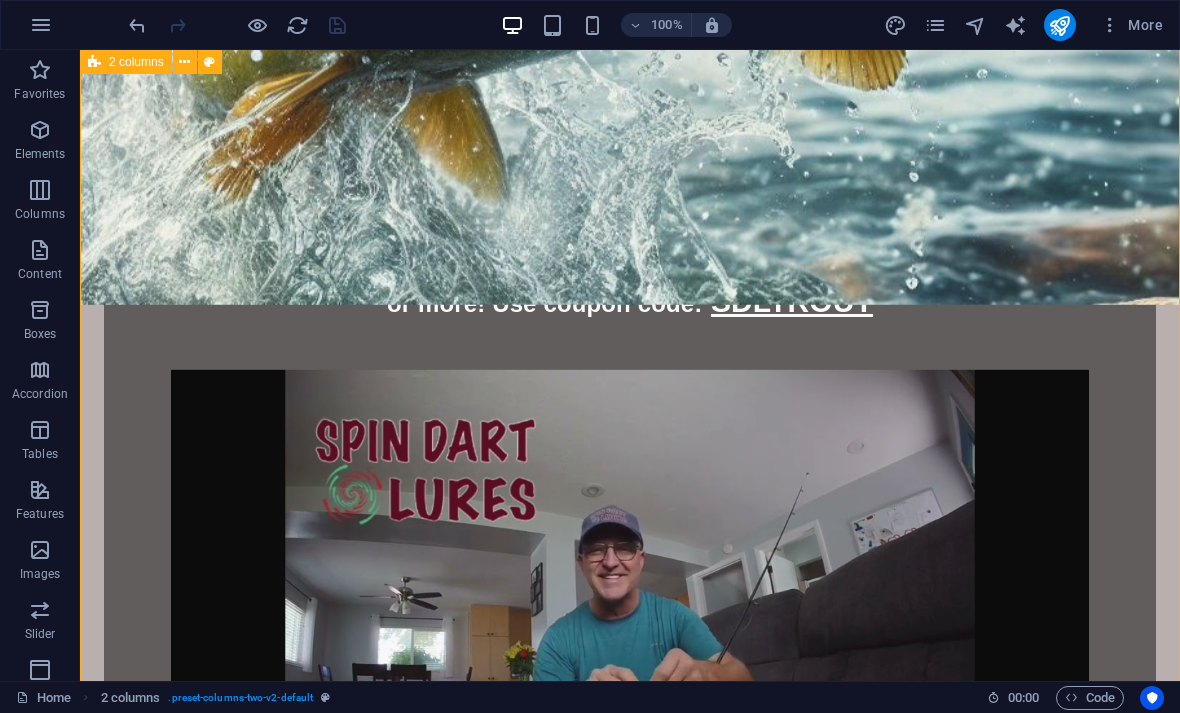 scroll, scrollTop: 1655, scrollLeft: 0, axis: vertical 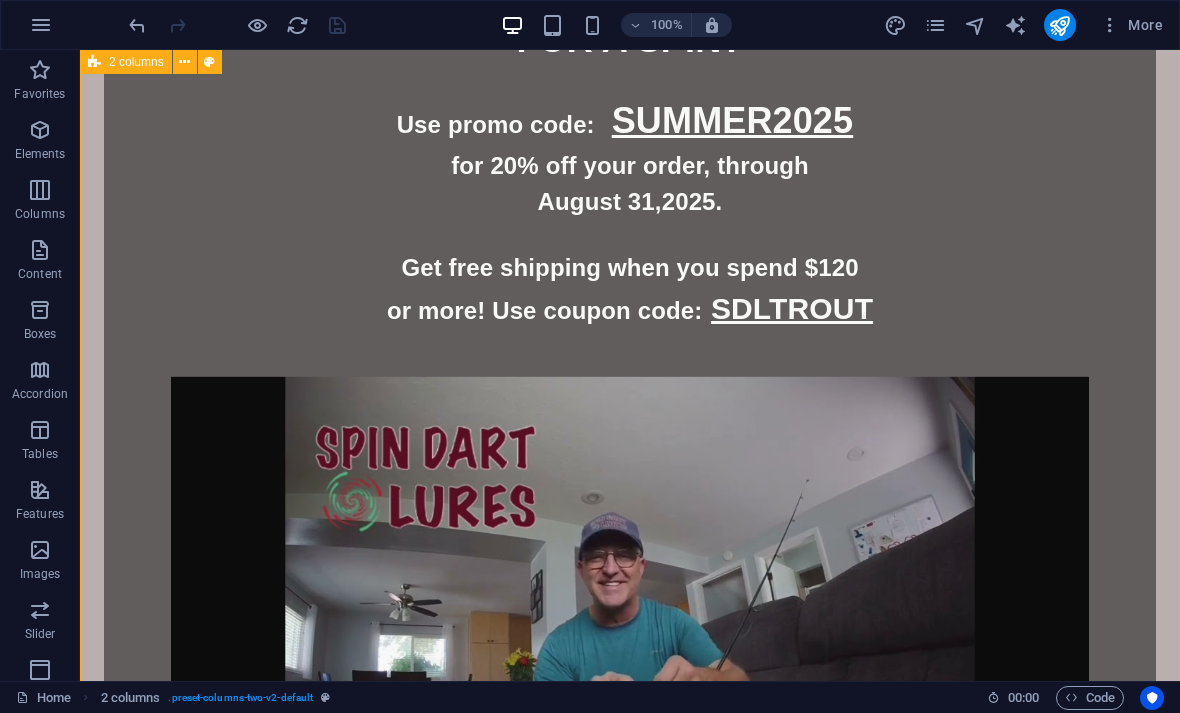 click on "DART Made with a dense rigid poly resin, with black zinc-nickel alloy loops (for strength), and a high carbon steel #4 treble hook. Choose from 5 different colors! Silver Red Fluorescent Yellow Fluorescent Pink Fluorescent Green BUTTERFLY Made with a dense rigid poly resin, with black zinc-nickel alloy loops (for strength), and a high carbon steel #4 treble hook. Choose from 5 different colors! Silver Red Fluorescent Yellow Fluorescent Pink Fluorescent Green" at bounding box center (630, 1856) 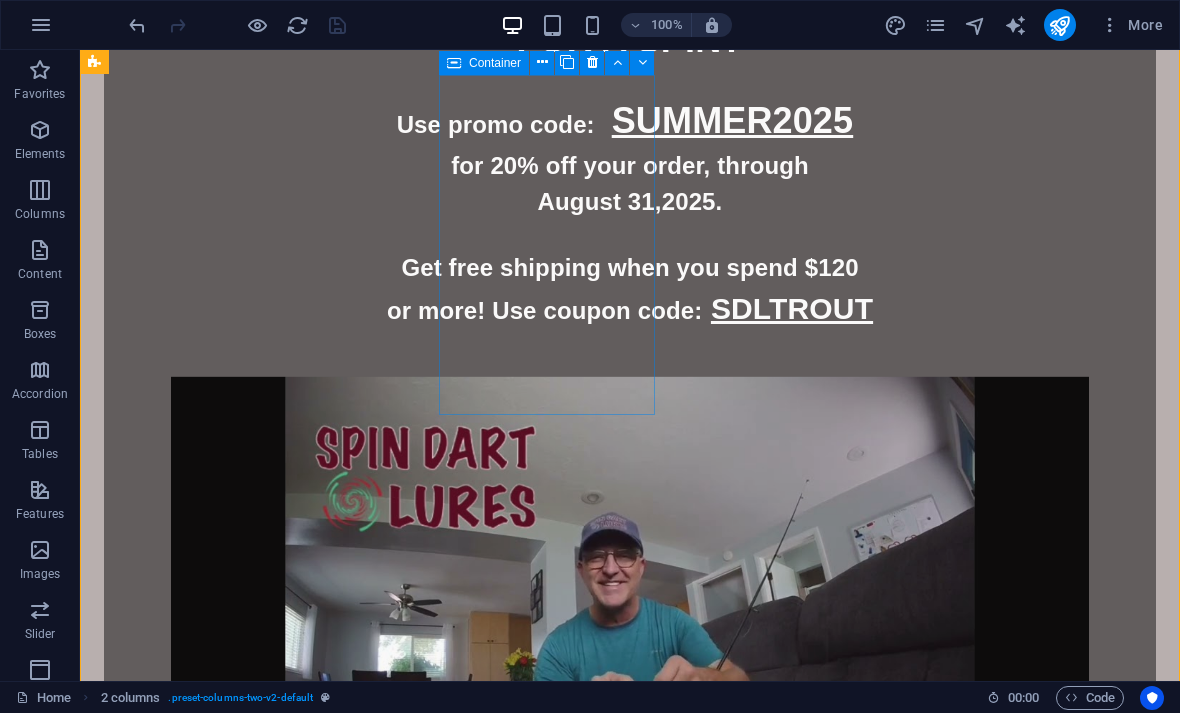 click at bounding box center (215, 1635) 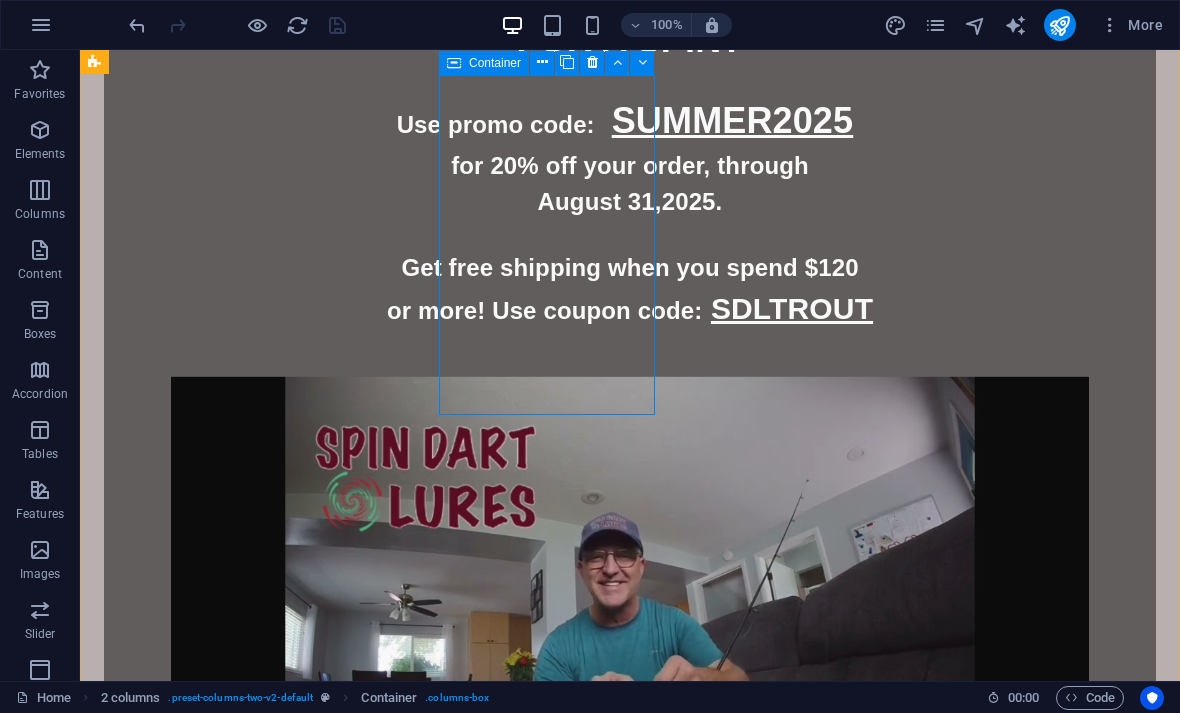 click at bounding box center (542, 62) 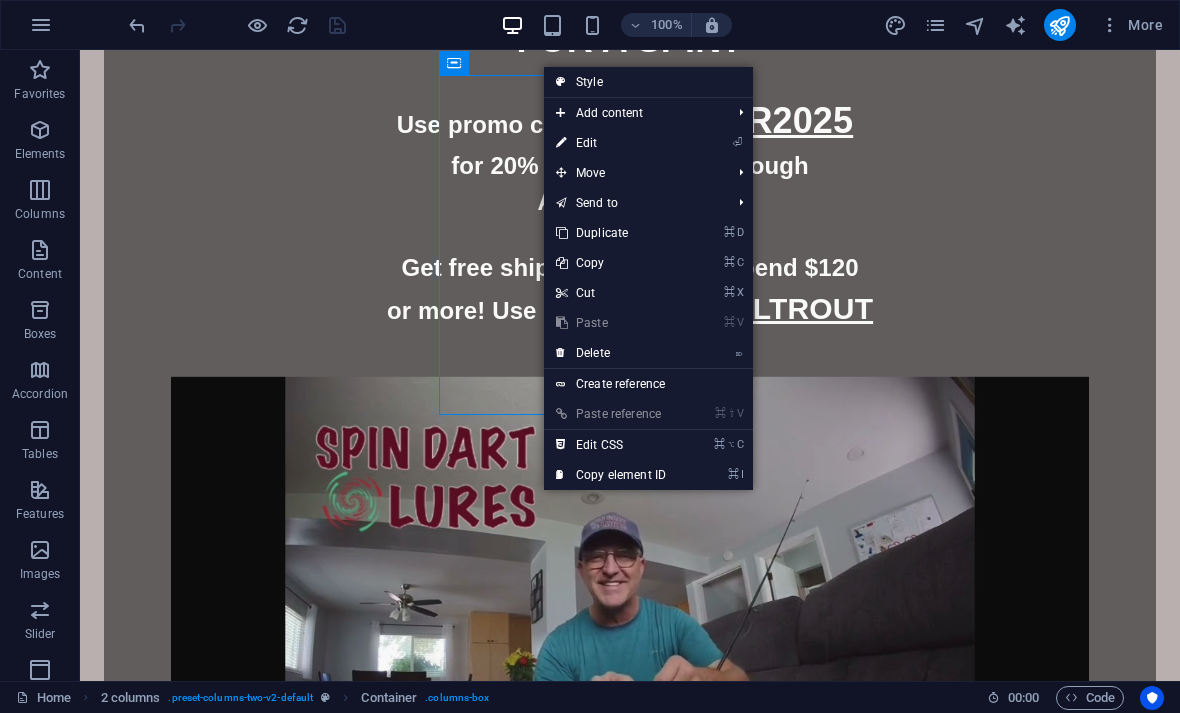 click on "⏎  Edit" at bounding box center (611, 143) 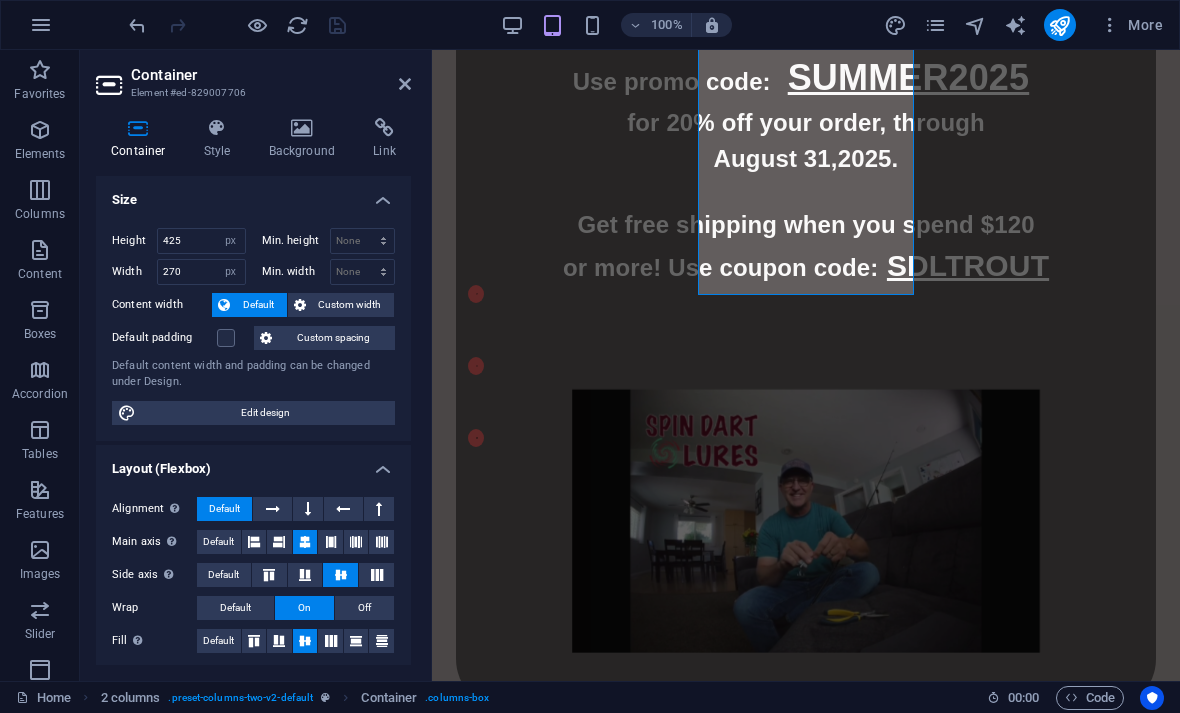 click on "Link" at bounding box center (384, 139) 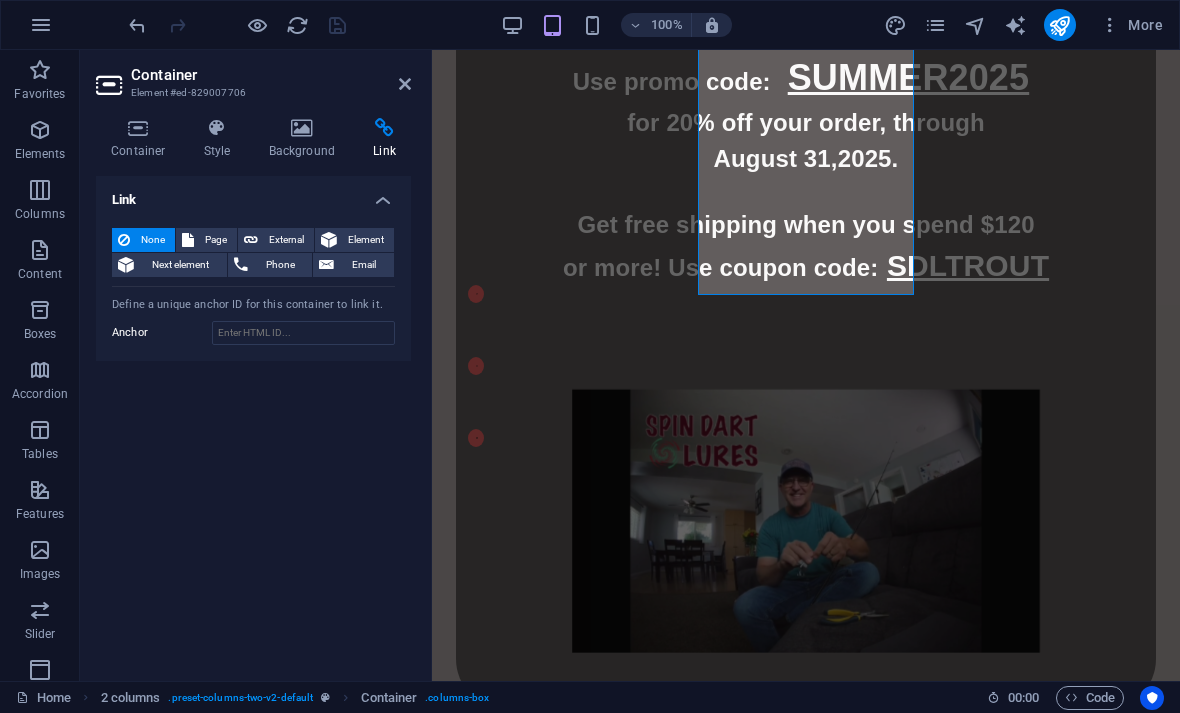 click on "External" at bounding box center [286, 240] 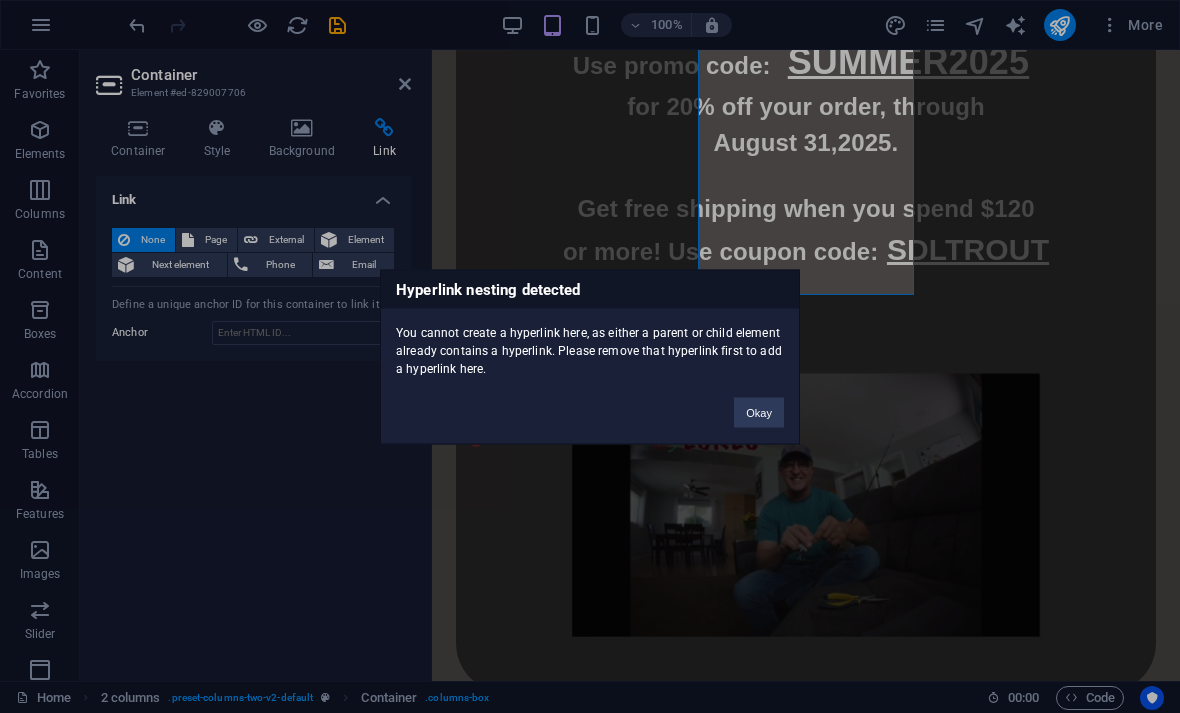click on "Okay" at bounding box center (759, 412) 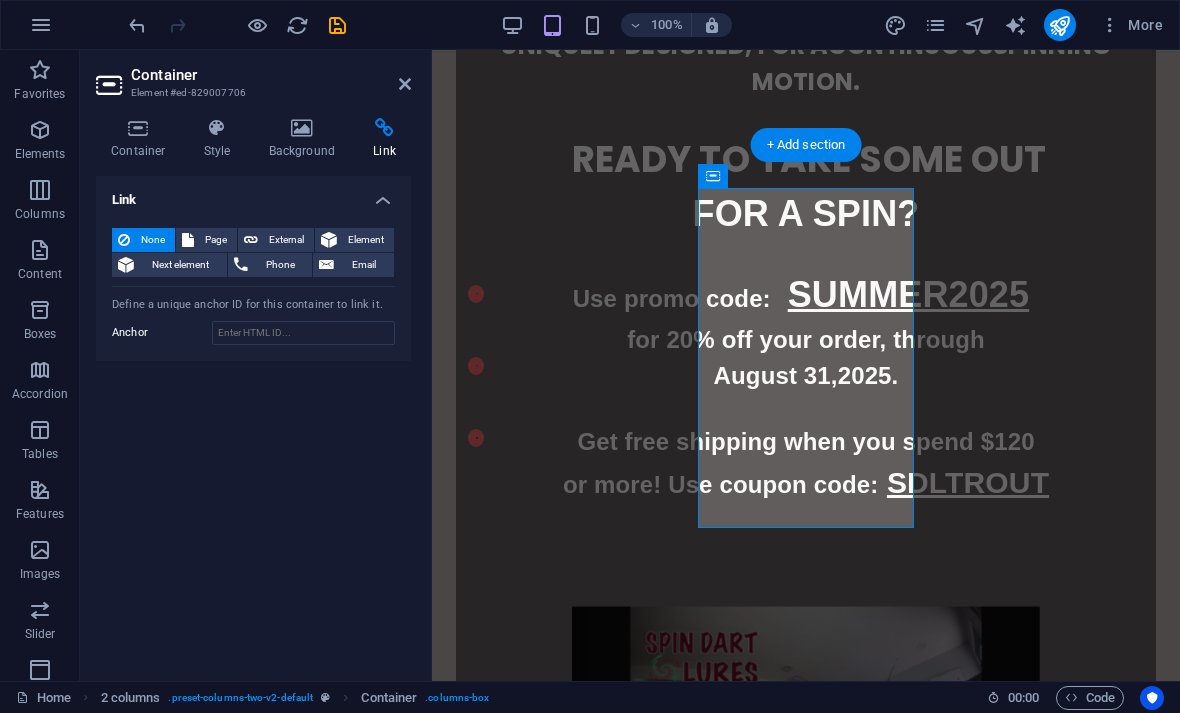 scroll, scrollTop: 1421, scrollLeft: 0, axis: vertical 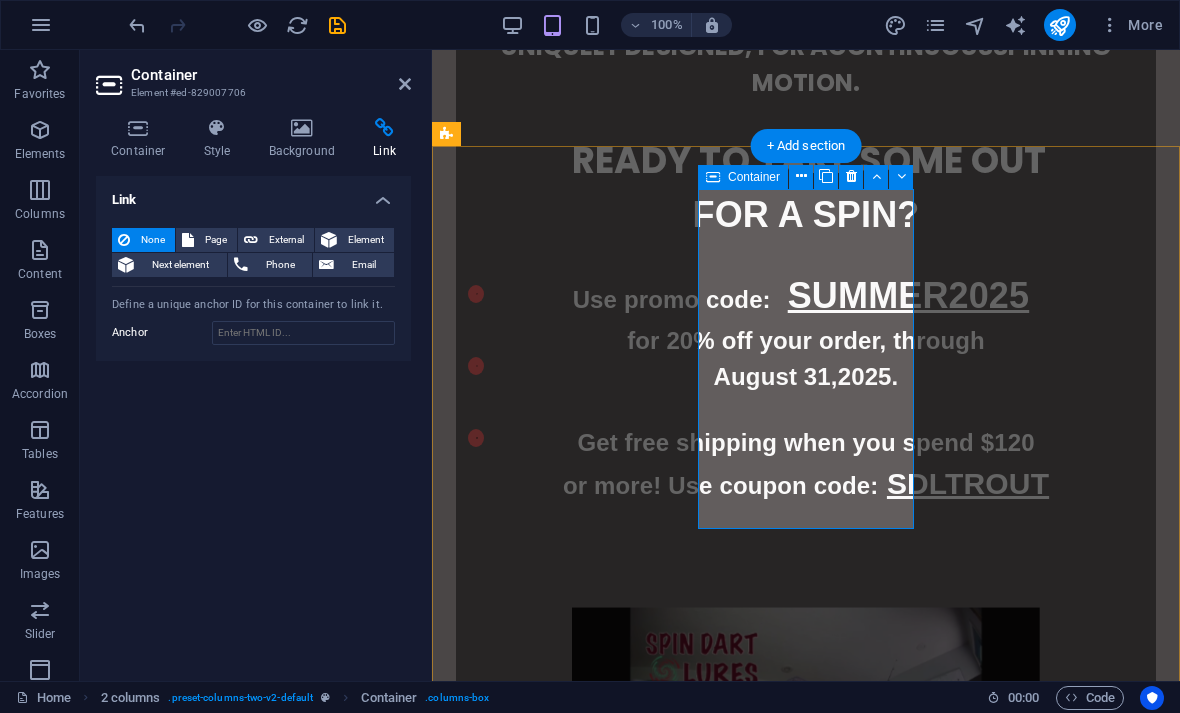 click on "Container" at bounding box center [754, 177] 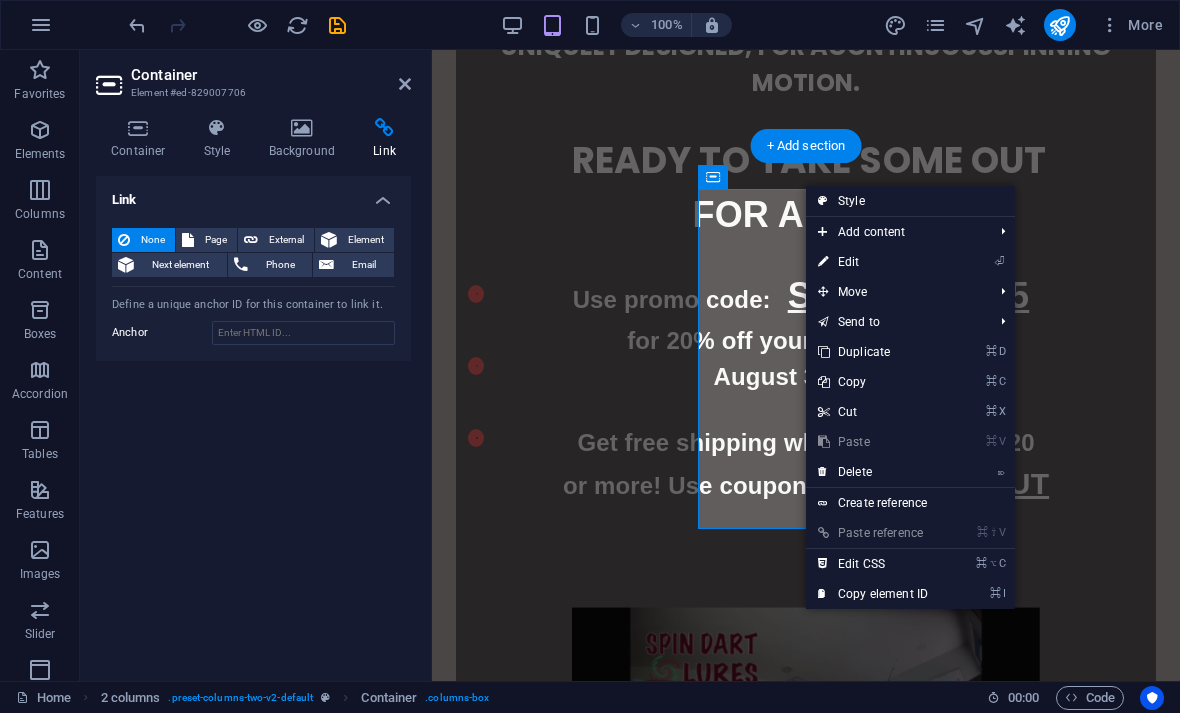 click on "⏎  Edit" at bounding box center [873, 262] 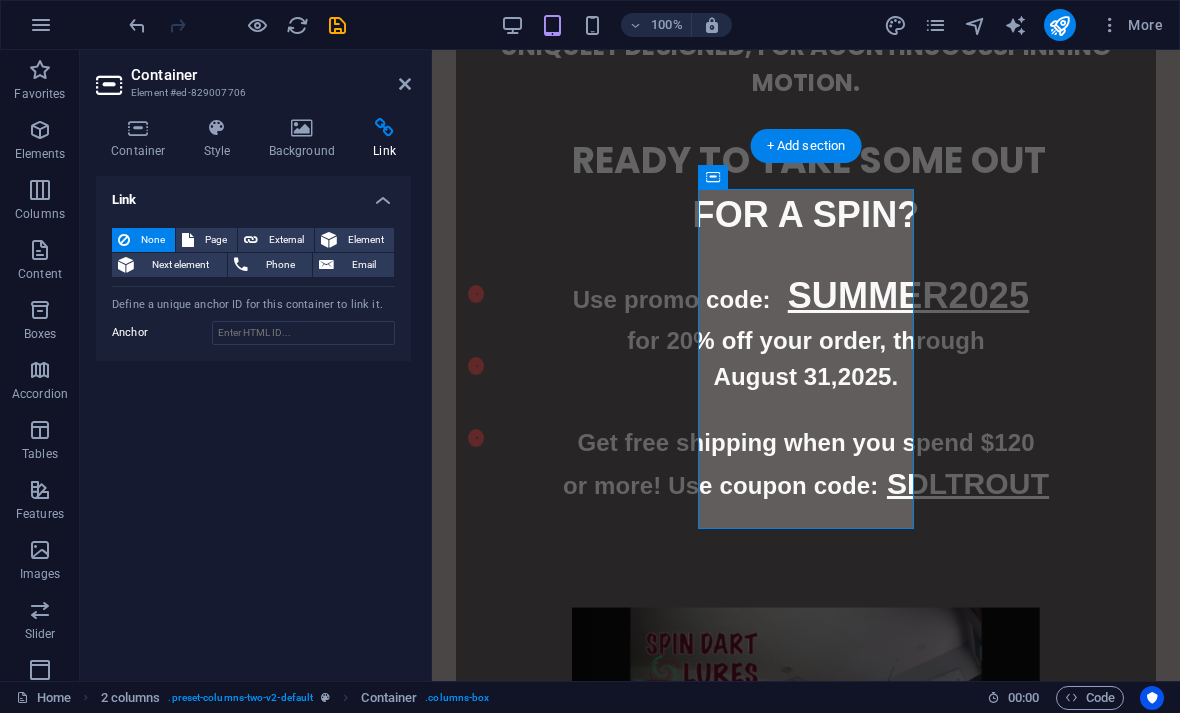 click on "External" at bounding box center (286, 240) 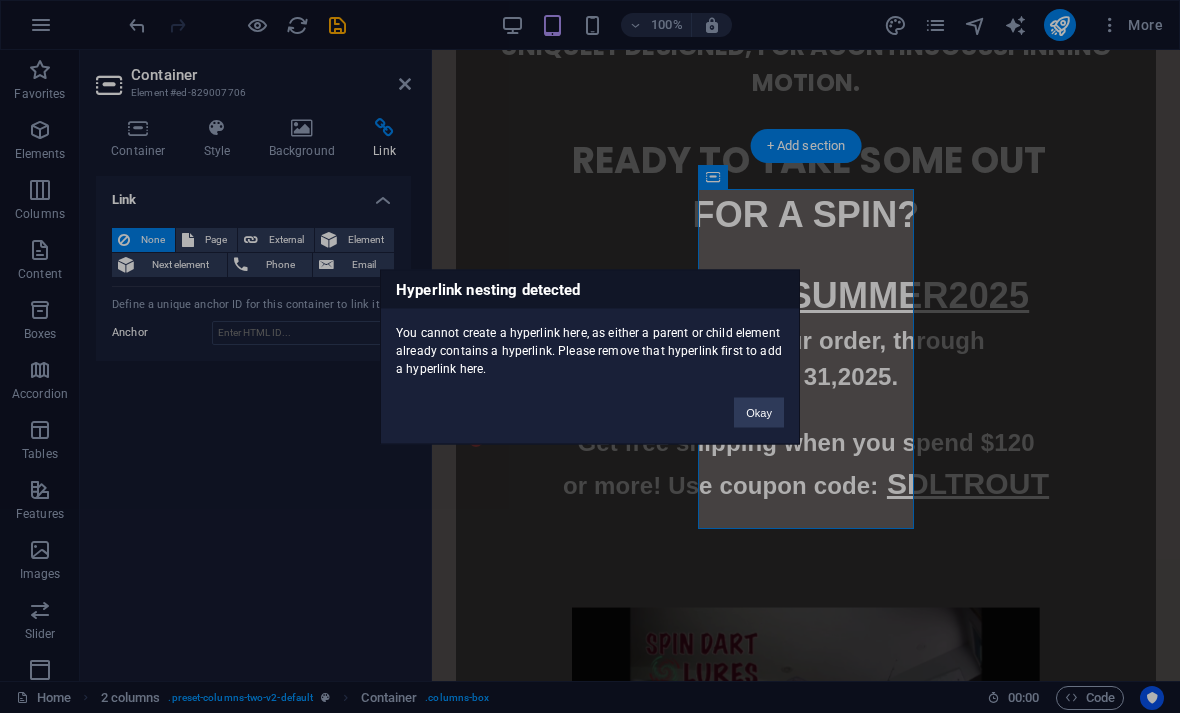click on "Okay" at bounding box center [759, 412] 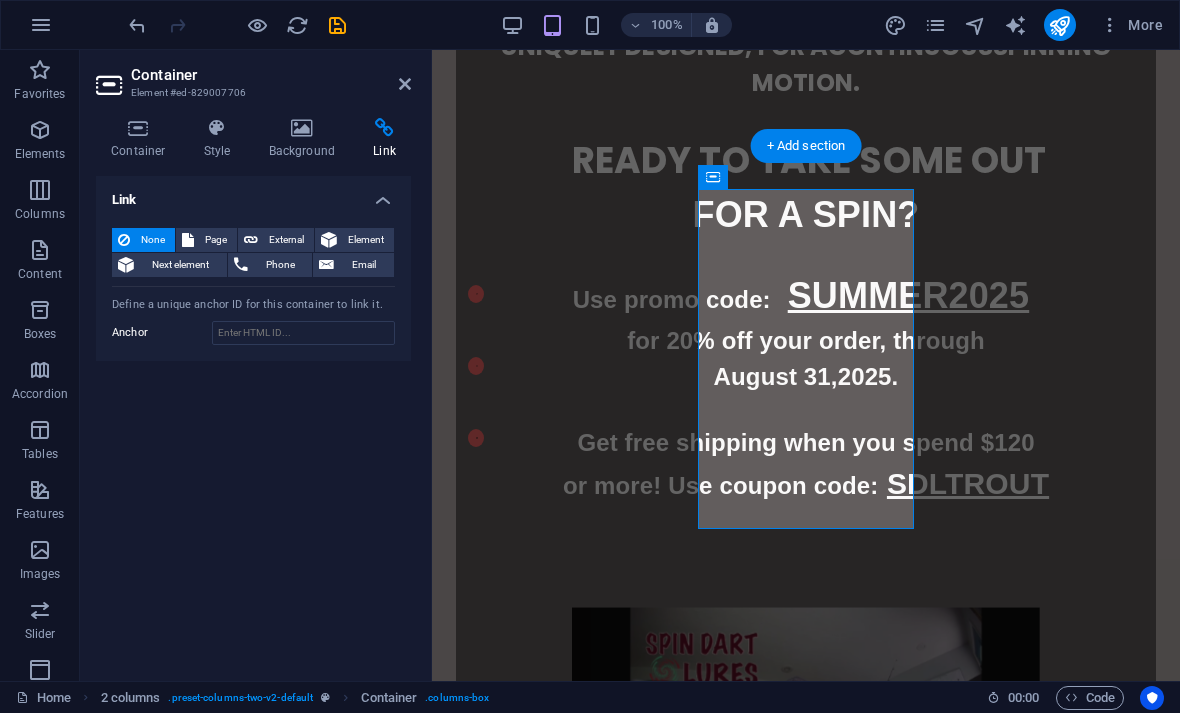 click at bounding box center [405, 84] 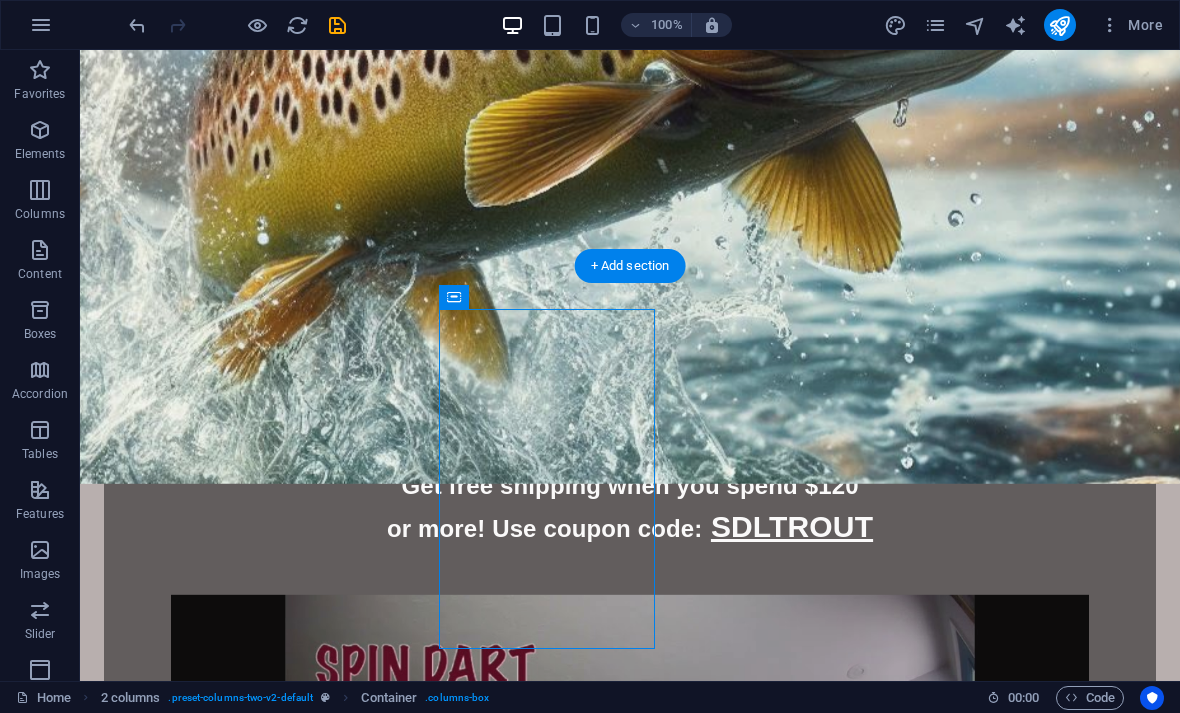 click on "DART Made with a dense rigid poly resin, with black zinc-nickel alloy loops (for strength), and a high carbon steel #4 treble hook. Choose from 5 different colors! Silver Red Fluorescent Yellow Fluorescent Pink Fluorescent Green BUTTERFLY Made with a dense rigid poly resin, with black zinc-nickel alloy loops (for strength), and a high carbon steel #4 treble hook. Choose from 5 different colors! Silver Red Fluorescent Yellow Fluorescent Pink Fluorescent Green" at bounding box center (630, 2074) 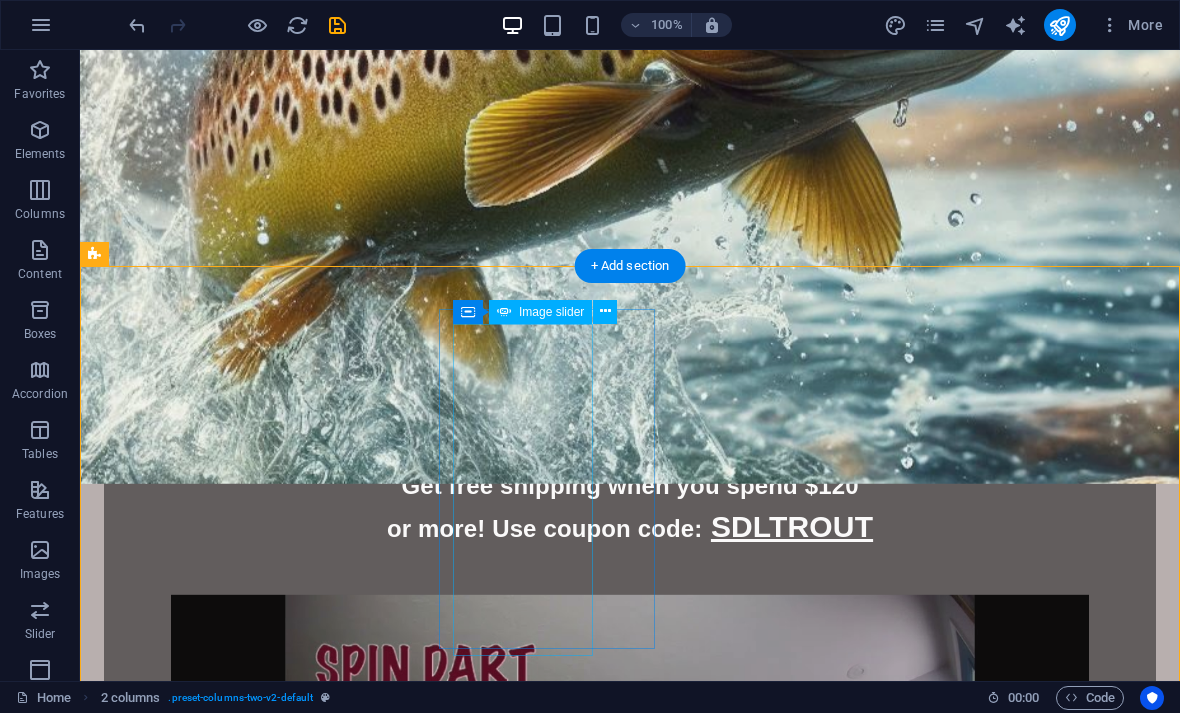 click on "DART Made with a dense rigid poly resin, with black zinc-nickel alloy loops (for strength), and a high carbon steel #4 treble hook. Choose from 5 different colors! Silver Red Fluorescent Yellow Fluorescent Pink Fluorescent Green BUTTERFLY Made with a dense rigid poly resin, with black zinc-nickel alloy loops (for strength), and a high carbon steel #4 treble hook. Choose from 5 different colors! Silver Red Fluorescent Yellow Fluorescent Pink Fluorescent Green" at bounding box center (630, 2074) 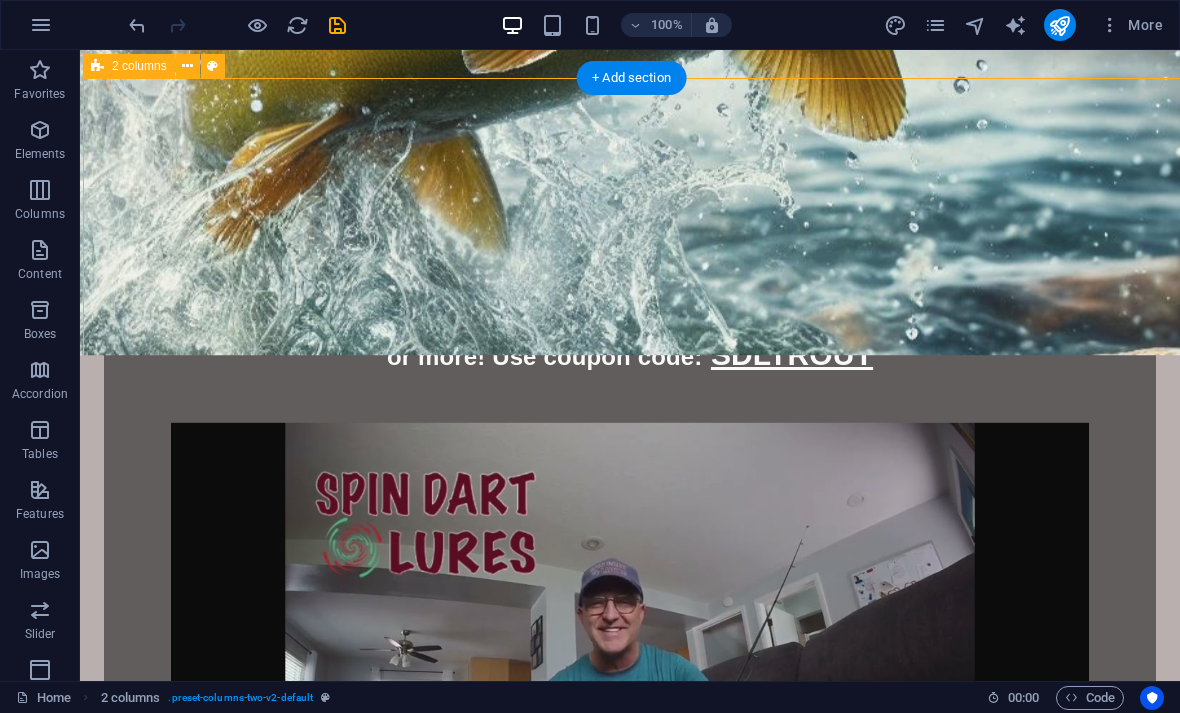 scroll, scrollTop: 1609, scrollLeft: 0, axis: vertical 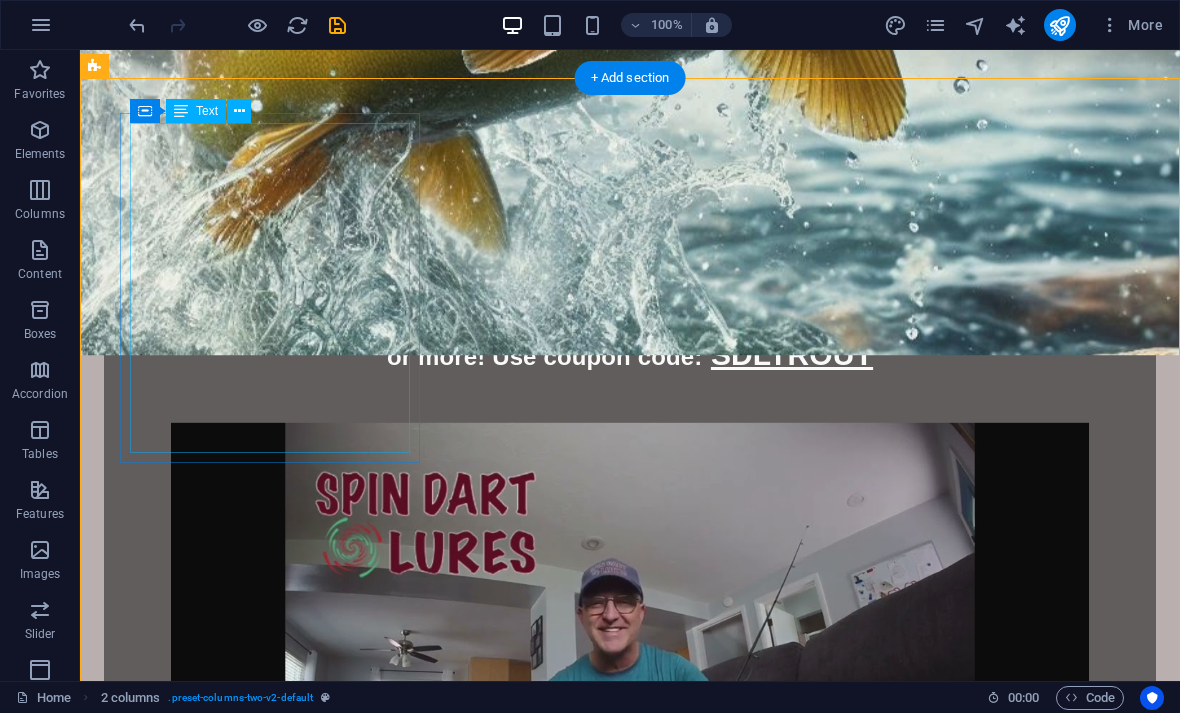 click on "DART Made with a dense rigid poly resin, with black zinc-nickel alloy loops (for strength), and a high carbon steel #4 treble hook. Choose from 5 different colors! Silver Red Fluorescent Yellow Fluorescent Pink Fluorescent Green" at bounding box center (270, 1302) 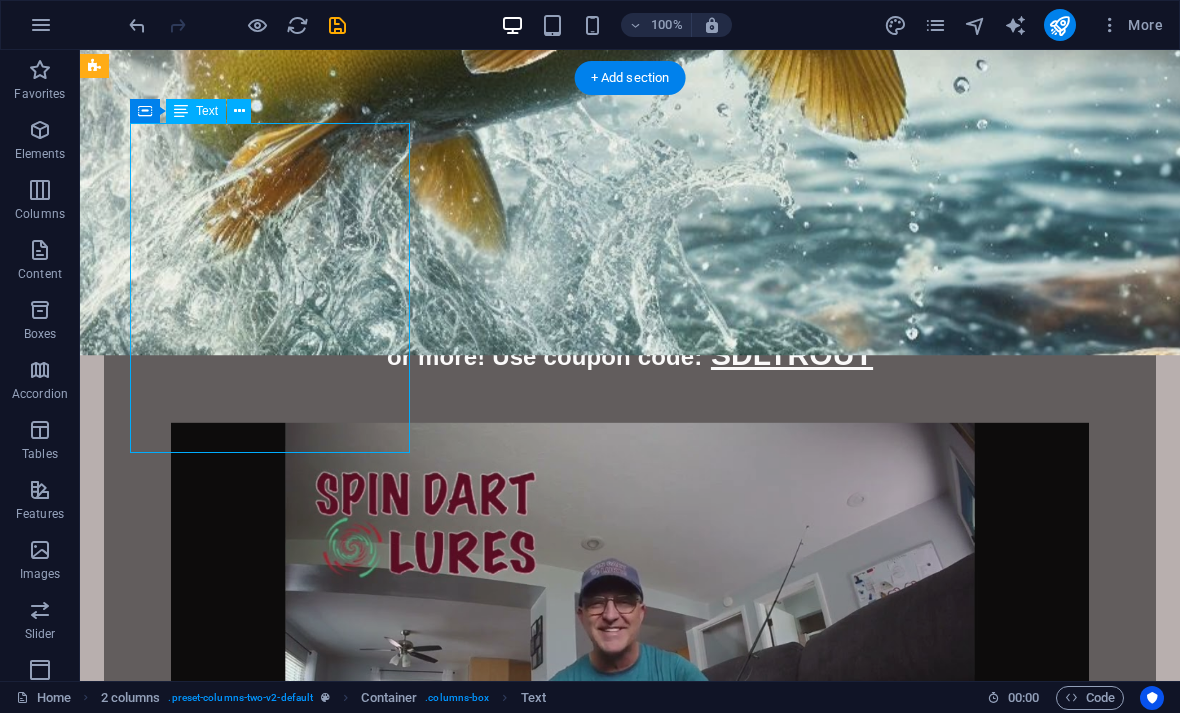 click on "DART Made with a dense rigid poly resin, with black zinc-nickel alloy loops (for strength), and a high carbon steel #4 treble hook. Choose from 5 different colors! Silver Red Fluorescent Yellow Fluorescent Pink Fluorescent Green" at bounding box center [270, 1302] 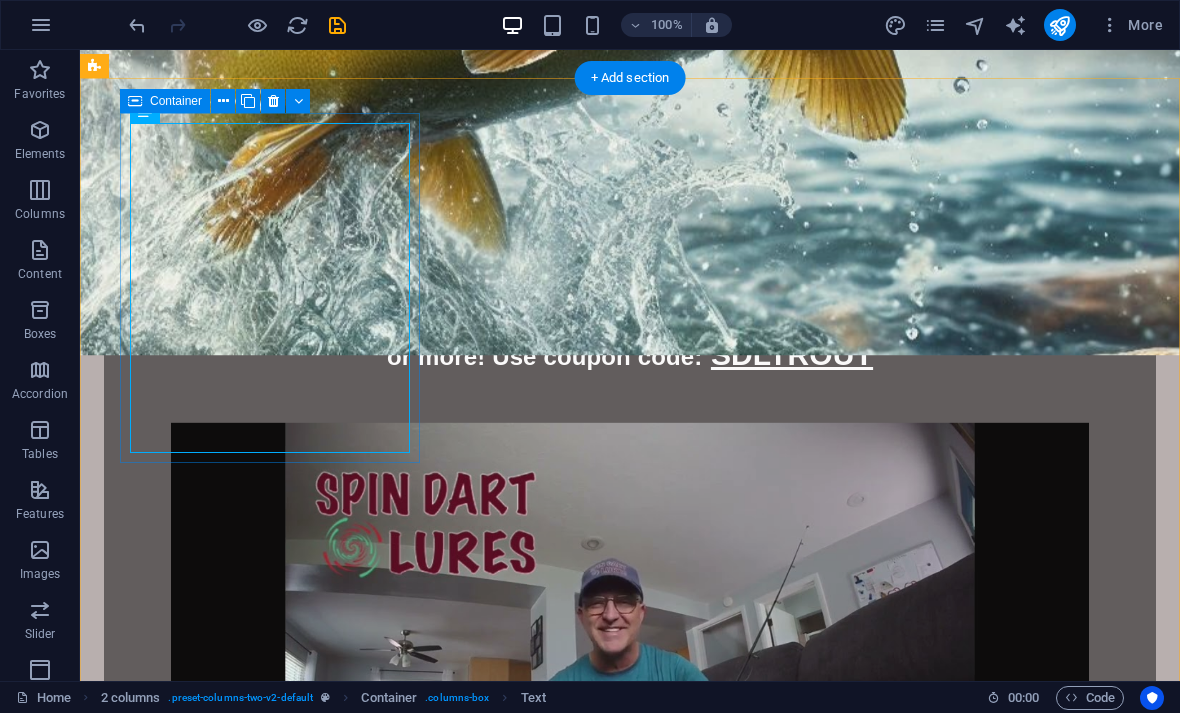 click at bounding box center [223, 101] 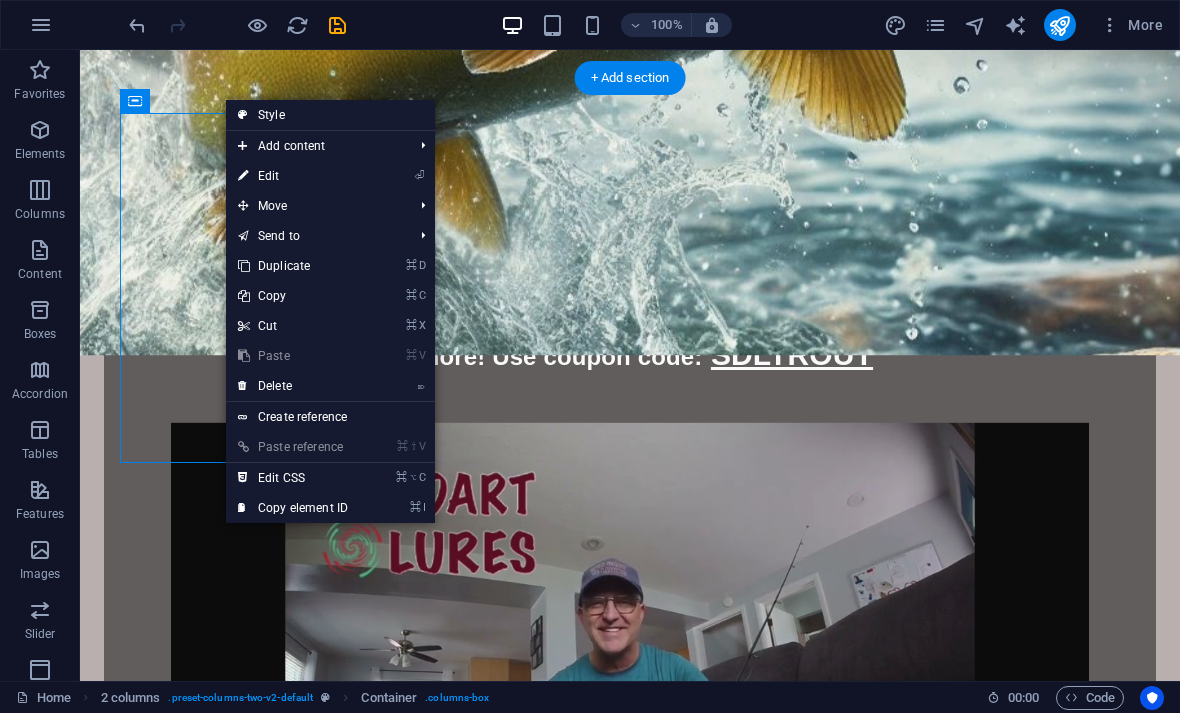 click on "DART Made with a dense rigid poly resin, with black zinc-nickel alloy loops (for strength), and a high carbon steel #4 treble hook. Choose from 5 different colors! Silver Red Fluorescent Yellow Fluorescent Pink Fluorescent Green BUTTERFLY Made with a dense rigid poly resin, with black zinc-nickel alloy loops (for strength), and a high carbon steel #4 treble hook. Choose from 5 different colors! Silver Red Fluorescent Yellow Fluorescent Pink Fluorescent Green" at bounding box center [630, 1902] 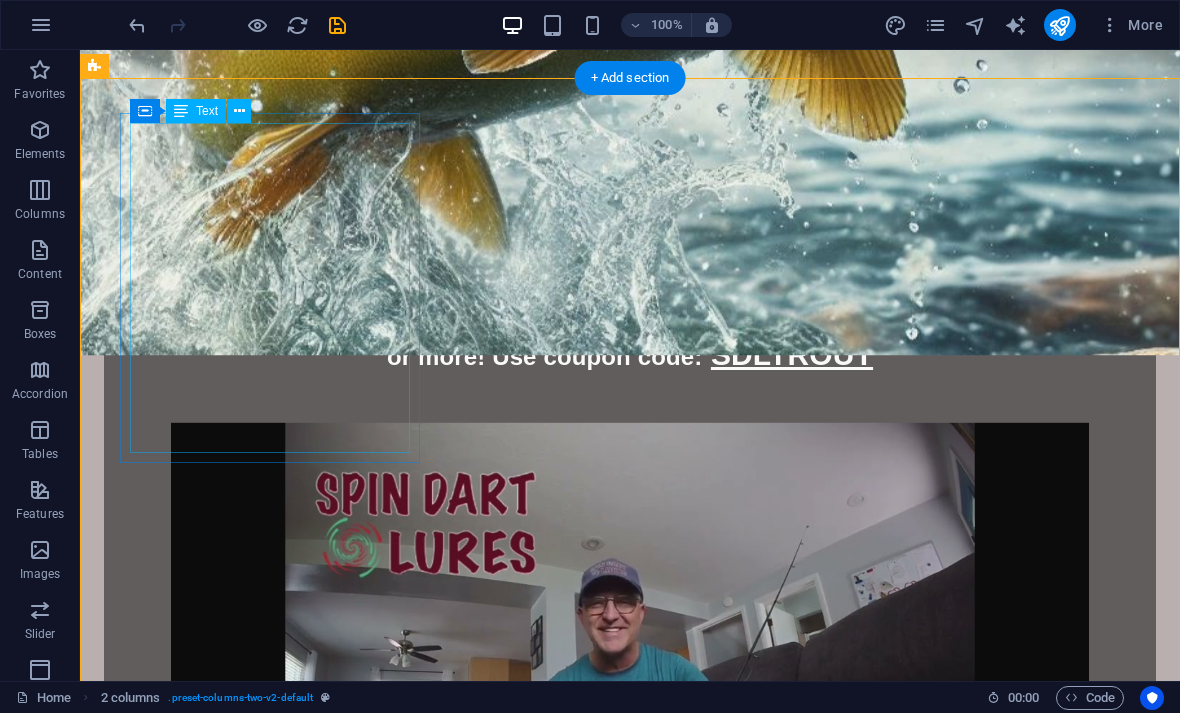 click on "DART Made with a dense rigid poly resin, with black zinc-nickel alloy loops (for strength), and a high carbon steel #4 treble hook. Choose from 5 different colors! Silver Red Fluorescent Yellow Fluorescent Pink Fluorescent Green" at bounding box center [270, 1302] 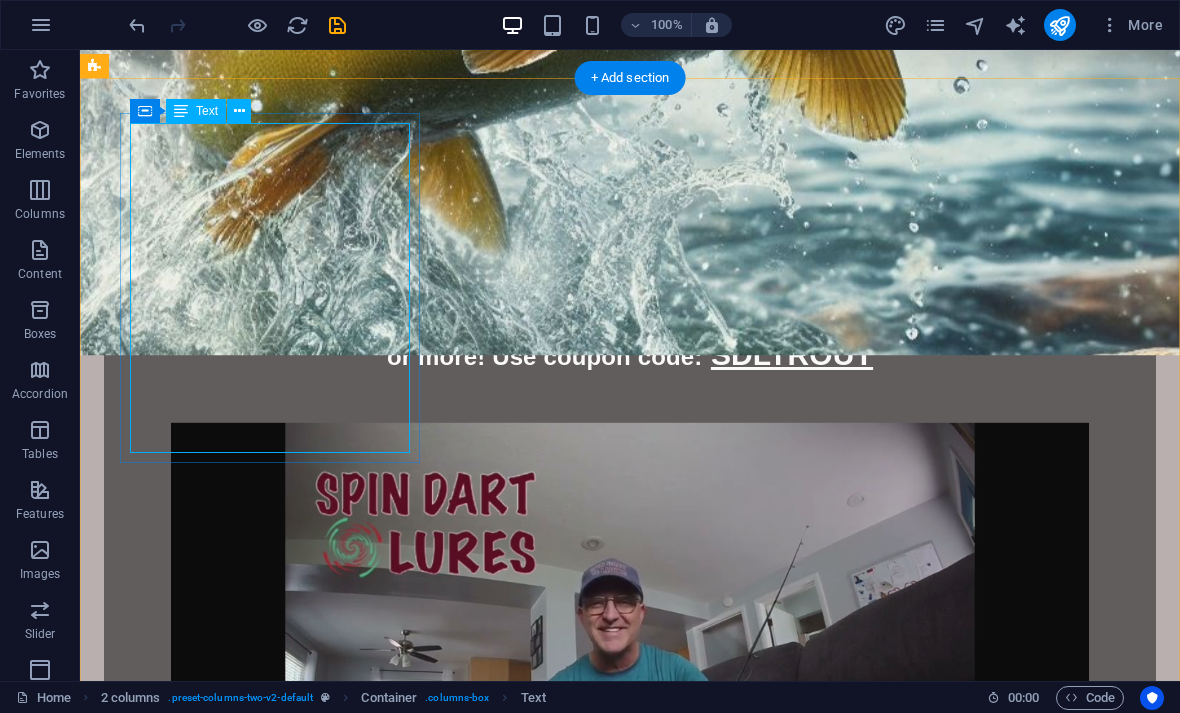 click at bounding box center (239, 111) 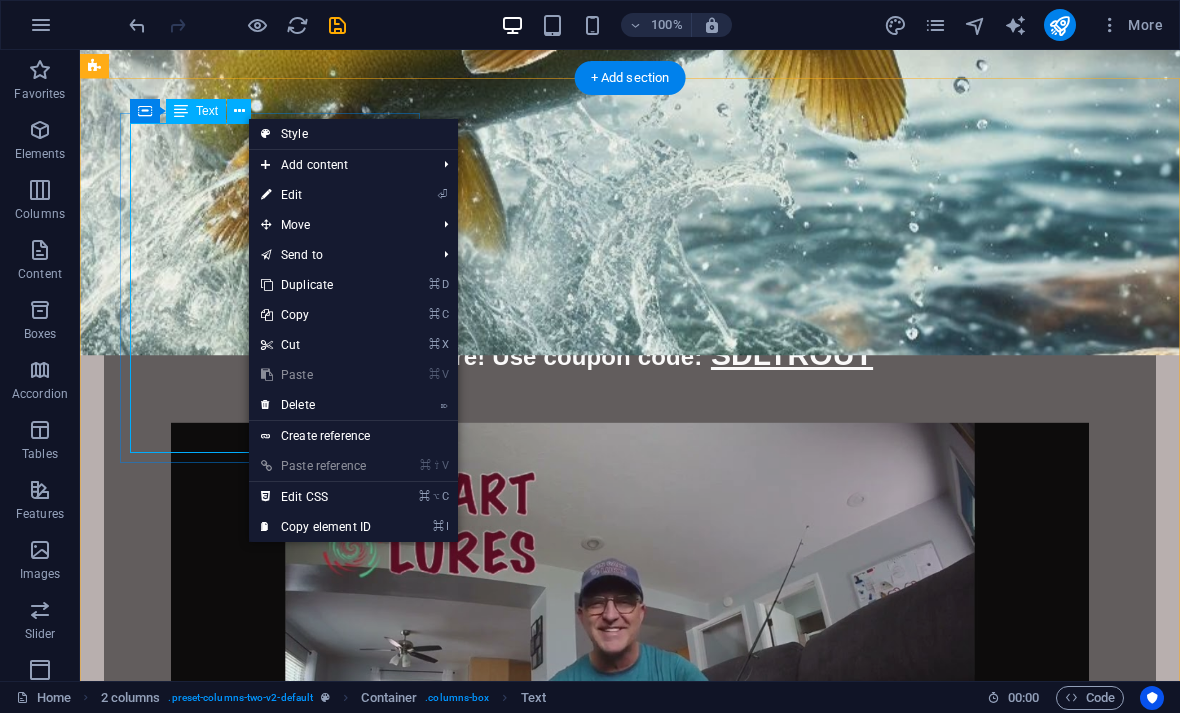 click on "⏎  Edit" at bounding box center [316, 195] 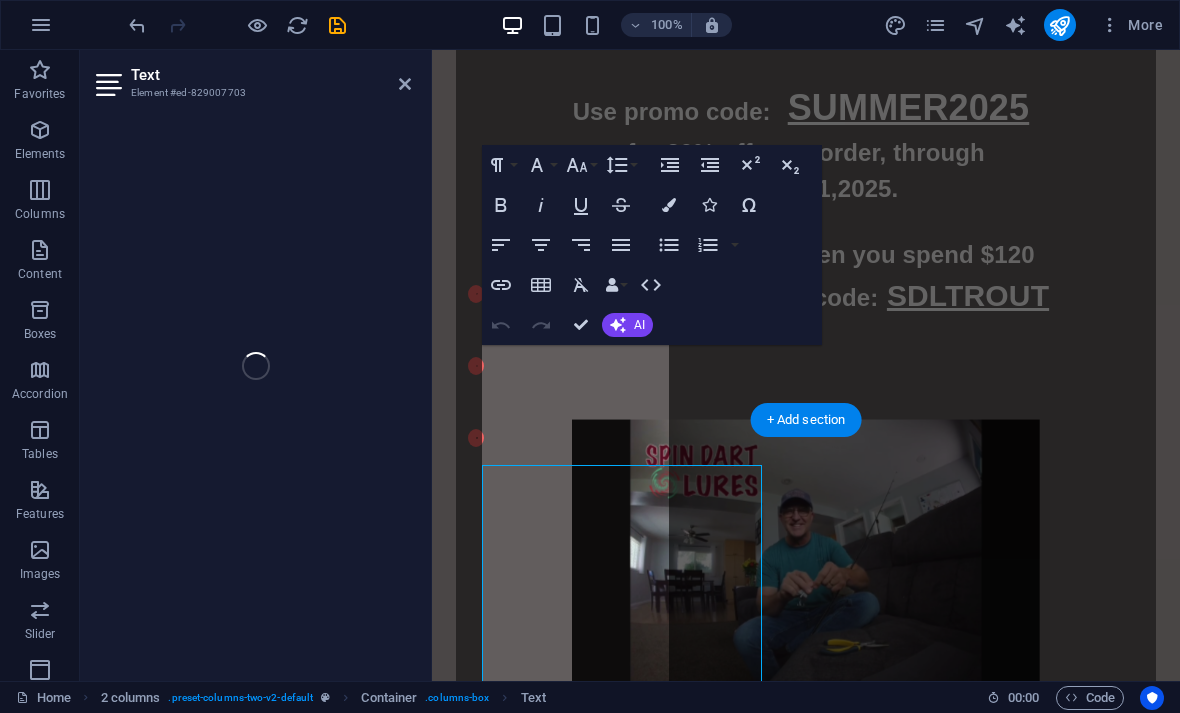 scroll, scrollTop: 1267, scrollLeft: 0, axis: vertical 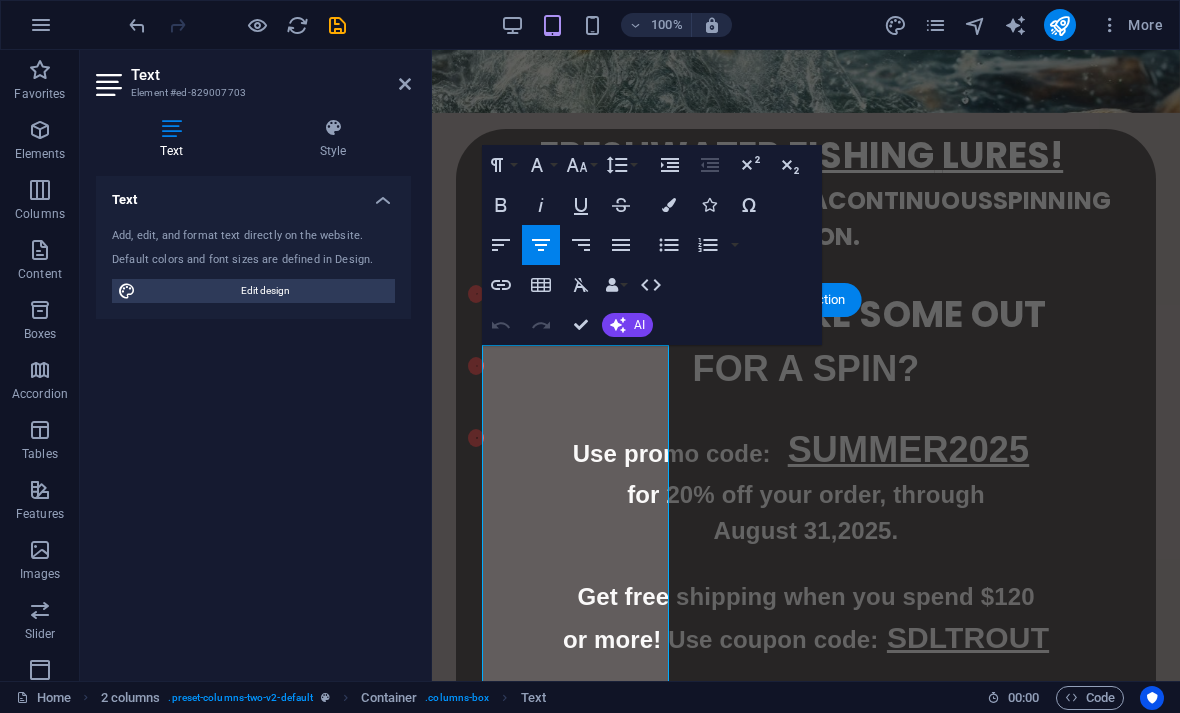 click on "Style" at bounding box center (333, 139) 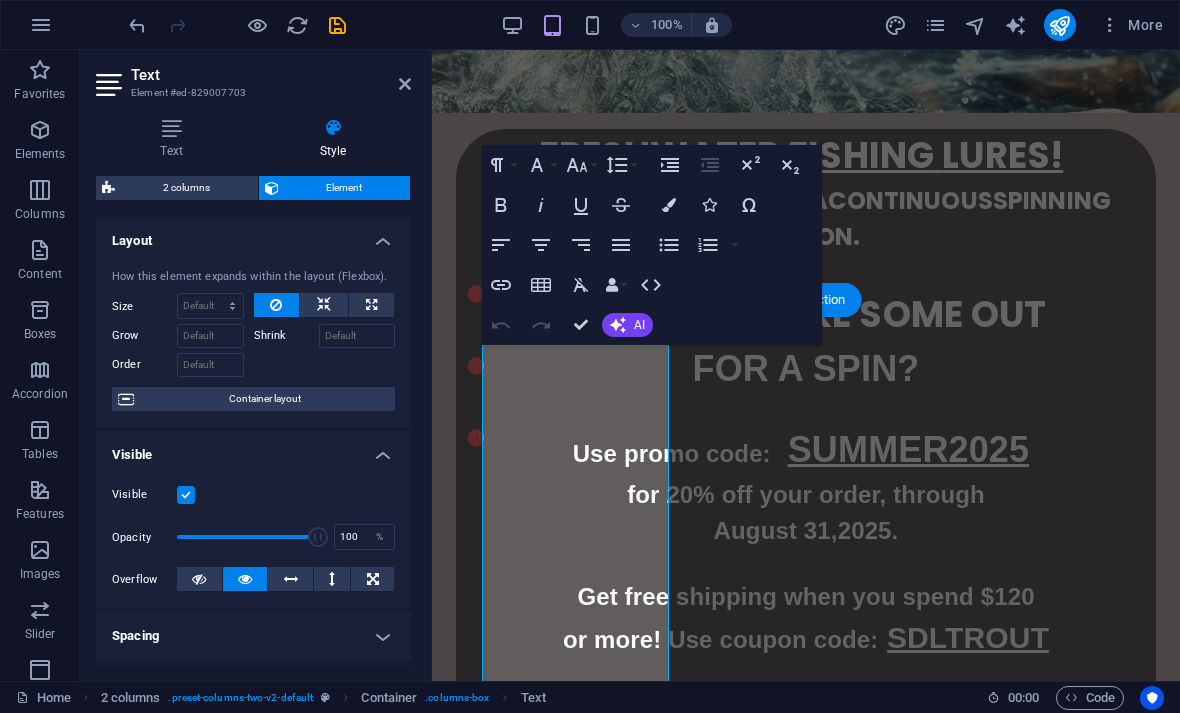 scroll, scrollTop: 0, scrollLeft: 0, axis: both 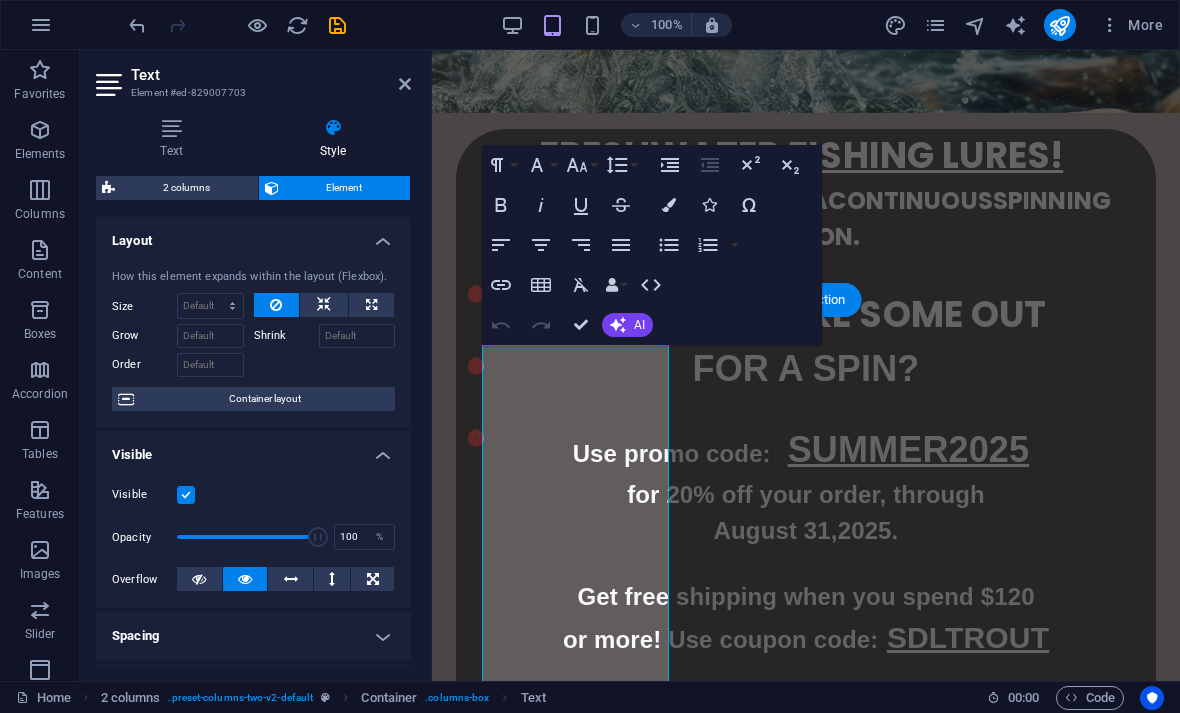 click on "Text" at bounding box center (175, 139) 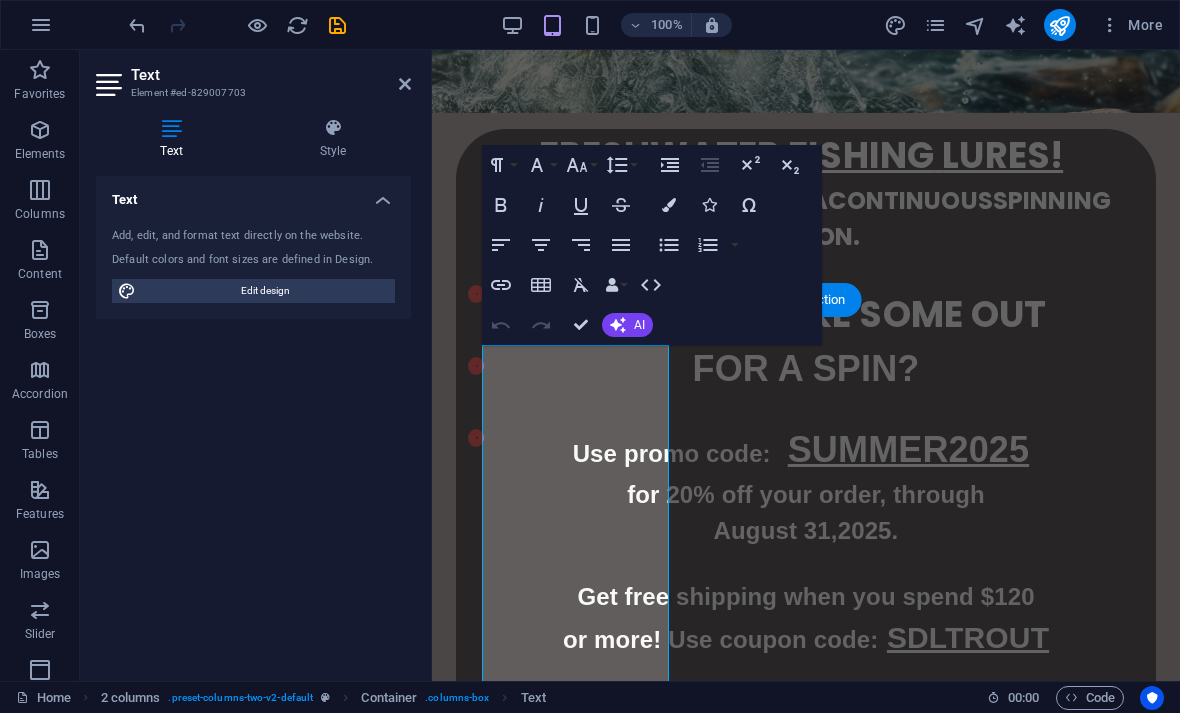 click at bounding box center (405, 84) 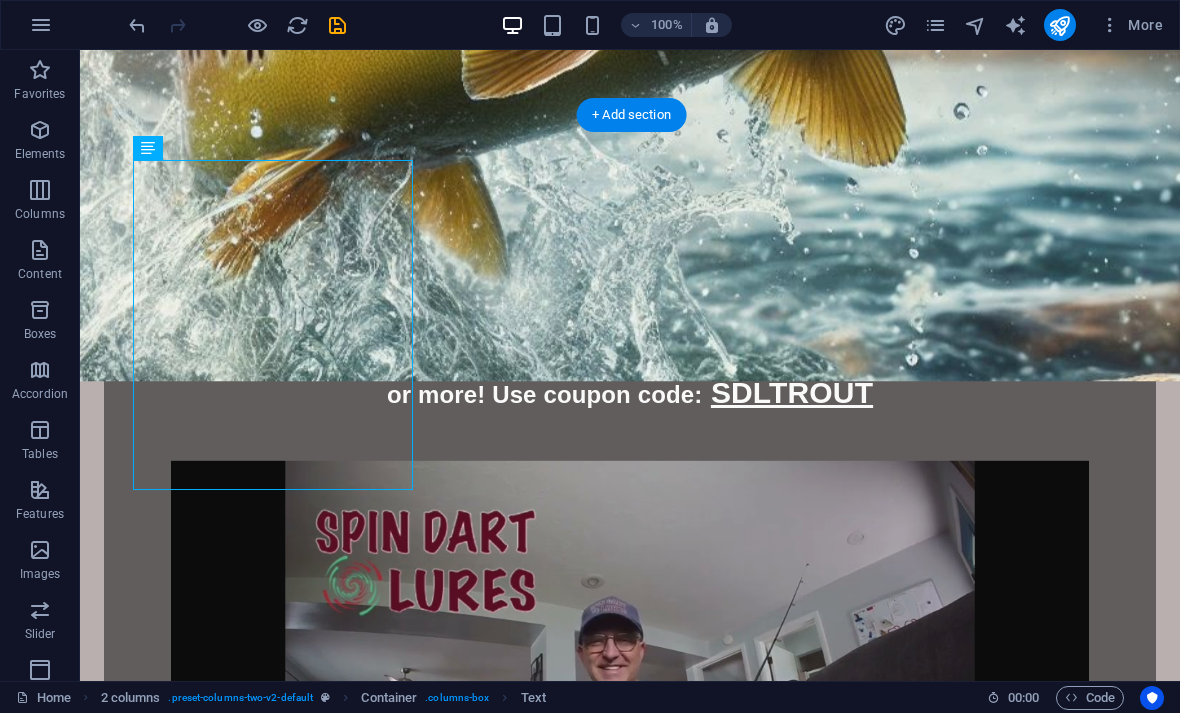 scroll, scrollTop: 1571, scrollLeft: 0, axis: vertical 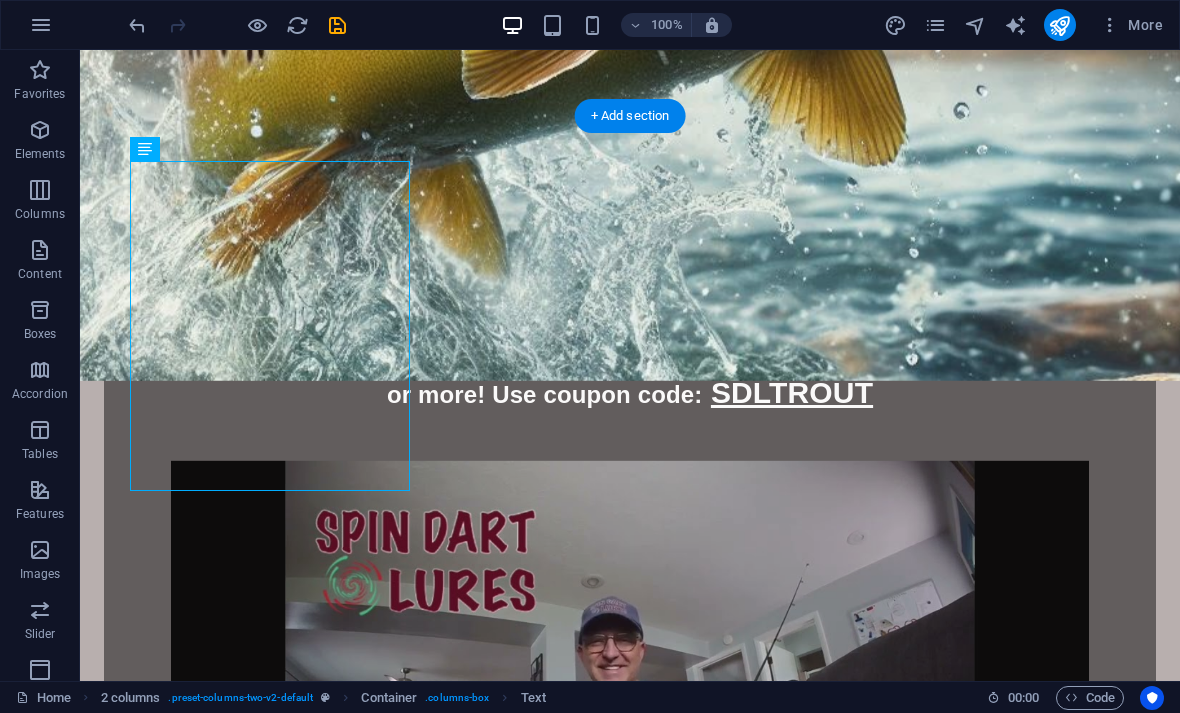 click on "DART Made with a dense rigid poly resin, with black zinc-nickel alloy loops (for strength), and a high carbon steel #4 treble hook. Choose from 5 different colors! Silver Red Fluorescent Yellow Fluorescent Pink Fluorescent Green" at bounding box center [270, 1340] 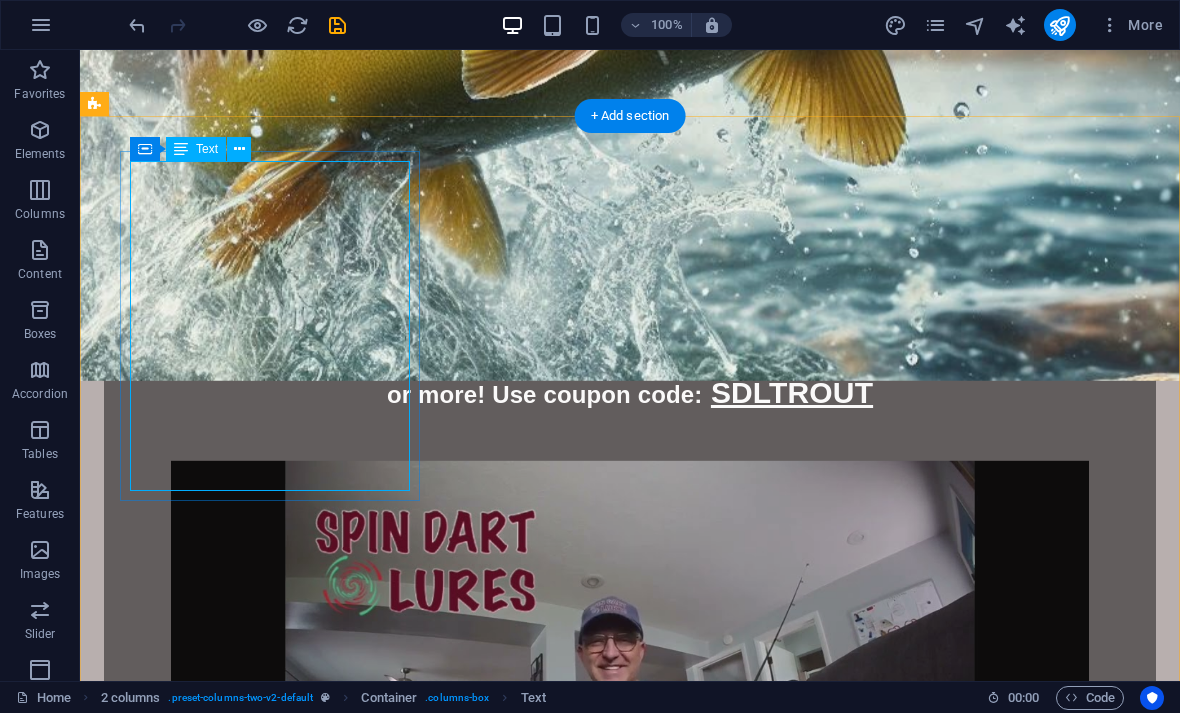click at bounding box center [239, 149] 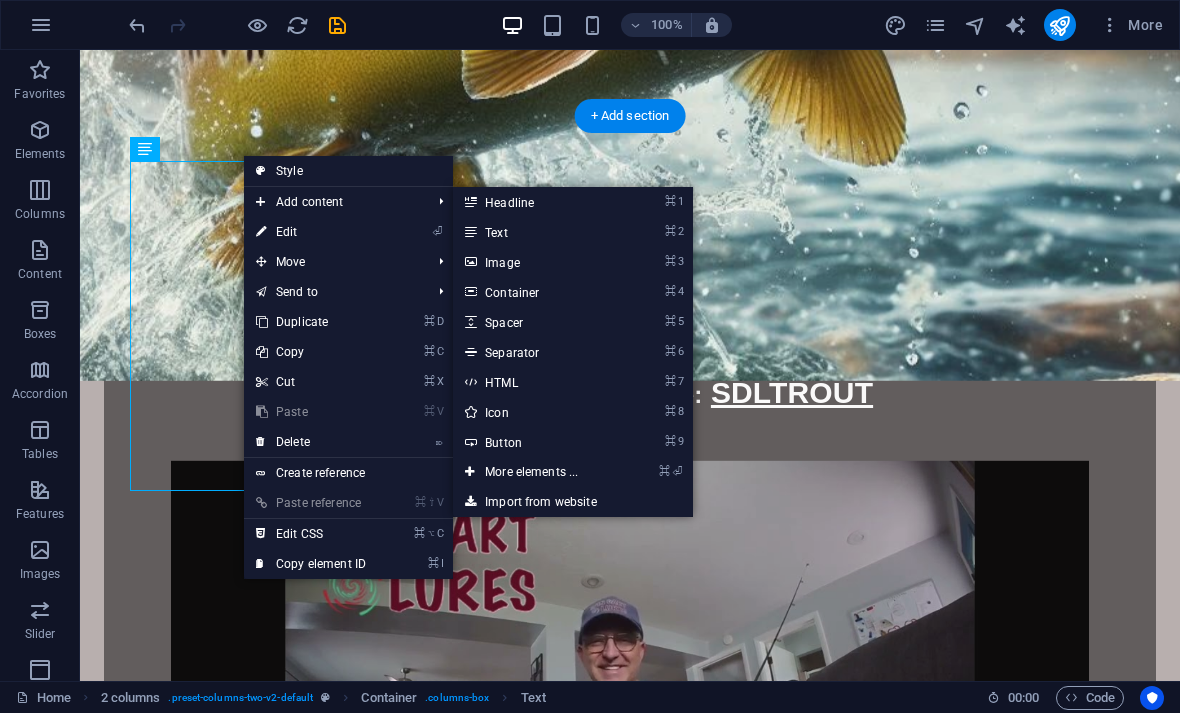 click on "⌘ 9  Button" at bounding box center (535, 442) 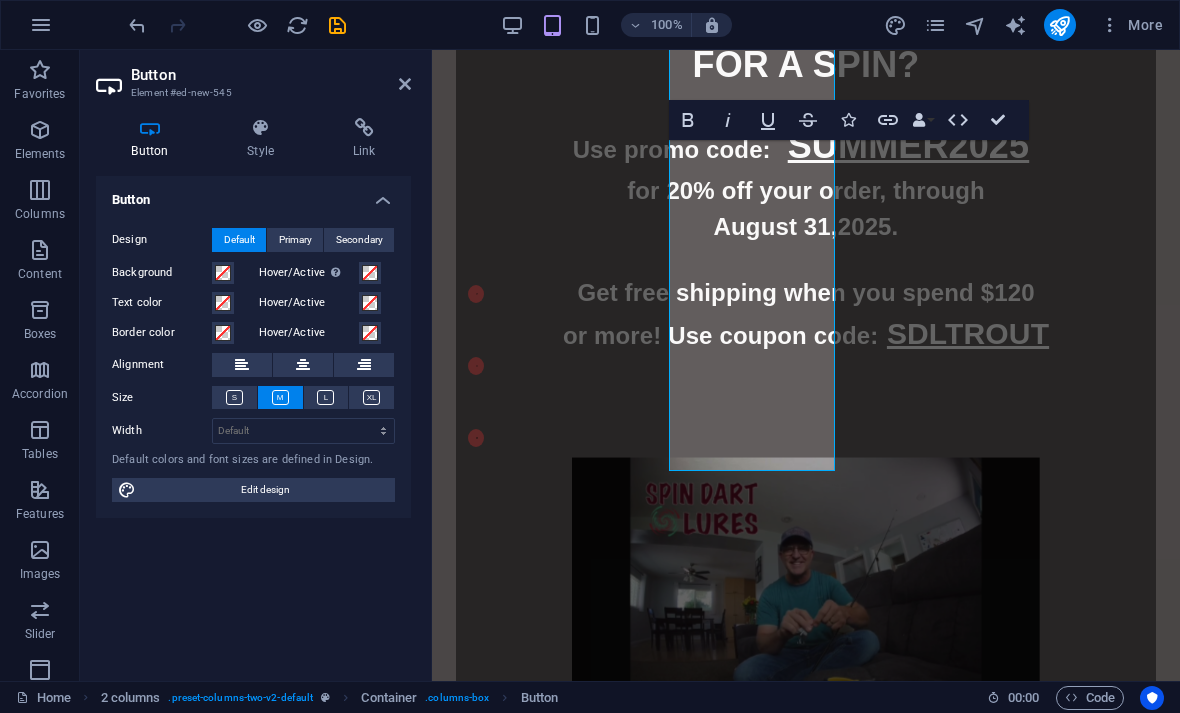 click at bounding box center (234, 397) 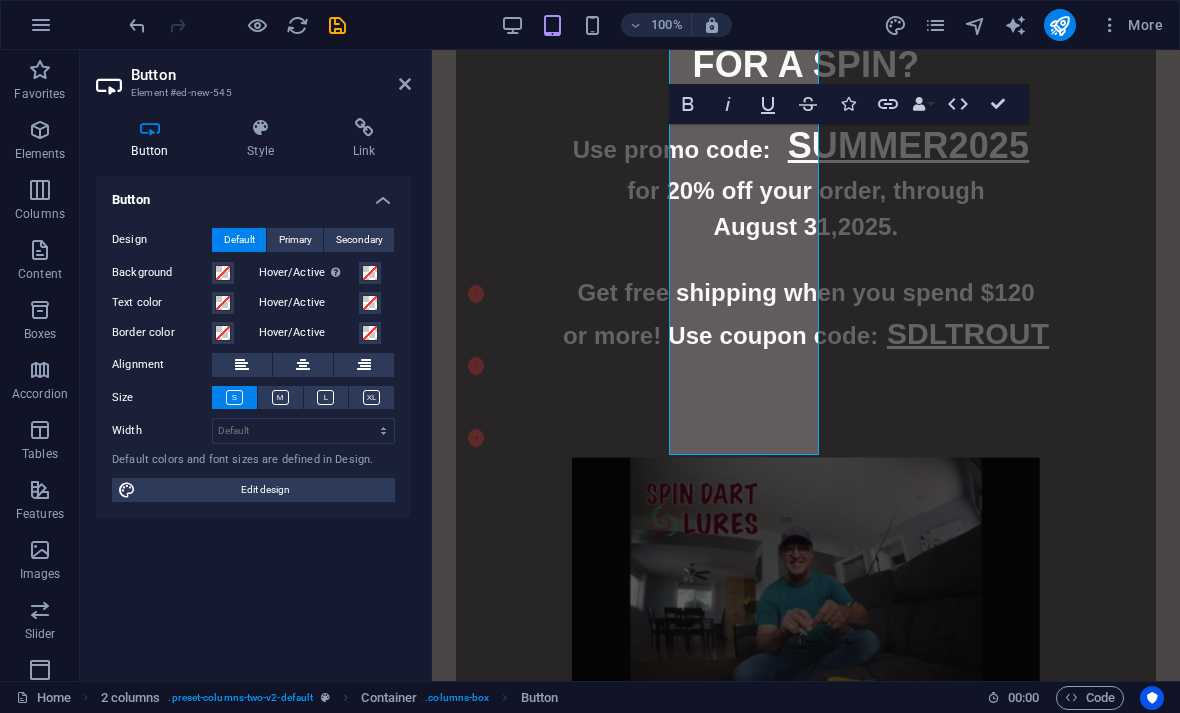 click on "Primary" at bounding box center (295, 240) 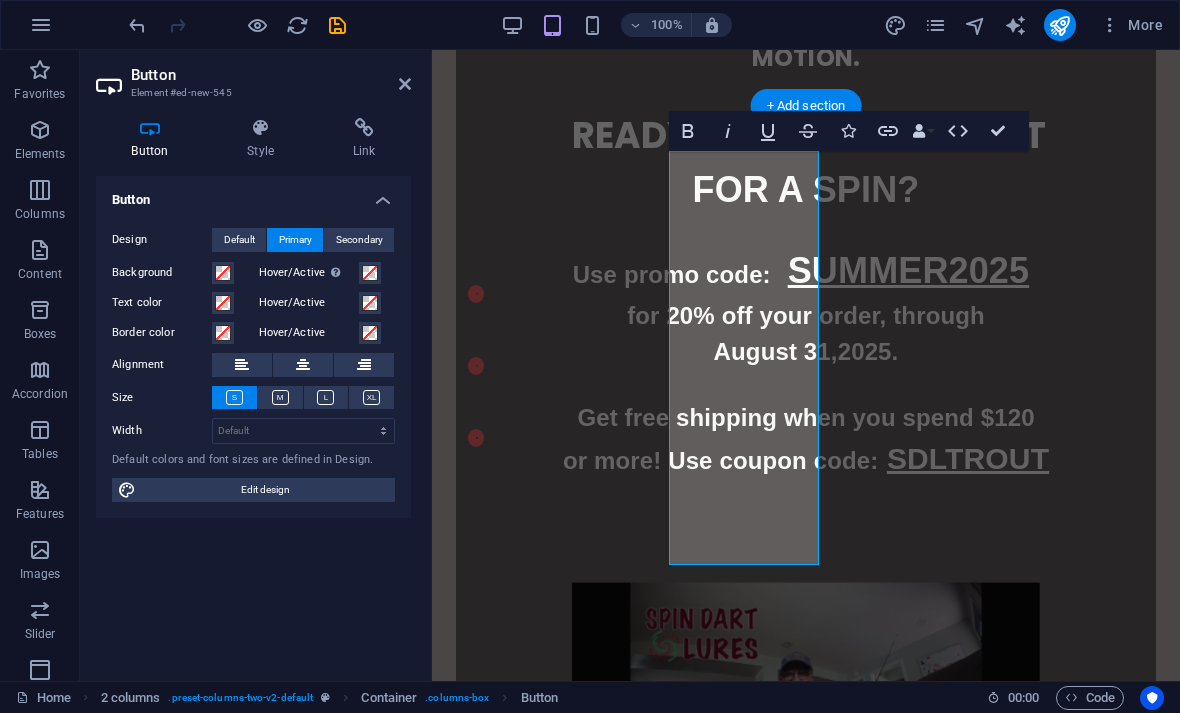 scroll, scrollTop: 1444, scrollLeft: 0, axis: vertical 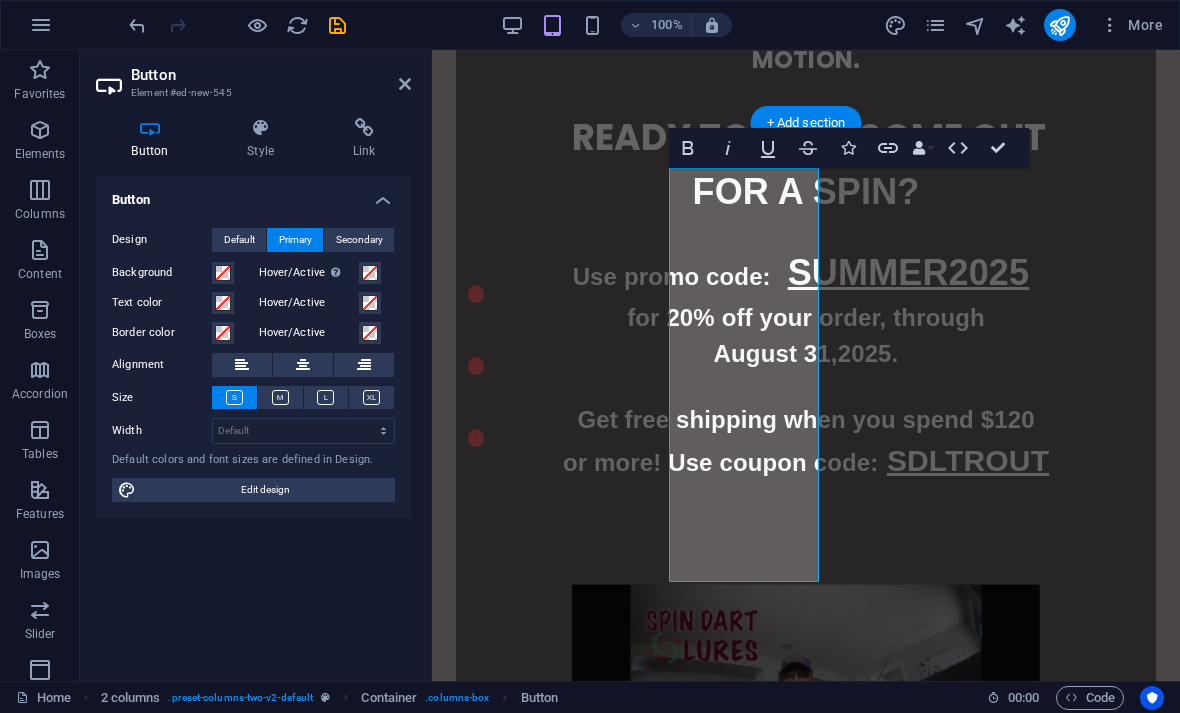 click on "Link" at bounding box center [364, 139] 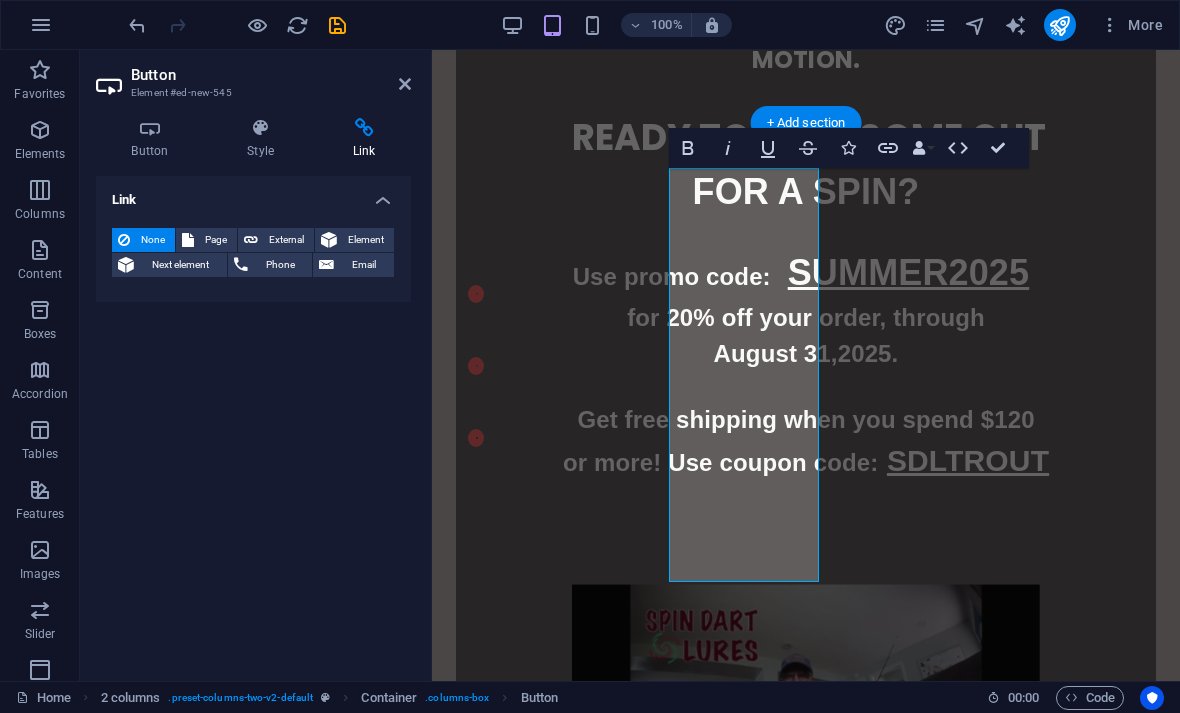 click on "External" at bounding box center [286, 240] 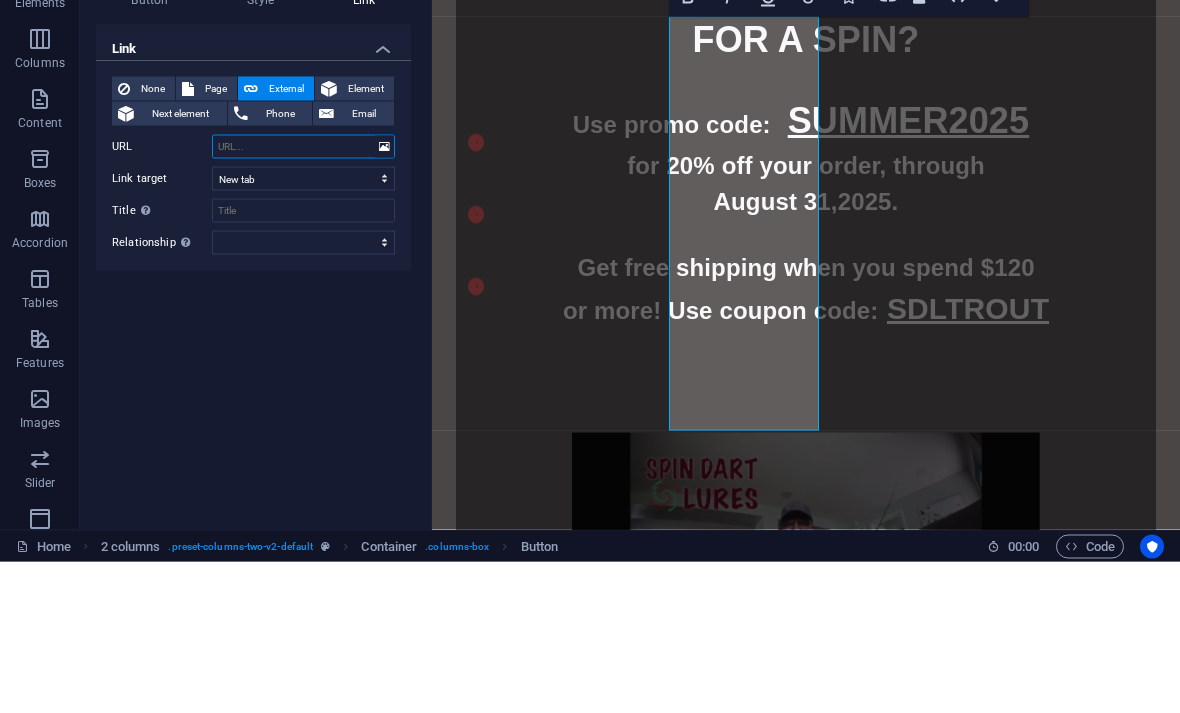 click on "URL" at bounding box center [303, 298] 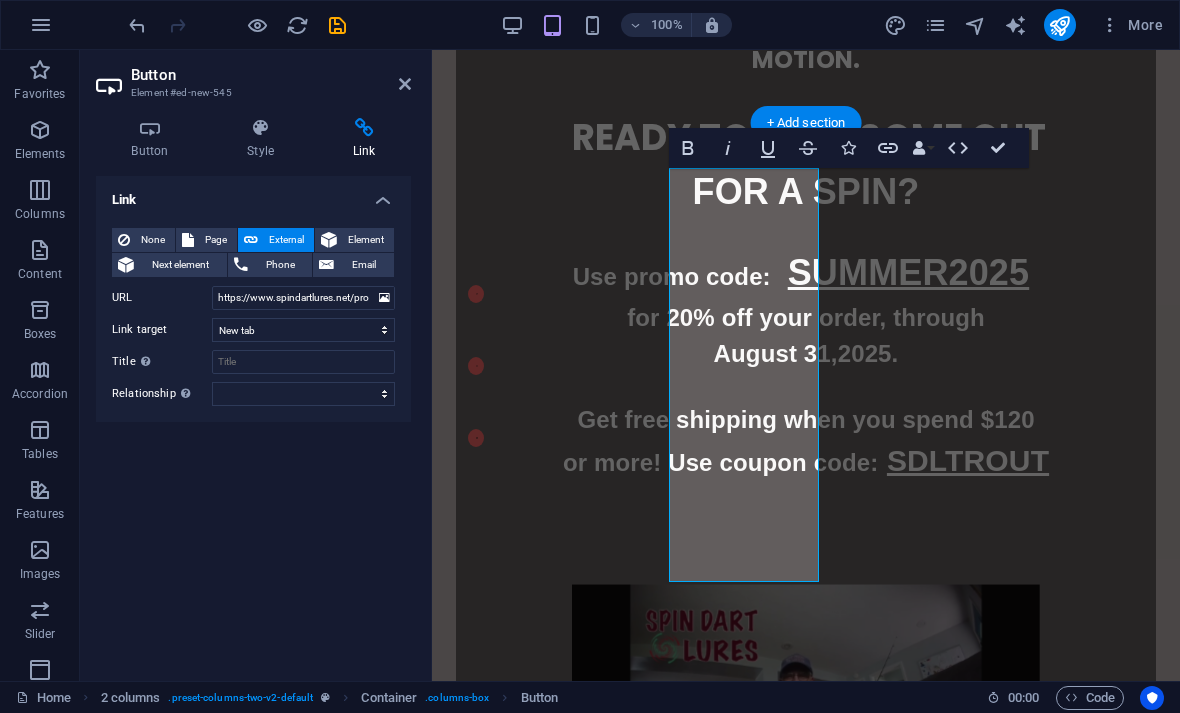 click on "Style" at bounding box center [265, 139] 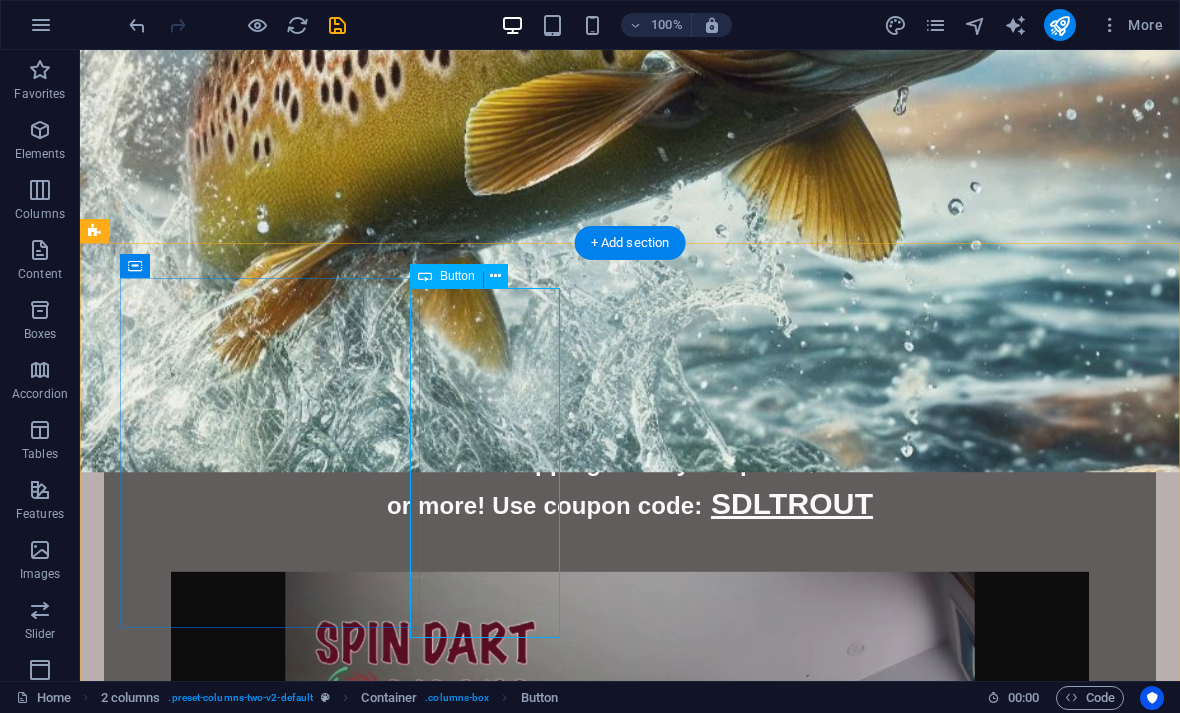 click at bounding box center [495, 276] 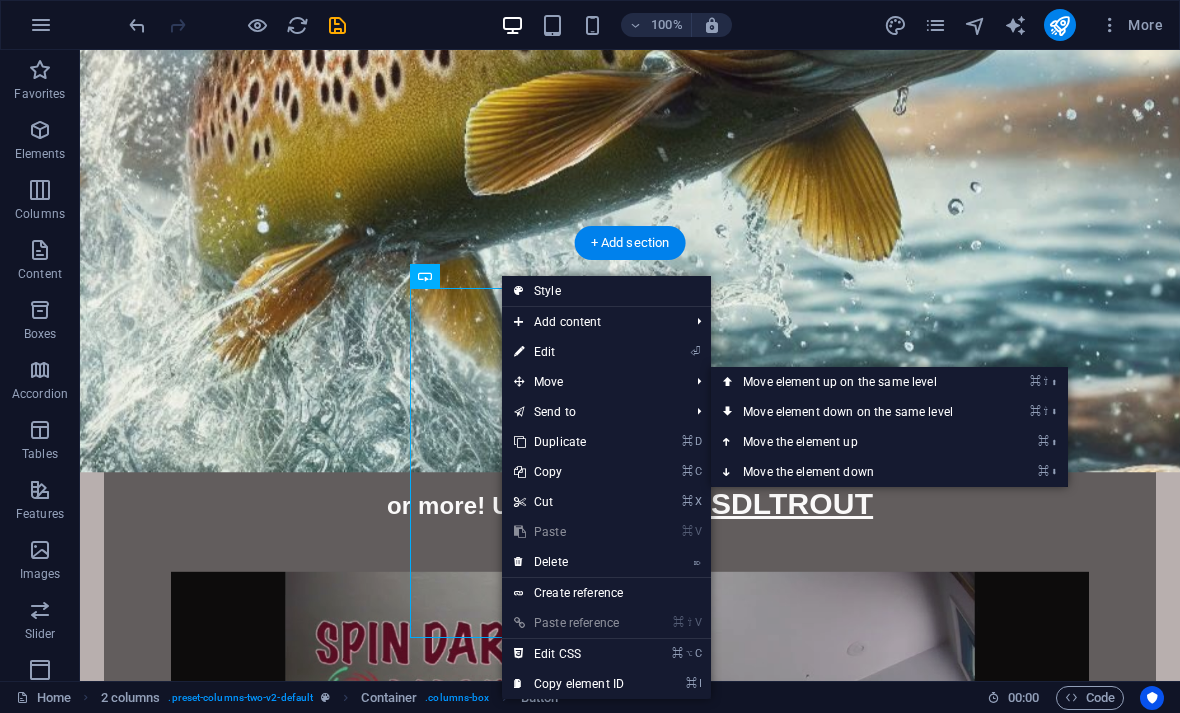 click on "⌘ ⇧ ⬇  Move element down on the same level" at bounding box center [852, 412] 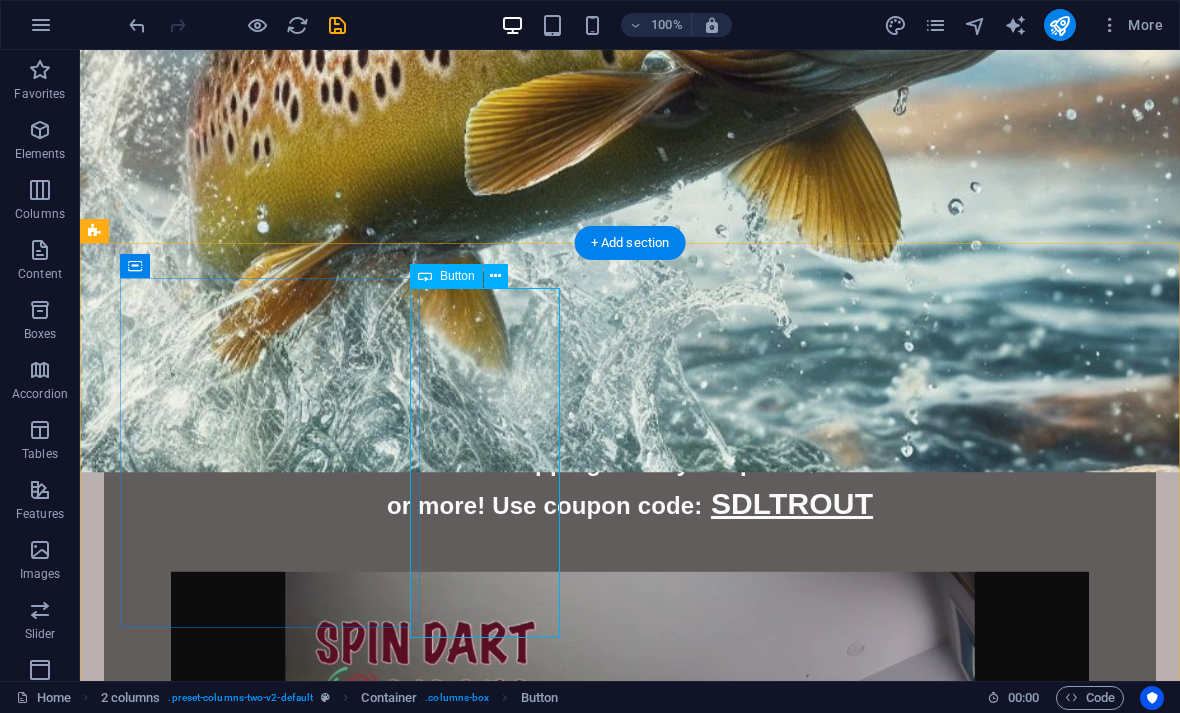 click at bounding box center [495, 276] 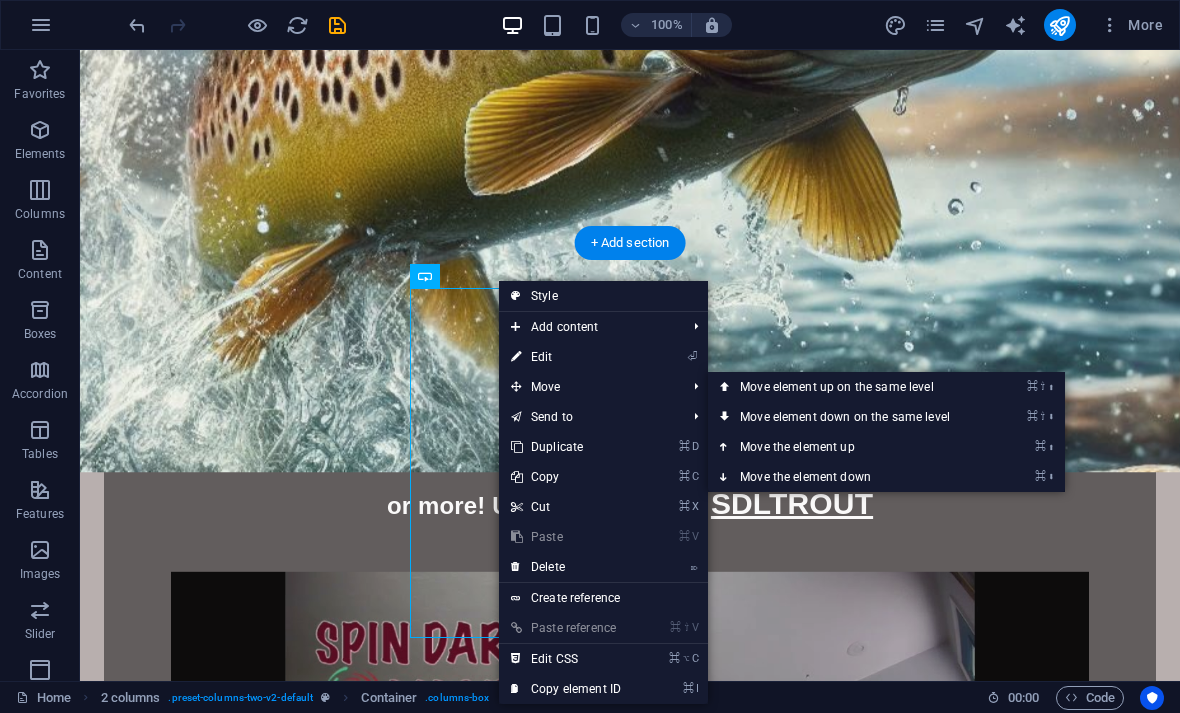 click on "⌘ ⬇  Move the element down" at bounding box center [849, 477] 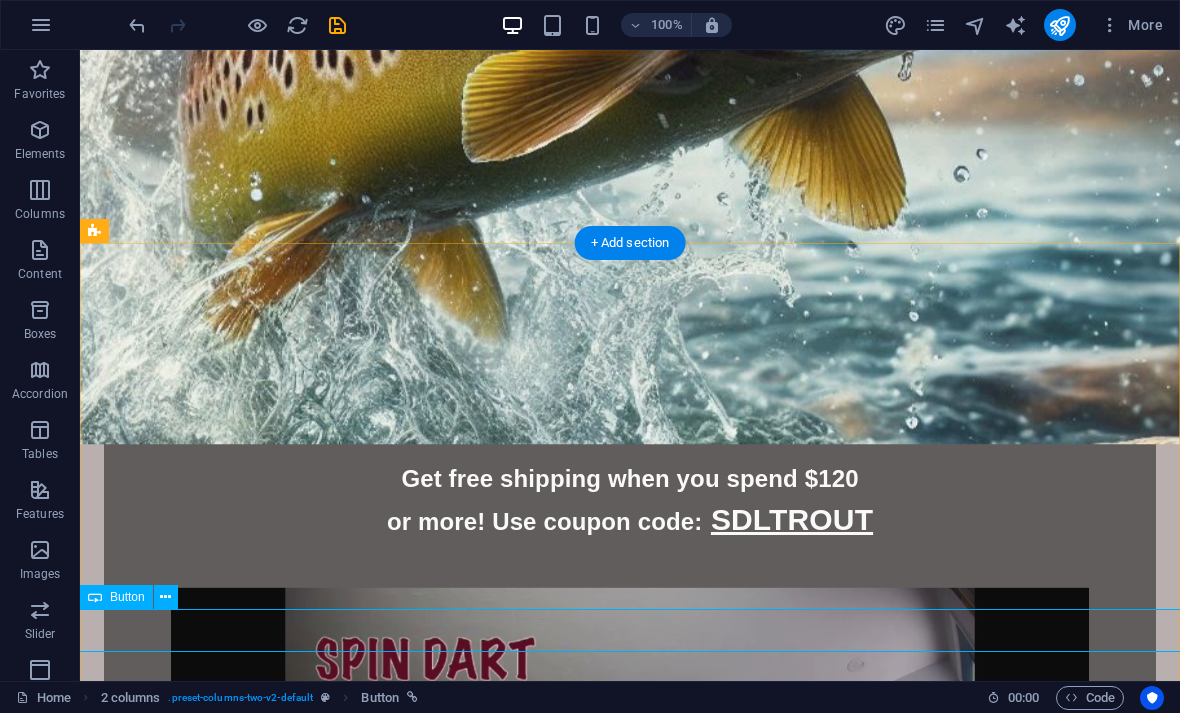 click at bounding box center [165, 597] 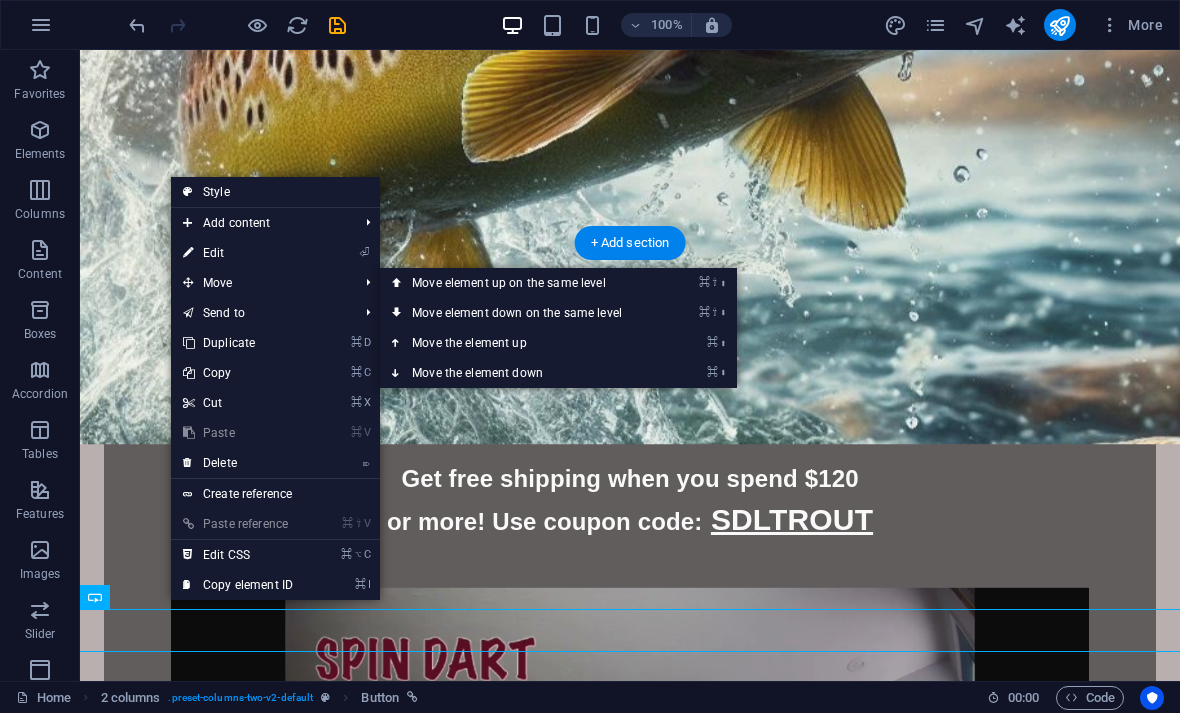 click on "⌘ ⬆  Move the element up" at bounding box center [521, 343] 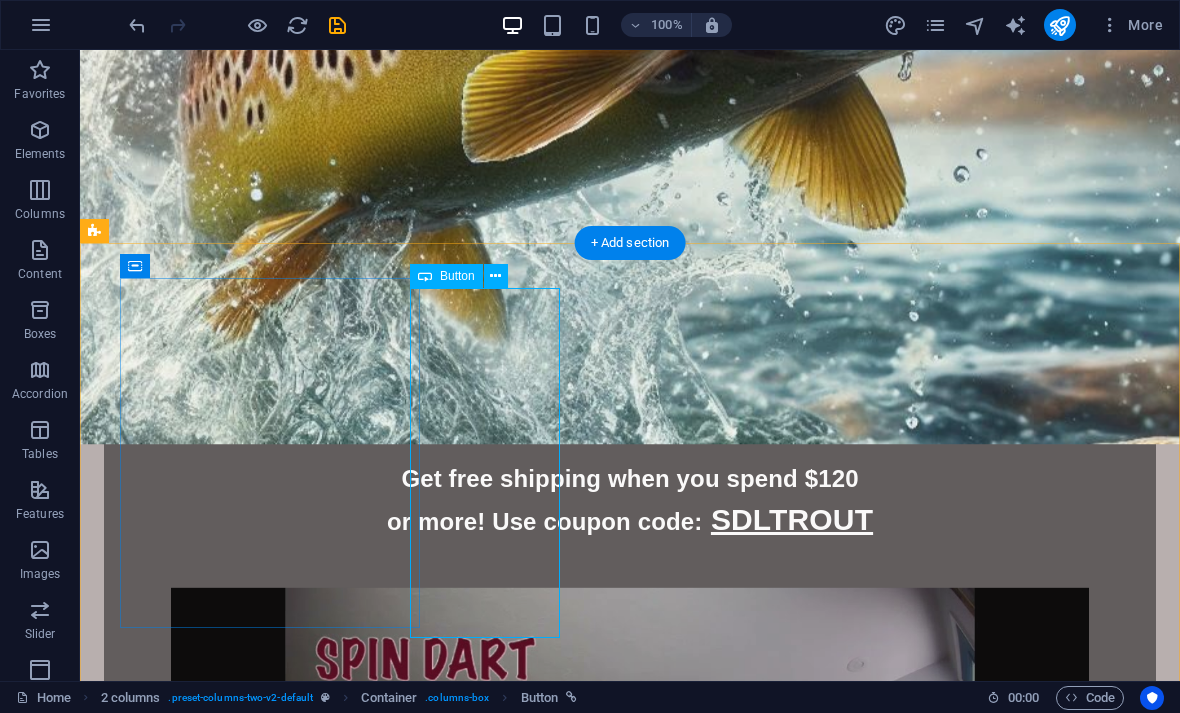 click at bounding box center (495, 276) 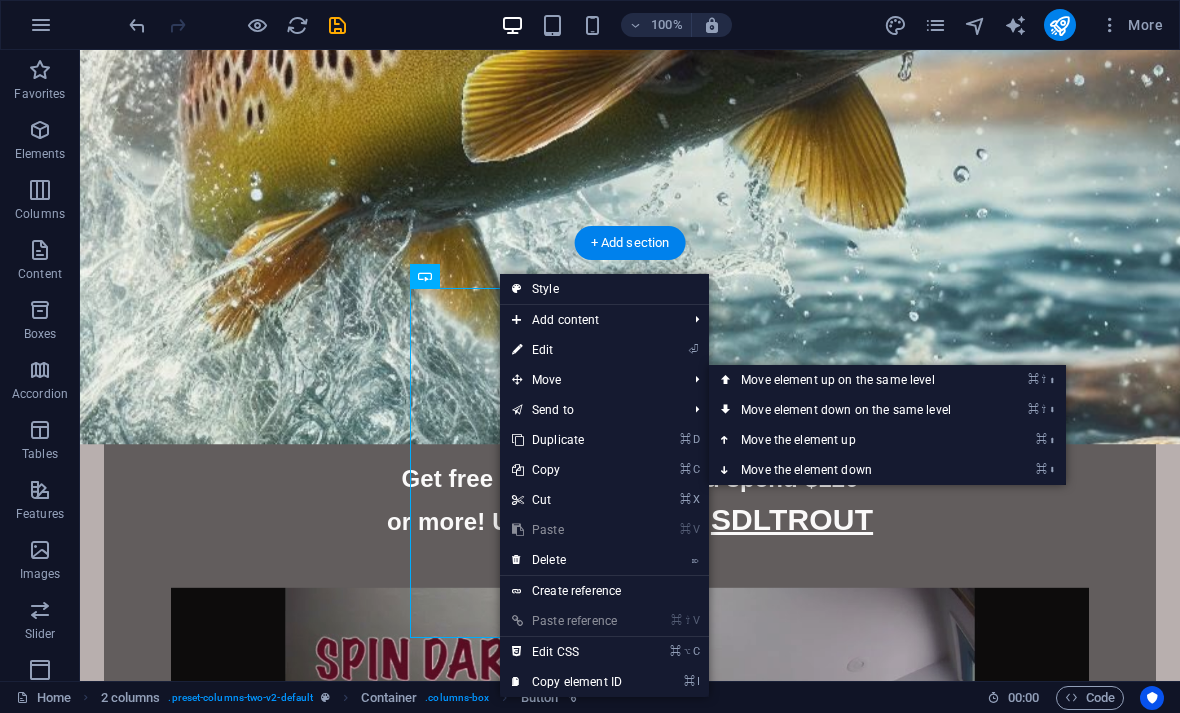 click on "⌘ ⬆  Move the element up" at bounding box center (850, 440) 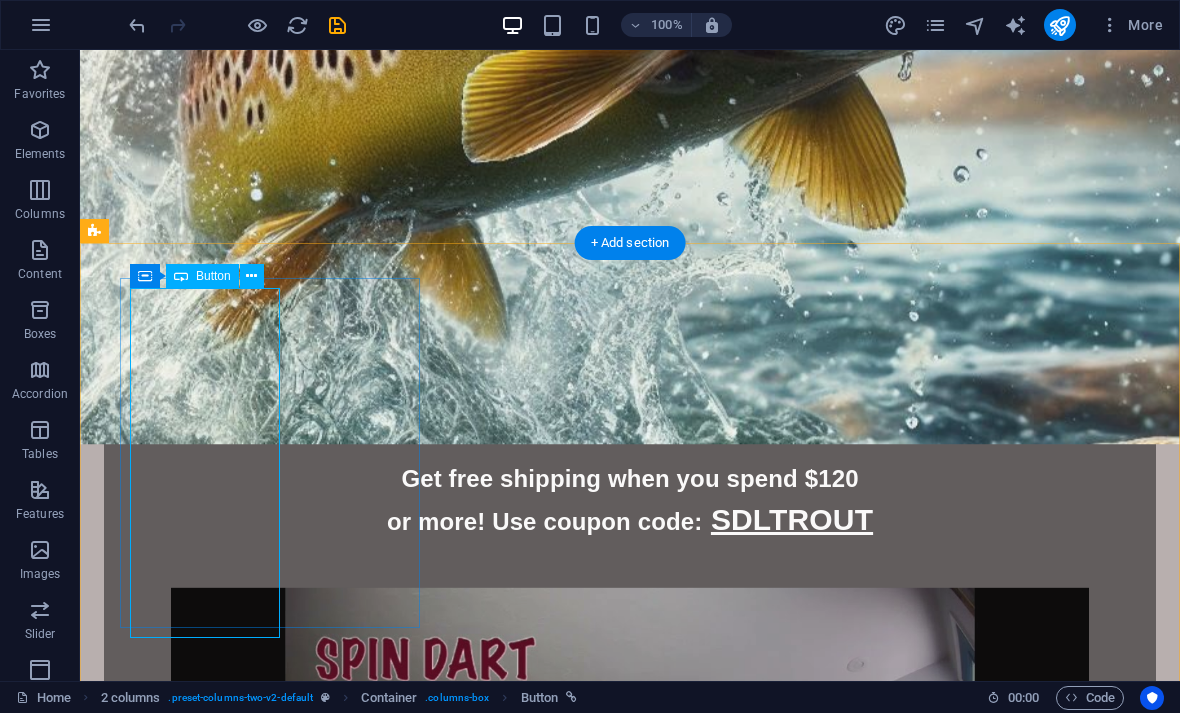 click on "Button label" at bounding box center (270, 1334) 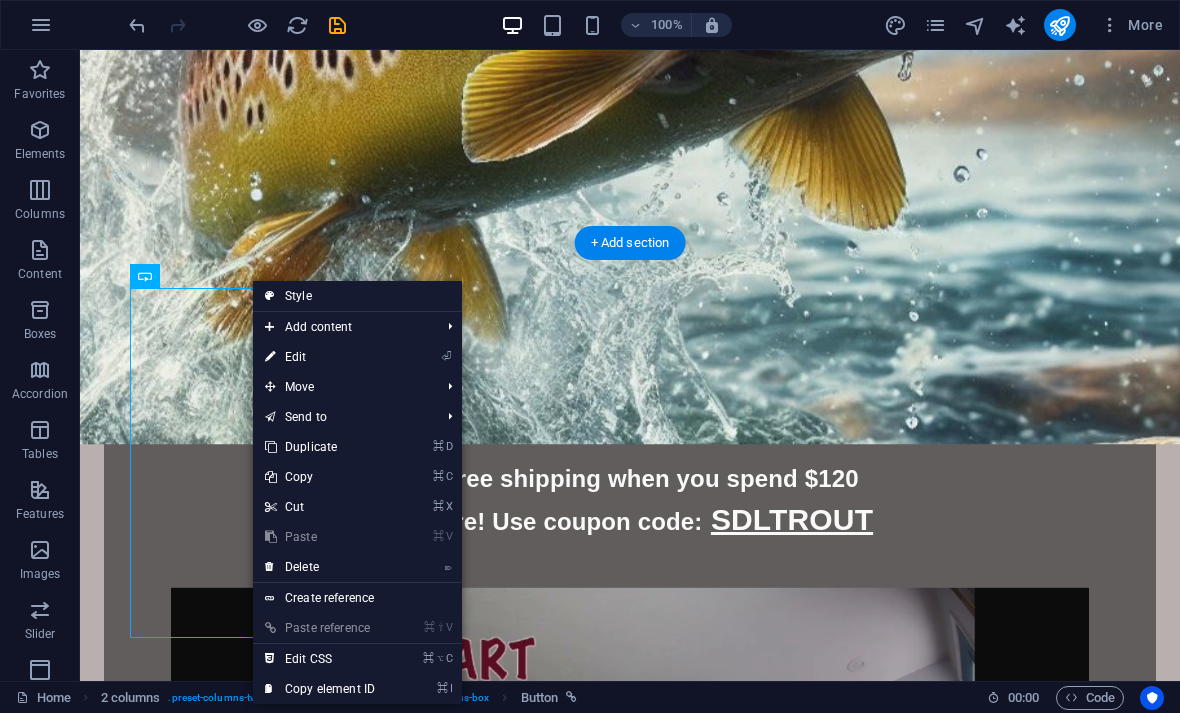 click on "⌦  Delete" at bounding box center (320, 567) 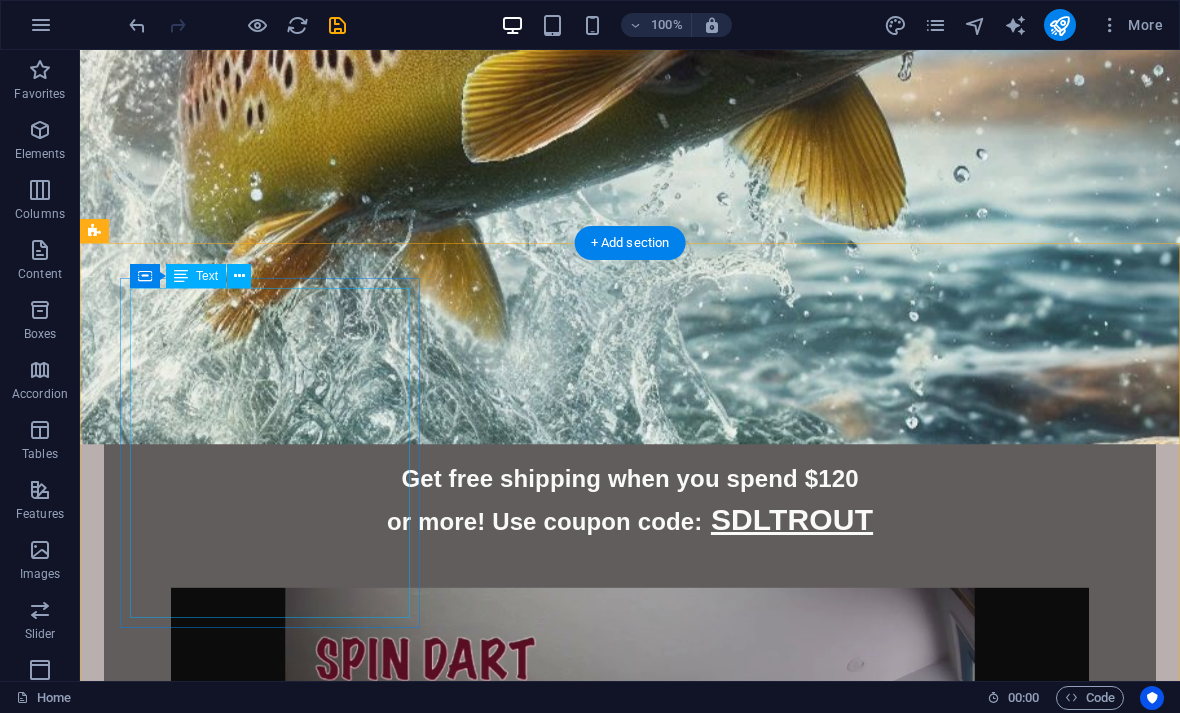click on "DART Made with a dense rigid poly resin, with black zinc-nickel alloy loops (for strength), and a high carbon steel #4 treble hook. Choose from 5 different colors! Silver Red Fluorescent Yellow Fluorescent Pink Fluorescent Green" at bounding box center (270, 1467) 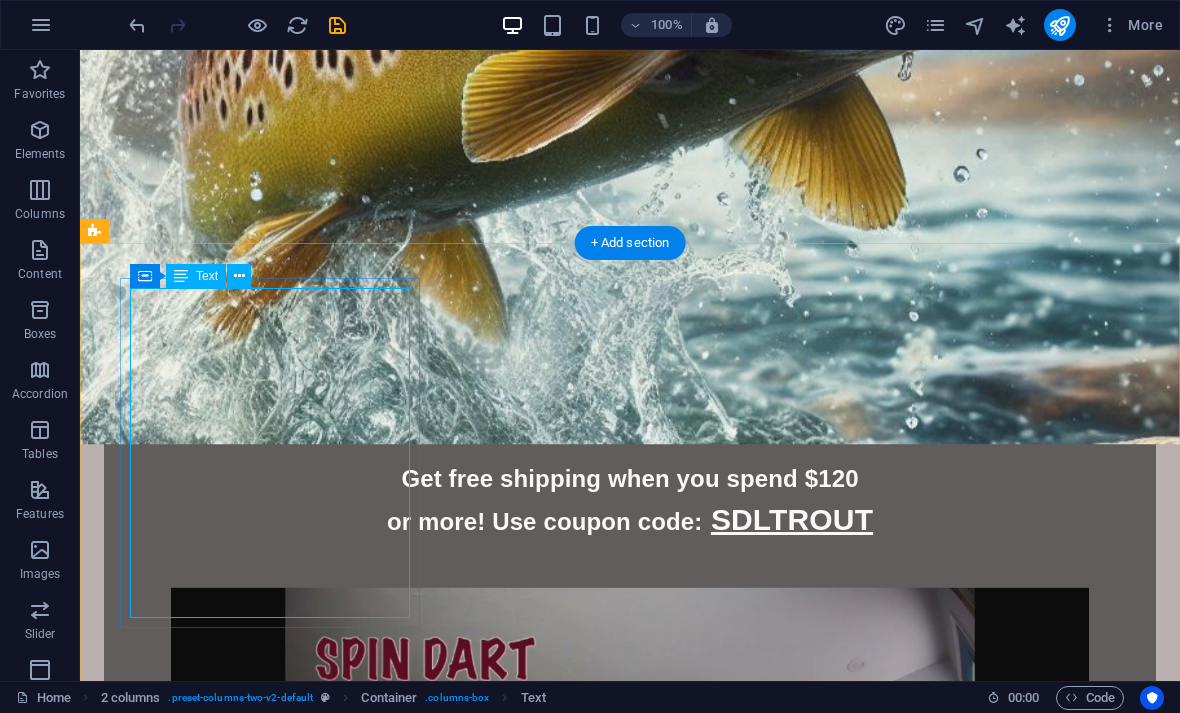 click at bounding box center (239, 276) 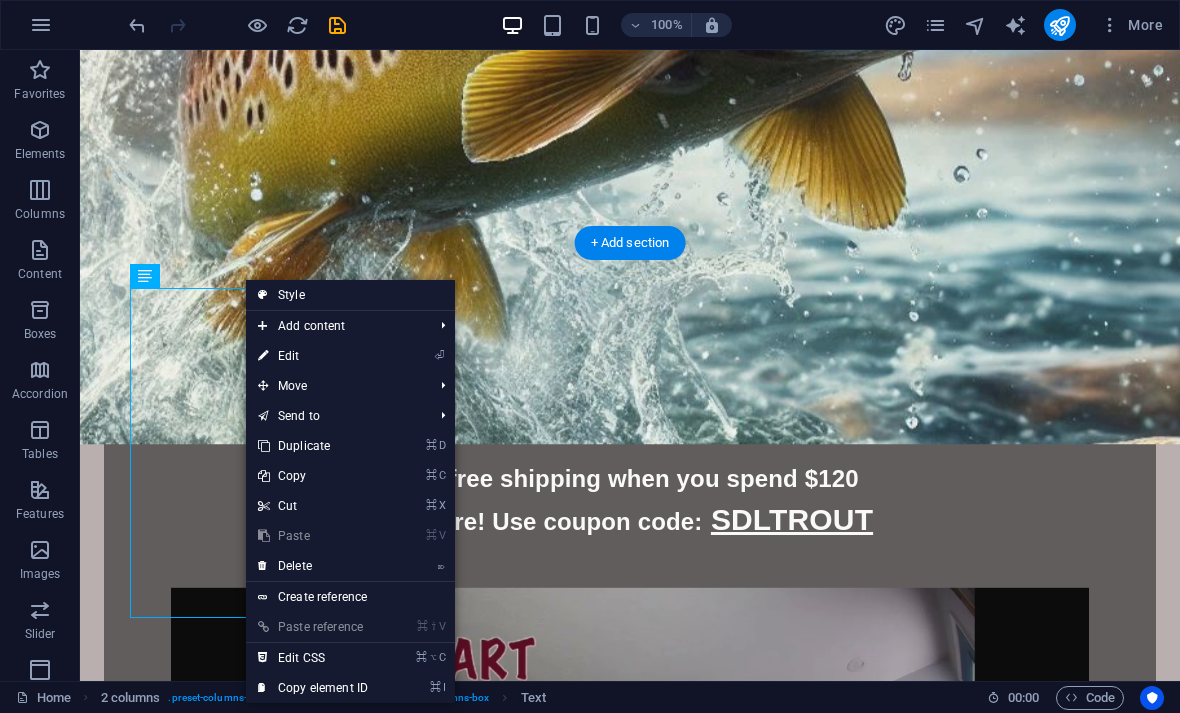 click on "⏎  Edit" at bounding box center [313, 356] 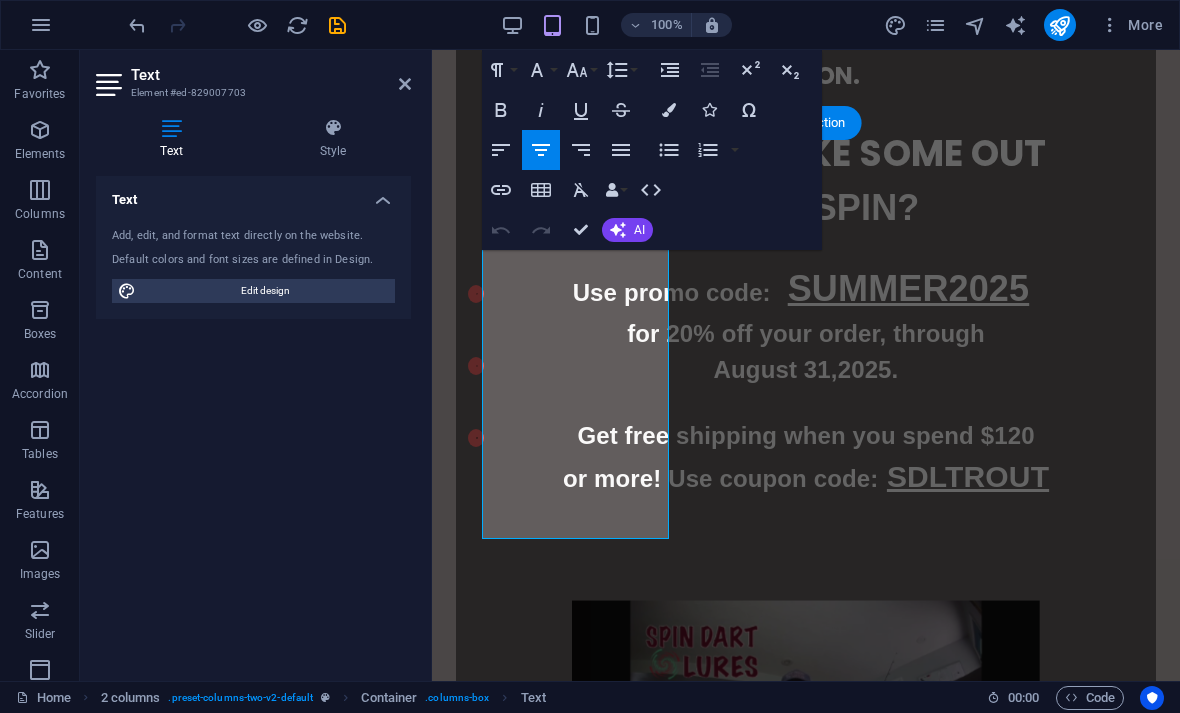 click on "Fluorescent Green" at bounding box center (627, 1400) 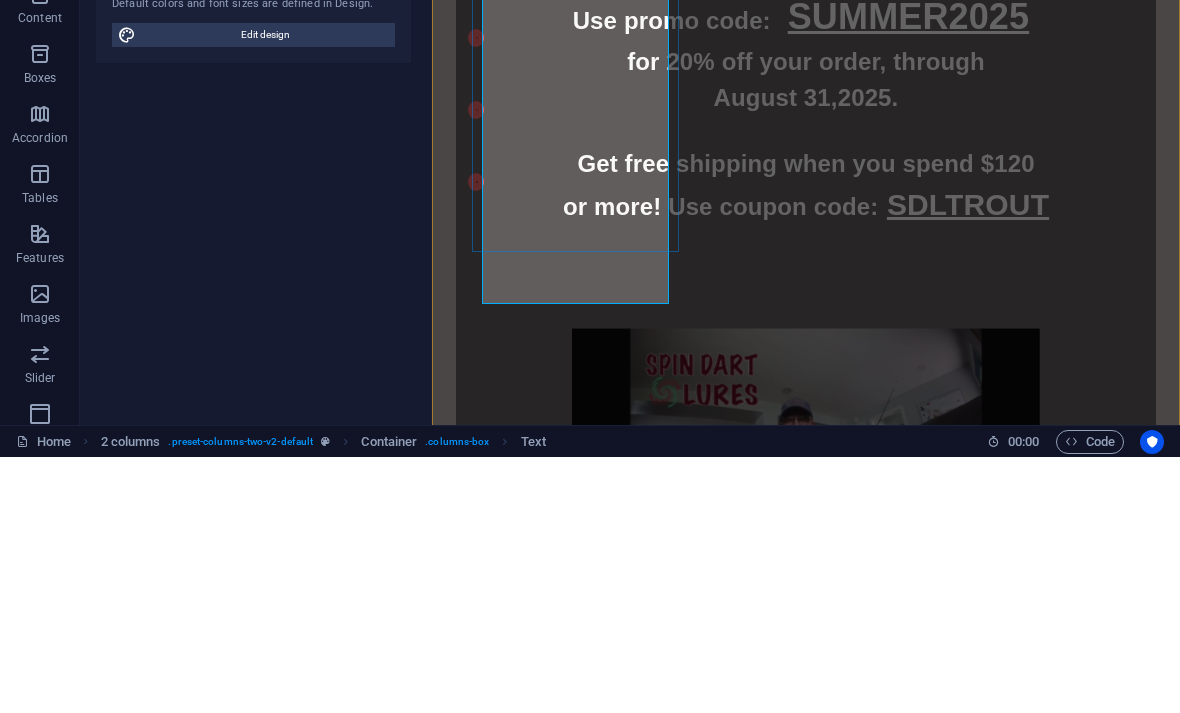 type 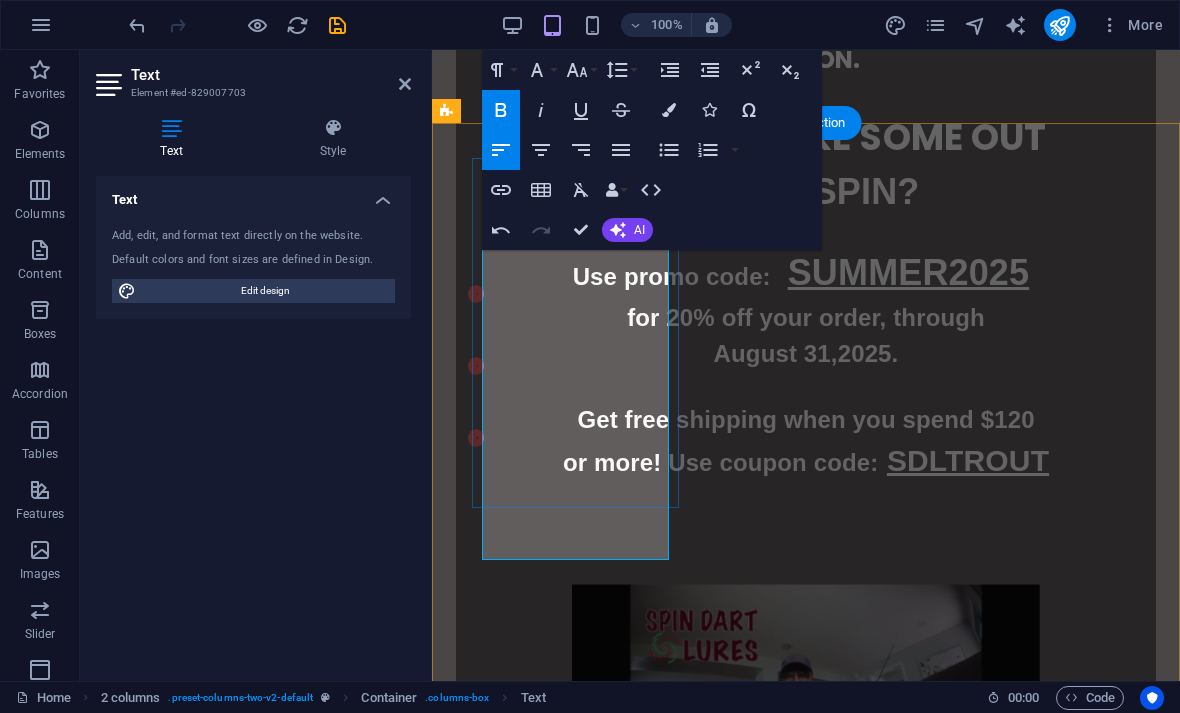 click on "BUY HERE" at bounding box center (545, 1405) 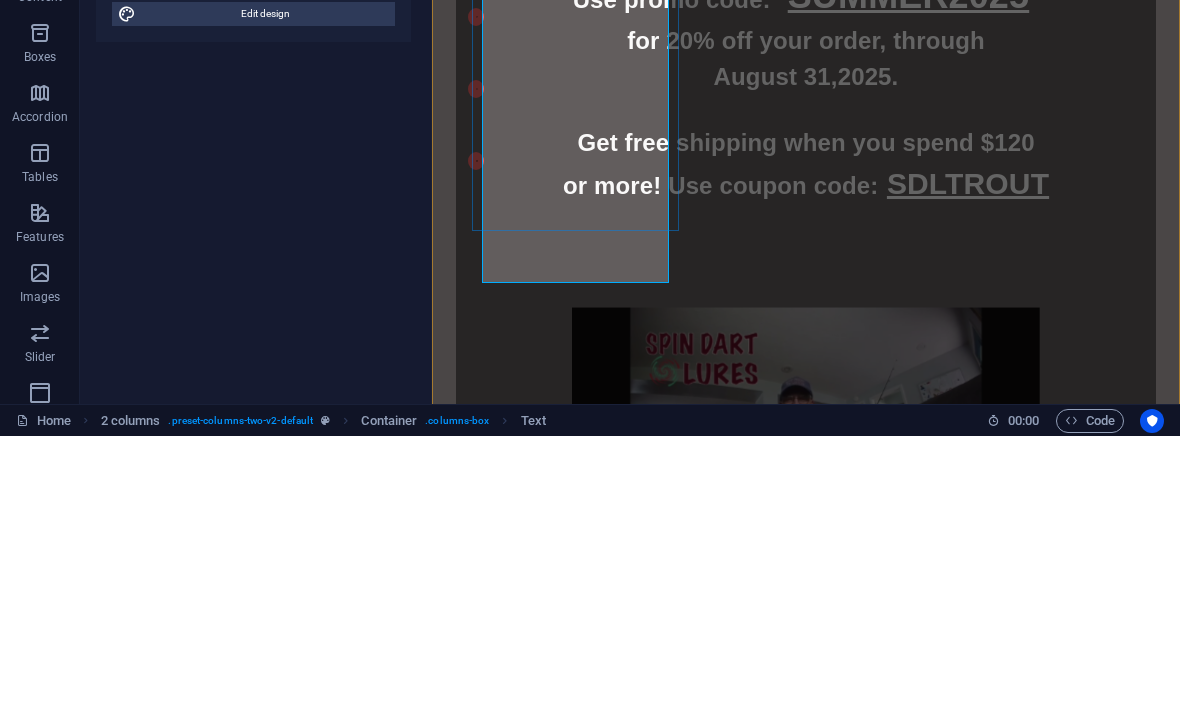 click on "BUY HERE" at bounding box center [627, 1128] 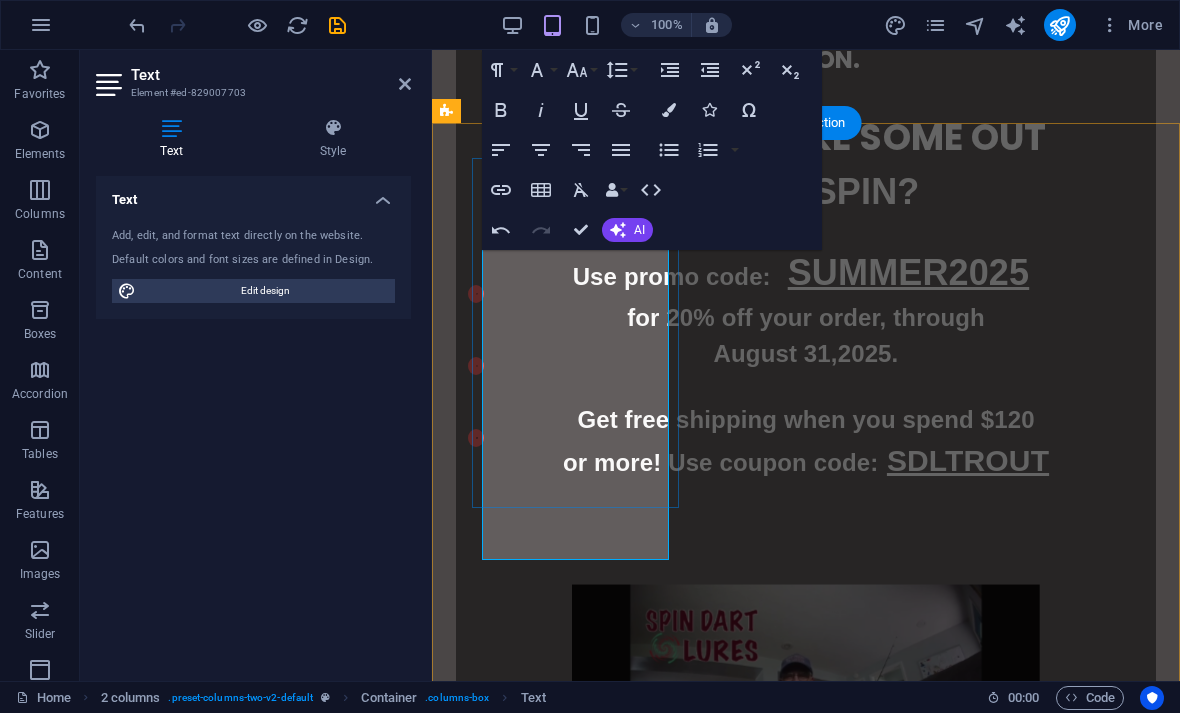 click on "BUY HERE NOW!" at bounding box center (627, 1405) 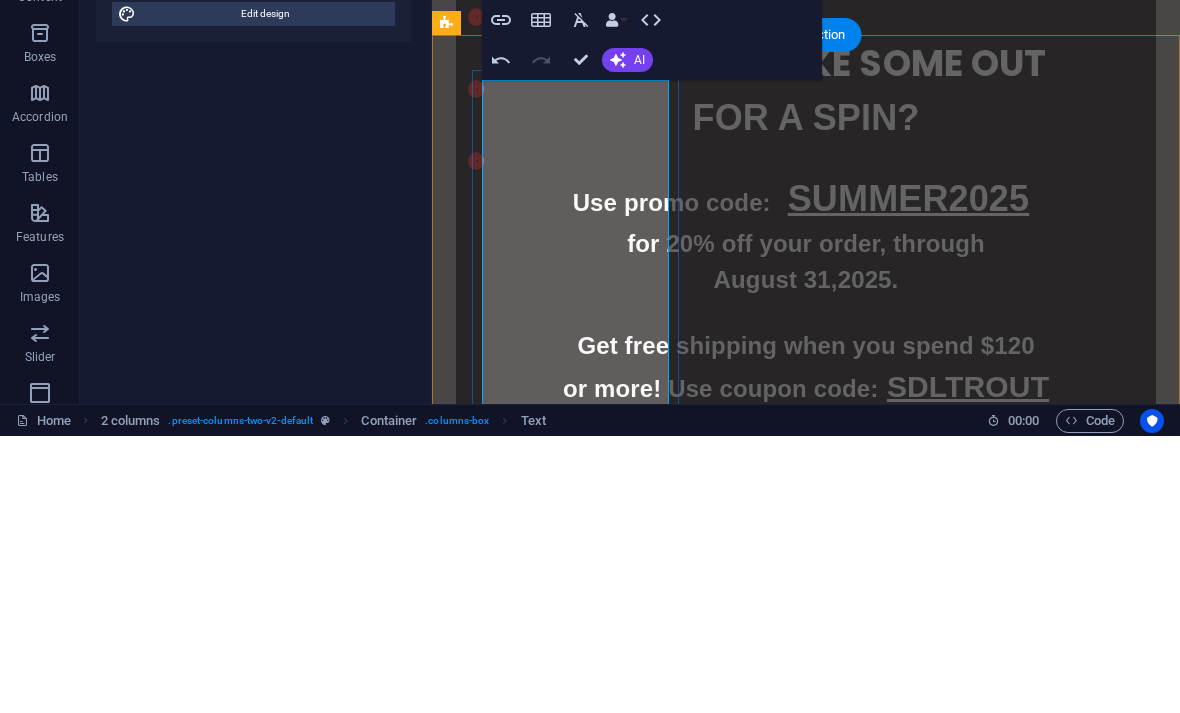 scroll, scrollTop: 1228, scrollLeft: 0, axis: vertical 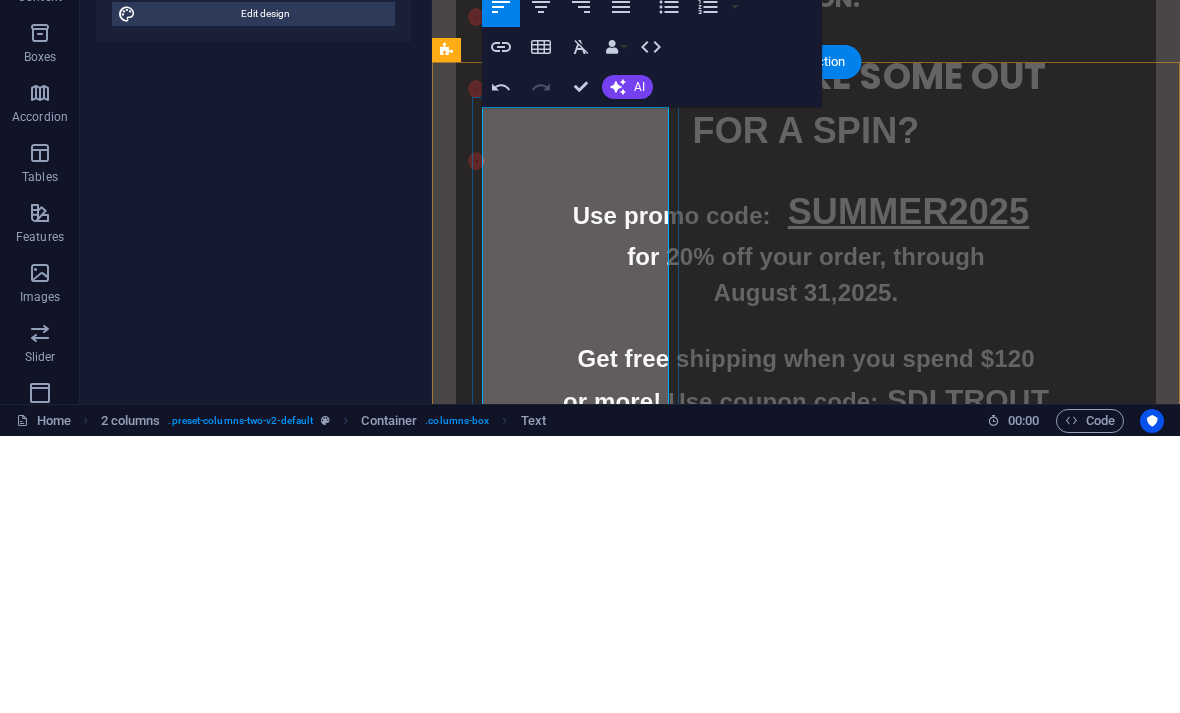 click 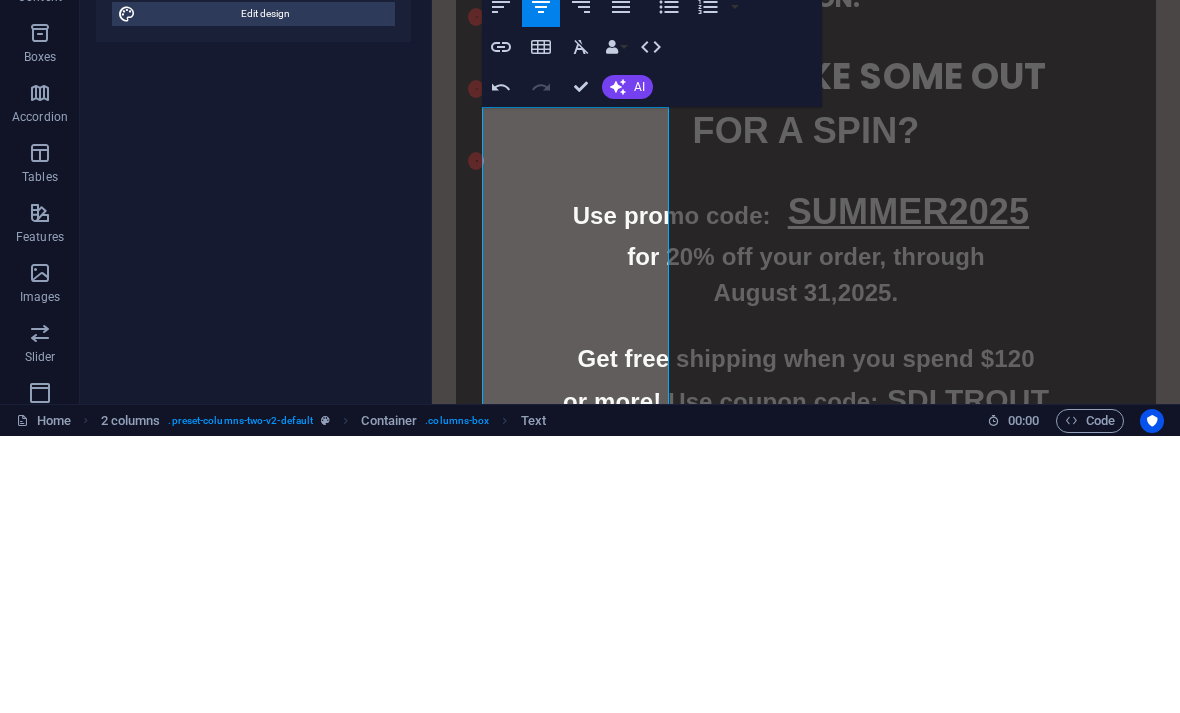 click 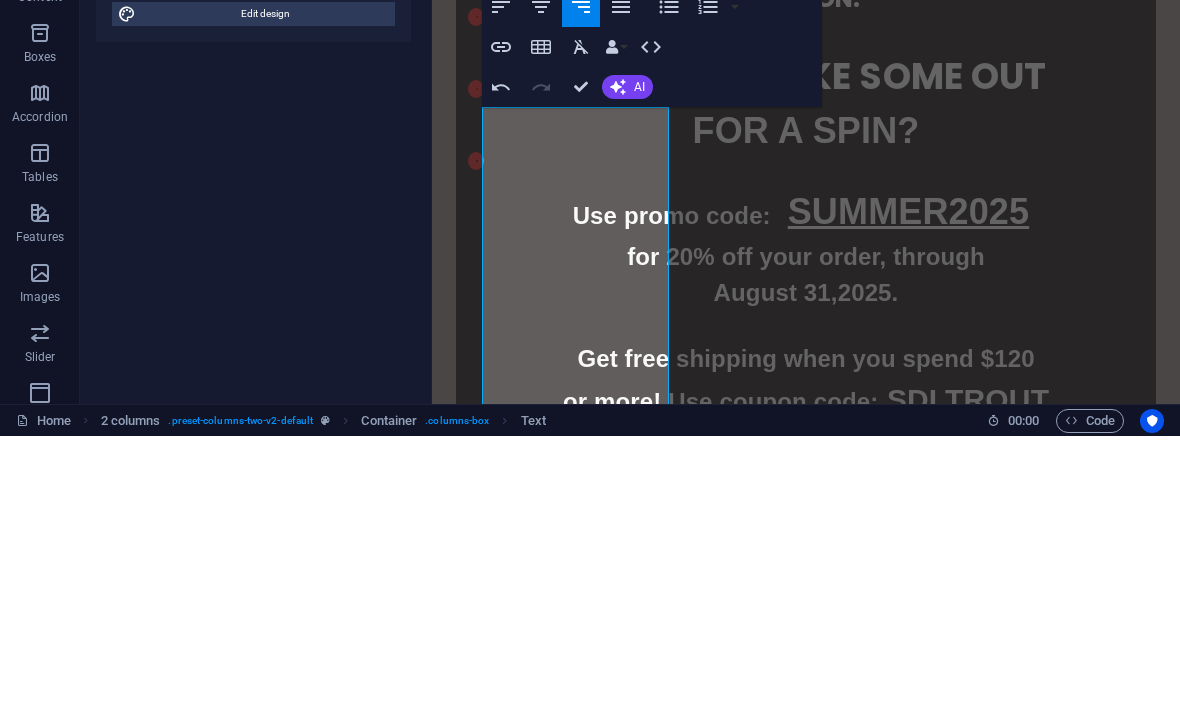 click 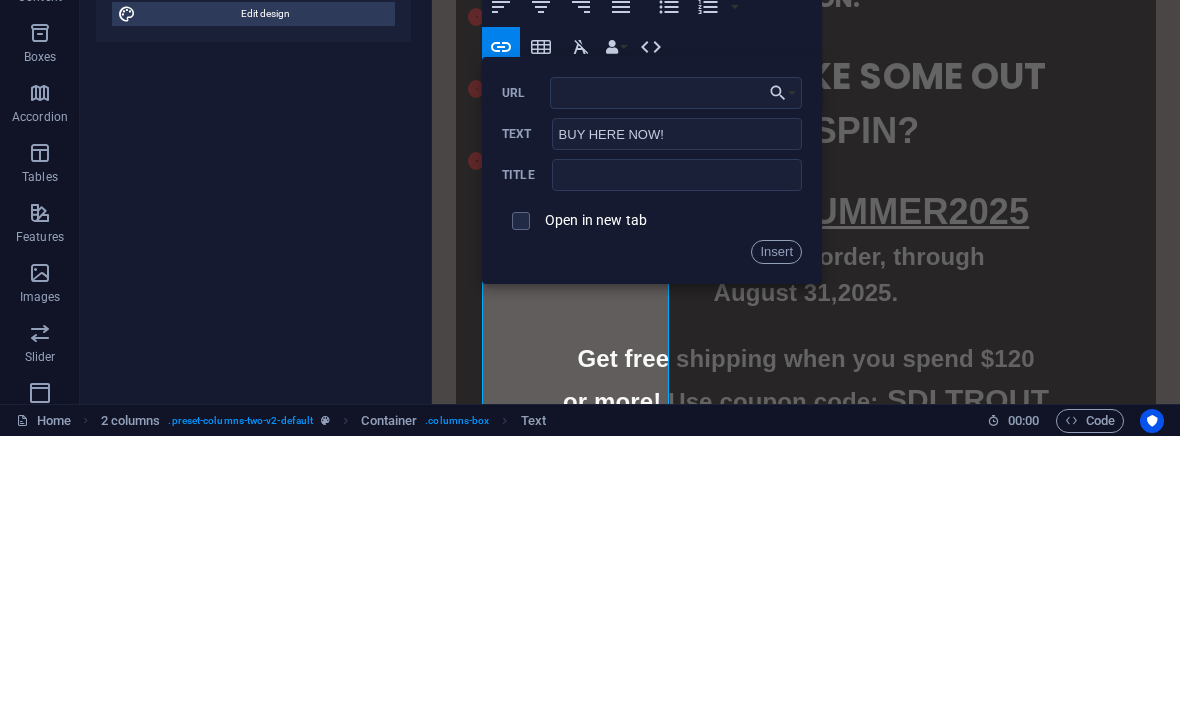 click on "URL" at bounding box center (676, 370) 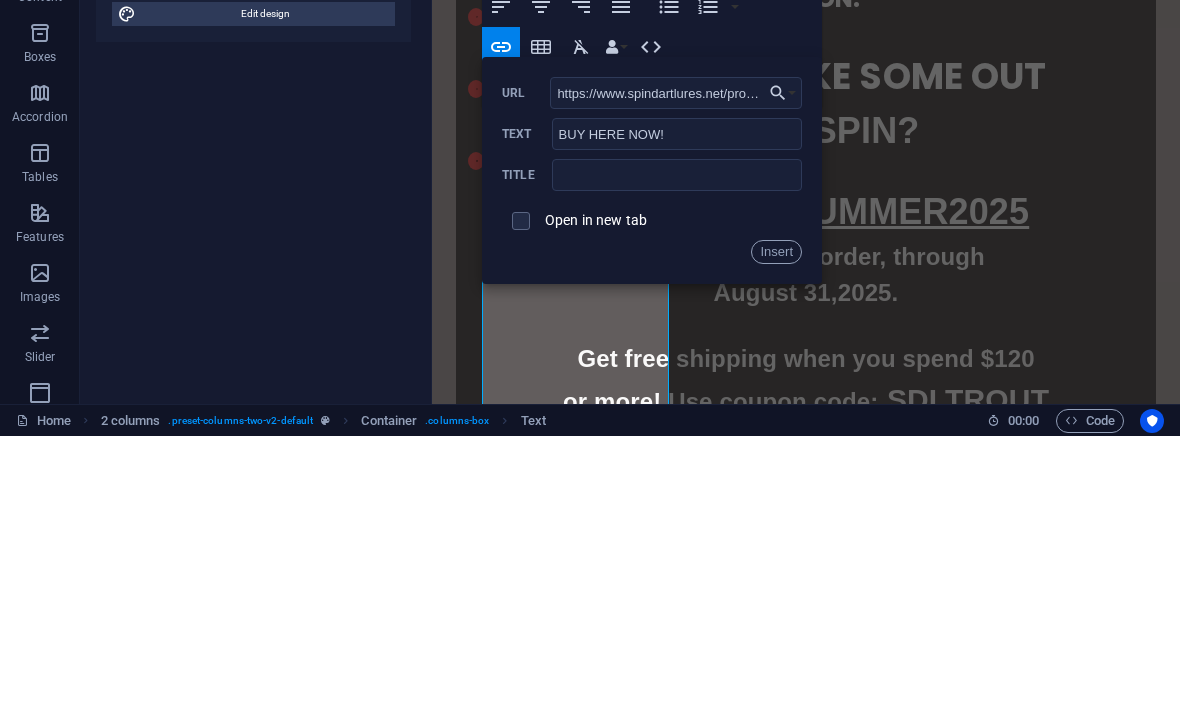 type on "https://www.spindartlures.net/product/dart/1?cp=true&sa=true&sbp=false&q=false" 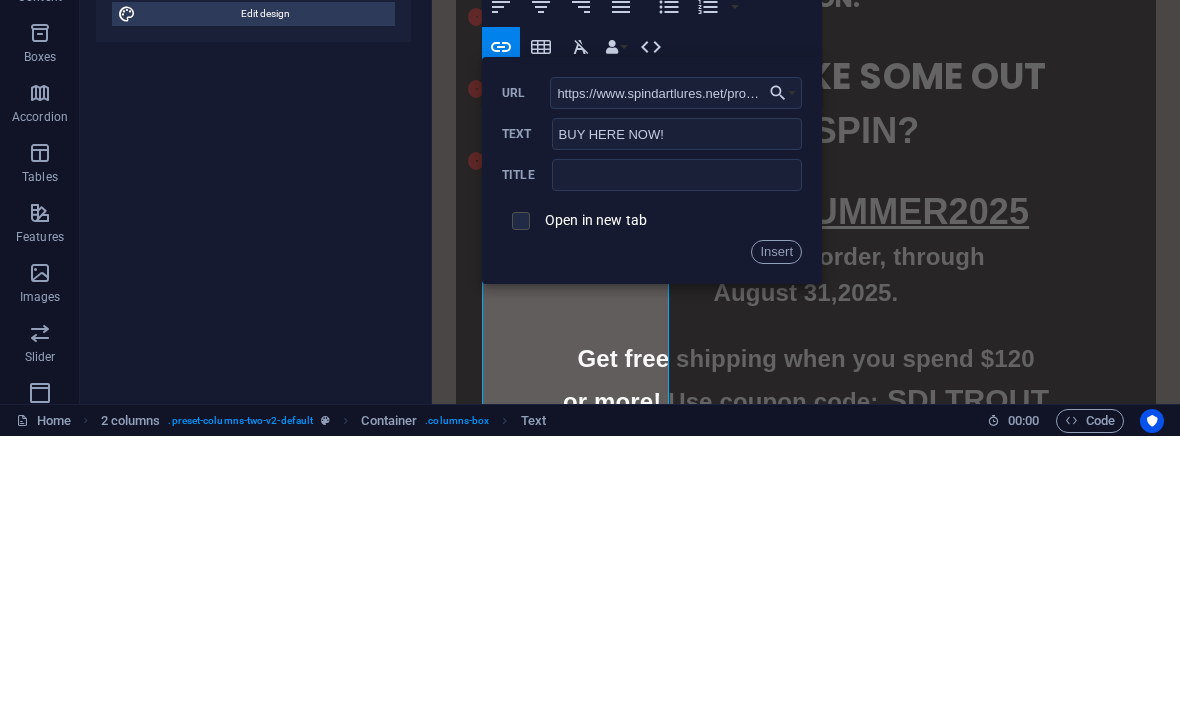 click at bounding box center [518, 495] 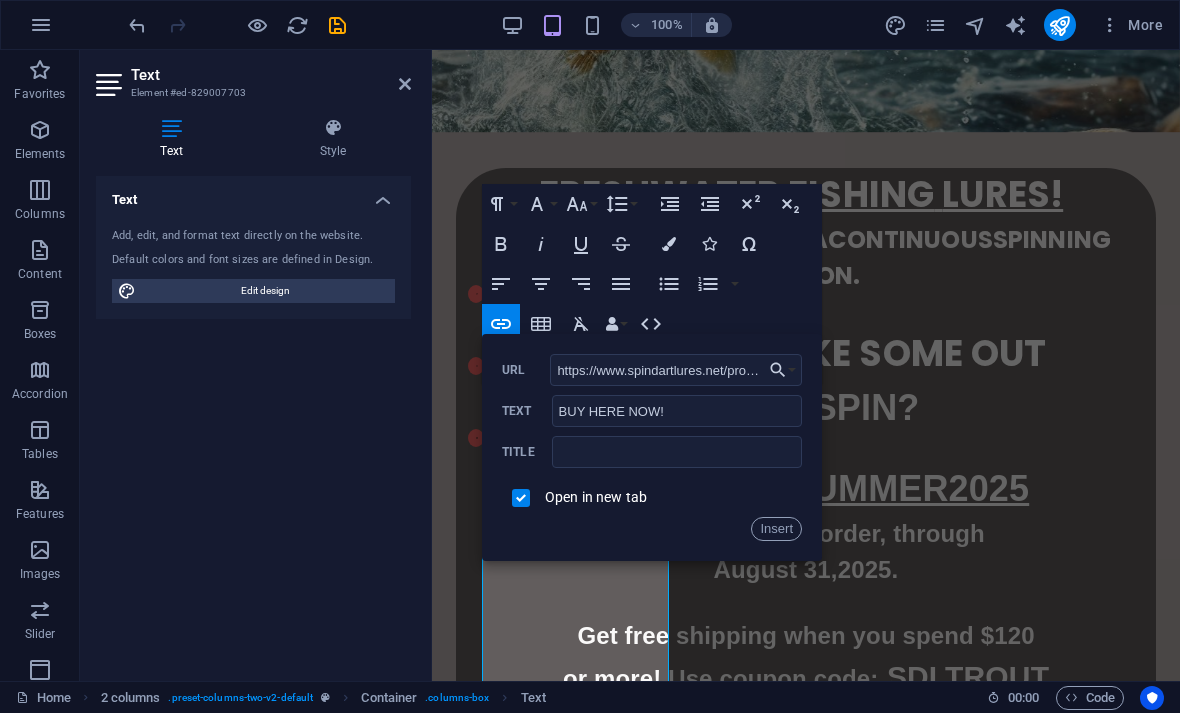 click 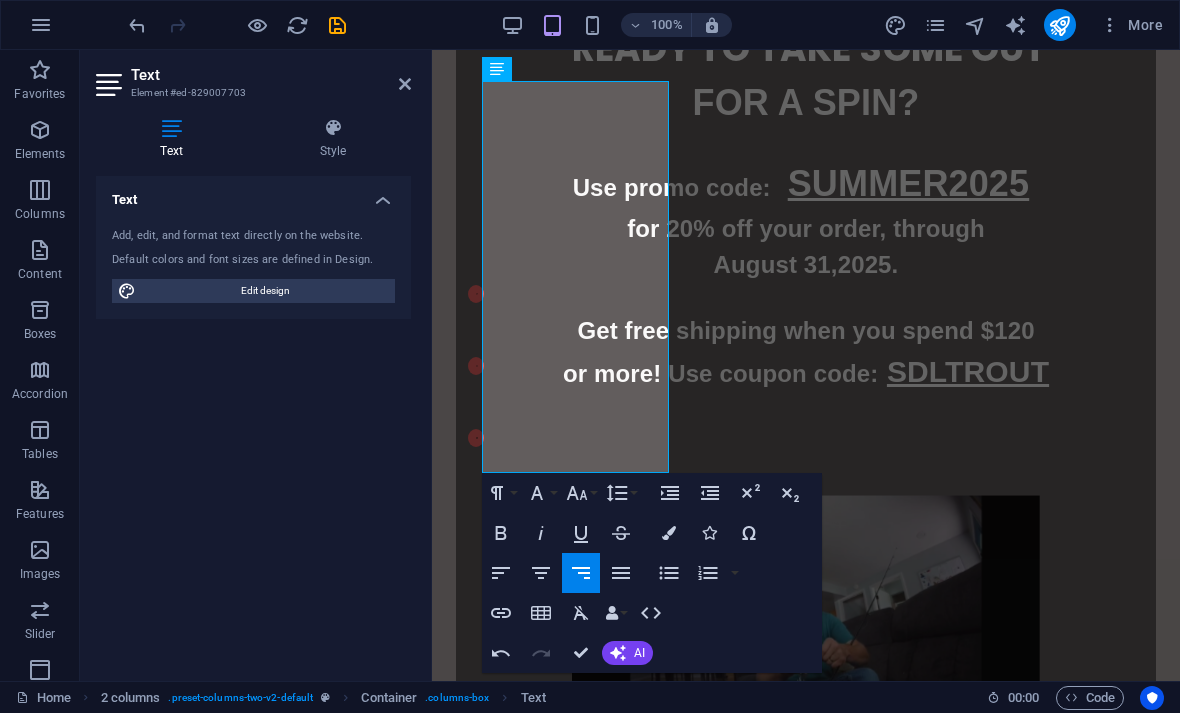 scroll, scrollTop: 1531, scrollLeft: 0, axis: vertical 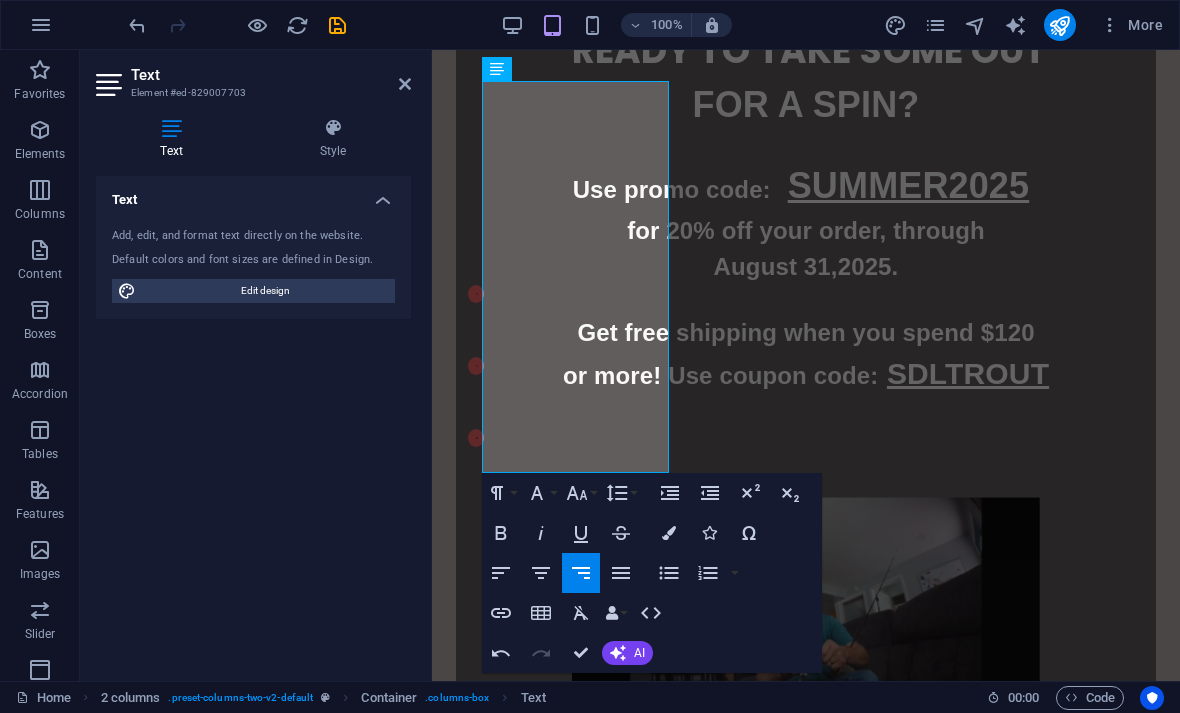 click 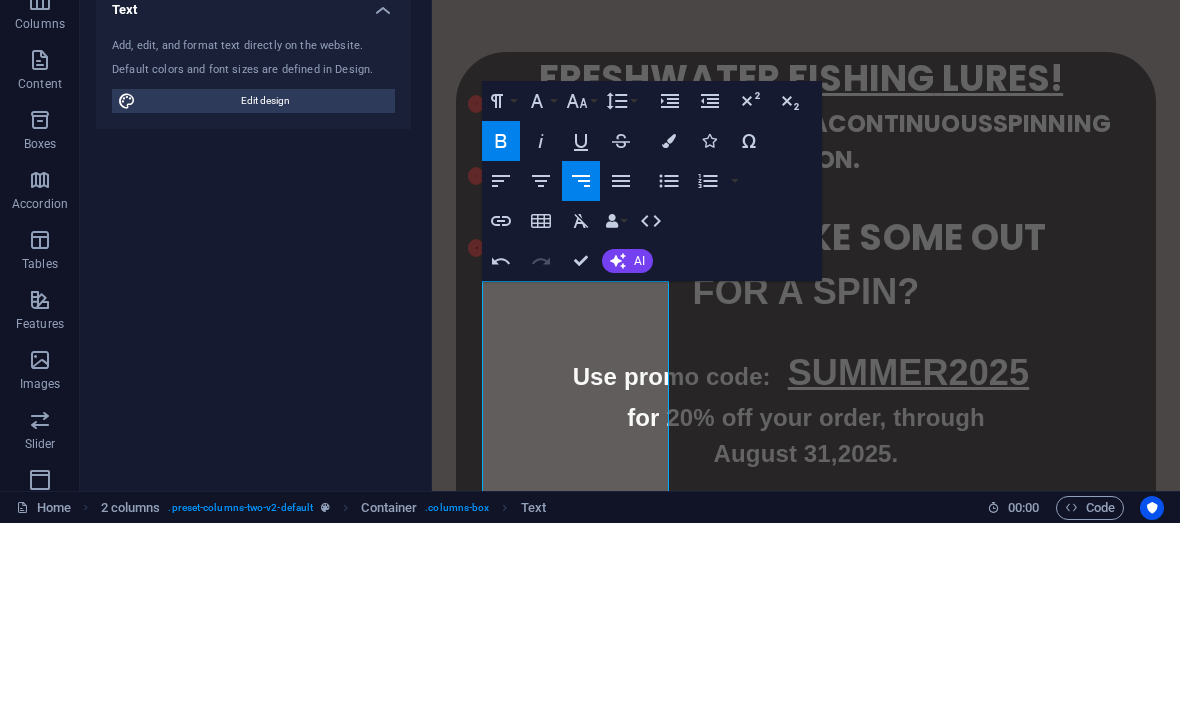 scroll, scrollTop: 1141, scrollLeft: 0, axis: vertical 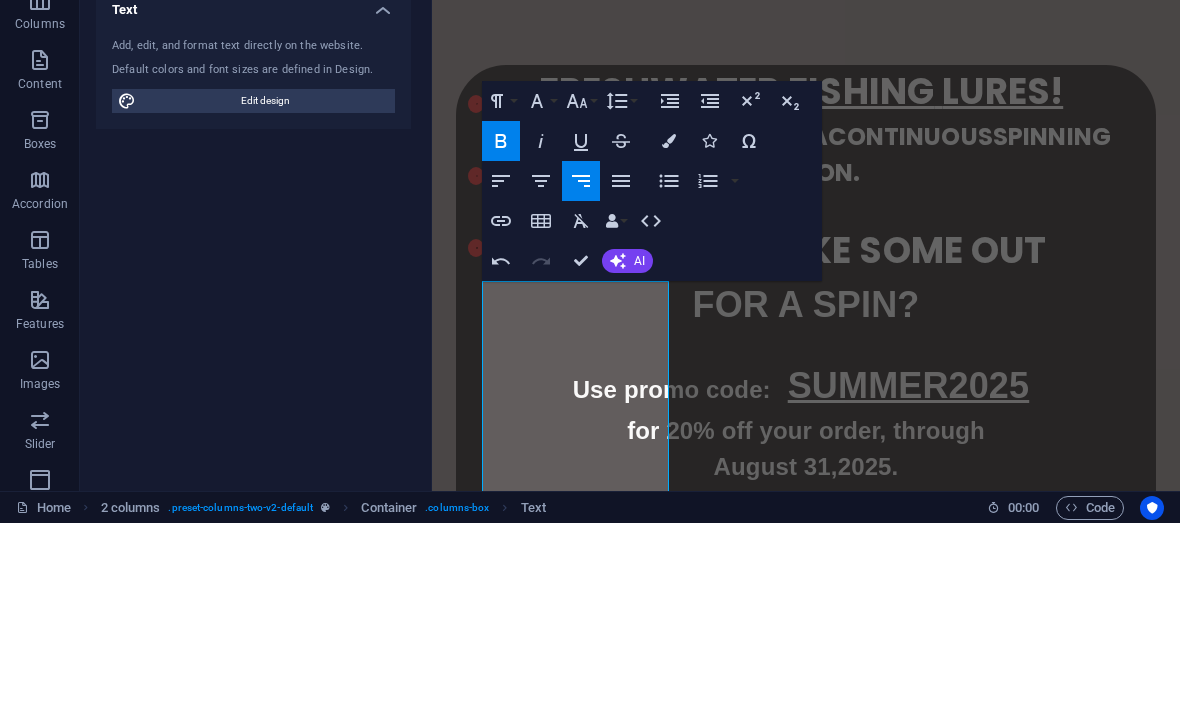 click 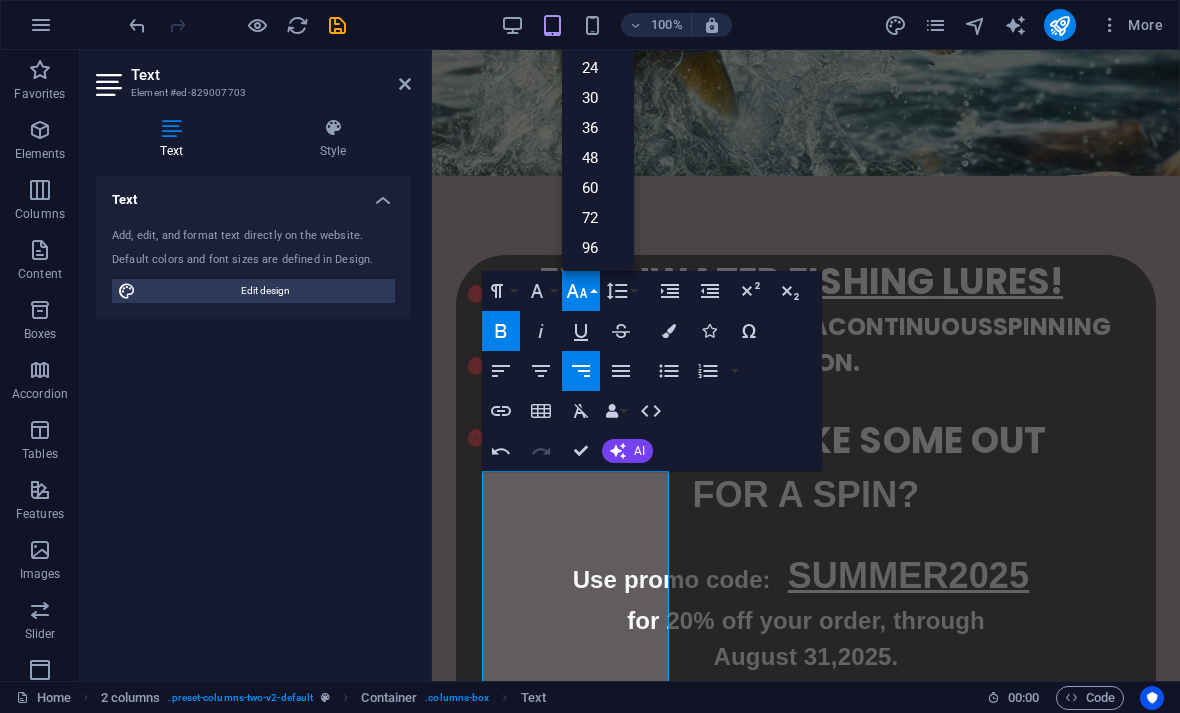 scroll, scrollTop: 161, scrollLeft: 0, axis: vertical 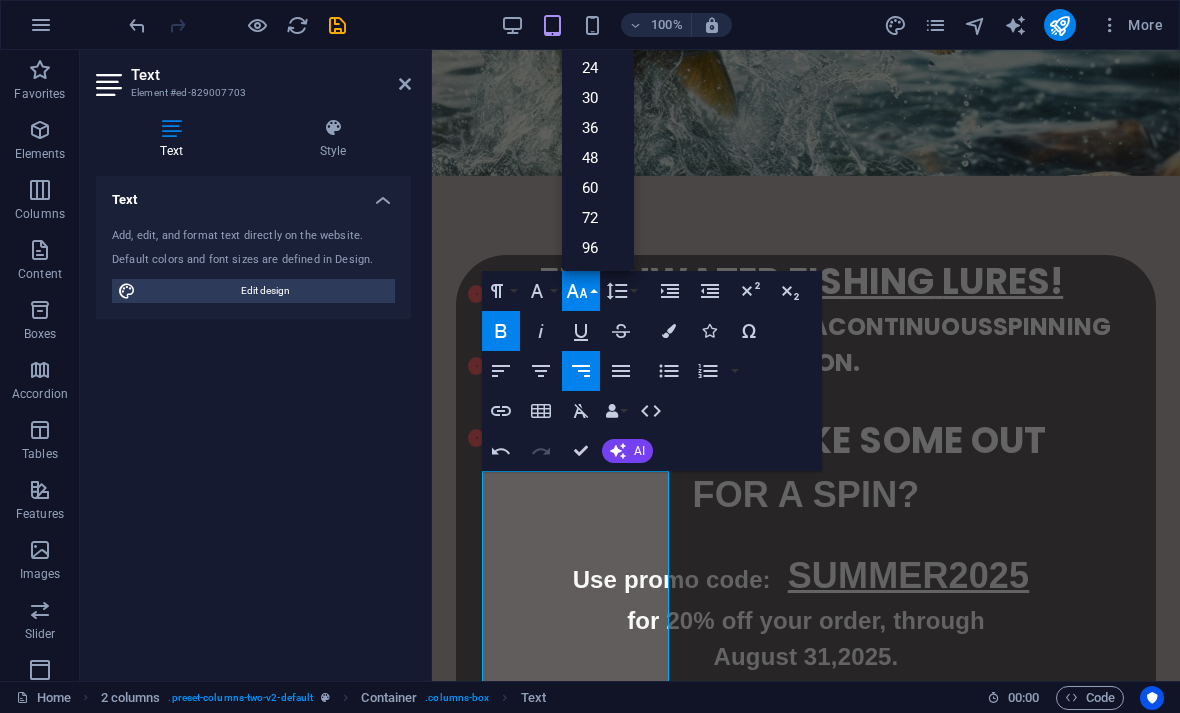 click on "24" at bounding box center [598, 68] 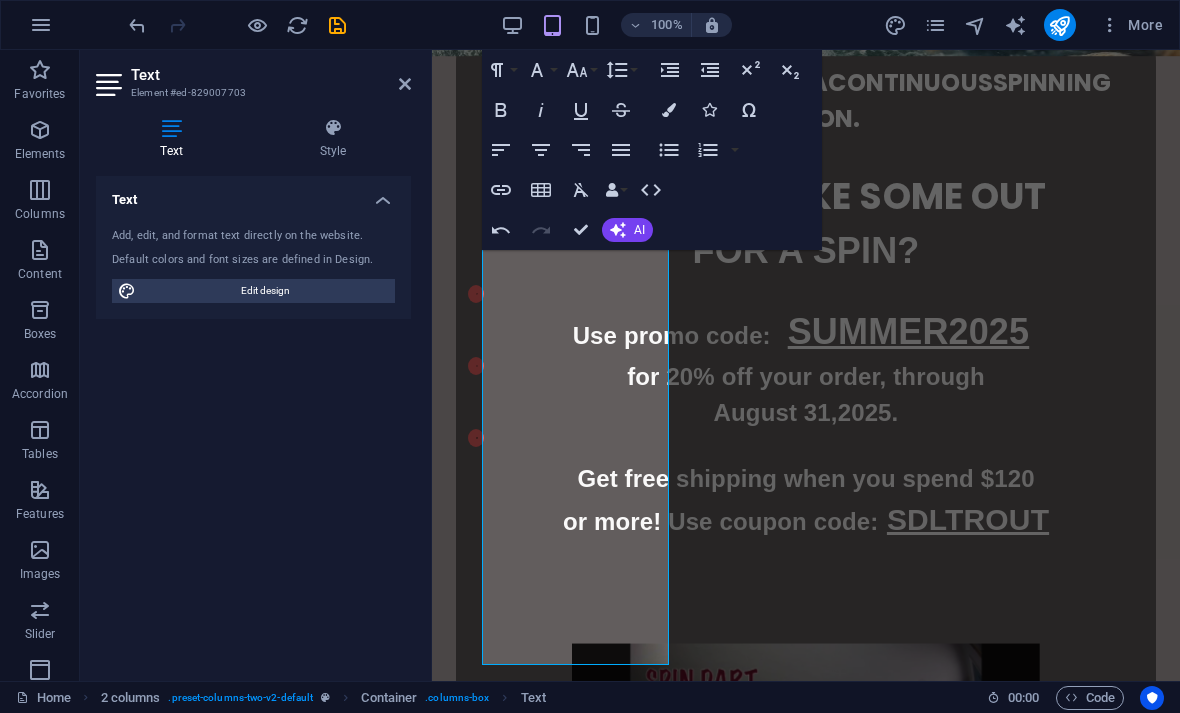 scroll, scrollTop: 1383, scrollLeft: 0, axis: vertical 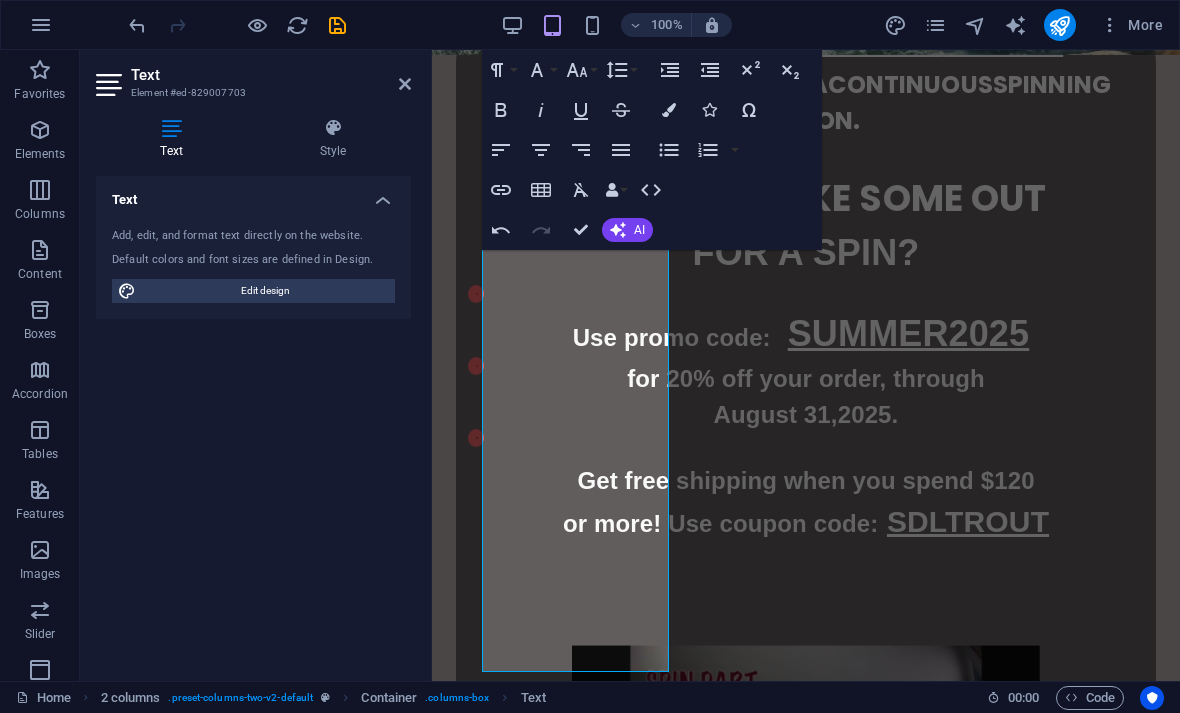 click 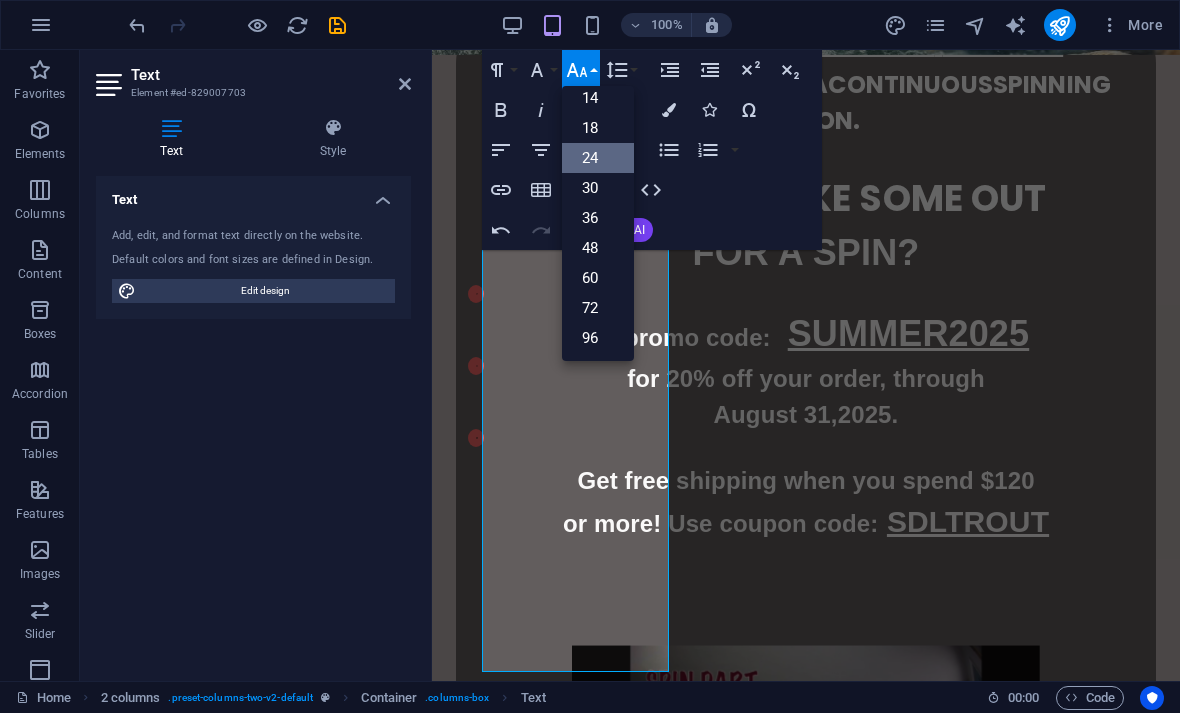 scroll, scrollTop: 161, scrollLeft: 0, axis: vertical 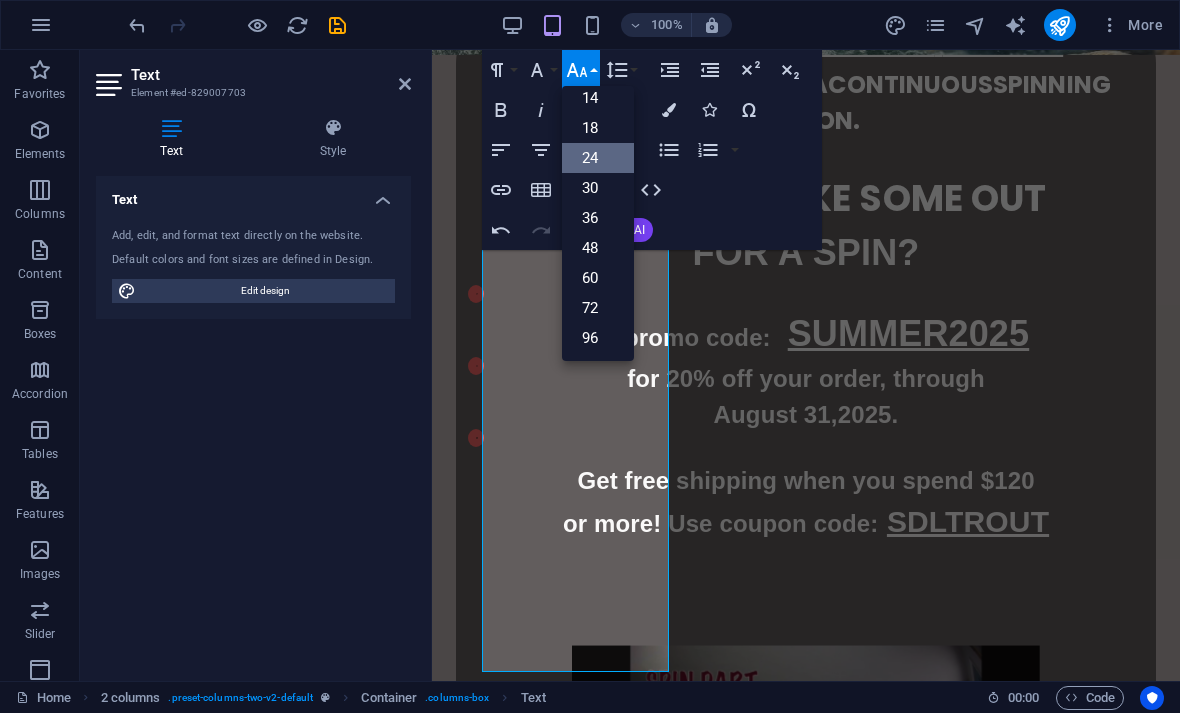 click on "18" at bounding box center [598, 128] 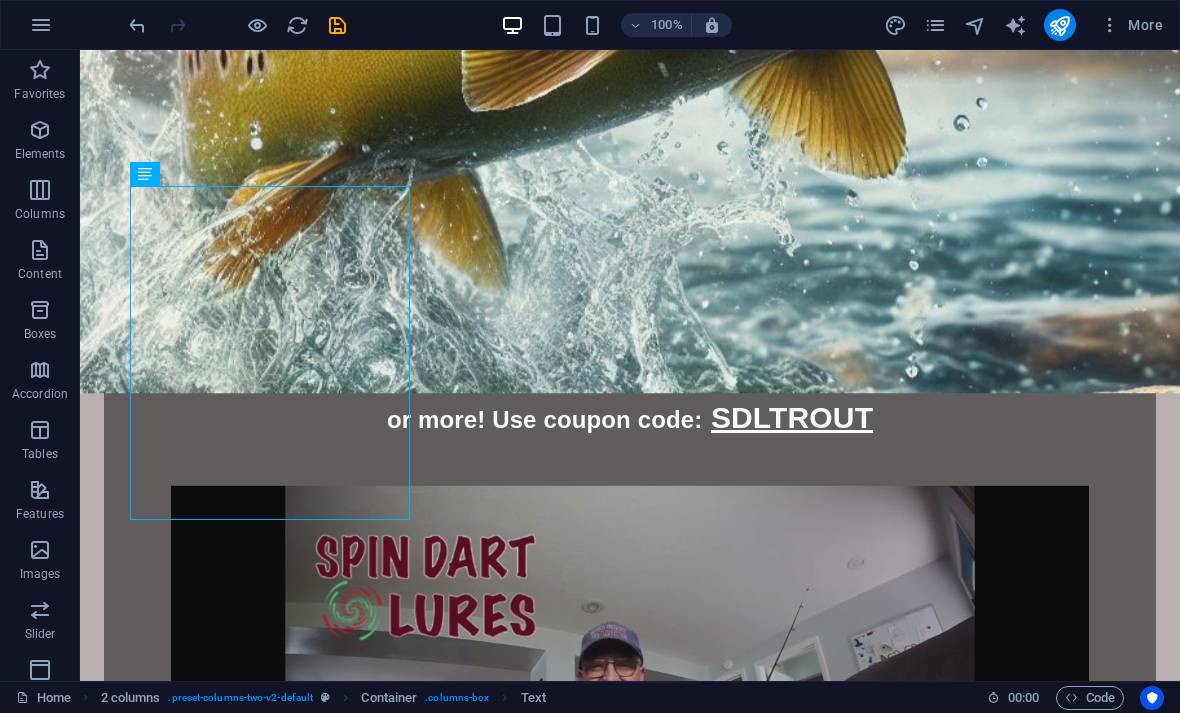 scroll, scrollTop: 1544, scrollLeft: 0, axis: vertical 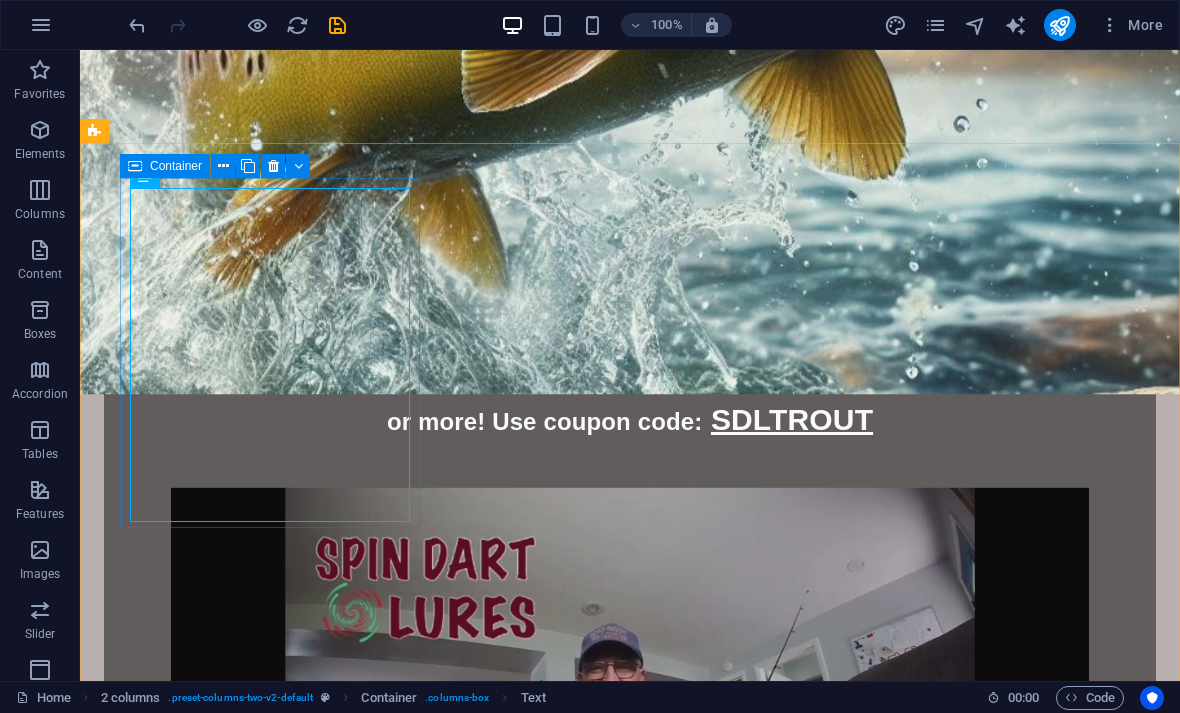 click on "DART Made with a dense rigid poly resin, with black zinc-nickel alloy loops (for strength), and a high carbon steel #4 treble hook. Choose from 5 different colors! Silver Red Fluorescent Yellow Fluorescent Pink Fluorescent Green BUY HERE NOW!" at bounding box center (270, 1381) 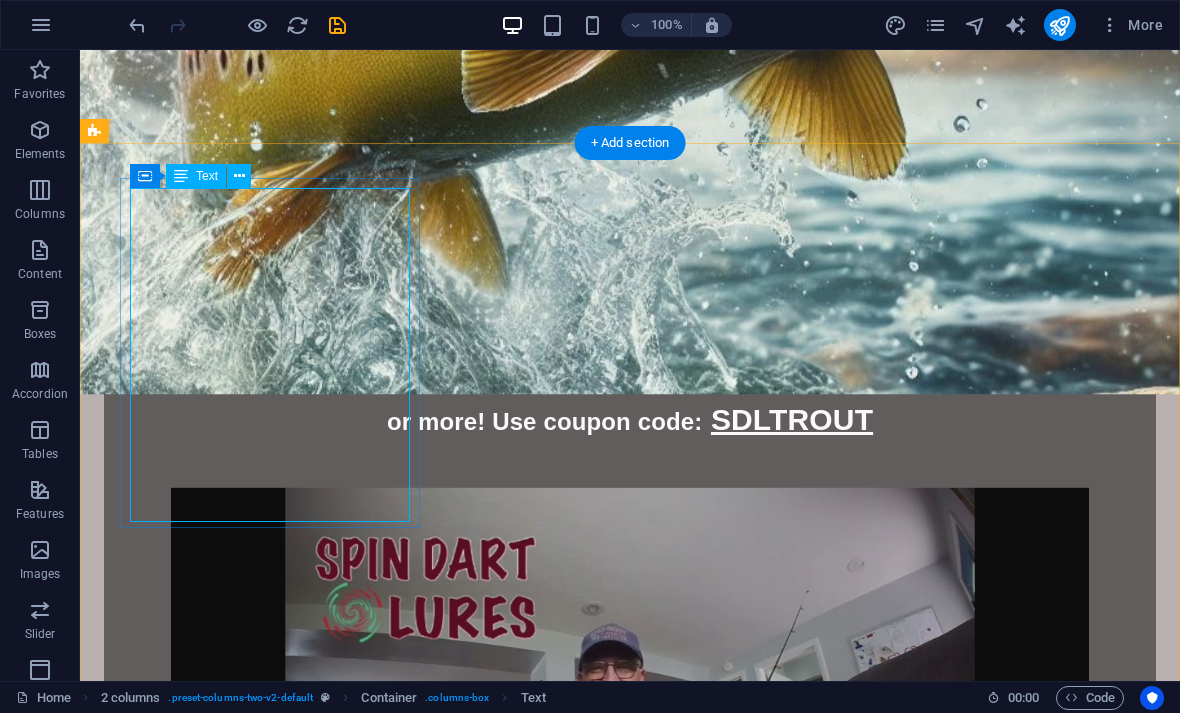 click at bounding box center (239, 176) 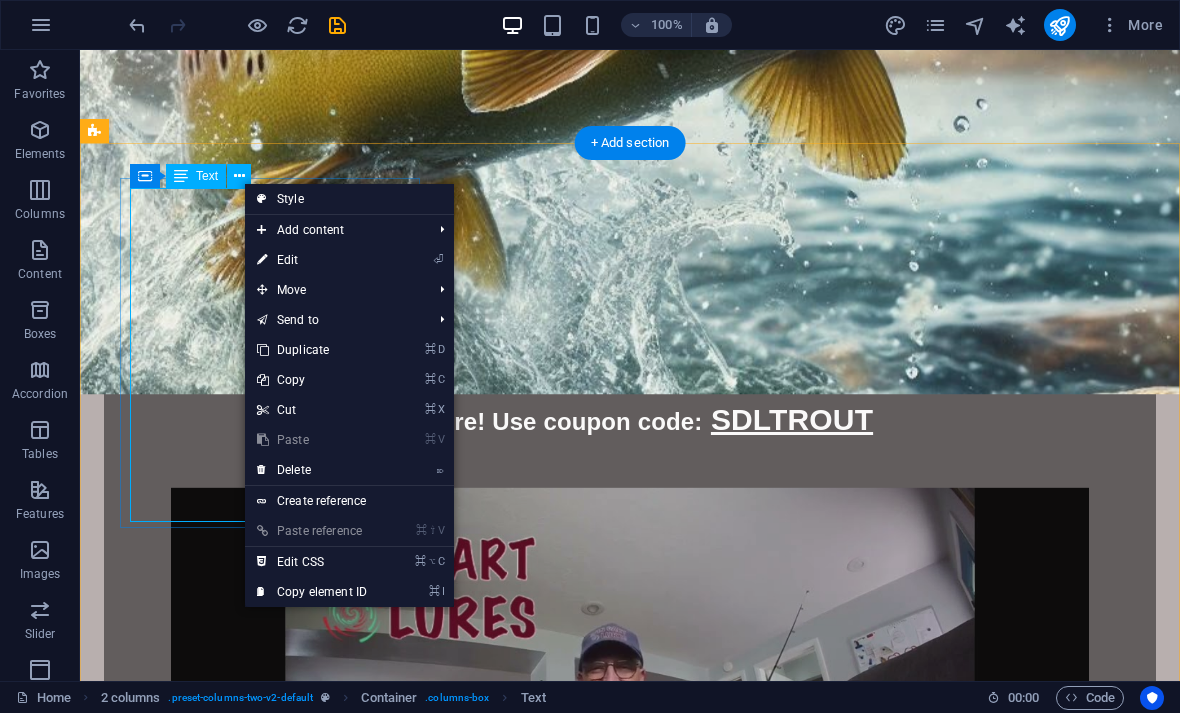click on "⏎  Edit" at bounding box center [312, 260] 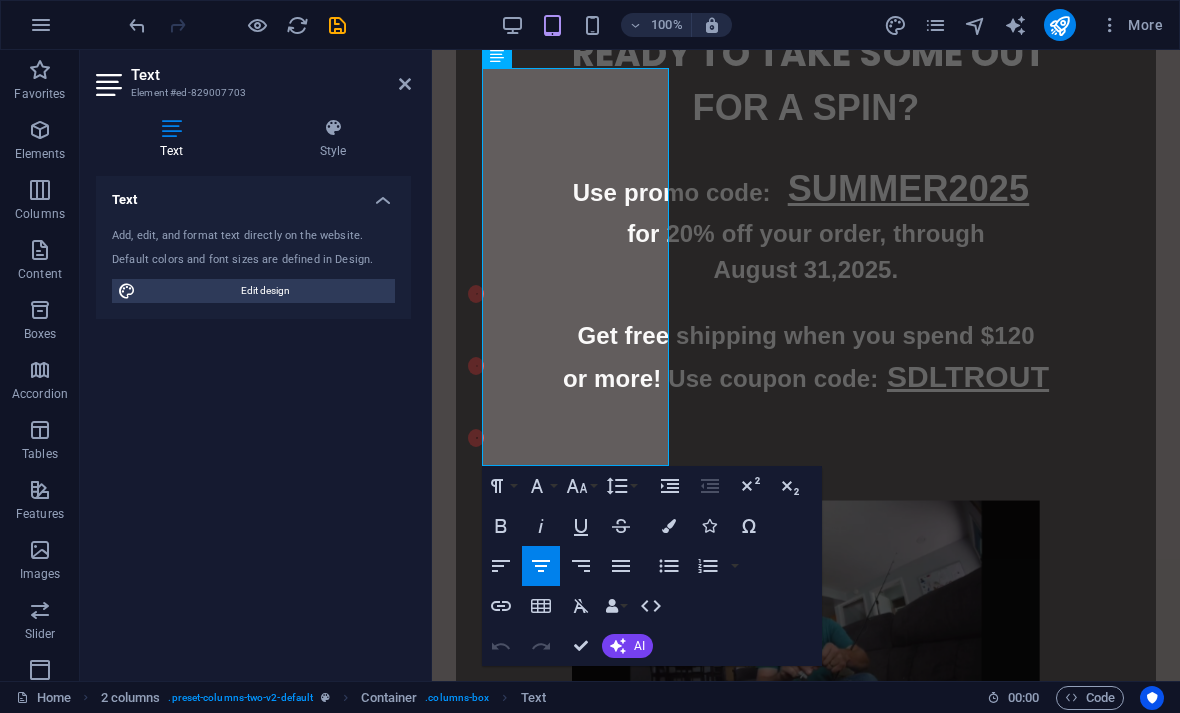 click on "Default colors and font sizes are defined in Design." at bounding box center [253, 260] 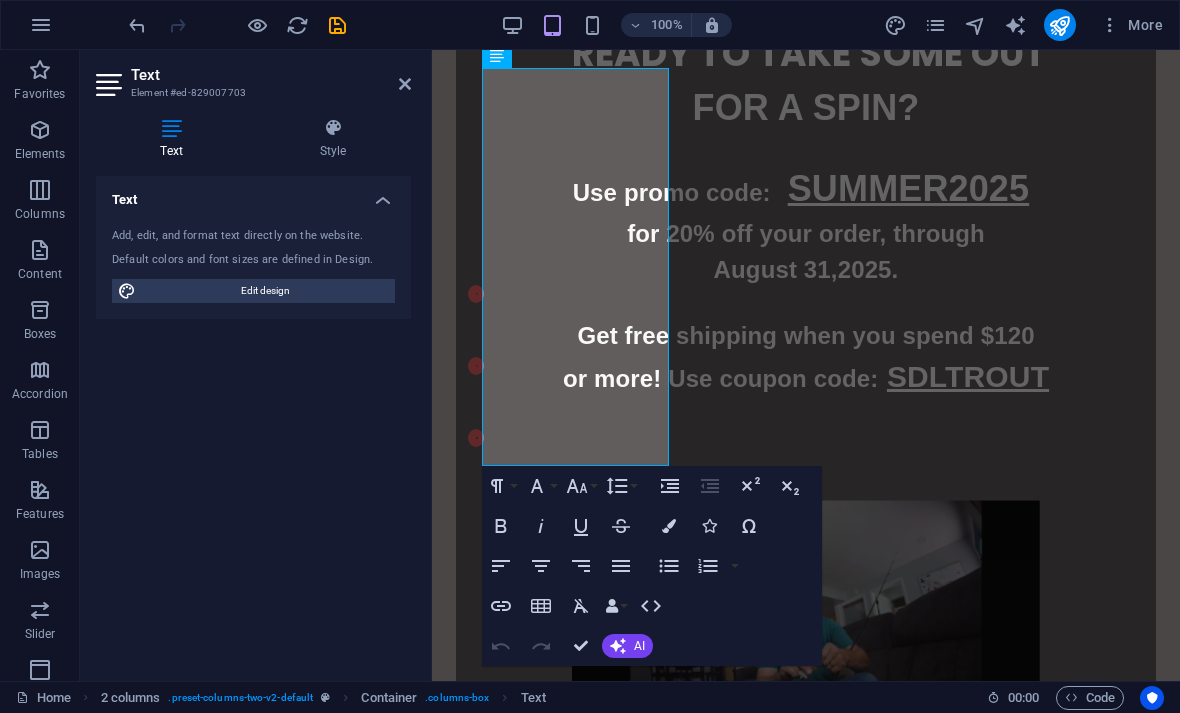 click on "BUY HERE NOW!" at bounding box center (690, 1324) 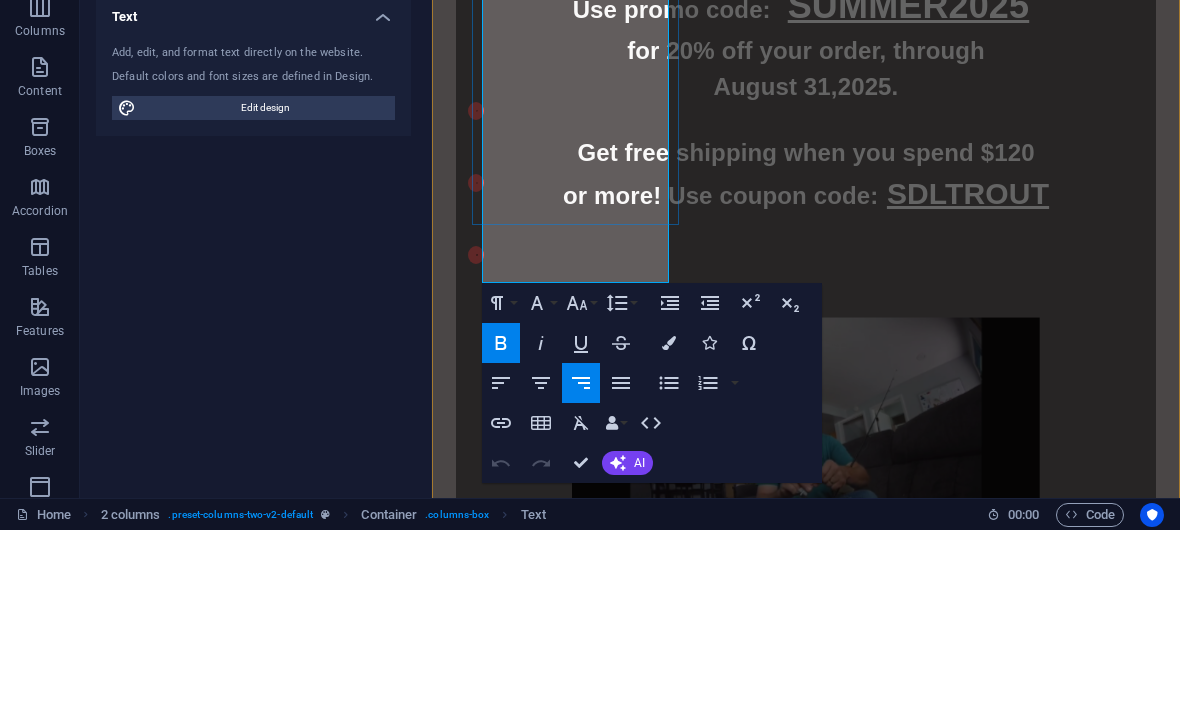 click on "BUY HERE NOW!" at bounding box center [690, 1141] 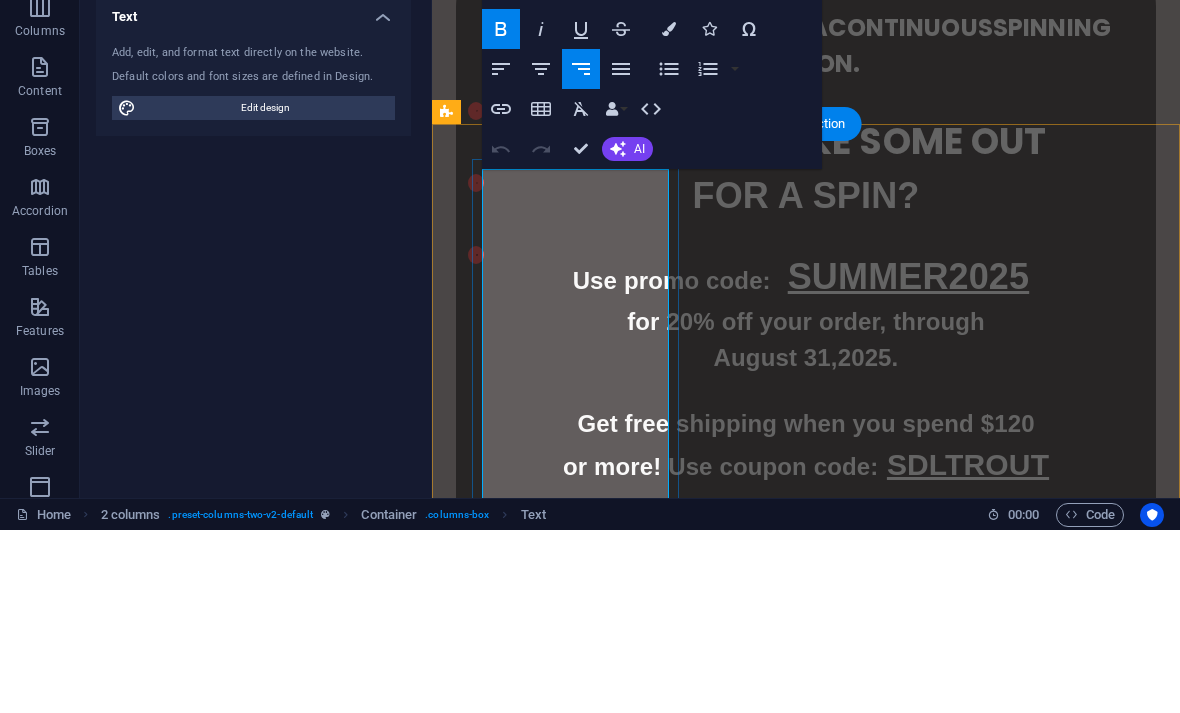 scroll, scrollTop: 1253, scrollLeft: 0, axis: vertical 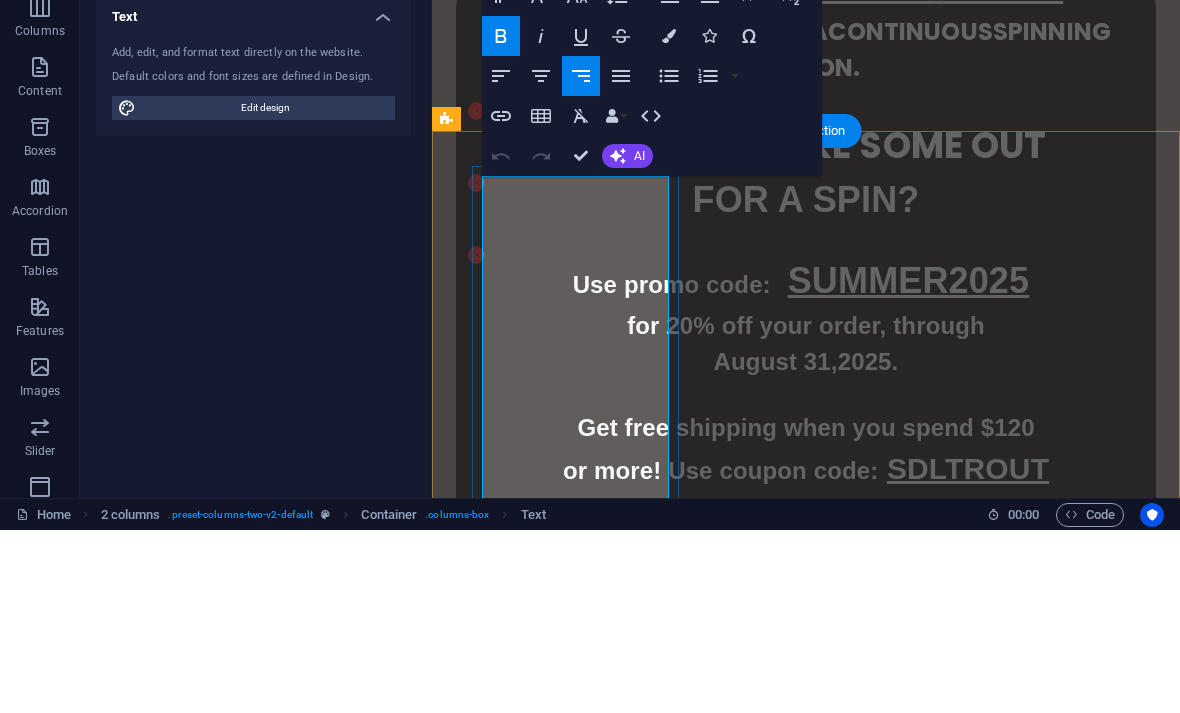 click 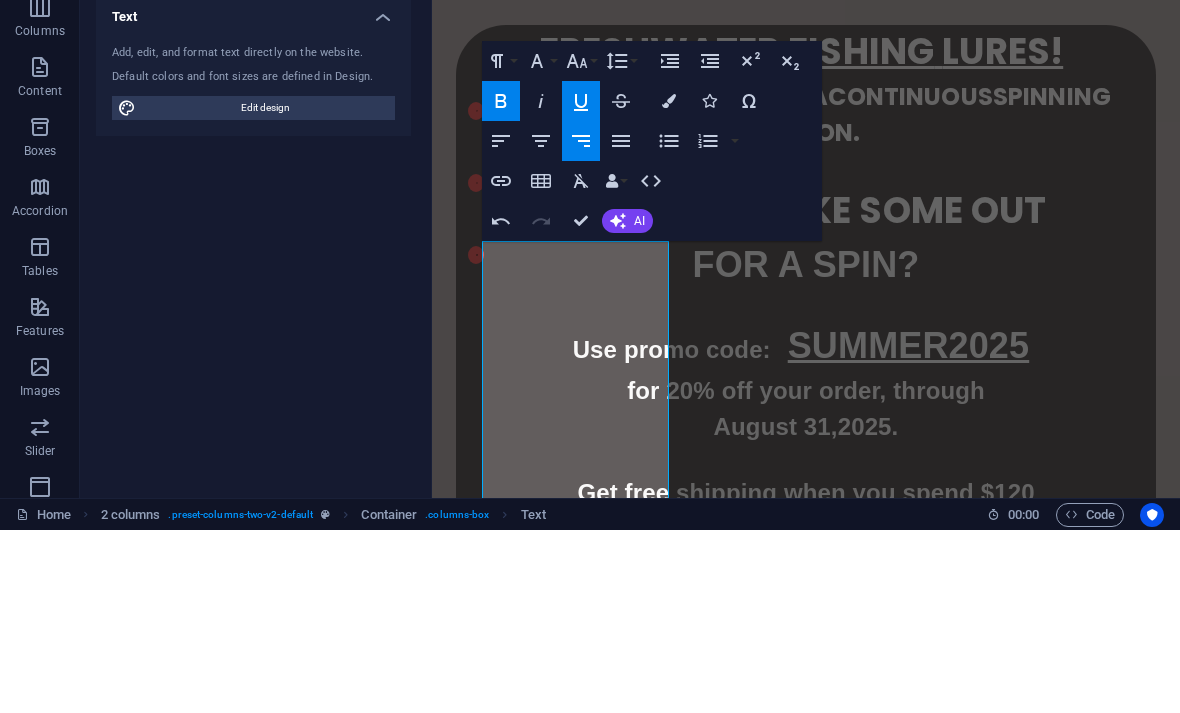 scroll, scrollTop: 1190, scrollLeft: 0, axis: vertical 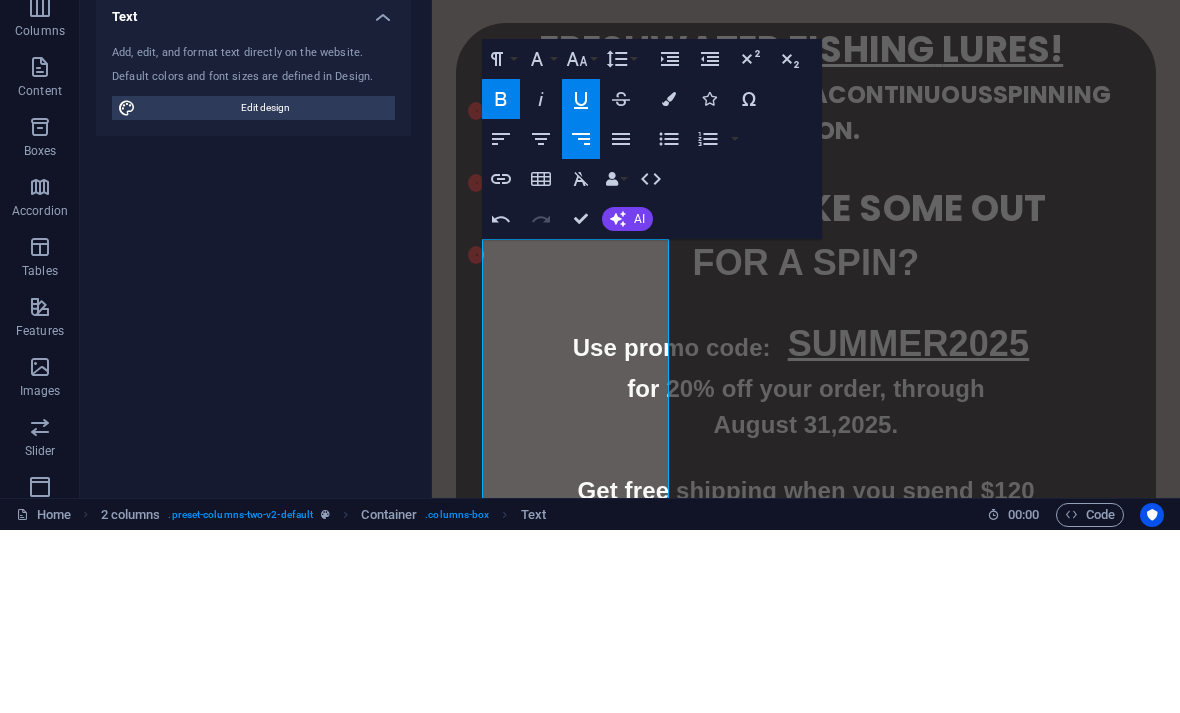 click at bounding box center (669, 282) 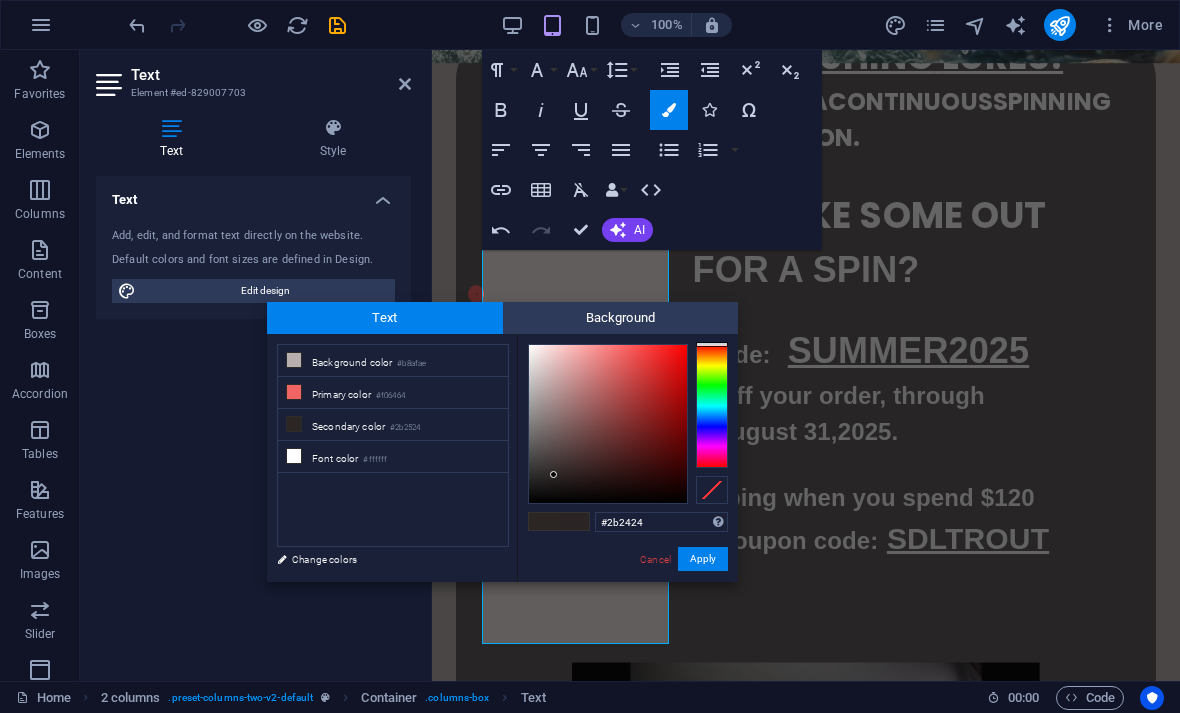 scroll, scrollTop: 1367, scrollLeft: 0, axis: vertical 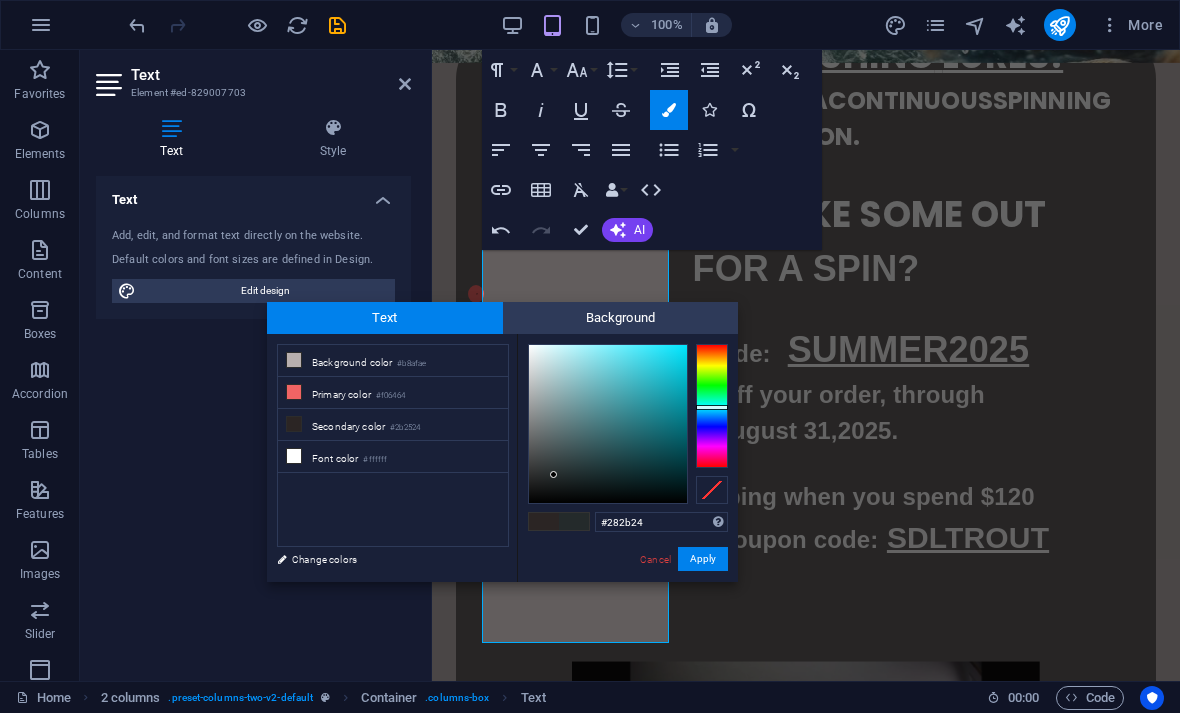 click at bounding box center [712, 407] 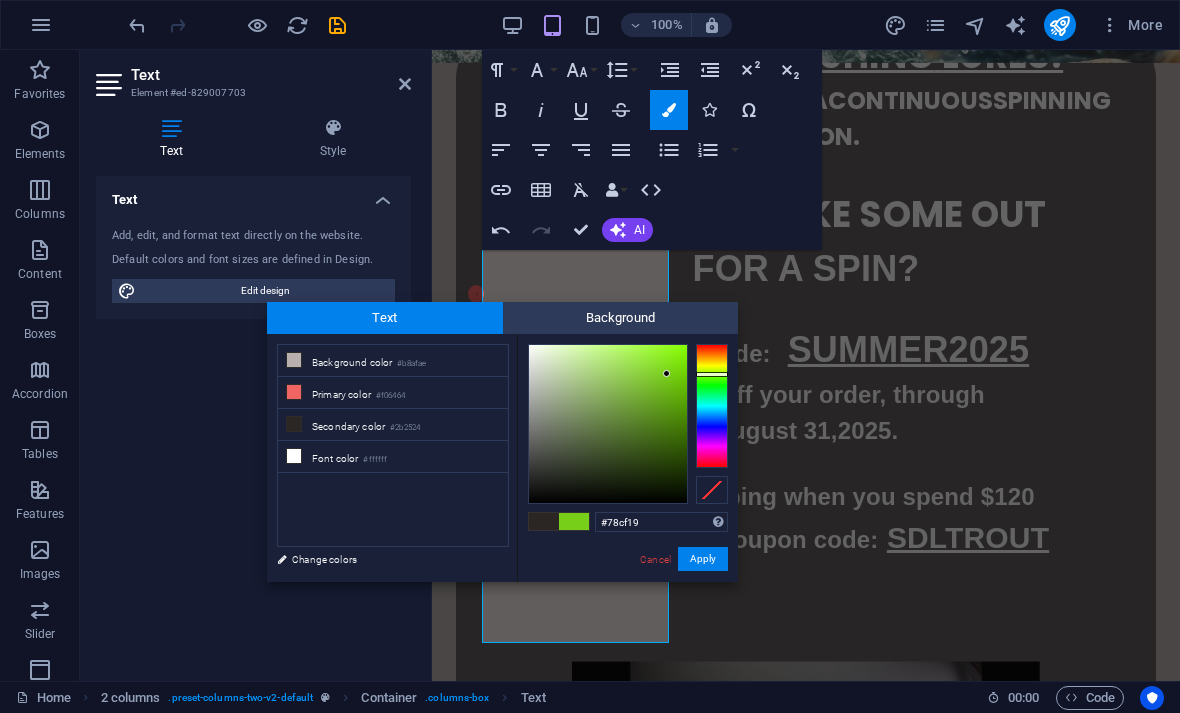 click at bounding box center (666, 373) 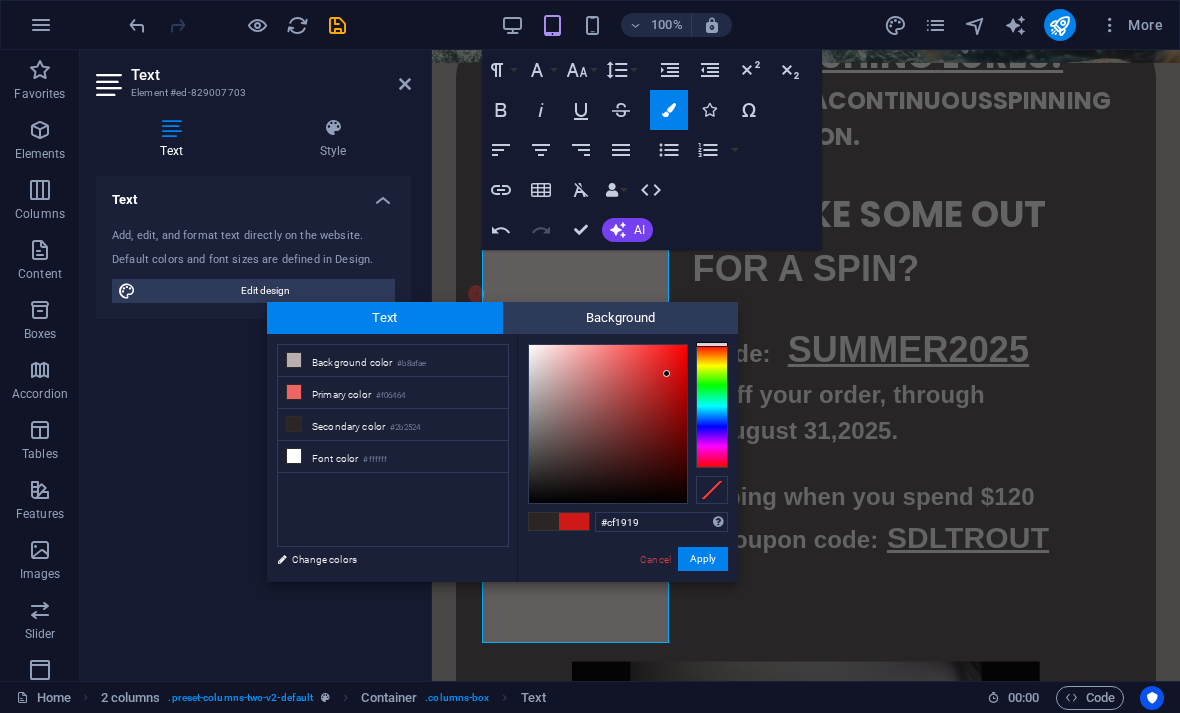 type on "#dd1818" 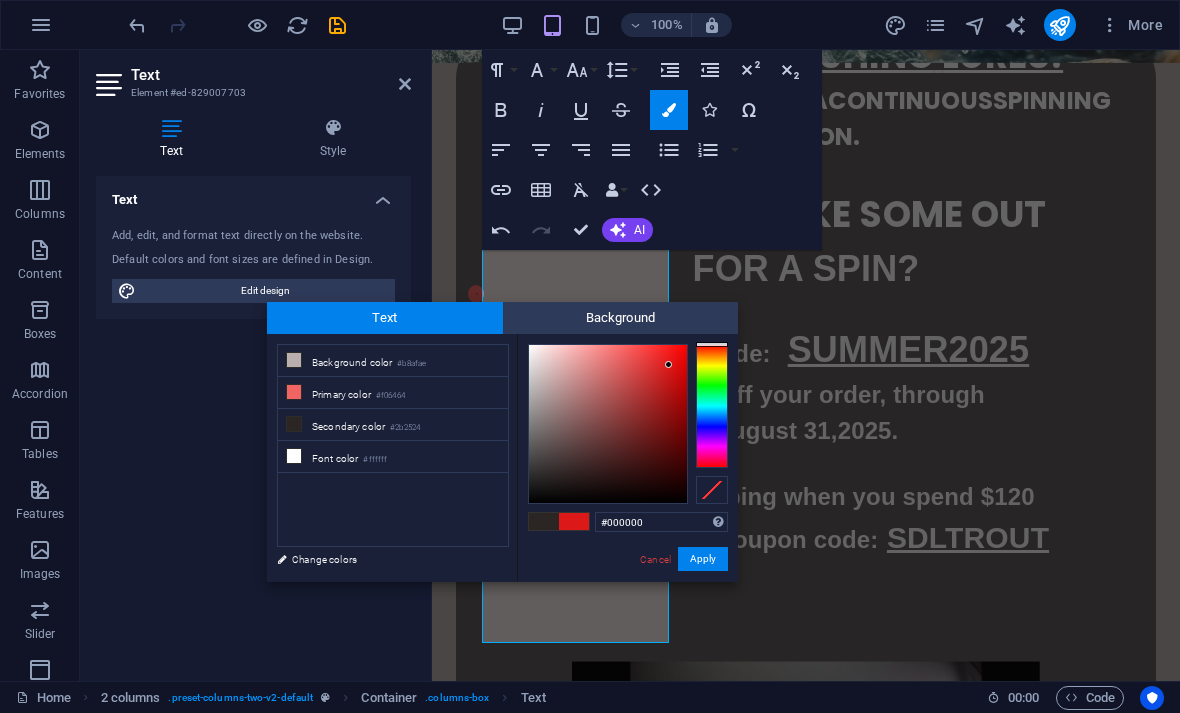 click on "Apply" at bounding box center [703, 559] 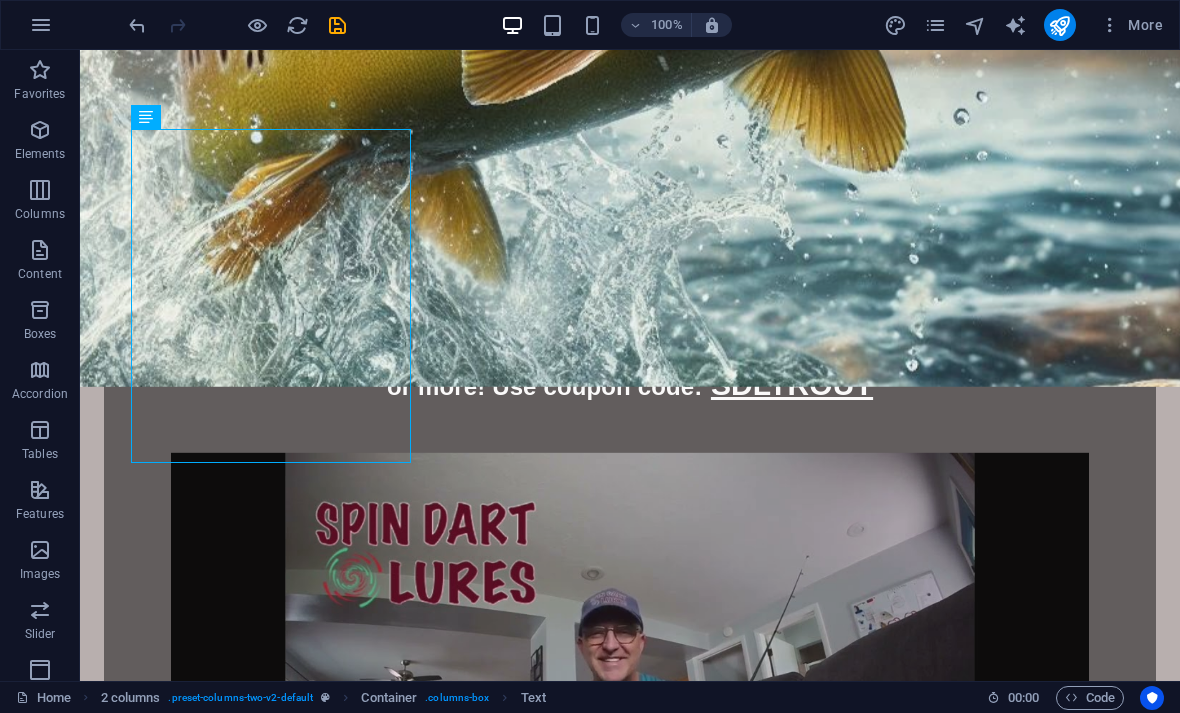 scroll, scrollTop: 1543, scrollLeft: 0, axis: vertical 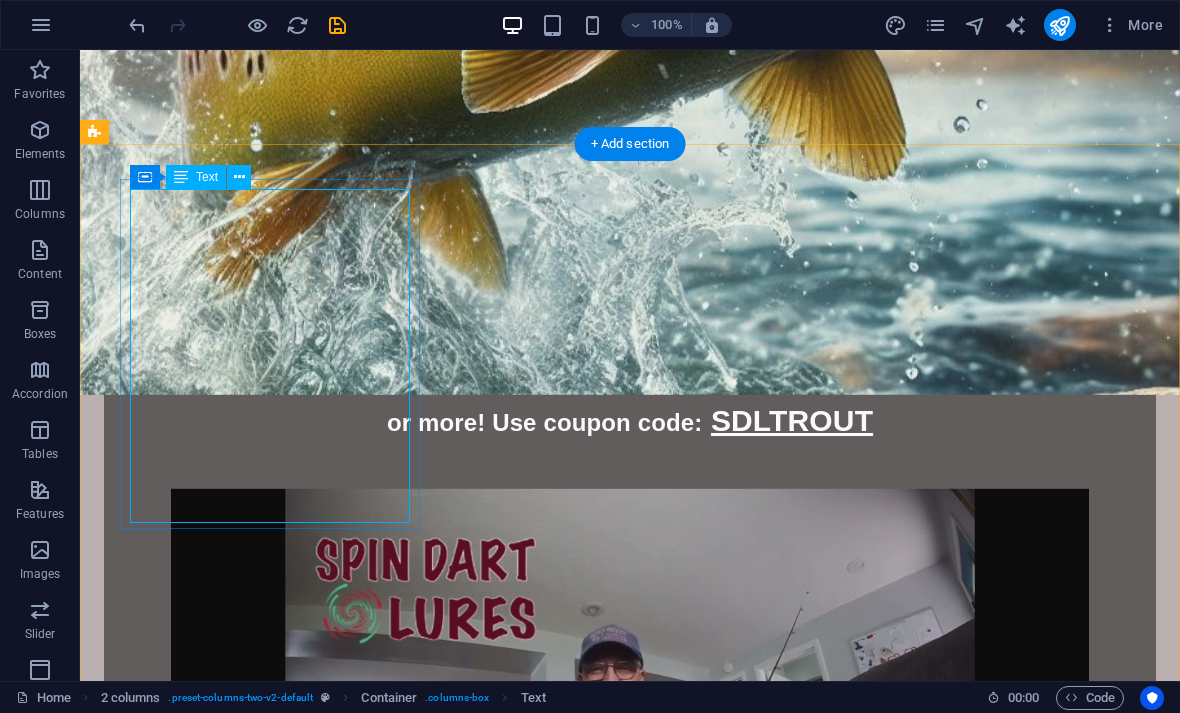 click on "DART Made with a dense rigid poly resin, with black zinc-nickel alloy loops (for strength), and a high carbon steel #4 treble hook. Choose from 5 different colors! Silver Red Fluorescent Yellow Fluorescent Pink Fluorescent Green BUY HERE NOW!" at bounding box center (270, 1382) 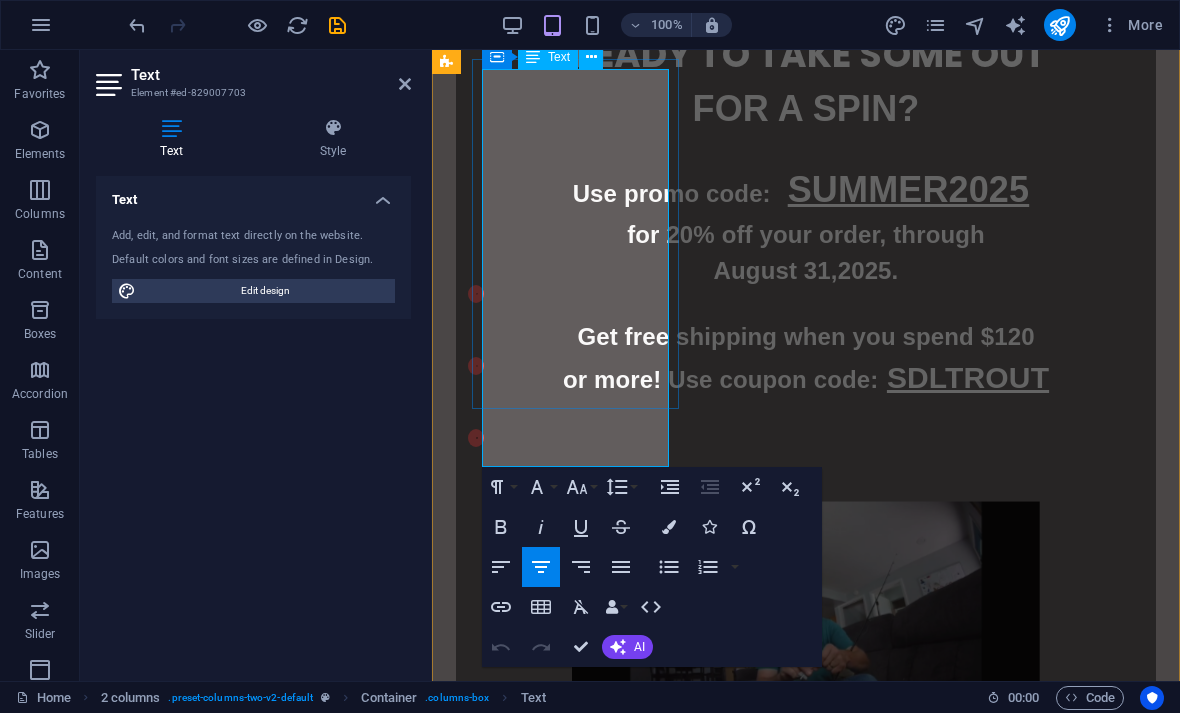 click on "BUY HERE NOW!" at bounding box center [690, 1325] 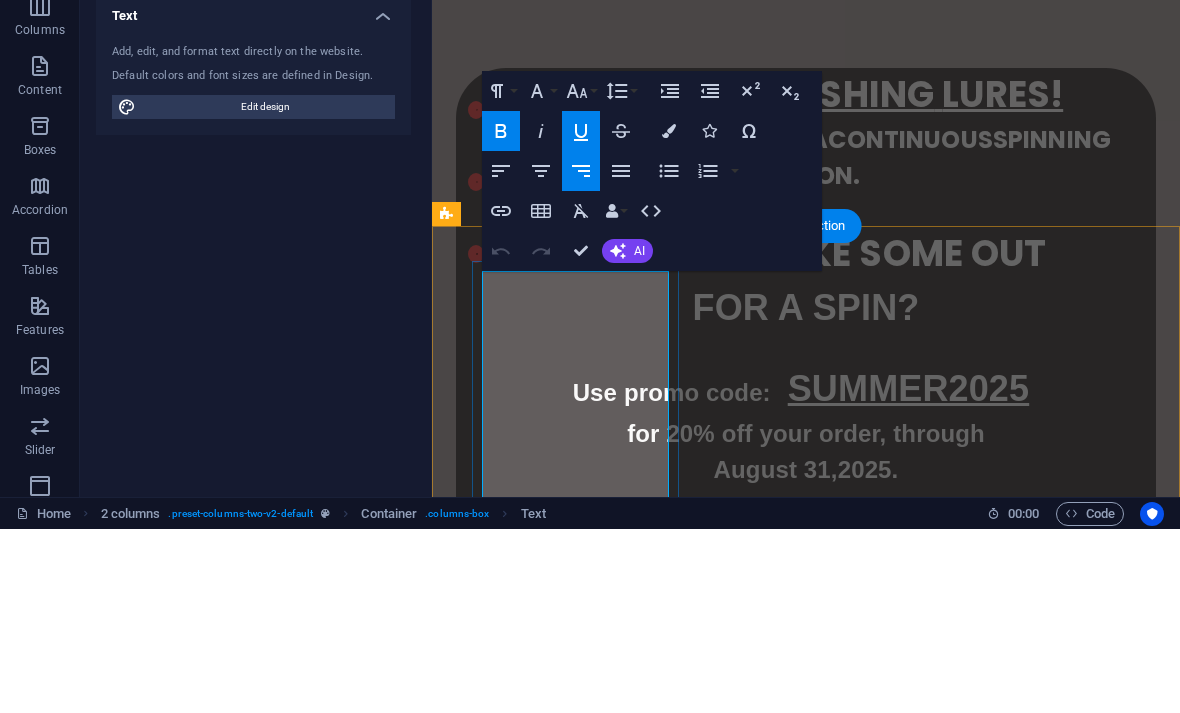 scroll, scrollTop: 1140, scrollLeft: 0, axis: vertical 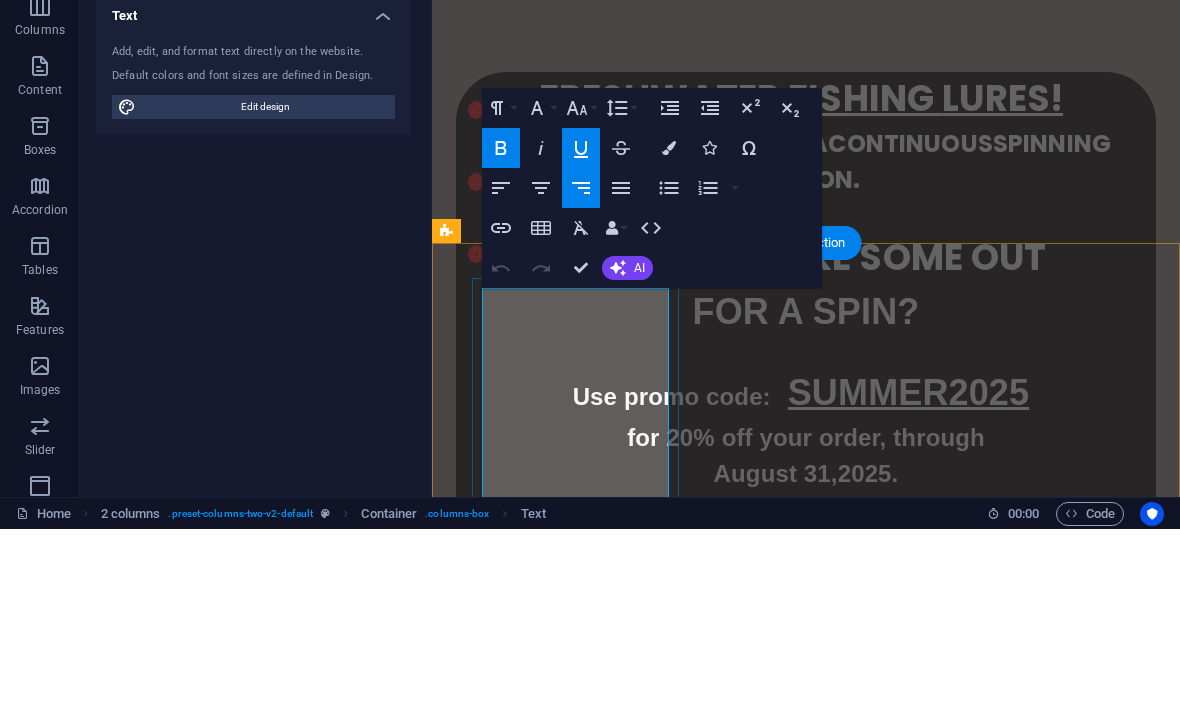 click at bounding box center [669, 332] 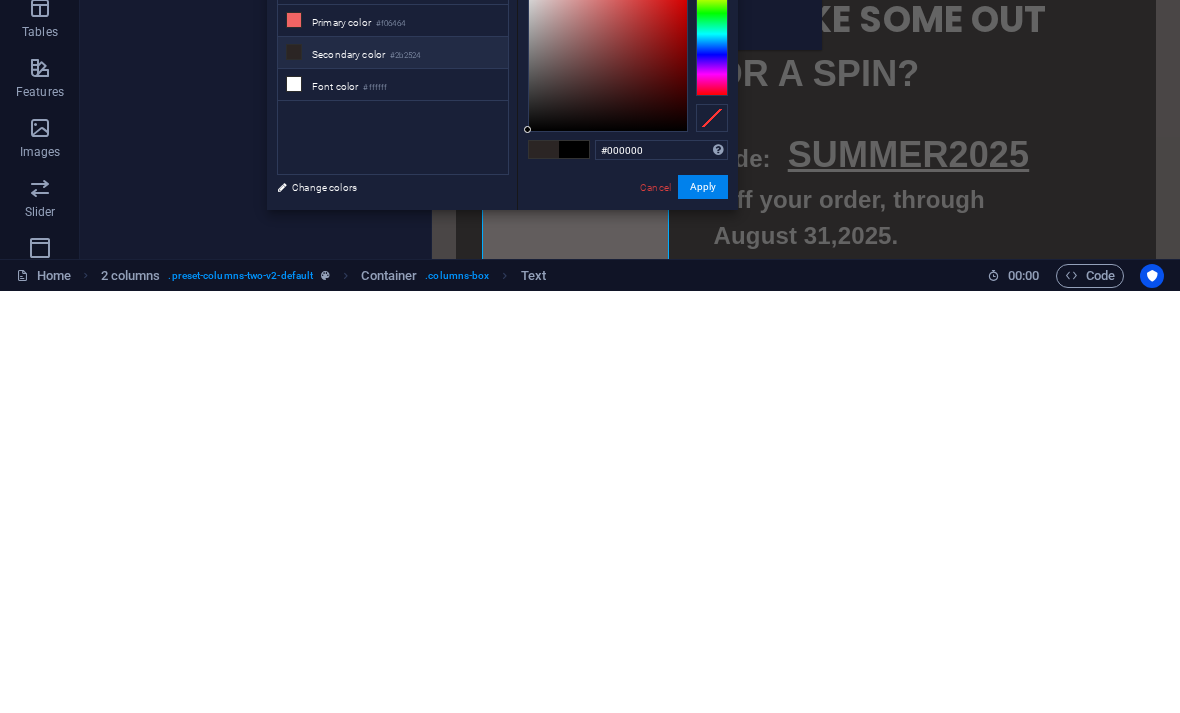 click on "Font color
#ffffff" at bounding box center (393, 507) 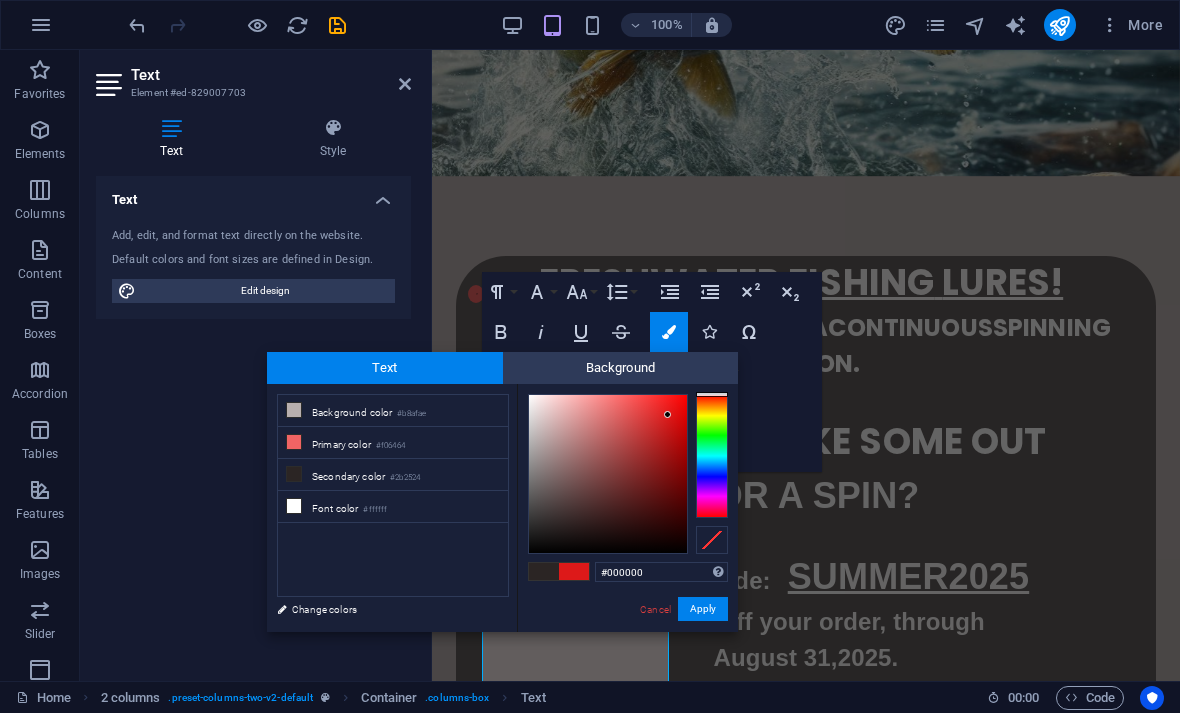 click on "Apply" at bounding box center (703, 609) 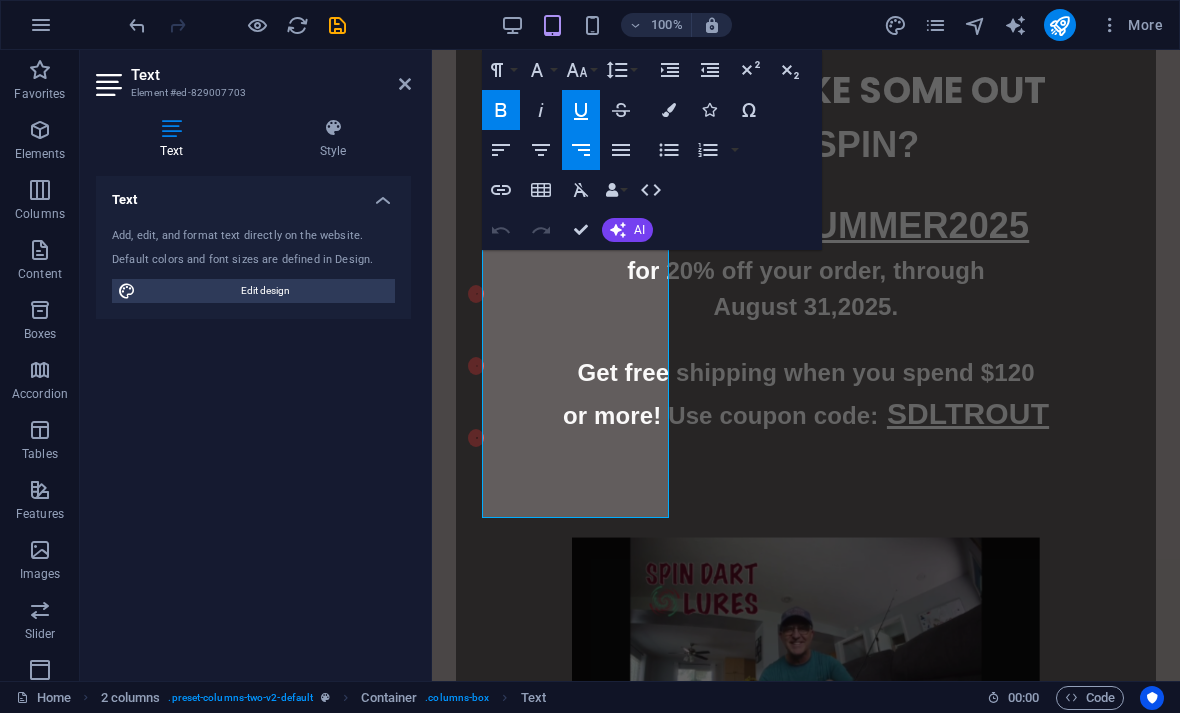 scroll, scrollTop: 1492, scrollLeft: 0, axis: vertical 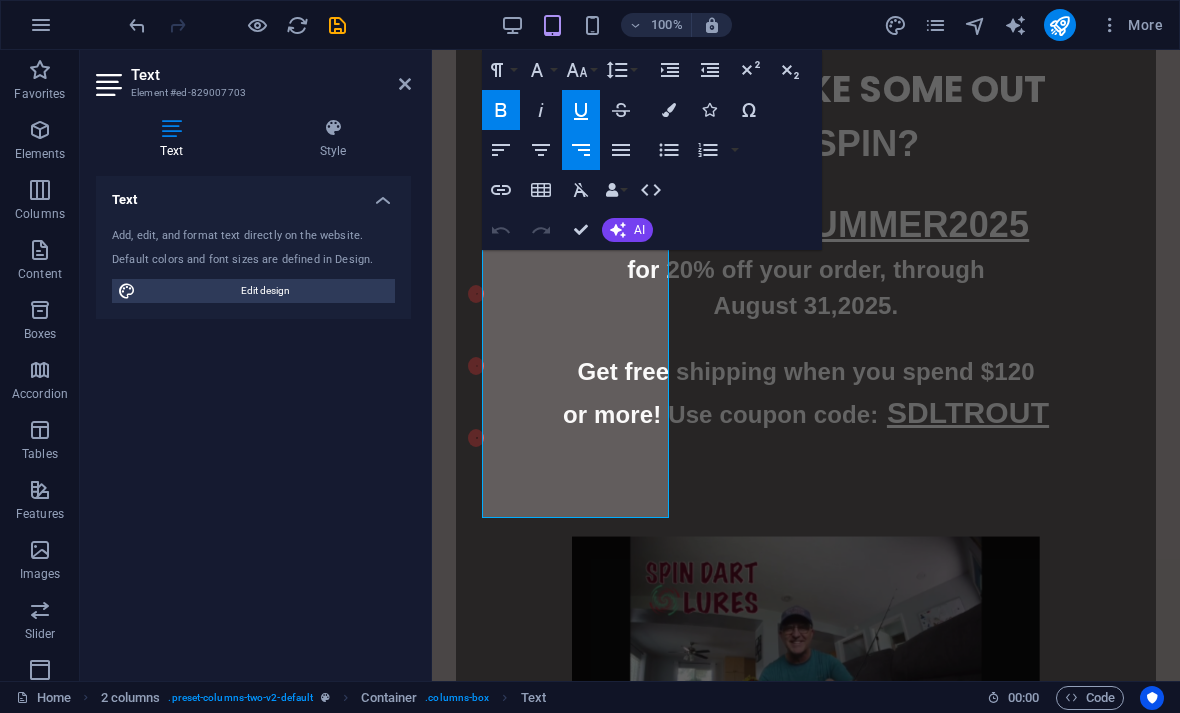 click on "Colors" at bounding box center [669, 110] 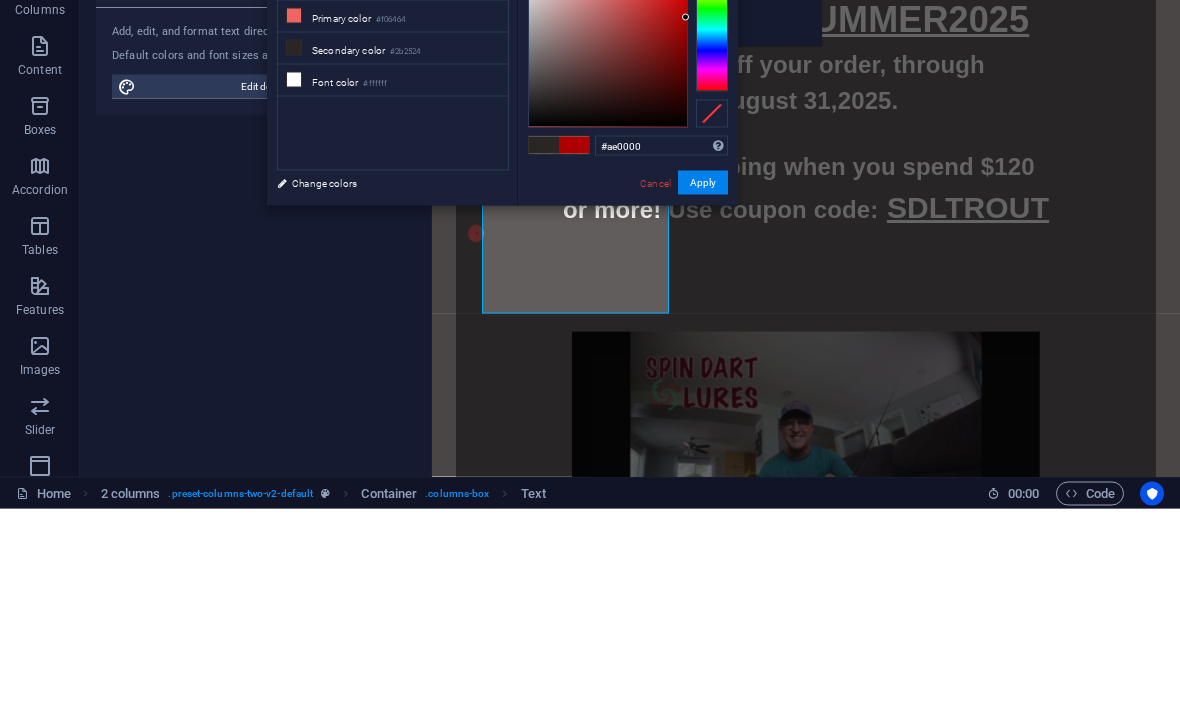 click on "Primary color
#f06464" at bounding box center [393, 221] 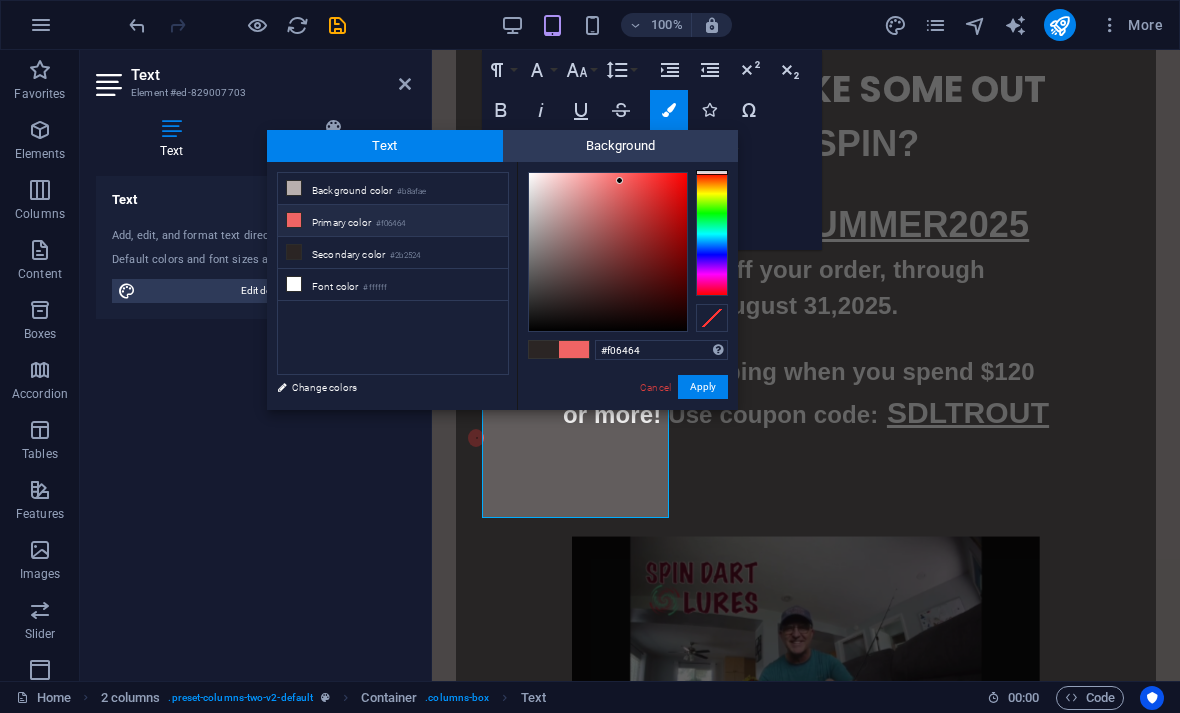 click on "Apply" at bounding box center (703, 387) 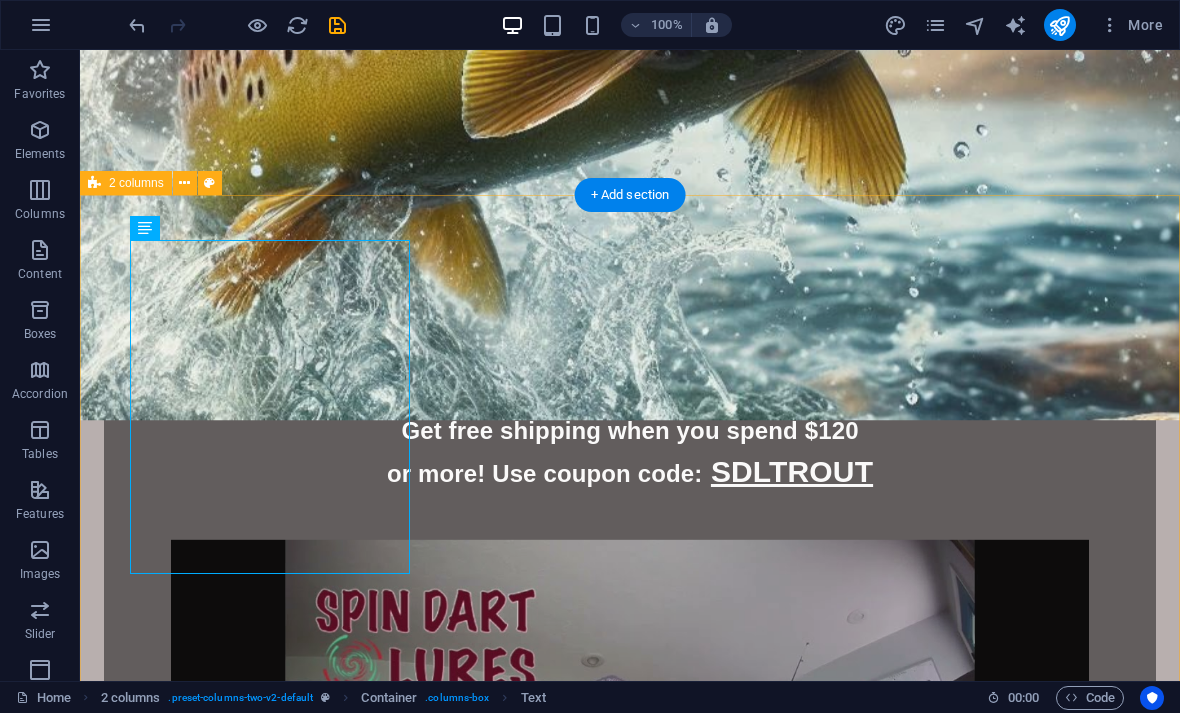 click on "DART Made with a dense rigid poly resin, with black zinc-nickel alloy loops (for strength), and a high carbon steel #4 treble hook. Choose from 5 different colors! Silver Red Fluorescent Yellow Fluorescent Pink Fluorescent Green BUY HERE NOW! BUTTERFLY Made with a dense rigid poly resin, with black zinc-nickel alloy loops (for strength), and a high carbon steel #4 treble hook. Choose from 5 different colors! Silver Red Fluorescent Yellow Fluorescent Pink Fluorescent Green" at bounding box center (630, 2019) 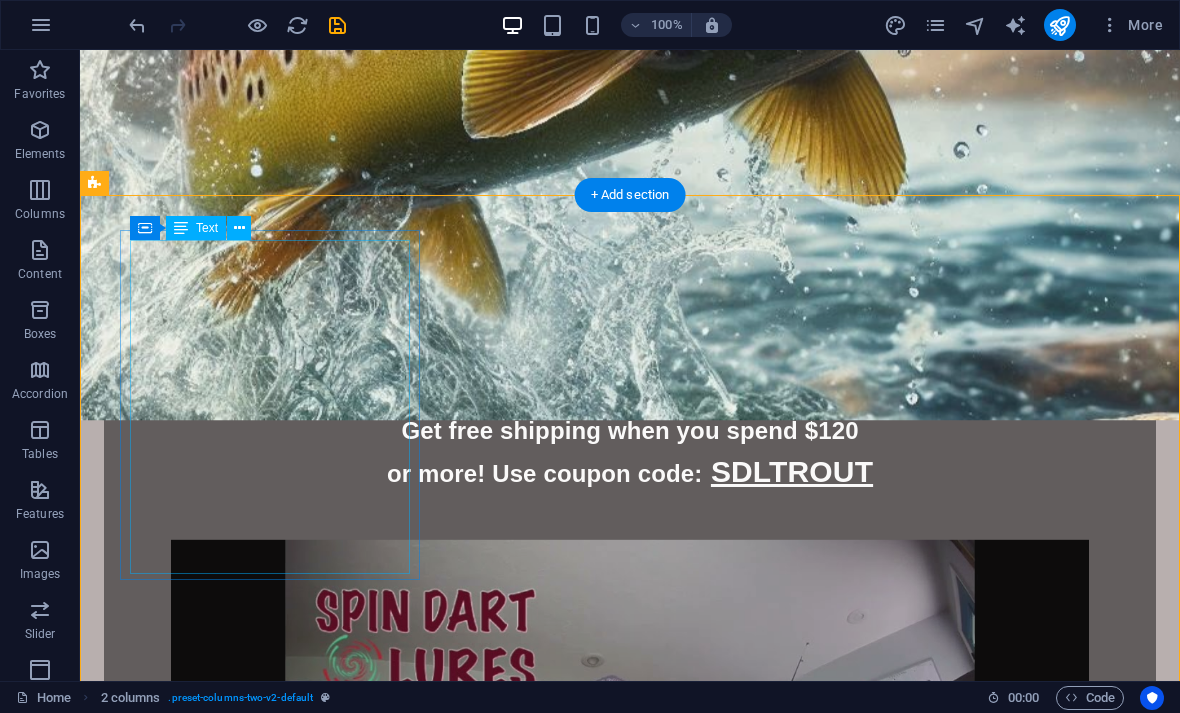 click on "DART Made with a dense rigid poly resin, with black zinc-nickel alloy loops (for strength), and a high carbon steel #4 treble hook. Choose from 5 different colors! Silver Red Fluorescent Yellow Fluorescent Pink Fluorescent Green BUY HERE NOW!" at bounding box center (270, 1433) 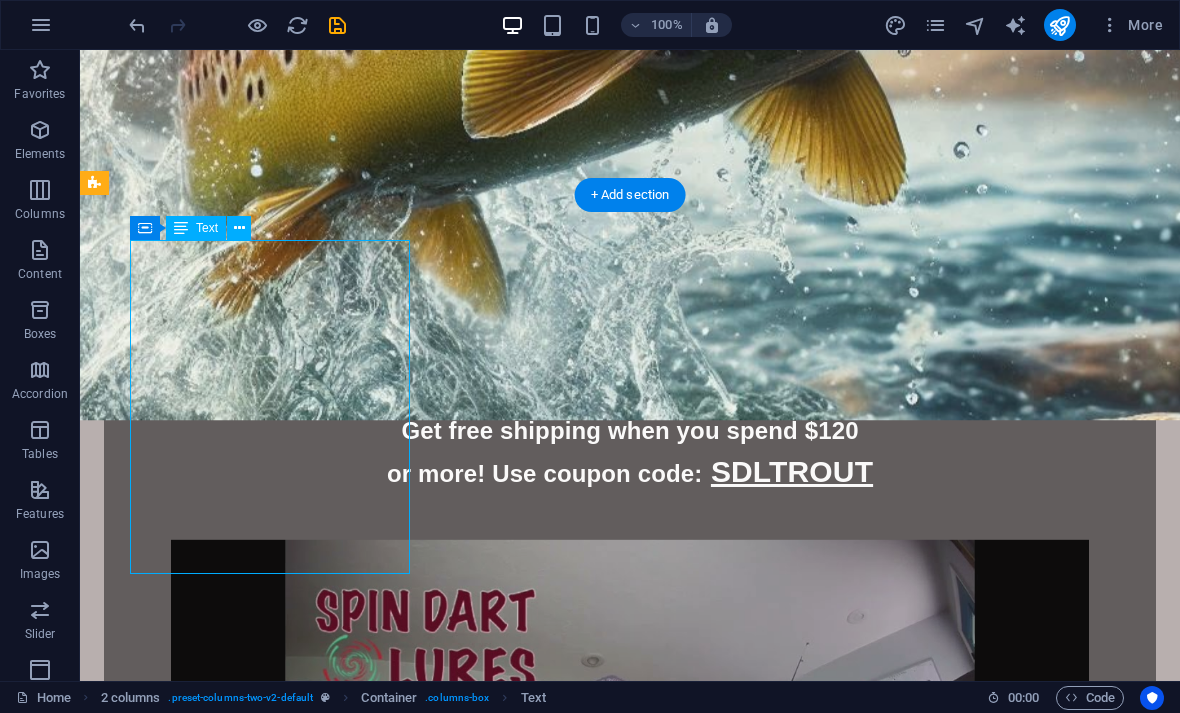 click on "DART Made with a dense rigid poly resin, with black zinc-nickel alloy loops (for strength), and a high carbon steel #4 treble hook. Choose from 5 different colors! Silver Red Fluorescent Yellow Fluorescent Pink Fluorescent Green BUY HERE NOW!" at bounding box center [270, 1433] 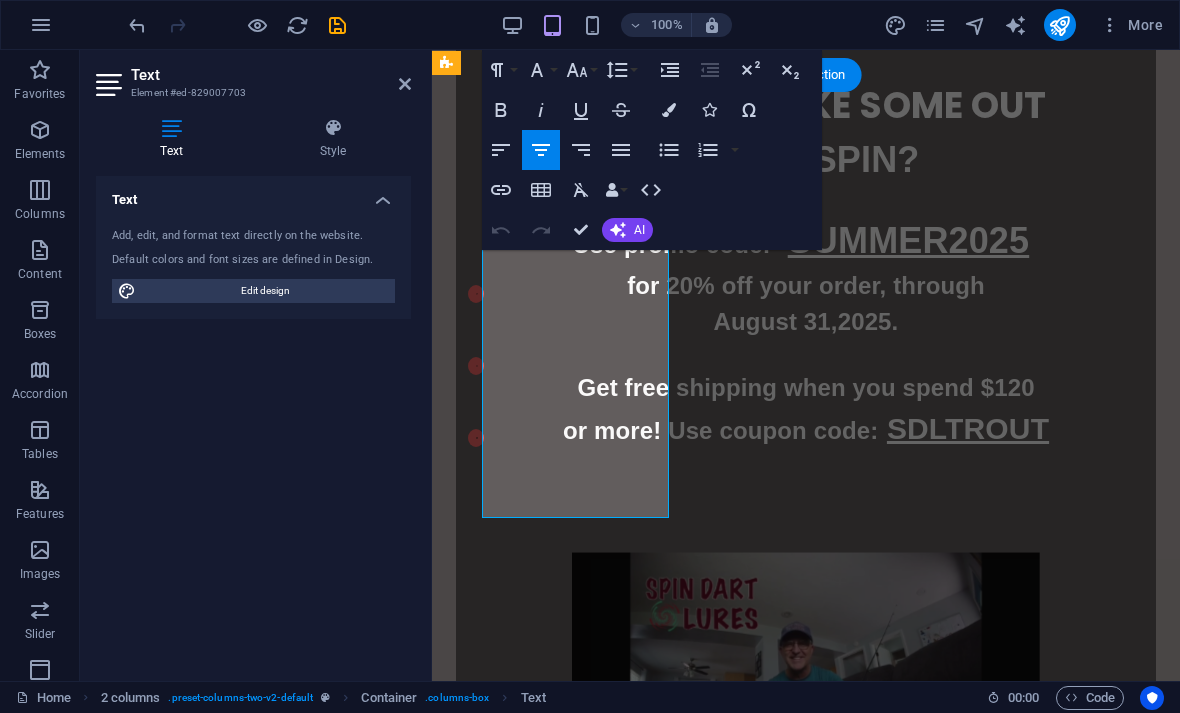 click on "BUY HERE NOW!" at bounding box center [690, 1376] 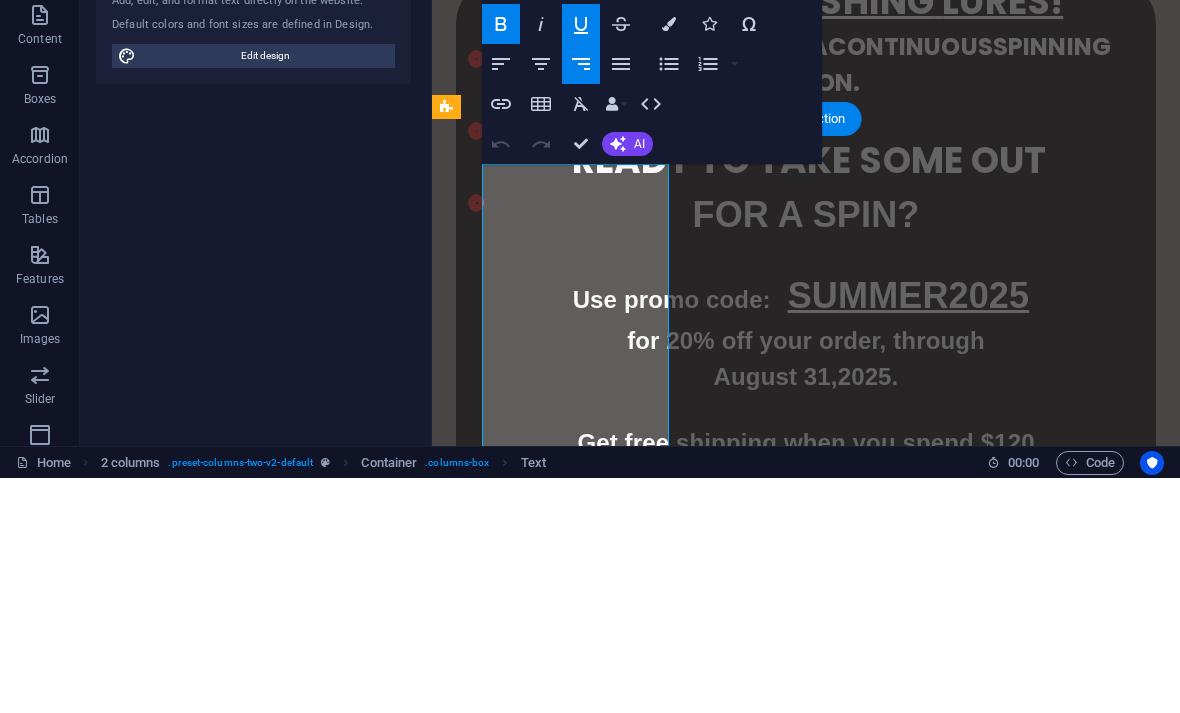 scroll, scrollTop: 1137, scrollLeft: 0, axis: vertical 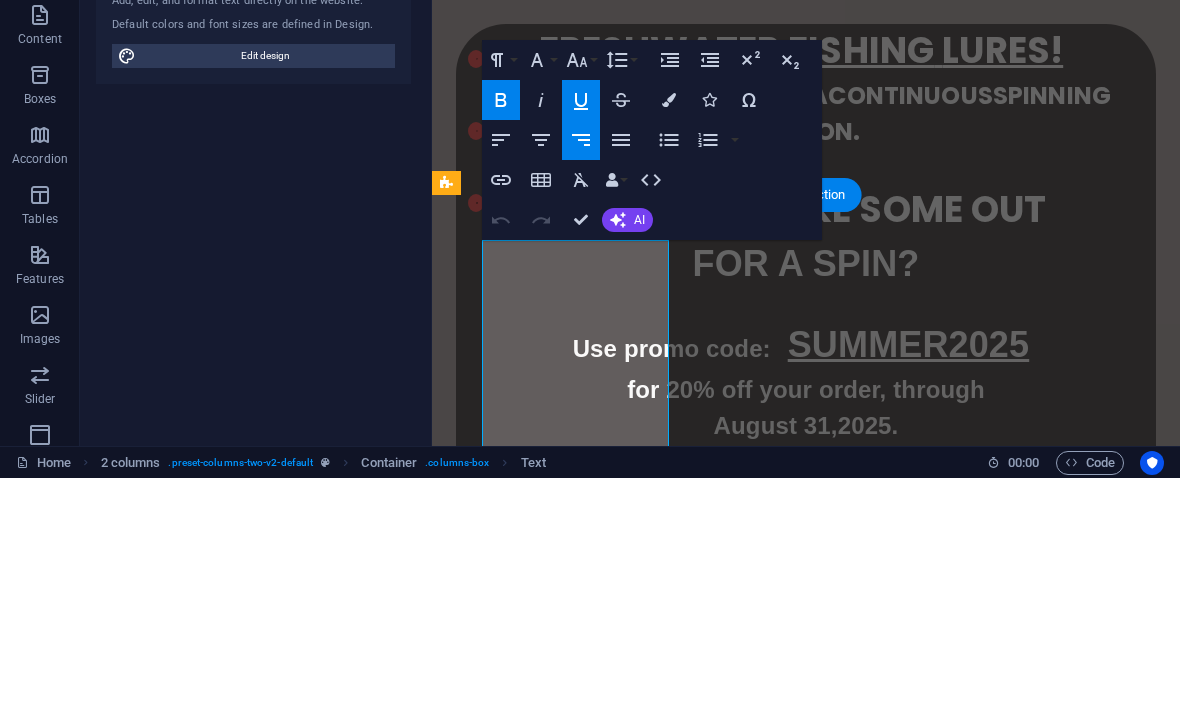 click on "Colors" at bounding box center (669, 335) 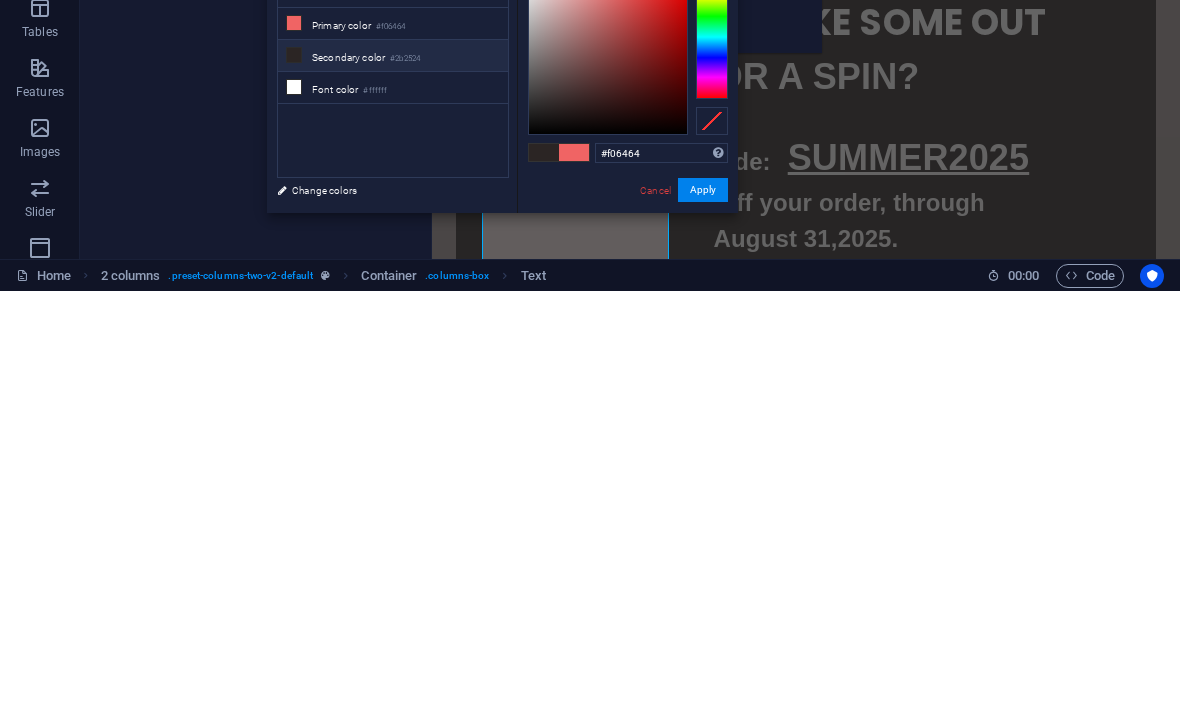 click on "Font color
#ffffff" at bounding box center (393, 510) 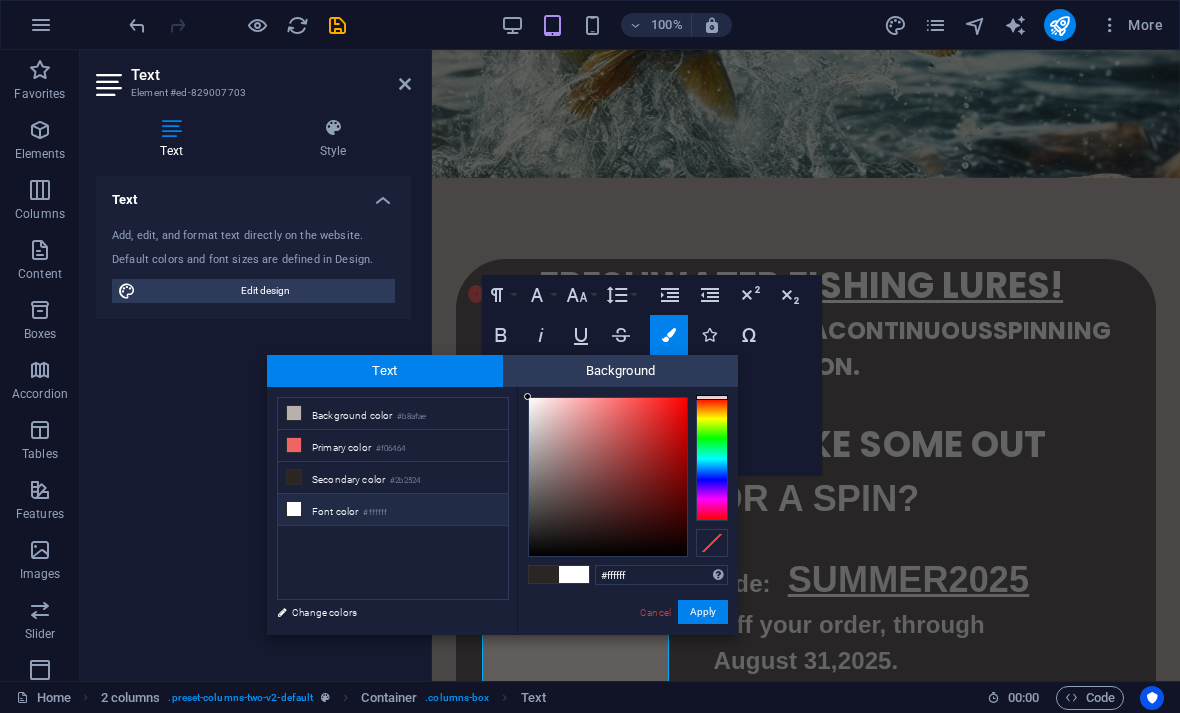 click on "Apply" at bounding box center [703, 612] 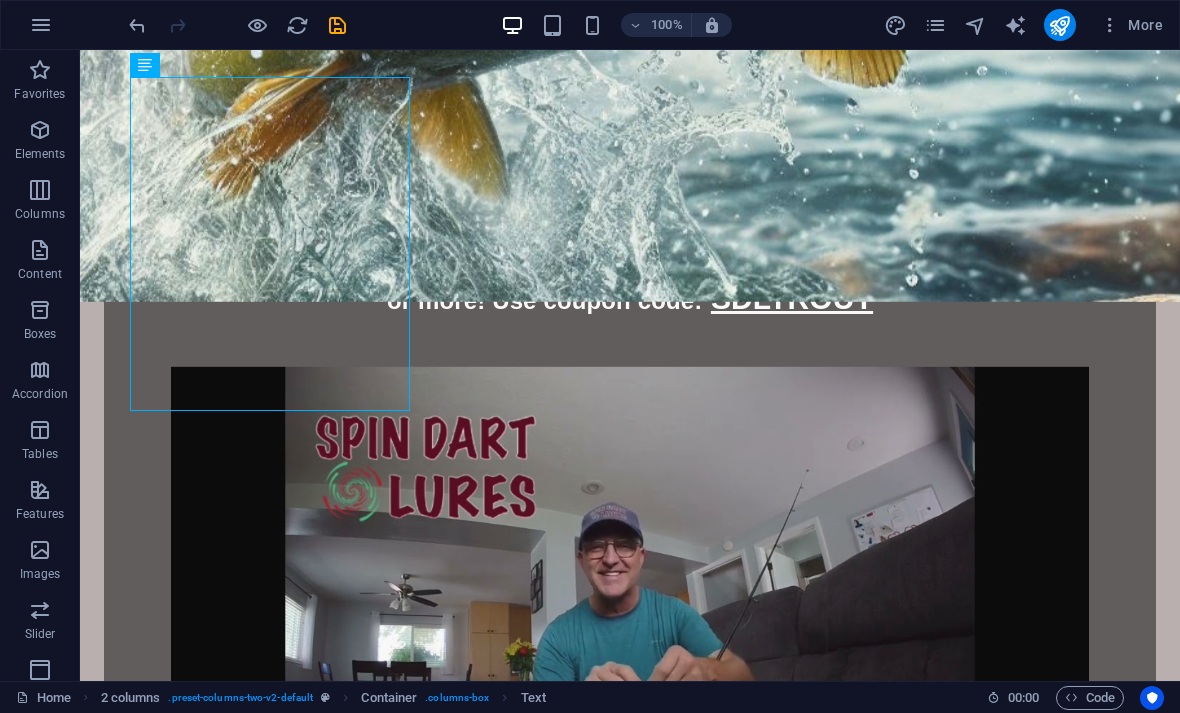 scroll, scrollTop: 1695, scrollLeft: 0, axis: vertical 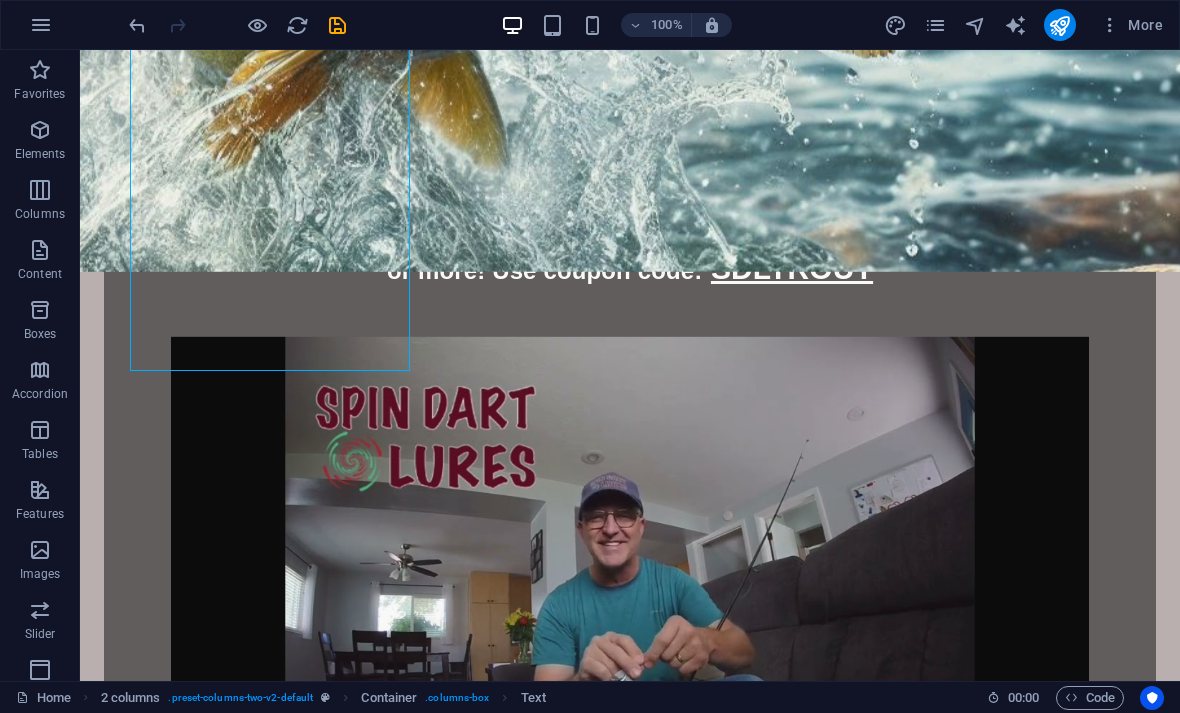 click on "DART Made with a dense rigid poly resin, with black zinc-nickel alloy loops (for strength), and a high carbon steel #4 treble hook. Choose from 5 different colors! Silver Red Fluorescent Yellow Fluorescent Pink Fluorescent Green BUY HERE NOW!" at bounding box center (270, 1230) 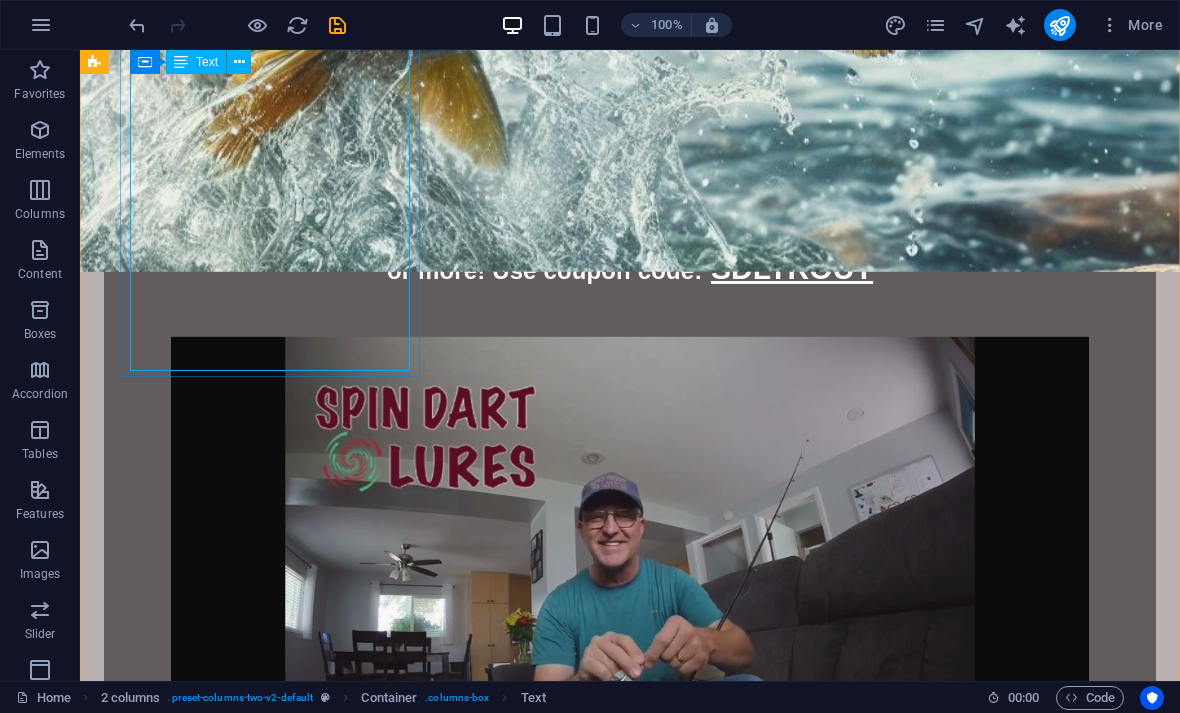 click on "DART Made with a dense rigid poly resin, with black zinc-nickel alloy loops (for strength), and a high carbon steel #4 treble hook. Choose from 5 different colors! Silver Red Fluorescent Yellow Fluorescent Pink Fluorescent Green BUY HERE NOW!" at bounding box center [270, 1230] 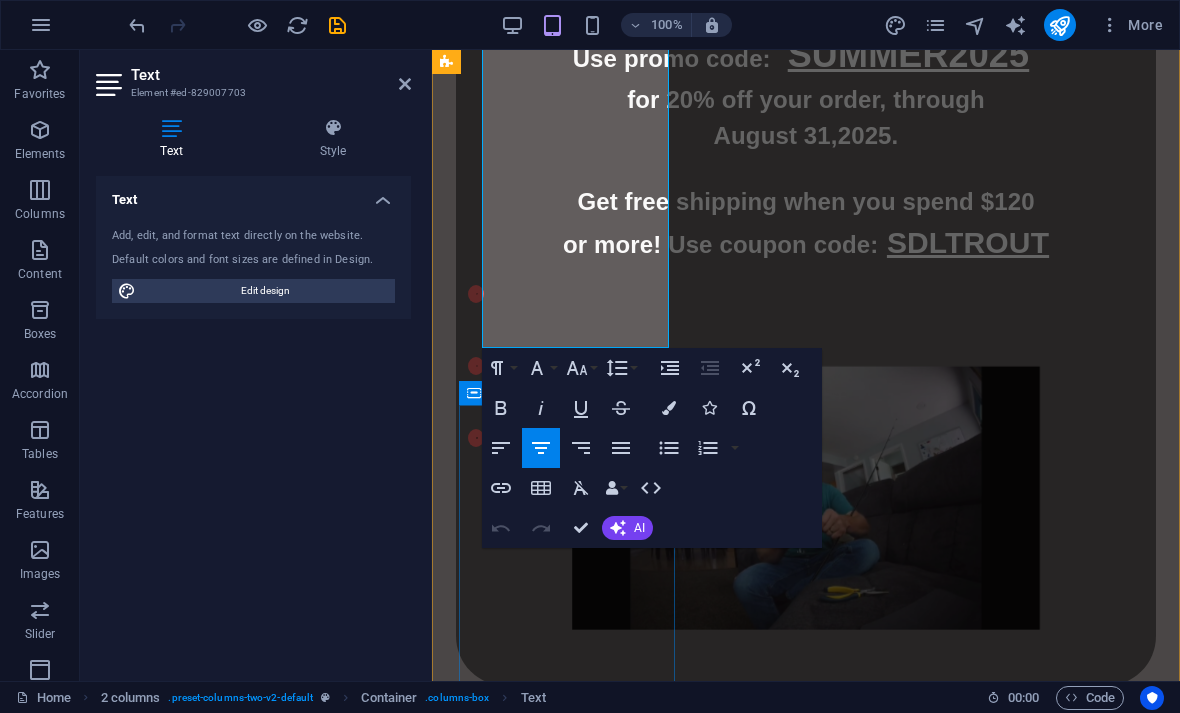 scroll, scrollTop: 1660, scrollLeft: 0, axis: vertical 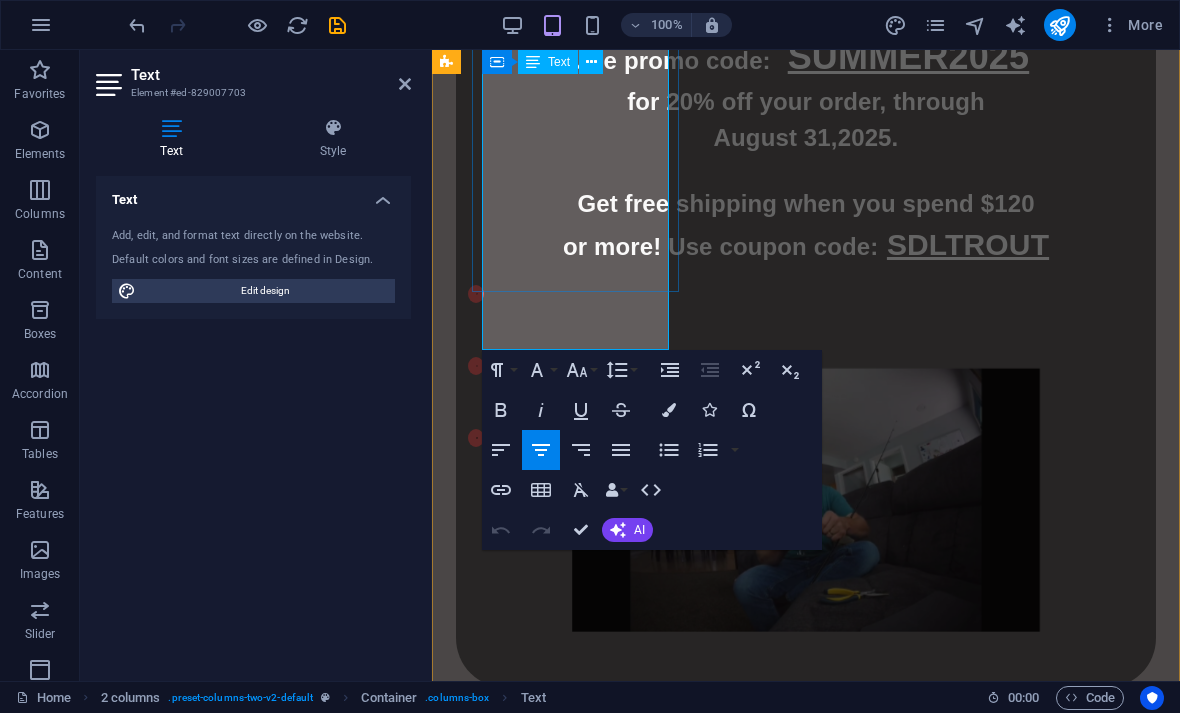 click on "BUY HERE NOW!" at bounding box center (690, 1192) 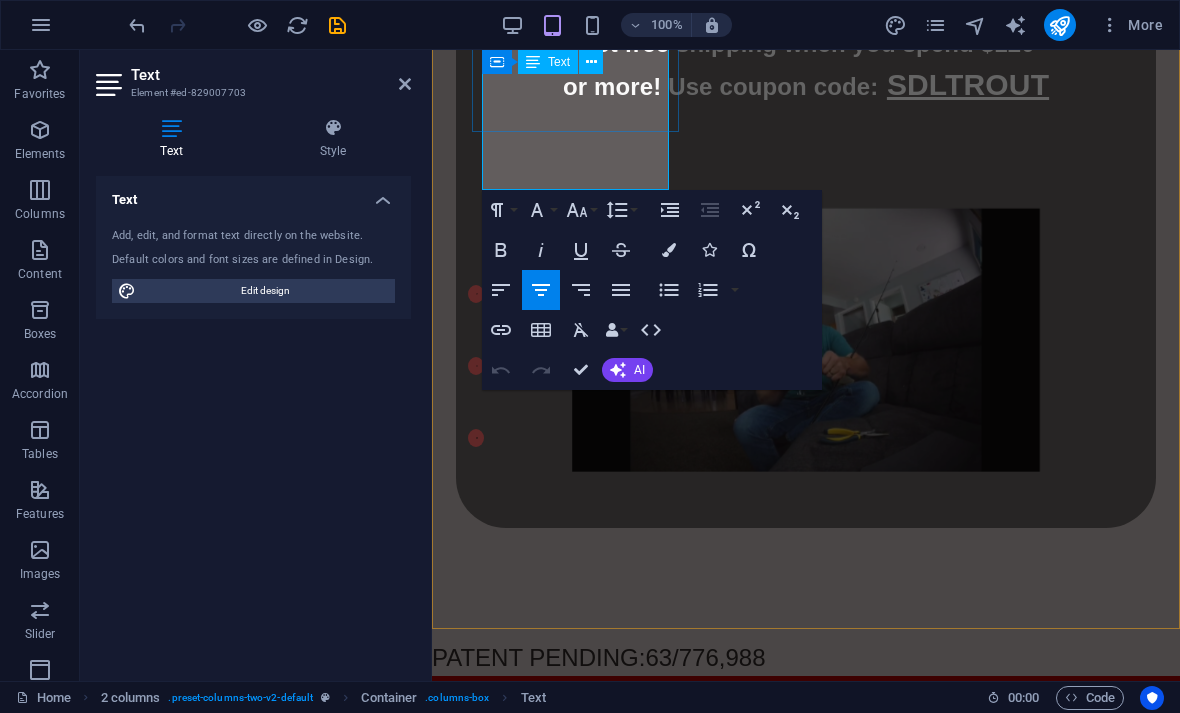 scroll, scrollTop: 1822, scrollLeft: 0, axis: vertical 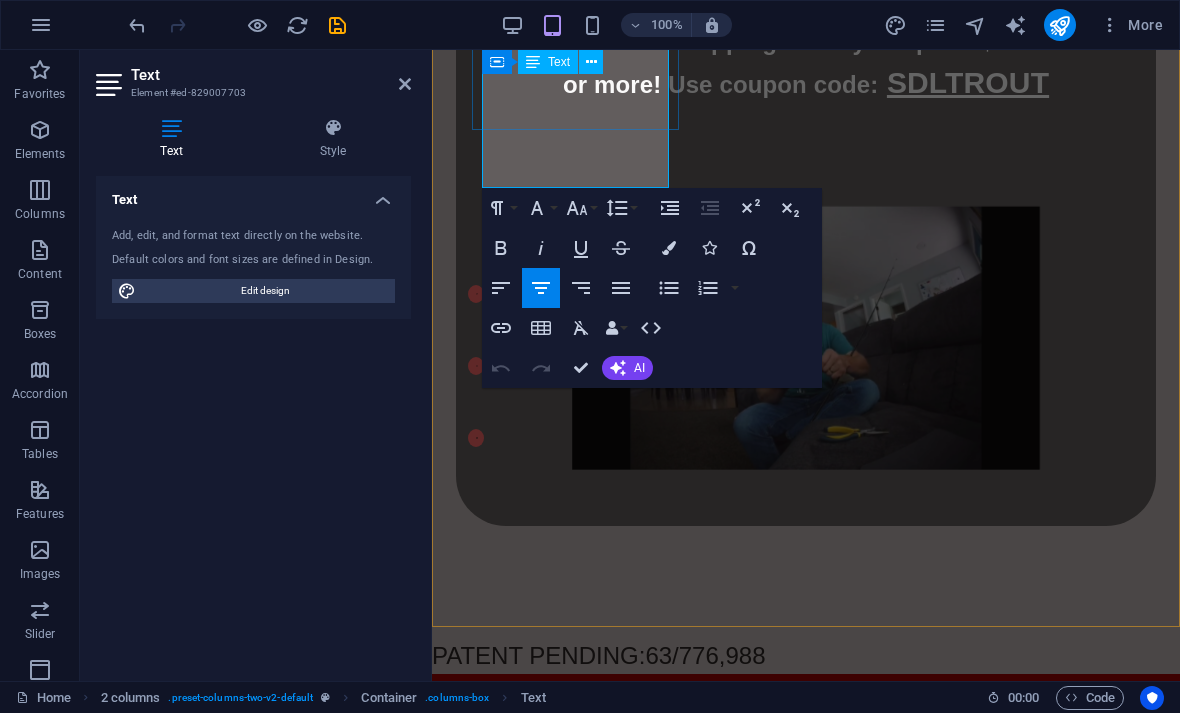 click on "BUY HERE NOW!" at bounding box center [690, 1030] 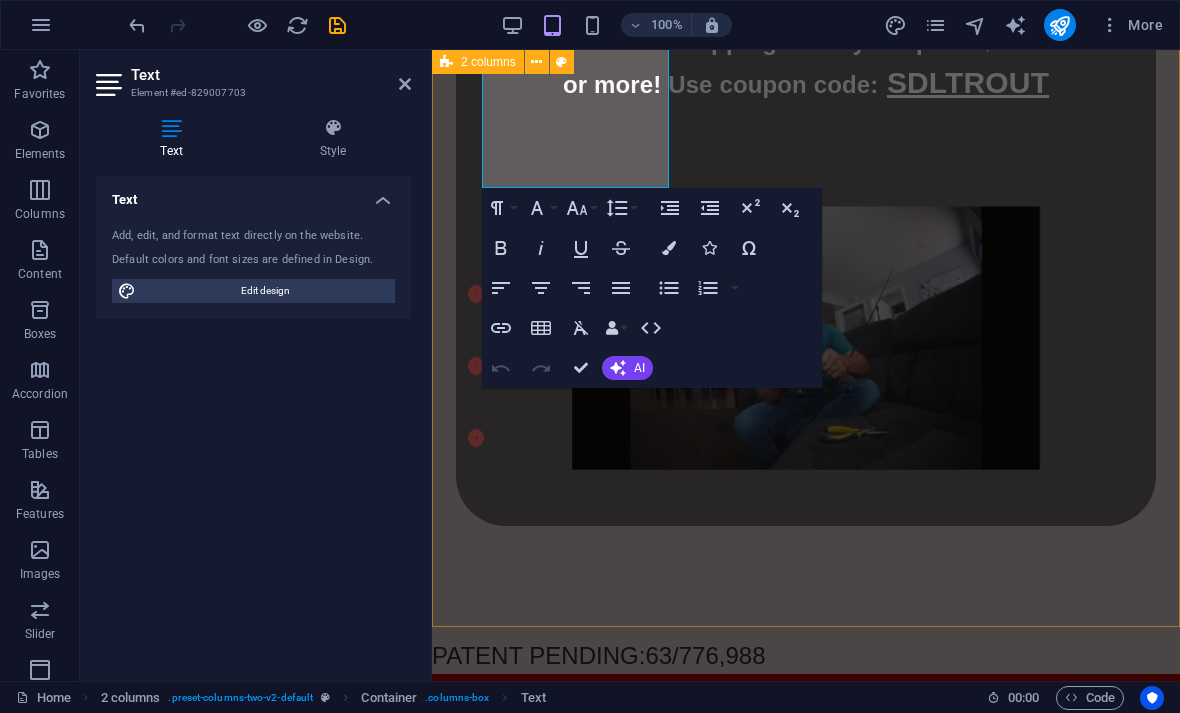 click at bounding box center (669, 248) 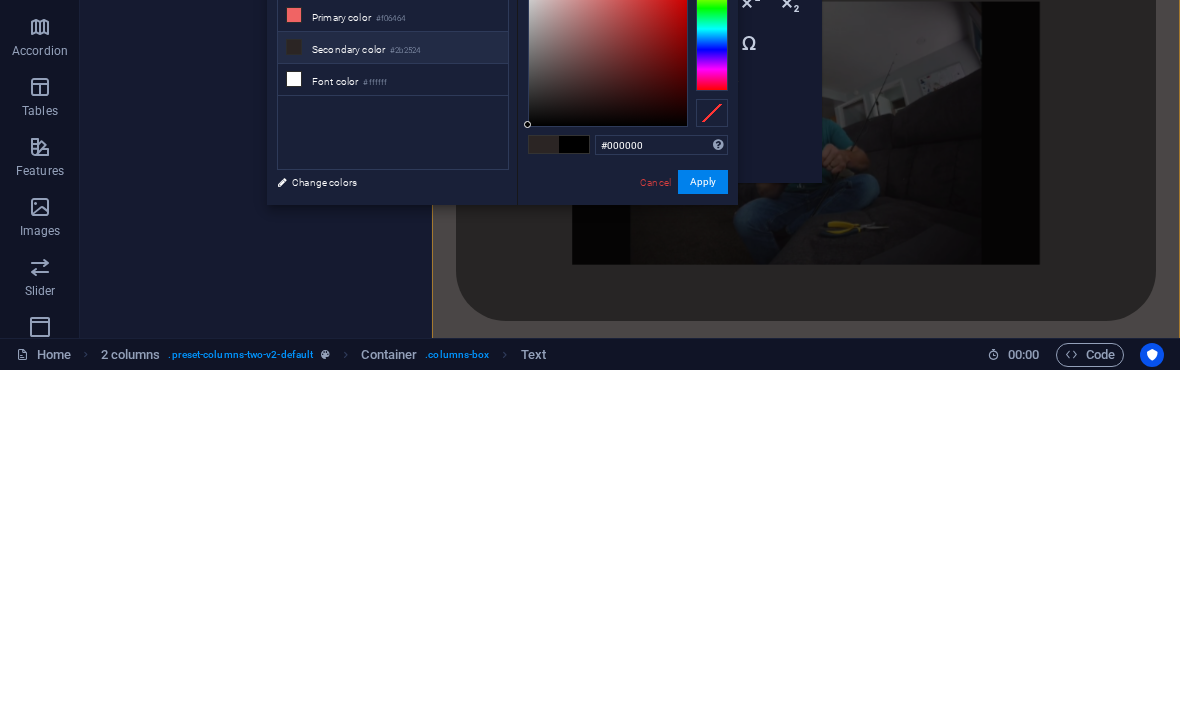 scroll, scrollTop: 1682, scrollLeft: 0, axis: vertical 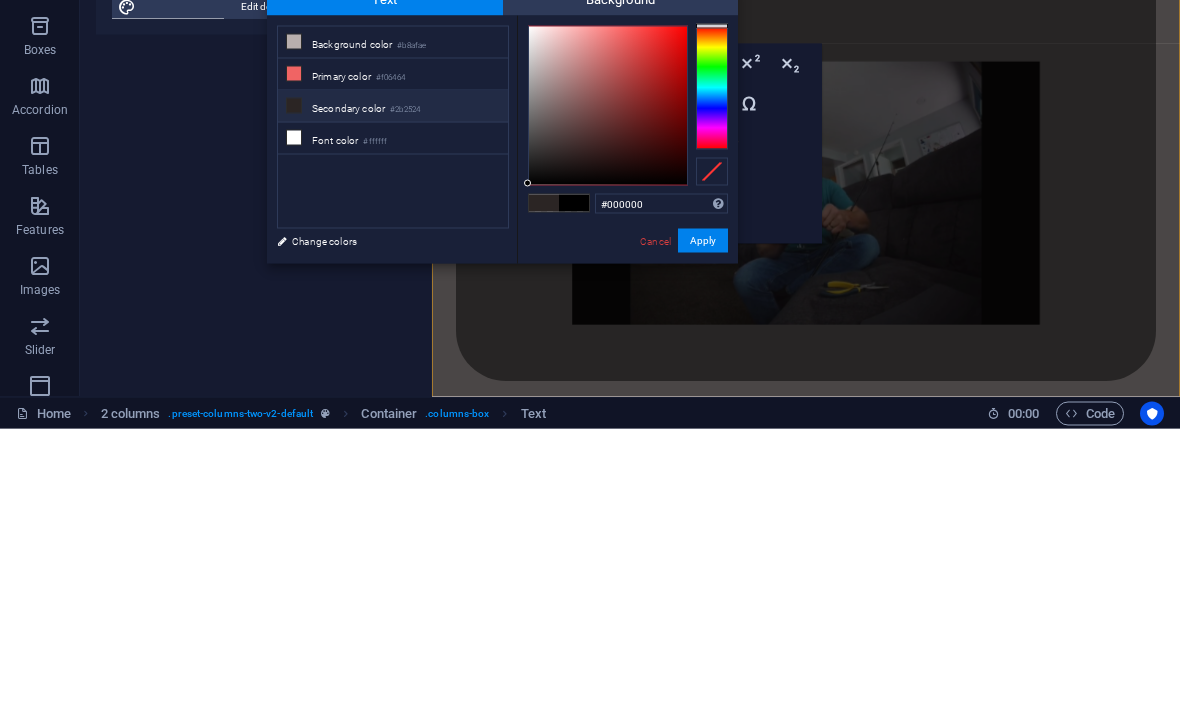 click on "Font color
#ffffff" at bounding box center [393, 423] 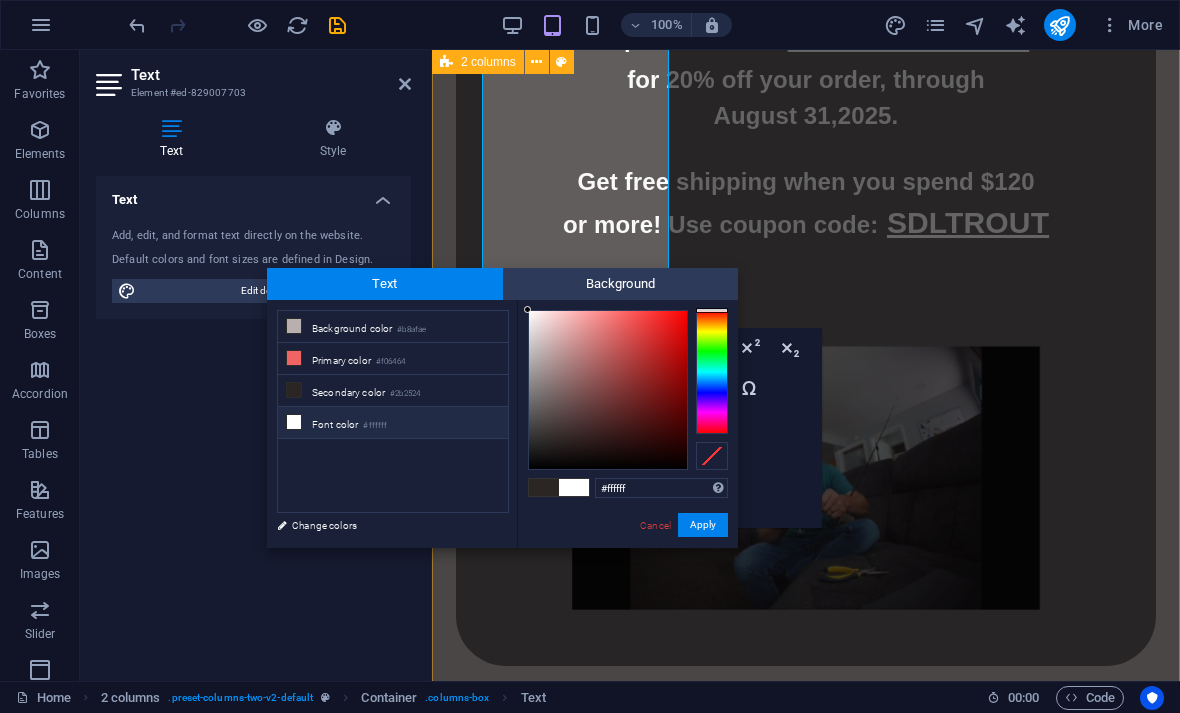 click on "Font color
#ffffff" at bounding box center [393, 423] 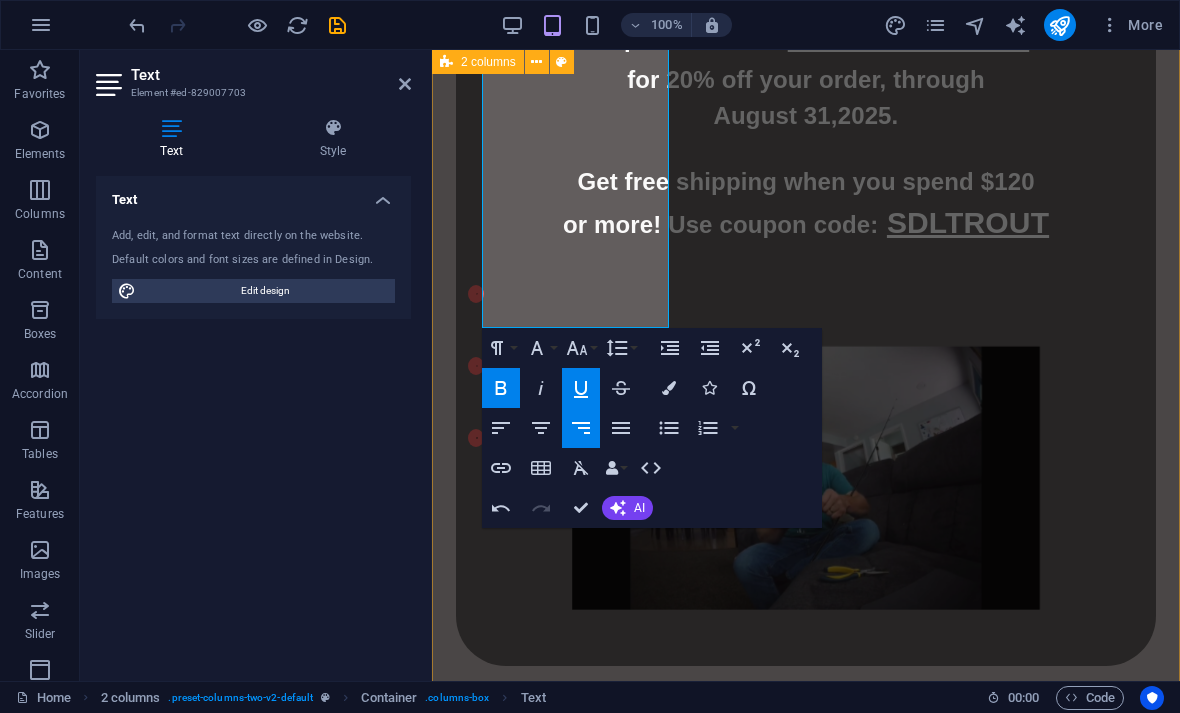 click 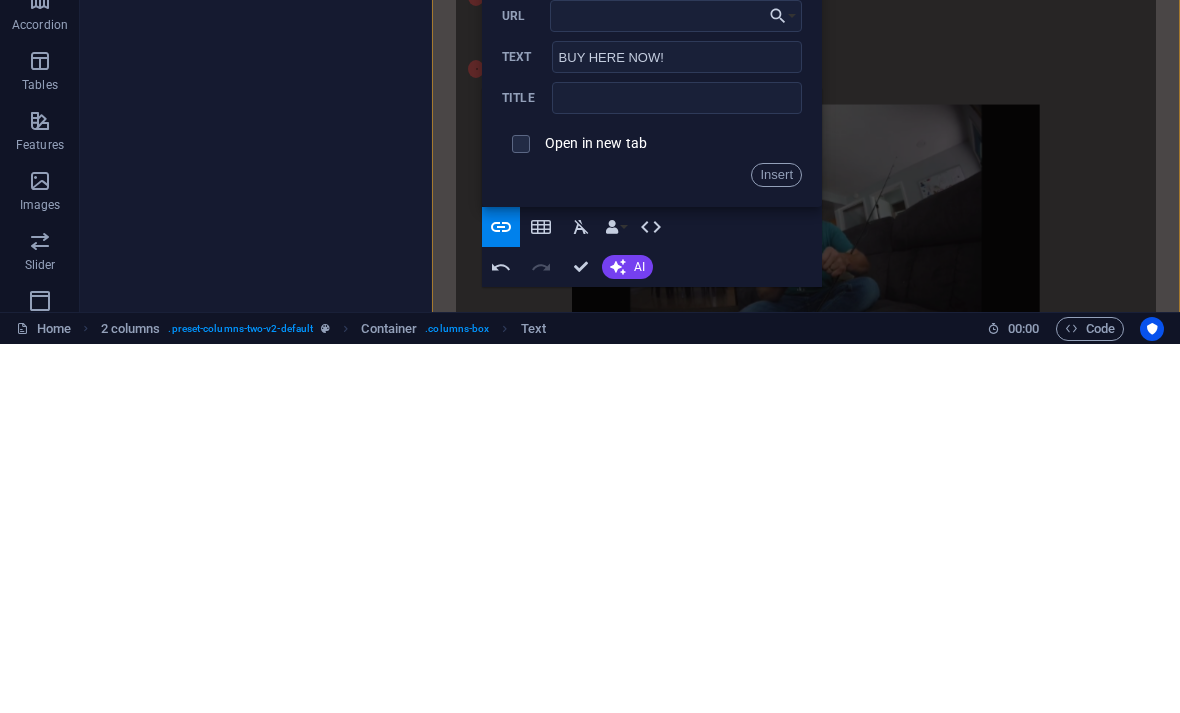 scroll, scrollTop: 1554, scrollLeft: 0, axis: vertical 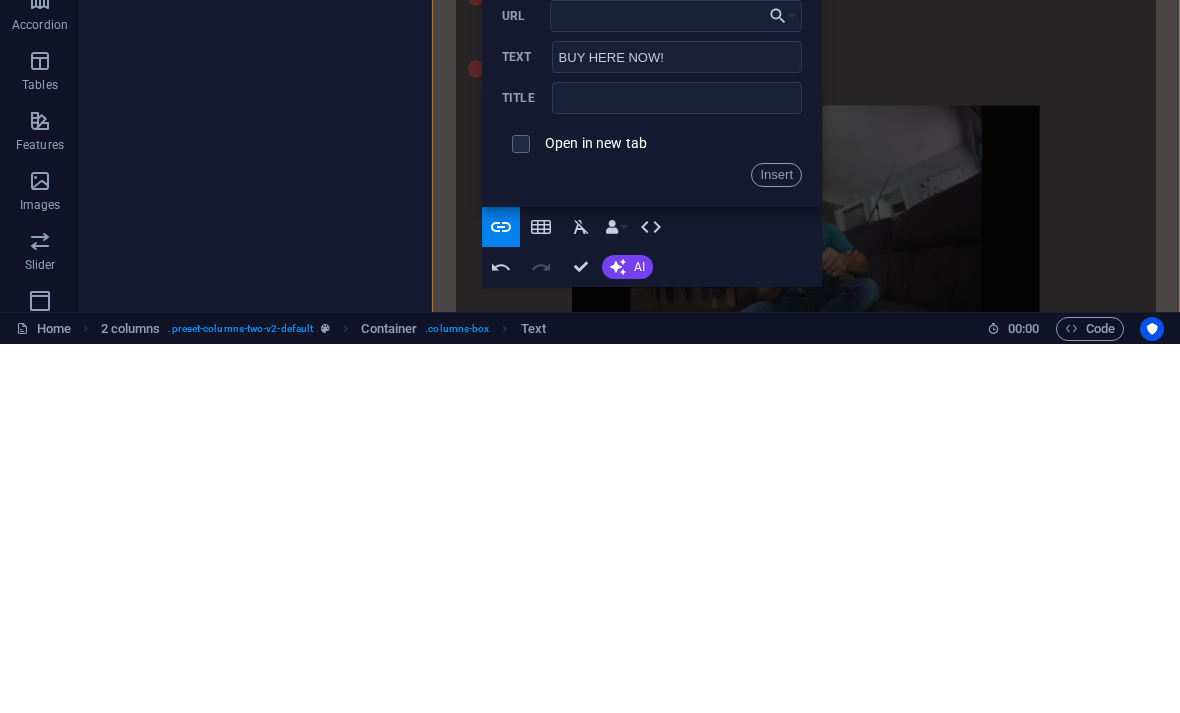 click on "URL" at bounding box center (676, 385) 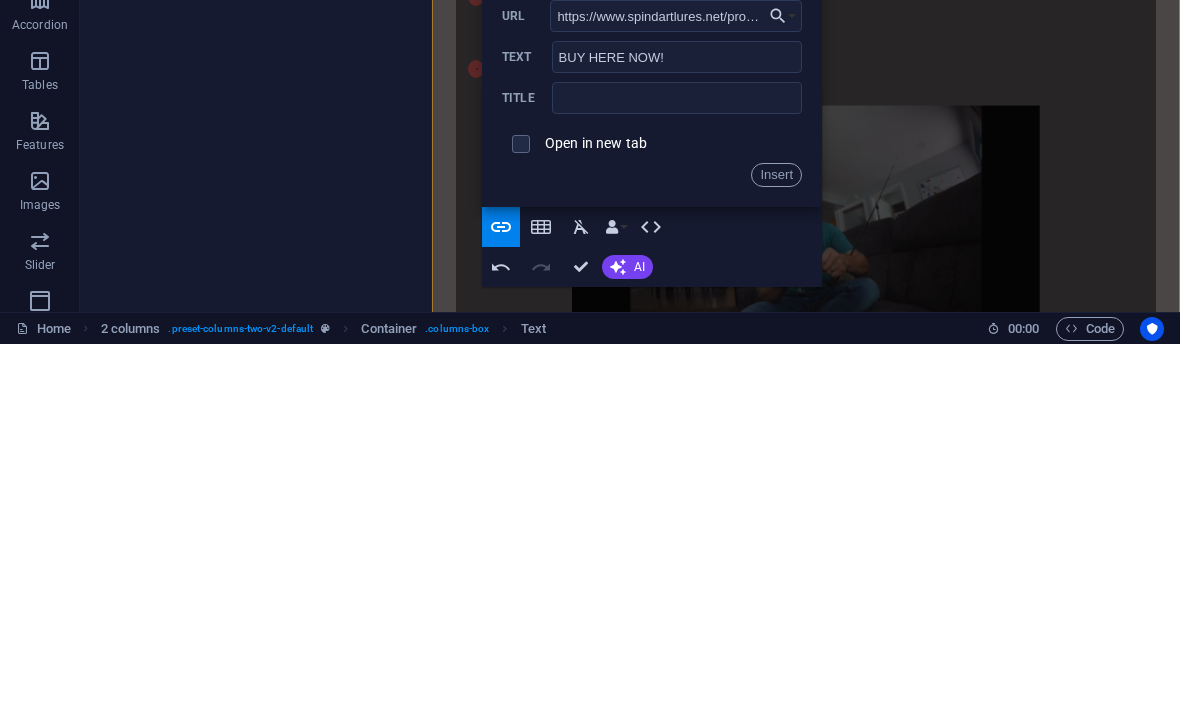 type on "https://www.spindartlures.net/product/dart/1?cp=true&sa=true&sbp=false&q=false" 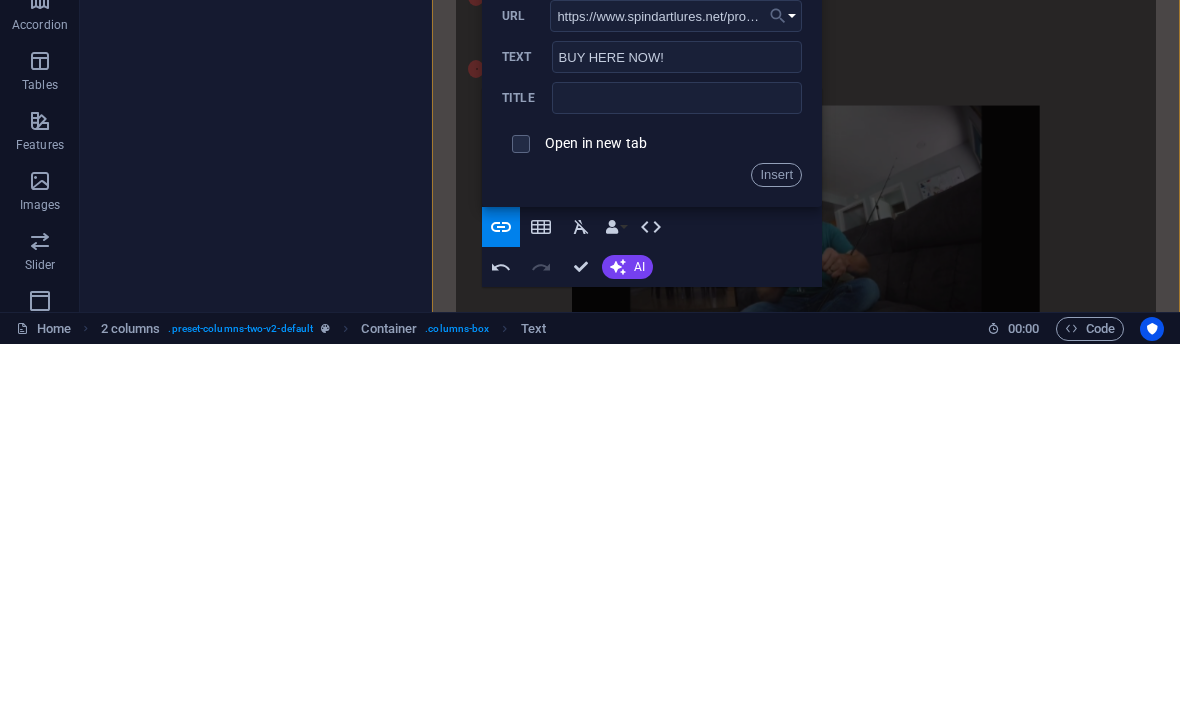 type 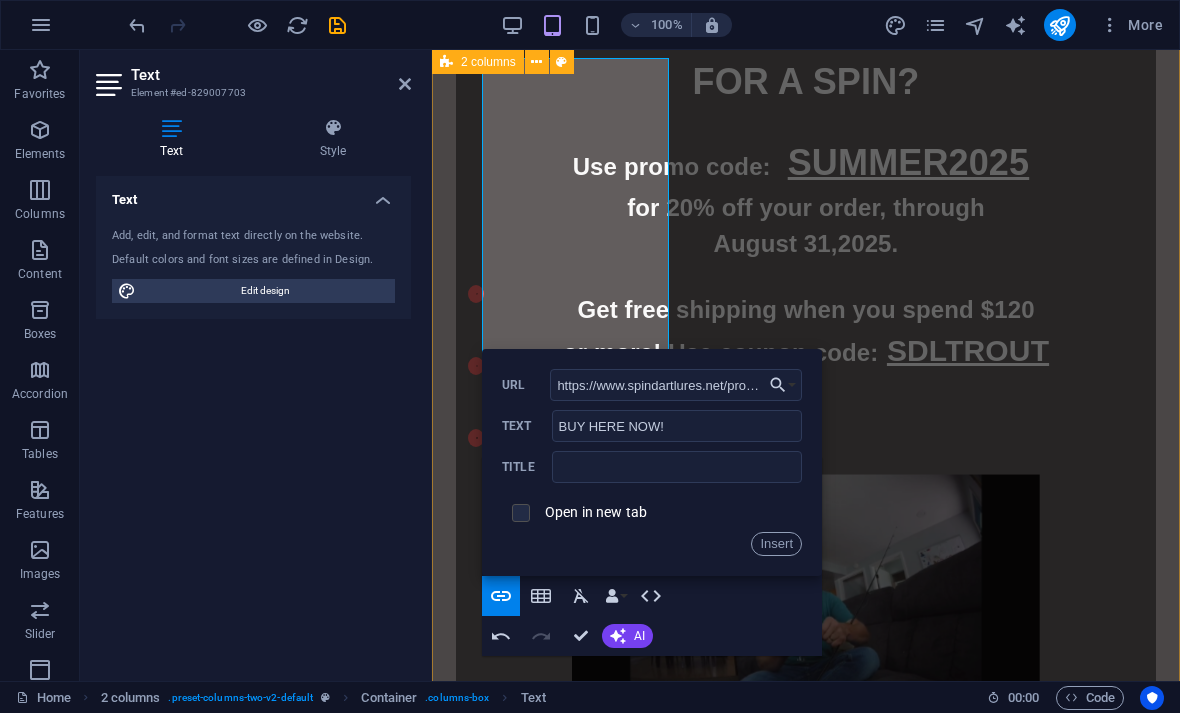 click at bounding box center [518, 510] 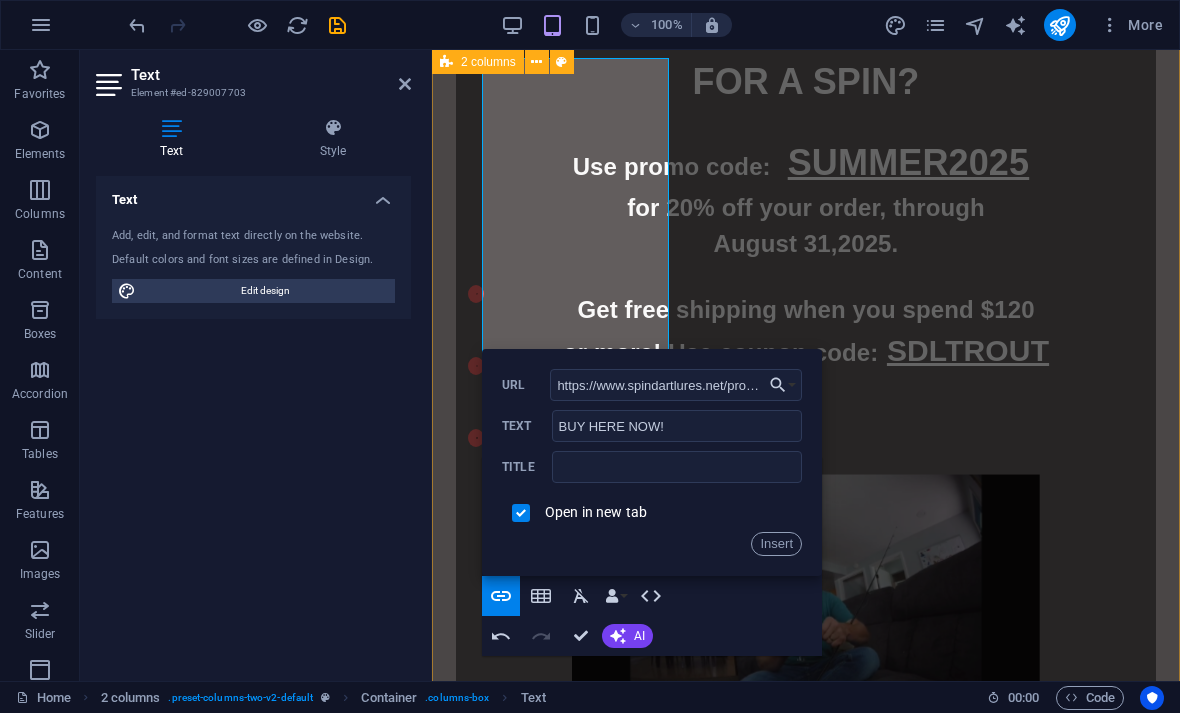 click on "Insert" at bounding box center (776, 544) 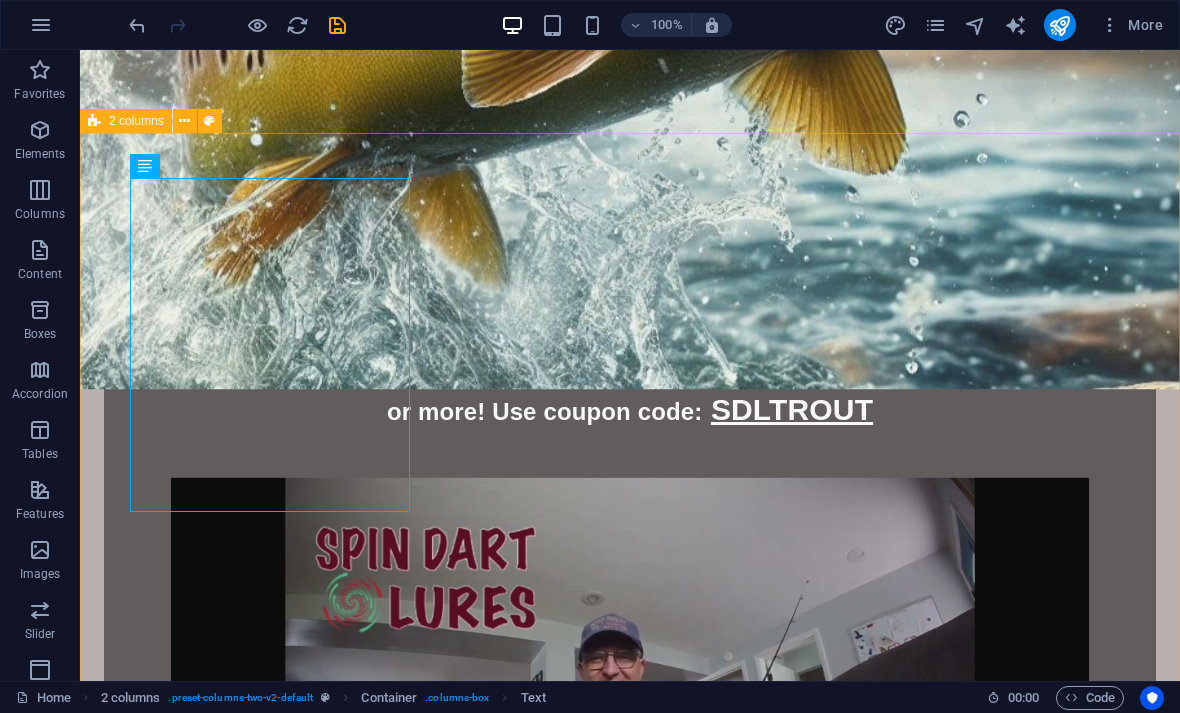 click at bounding box center (337, 25) 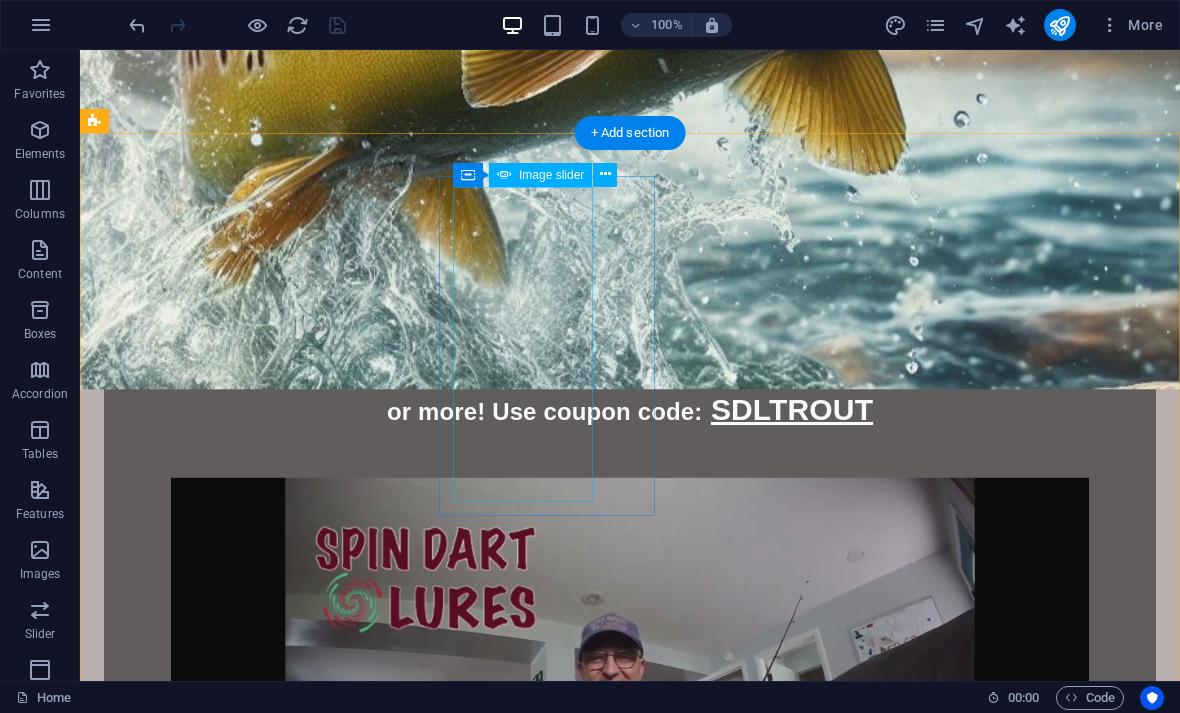 click at bounding box center [605, 175] 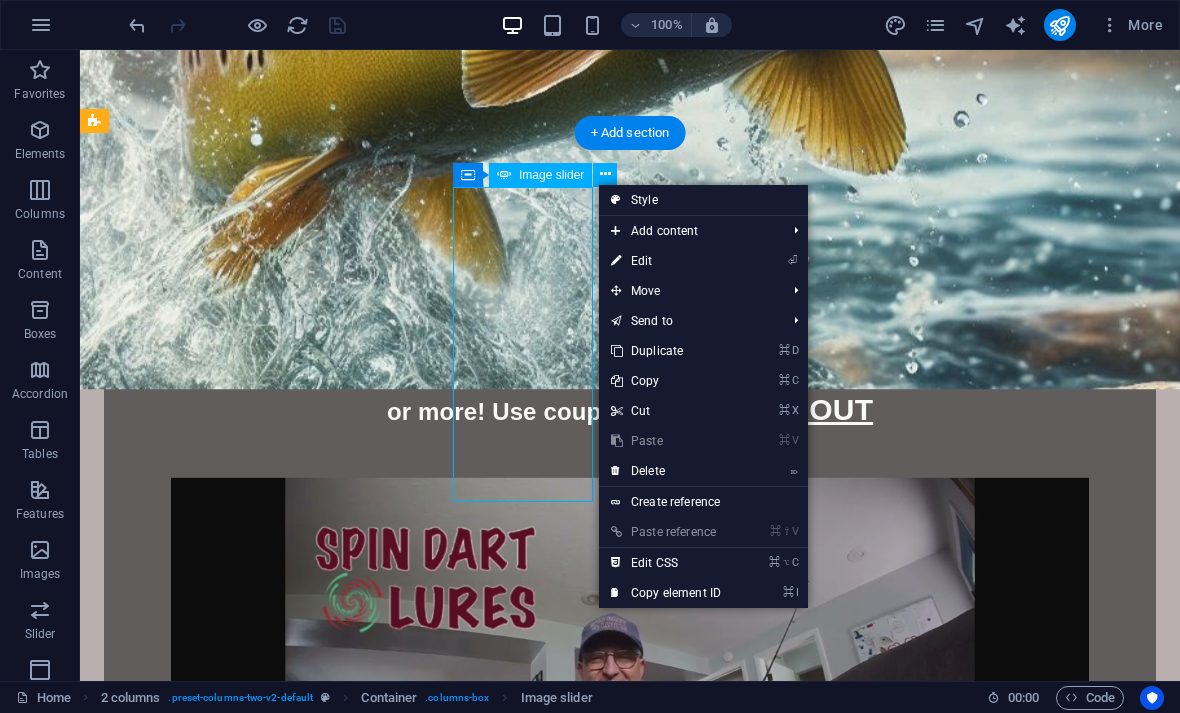click on "⏎  Edit" at bounding box center [666, 261] 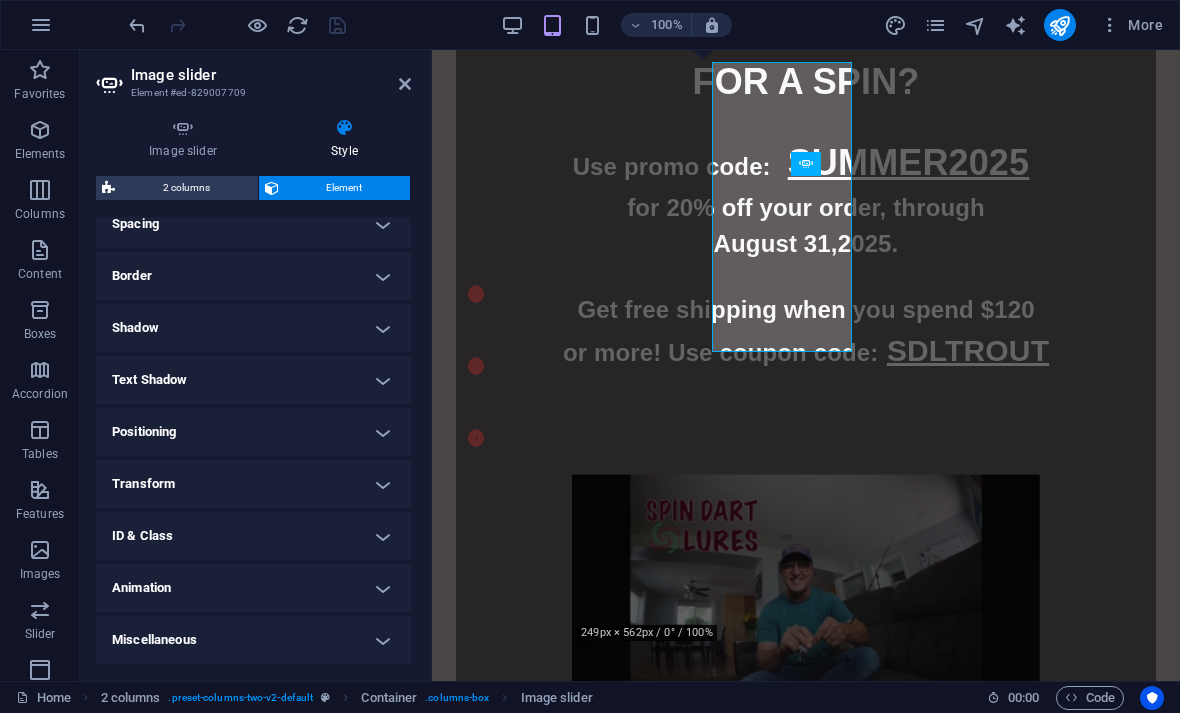 scroll, scrollTop: 410, scrollLeft: 0, axis: vertical 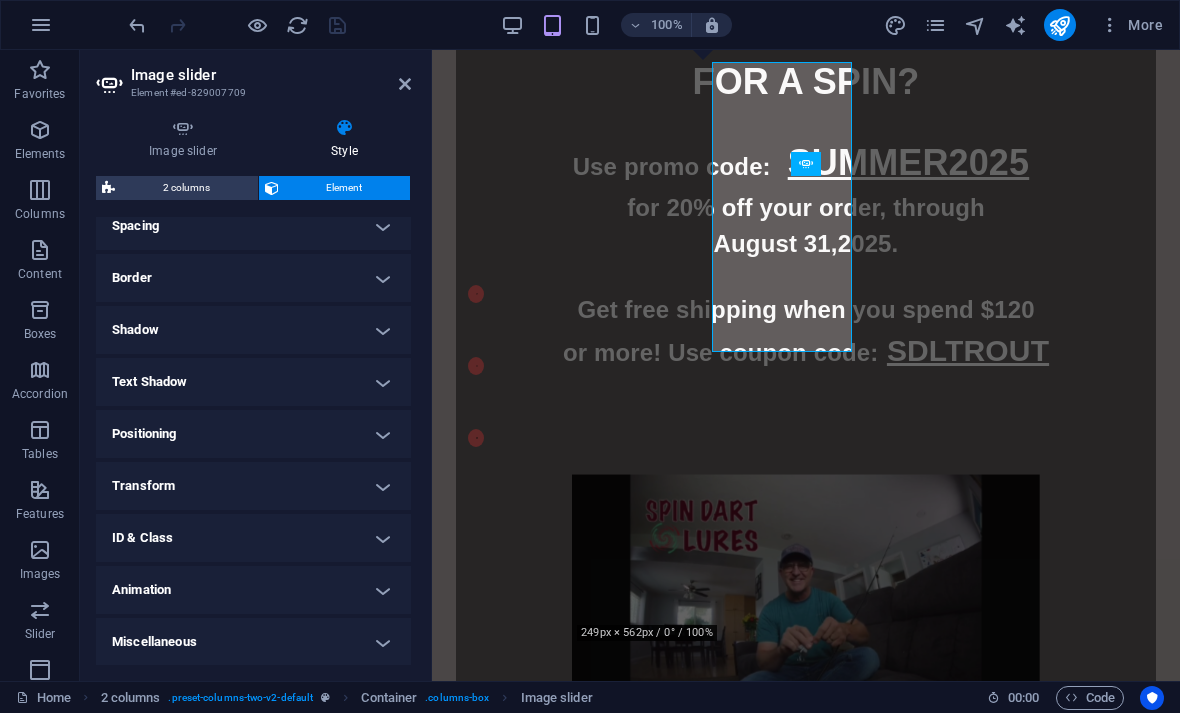 click on "Animation" at bounding box center [253, 590] 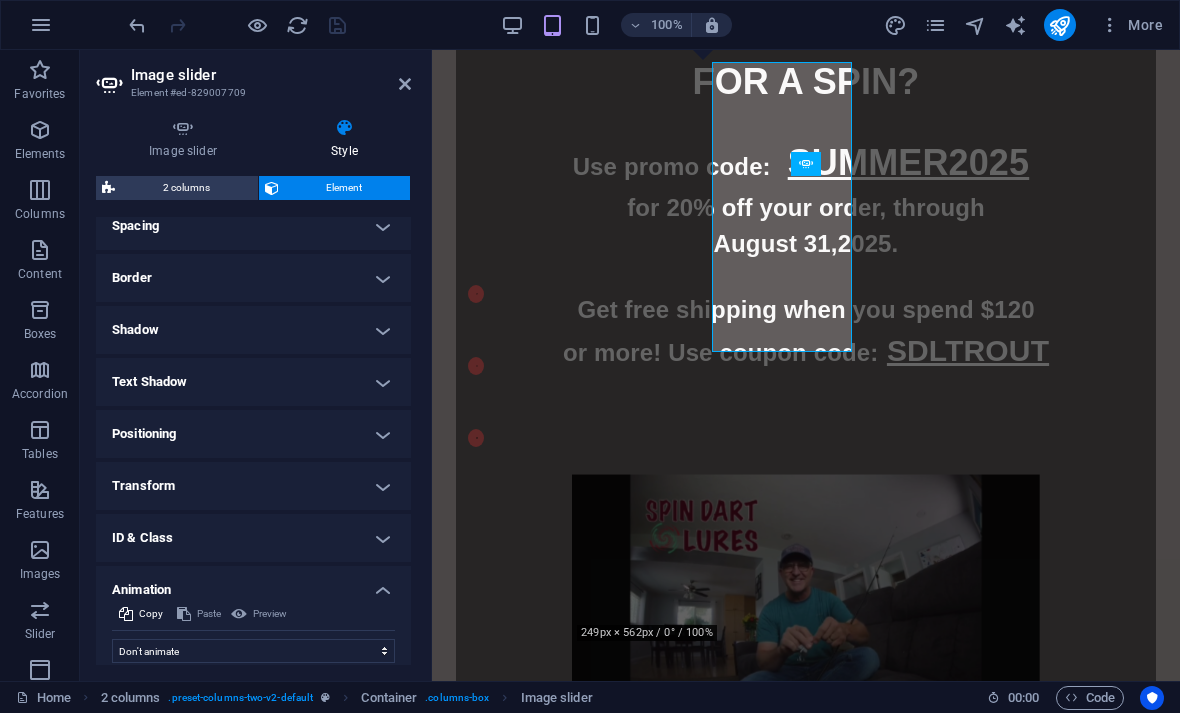 click on "Animation" at bounding box center (253, 584) 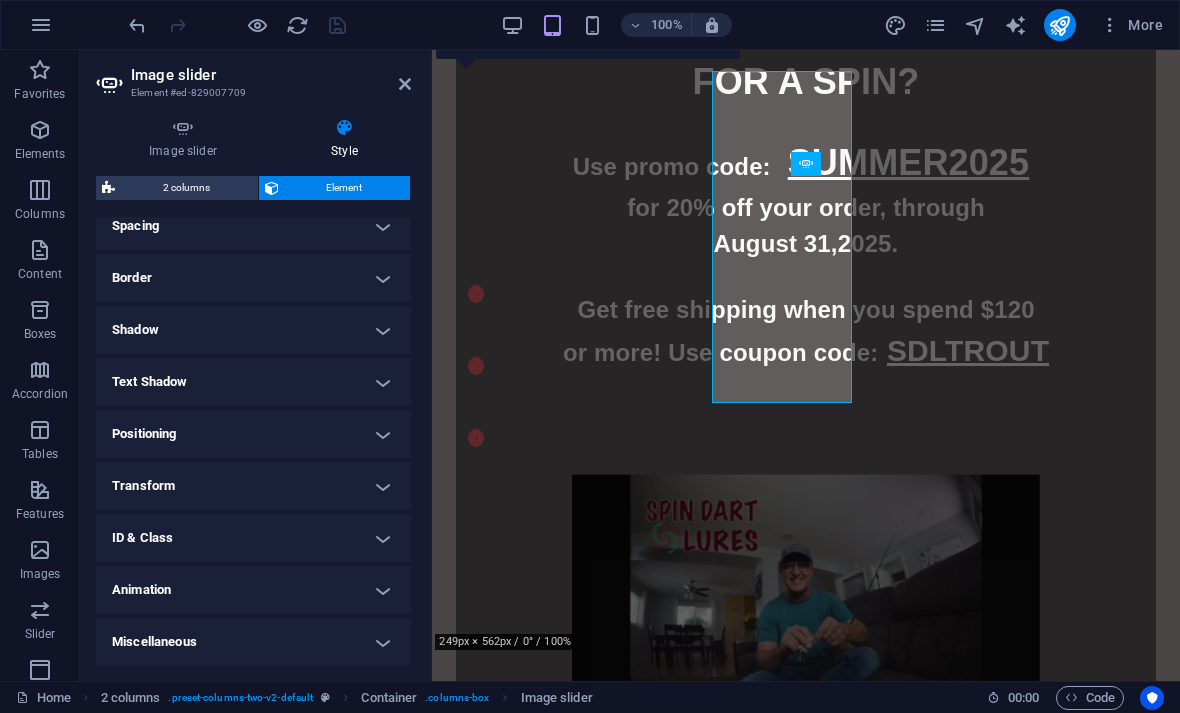 click at bounding box center [183, 128] 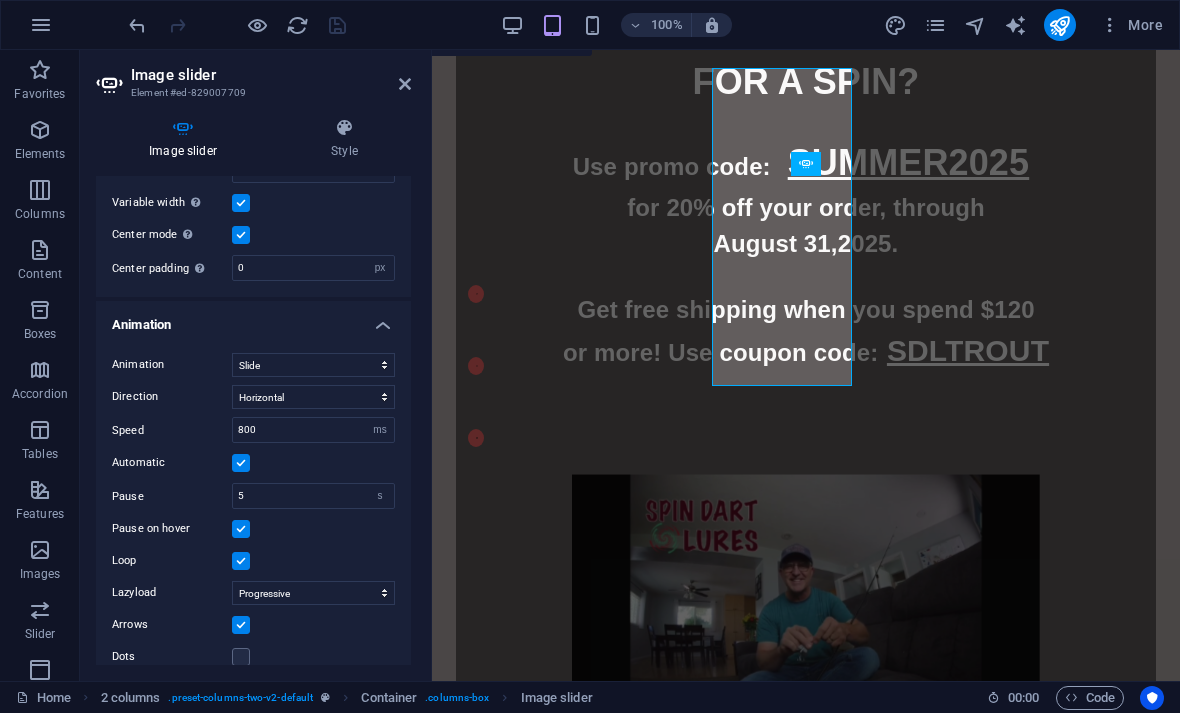 scroll, scrollTop: 1461, scrollLeft: 0, axis: vertical 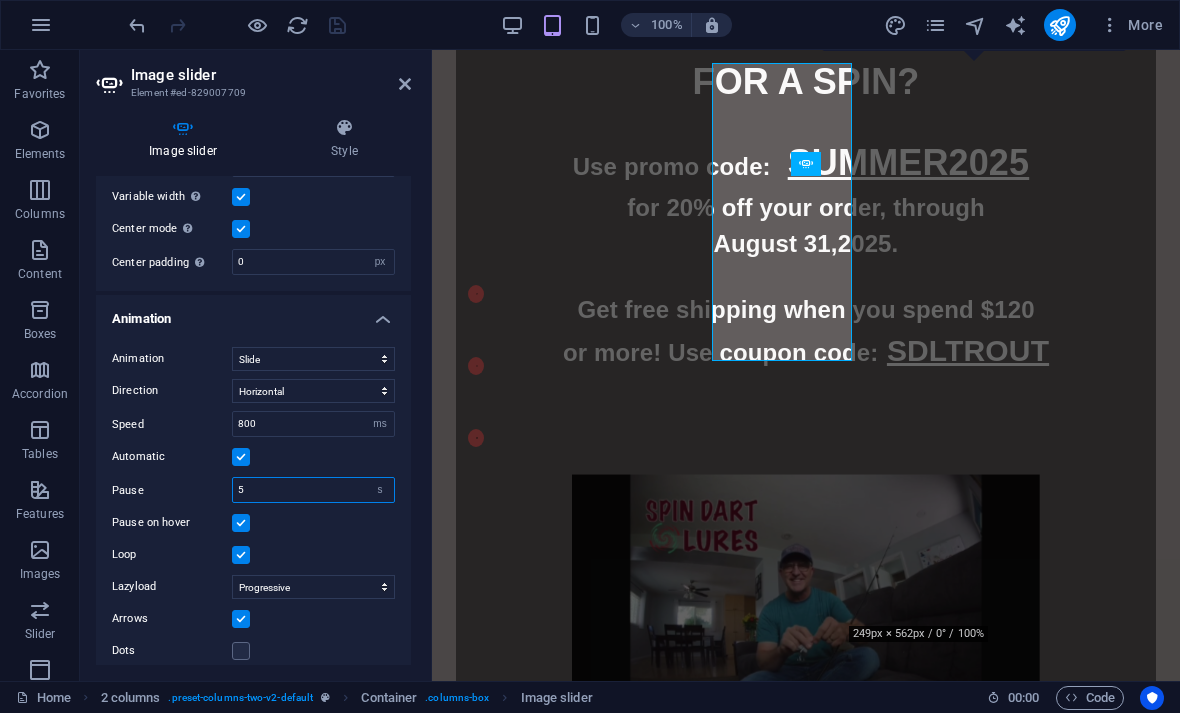 click on "s ms" at bounding box center [380, 490] 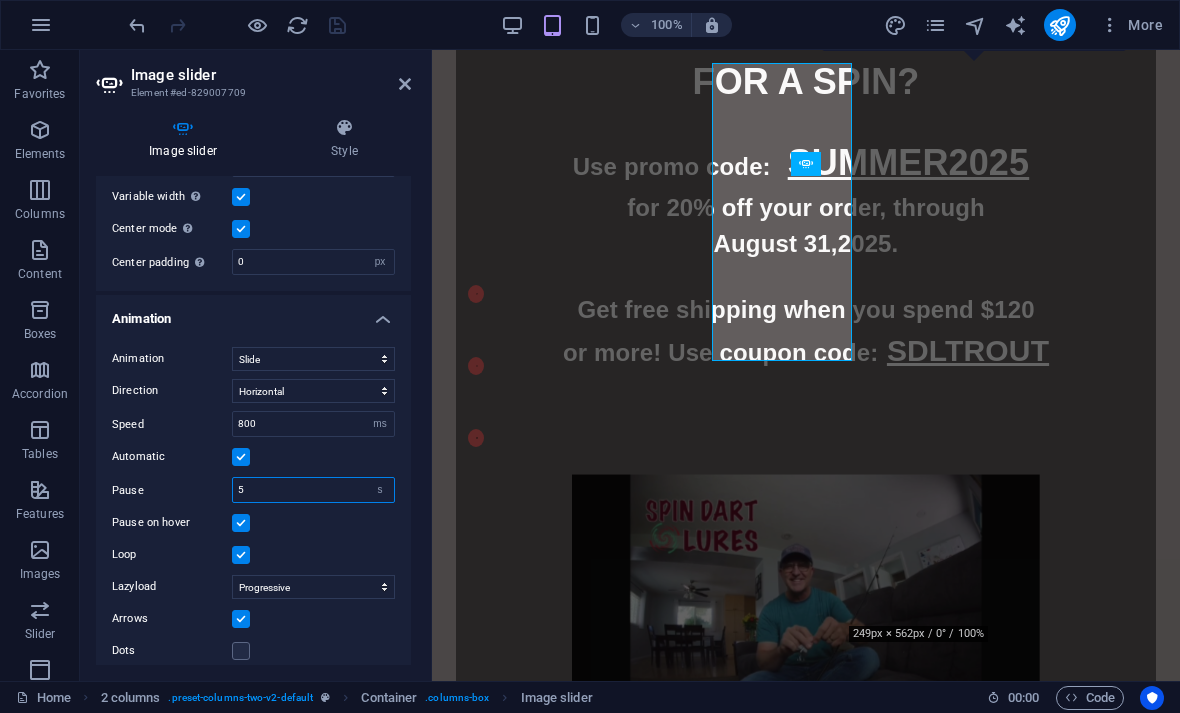click on "5" at bounding box center [313, 490] 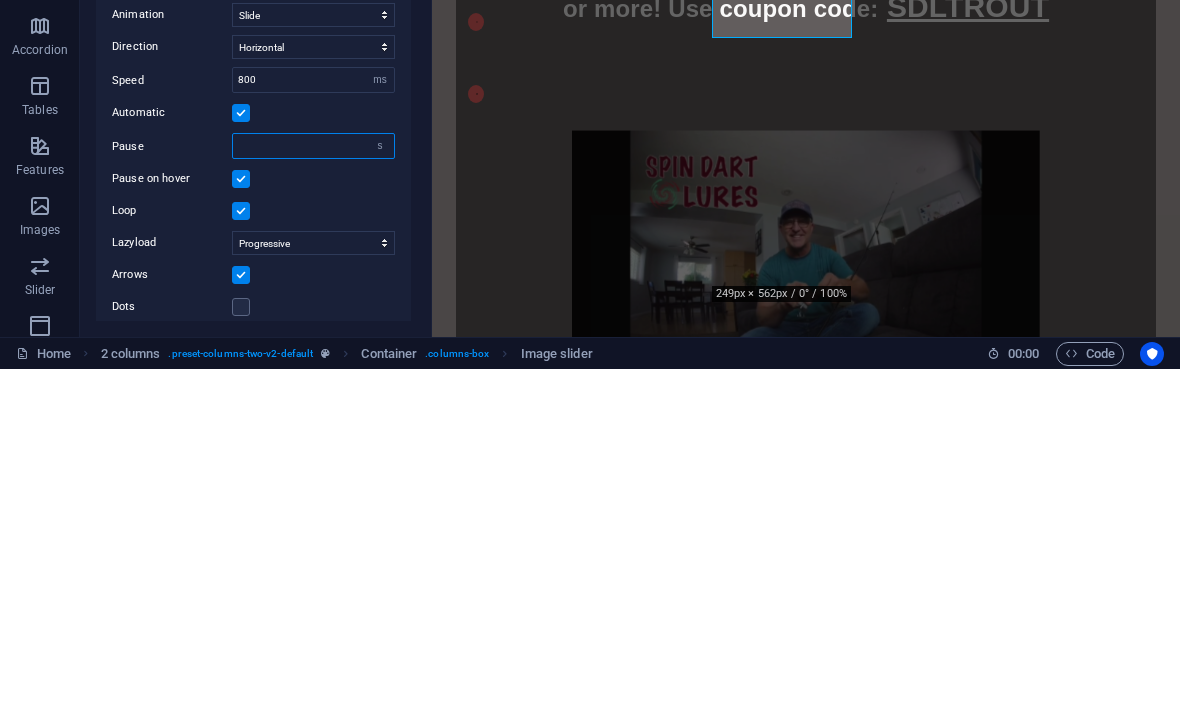 type on "3" 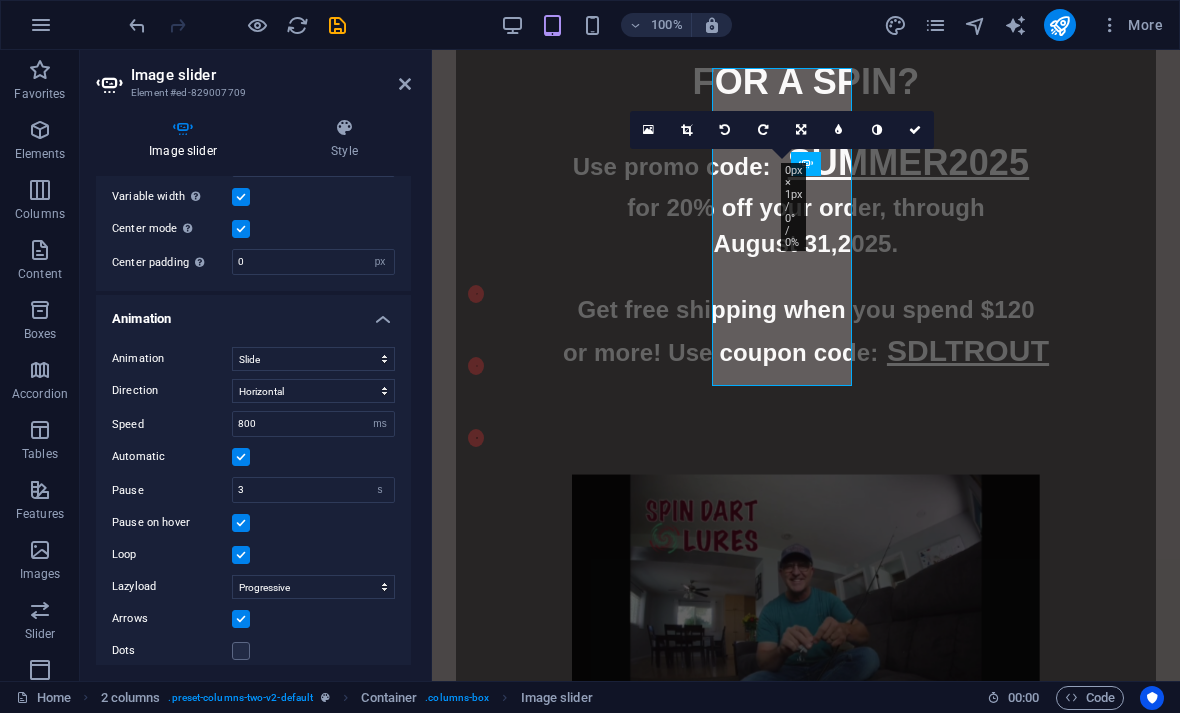 click at bounding box center (915, 130) 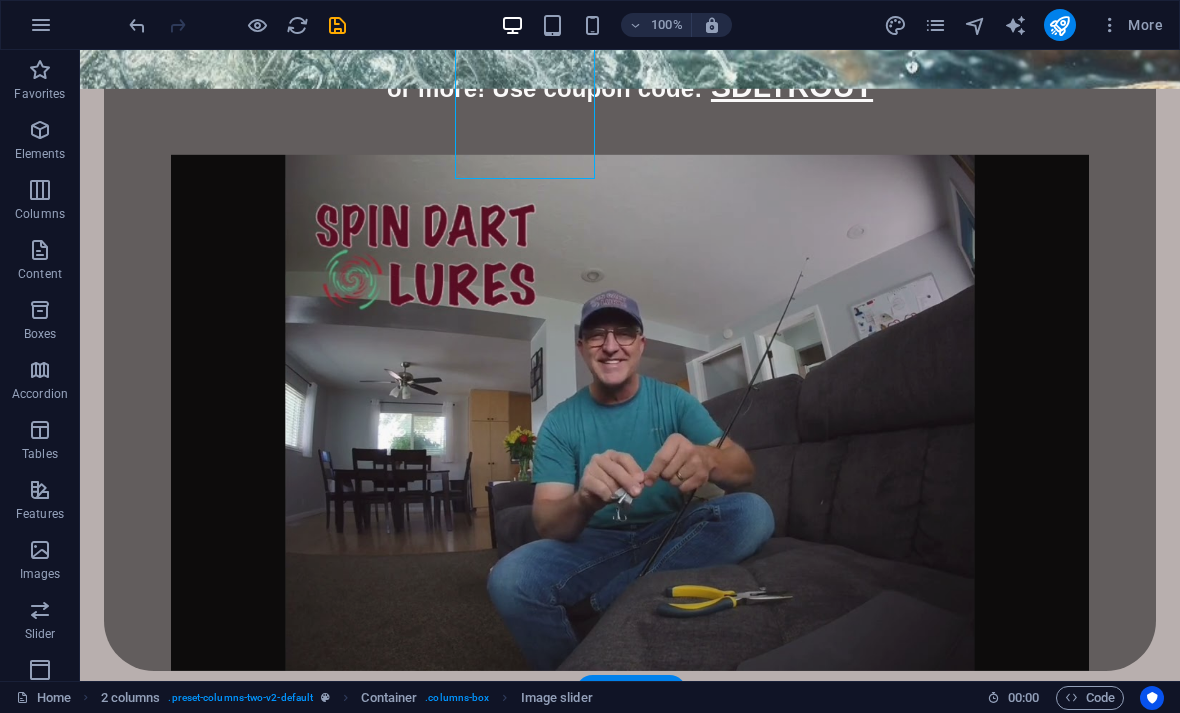 scroll, scrollTop: 1877, scrollLeft: 0, axis: vertical 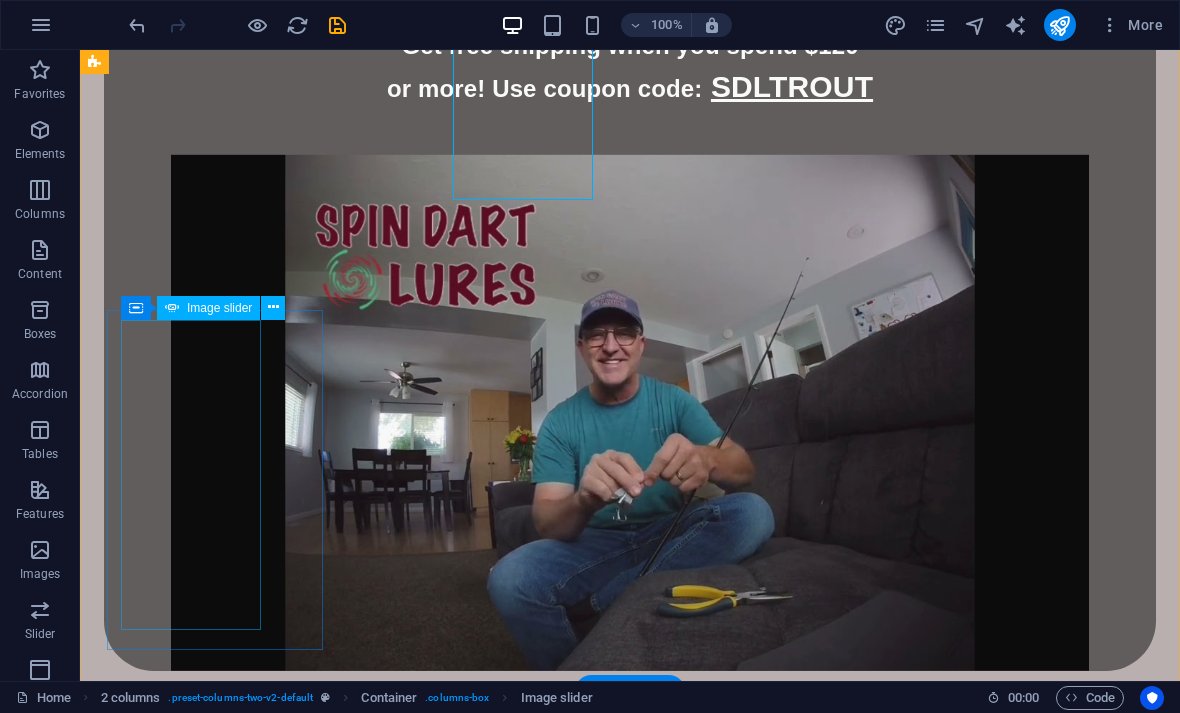 click at bounding box center [273, 307] 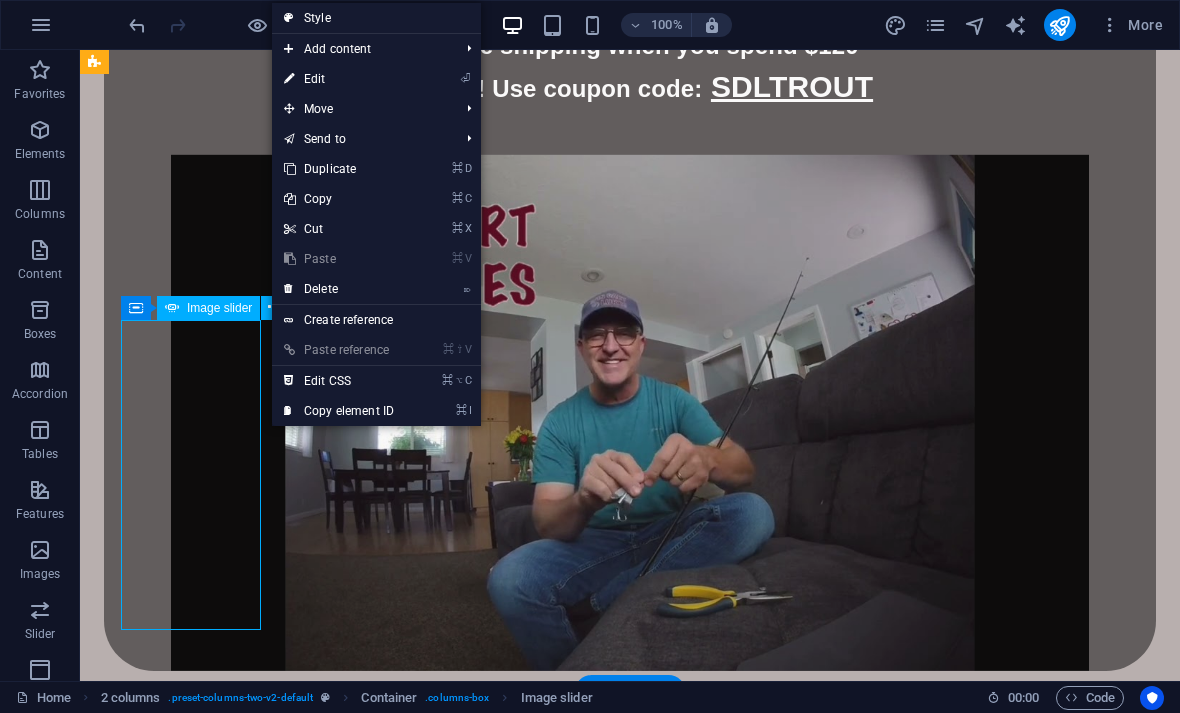 click on "⏎  Edit" at bounding box center [339, 79] 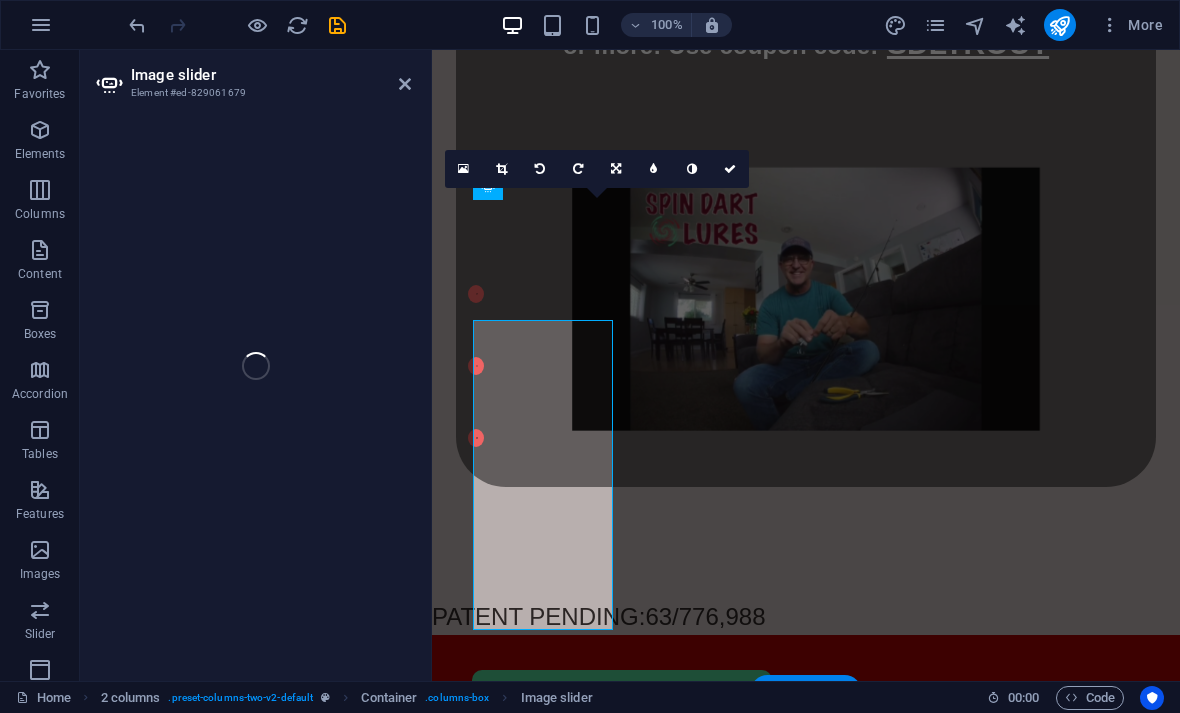select on "px" 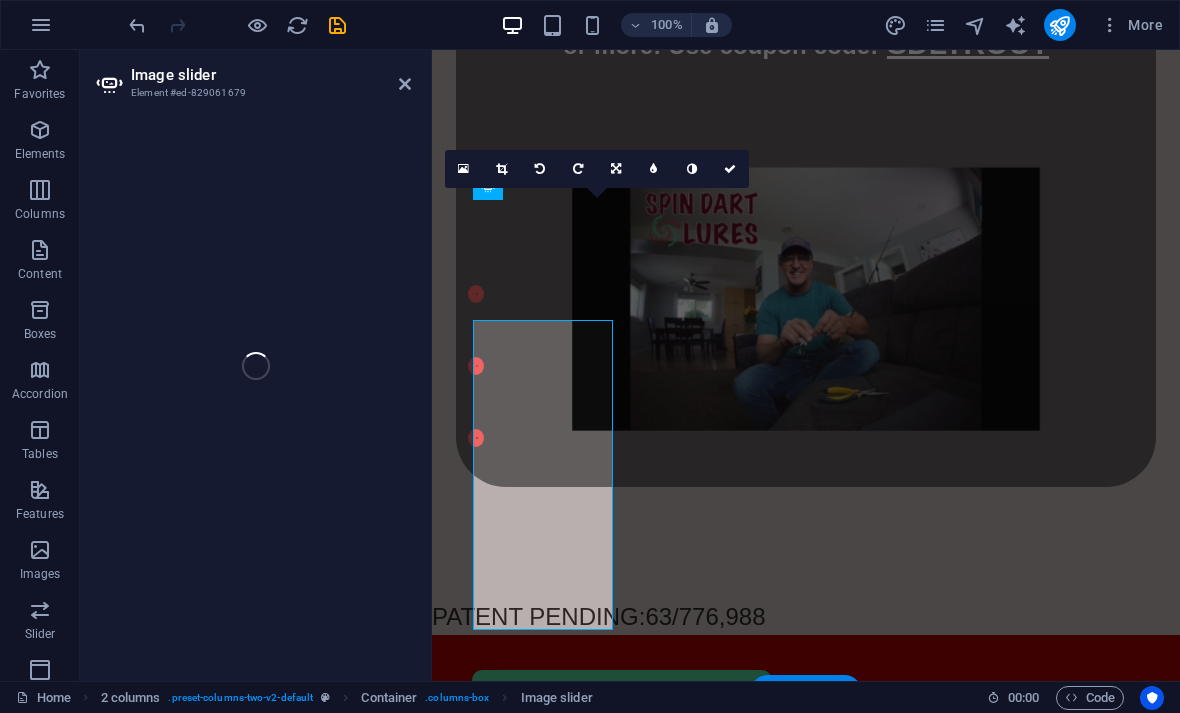 select on "progressive" 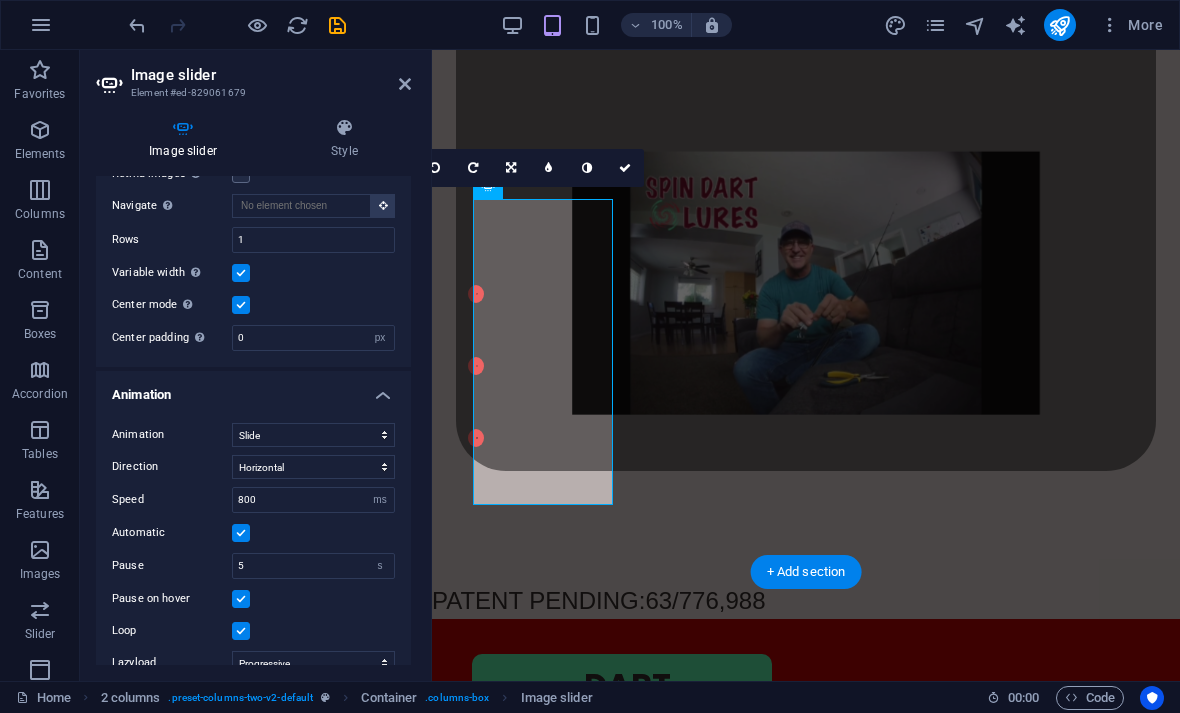 scroll, scrollTop: 1397, scrollLeft: 0, axis: vertical 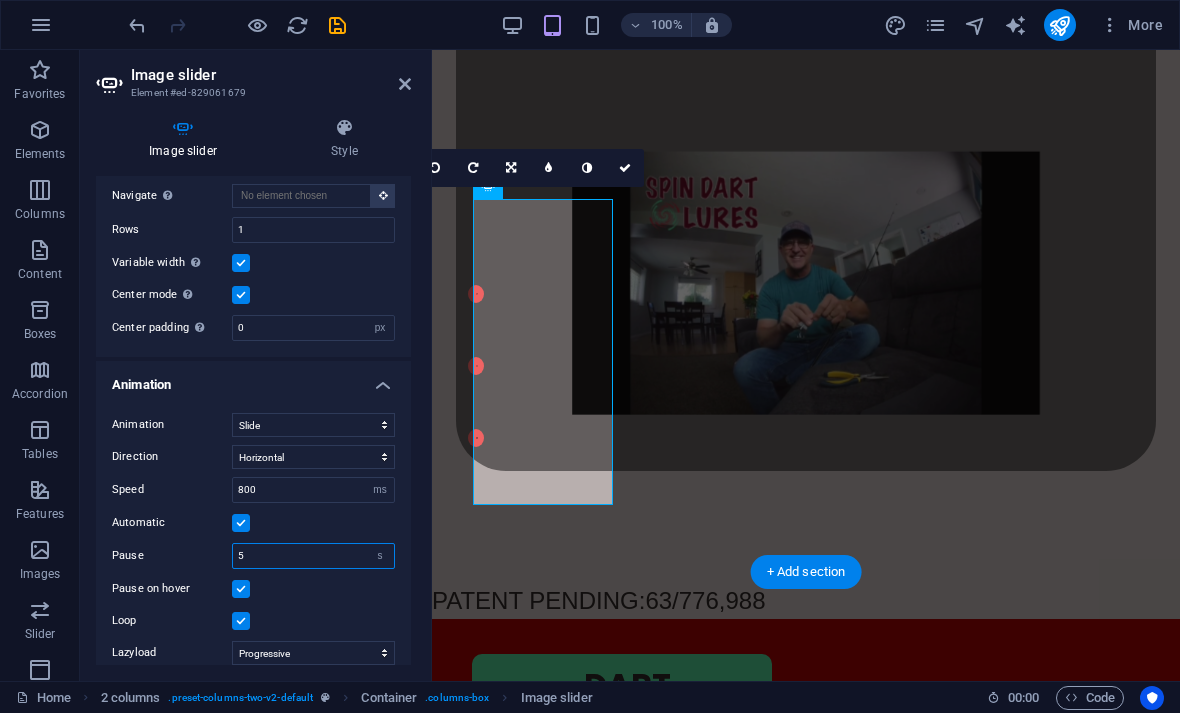 click on "5" at bounding box center (313, 556) 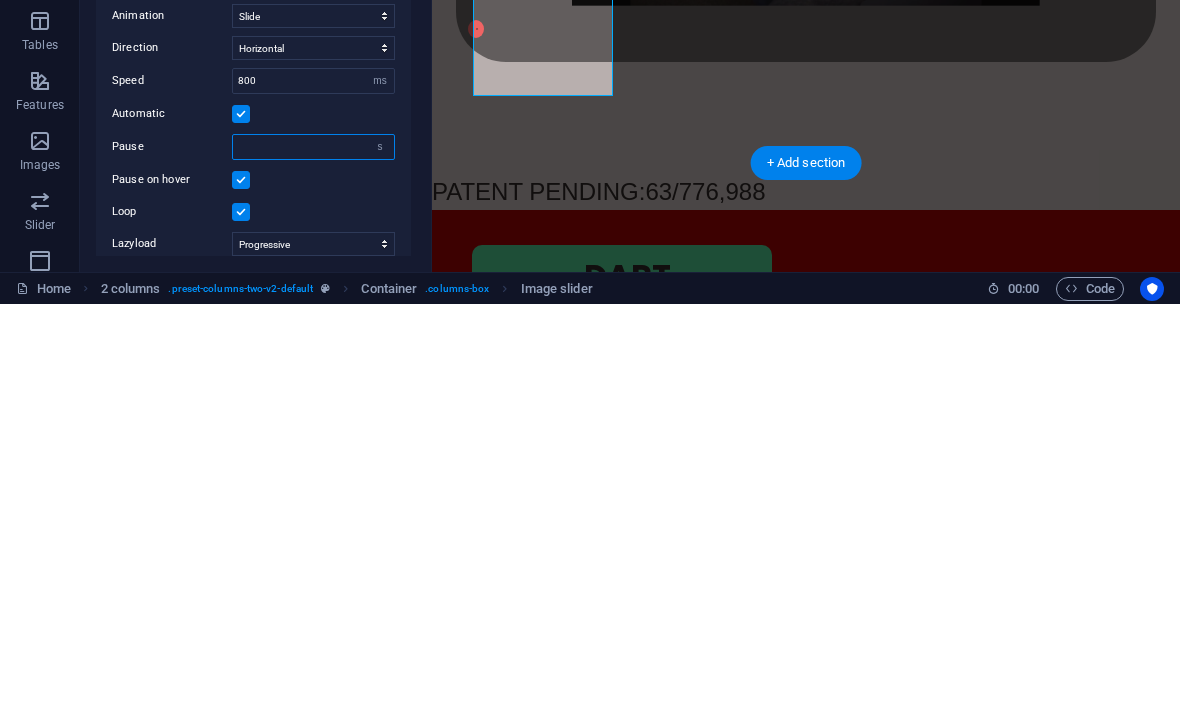 type on "3" 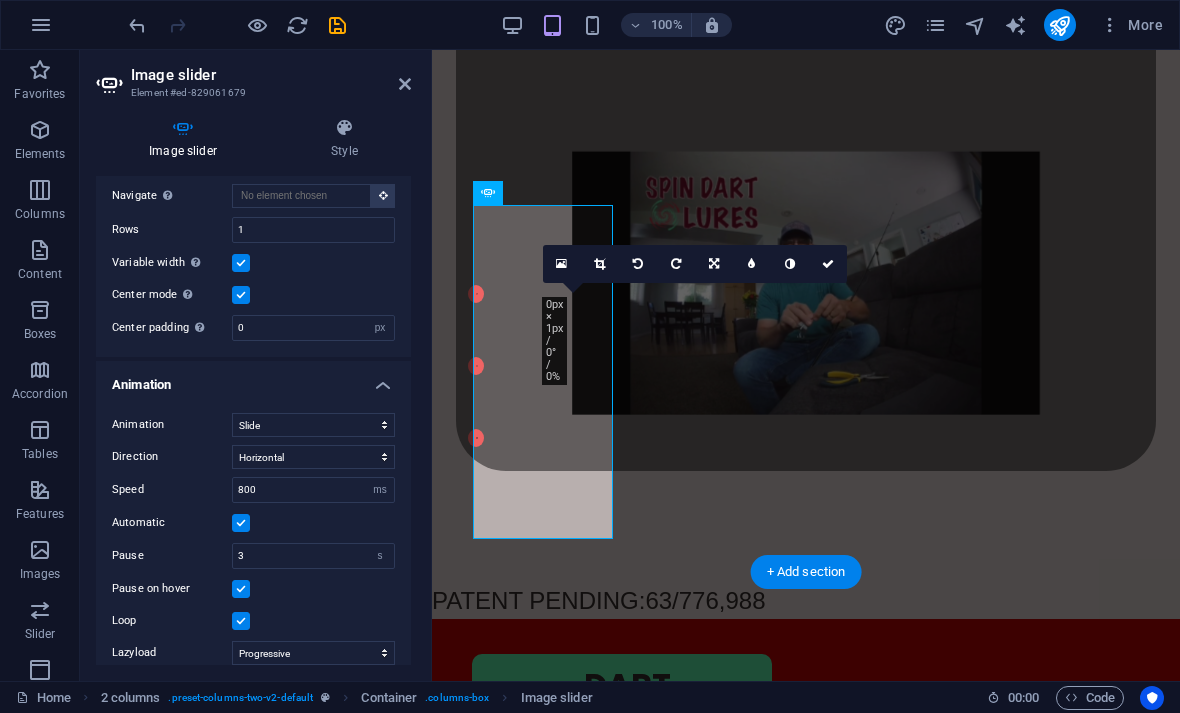 click at bounding box center [828, 264] 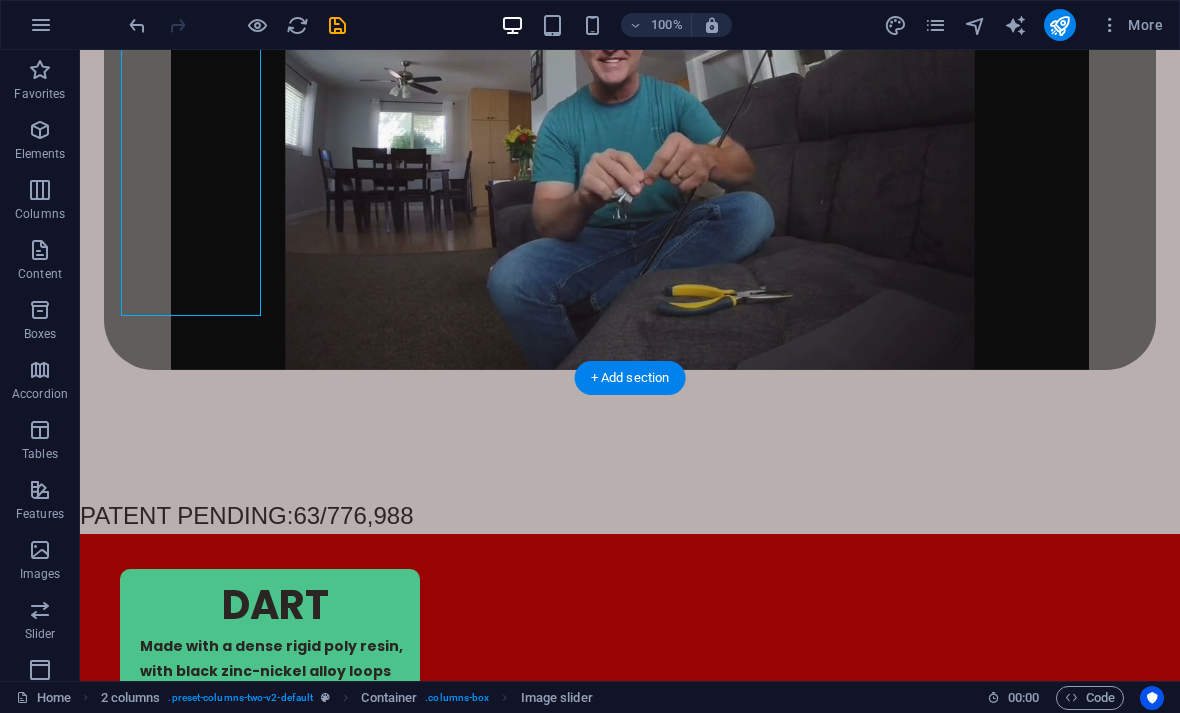 scroll, scrollTop: 2196, scrollLeft: 0, axis: vertical 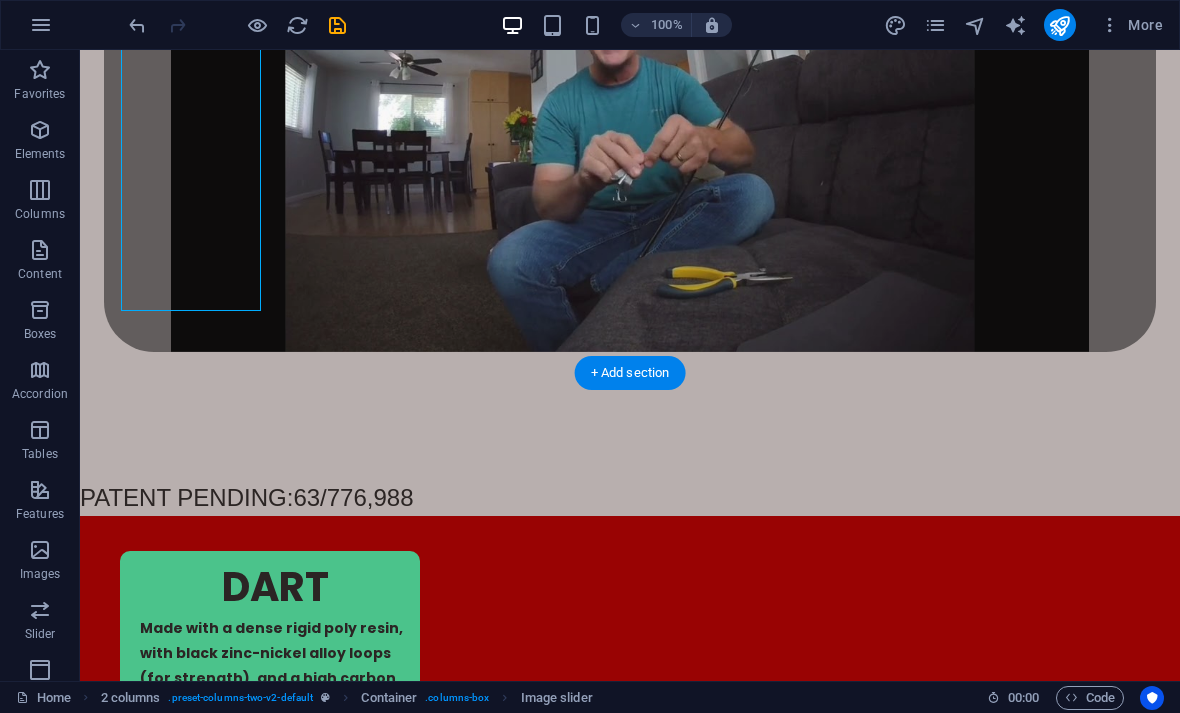 click on "DART Made with a dense rigid poly resin, with black zinc-nickel alloy loops (for strength), and a high carbon steel #4 treble hook. Choose from 5 different colors! Silver Red Fluorescent Yellow Fluorescent Pink Fluorescent Green BUY HERE NOW! BUTTERFLY Made with a dense rigid poly resin, with black zinc-nickel alloy loops (for strength), and a high carbon steel #4 treble hook. Choose from 5 different colors! Silver Red Fluorescent Yellow Fluorescent Pink Fluorescent Green" at bounding box center (630, 1315) 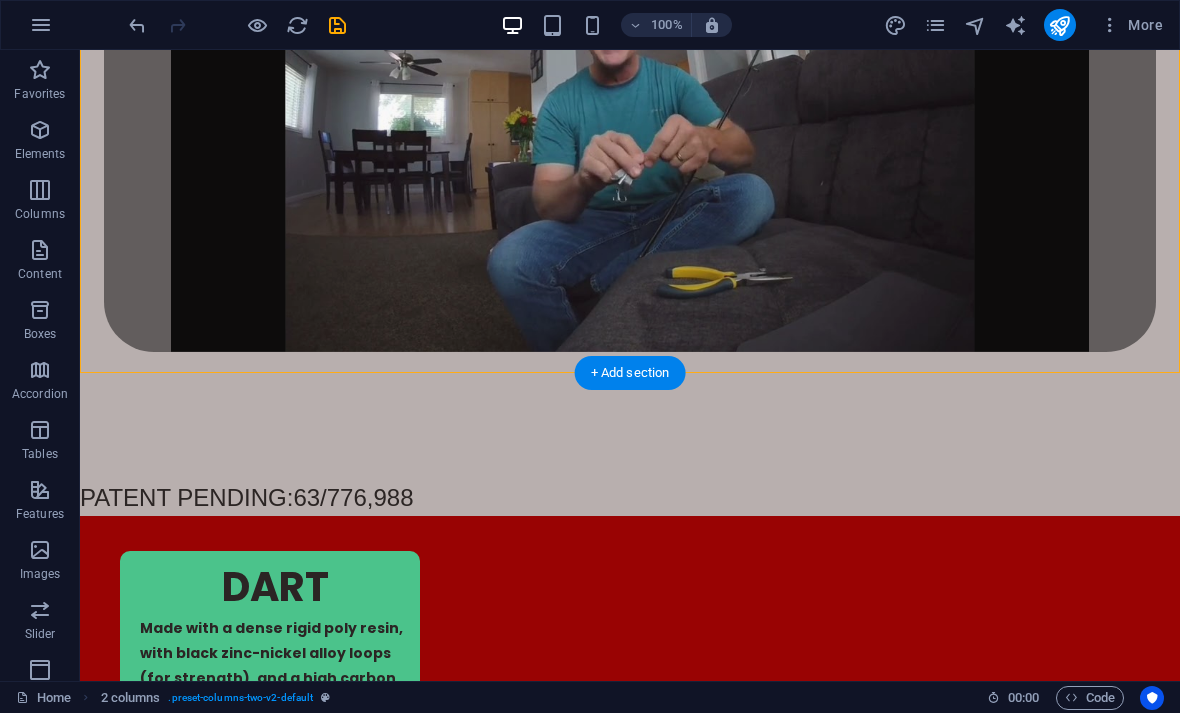 click on "DRAGONFLY Made with a dense rigid poly resin, with black zinc-nickel alloy loops (for strength), and a high carbon steel #4 treble hook. Choose from 5 different colors! Silver Red Fluorescent Yellow Fluorescent Pink Fluorescent Green ARROW Made with a dense rigid poly resin, with black zinc-nickel alloy loops (for strength), and a high carbon steel #4 treble hook. Choose from 5 different colors! Silver Red Fluorescent Yellow Fluorescent Pink Fluorescent Green" at bounding box center (630, 2913) 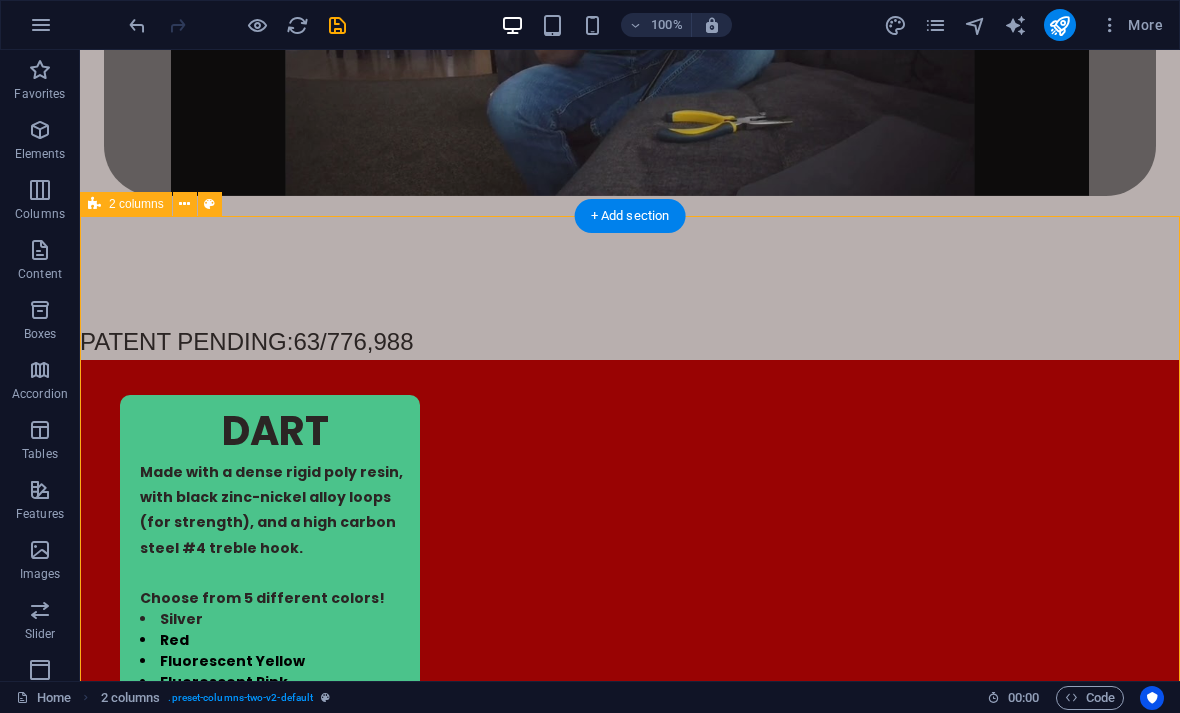 scroll, scrollTop: 2353, scrollLeft: 0, axis: vertical 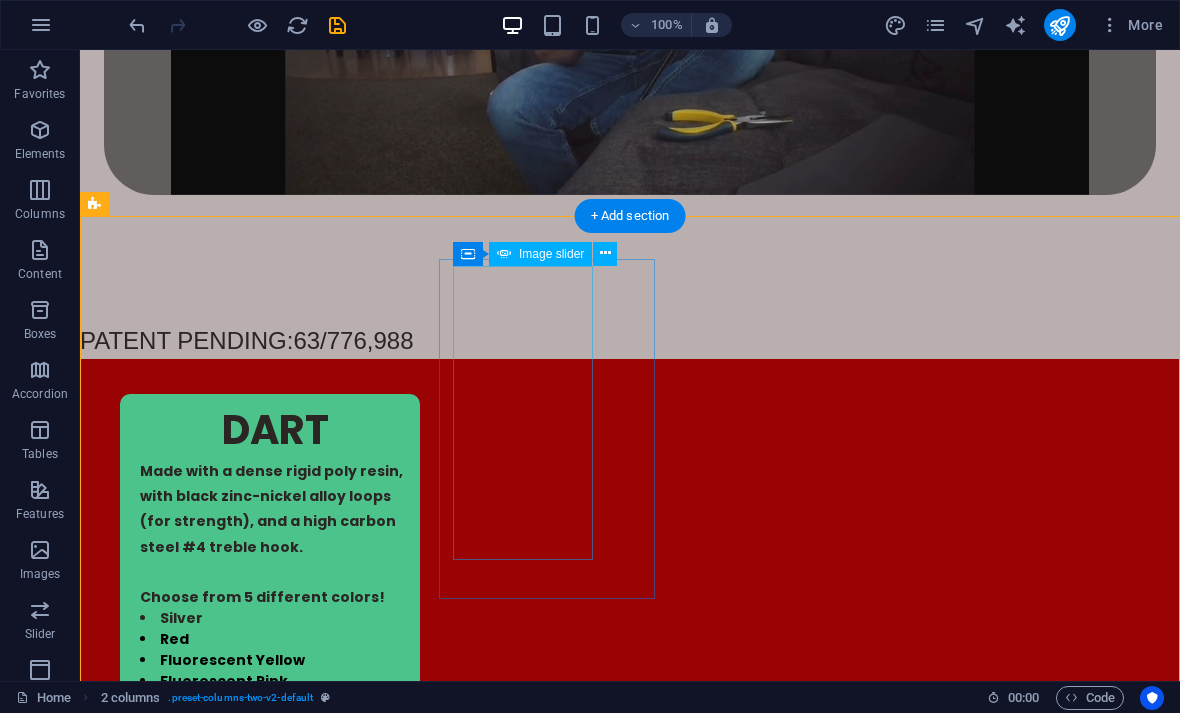click at bounding box center [605, 253] 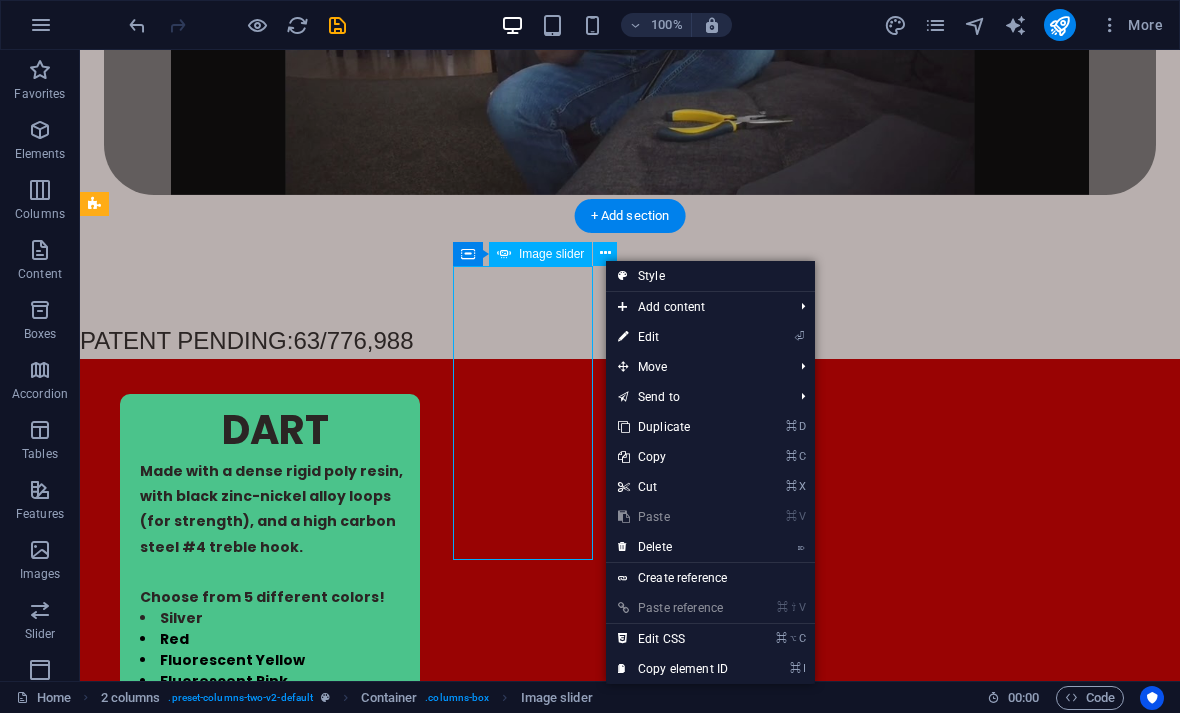 click on "⏎  Edit" at bounding box center [673, 337] 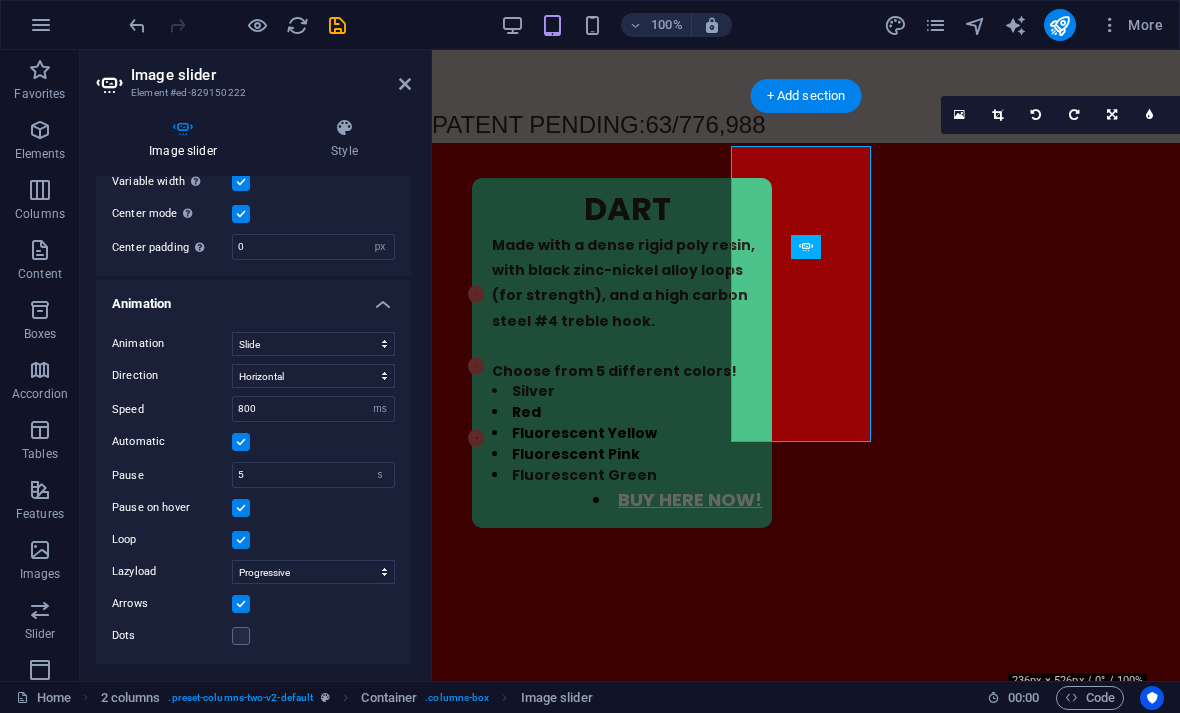 scroll, scrollTop: 1475, scrollLeft: 0, axis: vertical 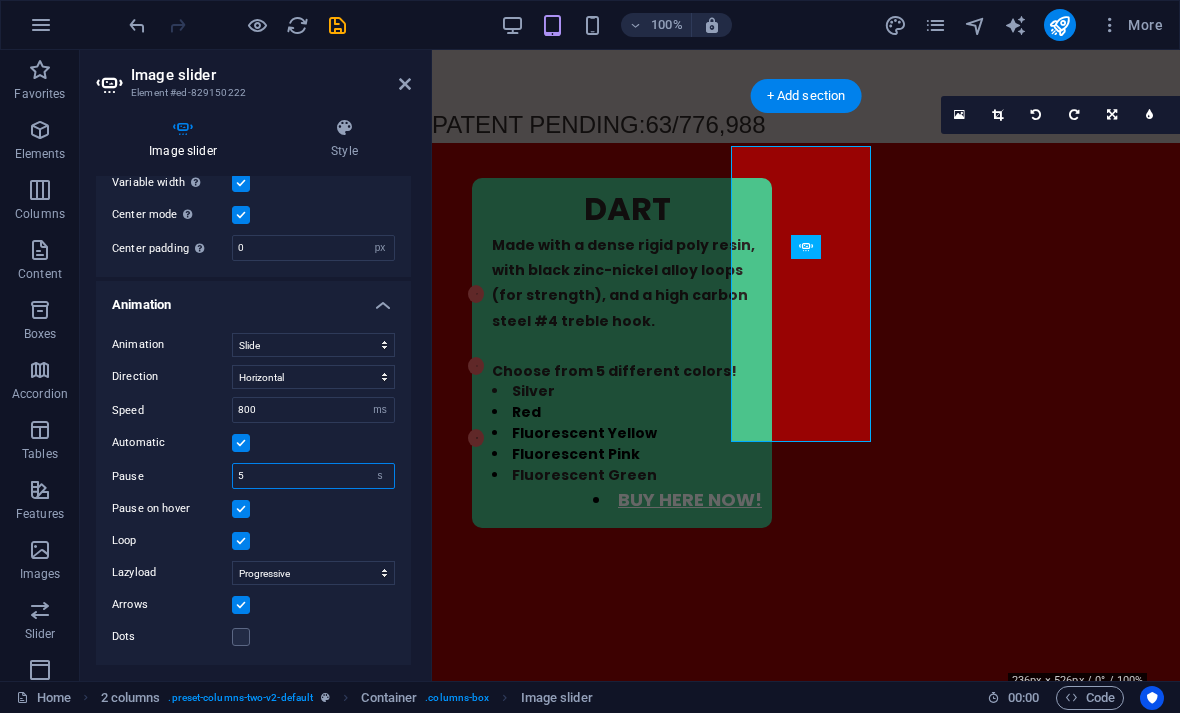click on "5" at bounding box center (313, 476) 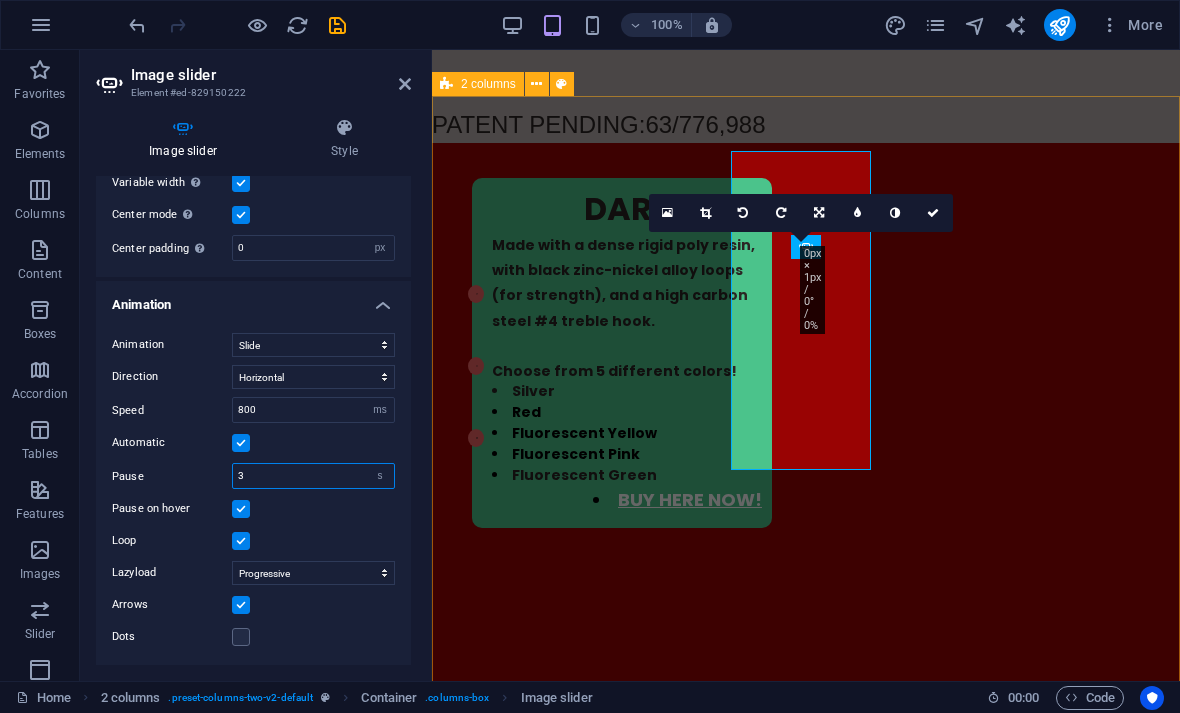 type on "3" 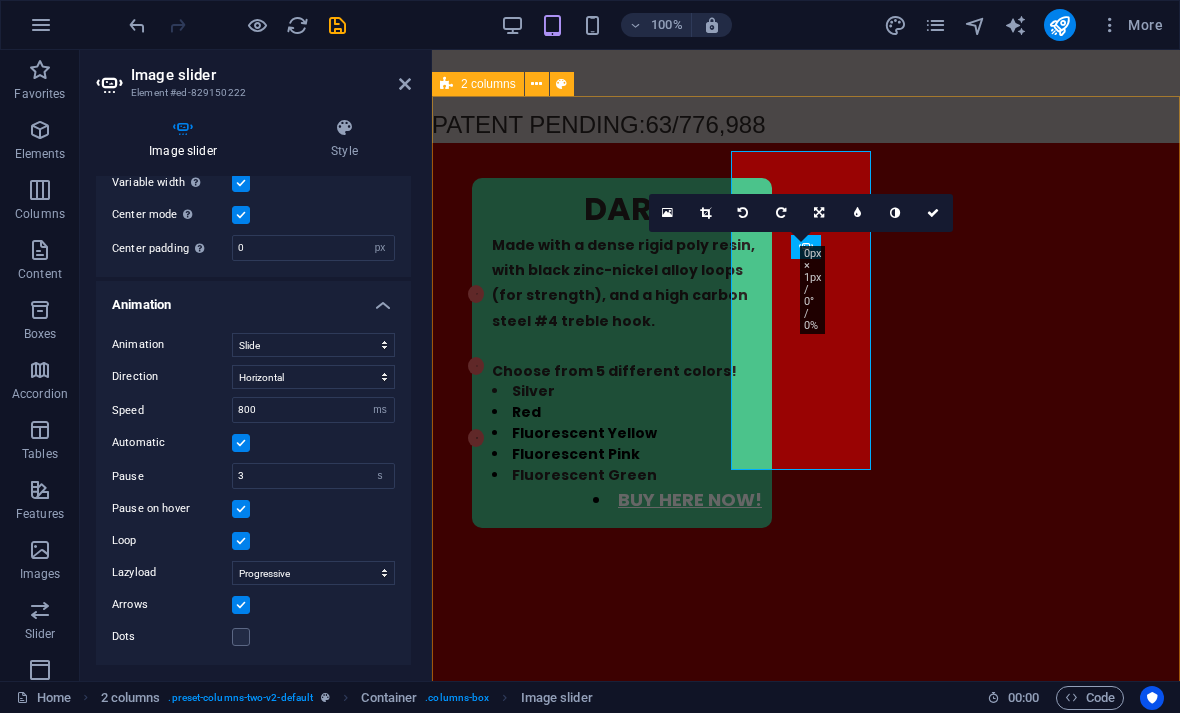 click on "DRAGONFLY Made with a dense rigid poly resin, with black zinc-nickel alloy loops (for strength), and a high carbon steel #4 treble hook. Choose from 5 different colors! Silver Red Fluorescent Yellow Fluorescent Pink Fluorescent Green ARROW Made with a dense rigid poly resin, with black zinc-nickel alloy loops (for strength), and a high carbon steel #4 treble hook. Choose from 5 different colors! Silver Red Fluorescent Yellow Fluorescent Pink Fluorescent Green" at bounding box center [806, 2540] 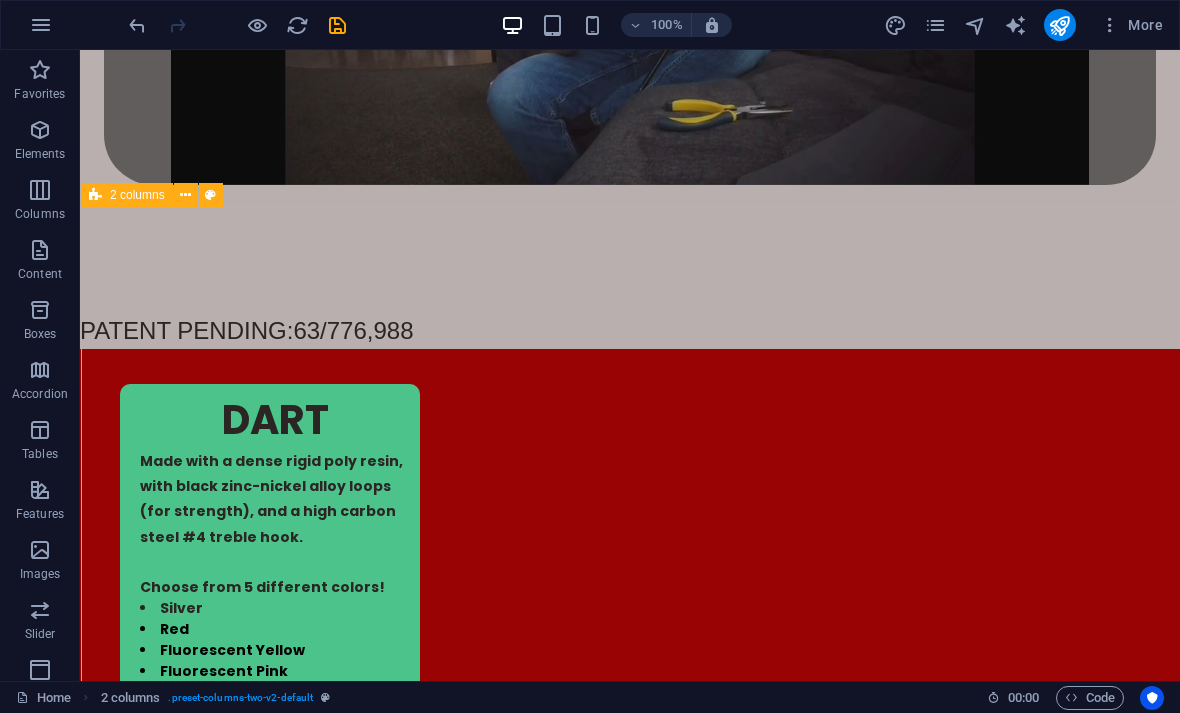 scroll, scrollTop: 2364, scrollLeft: 0, axis: vertical 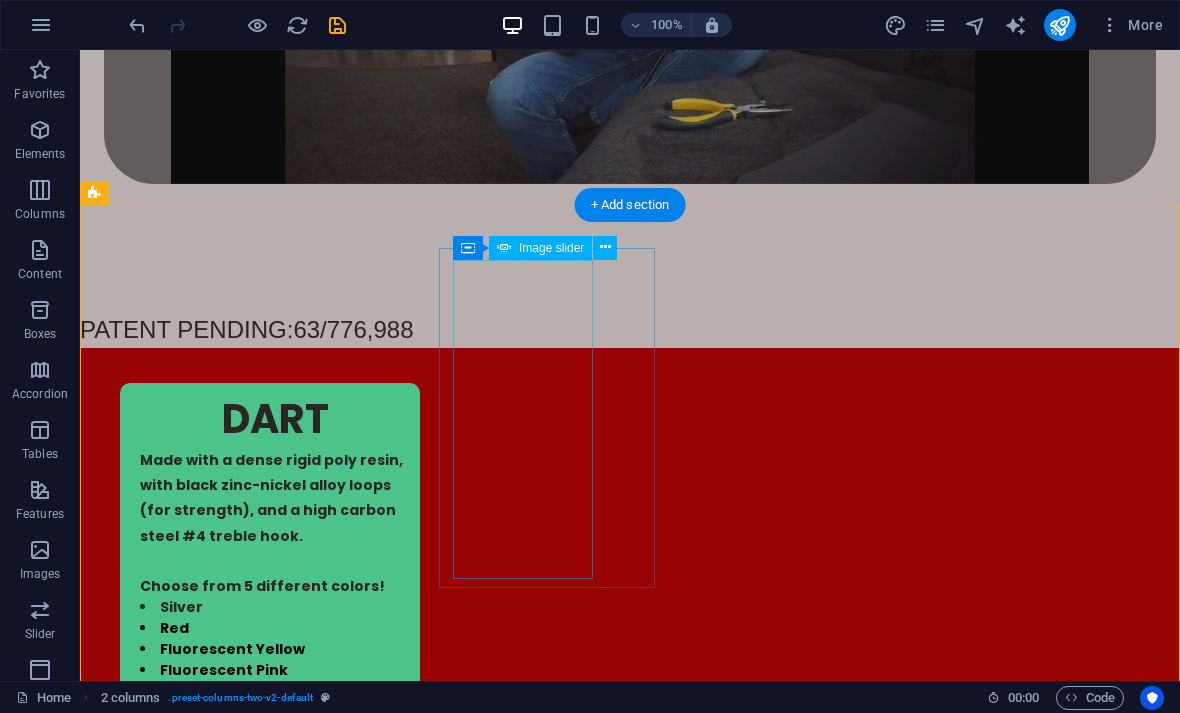click at bounding box center [605, 247] 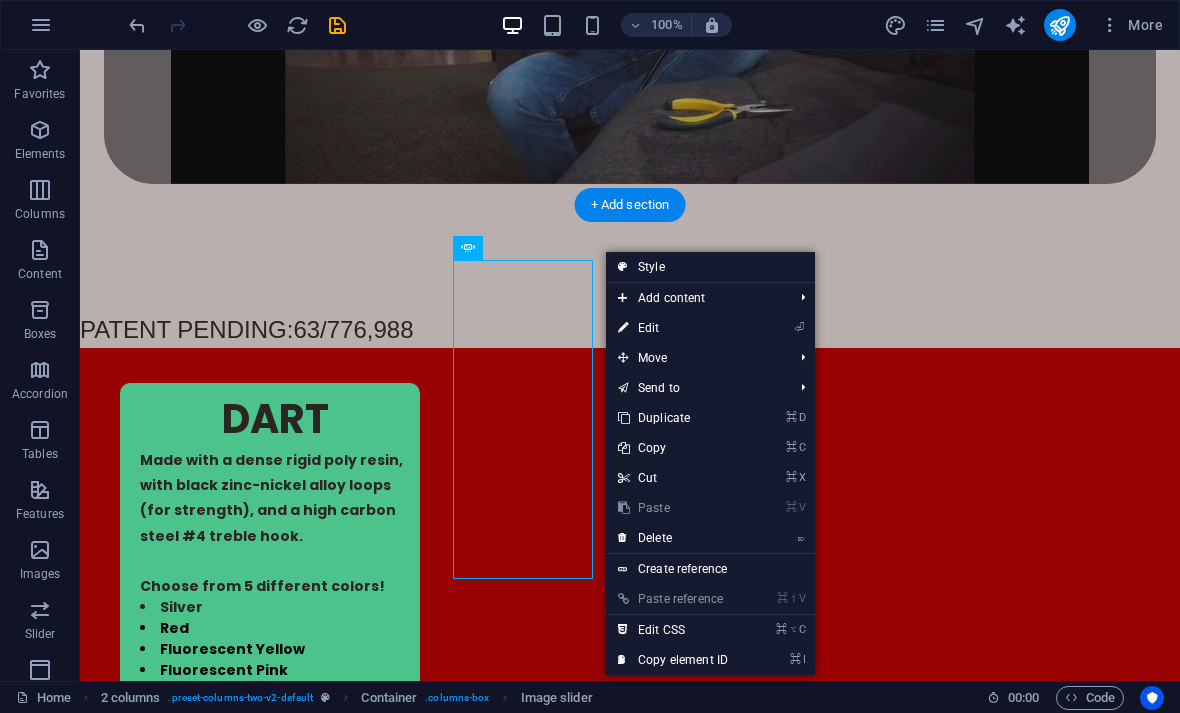 click on "⏎  Edit" at bounding box center [673, 328] 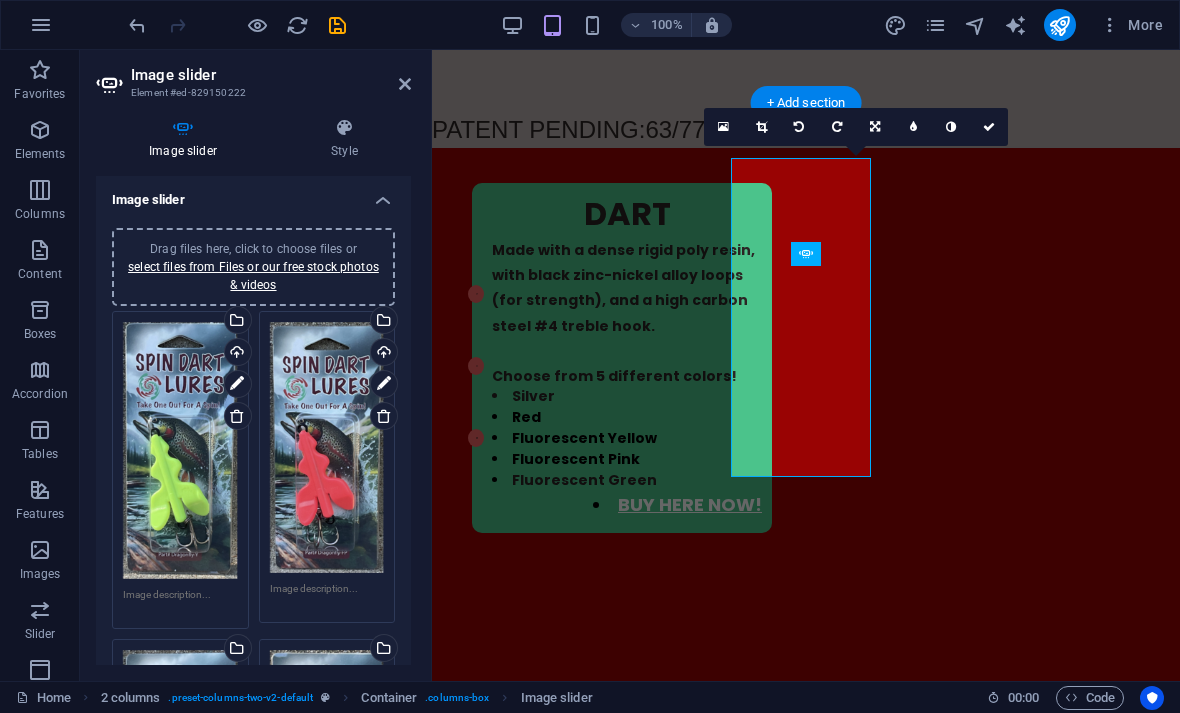 scroll, scrollTop: 2343, scrollLeft: 0, axis: vertical 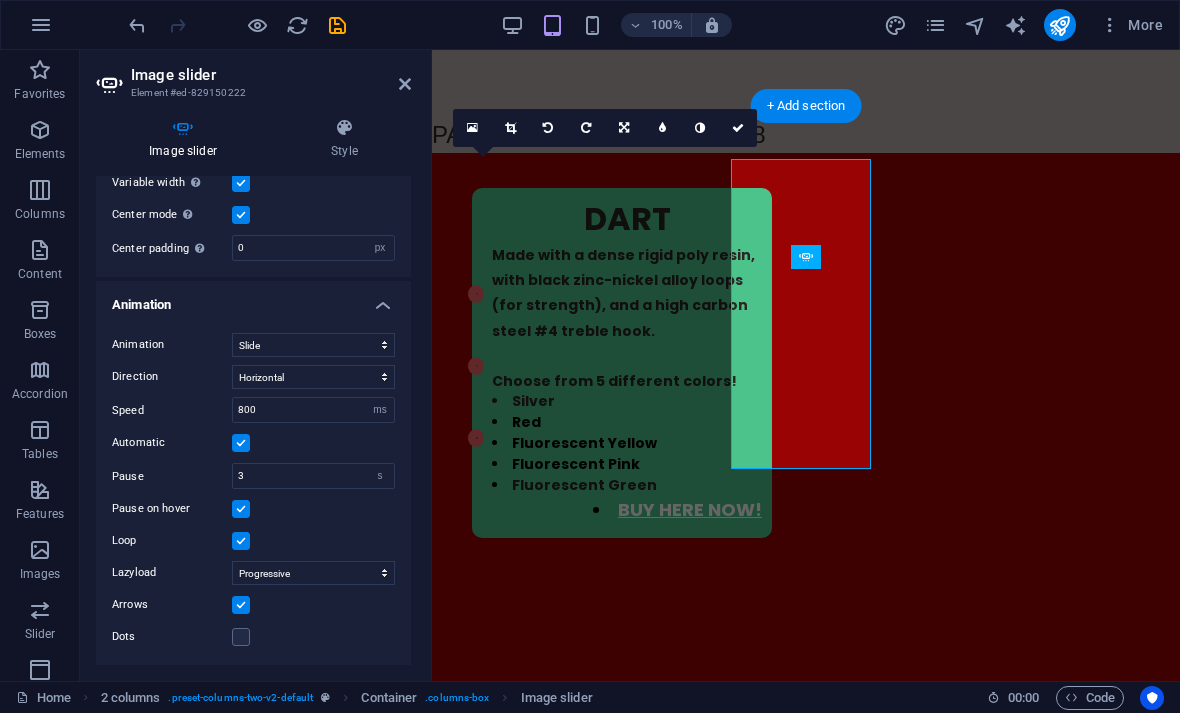 click at bounding box center (738, 128) 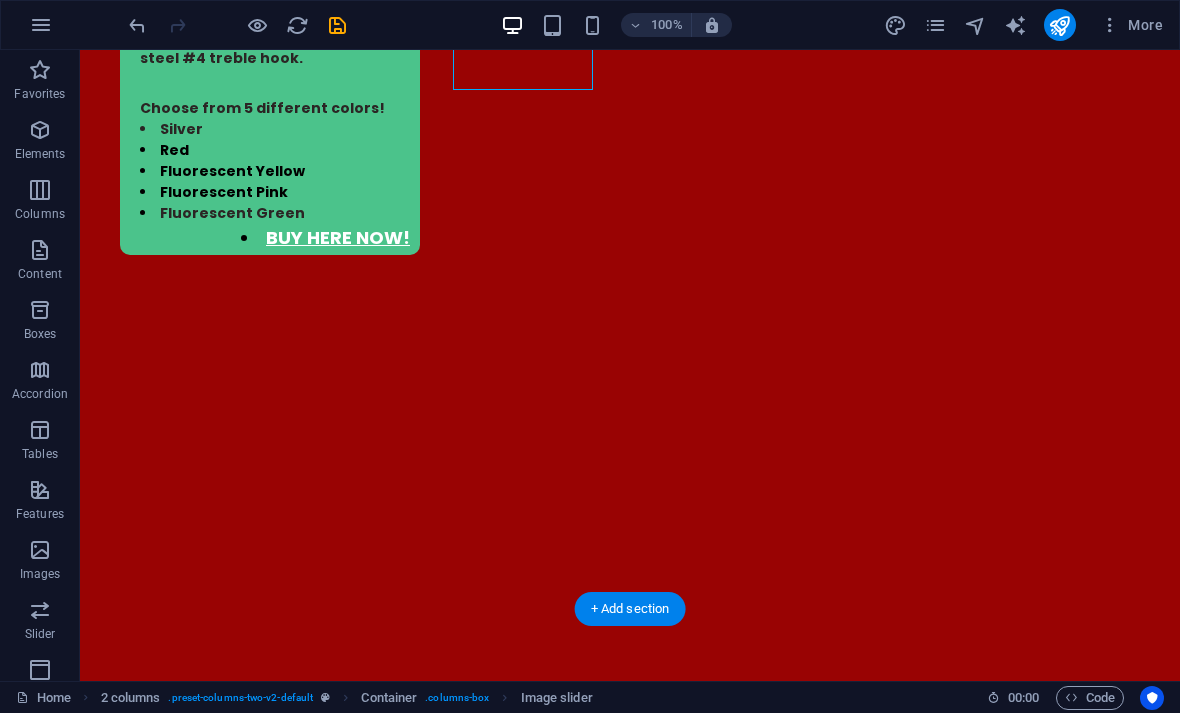 scroll, scrollTop: 2843, scrollLeft: 0, axis: vertical 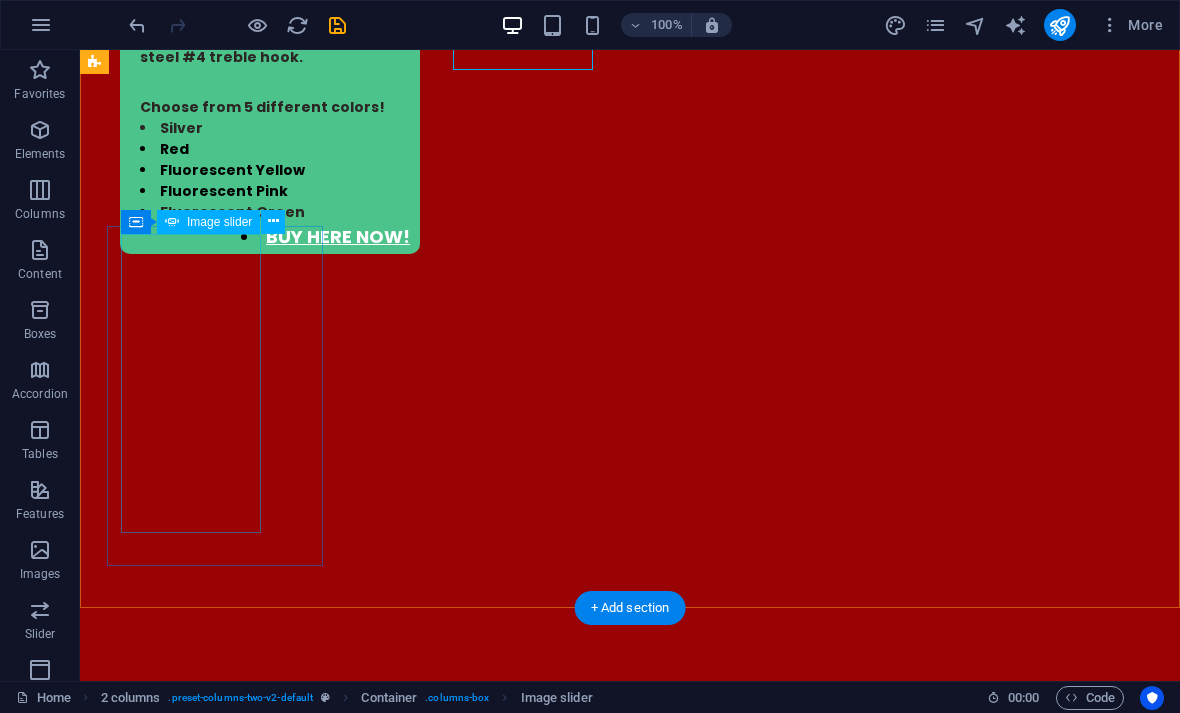 click at bounding box center [273, 221] 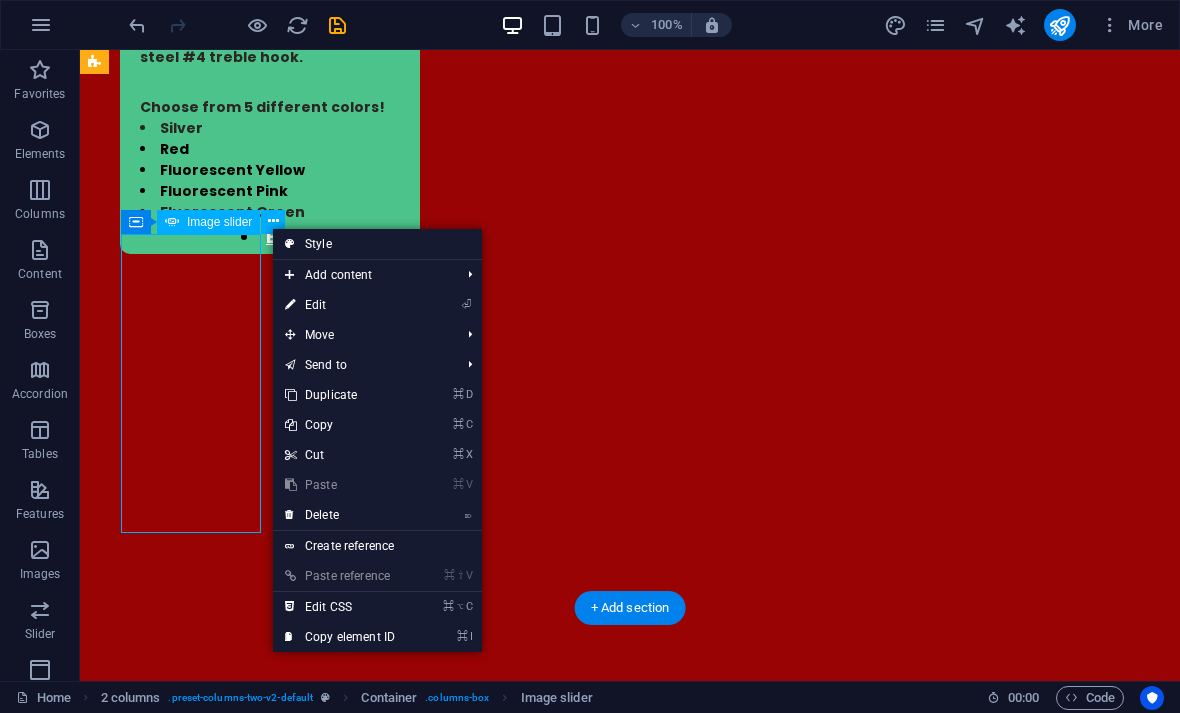 click on "⏎  Edit" at bounding box center (340, 305) 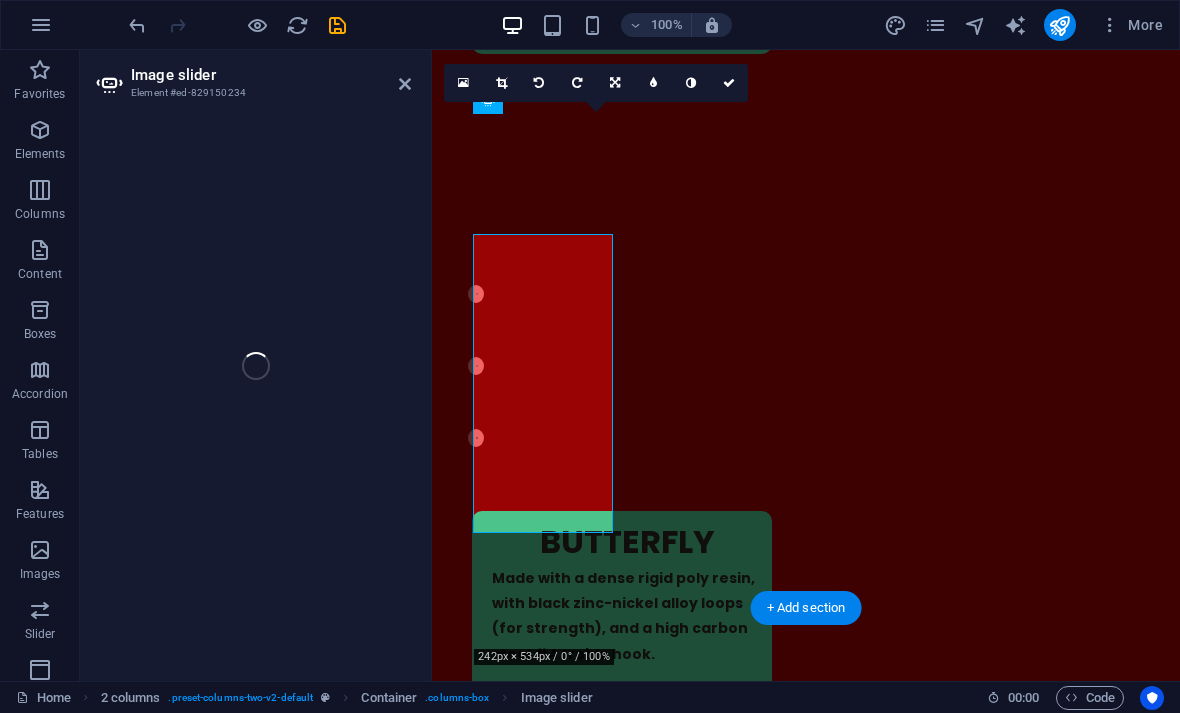 select on "px" 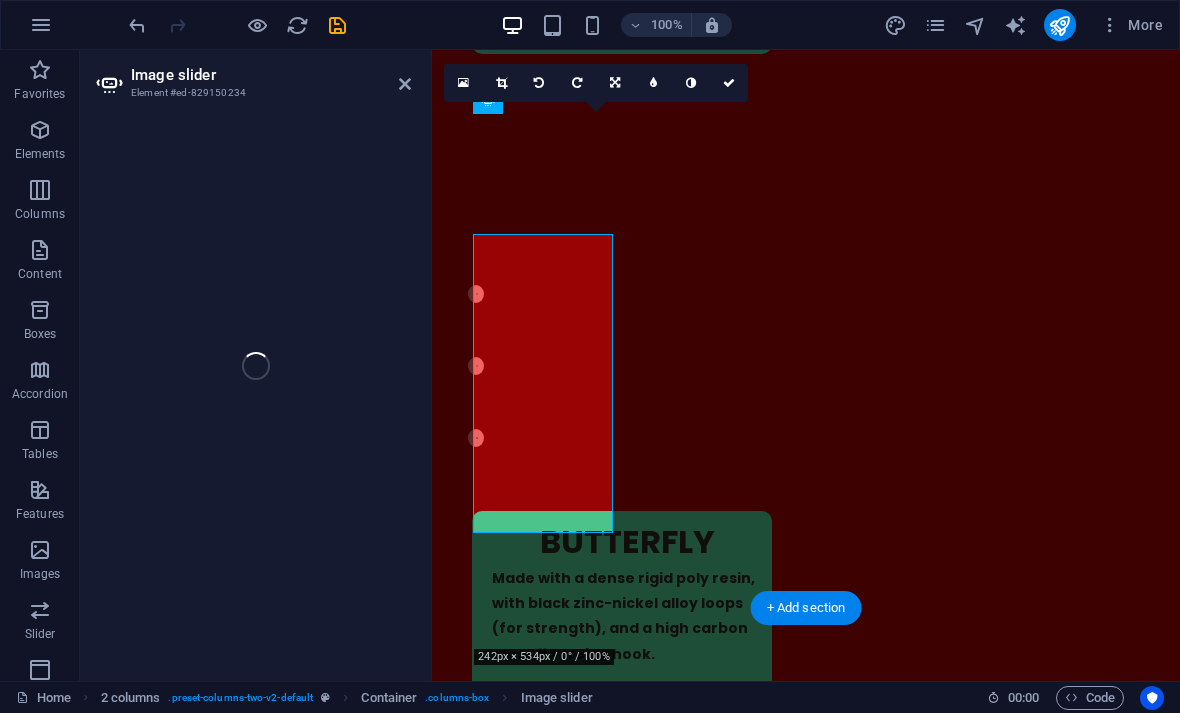 select on "s" 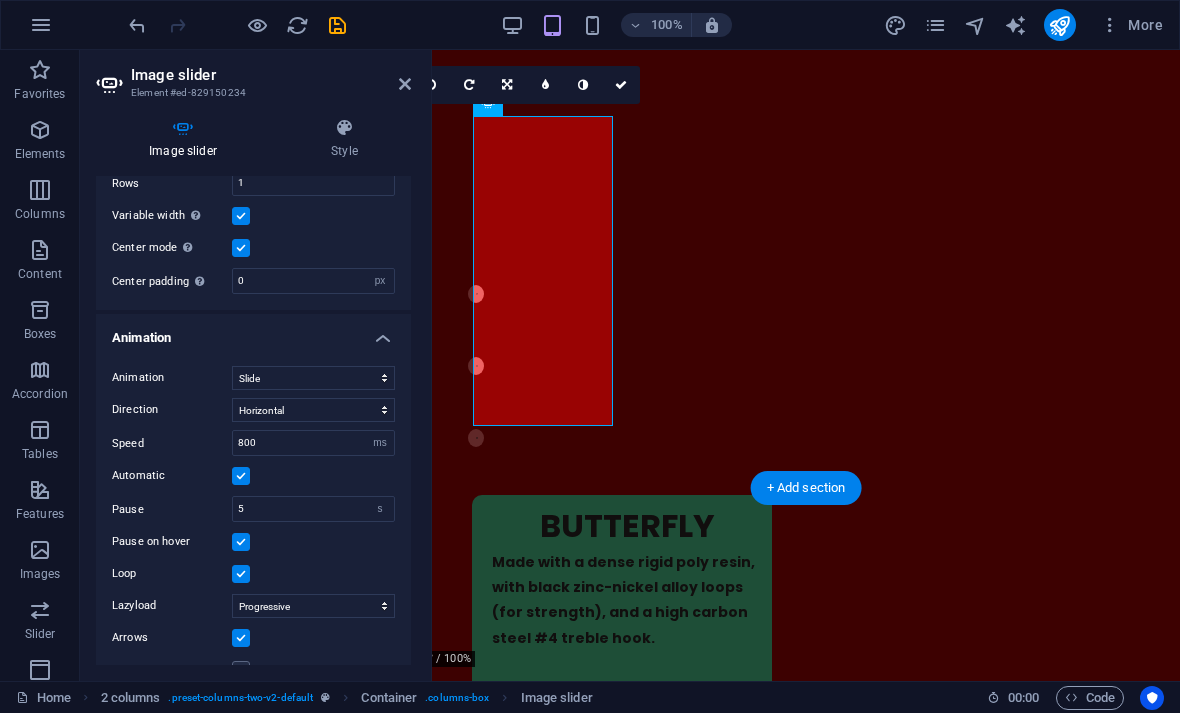 scroll, scrollTop: 1437, scrollLeft: 0, axis: vertical 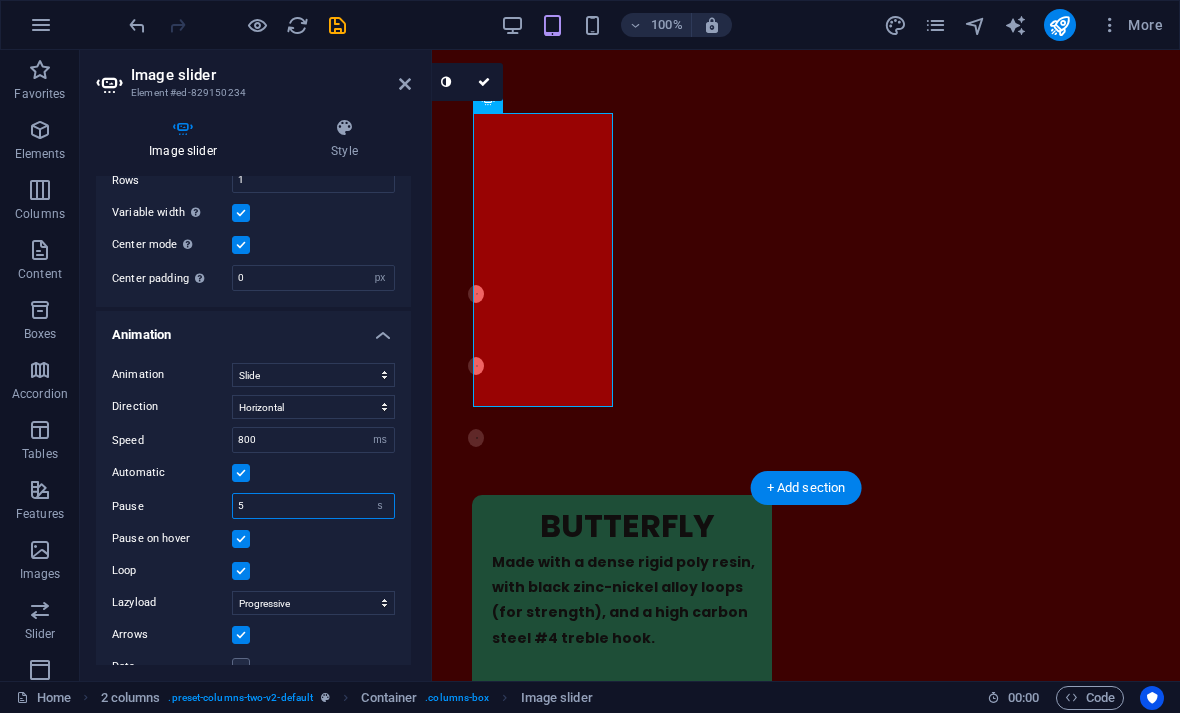 click on "5" at bounding box center [313, 506] 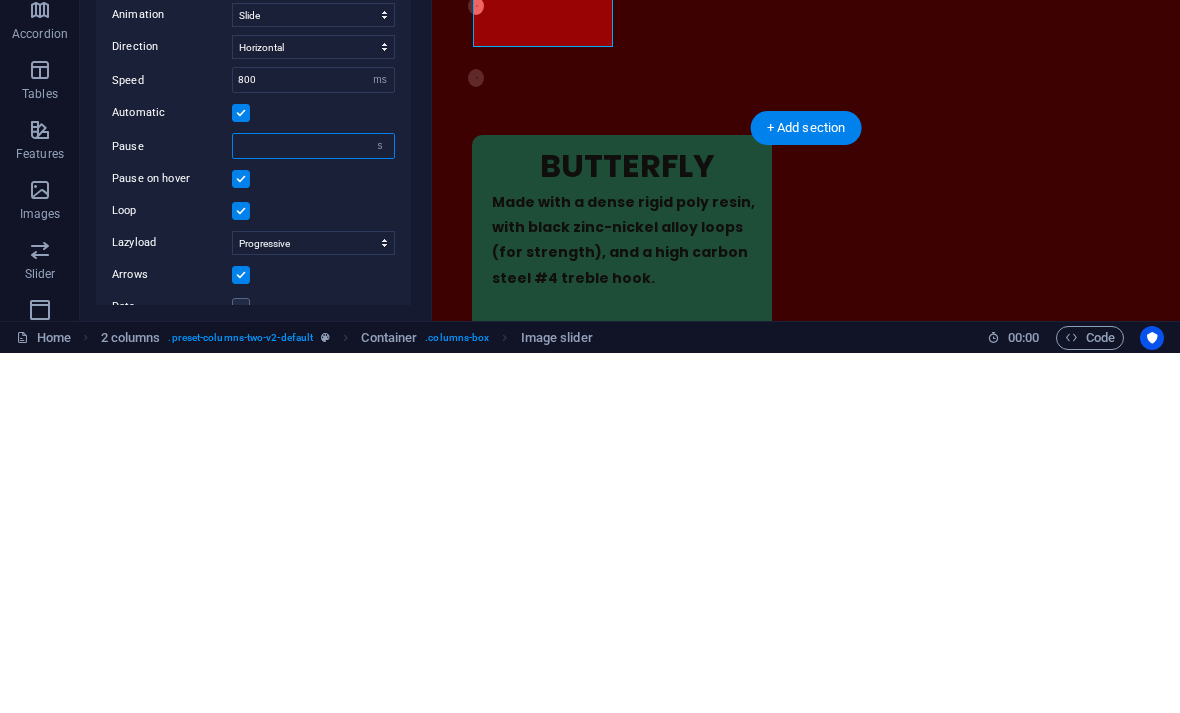 type on "3" 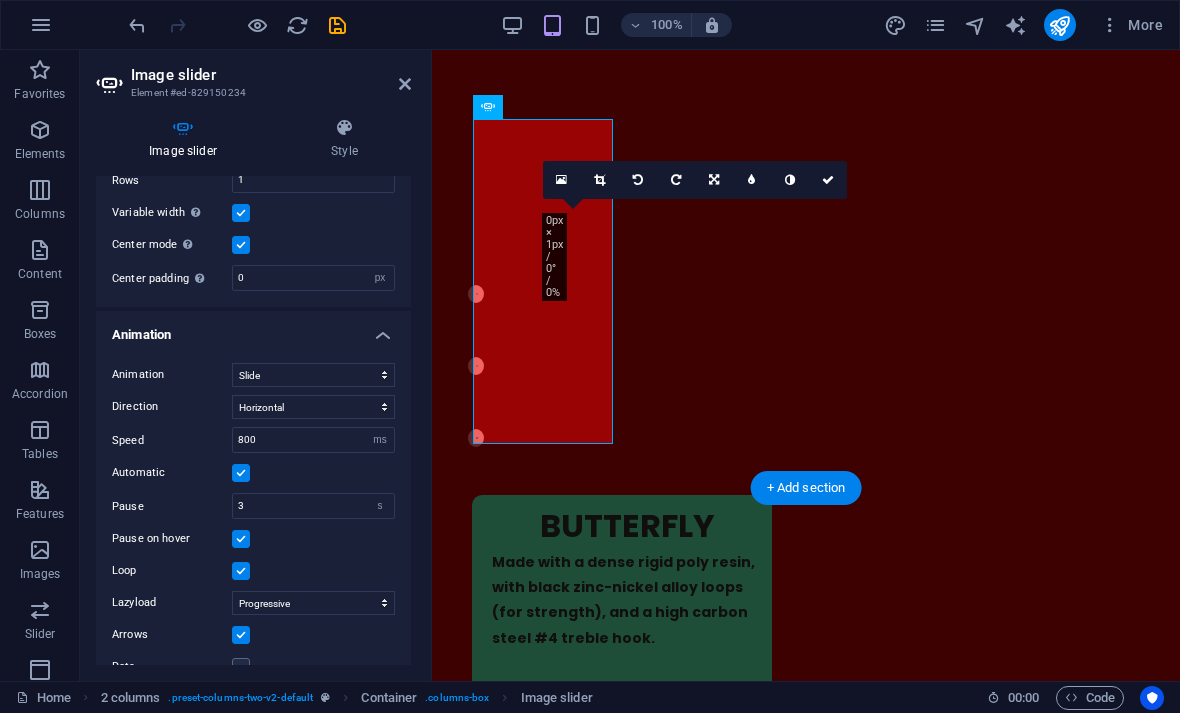 click at bounding box center (828, 180) 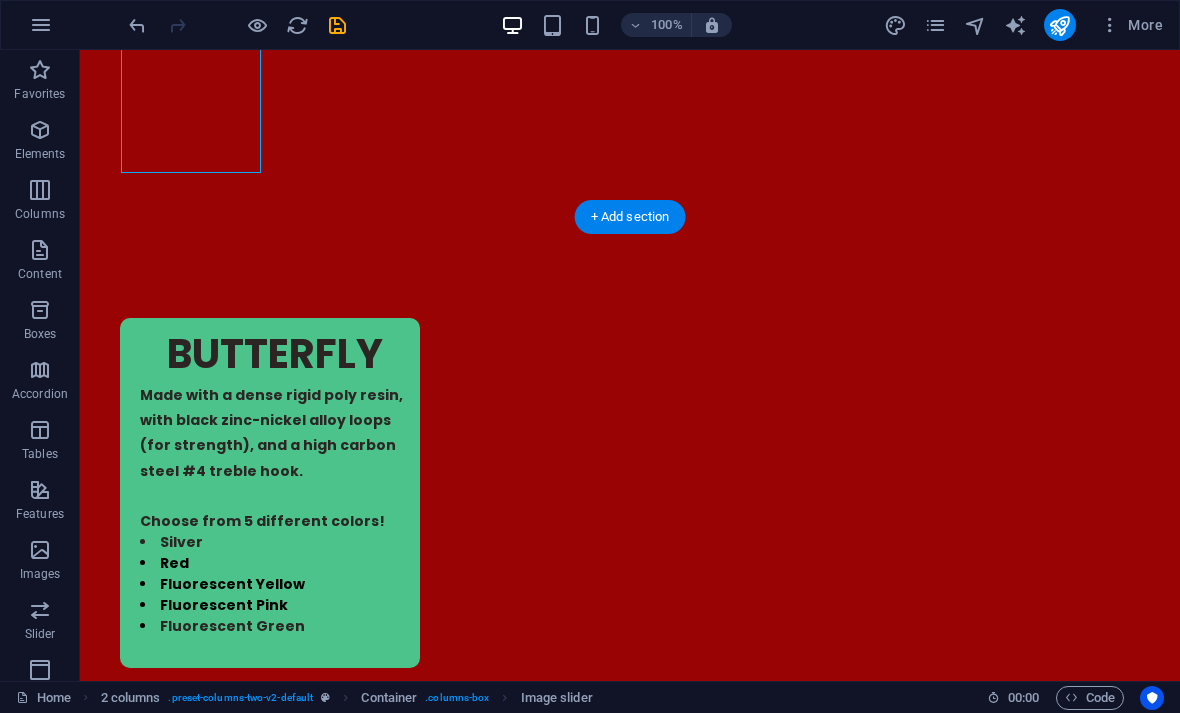 scroll, scrollTop: 3238, scrollLeft: 0, axis: vertical 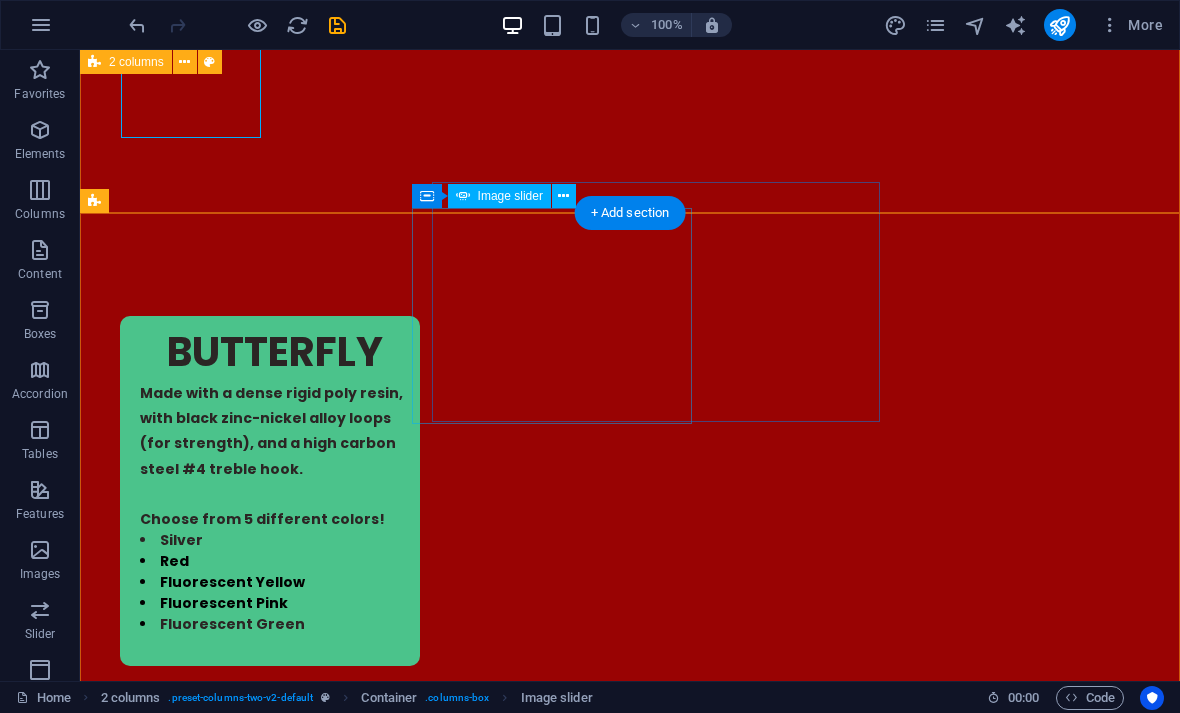 click at bounding box center [563, 196] 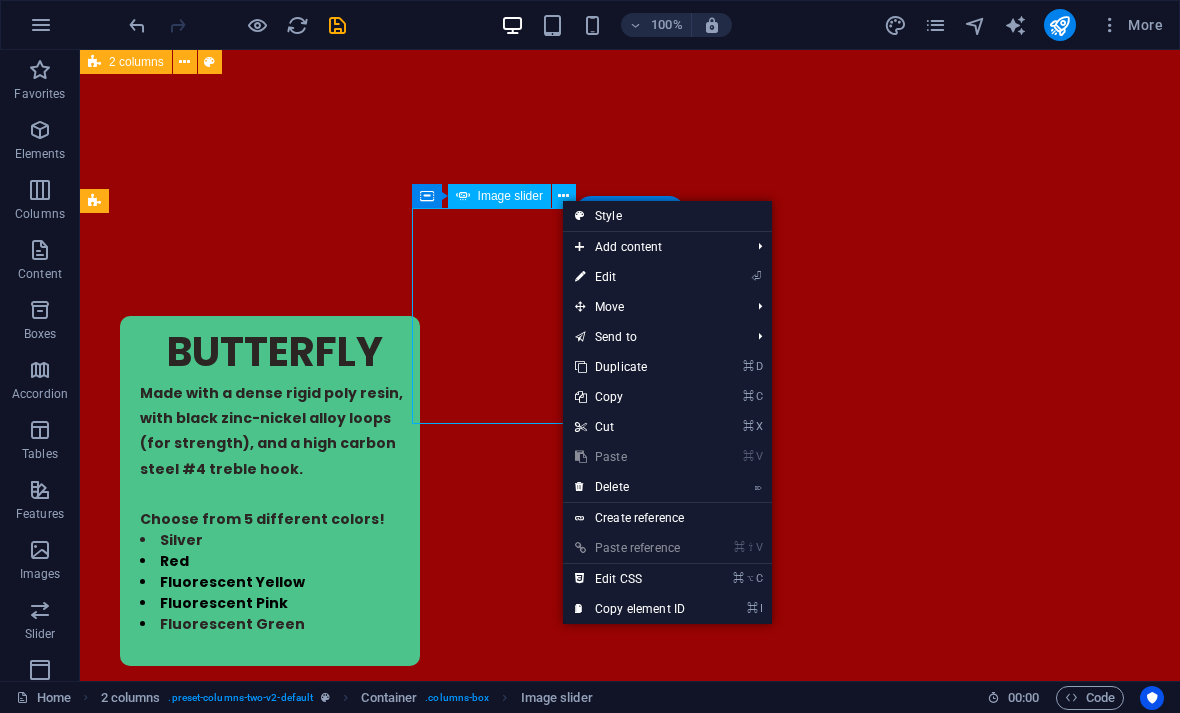 click on "⏎  Edit" at bounding box center (630, 277) 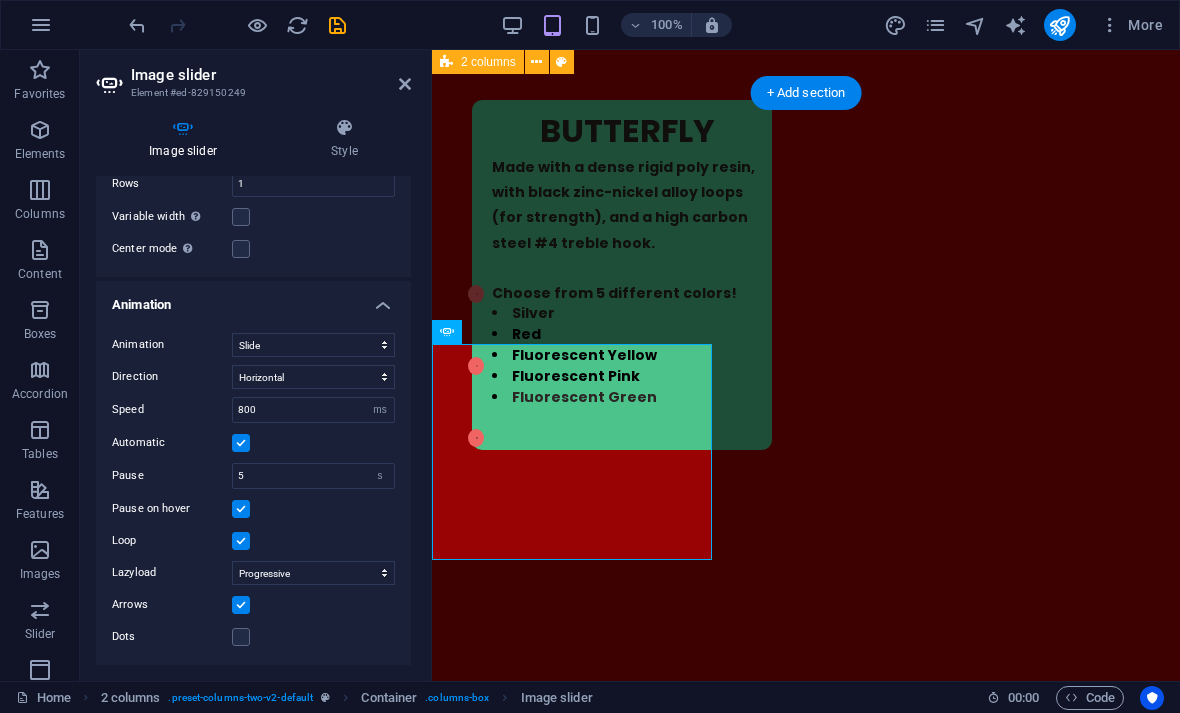 scroll, scrollTop: 938, scrollLeft: 0, axis: vertical 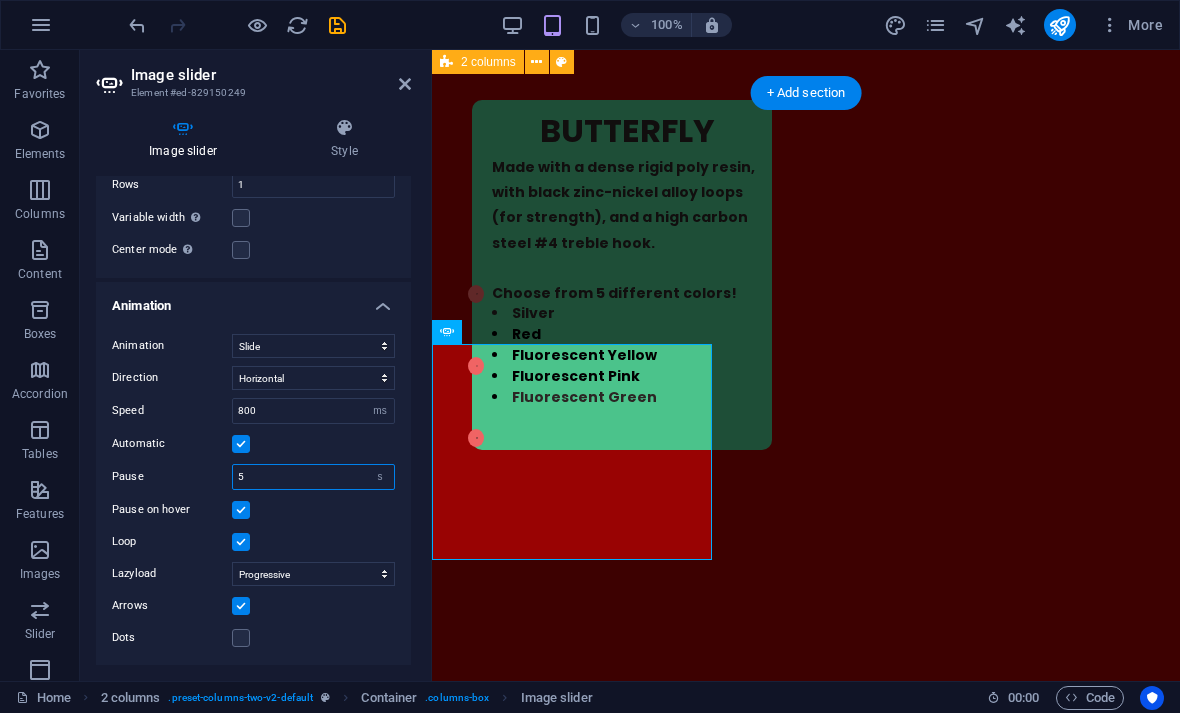 click on "5" at bounding box center [313, 477] 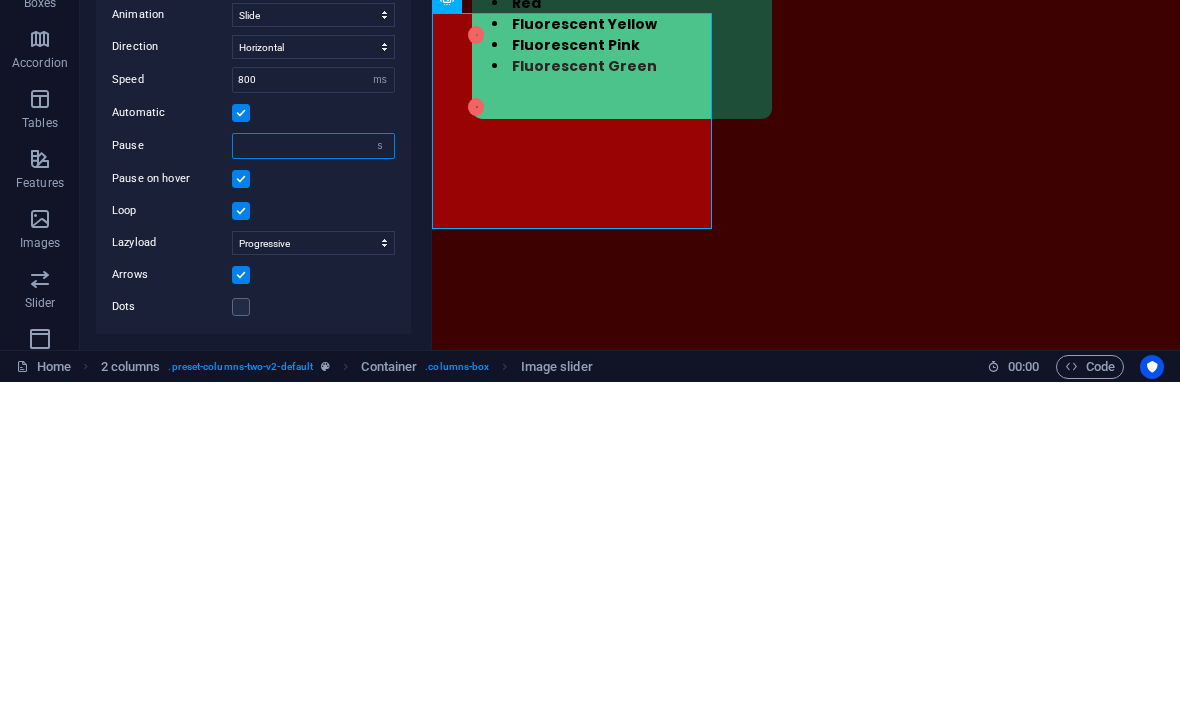 type on "3" 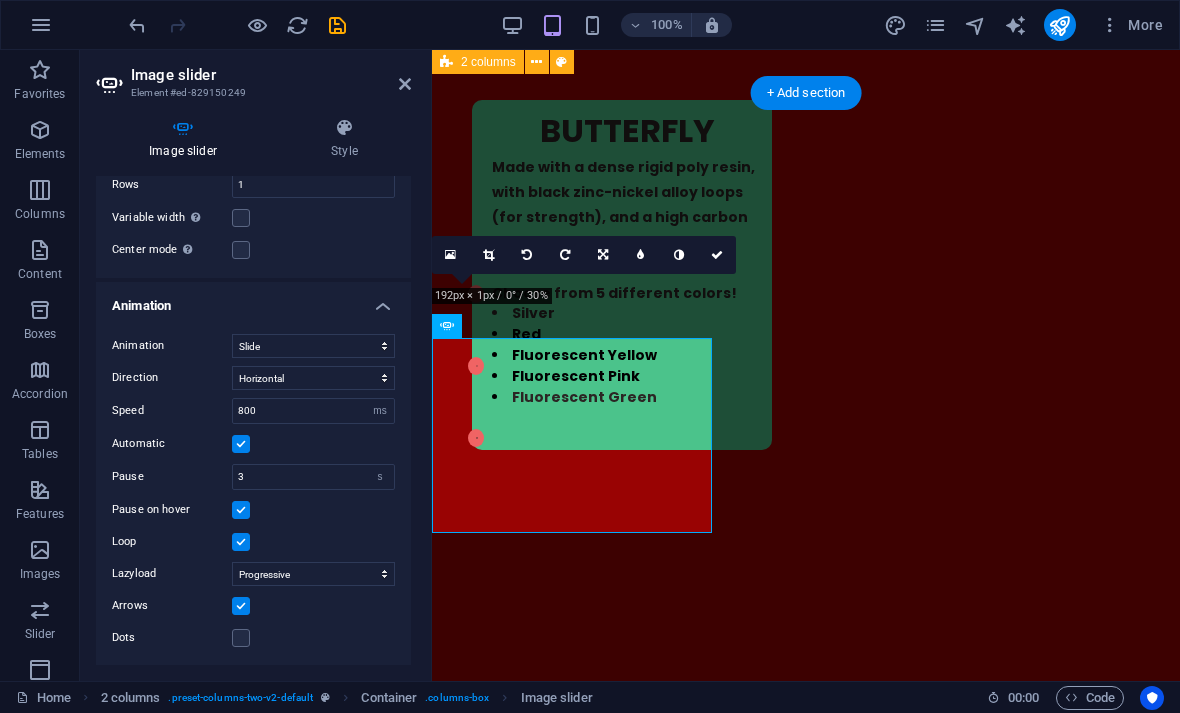 click at bounding box center (717, 255) 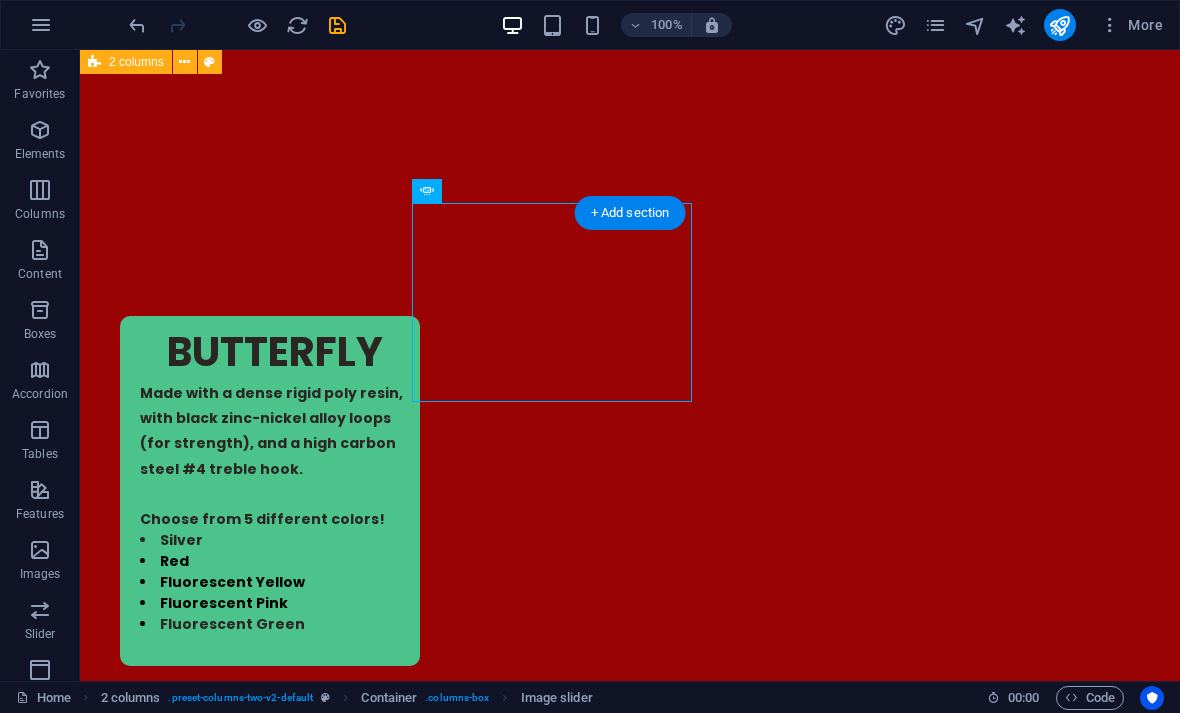 click on "4 Pack Sets Made with a dense rigid poly resin, with black zinc-nickel alloy loops (for strength), and a high carbon steel #4 treble hook.  Dimensions of each lure:  2.25” x 1.375” x 0.75”  (excluding treble hook). Choose from 5 different colors! Silver Red Fluorescent Yellow Fluorescent Pink Fluorescent Green" at bounding box center (244, 2897) 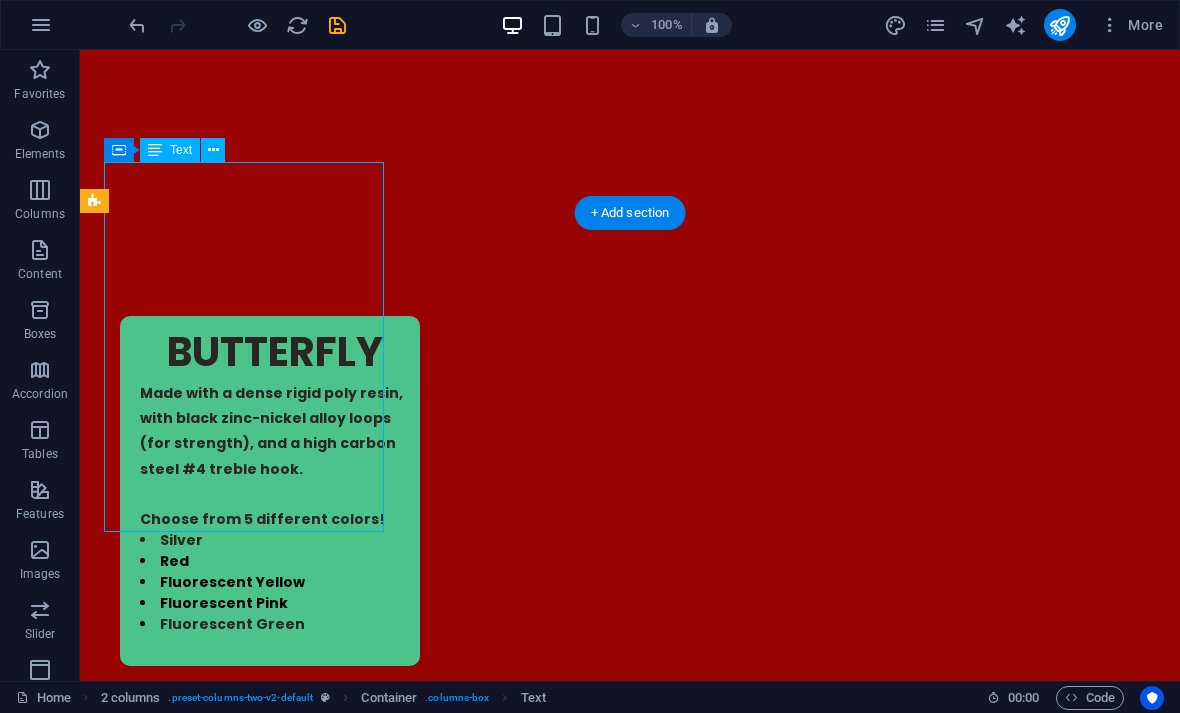 click on "4 Pack Sets Made with a dense rigid poly resin, with black zinc-nickel alloy loops (for strength), and a high carbon steel #4 treble hook.  Dimensions of each lure:  2.25” x 1.375” x 0.75”  (excluding treble hook). Choose from 5 different colors! Silver Red Fluorescent Yellow Fluorescent Pink Fluorescent Green" at bounding box center [244, 2897] 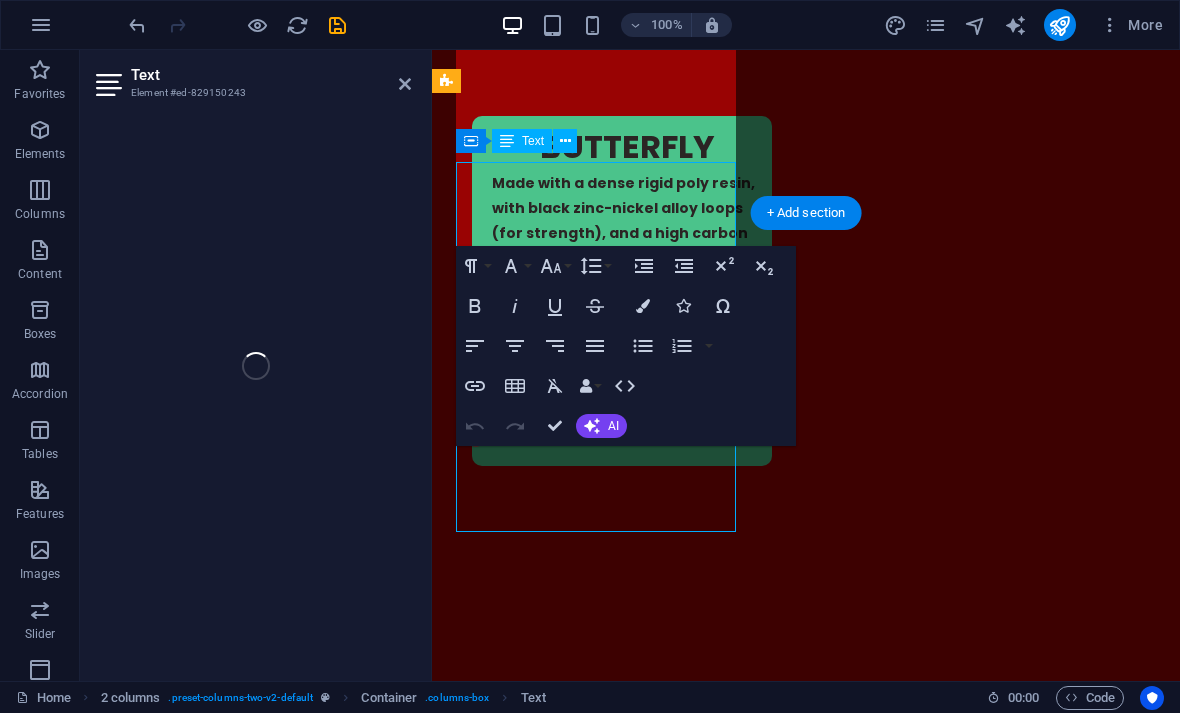 scroll, scrollTop: 0, scrollLeft: 0, axis: both 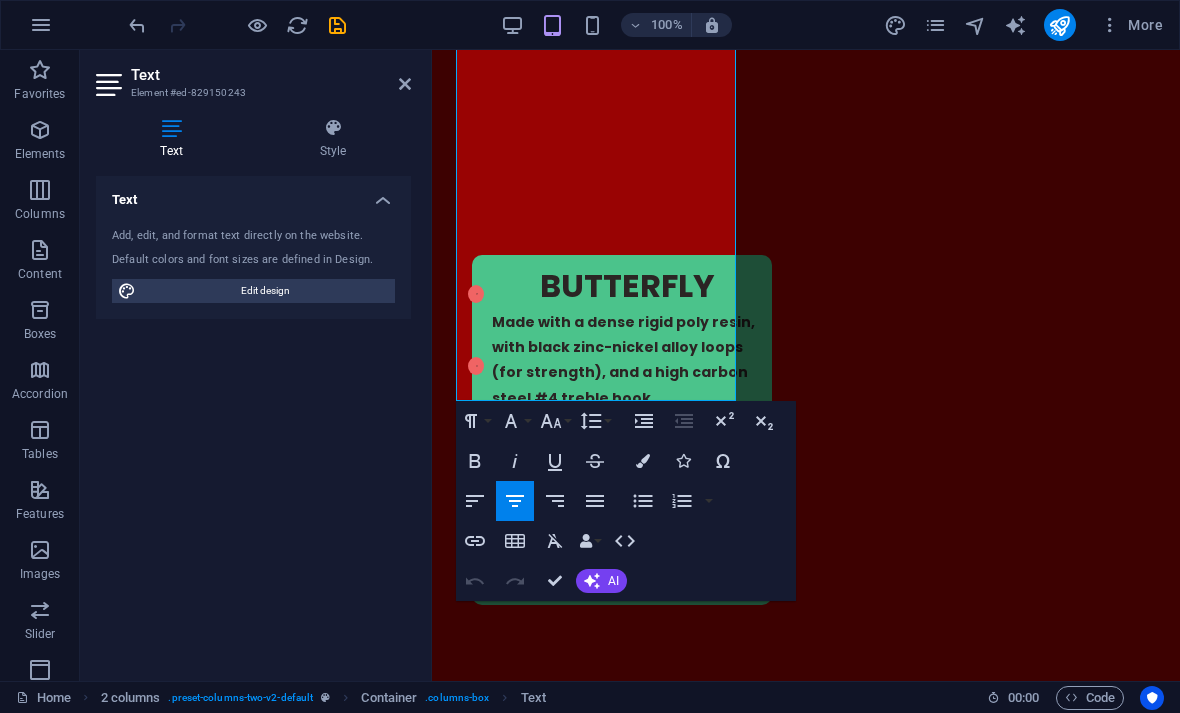 click at bounding box center (405, 84) 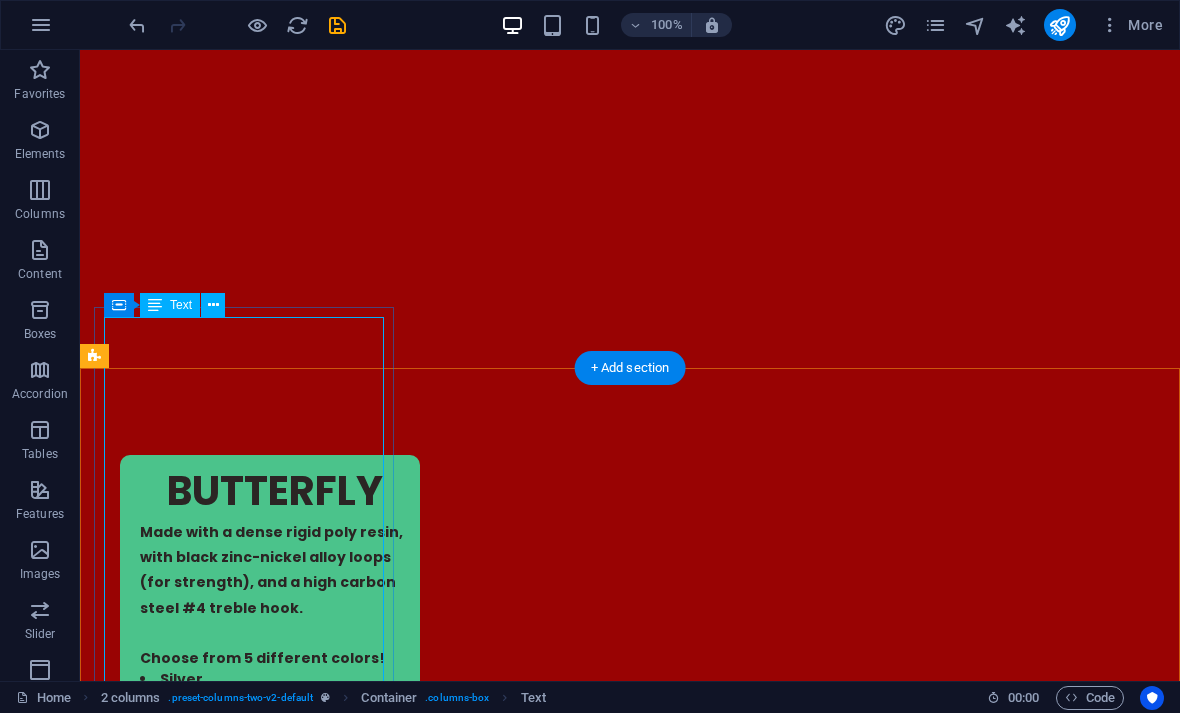 click on "4 Pack Sets Made with a dense rigid poly resin, with black zinc-nickel alloy loops (for strength), and a high carbon steel #4 treble hook.  Dimensions of each lure:  2.25” x 1.375” x 0.75”  (excluding treble hook). Choose from 5 different colors! Silver Red Fluorescent Yellow Fluorescent Pink Fluorescent Green" at bounding box center [244, 3036] 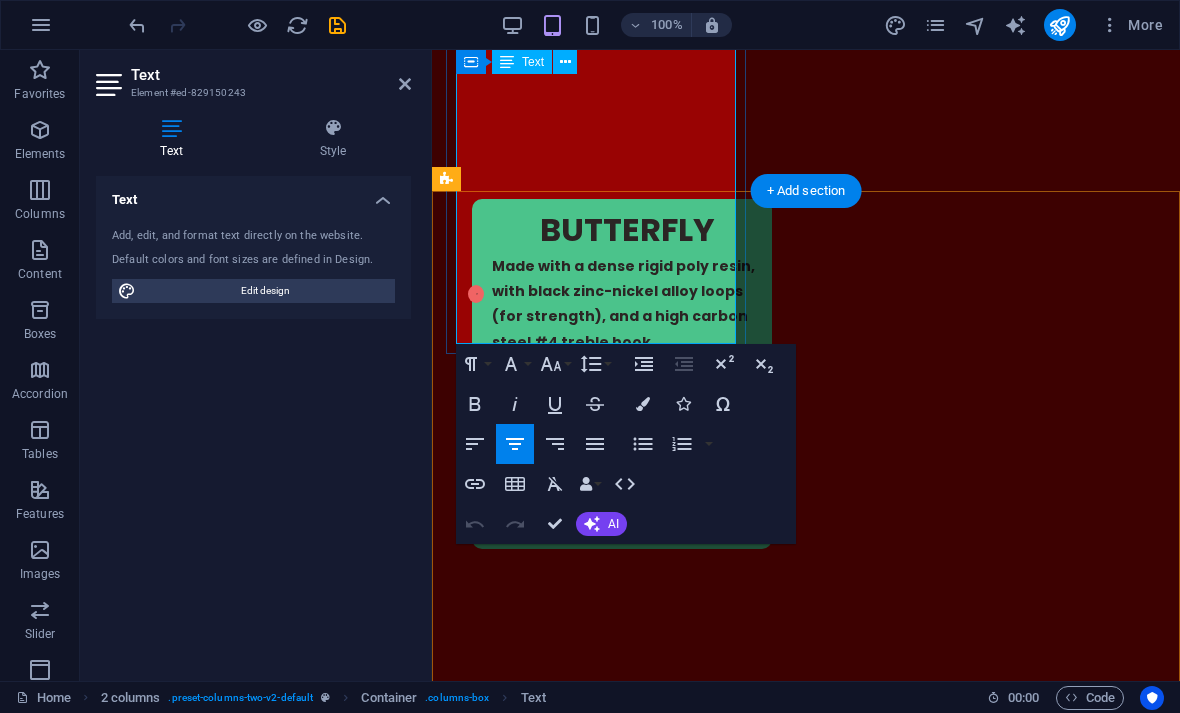 scroll, scrollTop: 3141, scrollLeft: 0, axis: vertical 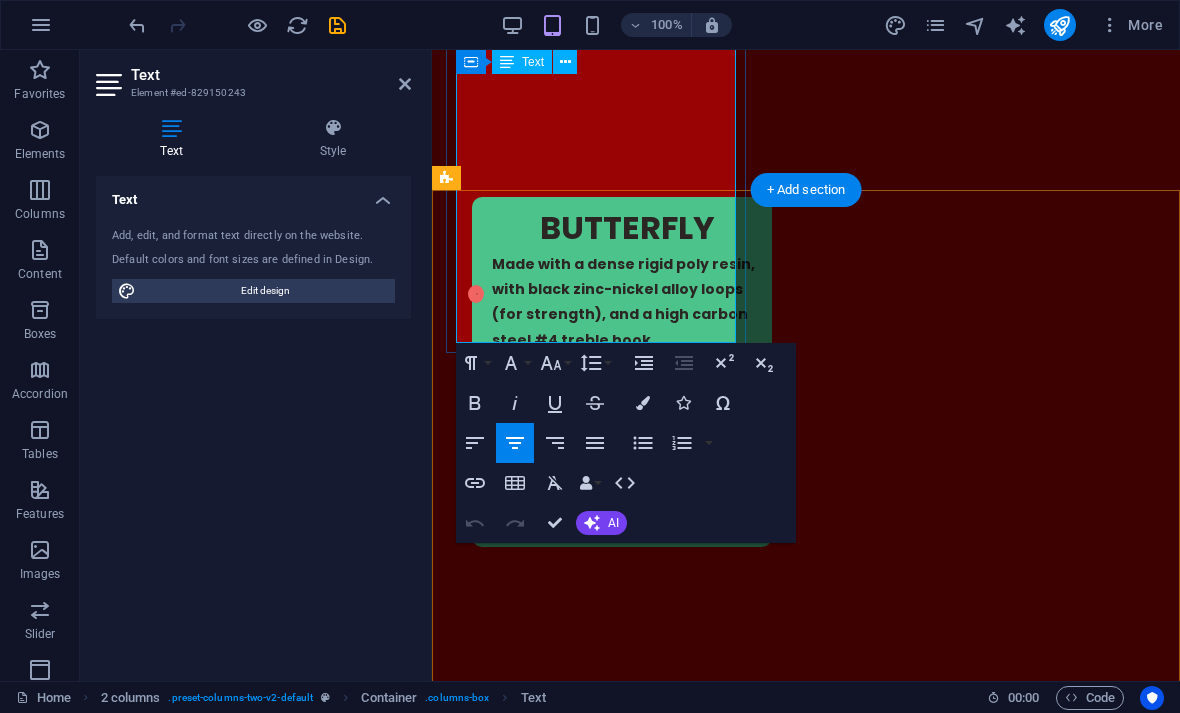 click on "Fluorescent Green" at bounding box center (601, 2924) 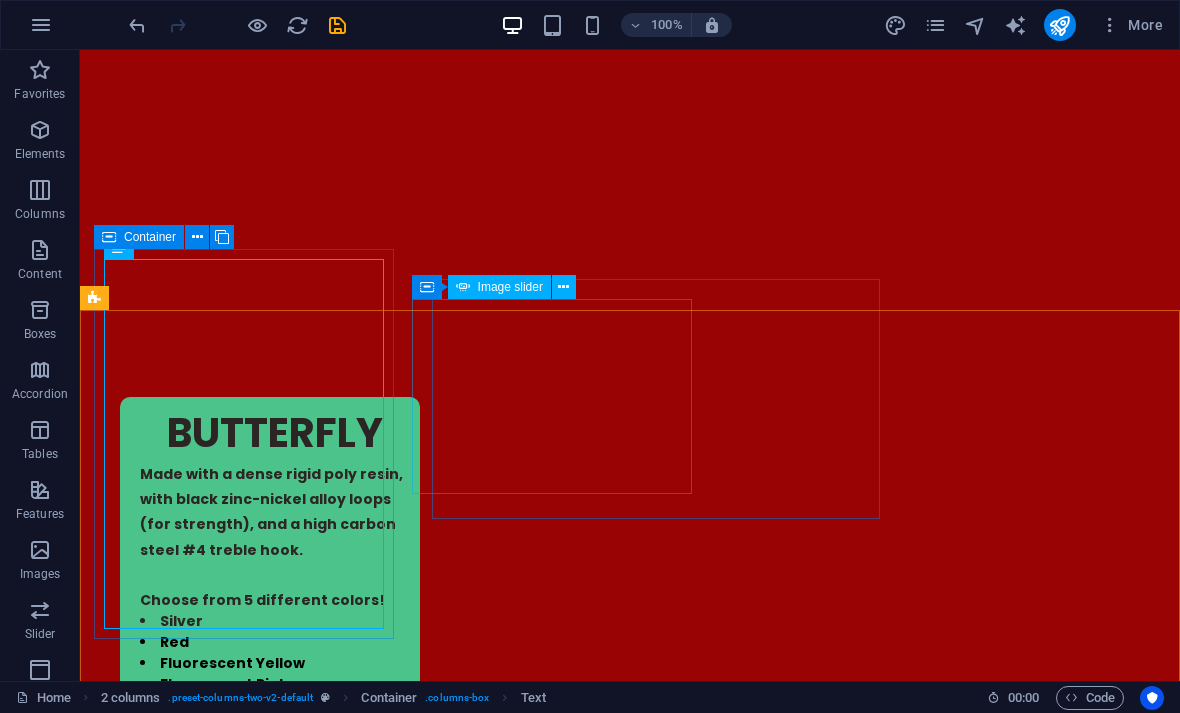 click on "4 Pack Sets Made with a dense rigid poly resin, with black zinc-nickel alloy loops (for strength), and a high carbon steel #4 treble hook.  Dimensions of each lure:  2.25” x 1.375” x 0.75”  (excluding treble hook). Choose from 5 different colors! Silver Red Fluorescent Yellow Fluorescent Pink Fluorescent Green MALOLO (Trolling Lure for Larger Fish) Made with a dense rigid poly resin, with black zinc-nickel alloy loops (for strength), and a high carbon steel #4 treble hook. Dimensions and c olors to choose from will be announced when product is ready. COMING SOON!" at bounding box center (630, 3026) 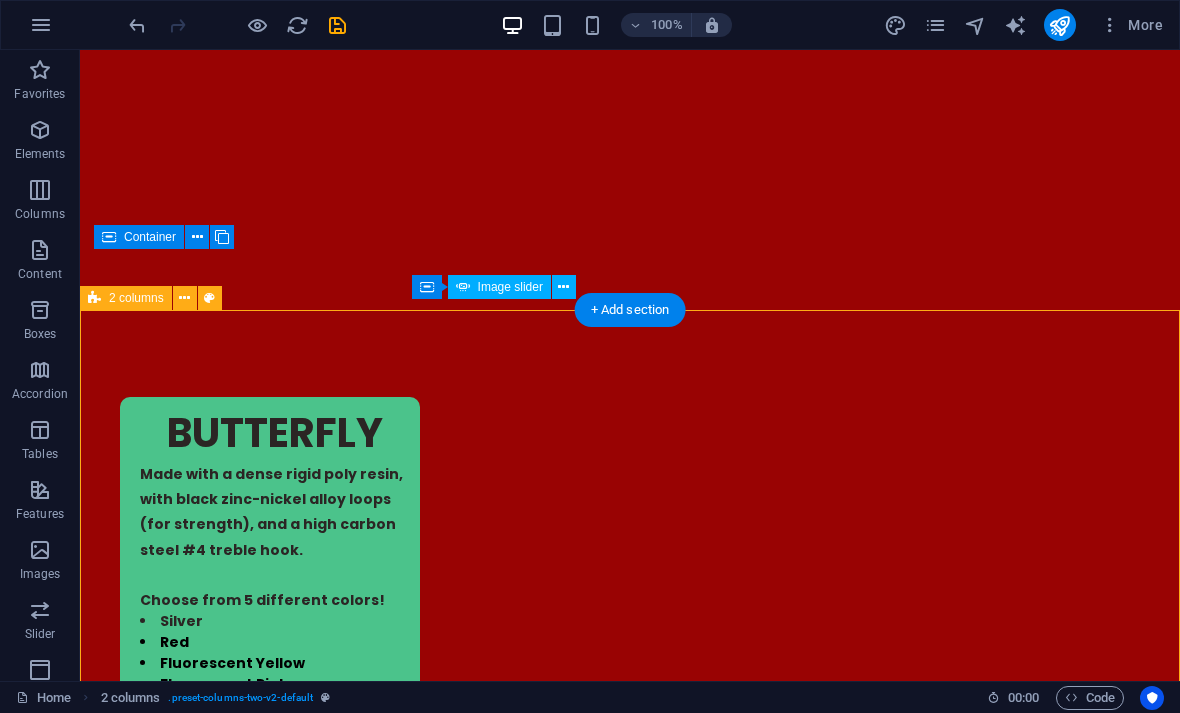 click on "4 Pack Sets Made with a dense rigid poly resin, with black zinc-nickel alloy loops (for strength), and a high carbon steel #4 treble hook.  Dimensions of each lure:  2.25” x 1.375” x 0.75”  (excluding treble hook). Choose from 5 different colors! Silver Red Fluorescent Yellow Fluorescent Pink Fluorescent Green MALOLO (Trolling Lure for Larger Fish) Made with a dense rigid poly resin, with black zinc-nickel alloy loops (for strength), and a high carbon steel #4 treble hook. Dimensions and c olors to choose from will be announced when product is ready. COMING SOON!" at bounding box center (630, 3026) 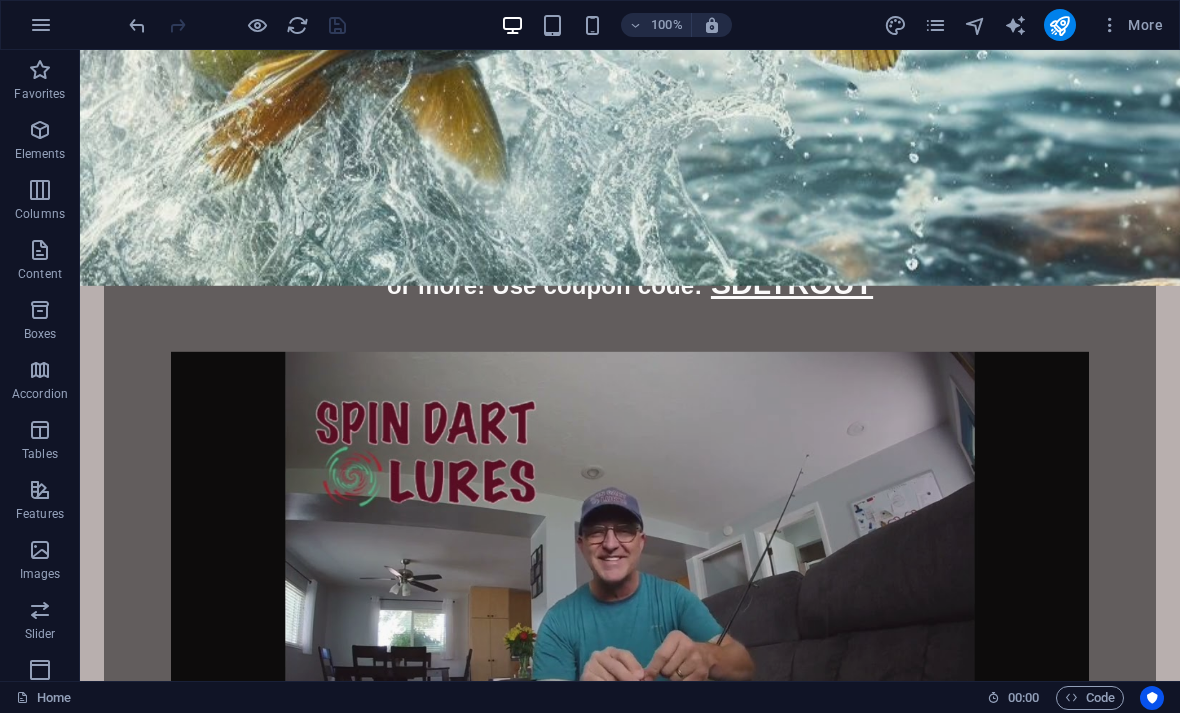 scroll, scrollTop: 1682, scrollLeft: 0, axis: vertical 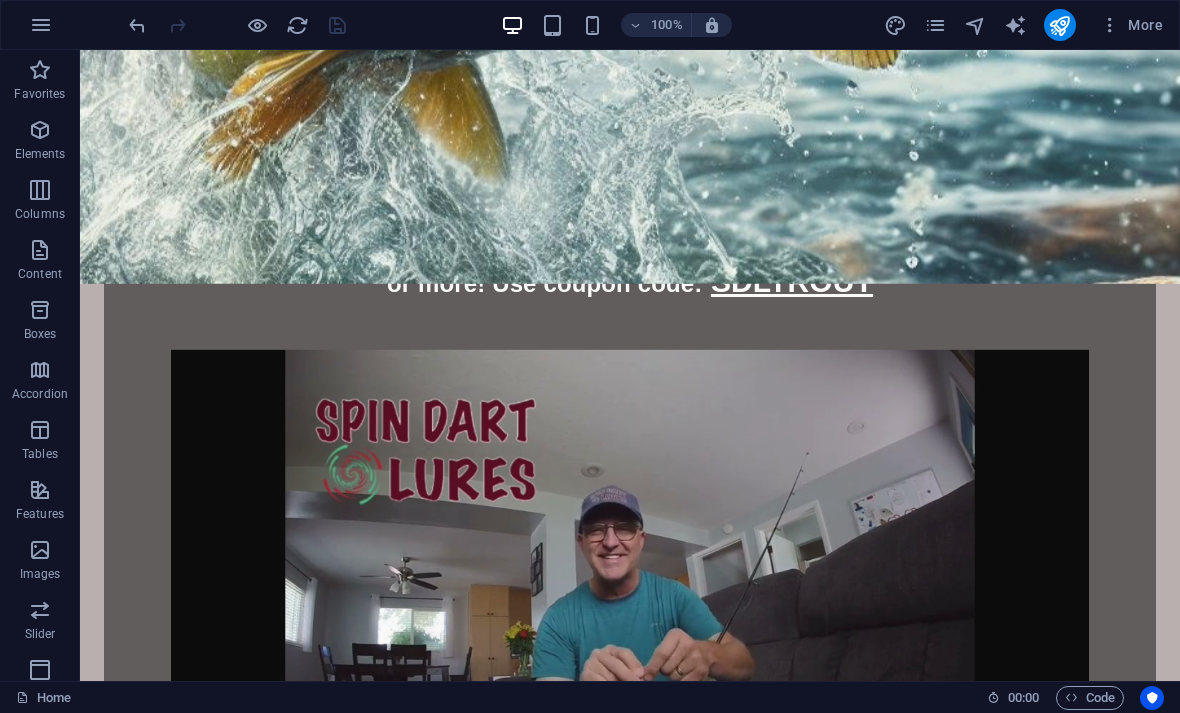 click at bounding box center (1059, 25) 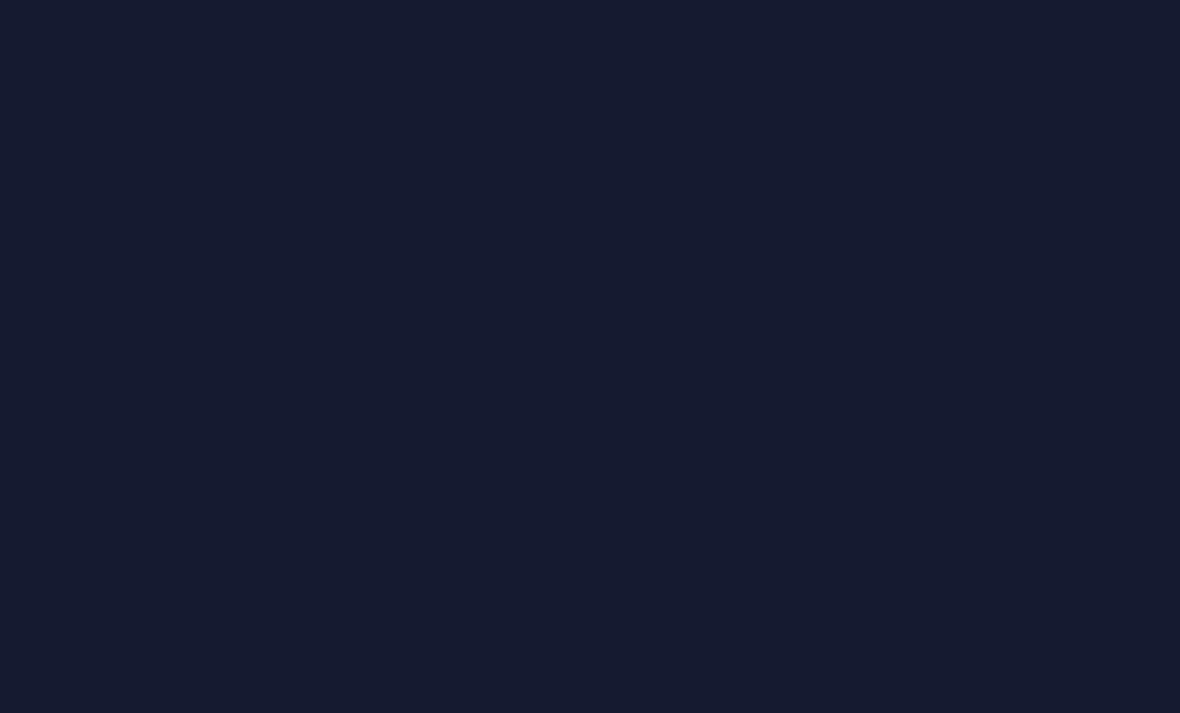 scroll, scrollTop: 0, scrollLeft: 0, axis: both 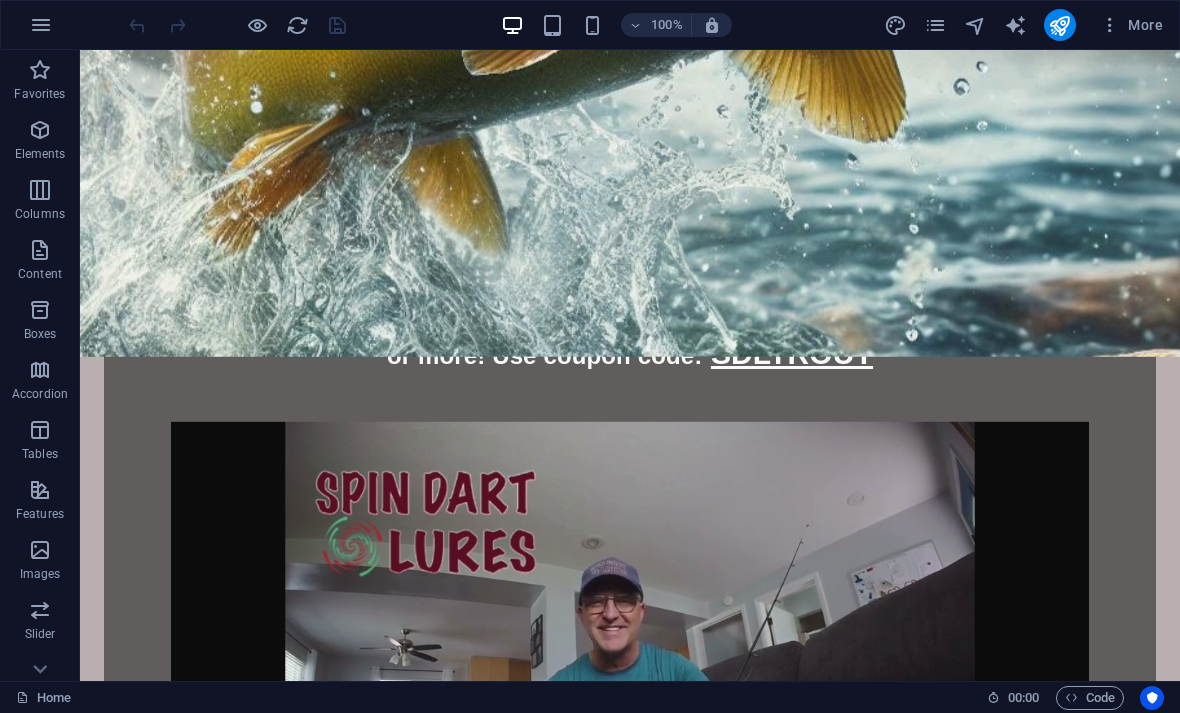 click on "DART Made with a dense rigid poly resin, with black zinc-nickel alloy loops (for strength), and a high carbon steel #4 treble hook. Choose from 5 different colors! Silver Red Fluorescent Yellow Fluorescent Pink Fluorescent Green BUY HERE NOW!" at bounding box center [270, 1315] 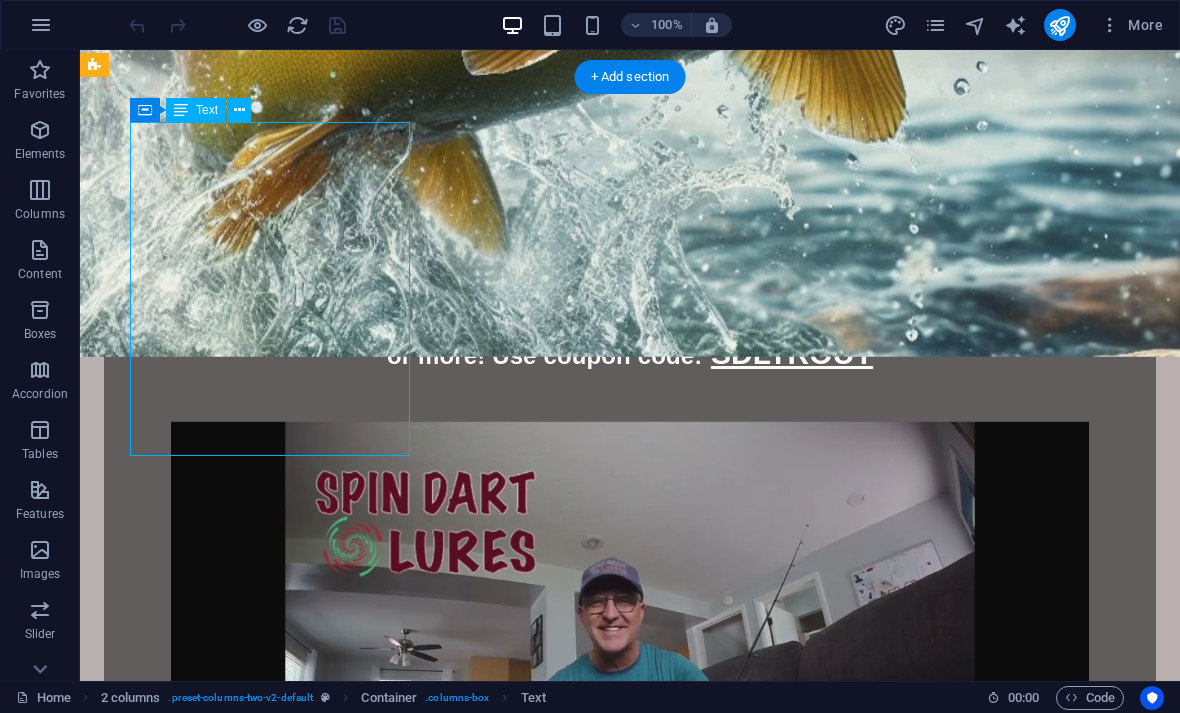 click on "DART Made with a dense rigid poly resin, with black zinc-nickel alloy loops (for strength), and a high carbon steel #4 treble hook. Choose from 5 different colors! Silver Red Fluorescent Yellow Fluorescent Pink Fluorescent Green BUY HERE NOW!" at bounding box center (270, 1315) 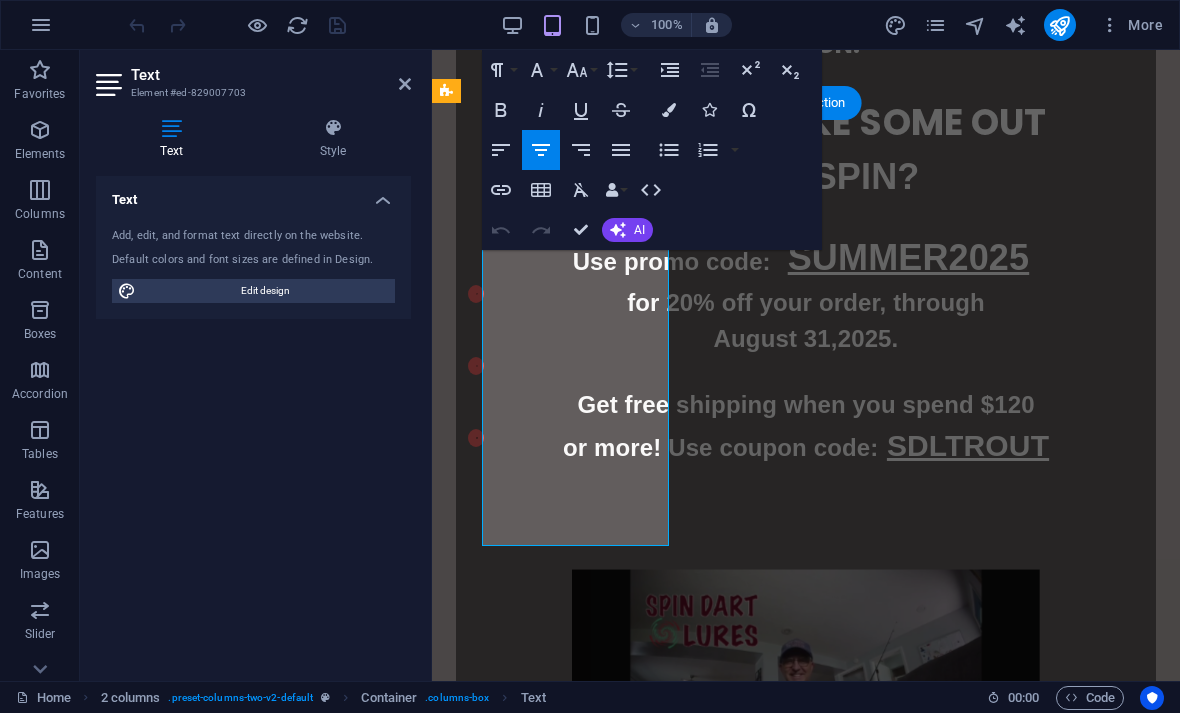 scroll, scrollTop: 1485, scrollLeft: 0, axis: vertical 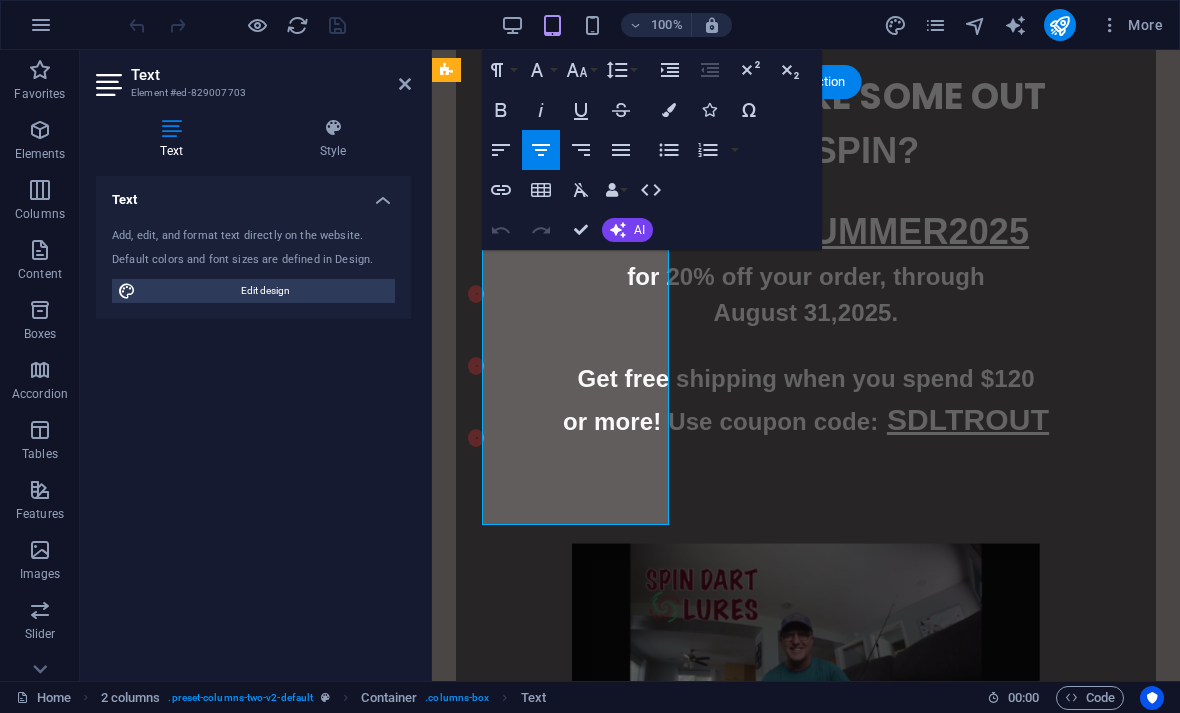 click on "BUY HERE NOW!" at bounding box center [627, 1367] 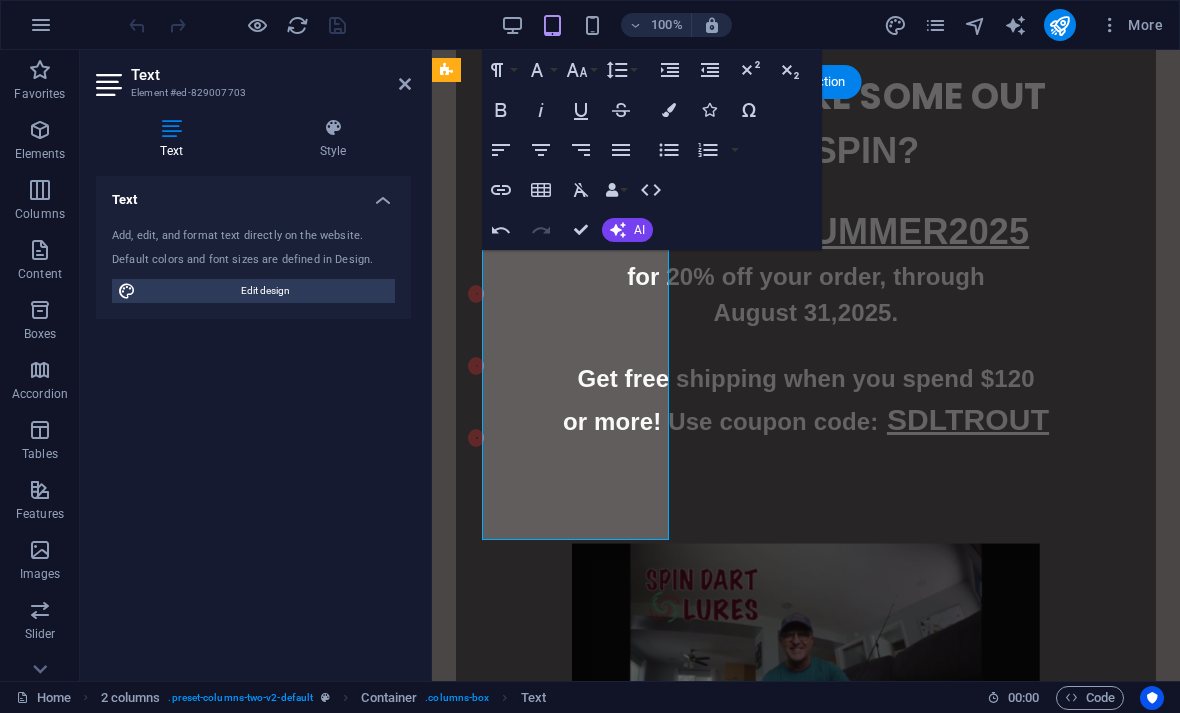 click on "BUY HERE NOW!" at bounding box center (569, 1385) 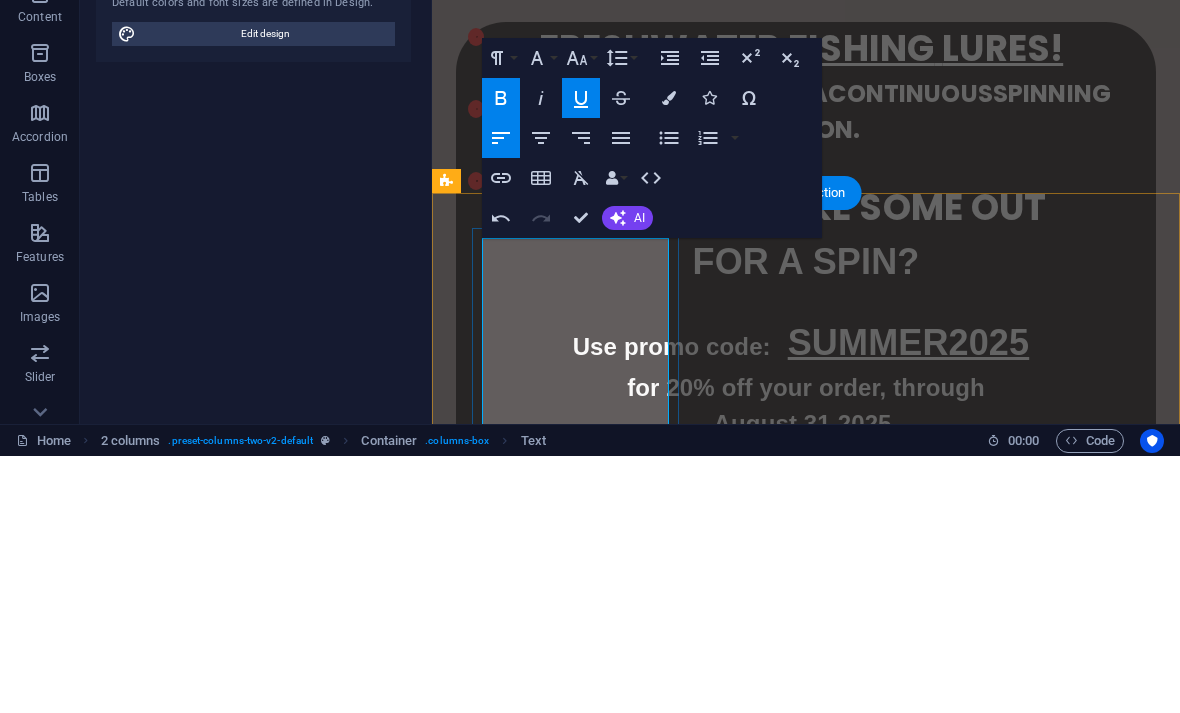 scroll, scrollTop: 1101, scrollLeft: 0, axis: vertical 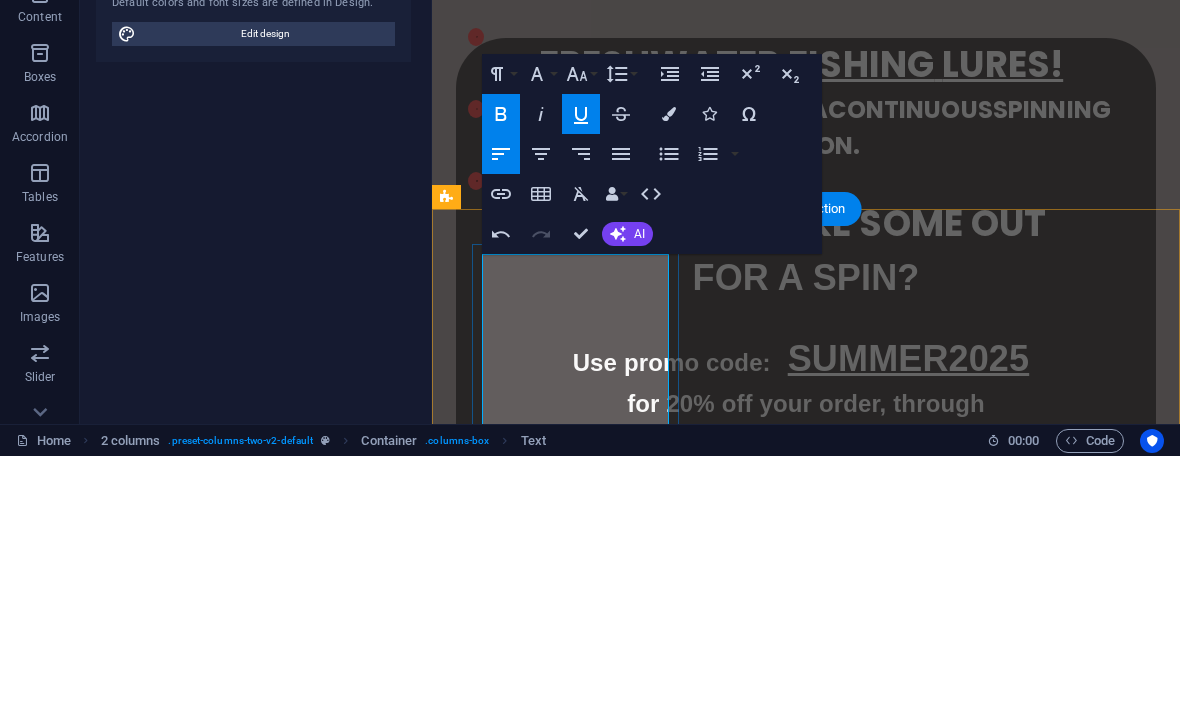 click 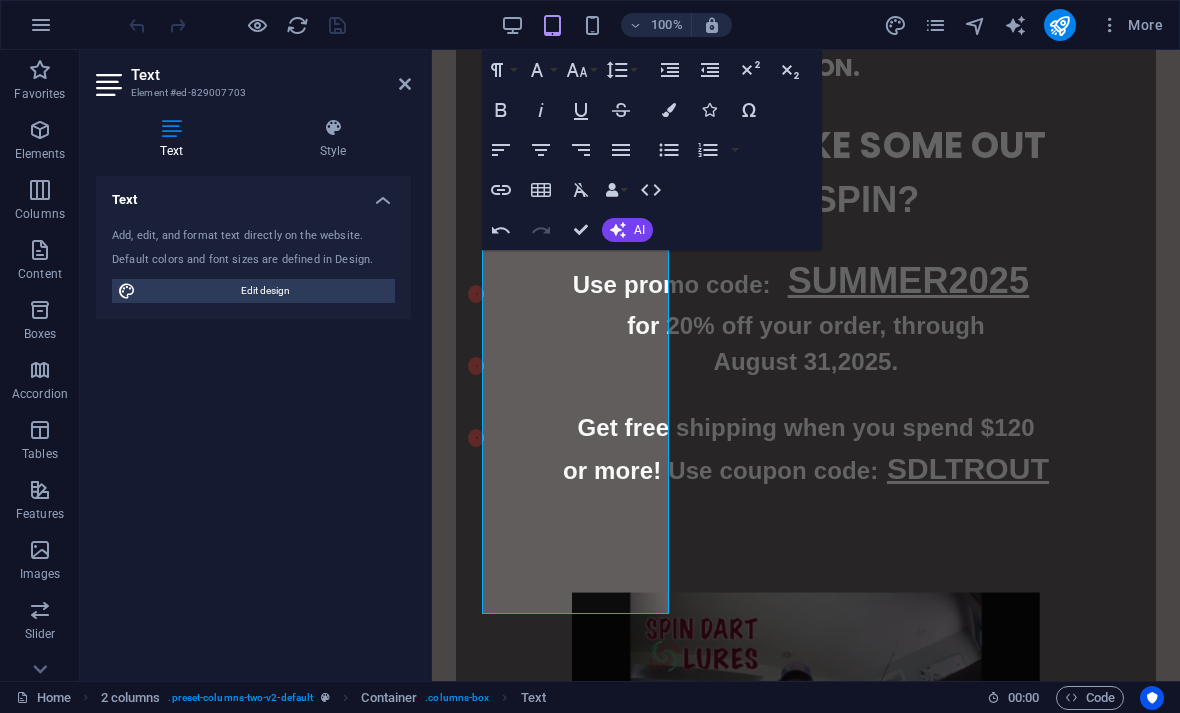 scroll, scrollTop: 1435, scrollLeft: 0, axis: vertical 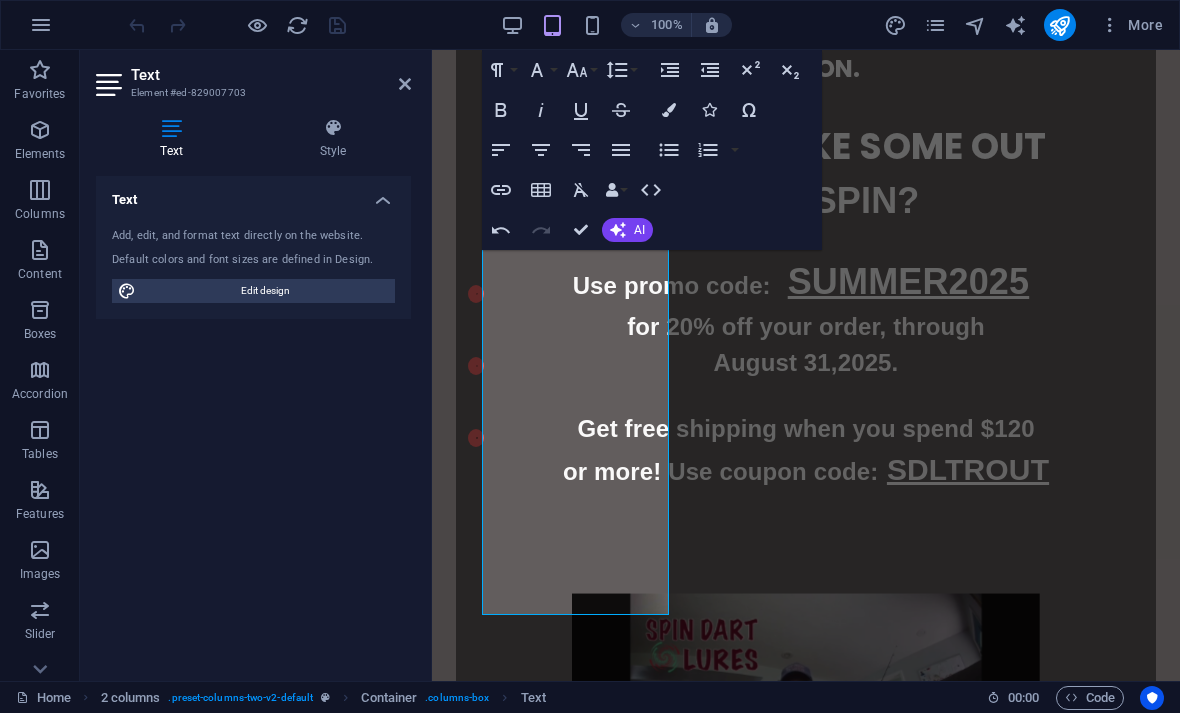 click 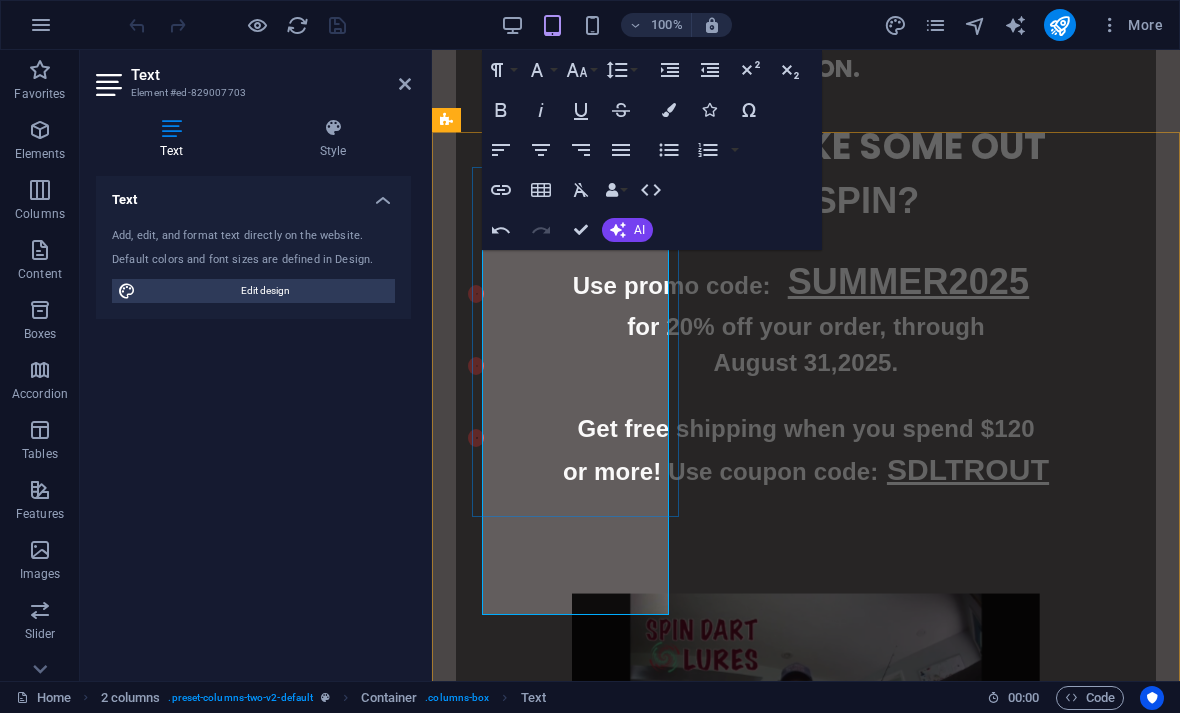click on "​ BUY HERE NOW! ​" at bounding box center (639, 1461) 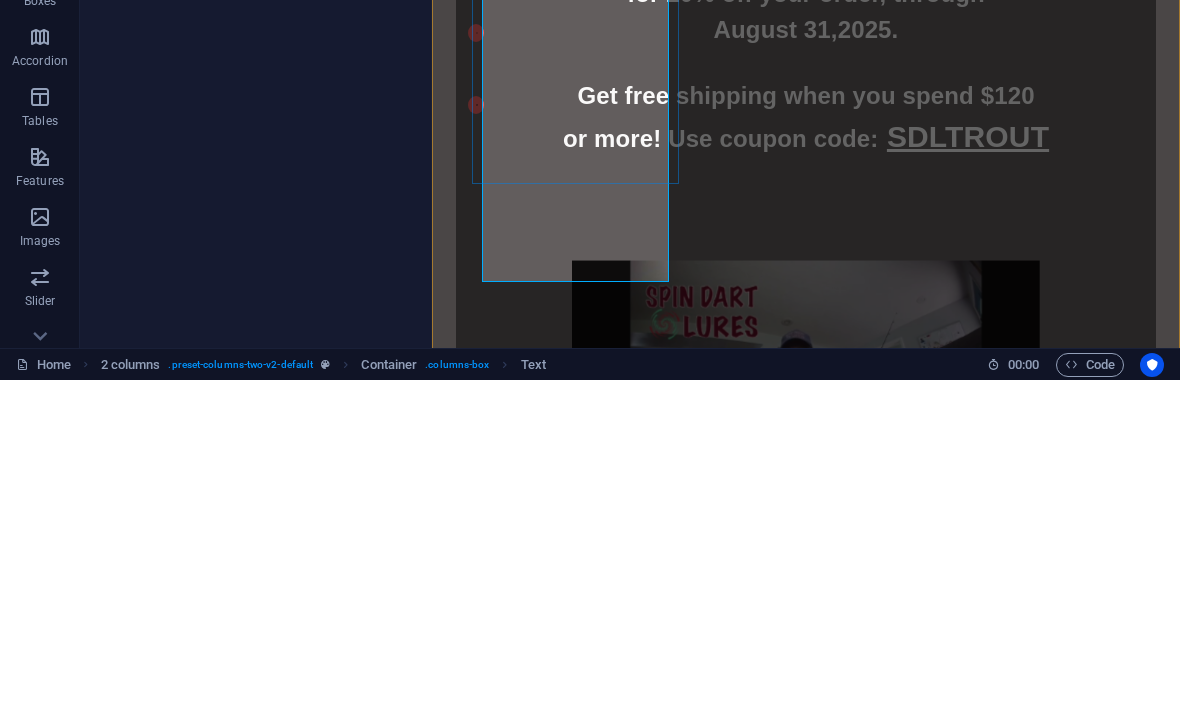 type 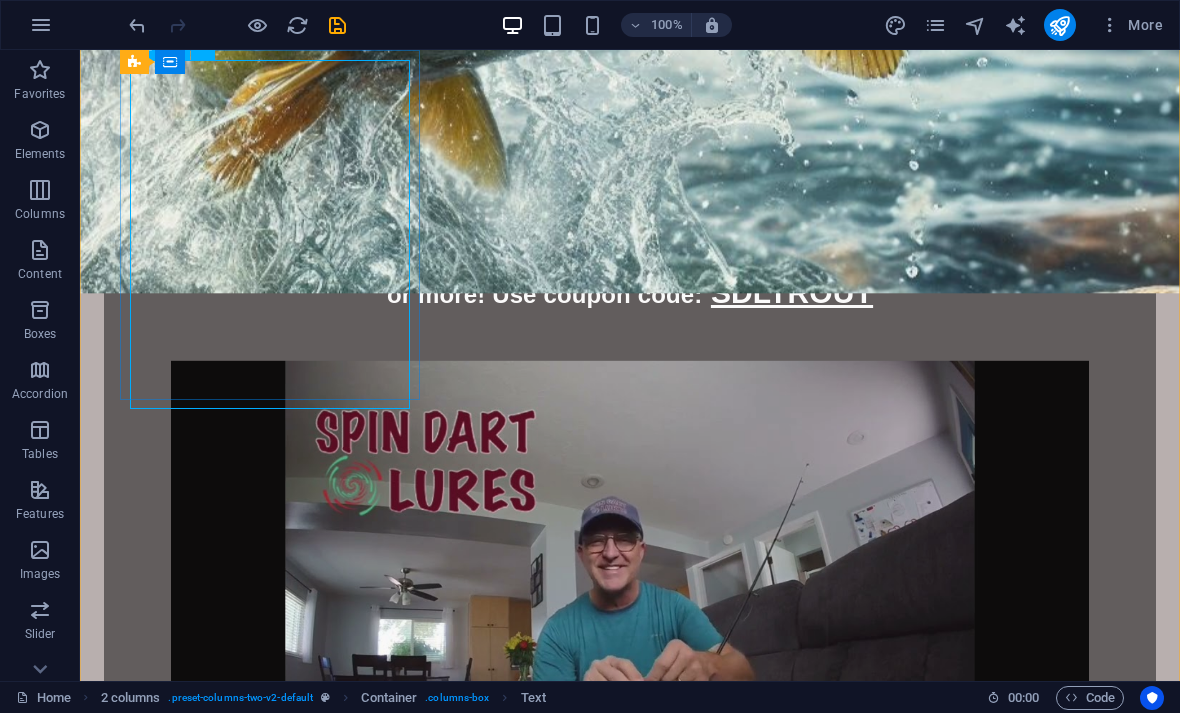 scroll, scrollTop: 1670, scrollLeft: 0, axis: vertical 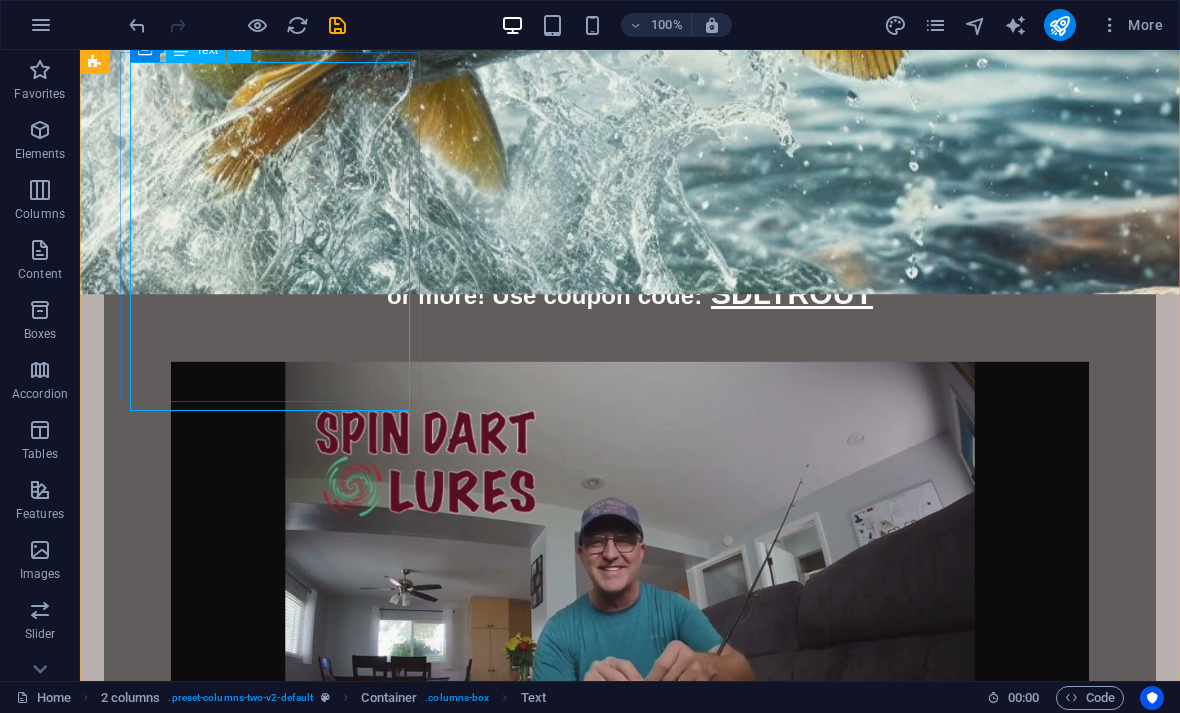 click on "DART Made with a dense rigid poly resin, with black zinc-nickel alloy loops (for strength), and a high carbon steel #4 treble hook. Choose from 5 different colors! Silver Red Fluorescent Yellow Fluorescent Pink Fluorescent Green BUY HERE NOW!" at bounding box center (270, 1262) 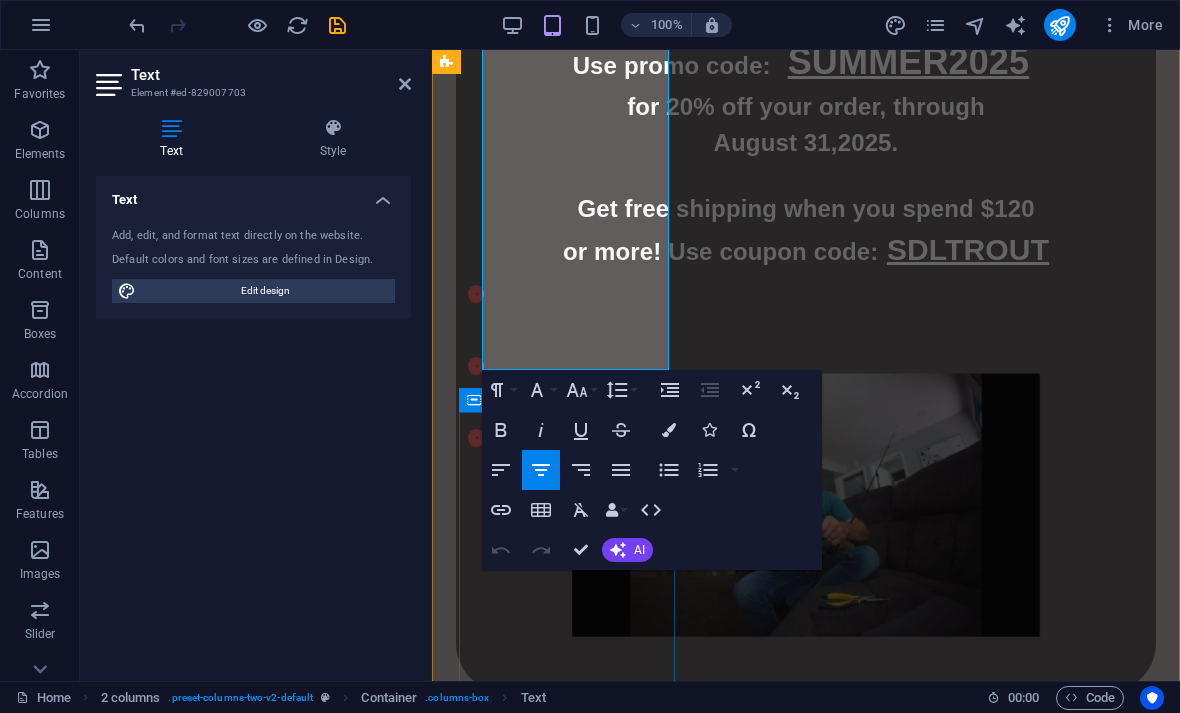 scroll, scrollTop: 1654, scrollLeft: 0, axis: vertical 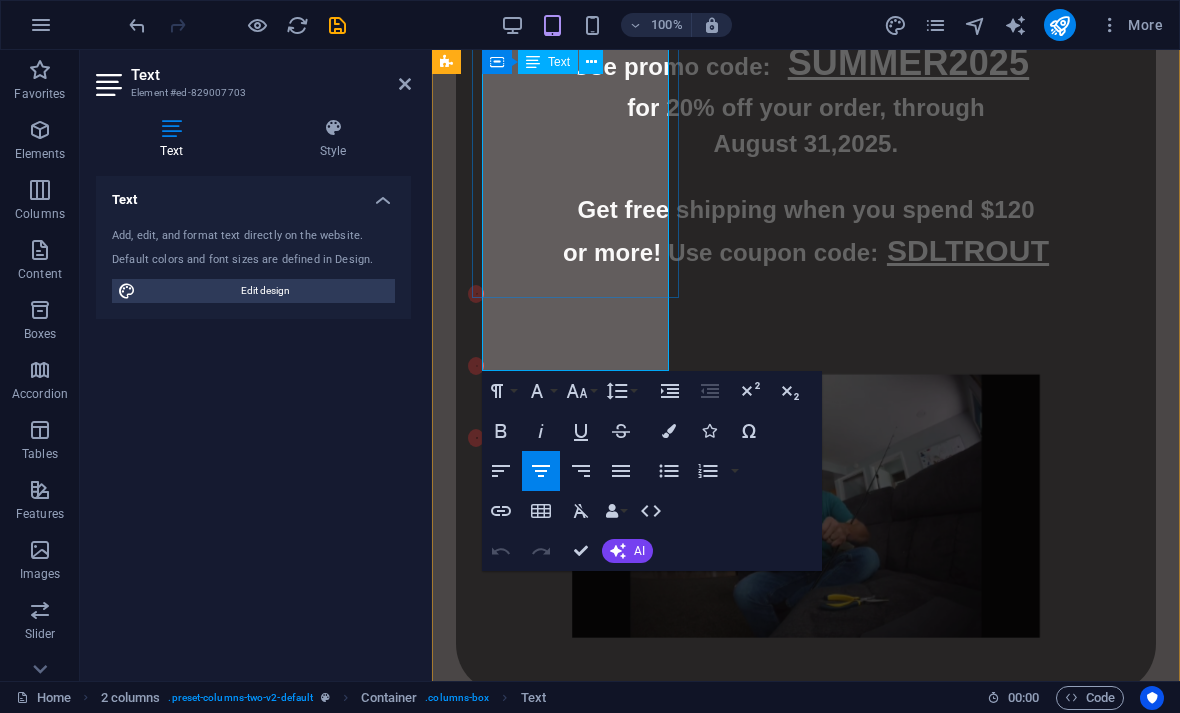 click on "BUY HERE NOW!" at bounding box center [573, 1216] 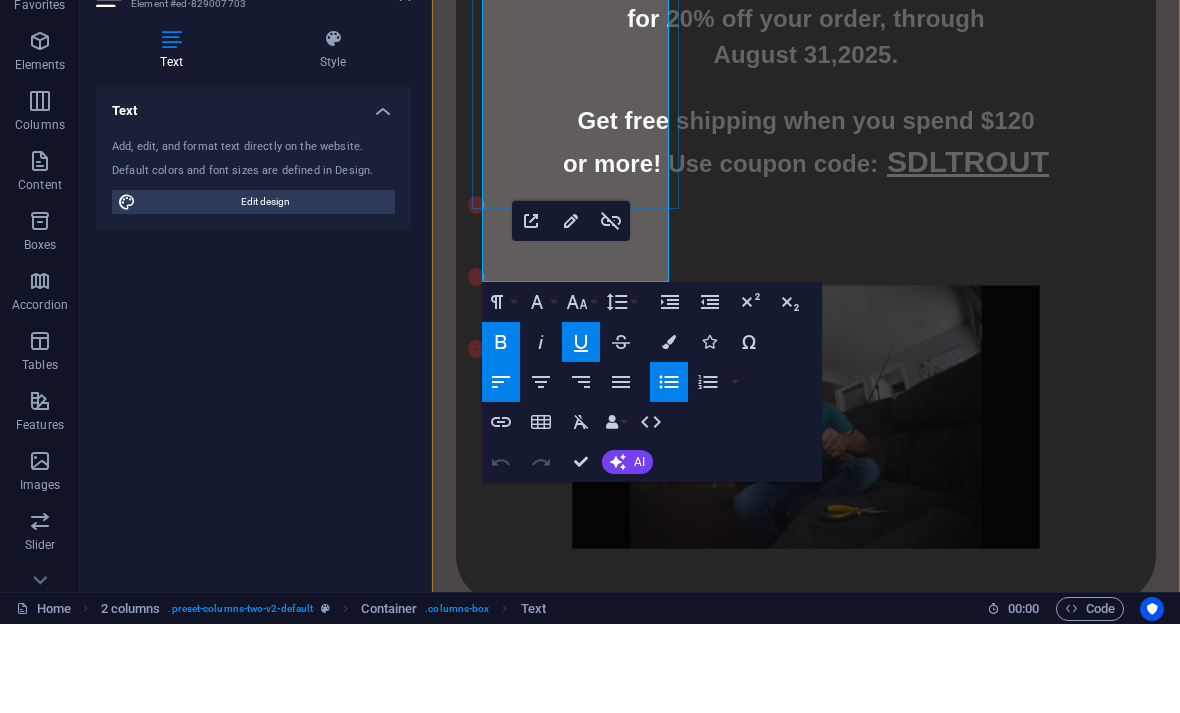 copy on "BUY HERE NOW!" 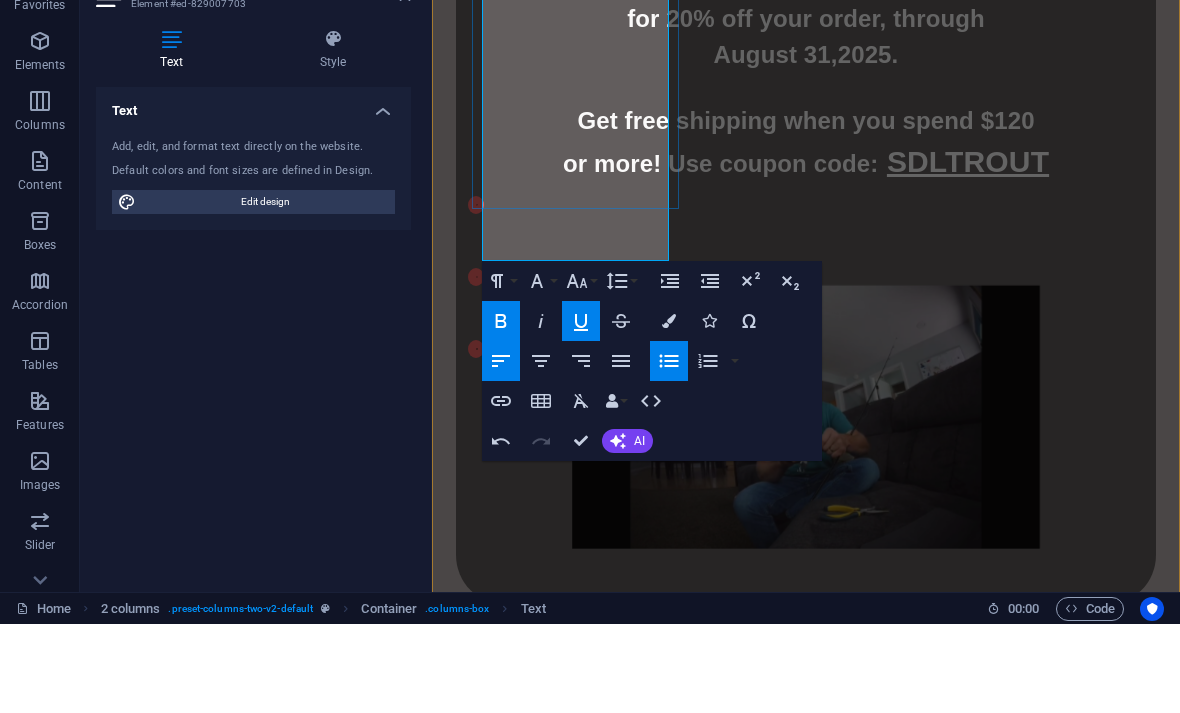 click at bounding box center [639, 1106] 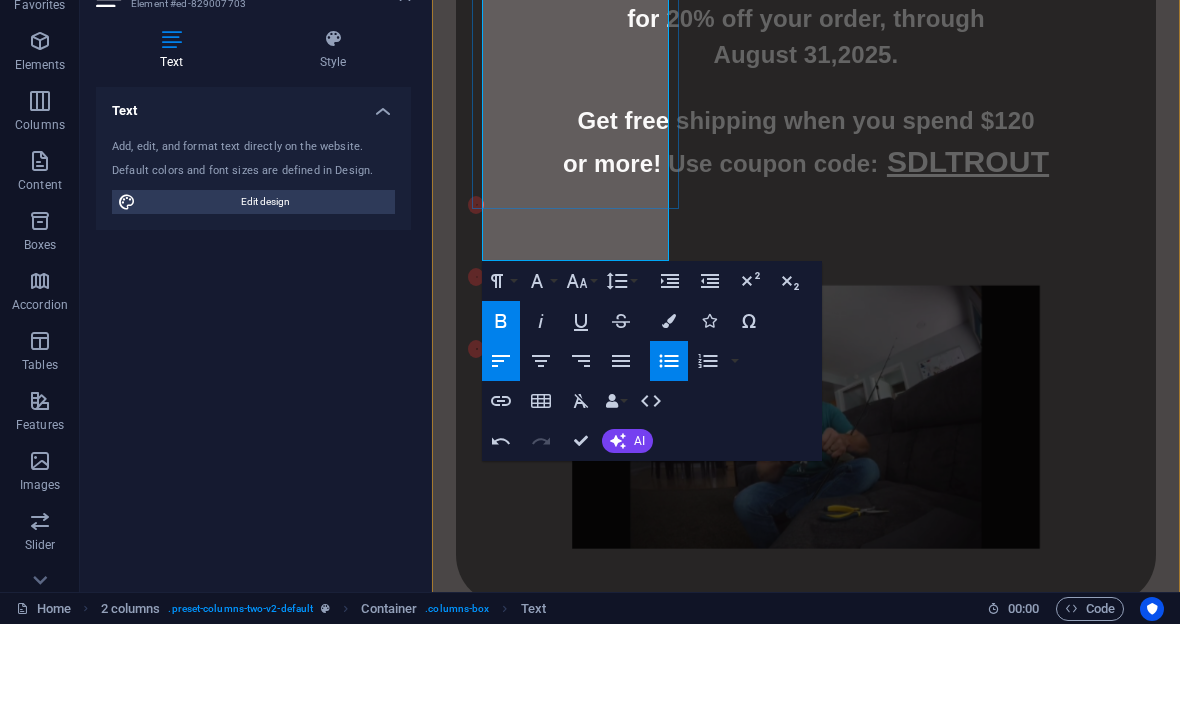 click at bounding box center [639, 1106] 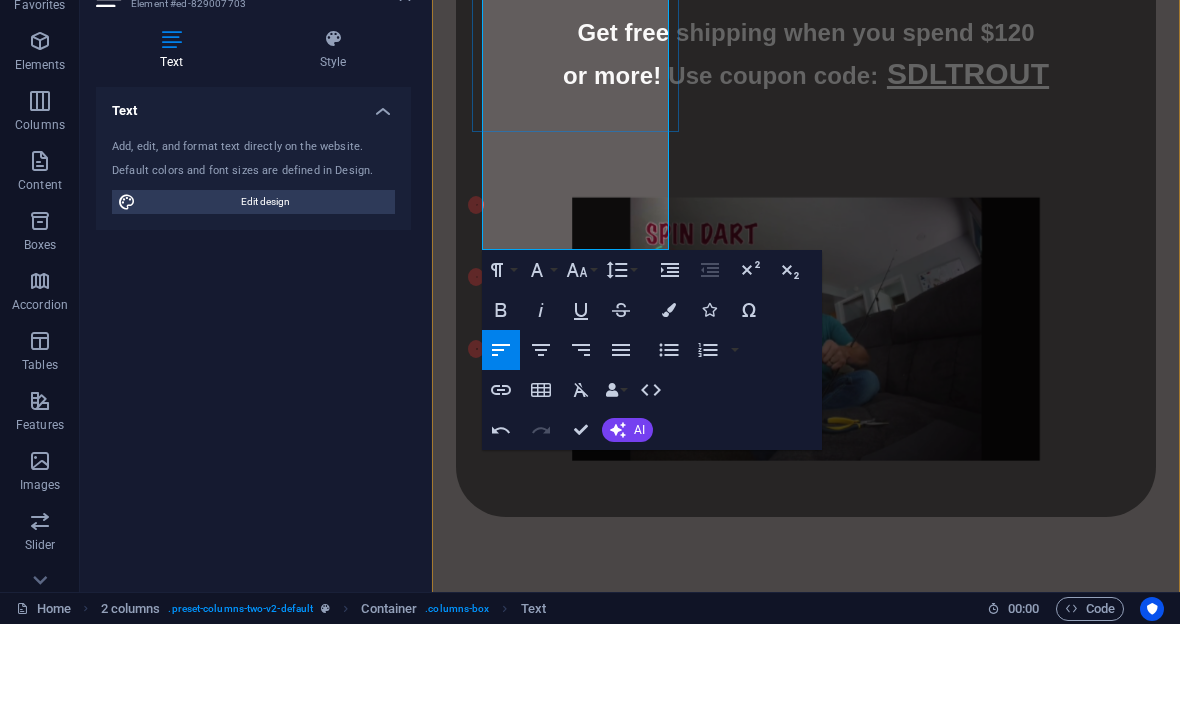 scroll, scrollTop: 1750, scrollLeft: 0, axis: vertical 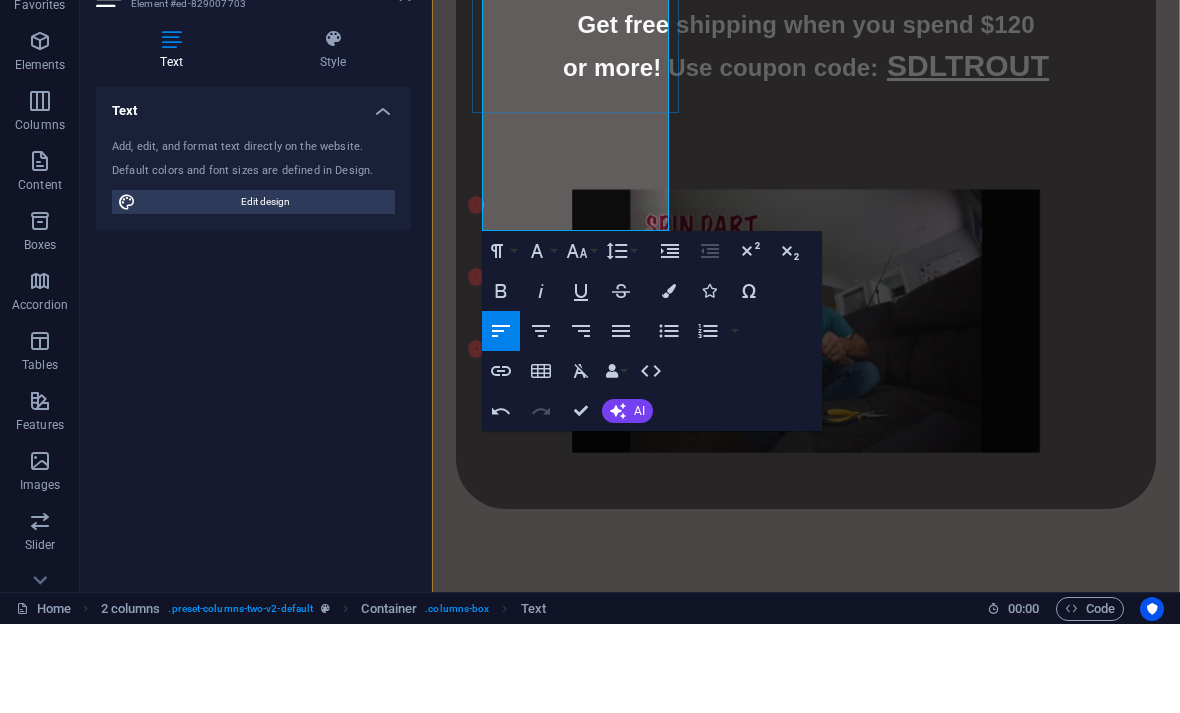 click at bounding box center [639, 1076] 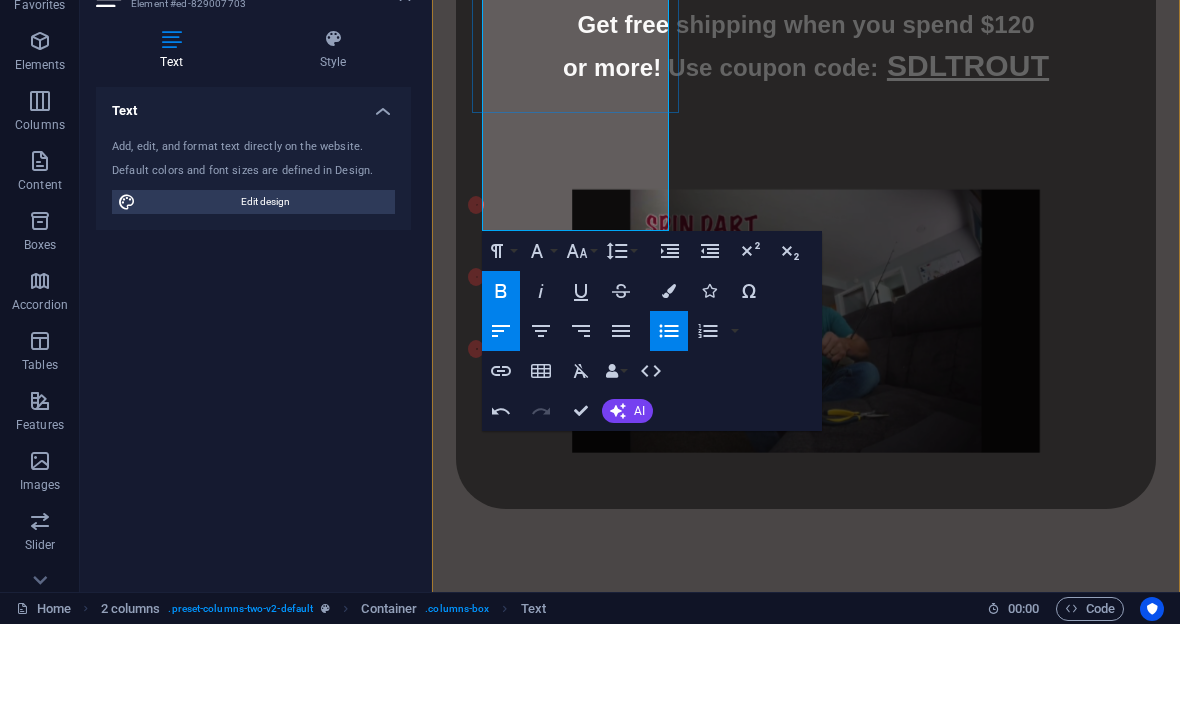 click at bounding box center [639, 1076] 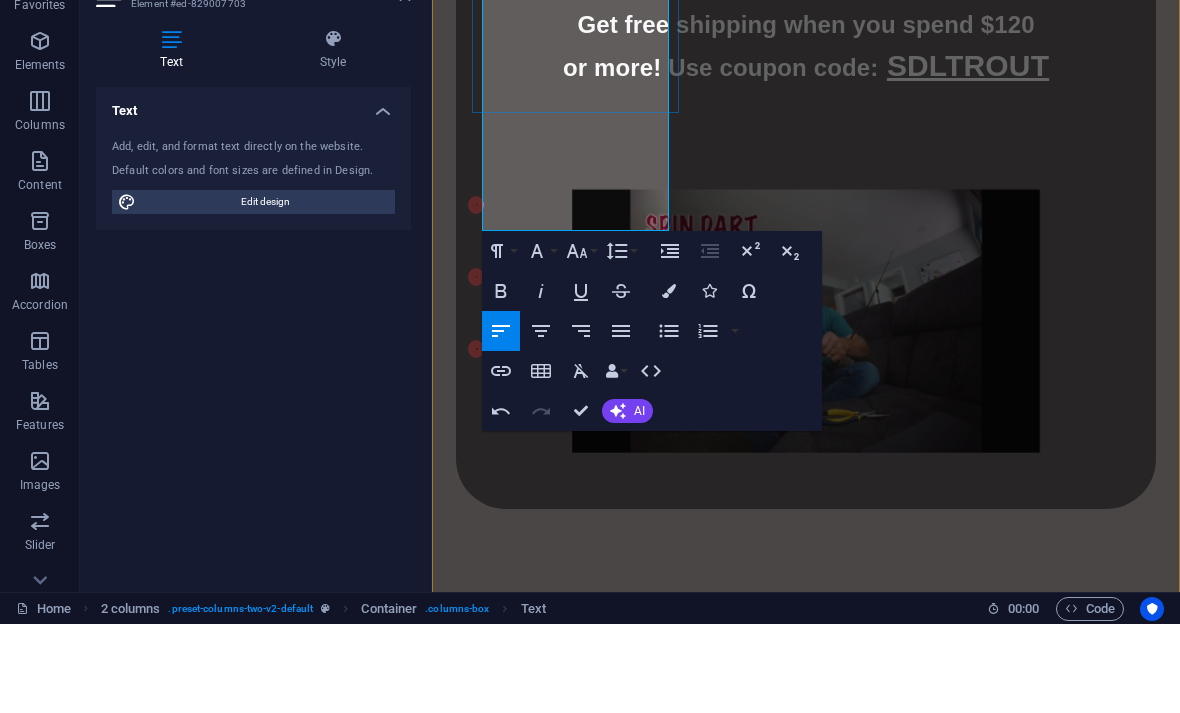 click at bounding box center (627, 1049) 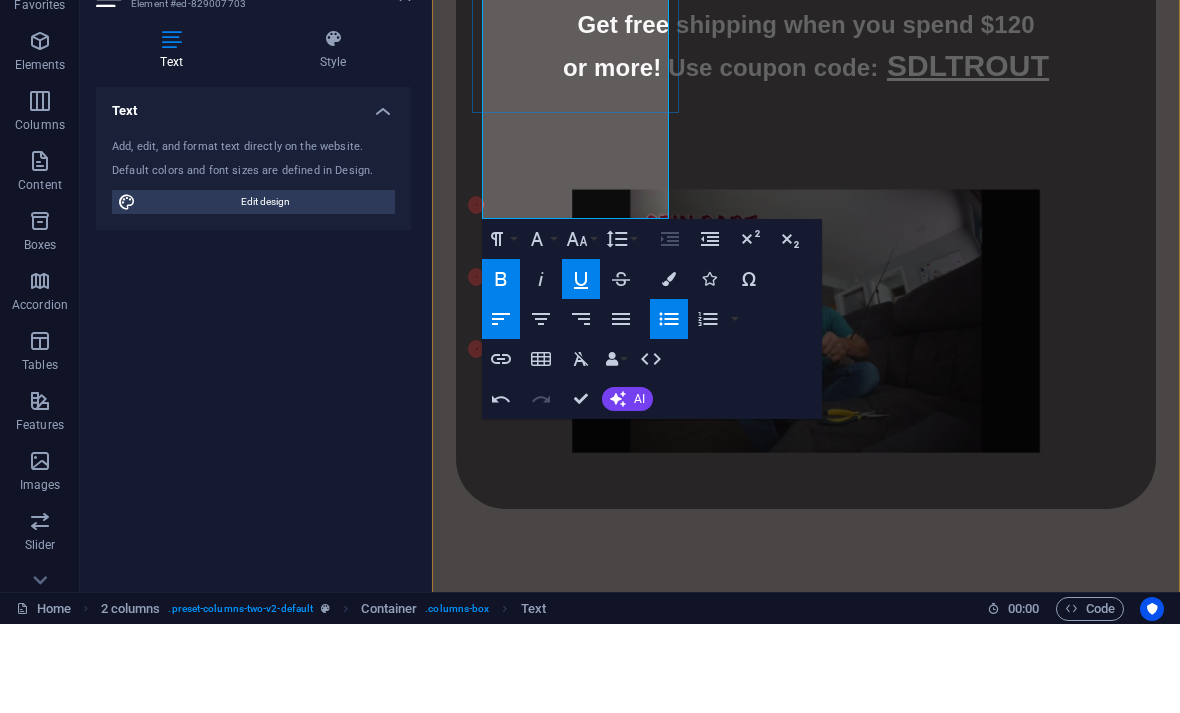 click on "BUY HERE NOW!" at bounding box center [639, 1043] 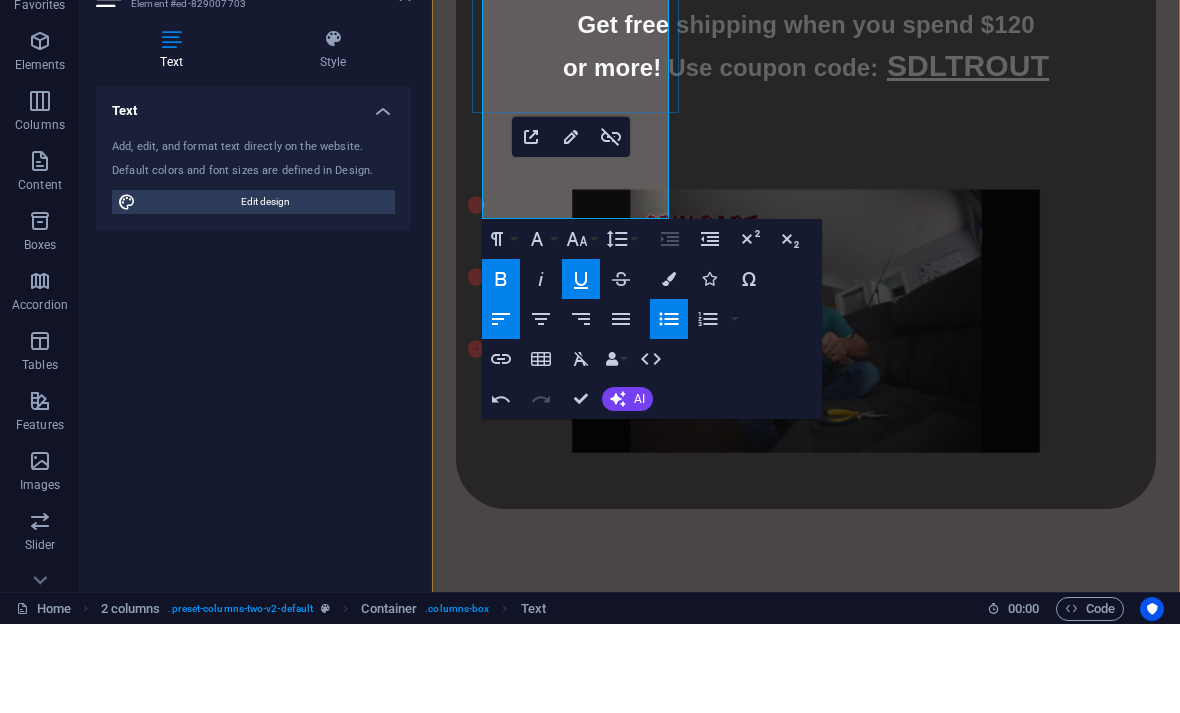 click on "BUY HERE NOW!" at bounding box center [639, 1043] 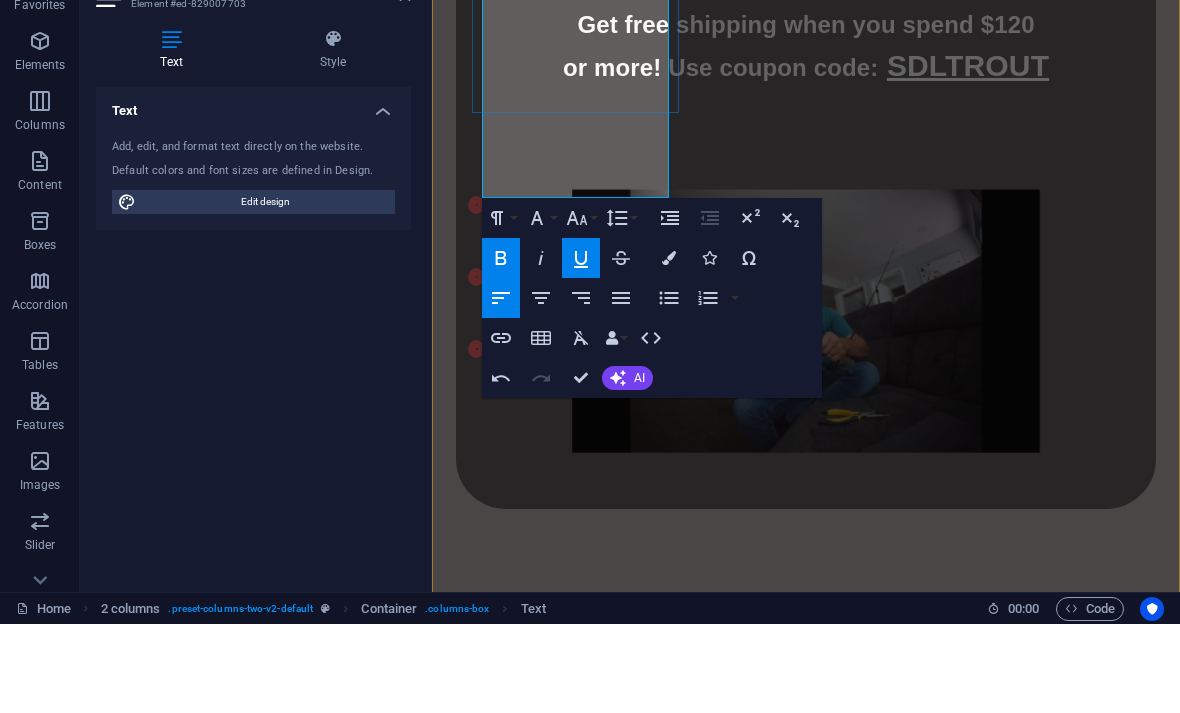 type 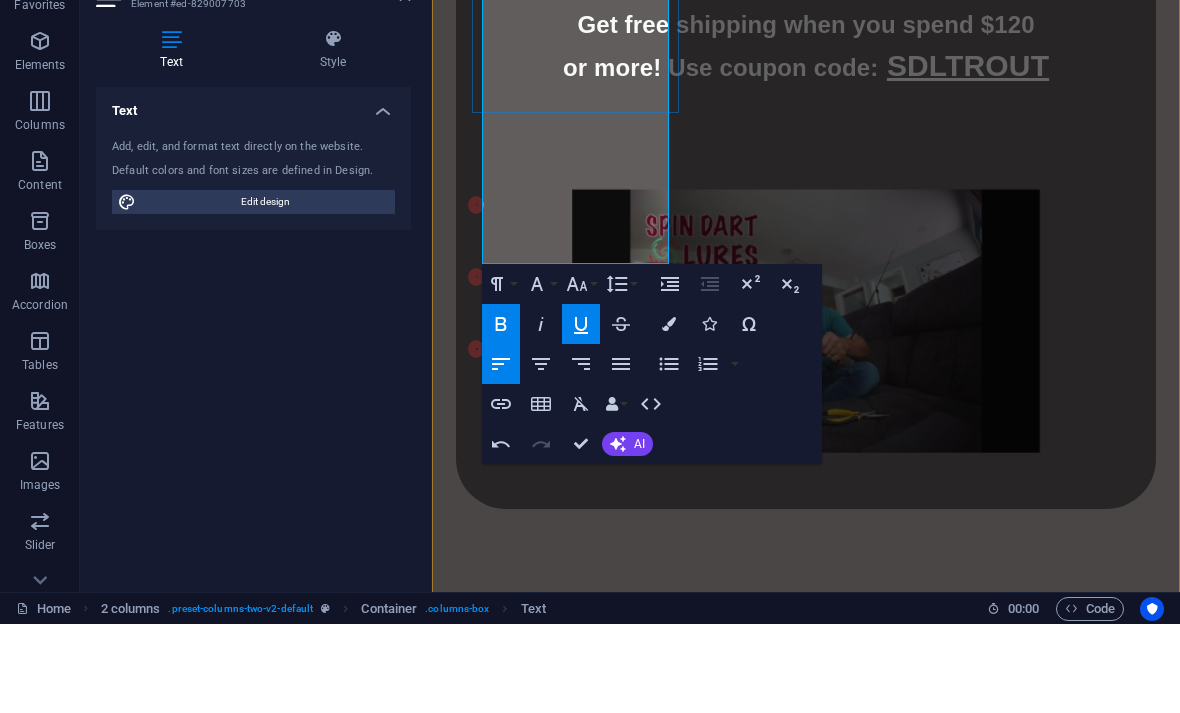 click on "CLICK HERE TO BUY HERE!" at bounding box center (596, 1066) 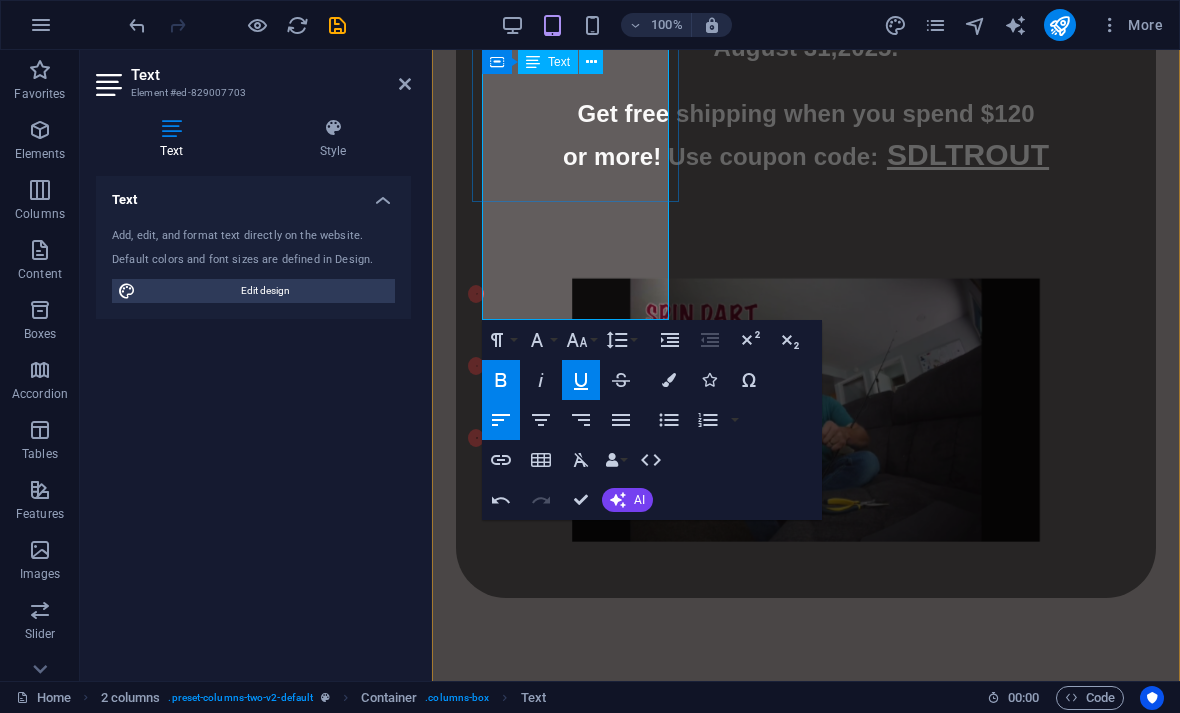 click on "BUY HERE!" at bounding box center [547, 1138] 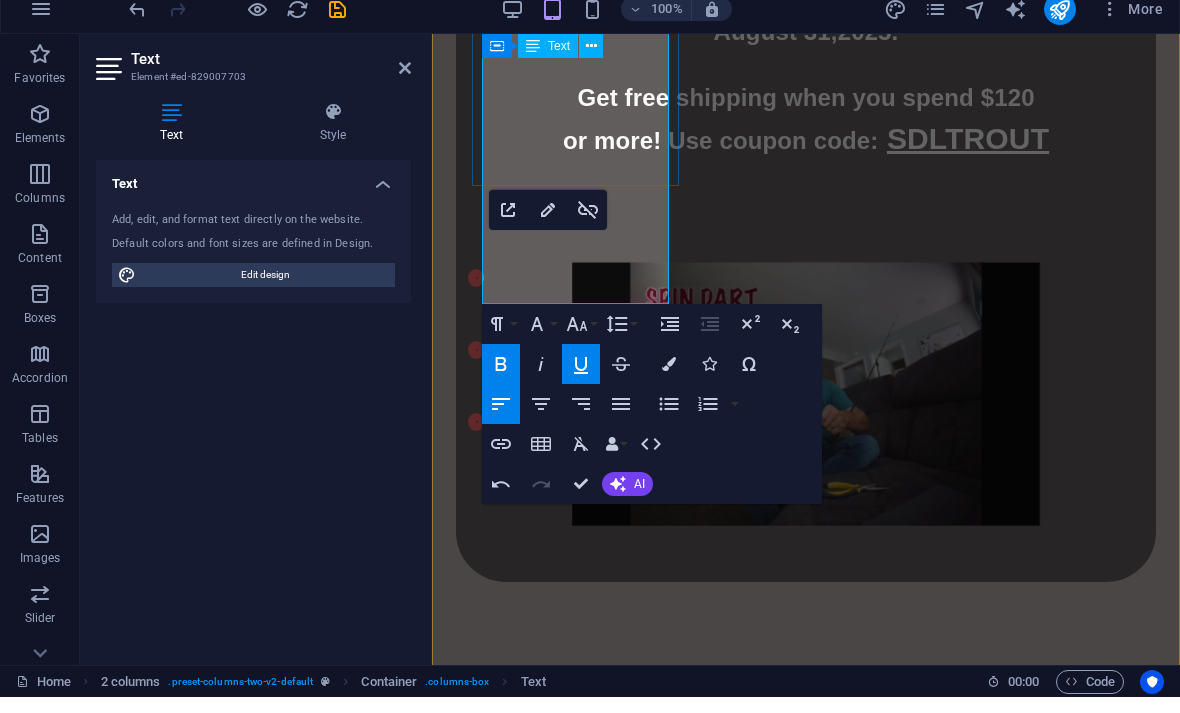 click on "BUY HERE!" at bounding box center (547, 1122) 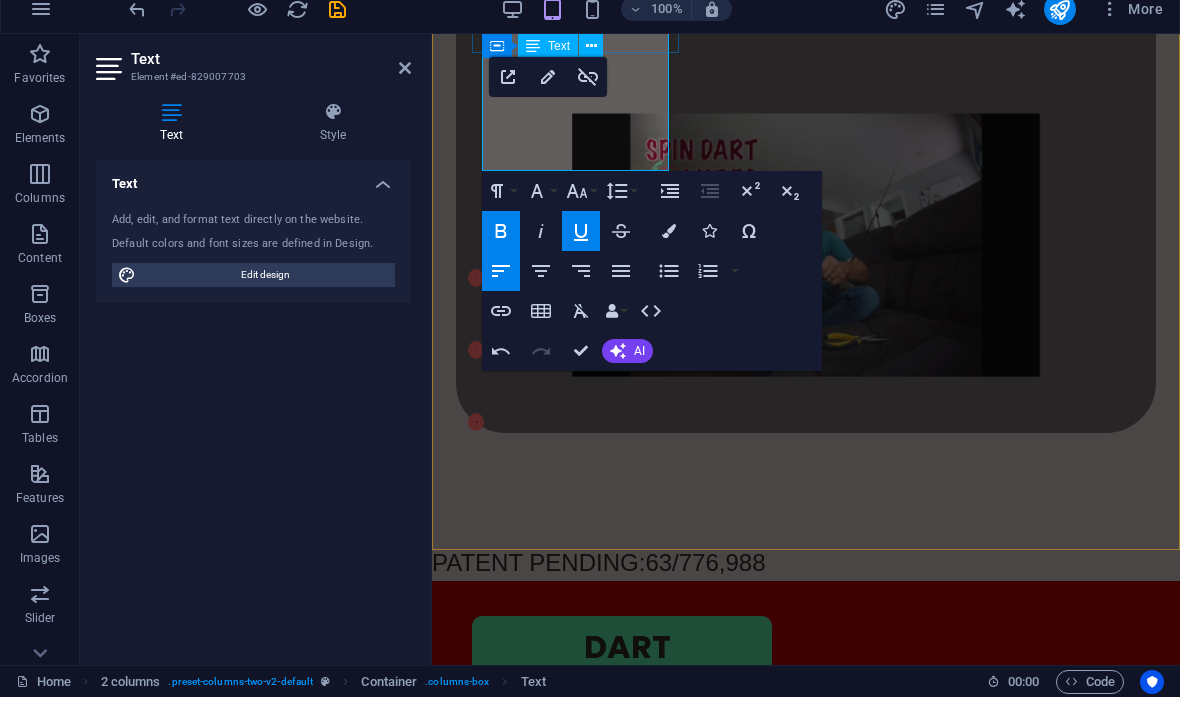 scroll, scrollTop: 1905, scrollLeft: 0, axis: vertical 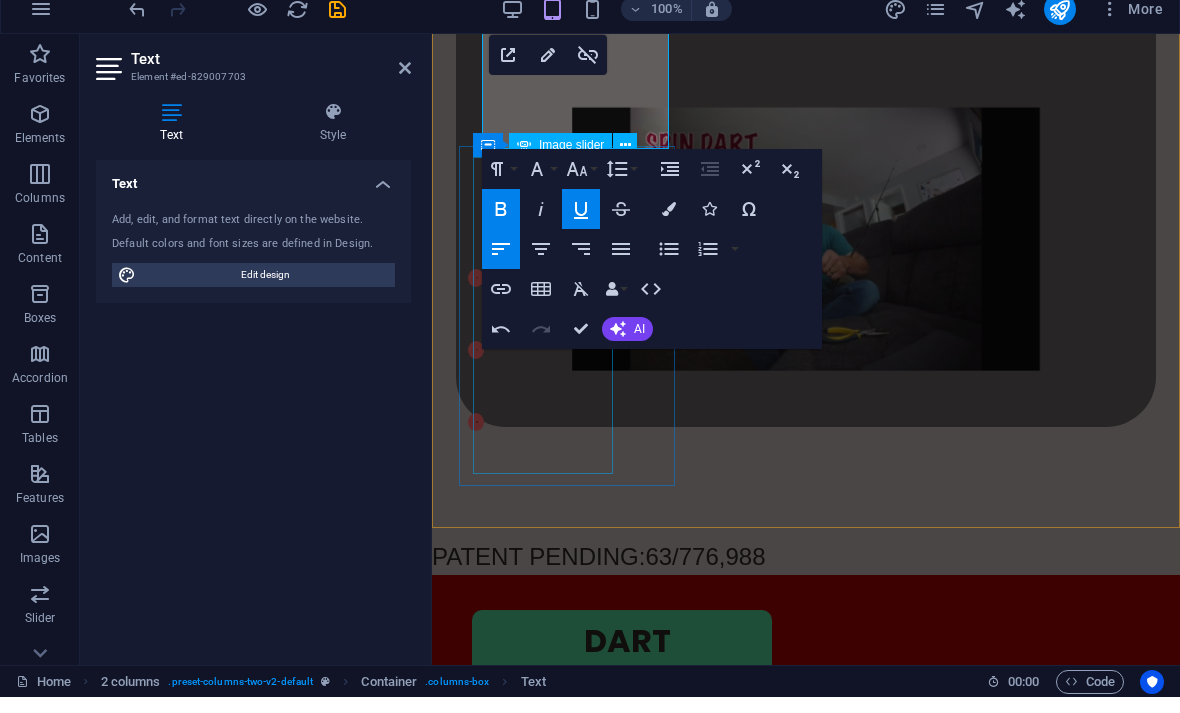 click 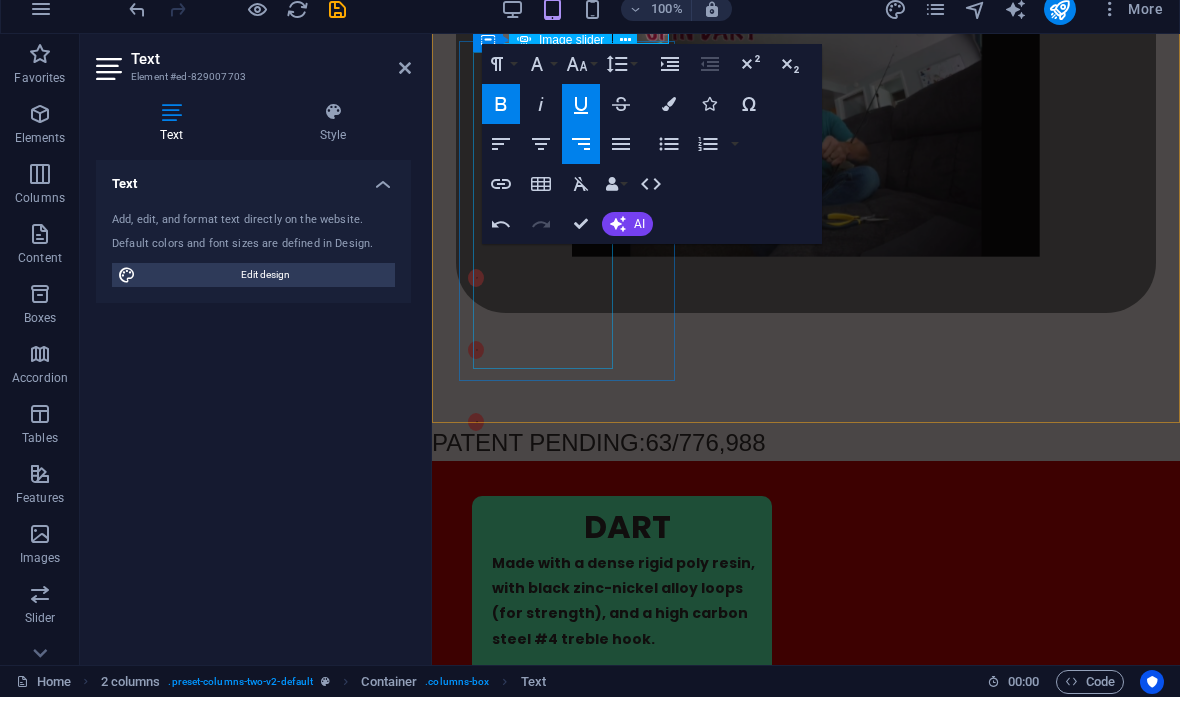 scroll, scrollTop: 2021, scrollLeft: 0, axis: vertical 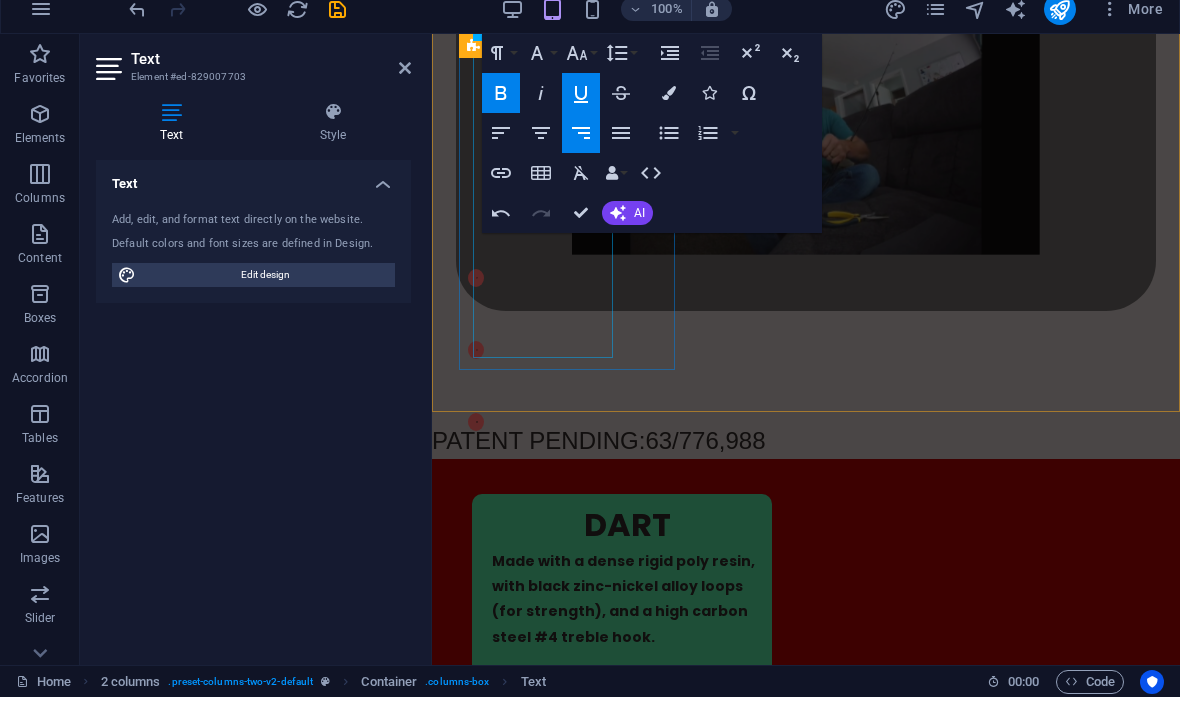 click on "Colors" at bounding box center [669, 109] 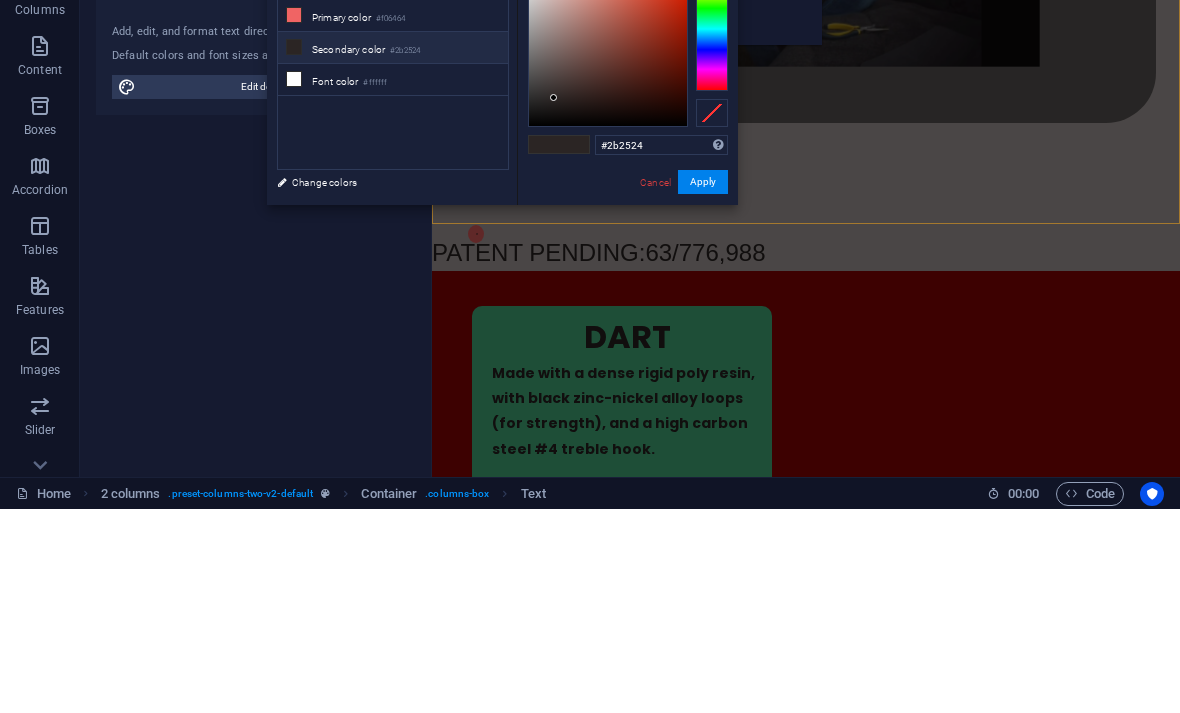 click on "Font color
#ffffff" at bounding box center (393, 284) 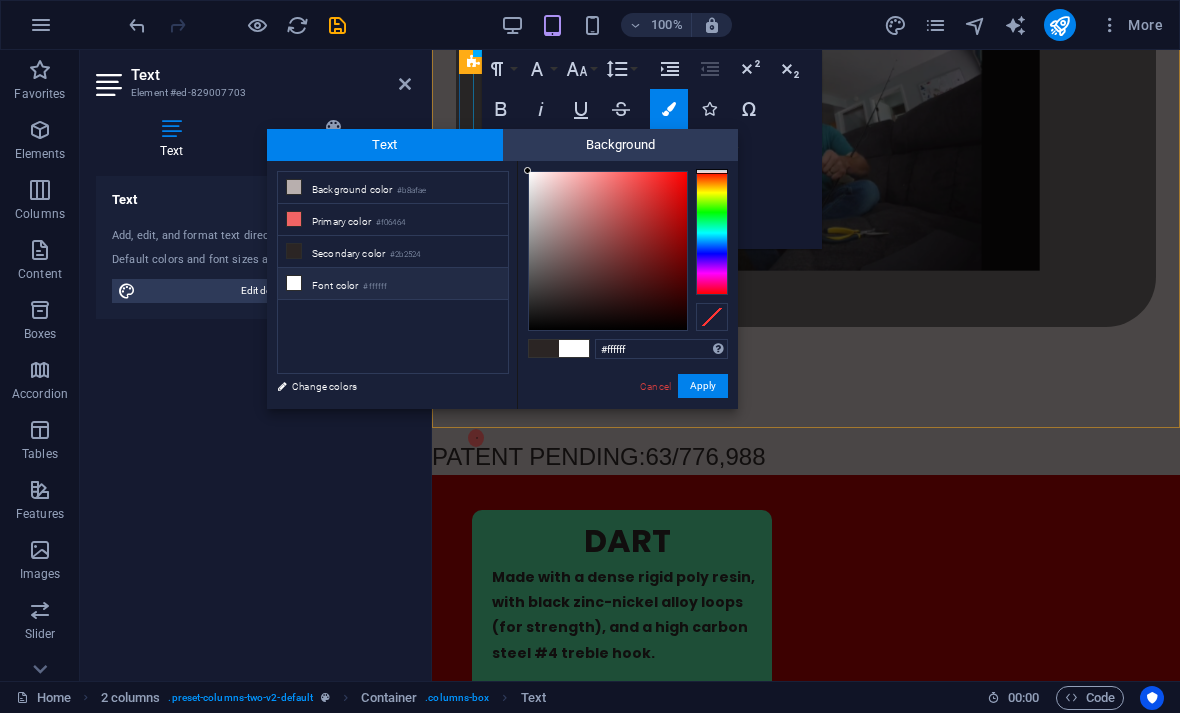 click on "Font color
#ffffff" at bounding box center (393, 284) 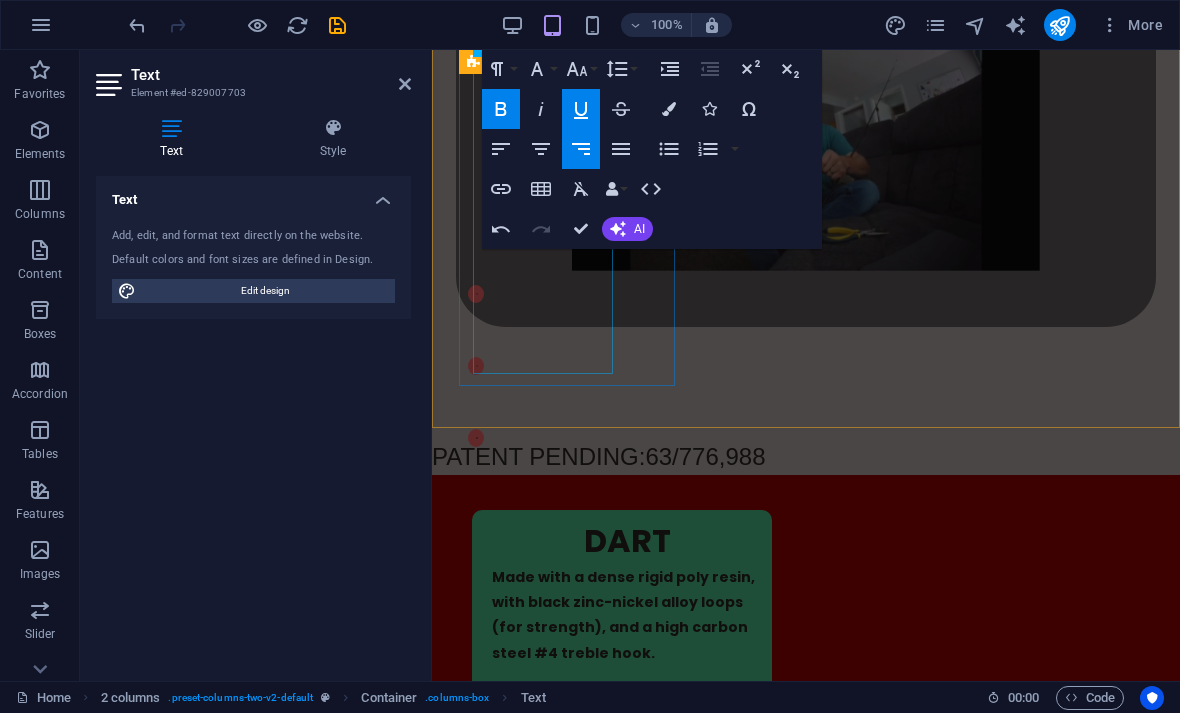 click 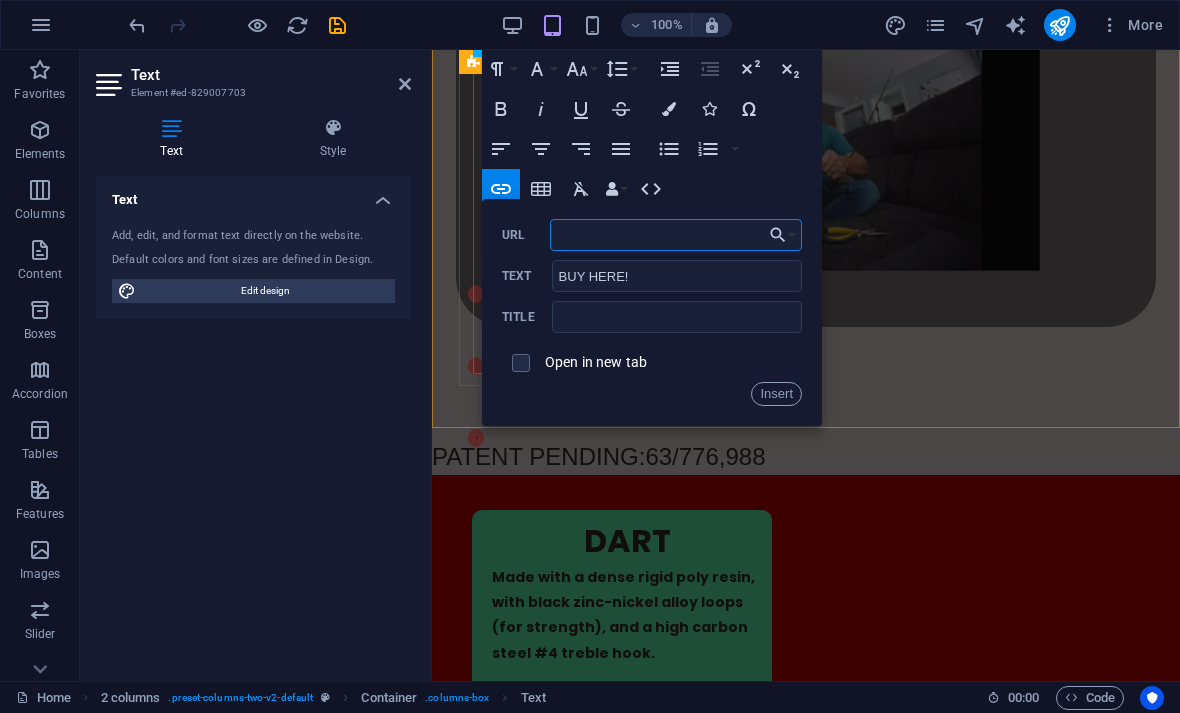 click on "URL" at bounding box center [676, 235] 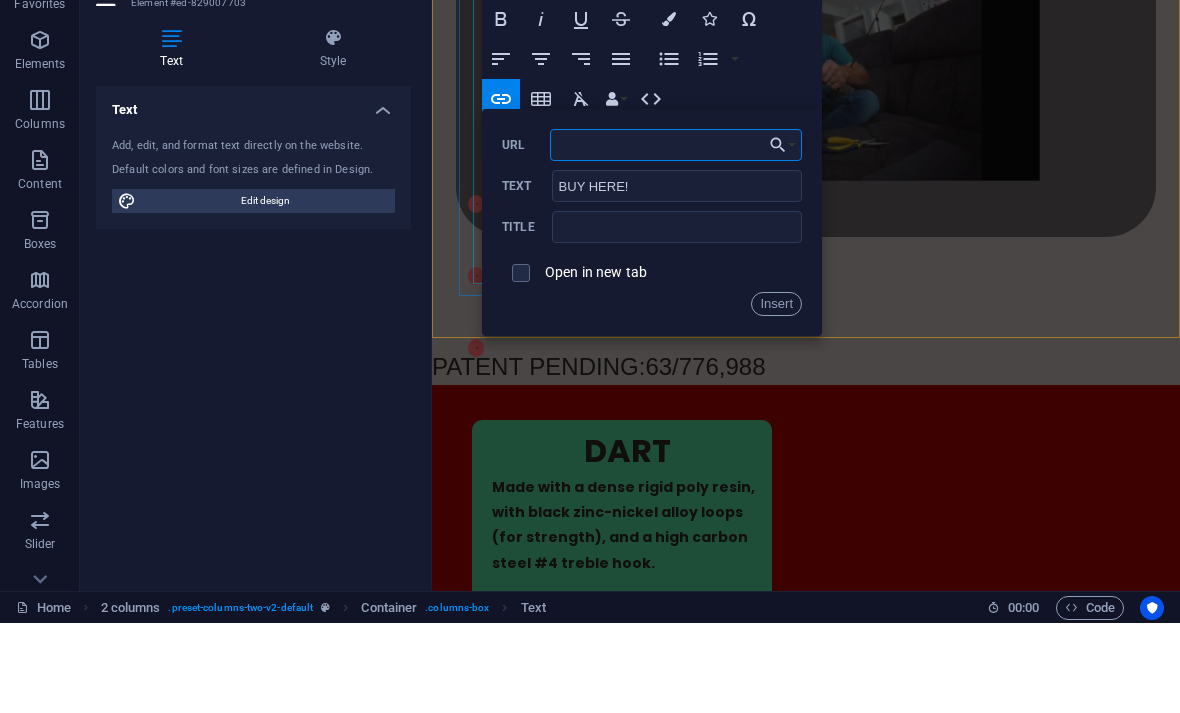 click on "URL" at bounding box center [676, 235] 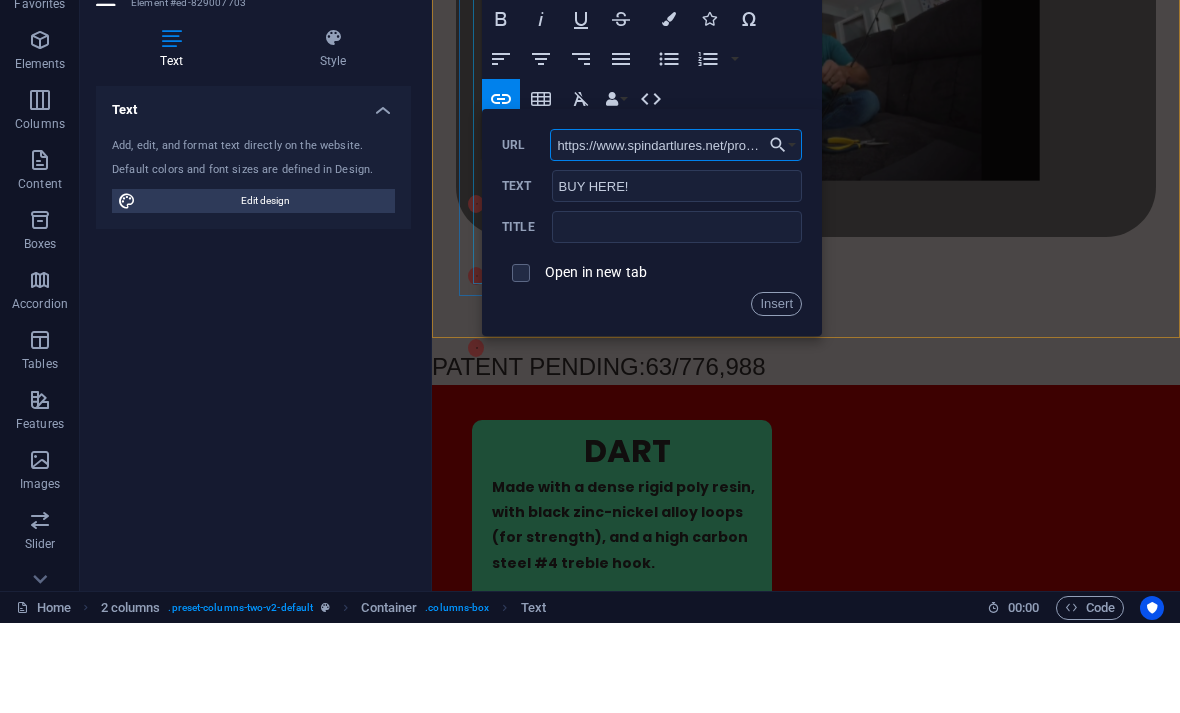 type on "https://www.spindartlures.net/product/dart/1?cp=true&sa=true&sbp=false&q=false" 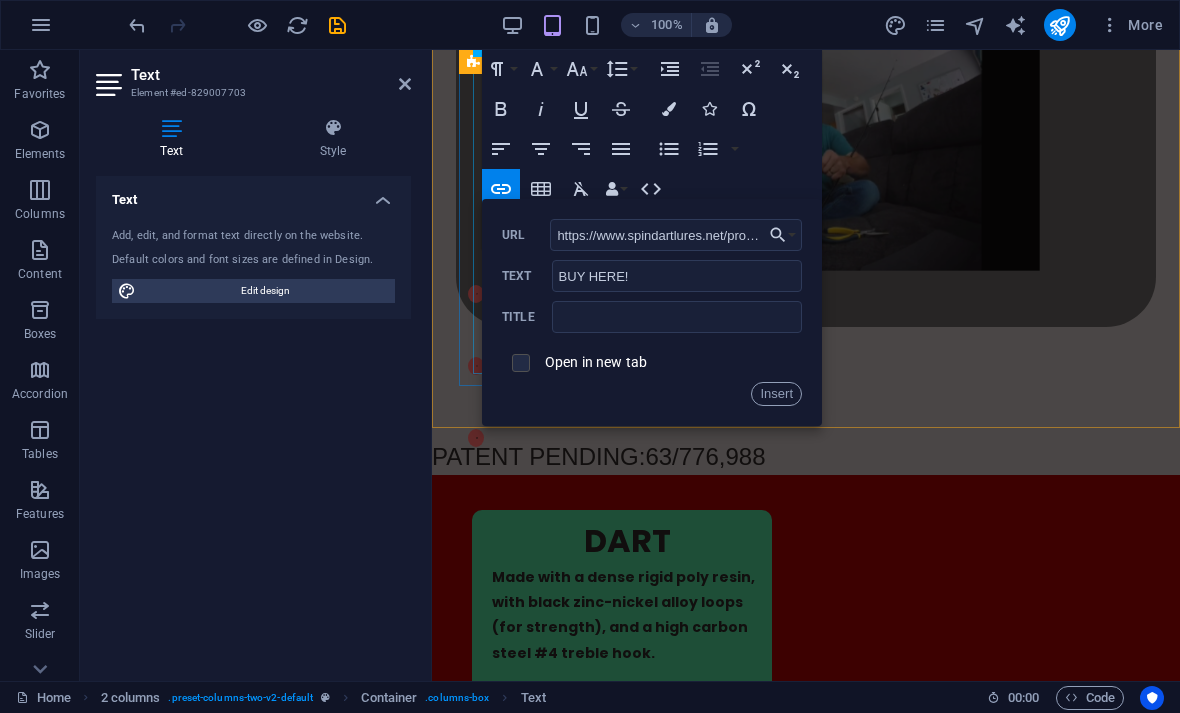 click at bounding box center [518, 360] 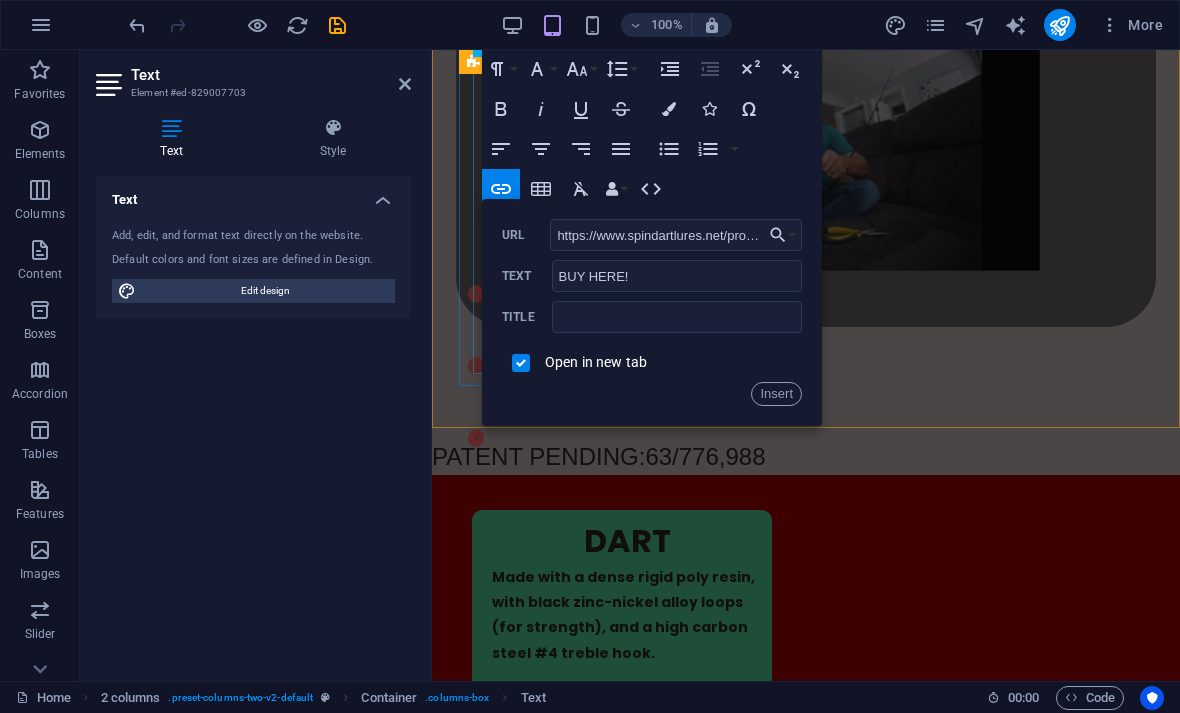 click on "Insert" at bounding box center (776, 394) 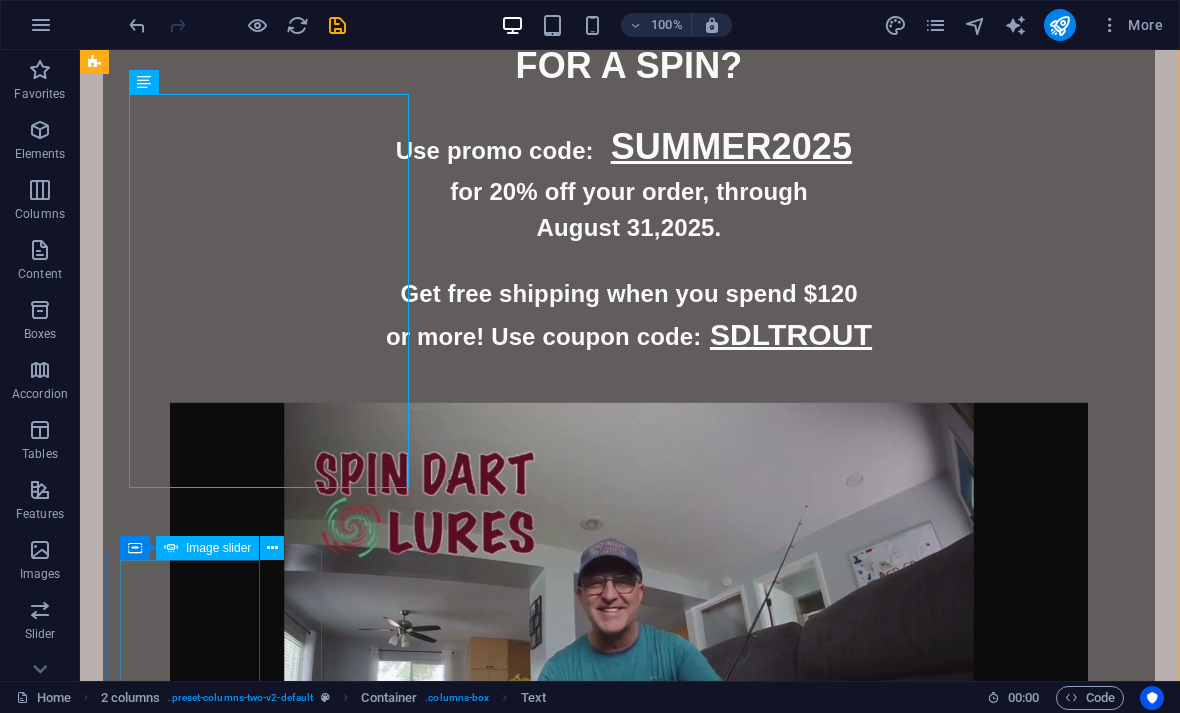 scroll, scrollTop: 1628, scrollLeft: 1, axis: both 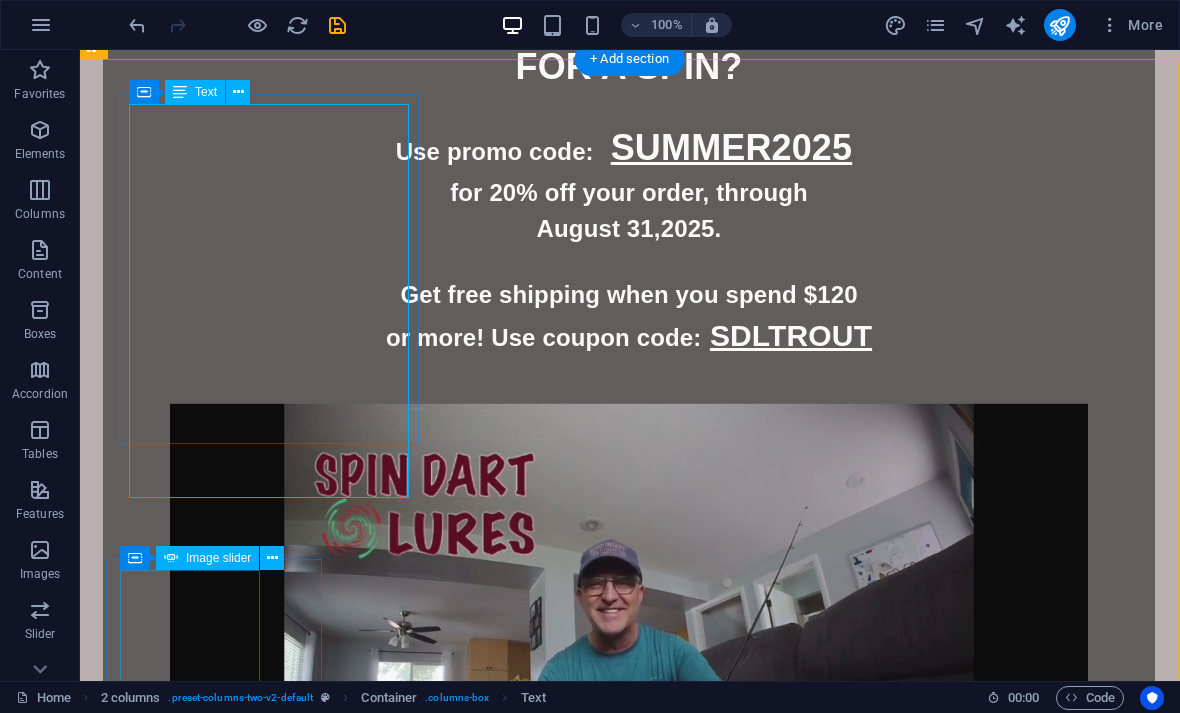 click on "DART Made with a dense rigid poly resin, with black zinc-nickel alloy loops (for strength), and a high carbon steel #4 treble hook. Choose from 5 different colors! Silver Red Fluorescent Yellow Fluorescent Pink Fluorescent Green BUY HERE!" at bounding box center (269, 1327) 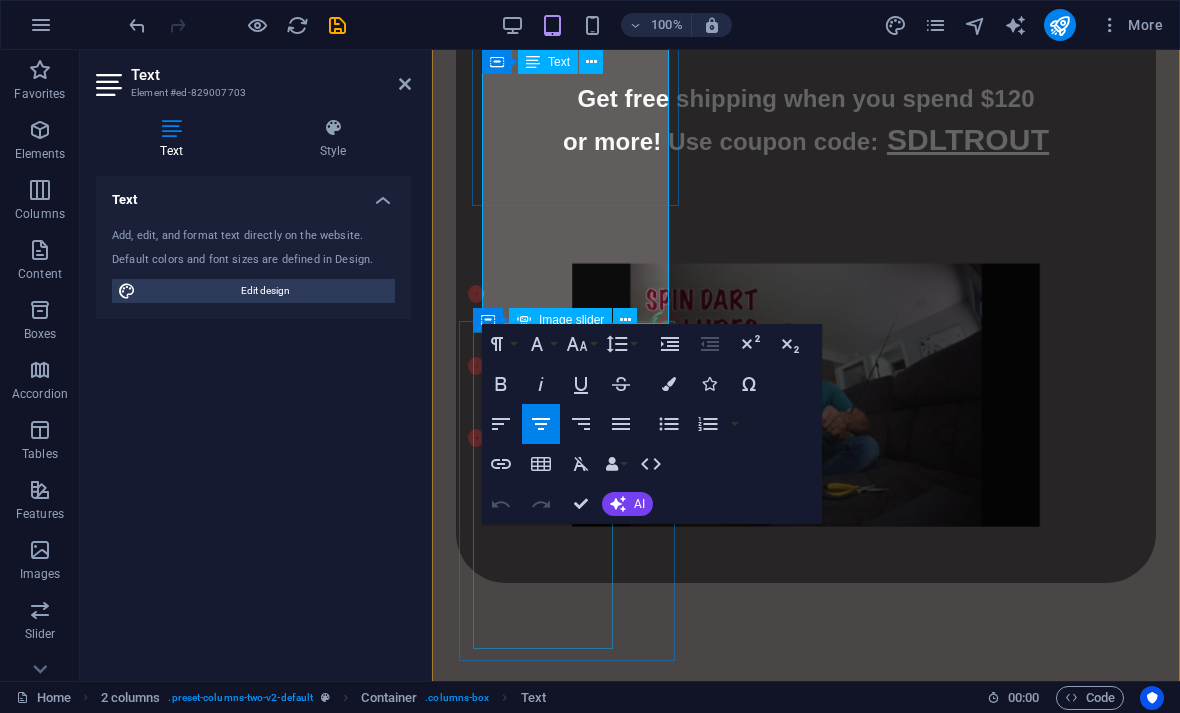 scroll, scrollTop: 1773, scrollLeft: 0, axis: vertical 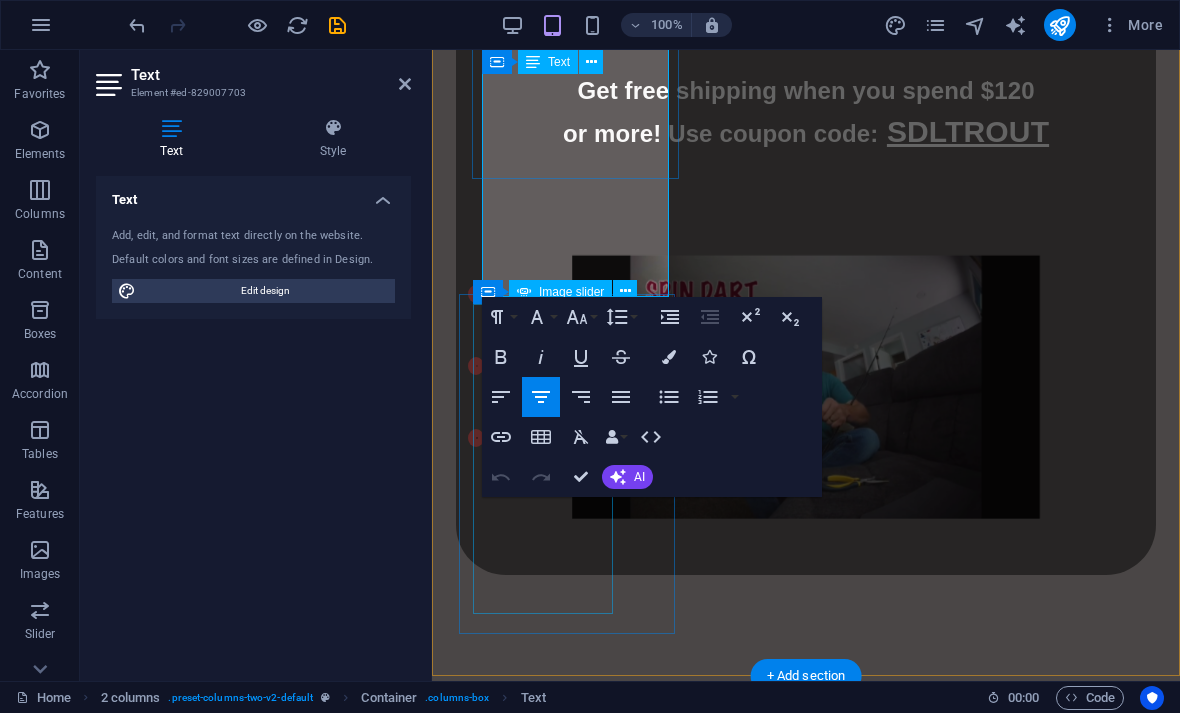 click at bounding box center [627, 1082] 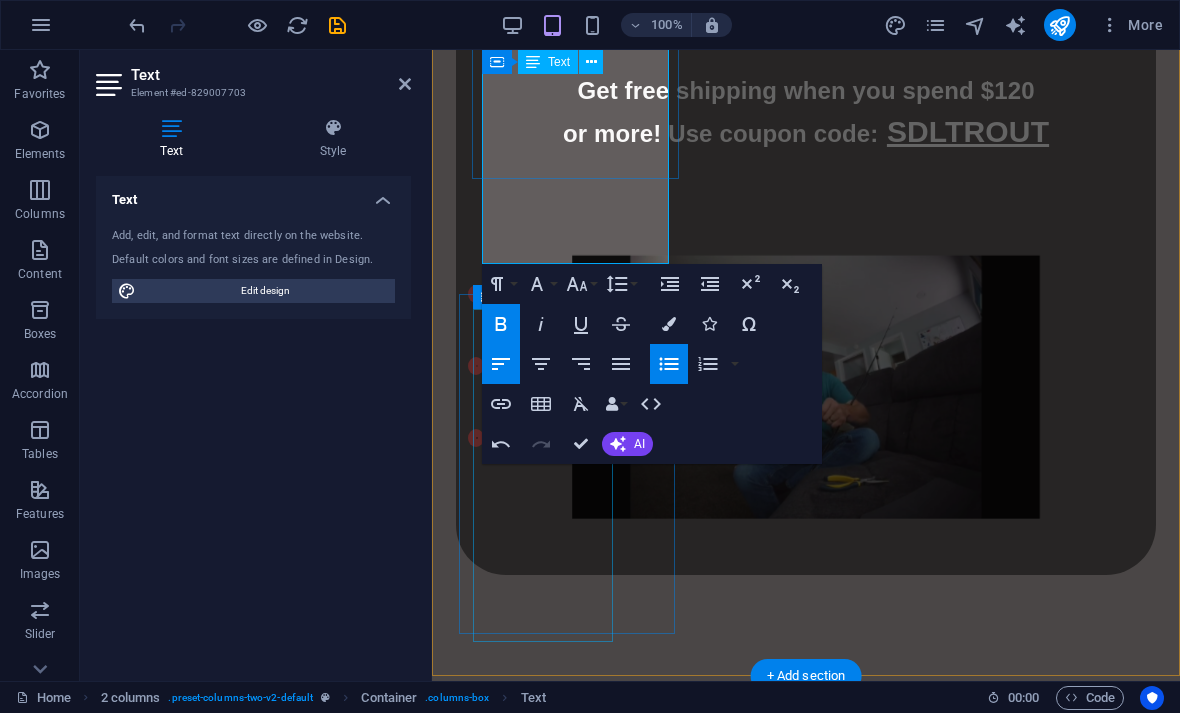 click at bounding box center (639, 1109) 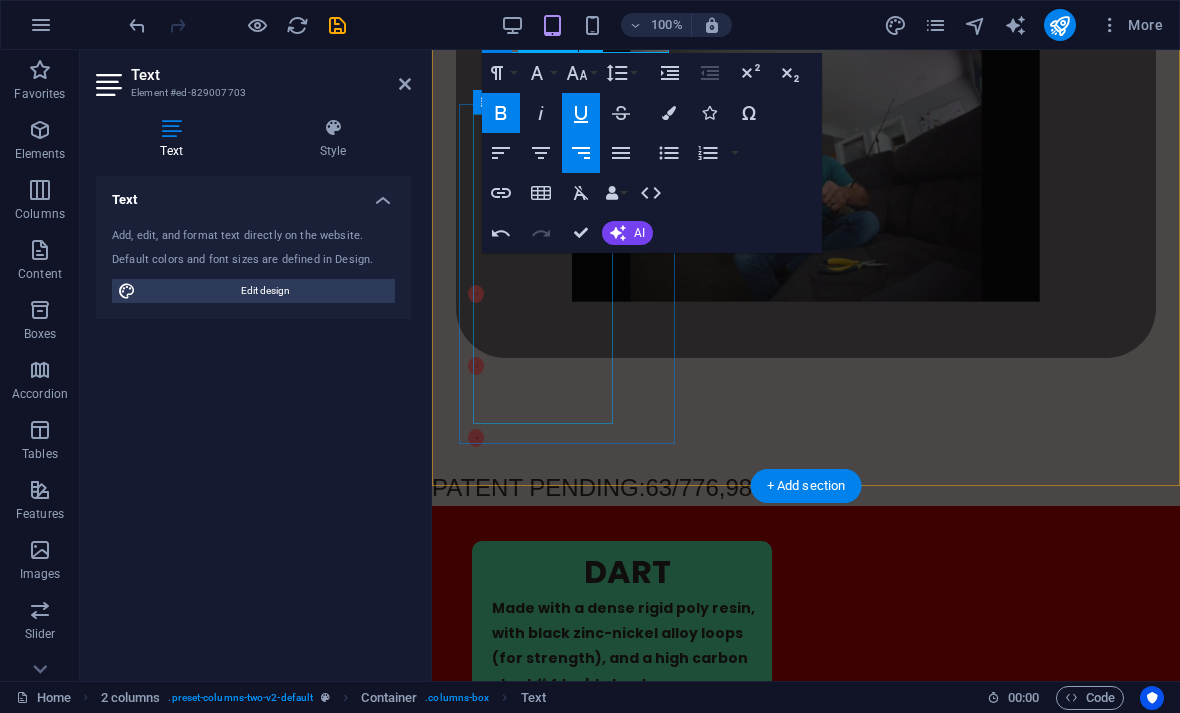 scroll, scrollTop: 2003, scrollLeft: 0, axis: vertical 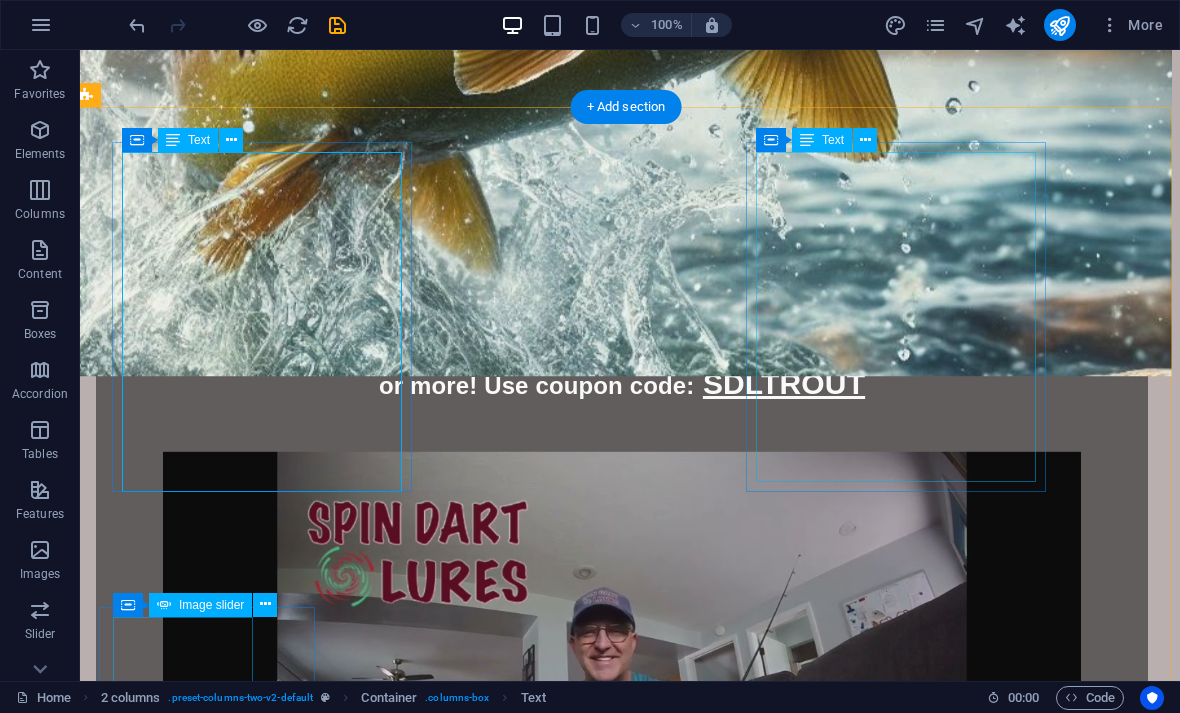 click on "BUTTERFLY Made with a dense rigid poly resin, with black zinc-nickel alloy loops (for strength), and a high carbon steel #4 treble hook. Choose from 5 different colors! Silver Red Fluorescent Yellow Fluorescent Pink Fluorescent Green" at bounding box center [262, 2138] 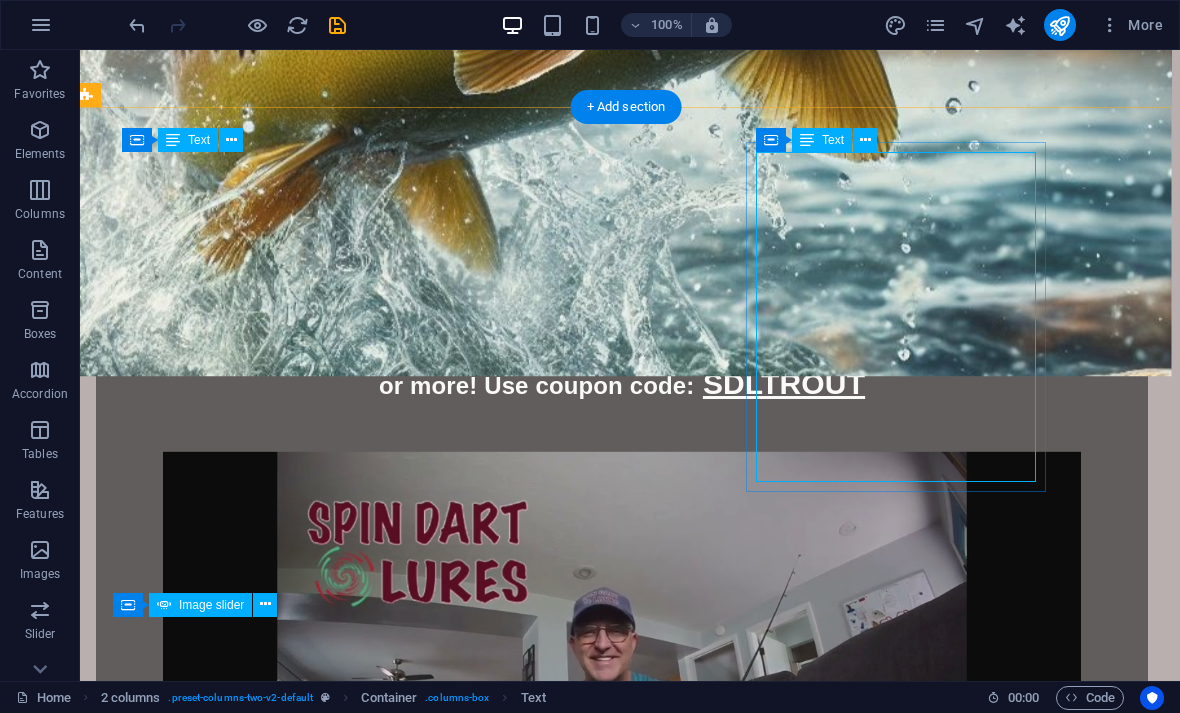 click at bounding box center (865, 140) 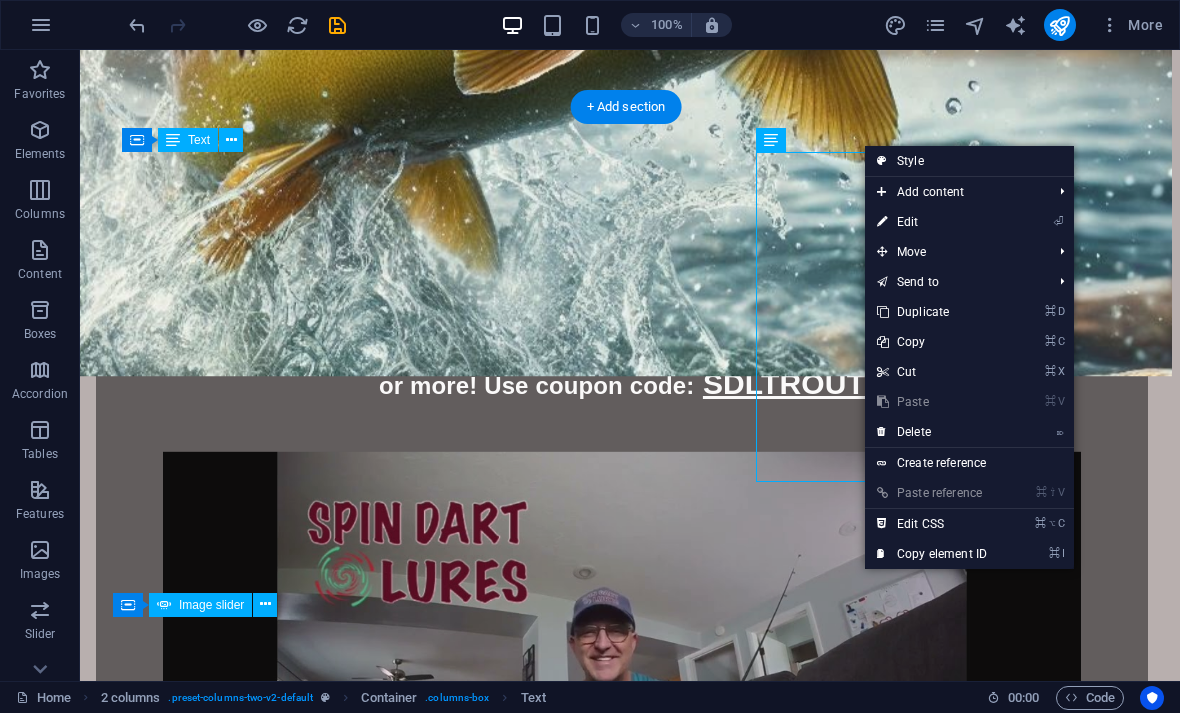 click on "⏎  Edit" at bounding box center (932, 222) 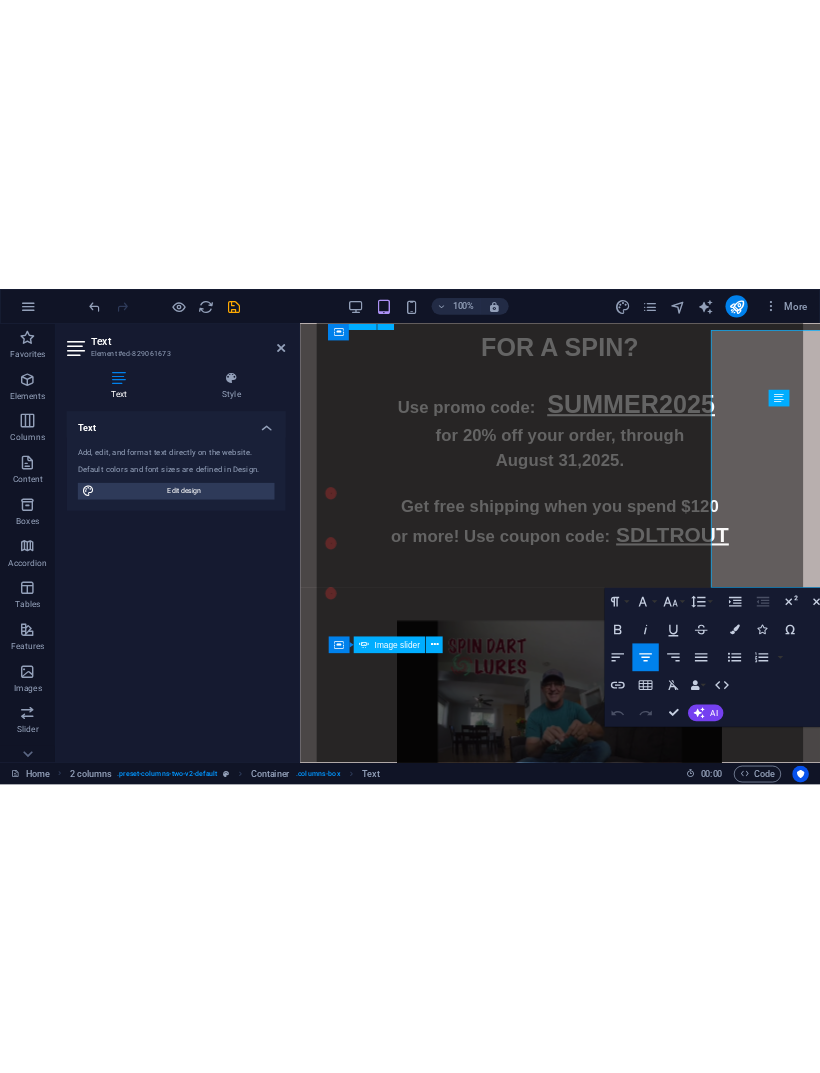 scroll, scrollTop: 1550, scrollLeft: 0, axis: vertical 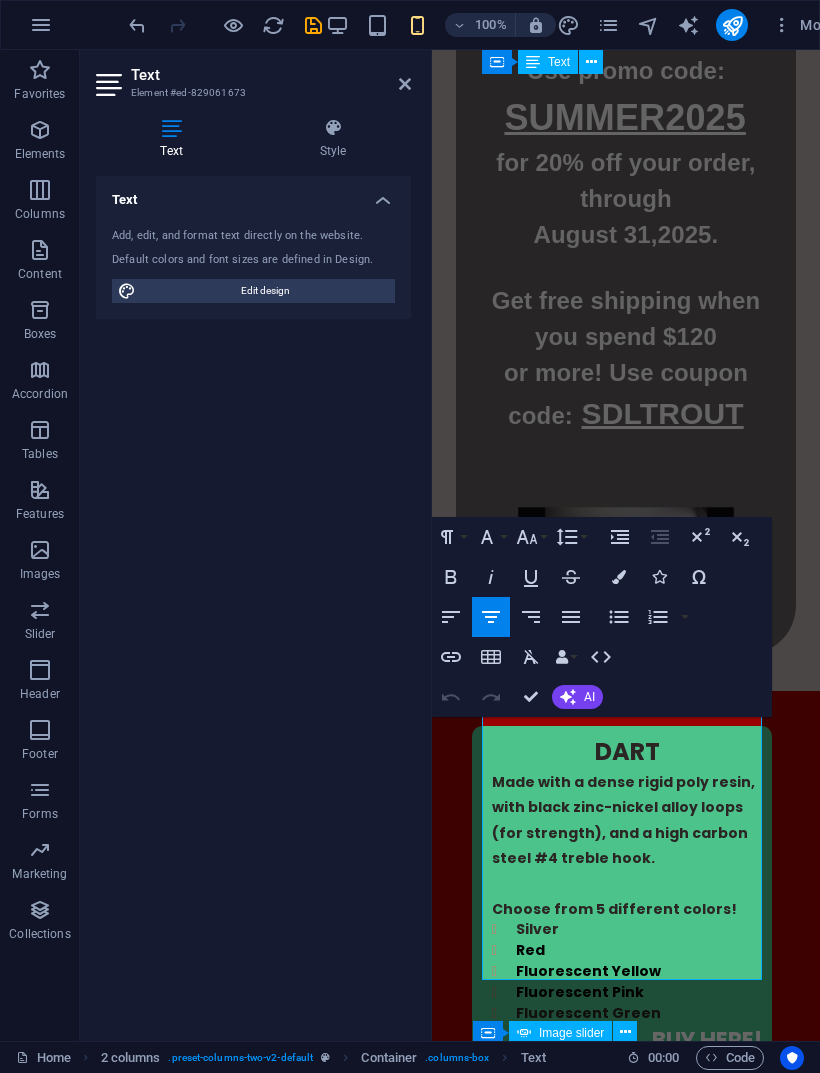 click on "BUTTERFLY Made with a dense rigid poly resin, with black zinc-nickel alloy loops (for strength), and a high carbon steel #4 treble hook. Choose from 5 different colors! Silver Red Fluorescent Yellow Fluorescent Pink Fluorescent Green" at bounding box center [622, 1687] 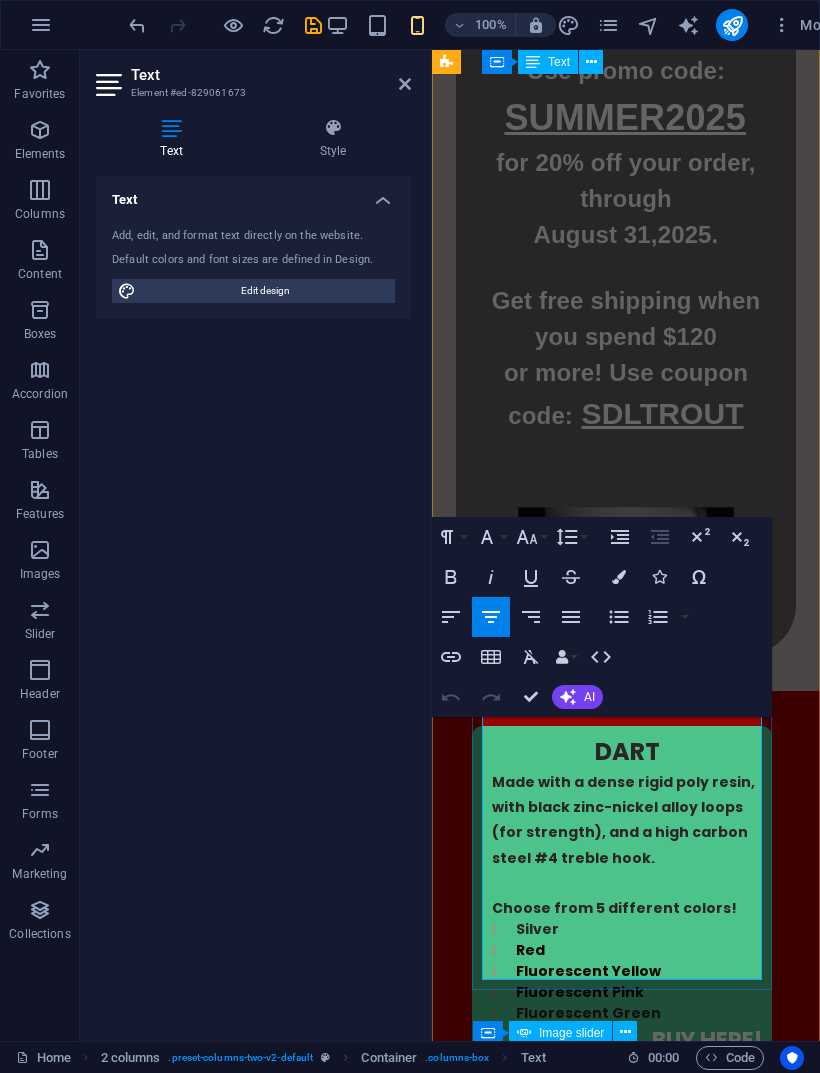 click on "BUTTERFLY Made with a dense rigid poly resin, with black zinc-nickel alloy loops (for strength), and a high carbon steel #4 treble hook. Choose from 5 different colors! Silver Red Fluorescent Yellow Fluorescent Pink Fluorescent Green" at bounding box center [622, 1687] 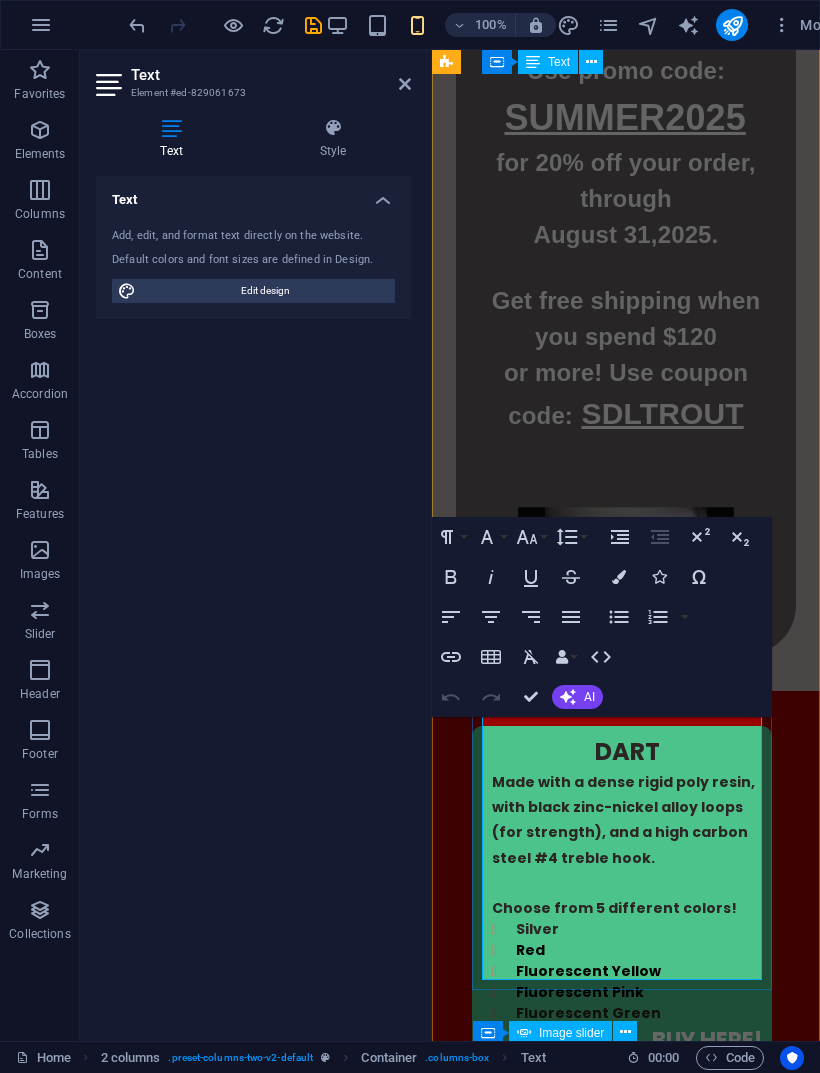 click on "BUTTERFLY Made with a dense rigid poly resin, with black zinc-nickel alloy loops (for strength), and a high carbon steel #4 treble hook. Choose from 5 different colors! Silver Red Fluorescent Yellow Fluorescent Pink Fluorescent Green" at bounding box center [622, 1687] 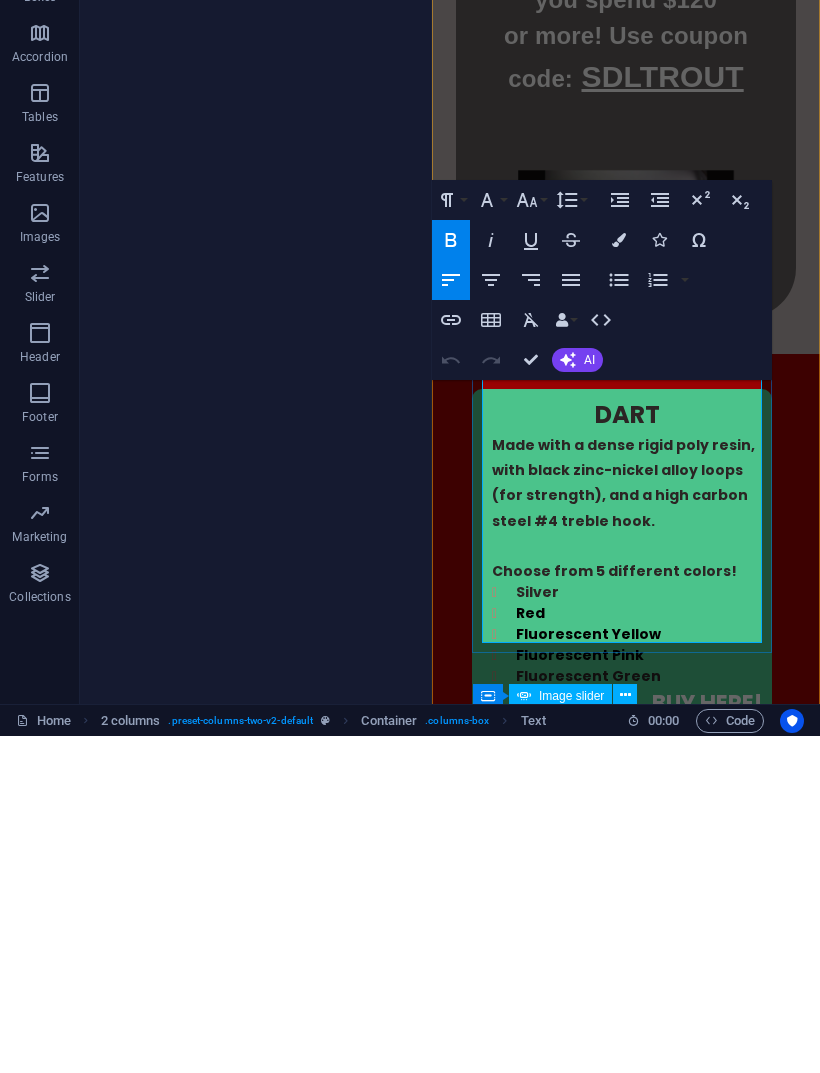 click on "BUTTERFLY Made with a dense rigid poly resin, with black zinc-nickel alloy loops (for strength), and a high carbon steel #4 treble hook. Choose from 5 different colors! Silver Red Fluorescent Yellow Fluorescent Pink Fluorescent Green" at bounding box center (622, 1350) 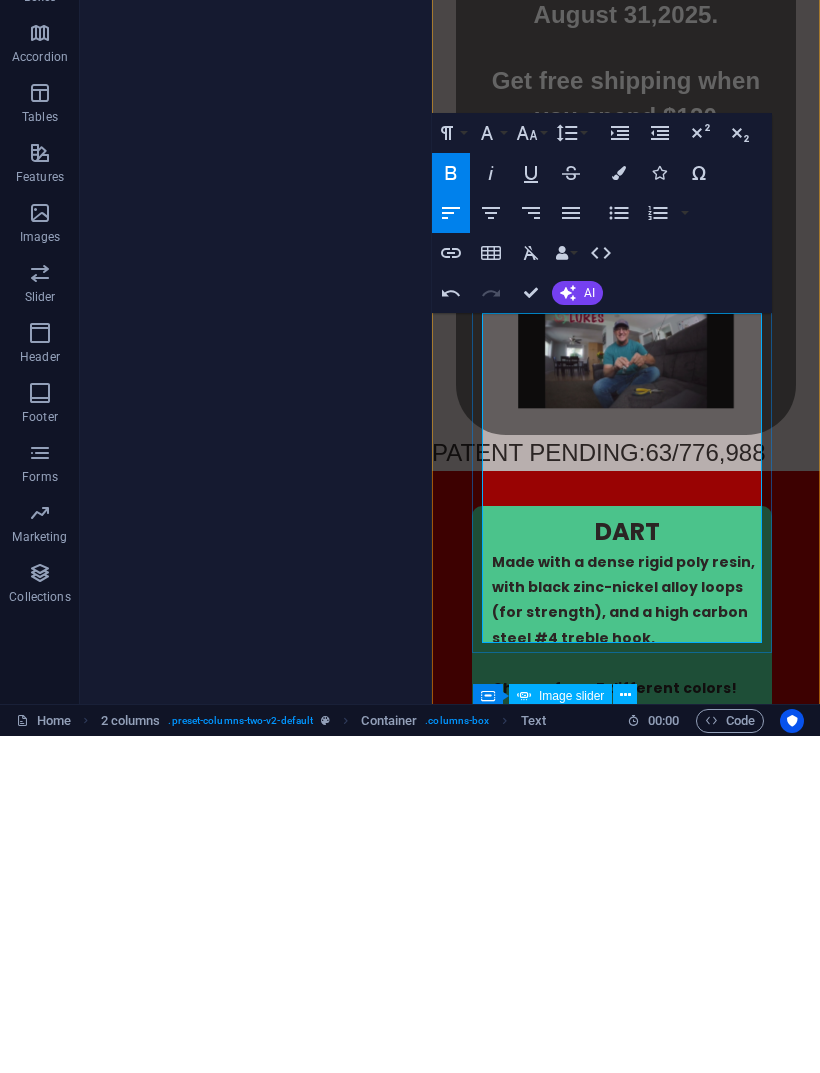 type 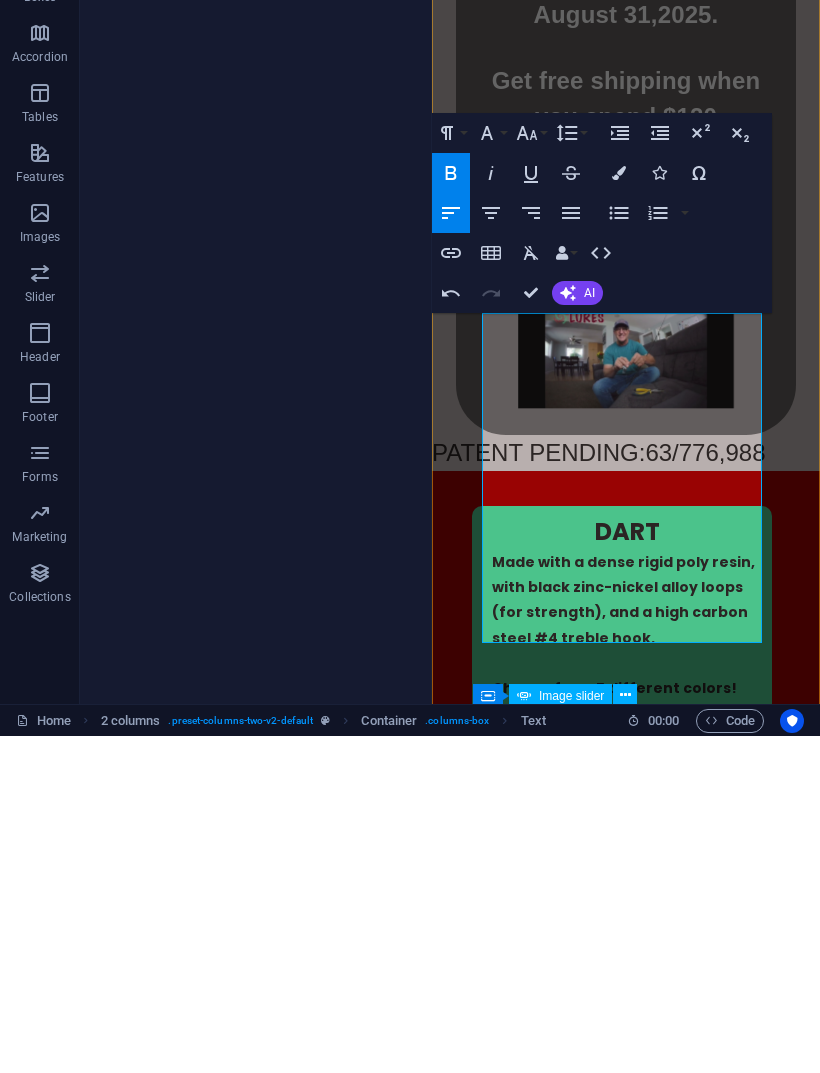 click on "BUY HERE!" at bounding box center [548, 1621] 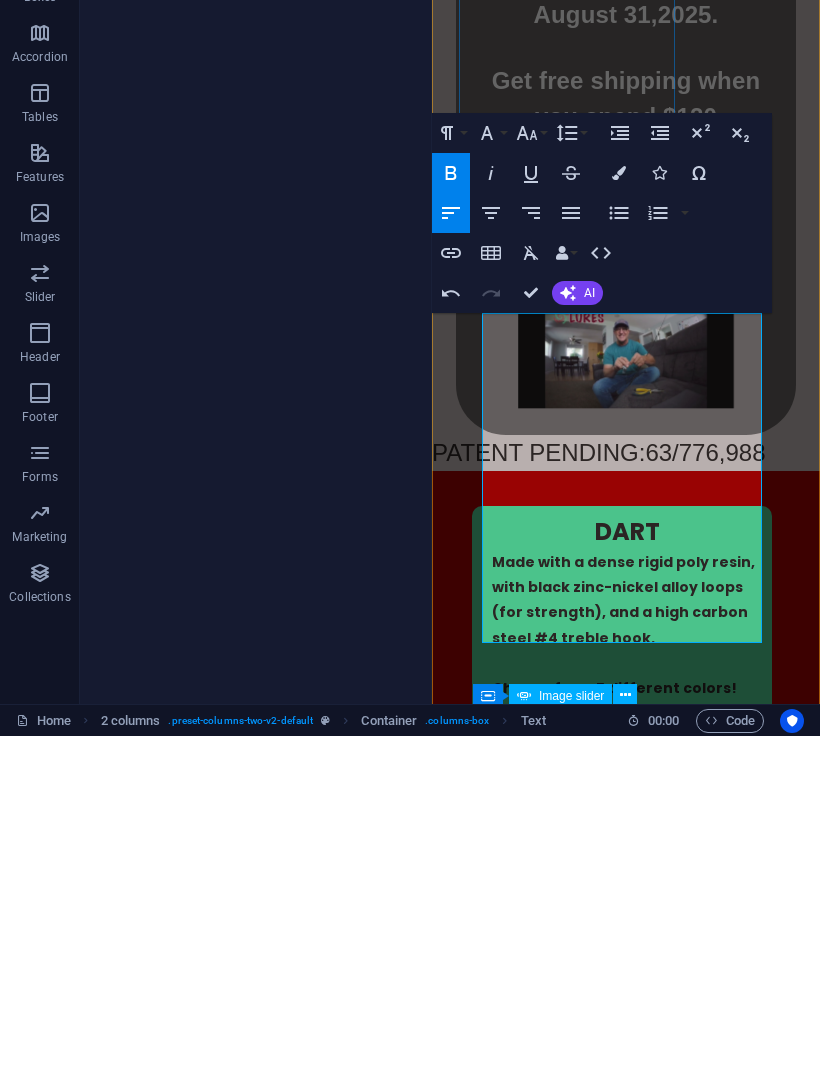 click 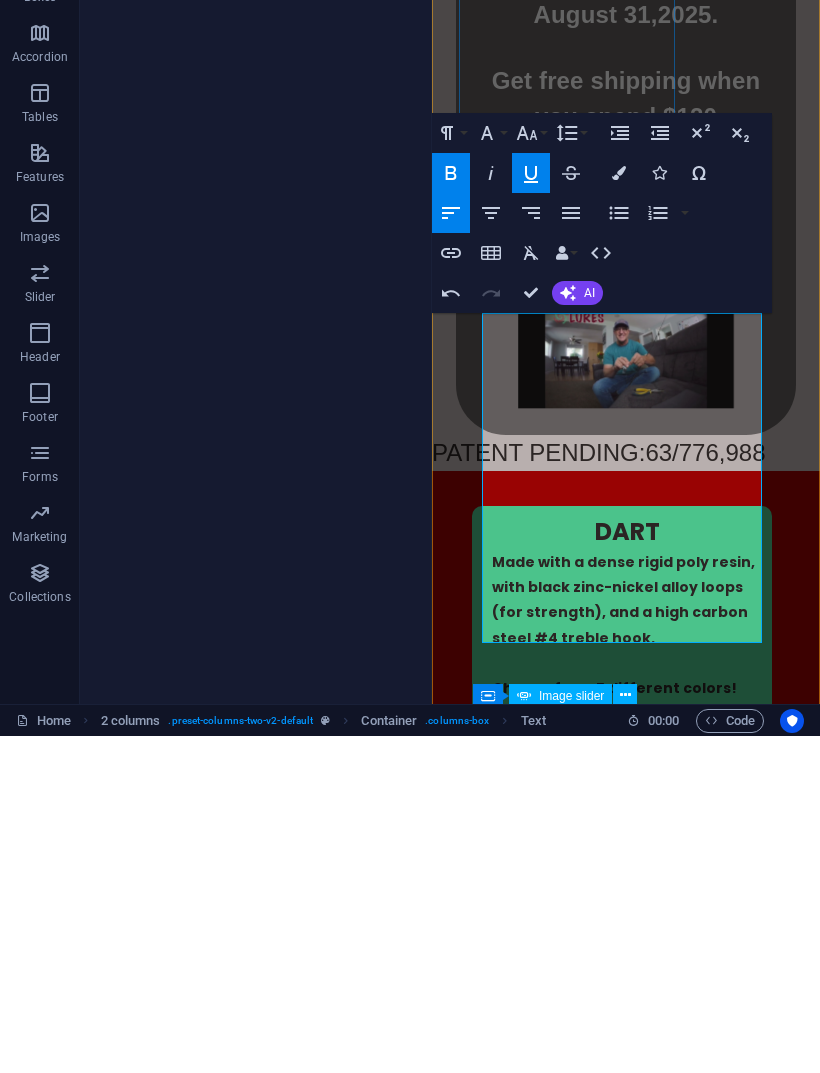 click on "Align Right" at bounding box center [531, 550] 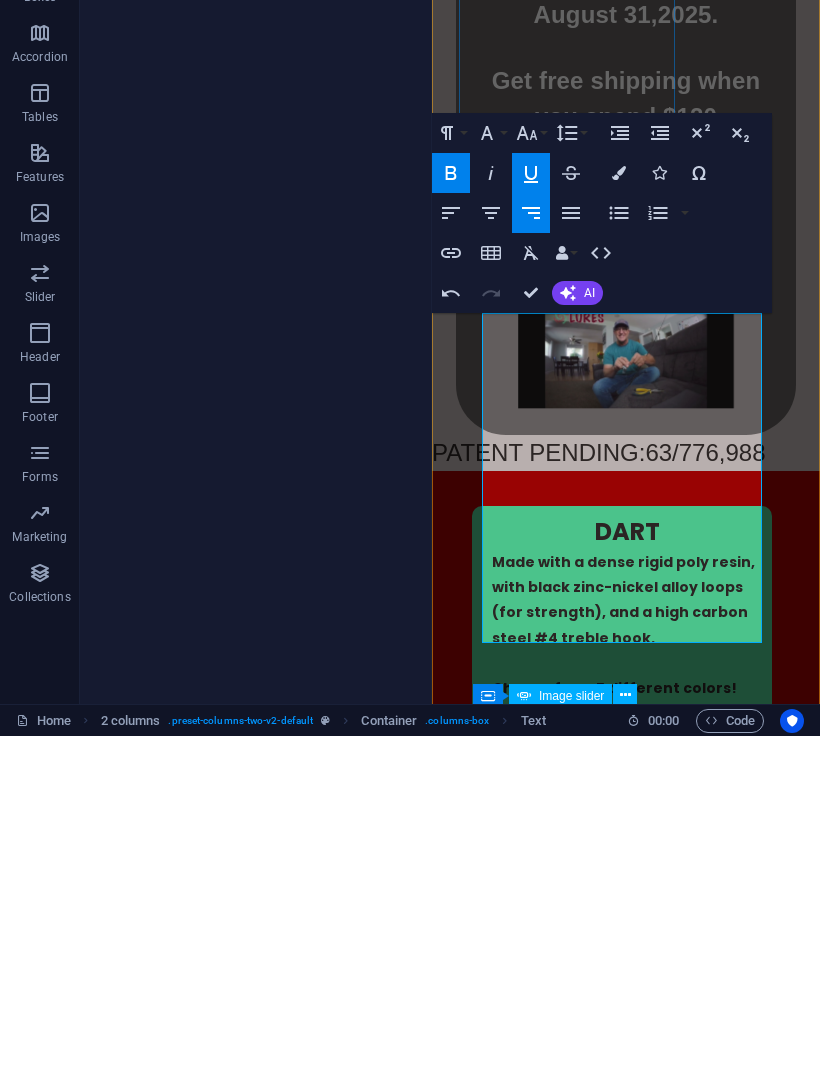 click on "Colors" at bounding box center (619, 510) 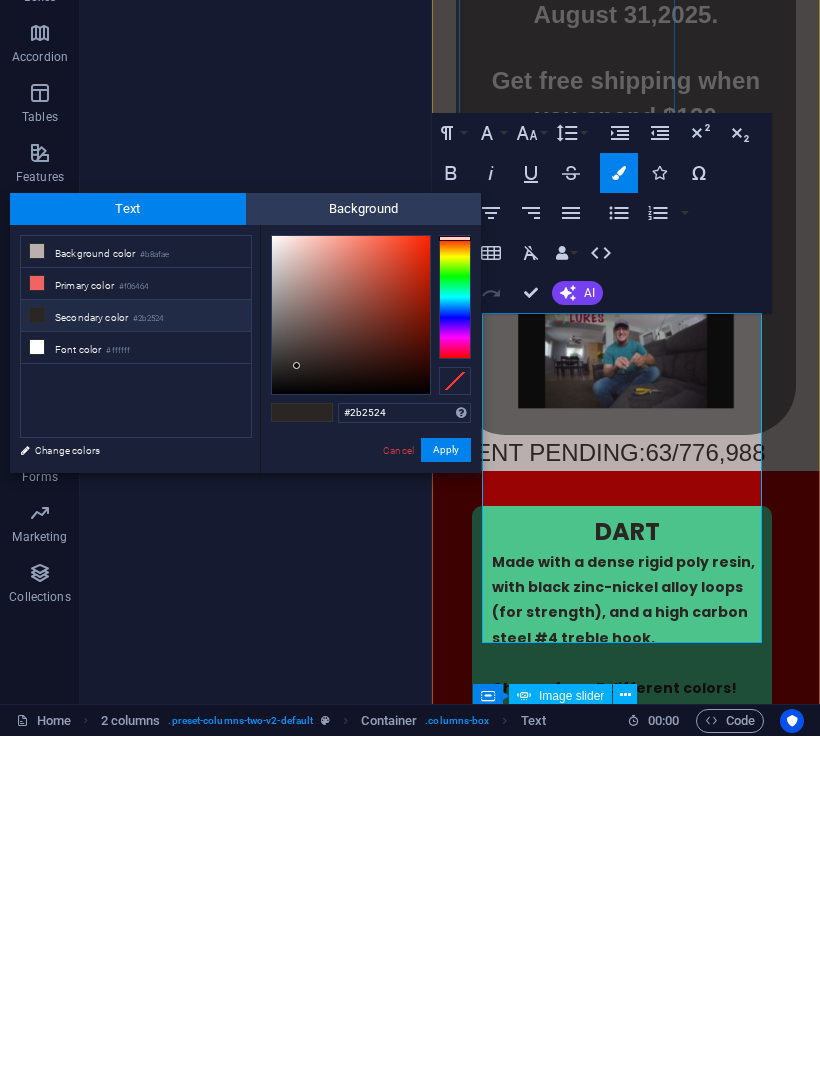click on "Font color
#ffffff" at bounding box center (136, 685) 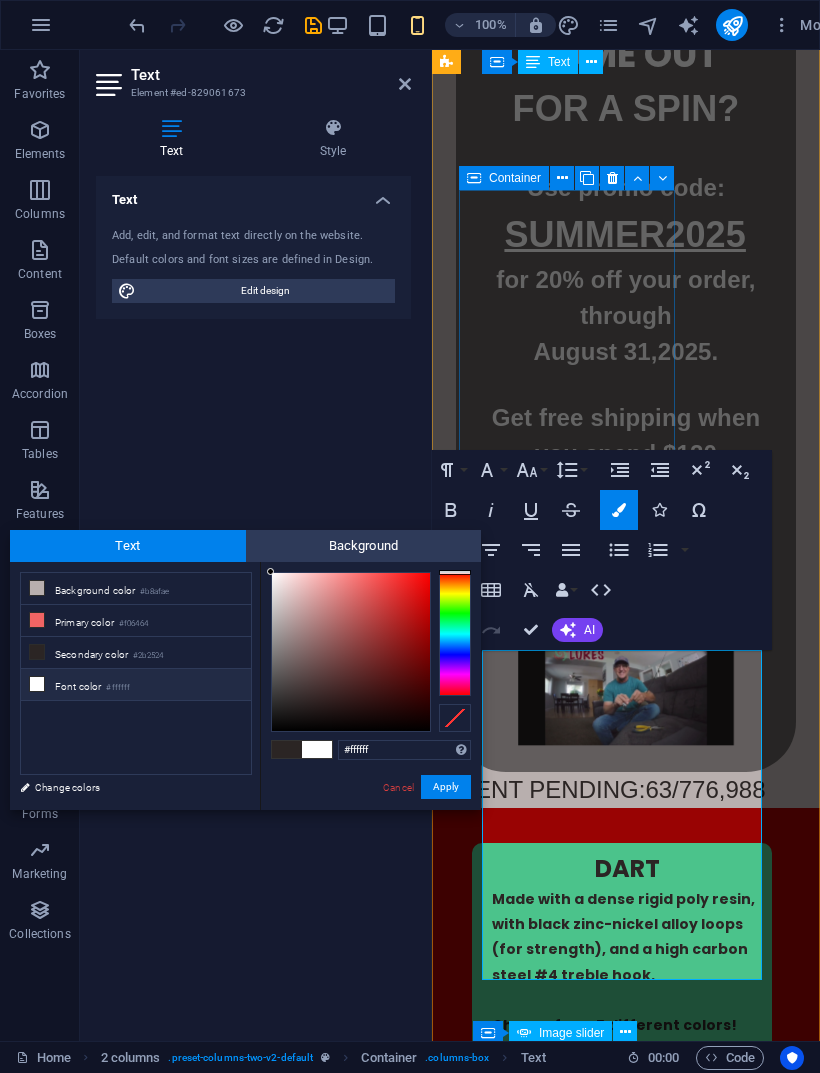 click on "Font color
#ffffff" at bounding box center (136, 685) 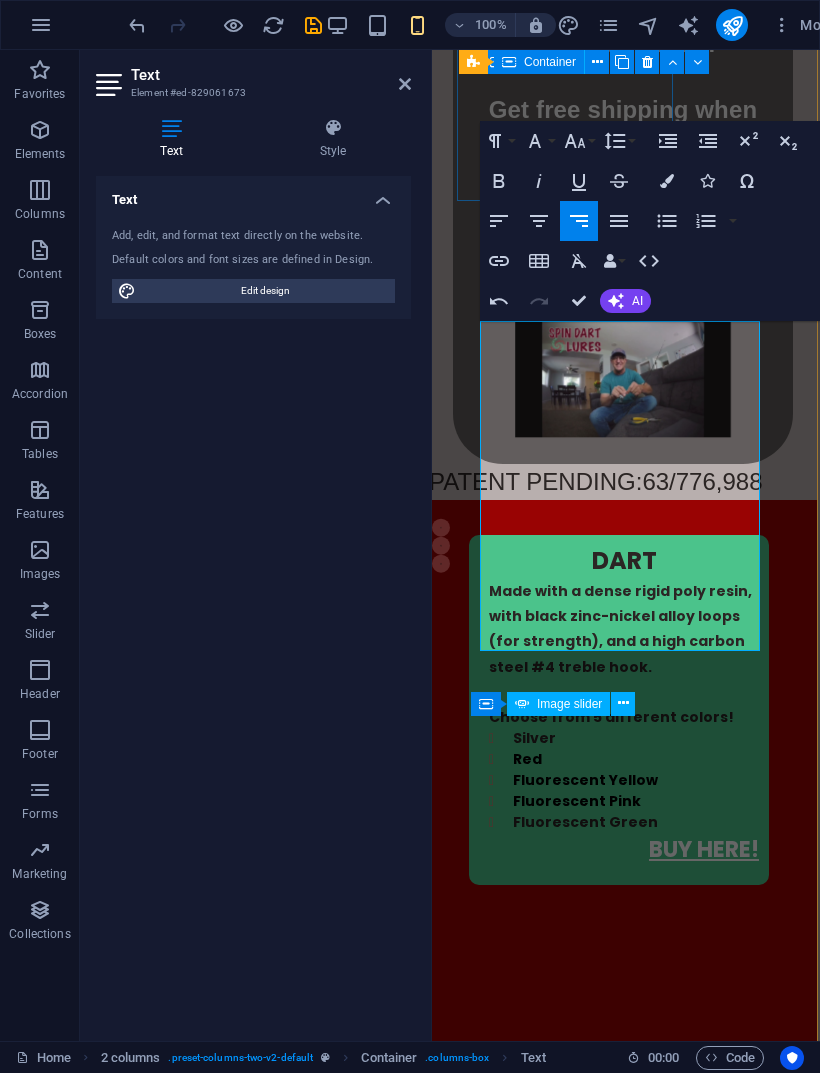 scroll, scrollTop: 1852, scrollLeft: 3, axis: both 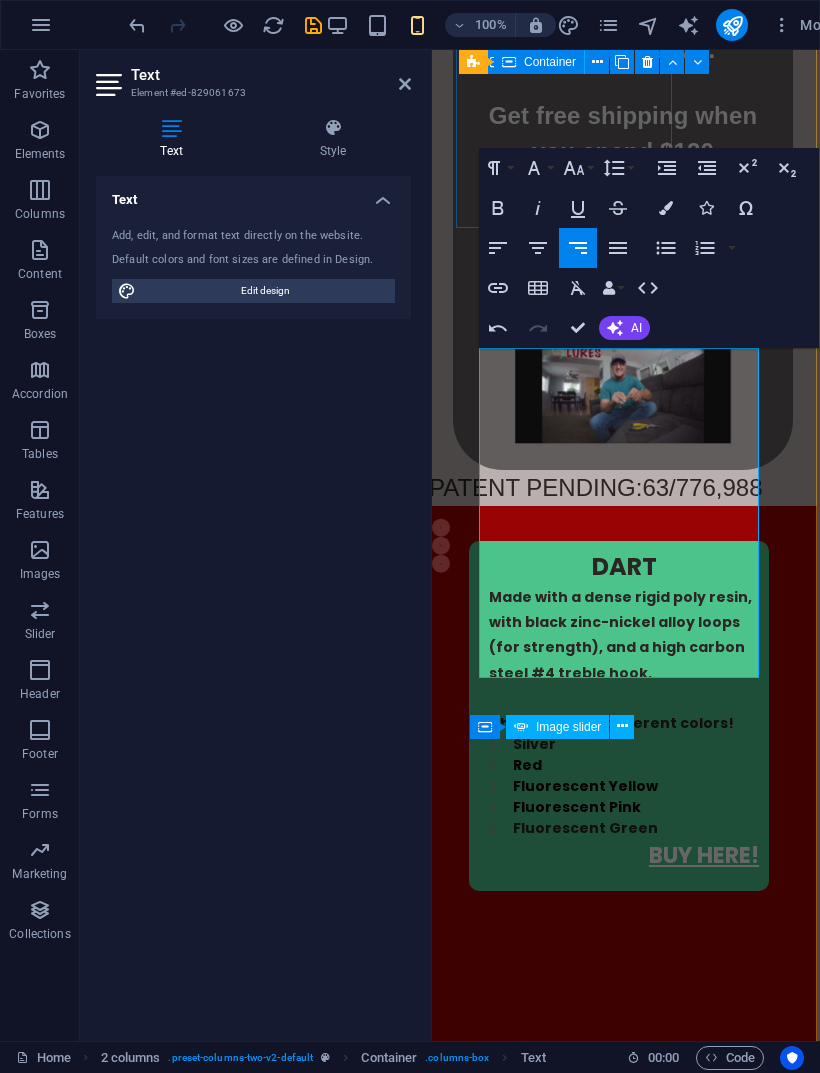click 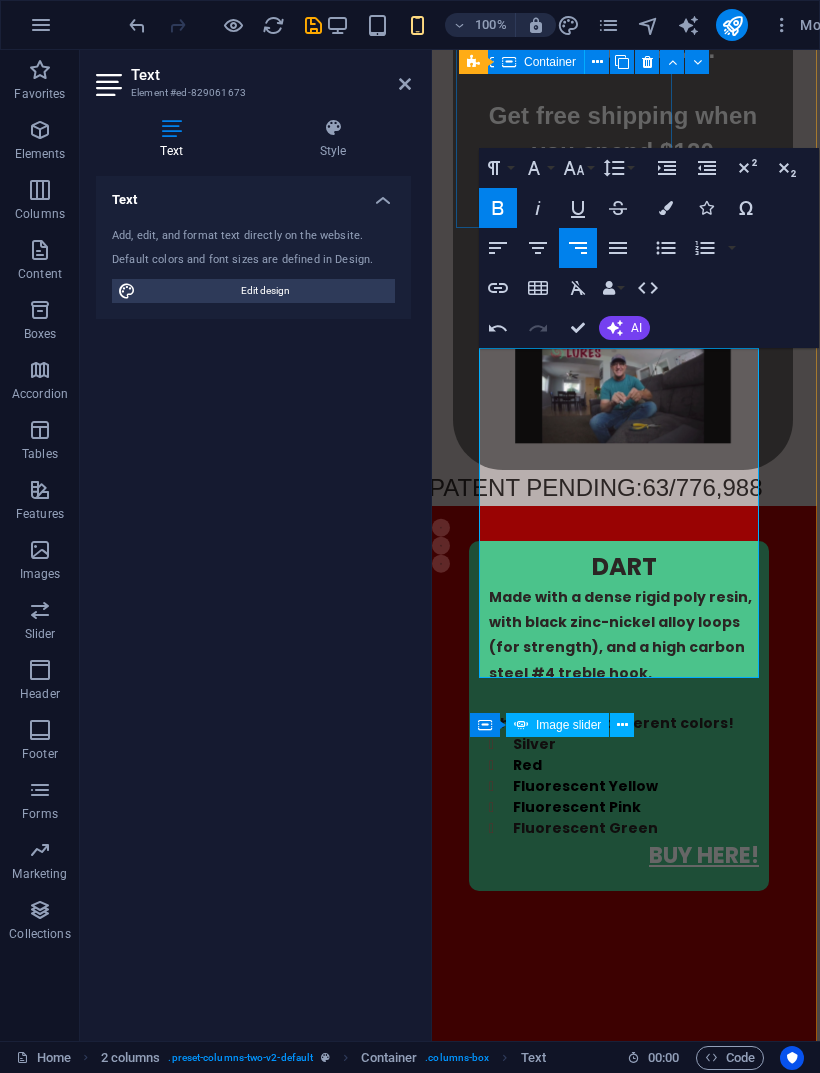 click 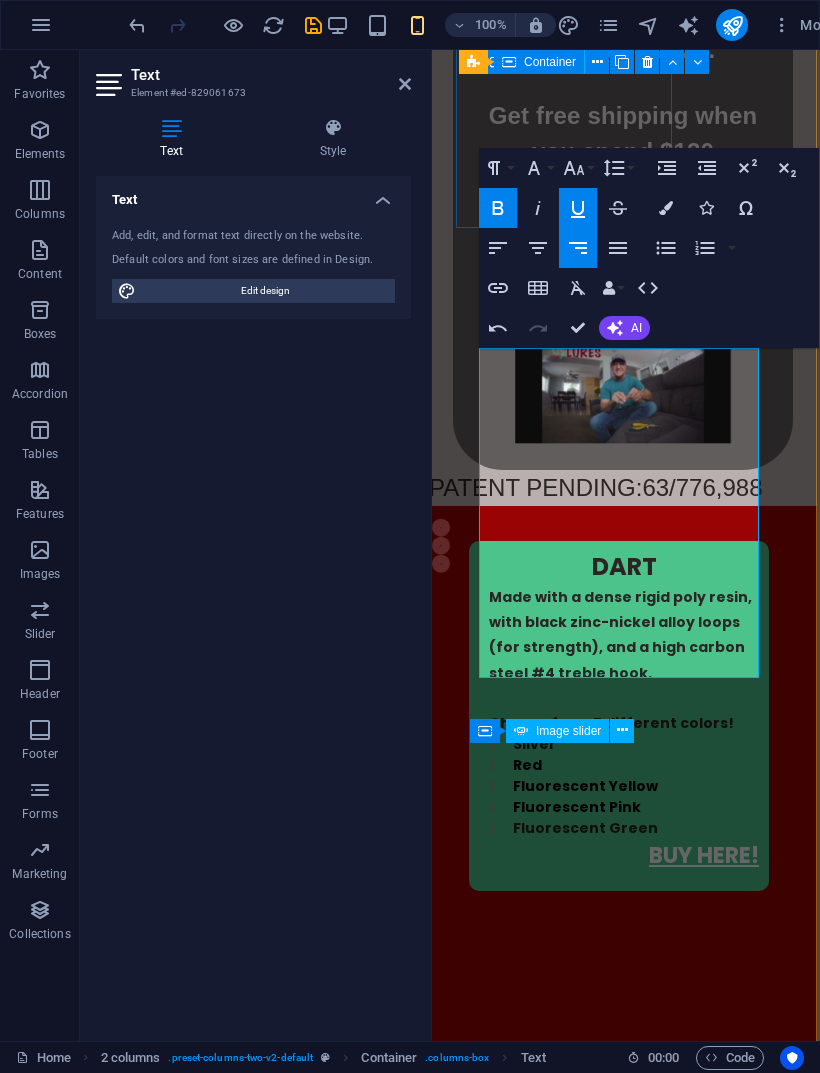 click 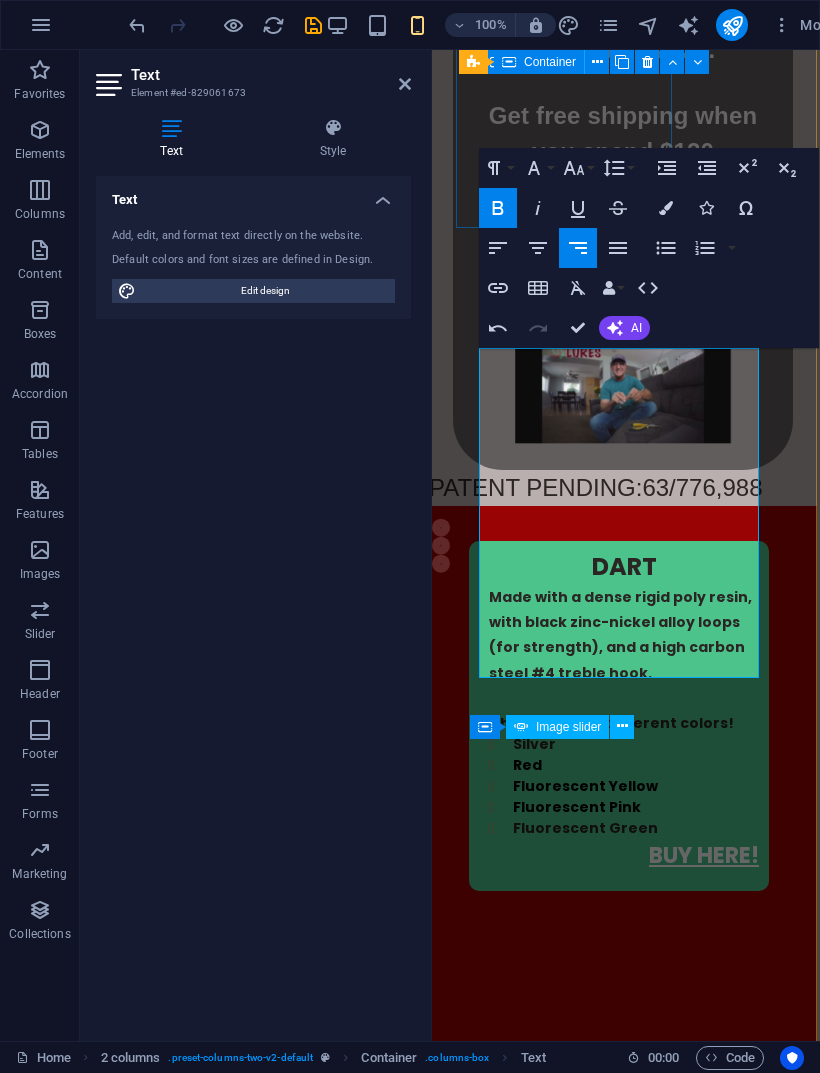 click on "Bold" at bounding box center [498, 208] 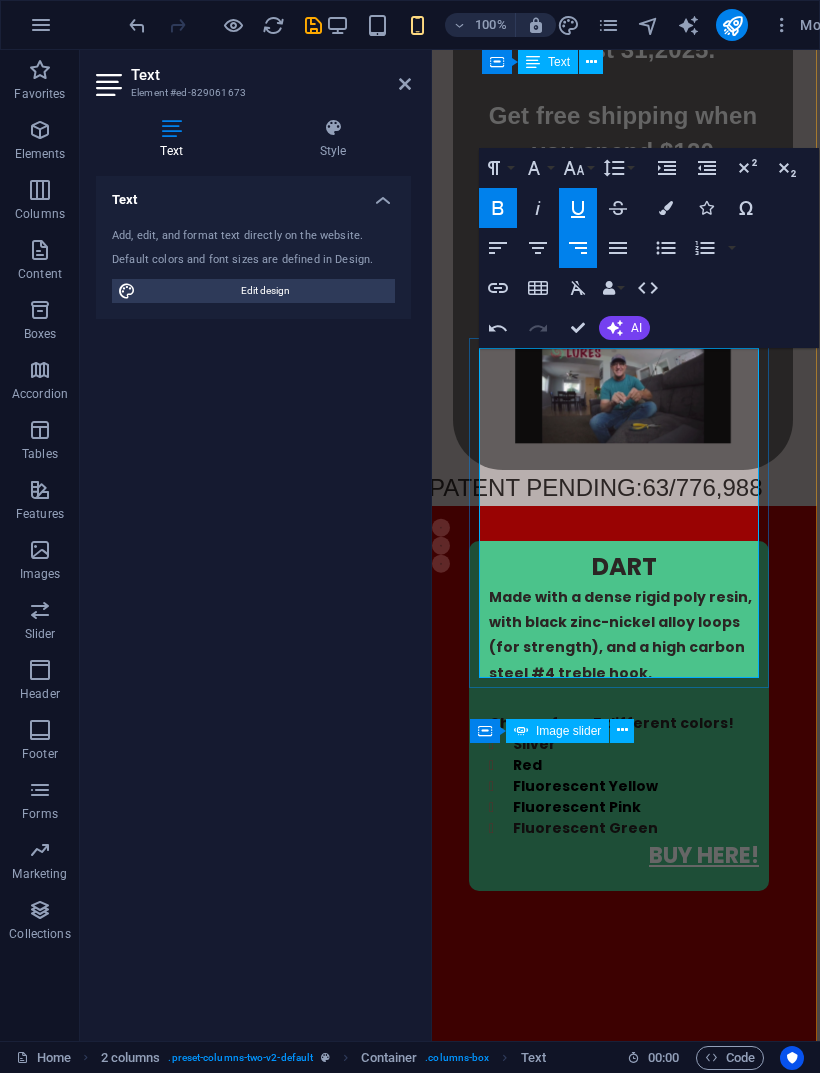 click on "​ BUY HERE !" at bounding box center [624, 1656] 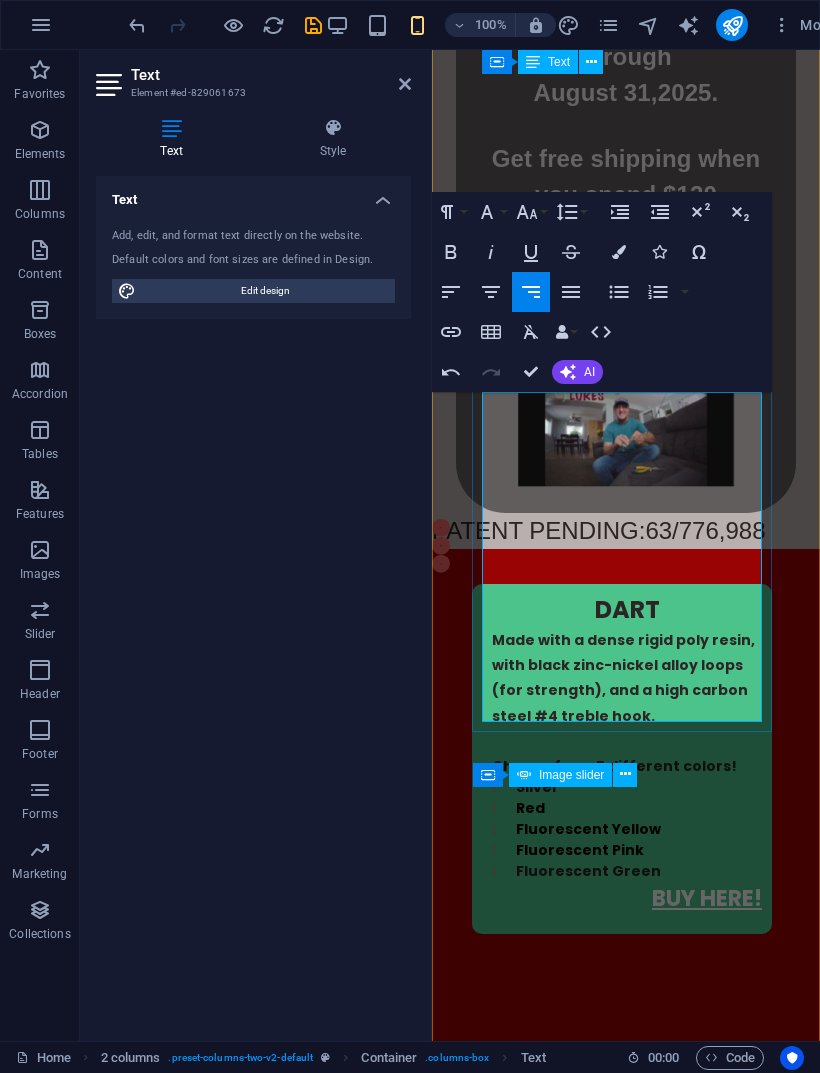 scroll, scrollTop: 1807, scrollLeft: 0, axis: vertical 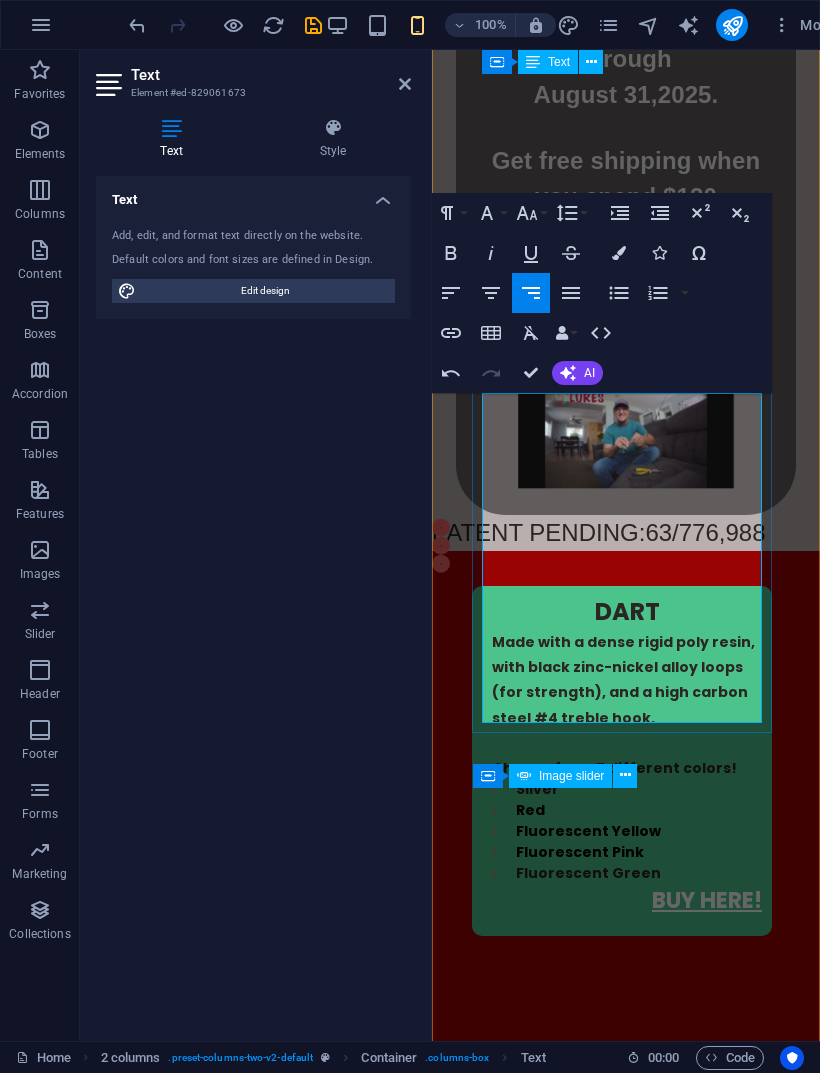 click on "Fluorescent Yellow" at bounding box center [627, 1638] 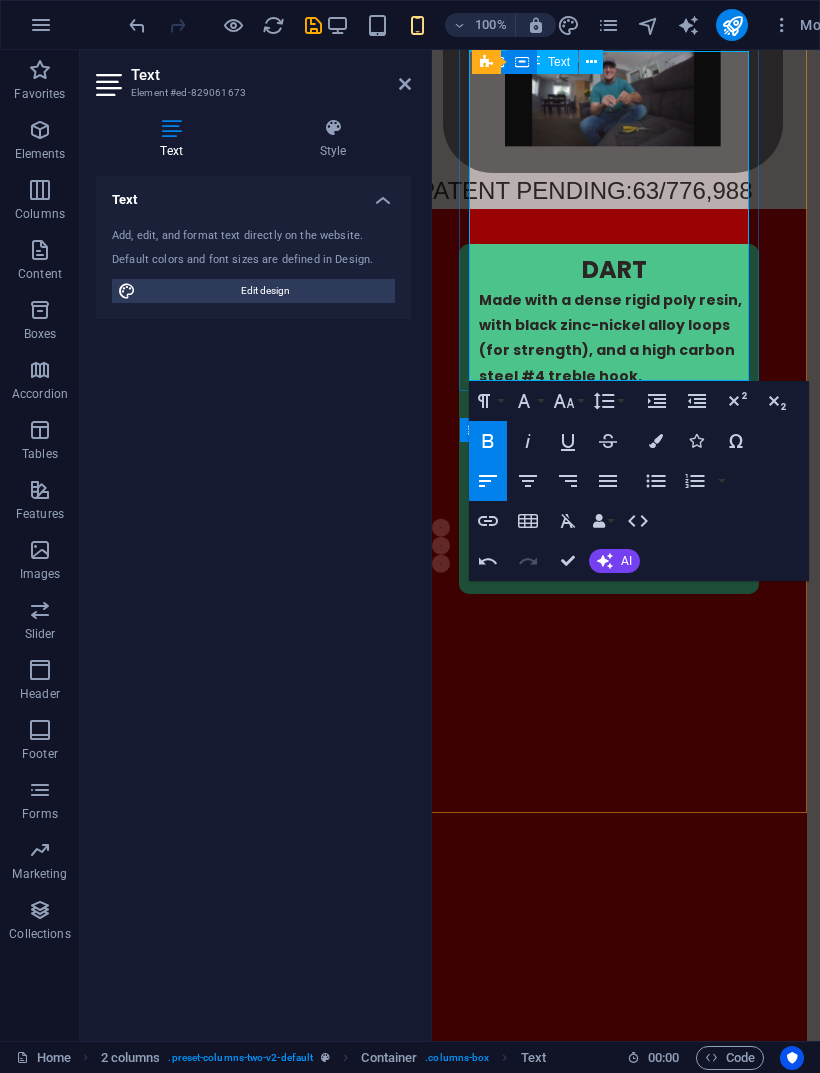 scroll, scrollTop: 2150, scrollLeft: 13, axis: both 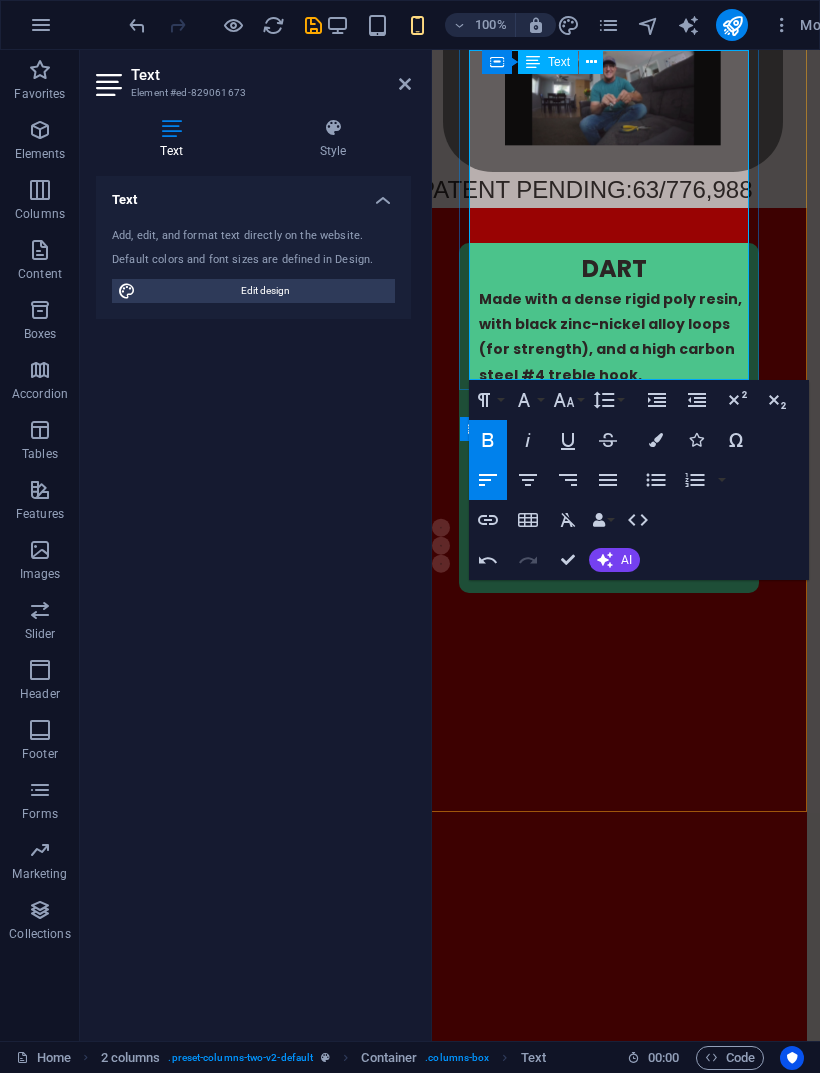 click on "BUY HERE" at bounding box center [714, 1358] 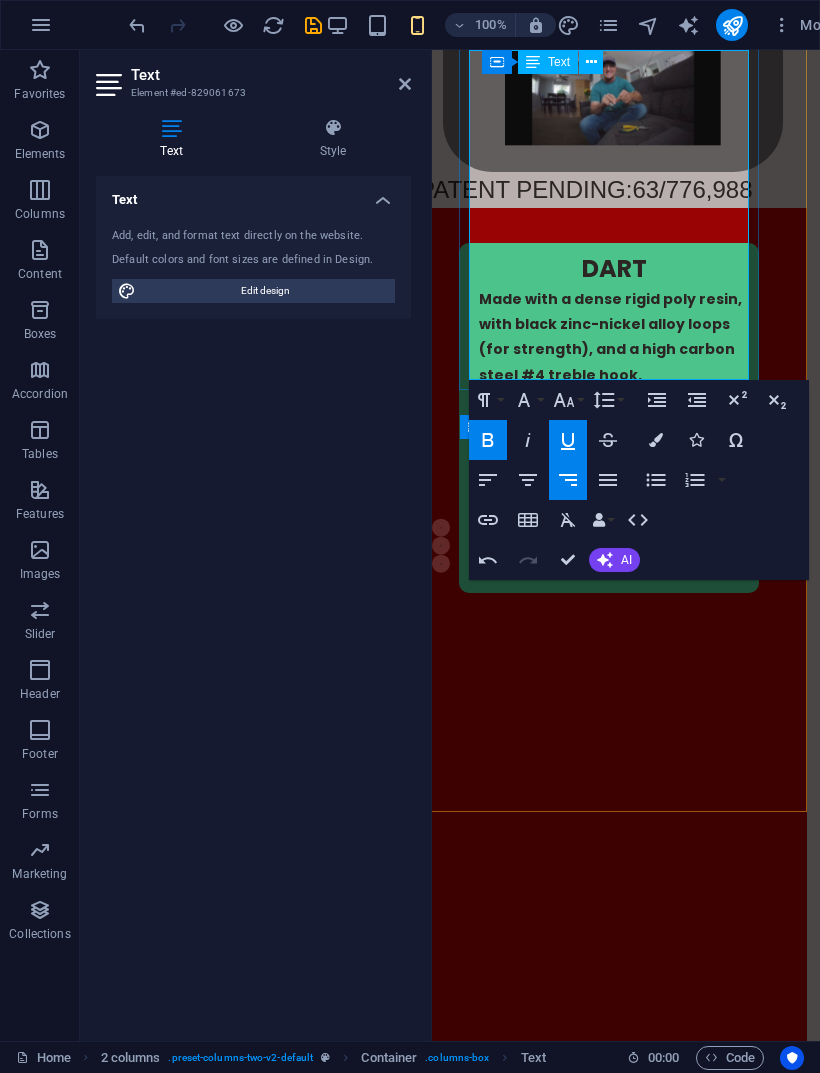 click 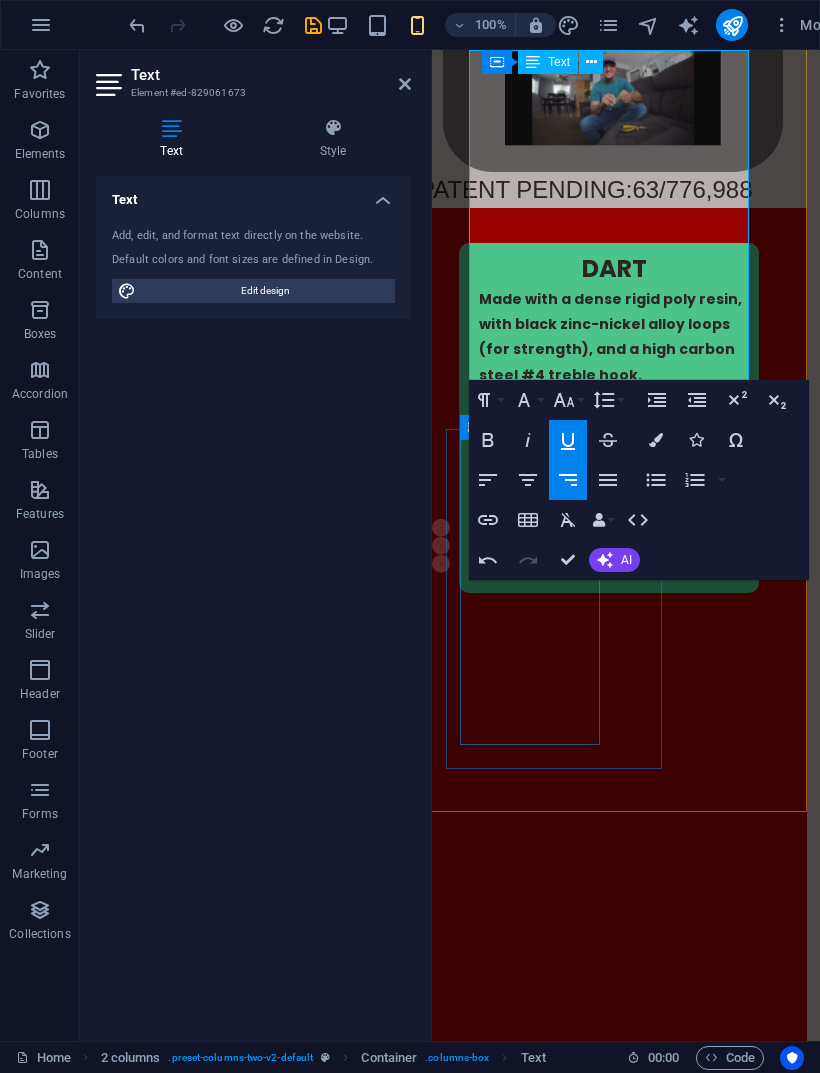 click 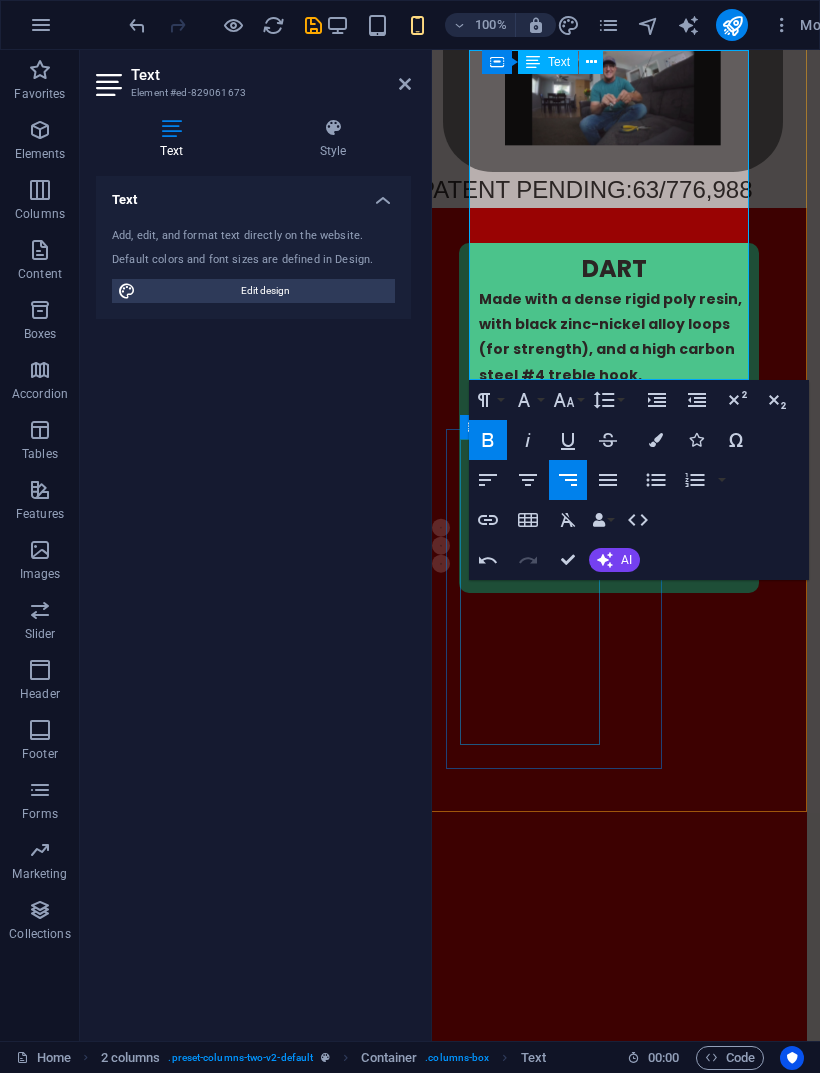 click 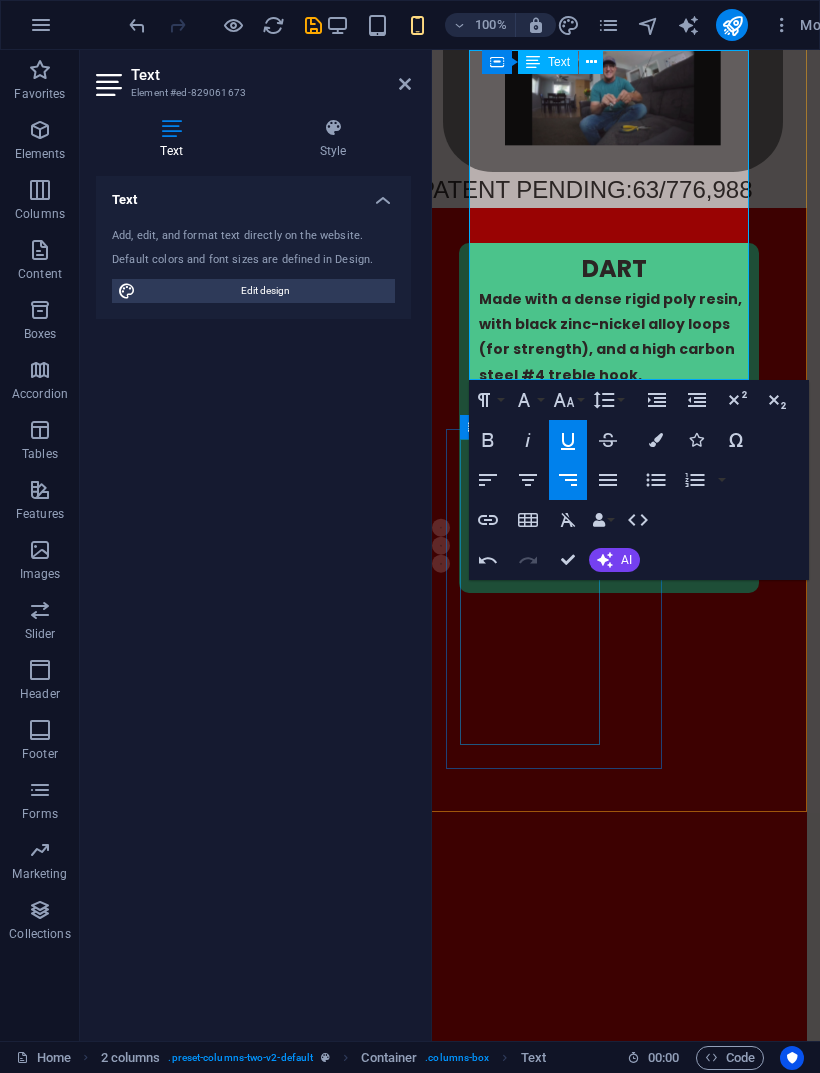 click on "Bold" at bounding box center (488, 440) 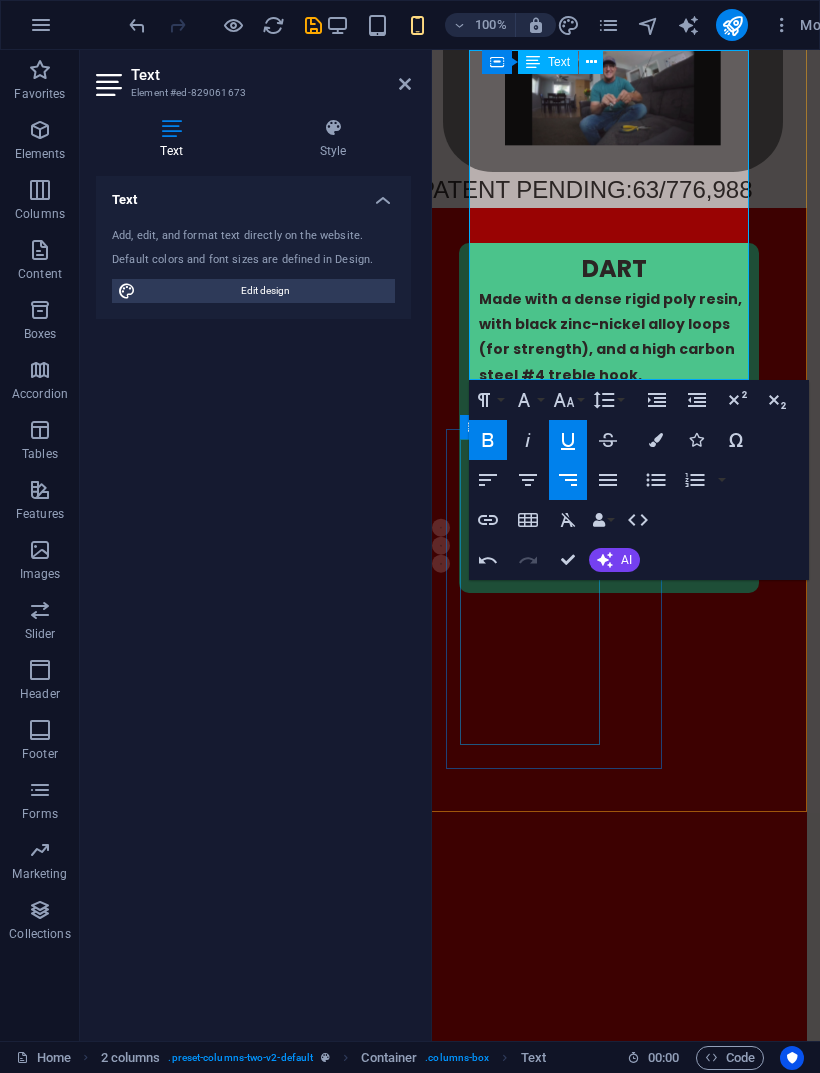 click on "Bold" at bounding box center (488, 440) 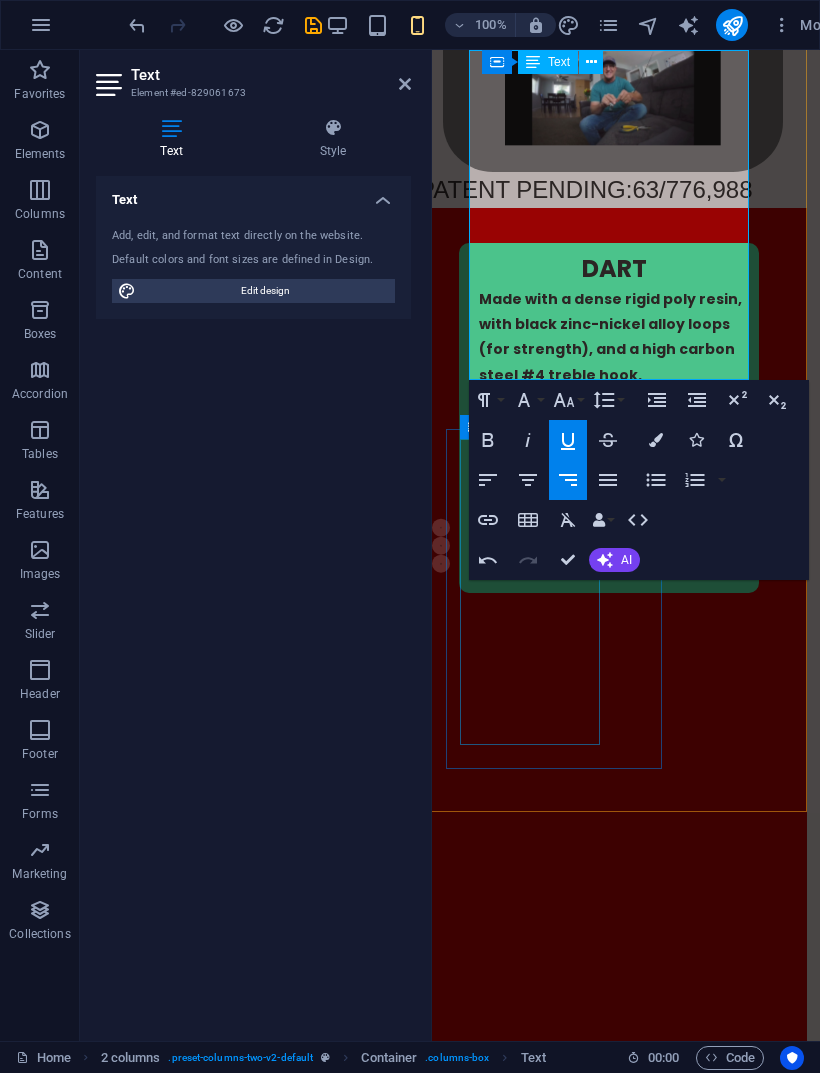 click on "Bold" at bounding box center [488, 440] 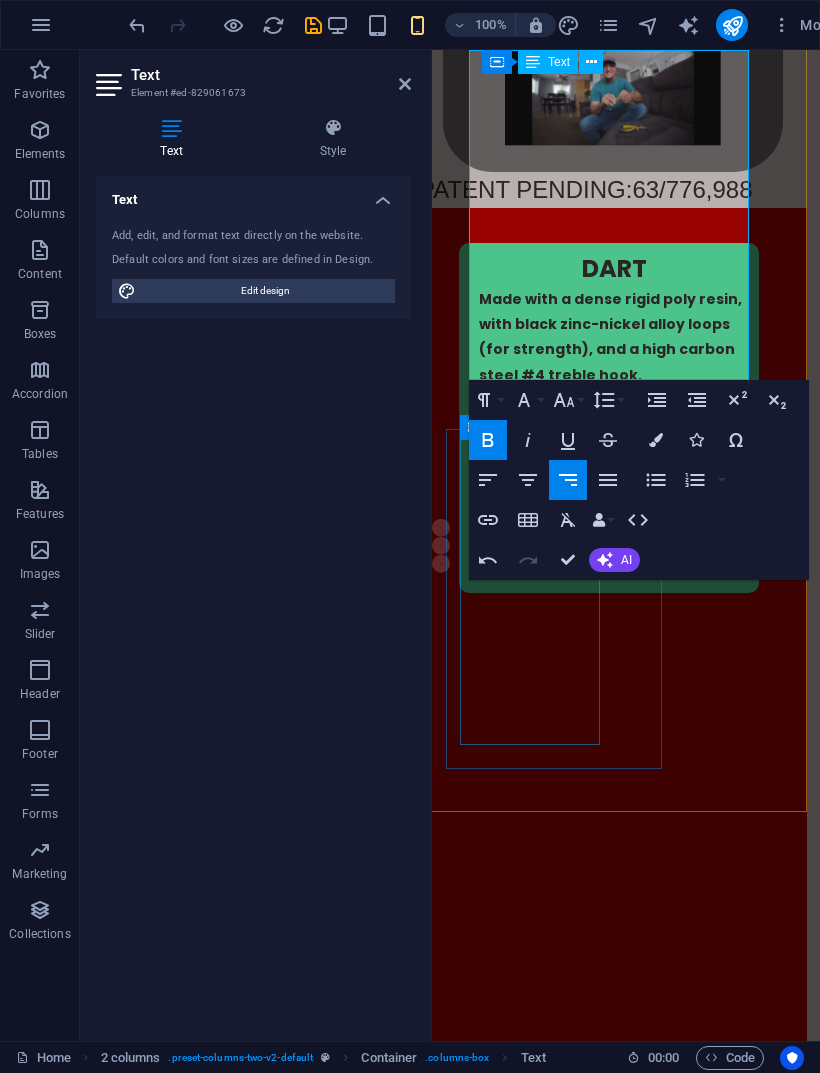 click on "!" at bounding box center (747, 1358) 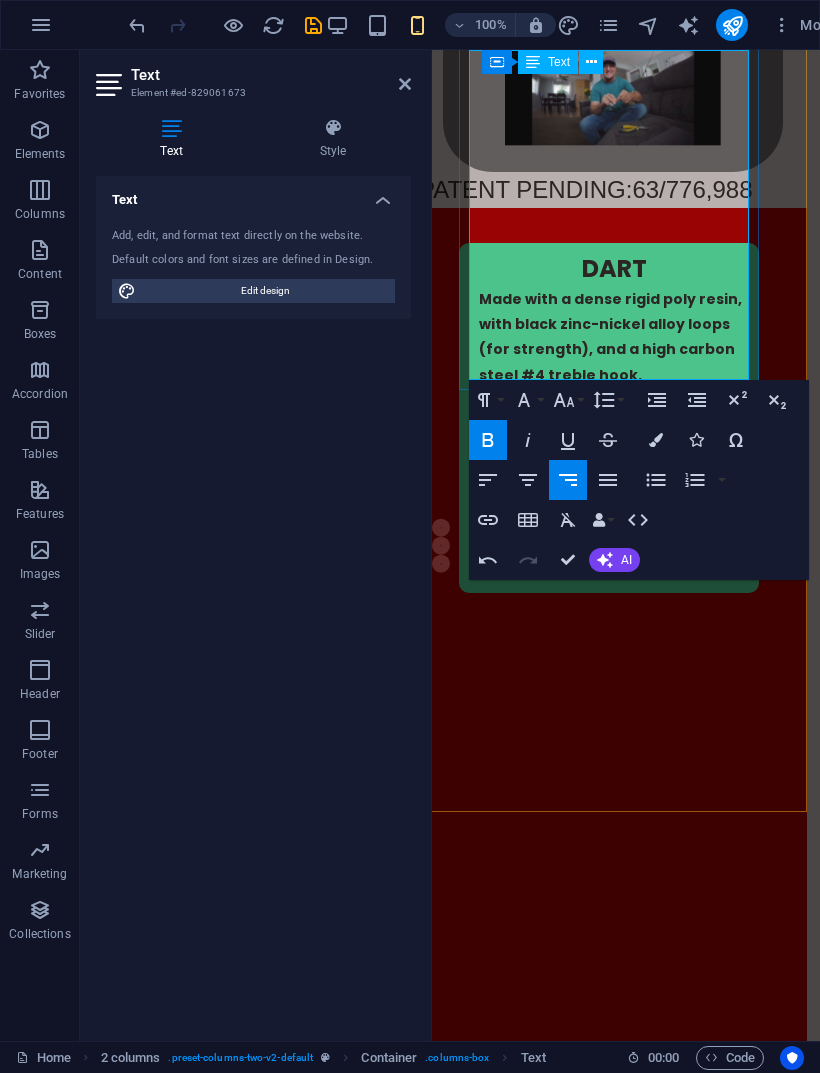 click on "BUY HERE" at bounding box center [714, 1358] 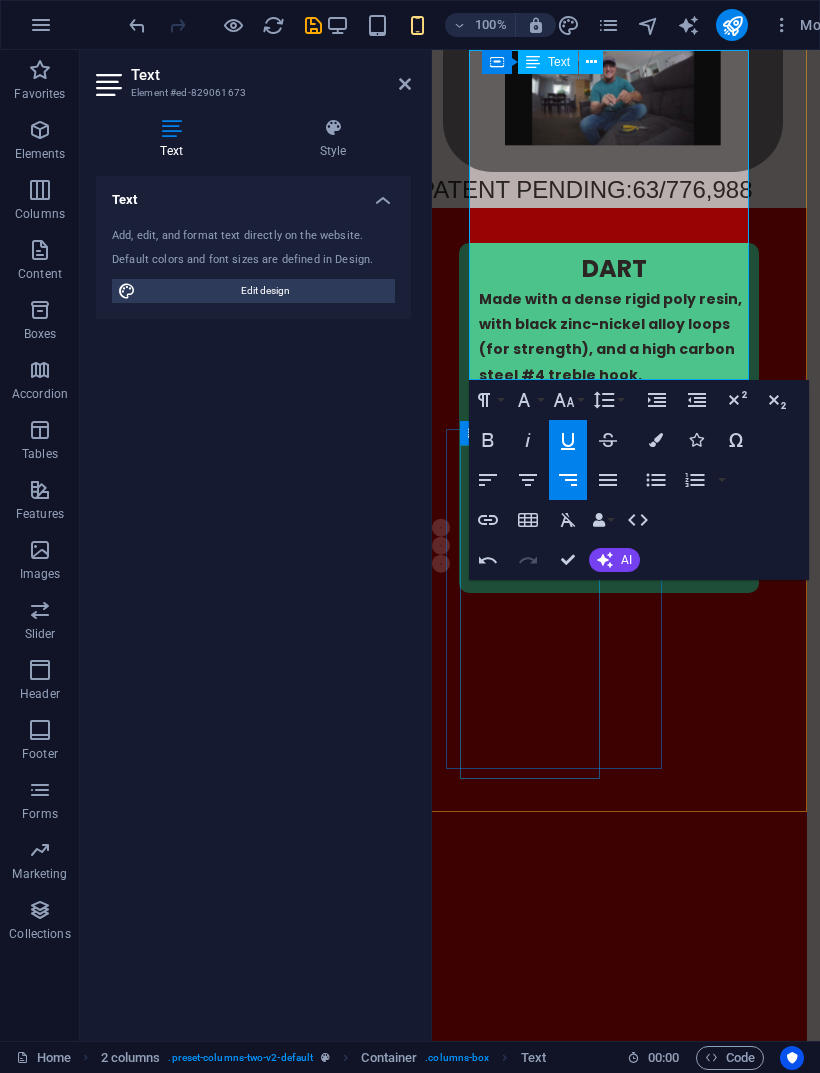 click 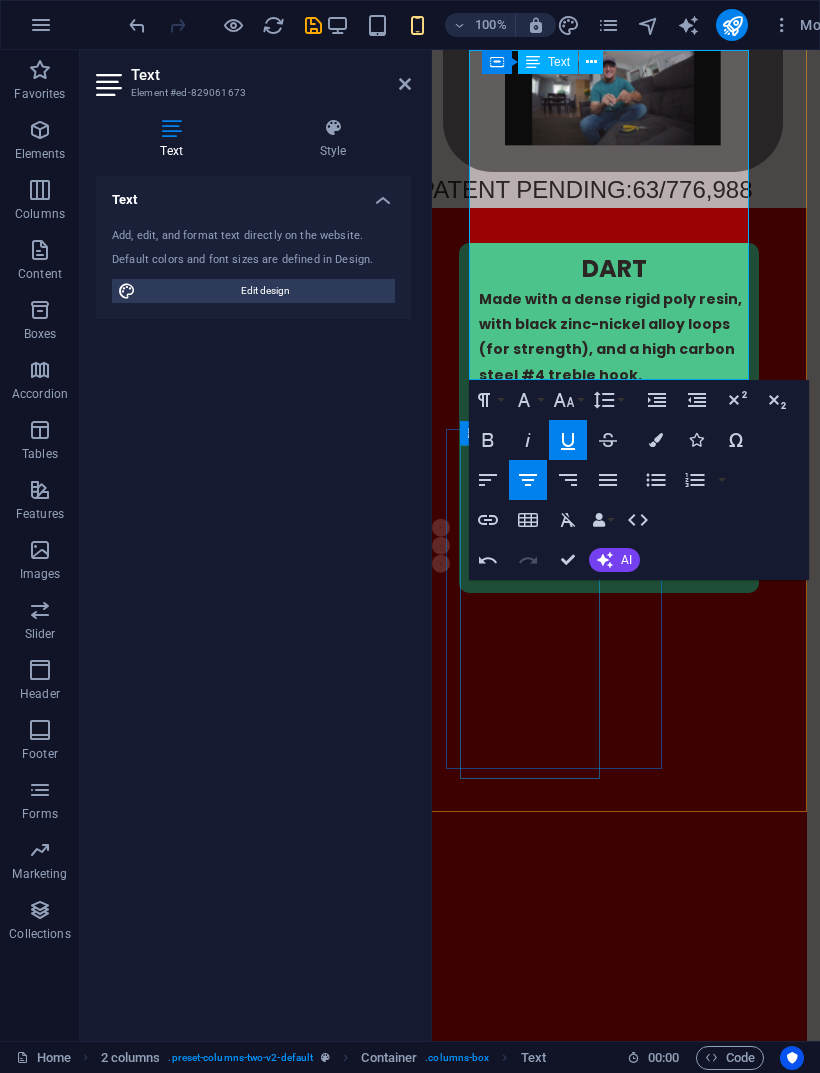 click 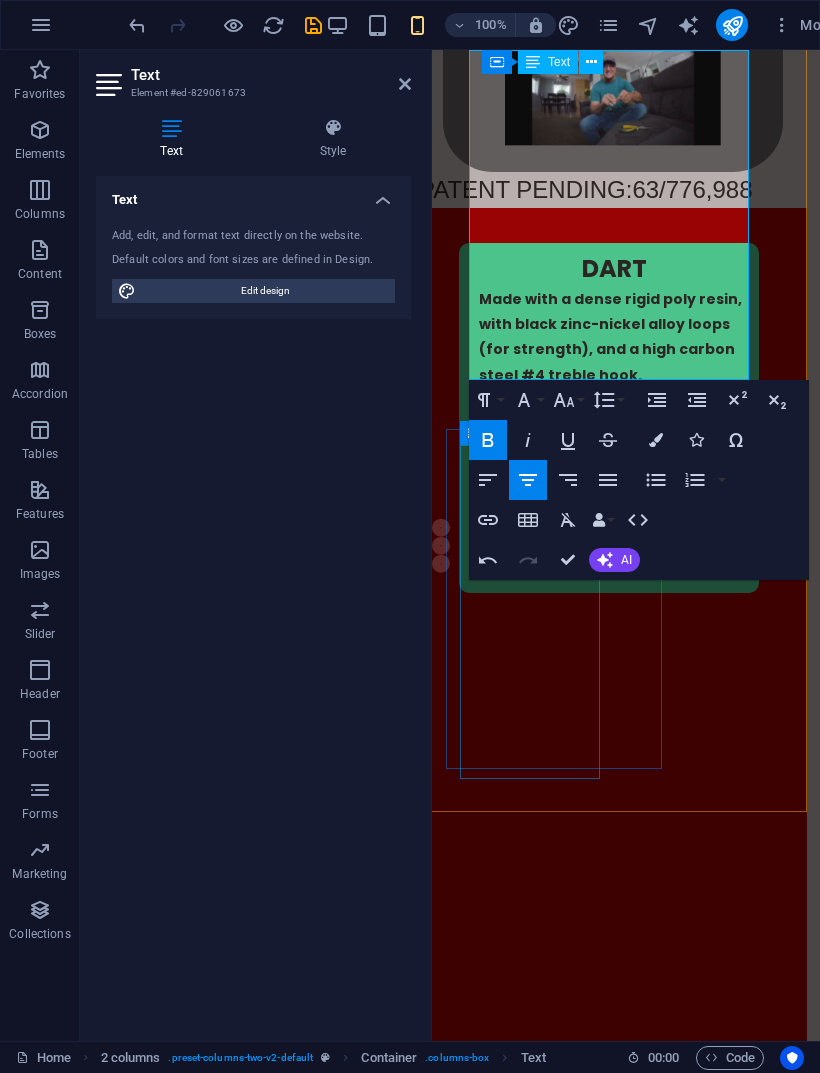 click 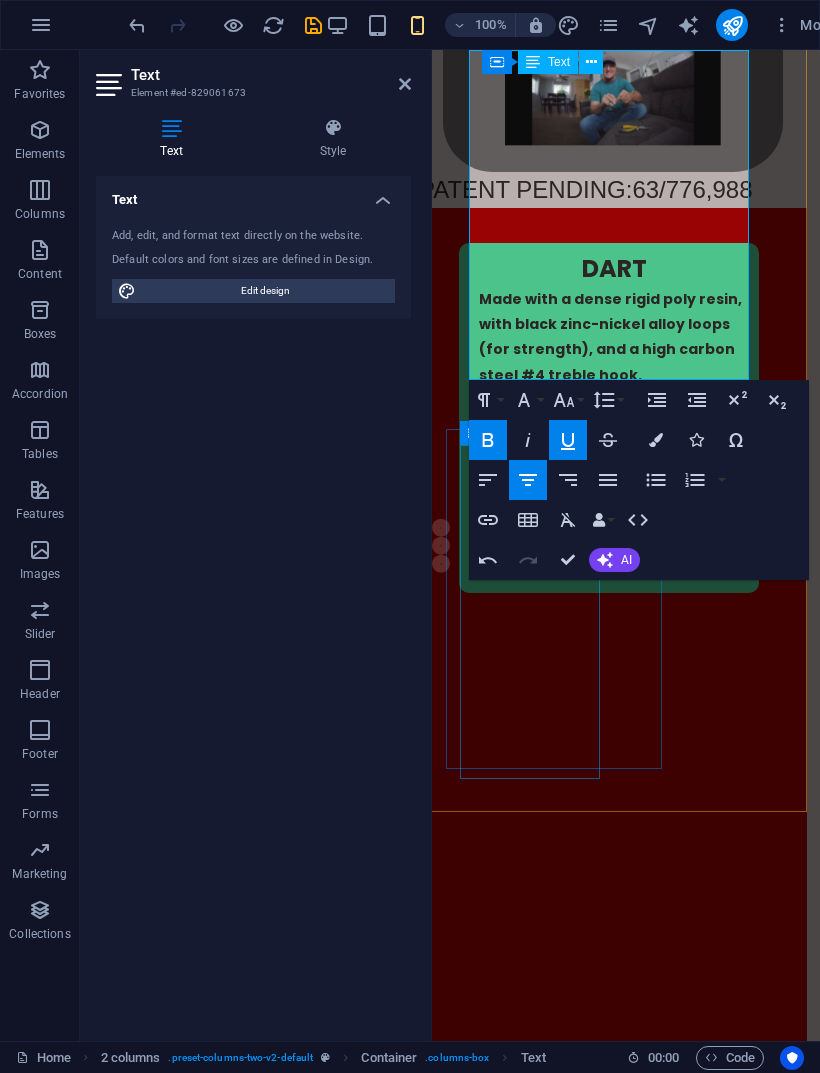 click at bounding box center [656, 440] 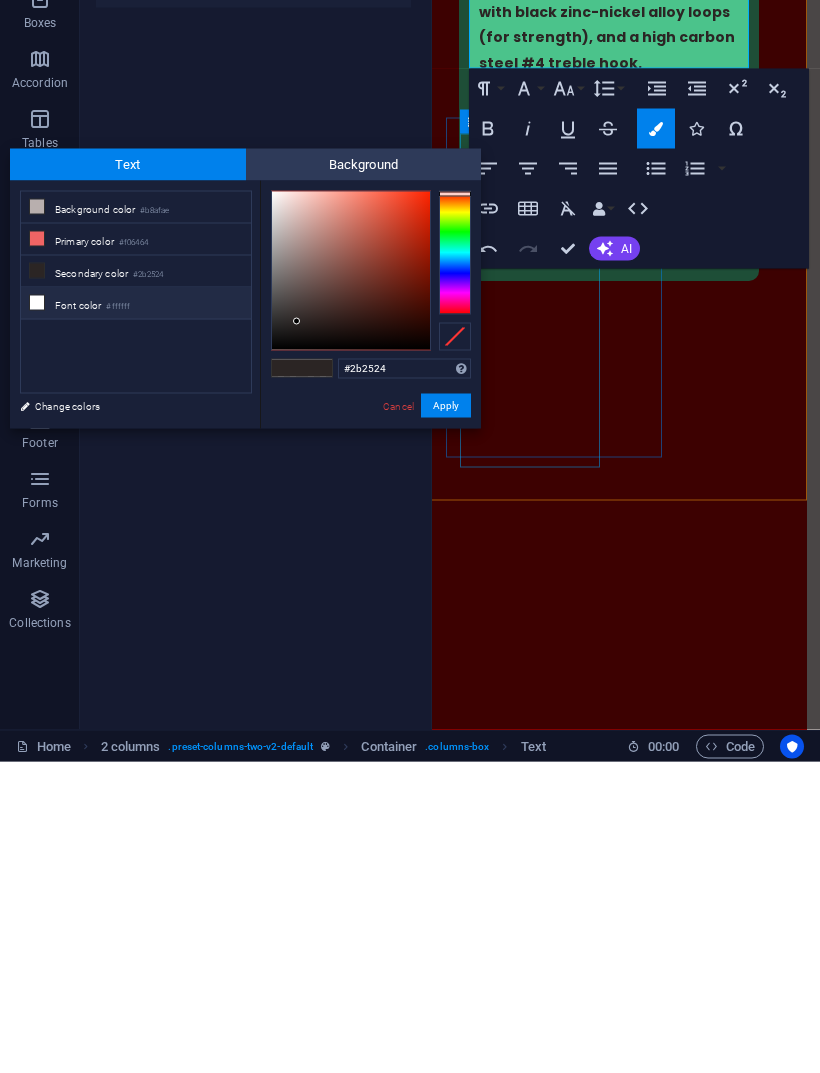 click on "Font color
#ffffff" at bounding box center (136, 615) 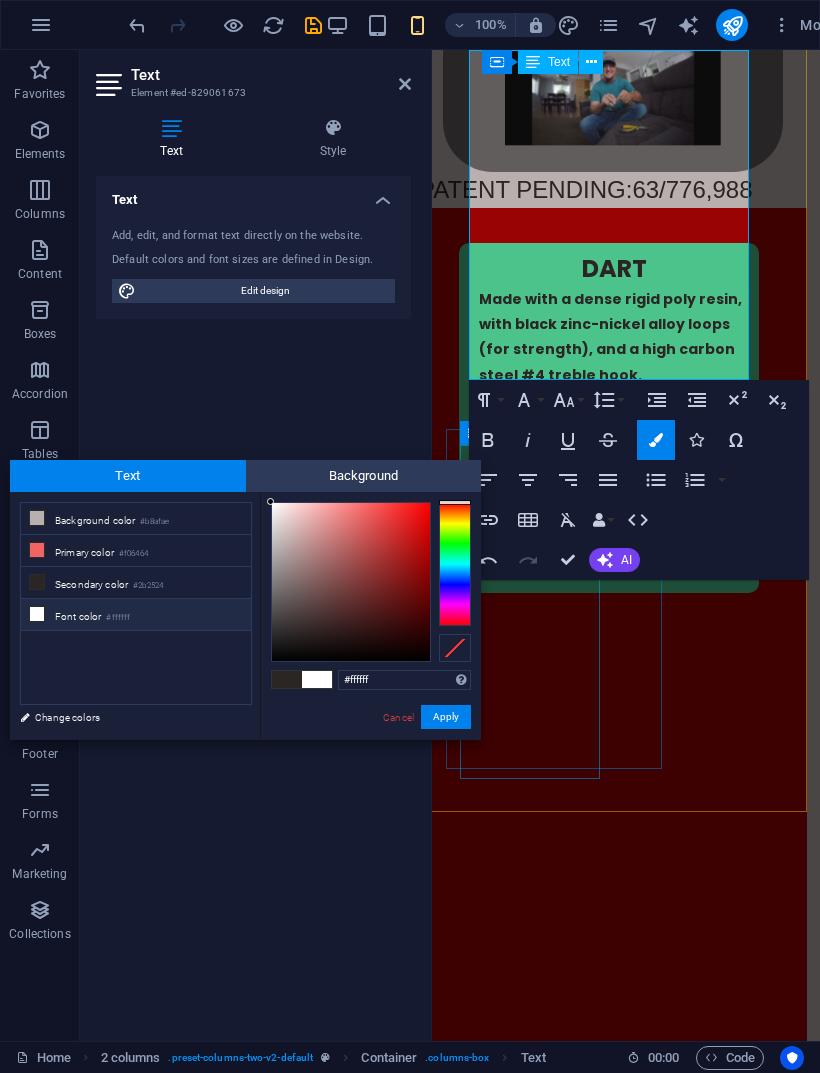 click on "Apply" at bounding box center (446, 717) 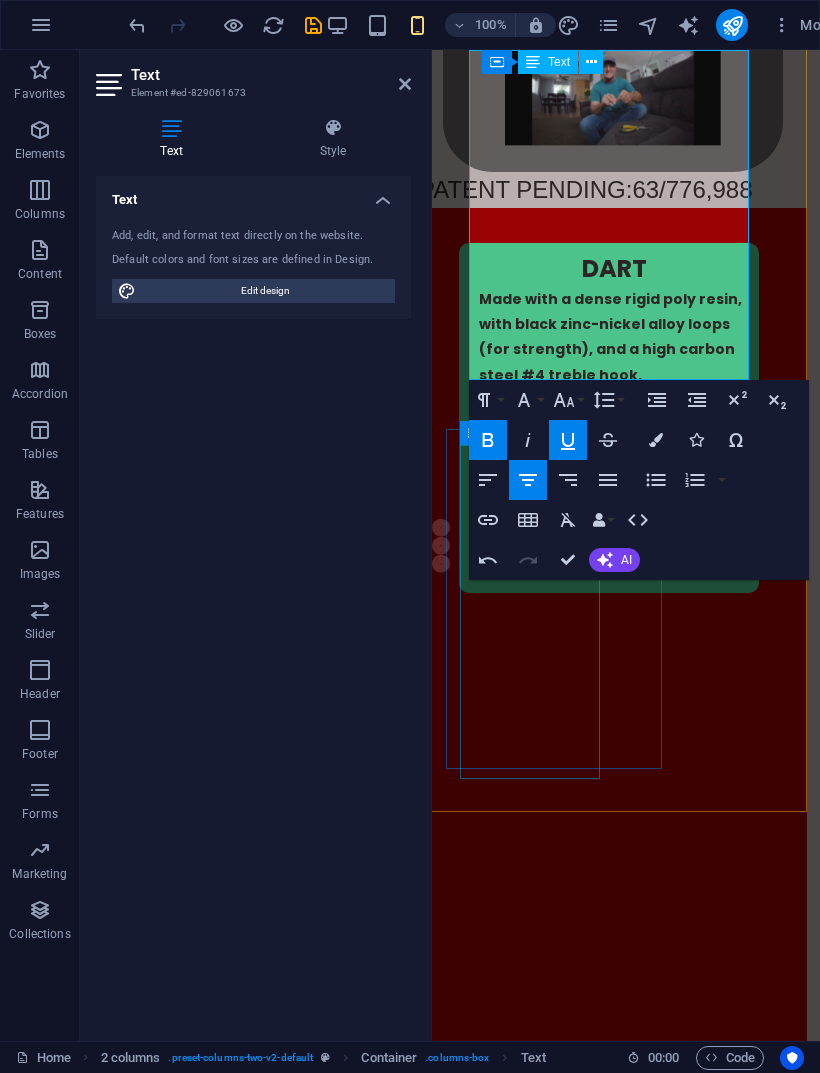 click 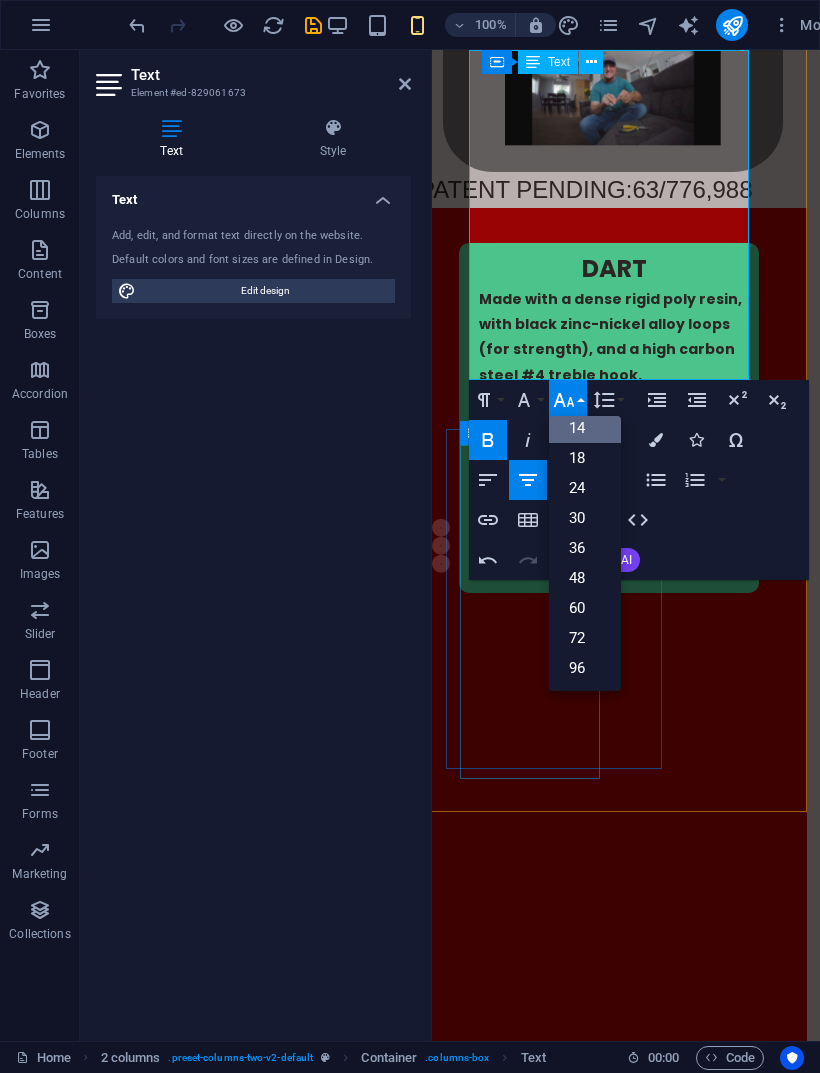 scroll, scrollTop: 161, scrollLeft: 0, axis: vertical 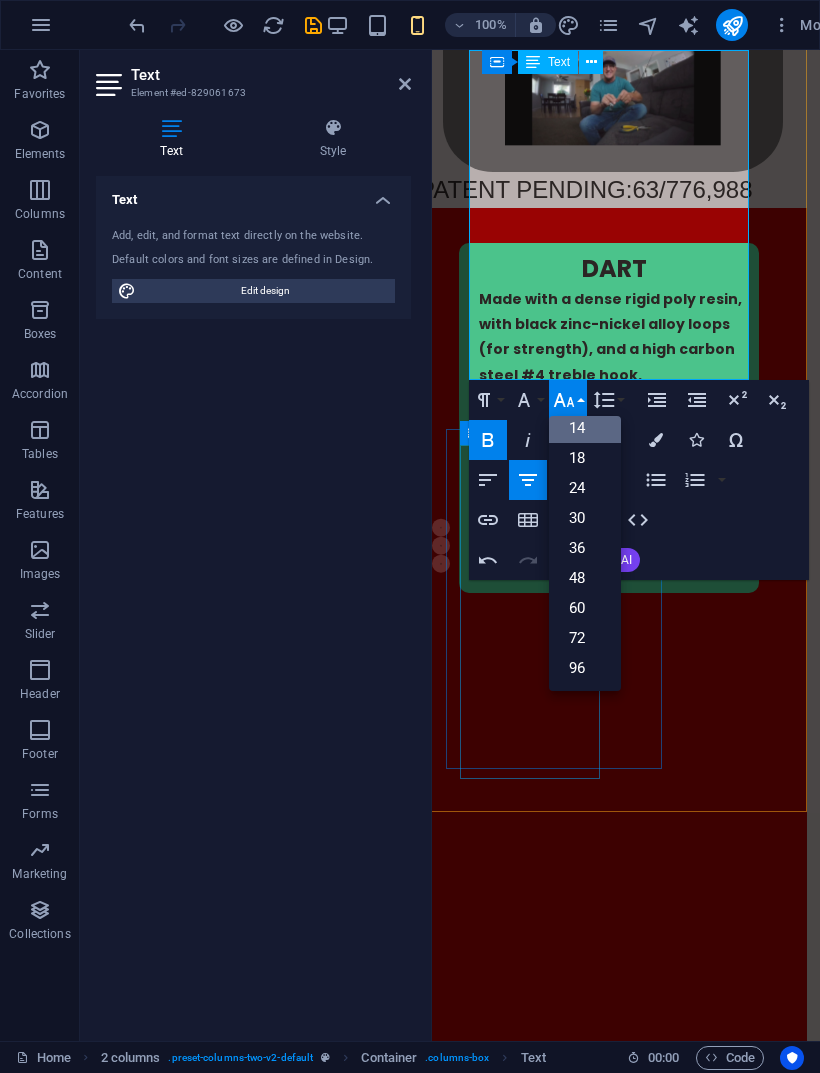 click on "18" at bounding box center [585, 458] 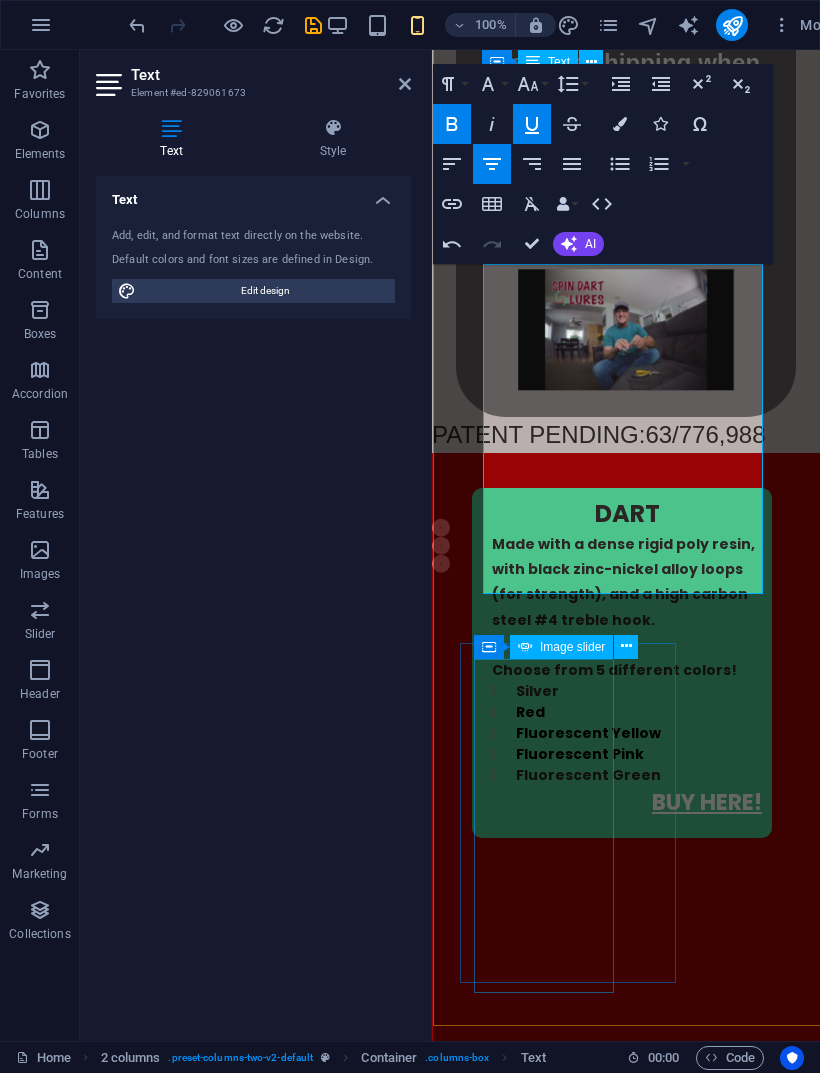 scroll, scrollTop: 1956, scrollLeft: -1, axis: both 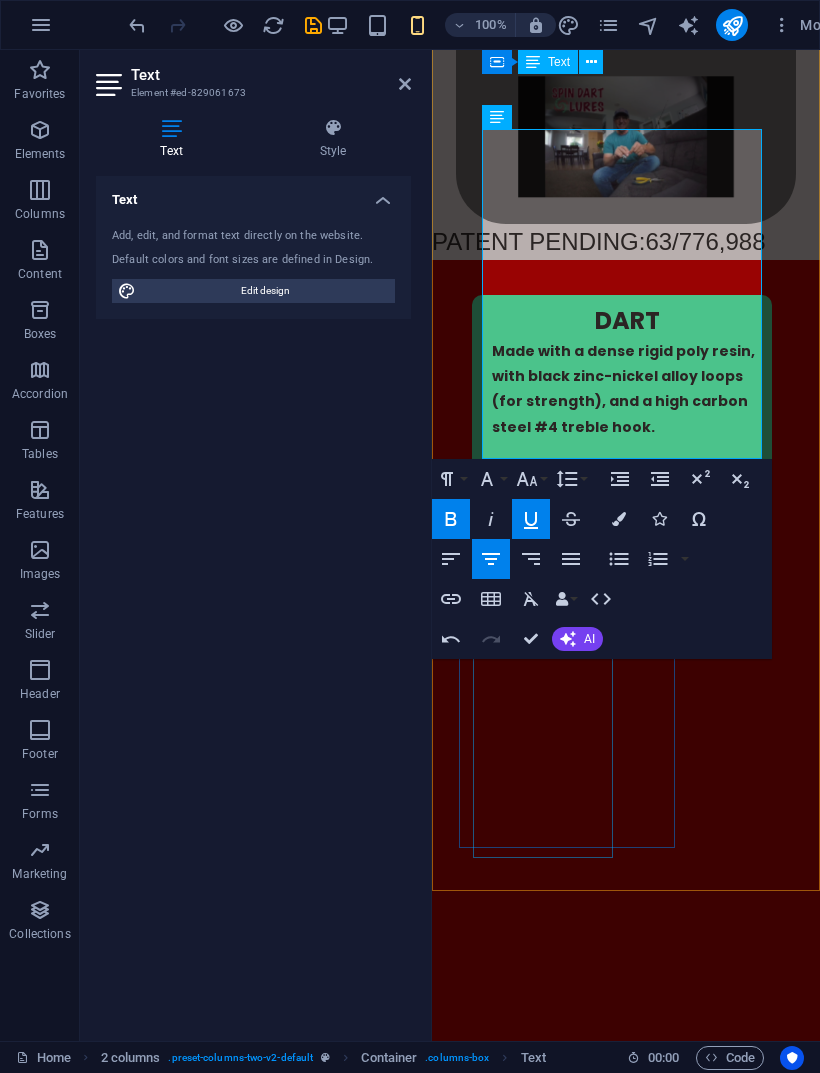 click on "Paragraph Format Normal Heading 1 Heading 2 Heading 3 Heading 4 Heading 5 Heading 6 Code Font Family Arial Georgia Impact Tahoma Times New Roman Verdana Poppins Font Size 8 9 10 11 12 14 18 24 30 36 48 60 72 96 Line Height Default Single 1.15 1.5 Double Increase Indent Decrease Indent Superscript Subscript Bold Italic Underline Strikethrough Colors Icons Special Characters Align Left Align Center Align Right Align Justify Unordered List   Default Circle Disc Square    Ordered List   Default Lower Alpha Lower Greek Lower Roman Upper Alpha Upper Roman    Insert Link Insert Table Clear Formatting Data Bindings Company First name Last name Street ZIP code City Email Phone Mobile Fax Custom field 1 Custom field 2 Custom field 3 Custom field 4 Custom field 5 Custom field 6 HTML Undo Redo Confirm (⌘+⏎) AI Improve Make shorter Make longer Fix spelling & grammar Translate to English Generate text" at bounding box center (602, 559) 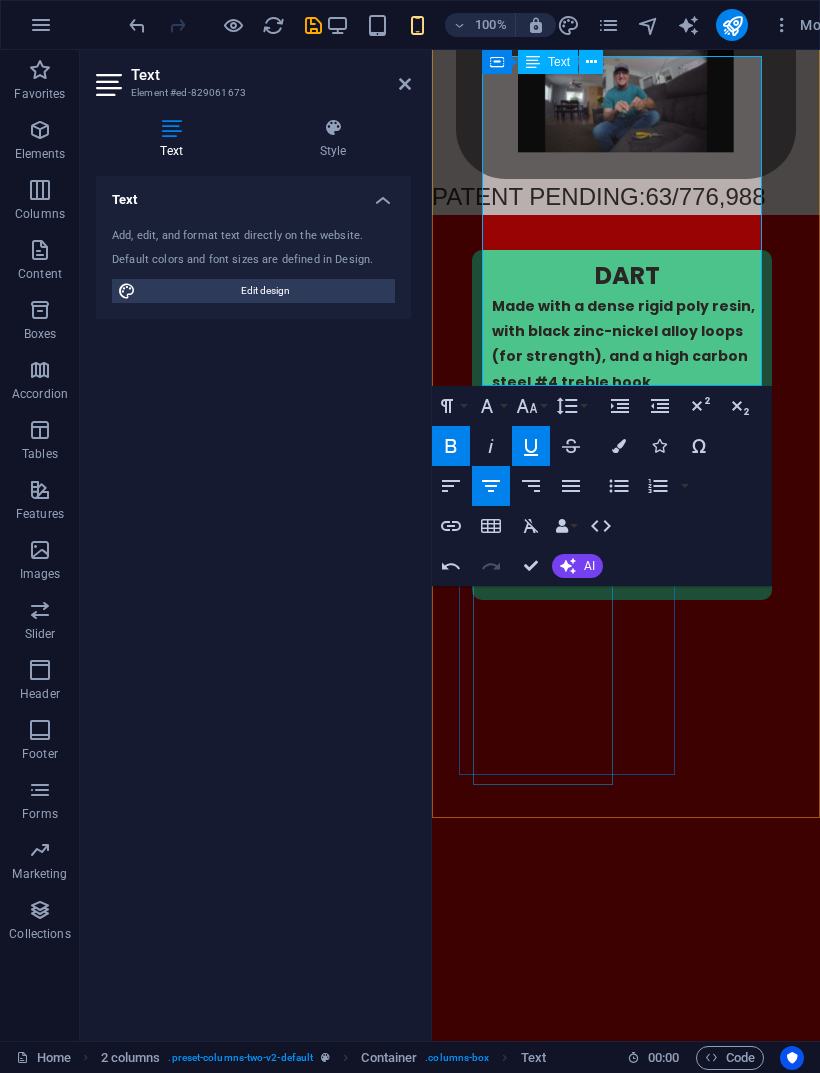 scroll, scrollTop: 2145, scrollLeft: 0, axis: vertical 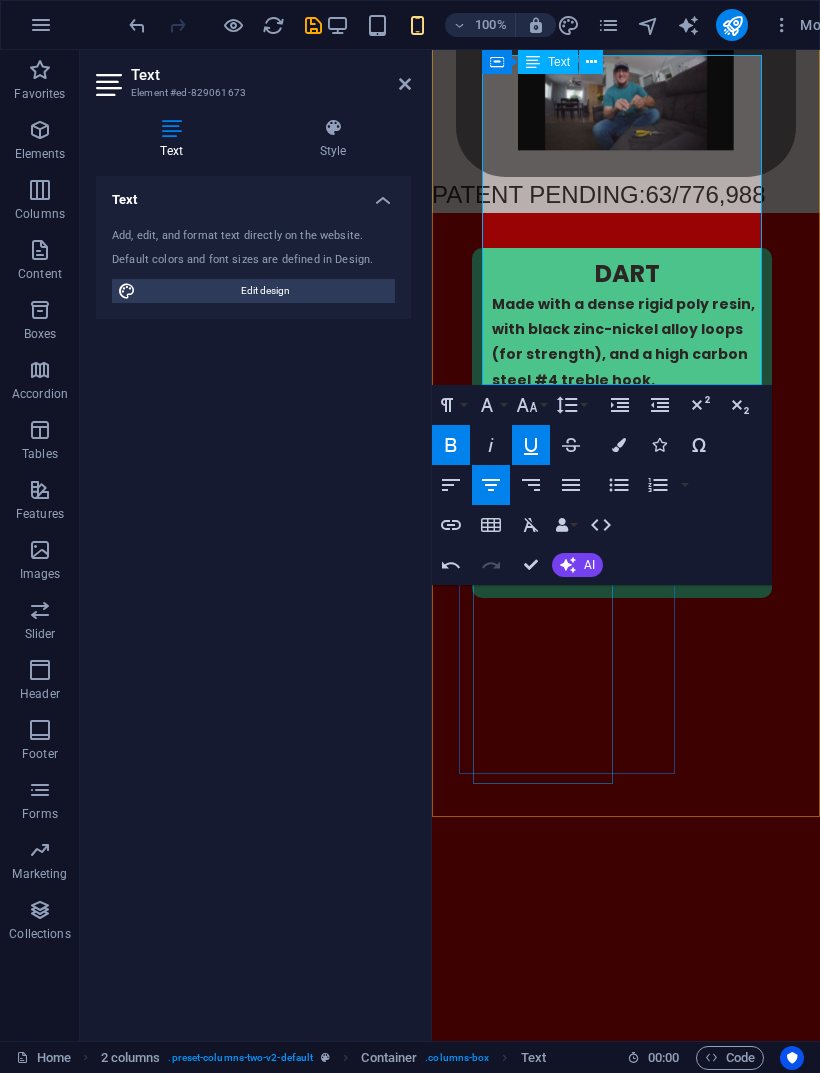 click 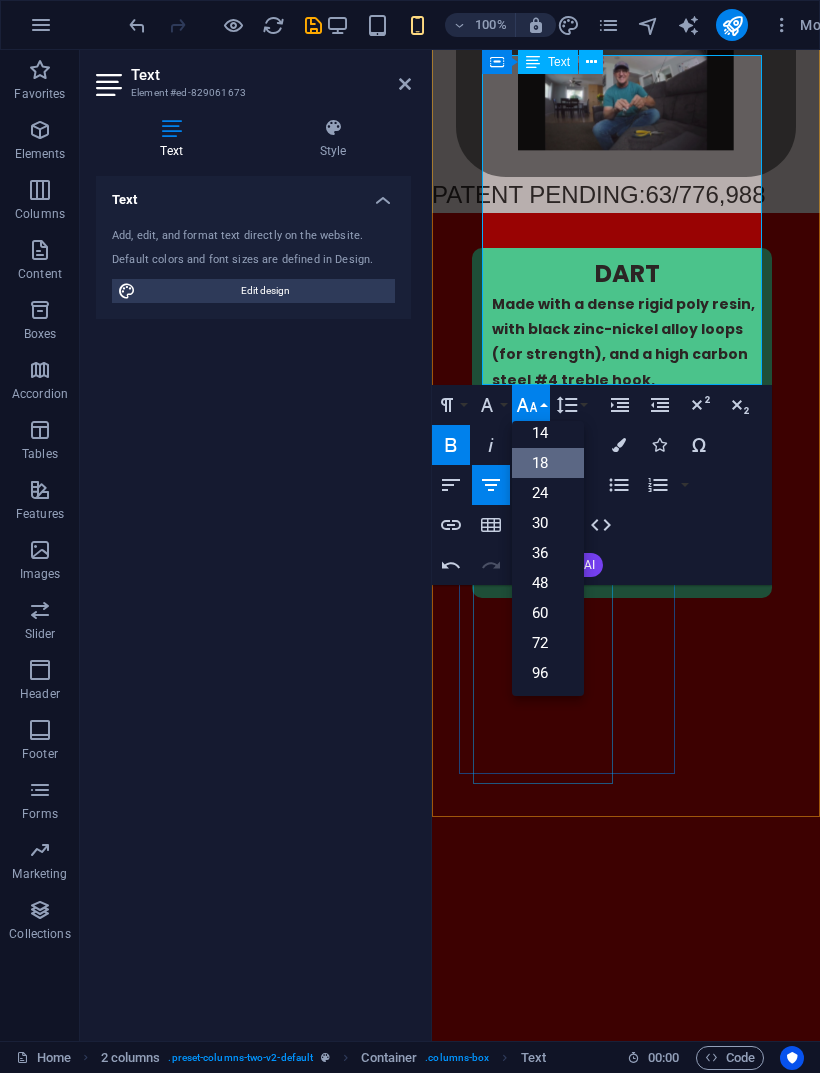 scroll, scrollTop: 161, scrollLeft: 0, axis: vertical 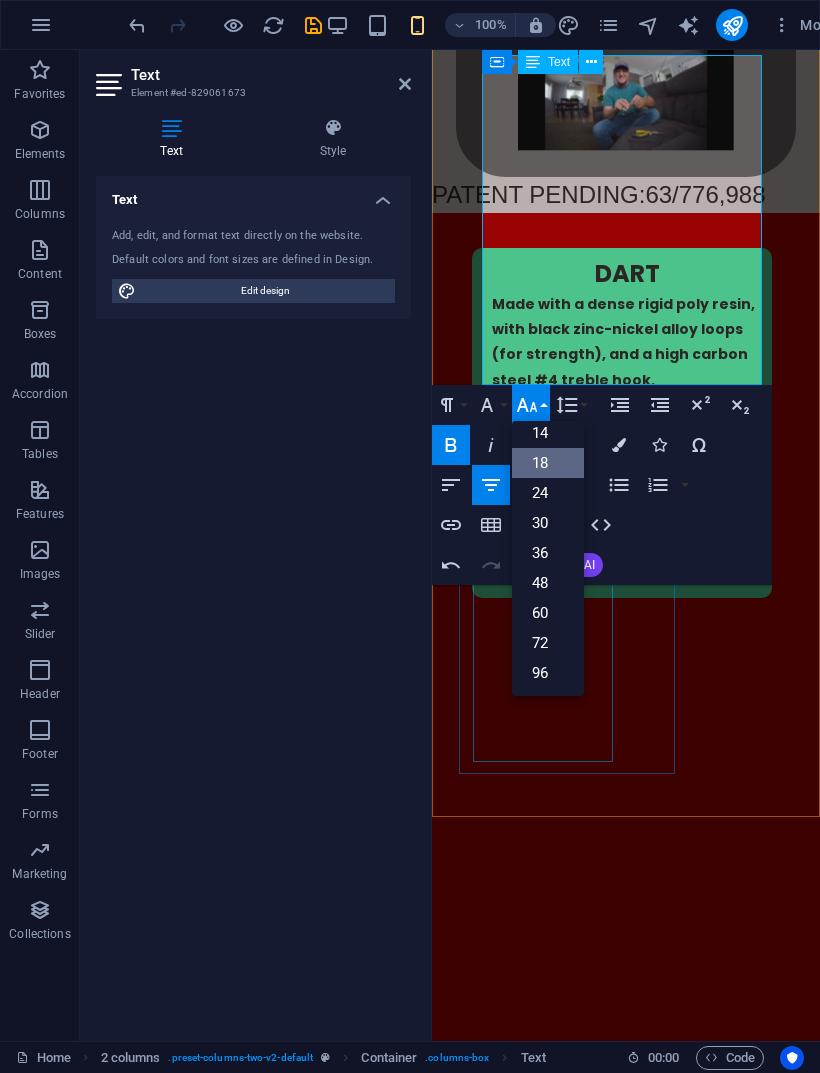 click on "24" at bounding box center [548, 493] 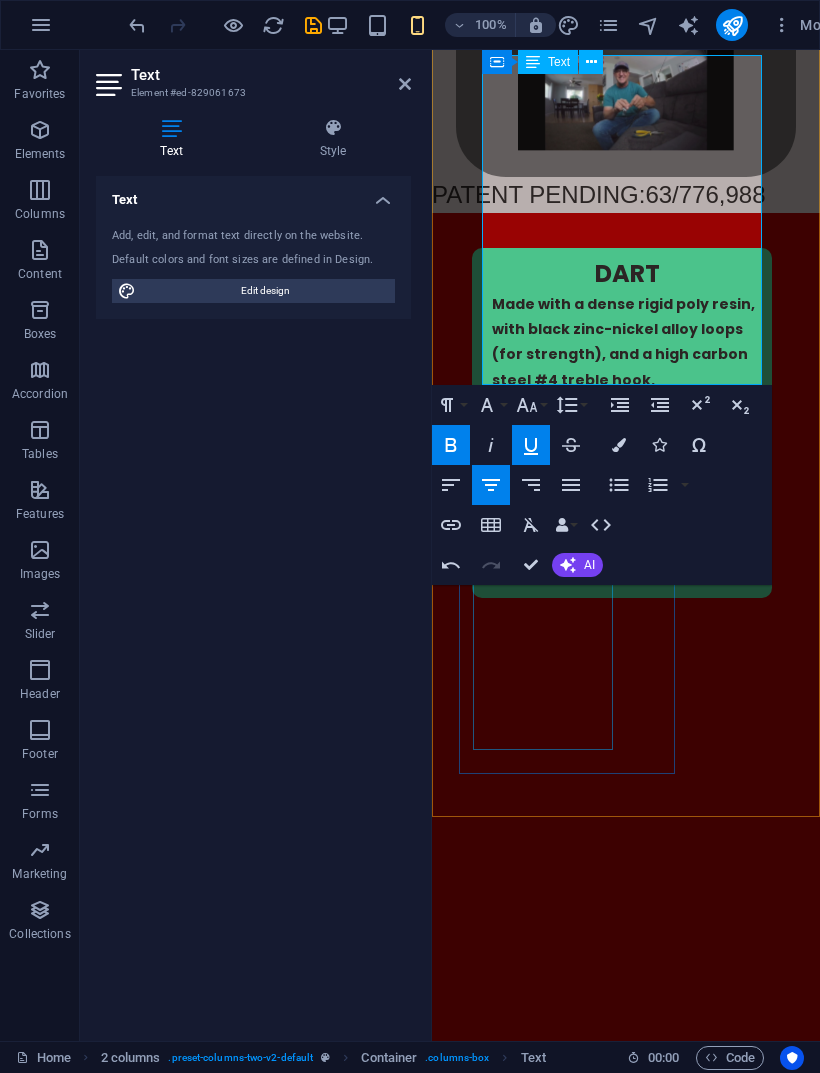 click 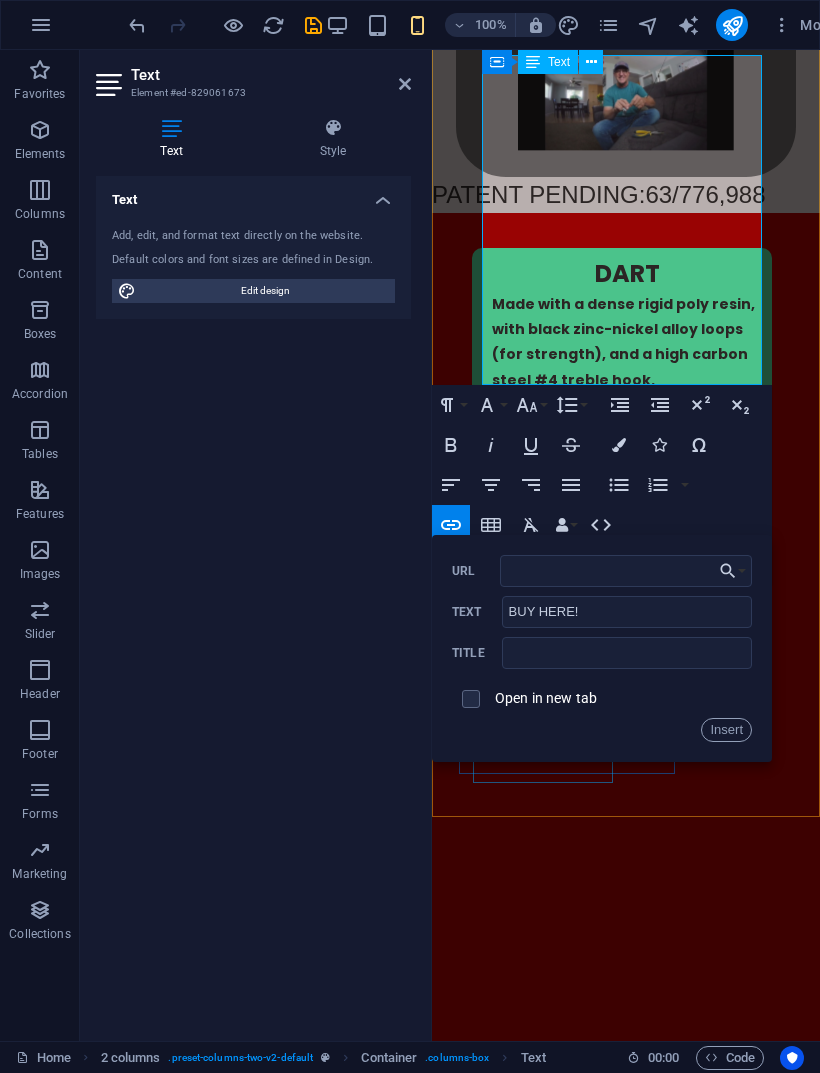 click on "URL" at bounding box center [626, 571] 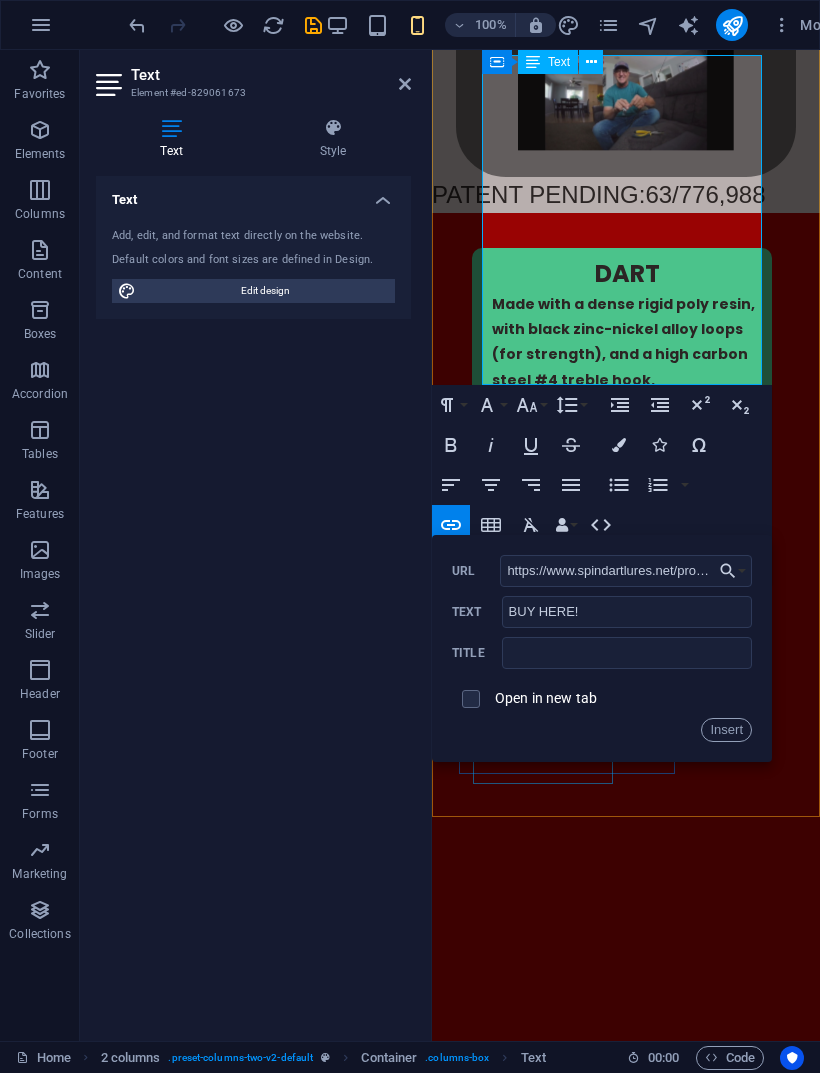 type on "https://www.spindartlures.net/product/butterfly/3?cp=true&sa=false&sbp=false&q=false&category_id=X6LJ2JXHPD4WIJ7HIN7P3JUA" 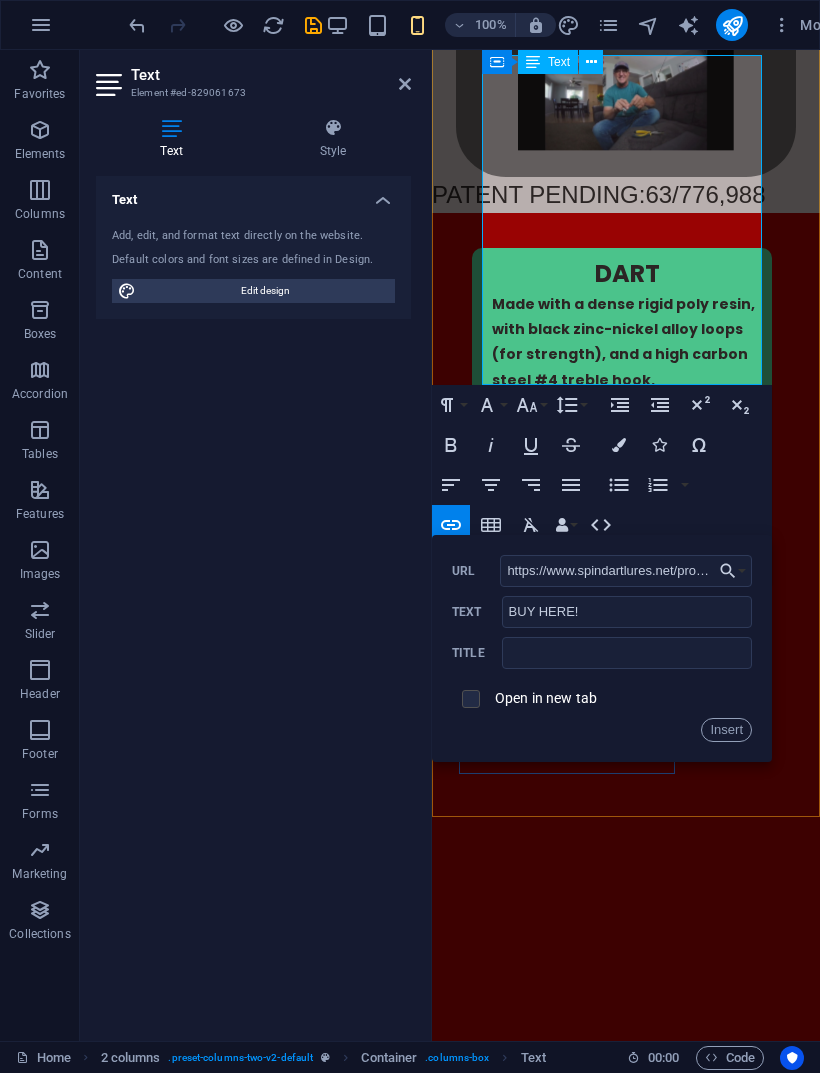 click at bounding box center [468, 696] 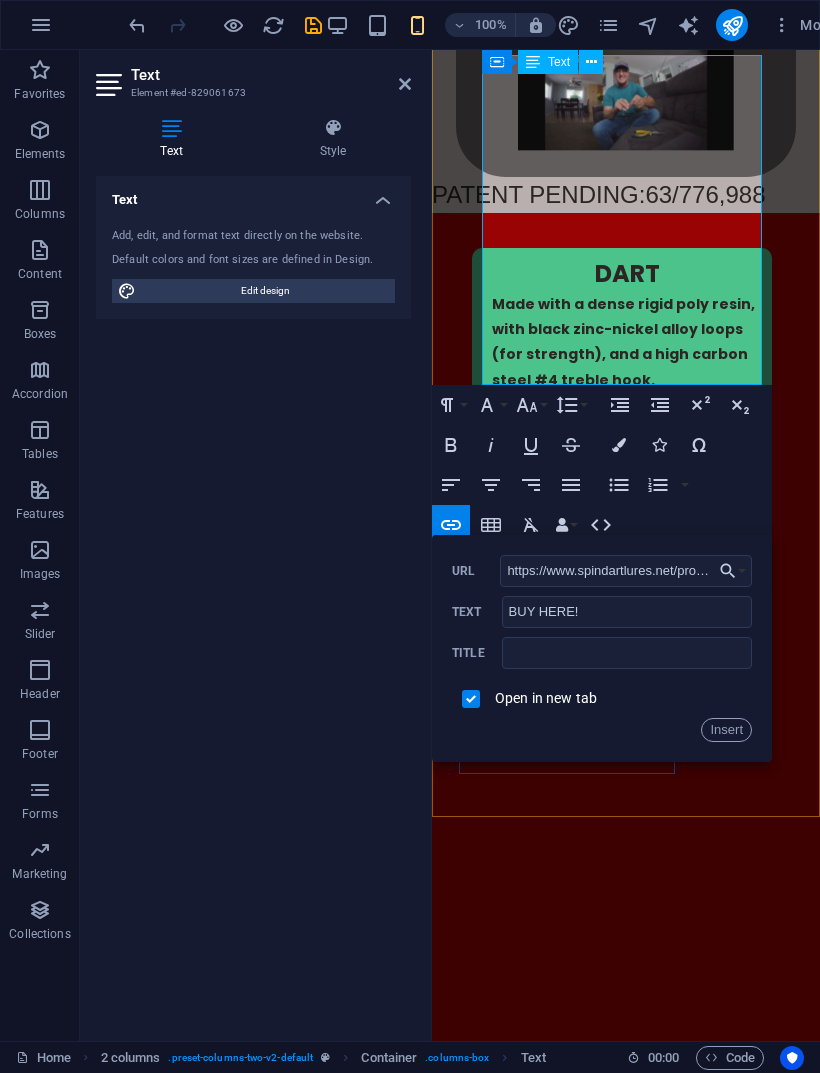 click on "Insert" at bounding box center (726, 730) 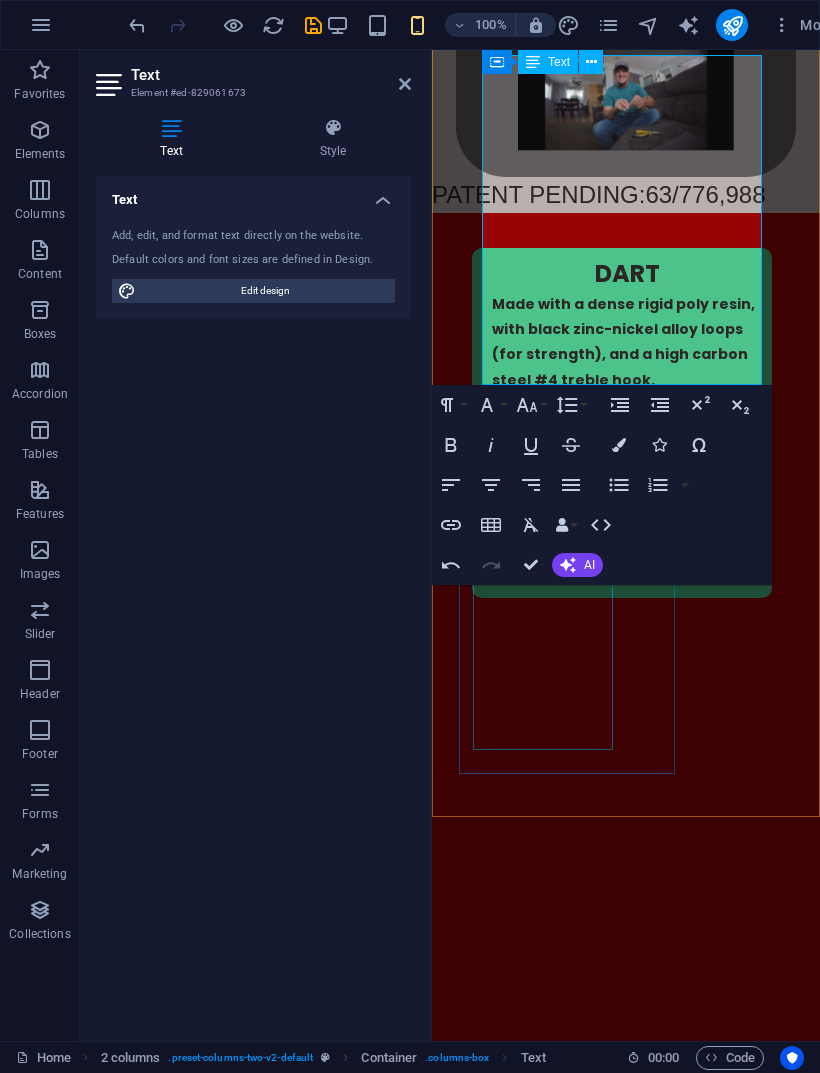 click on "​​ BUY HERE !" at bounding box center [627, 1371] 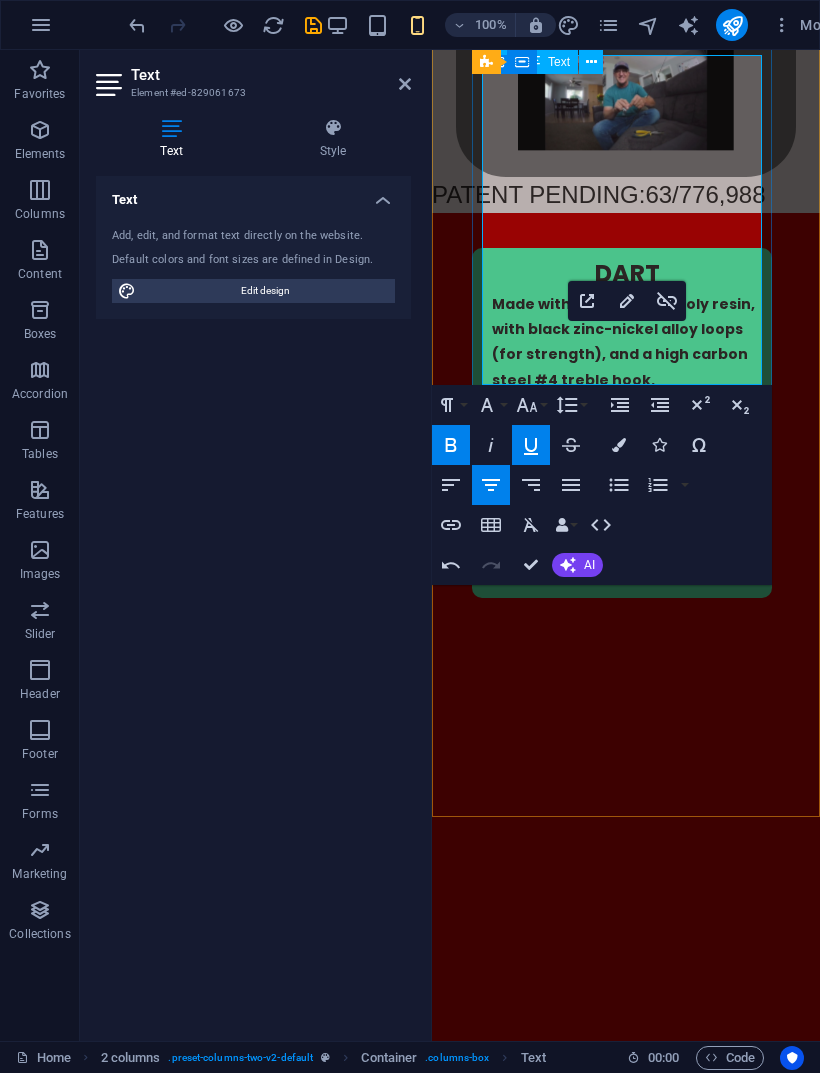 click on "​​ BUY HERE !" at bounding box center [627, 1371] 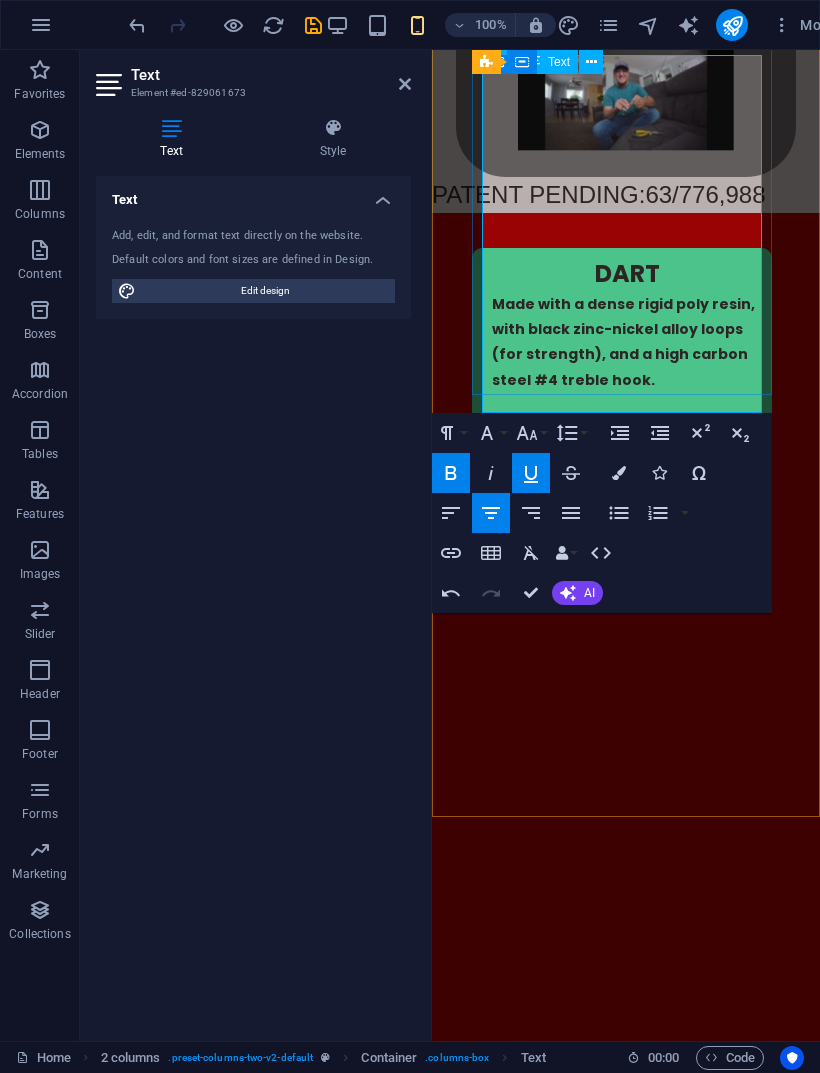 click on "BUY HERE !" at bounding box center (627, 1389) 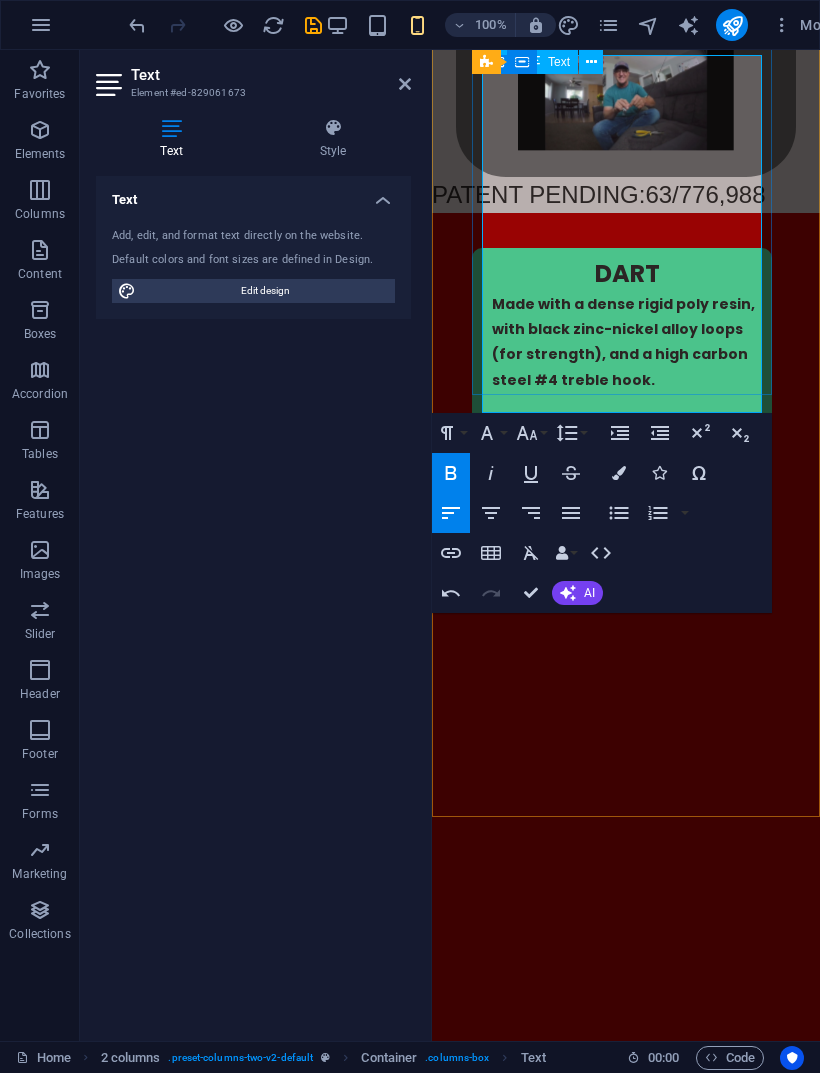 click on "BUY HERE !" at bounding box center (627, 1389) 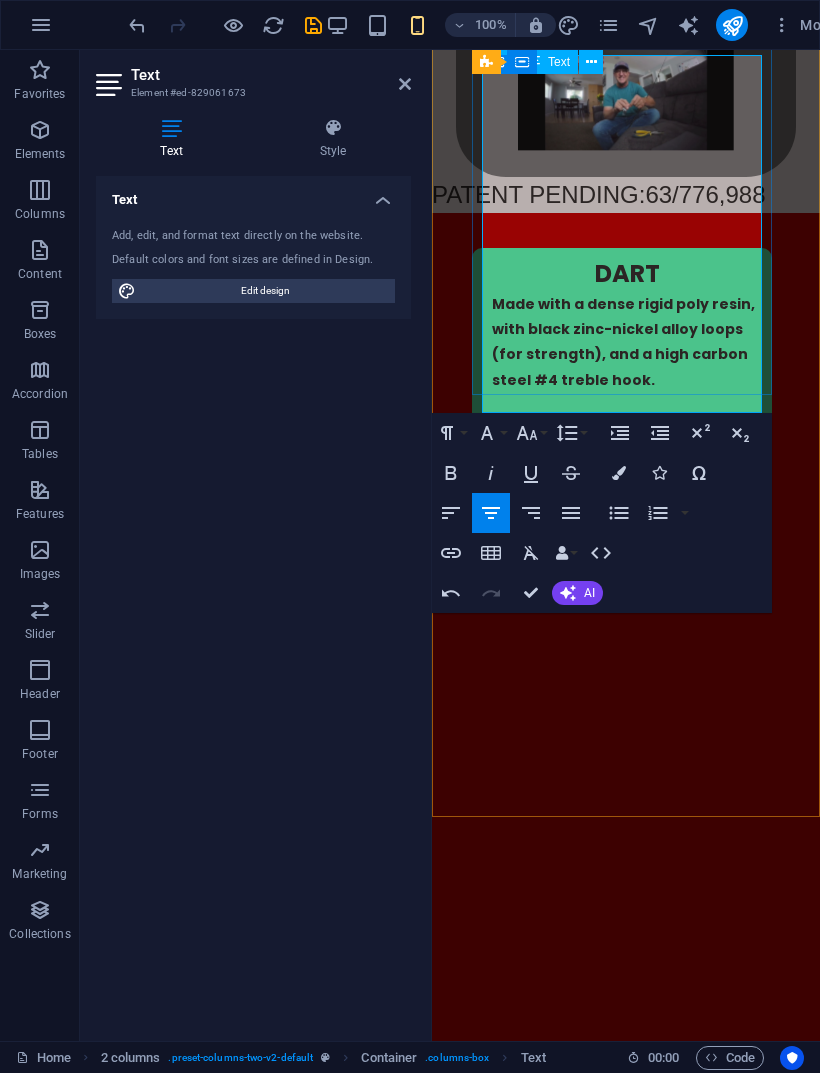 click on "BUY HERE !" at bounding box center (627, 1389) 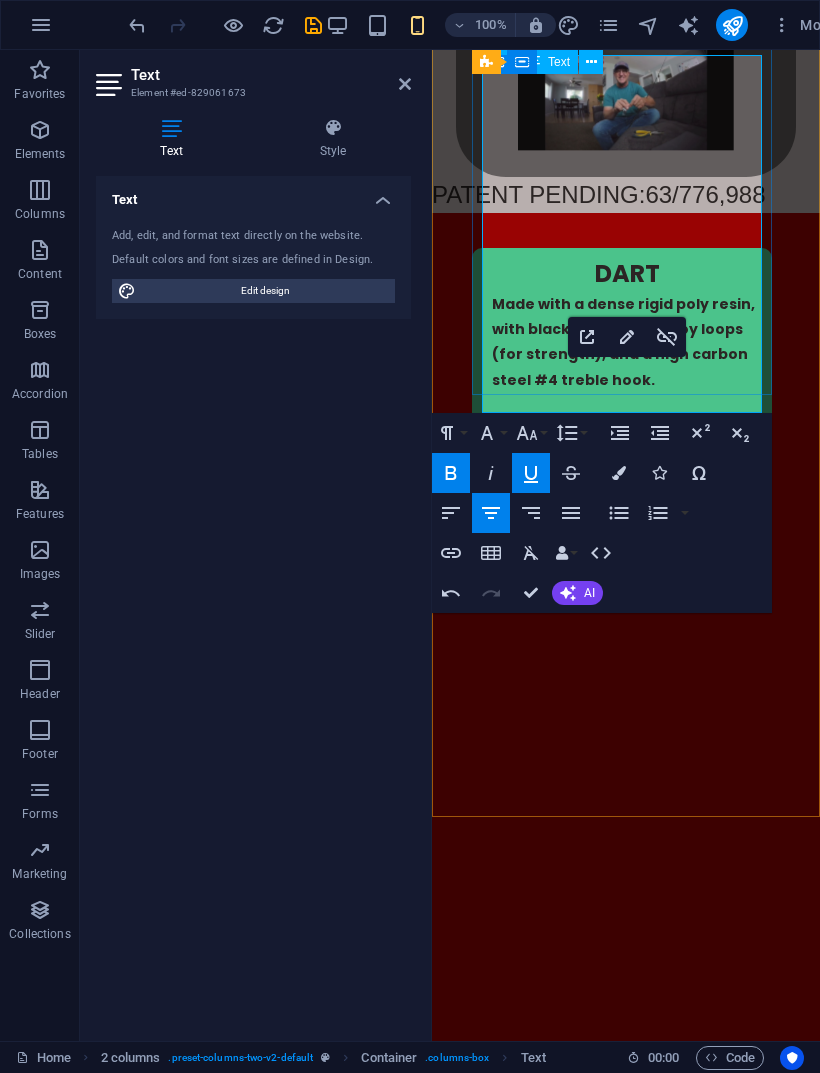 click on "BUY HERE !" at bounding box center (627, 1389) 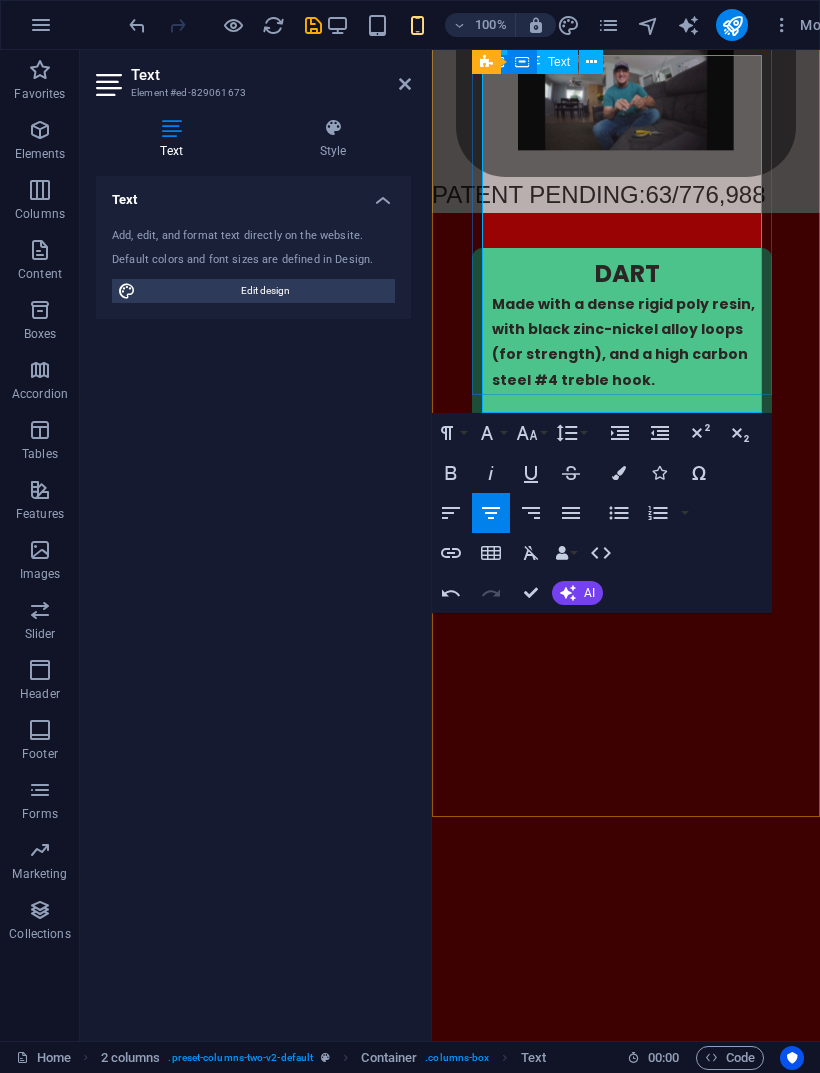 click on "BUY HERE !" at bounding box center [627, 1389] 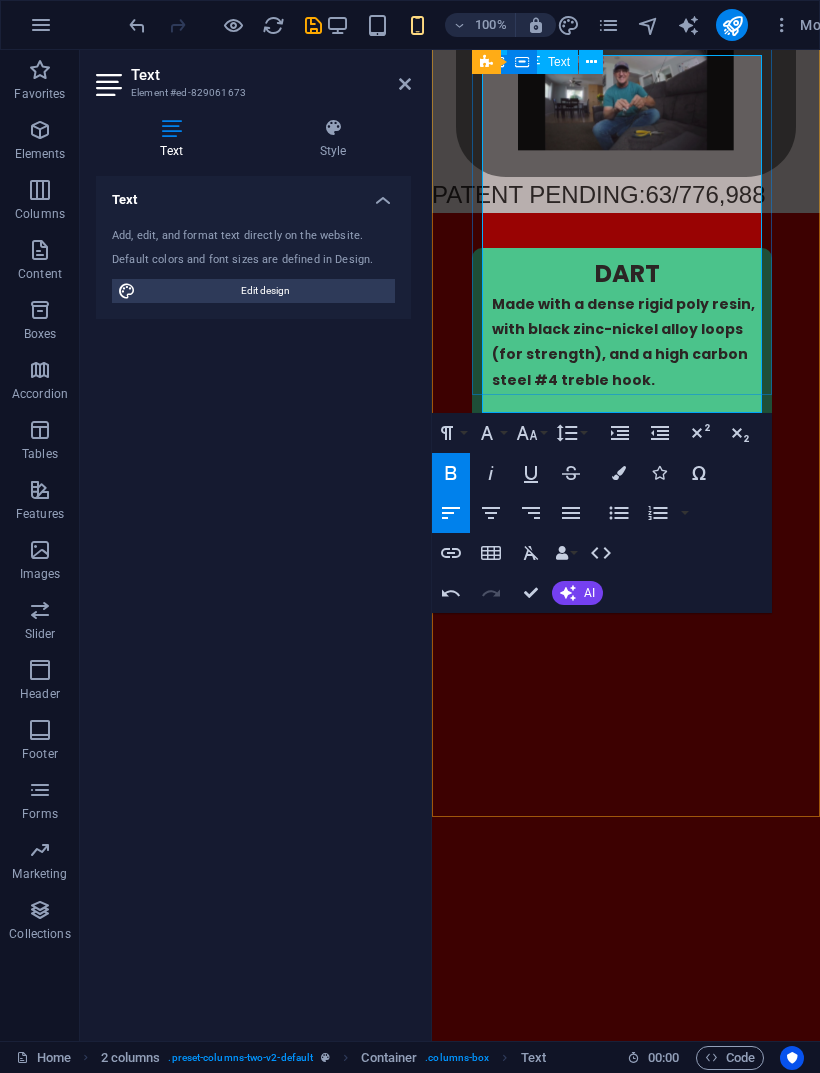 click on "BUY HERE !" at bounding box center (627, 1389) 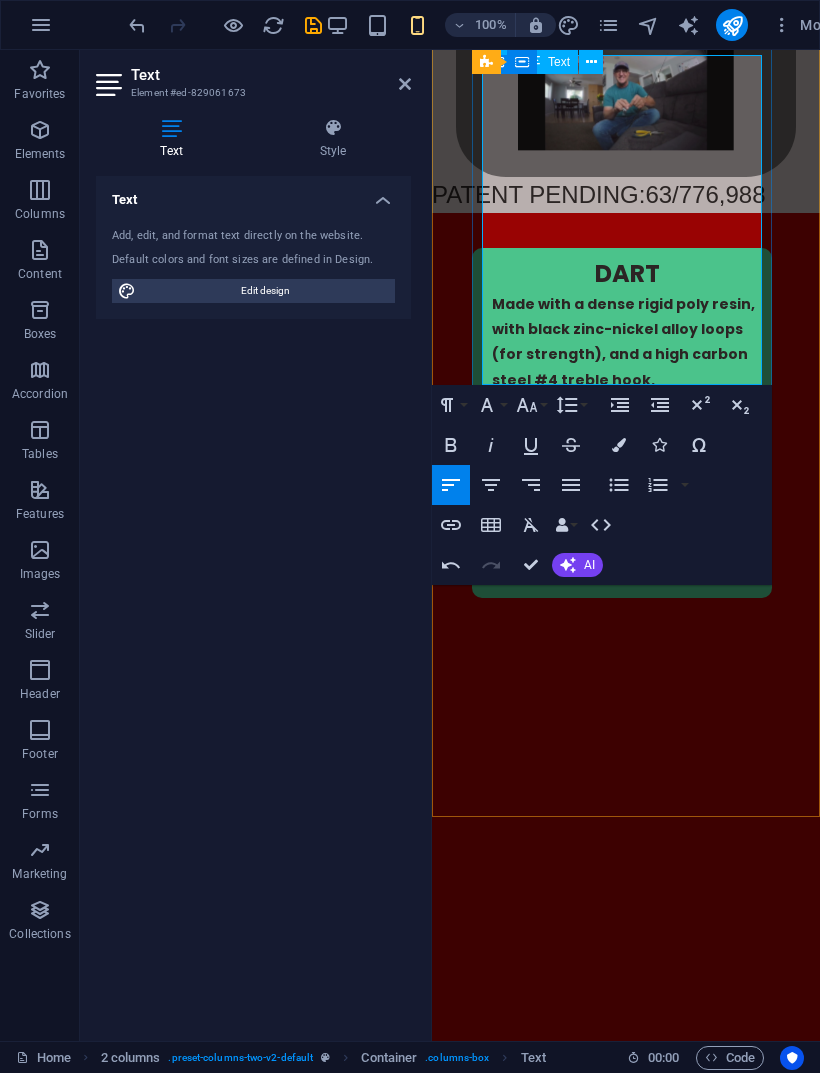 click on "BUY HERE" at bounding box center (525, 1363) 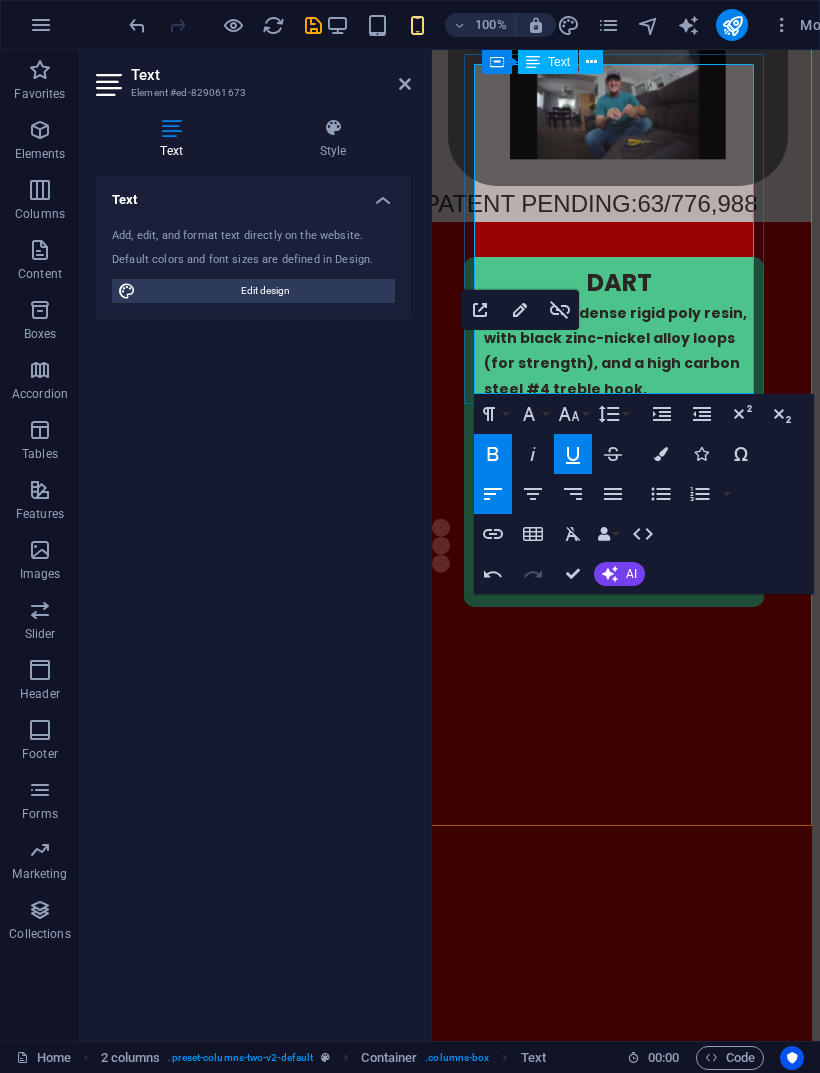 scroll, scrollTop: 2129, scrollLeft: 9, axis: both 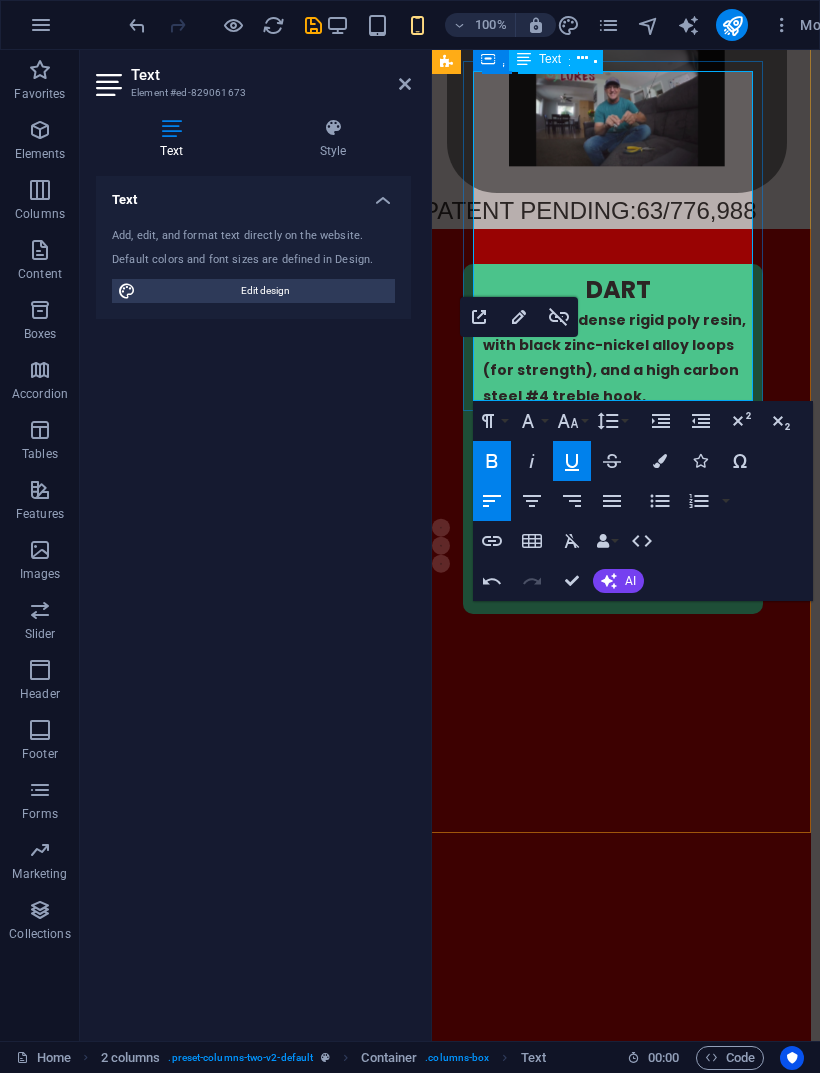 click on "BUTTERFLY Made with a dense rigid poly resin, with black zinc-nickel alloy loops (for strength), and a high carbon steel #4 treble hook. Choose from 5 different colors! Silver Red Fluorescent Yellow Fluorescent Pink Fluorescent Green BUY HERE !" at bounding box center [613, 1235] 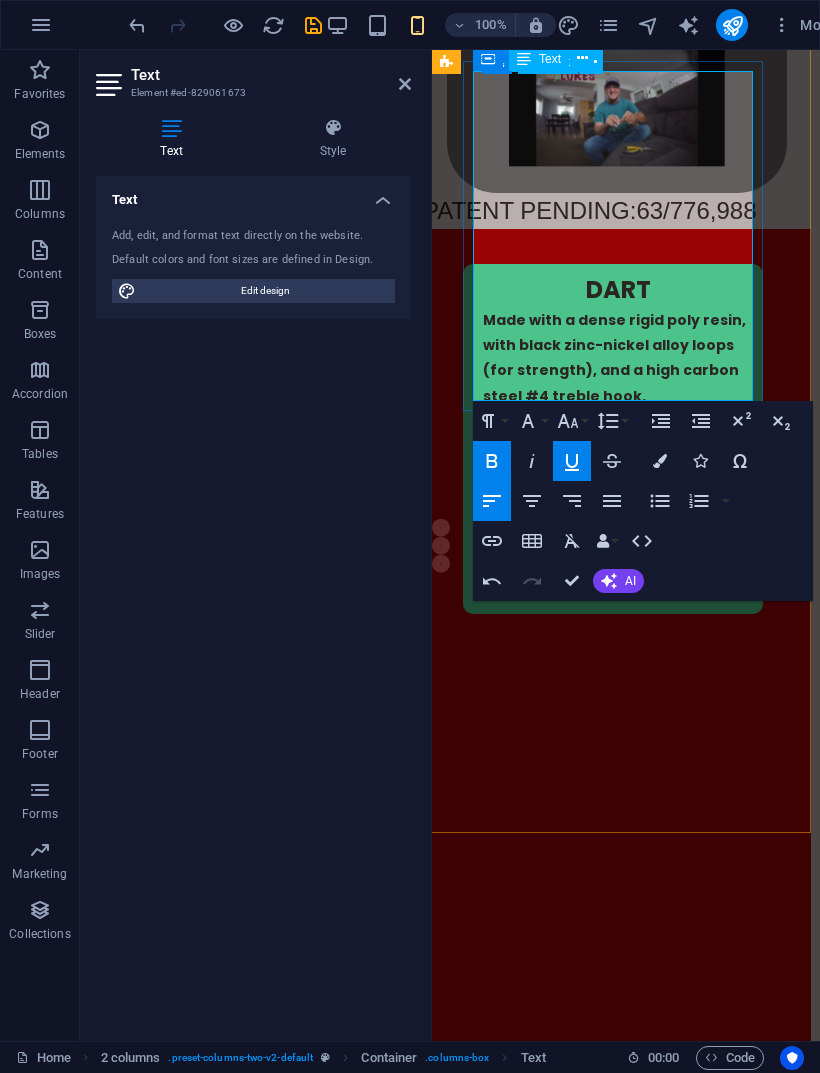 click on "BUTTERFLY Made with a dense rigid poly resin, with black zinc-nickel alloy loops (for strength), and a high carbon steel #4 treble hook. Choose from 5 different colors! Silver Red Fluorescent Yellow Fluorescent Pink Fluorescent Green BUY HERE !" at bounding box center (613, 1235) 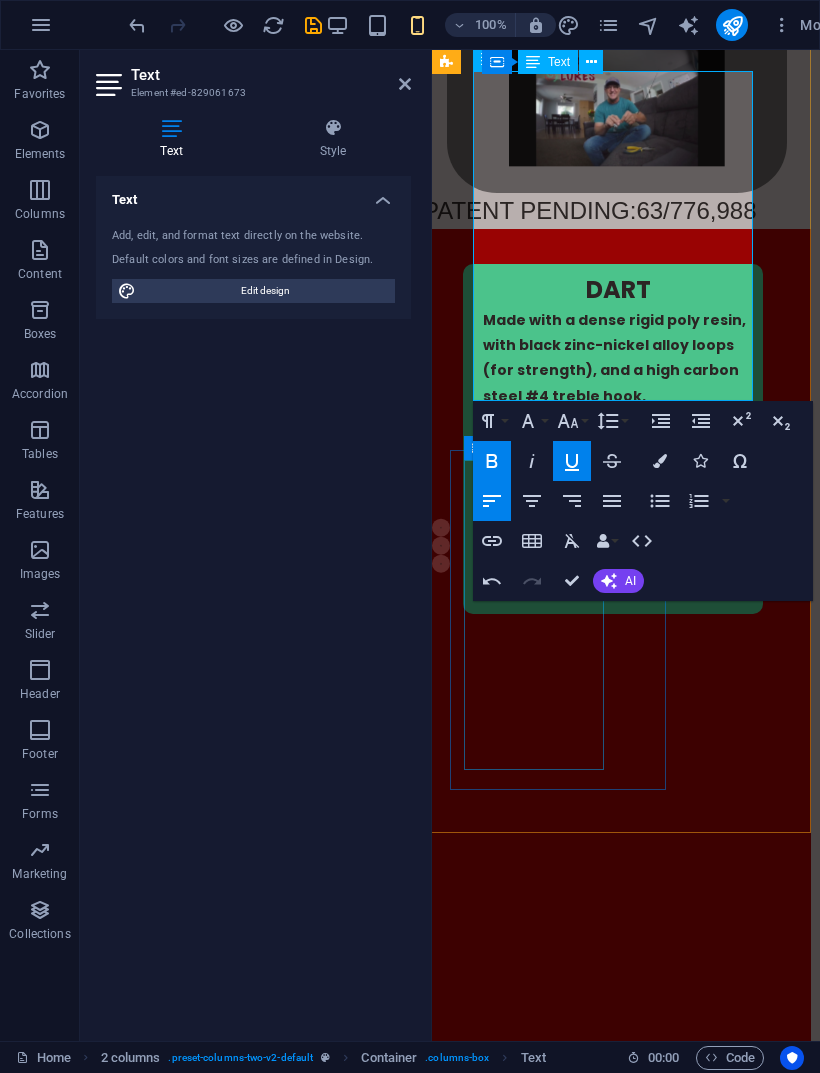 type on "BUY HERE!" 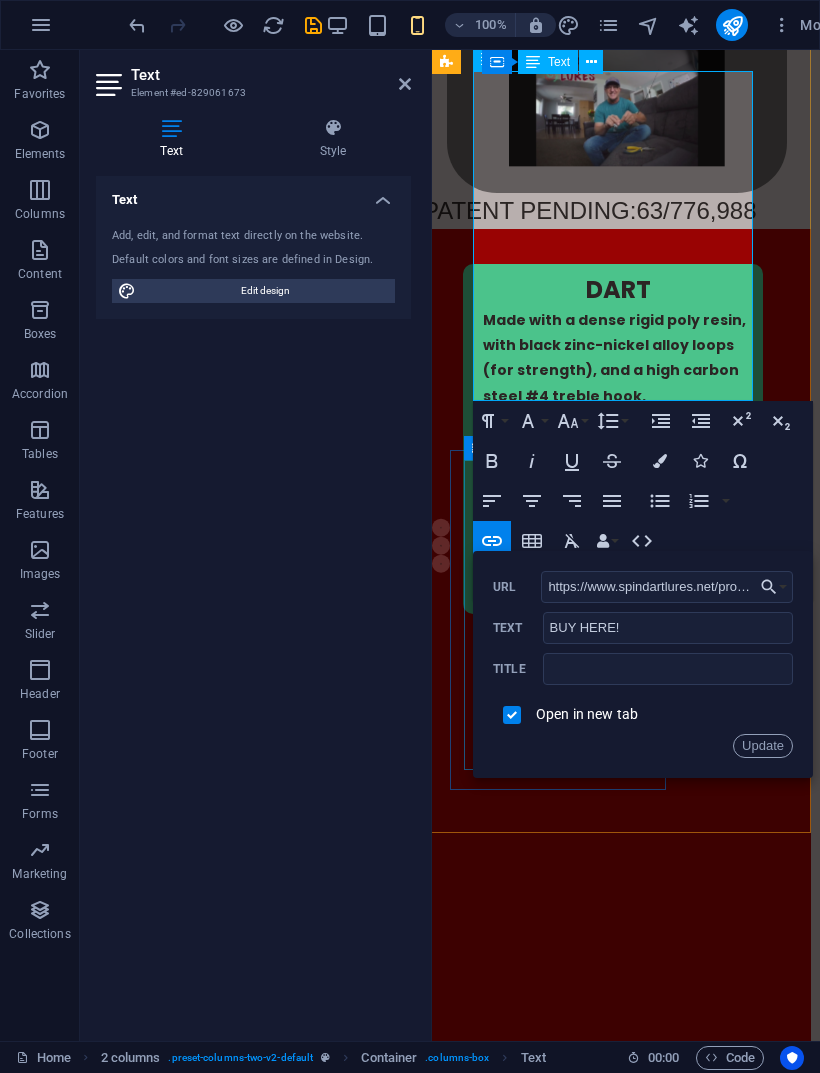 click on "Update" at bounding box center (763, 746) 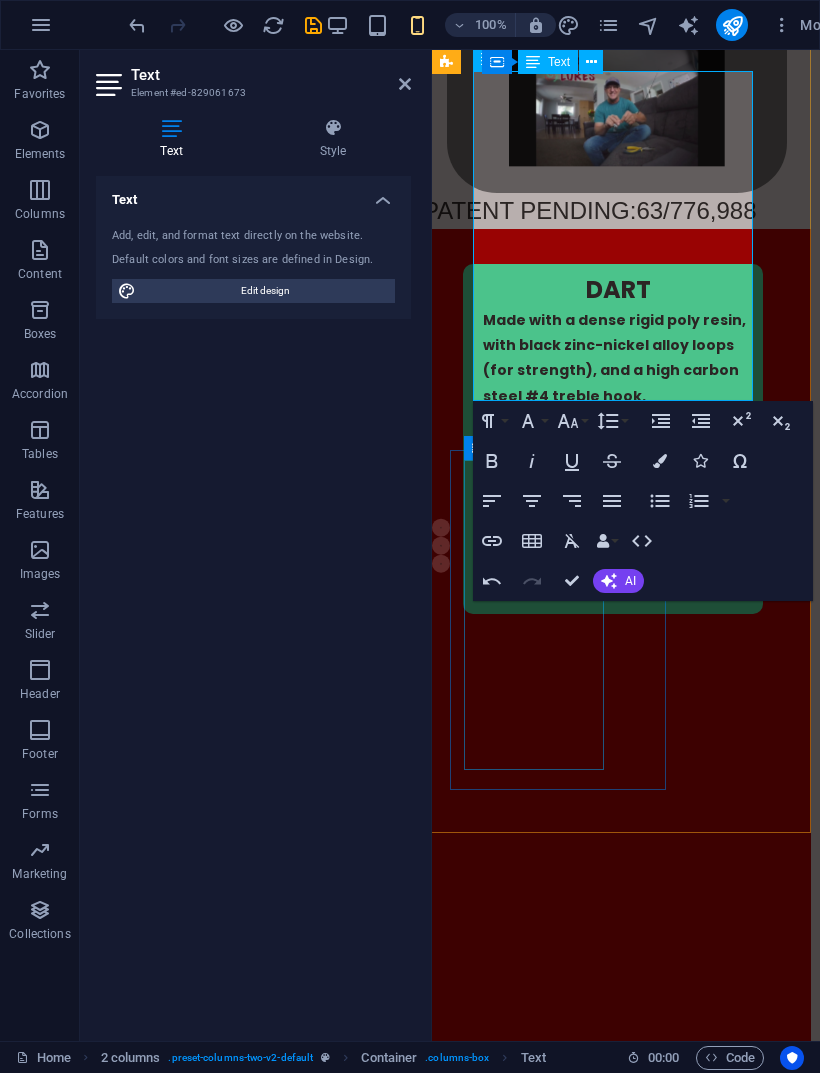 click on "BUY HERE" at bounding box center (516, 1379) 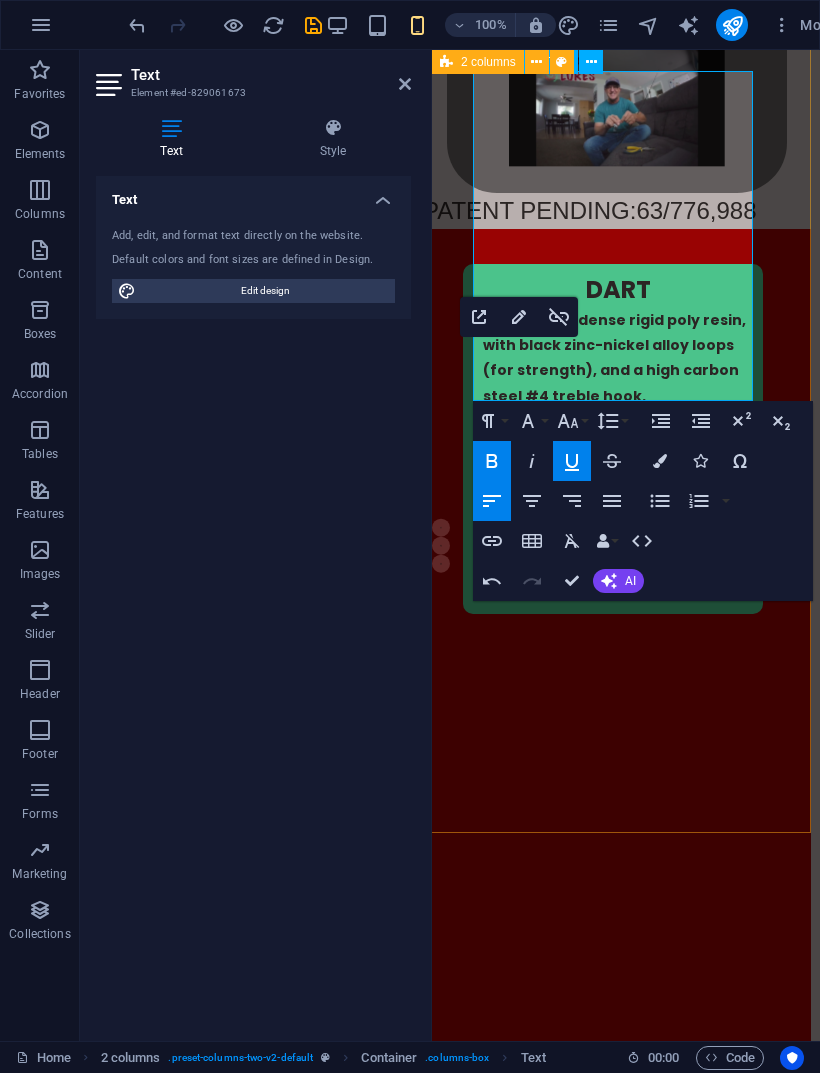 click 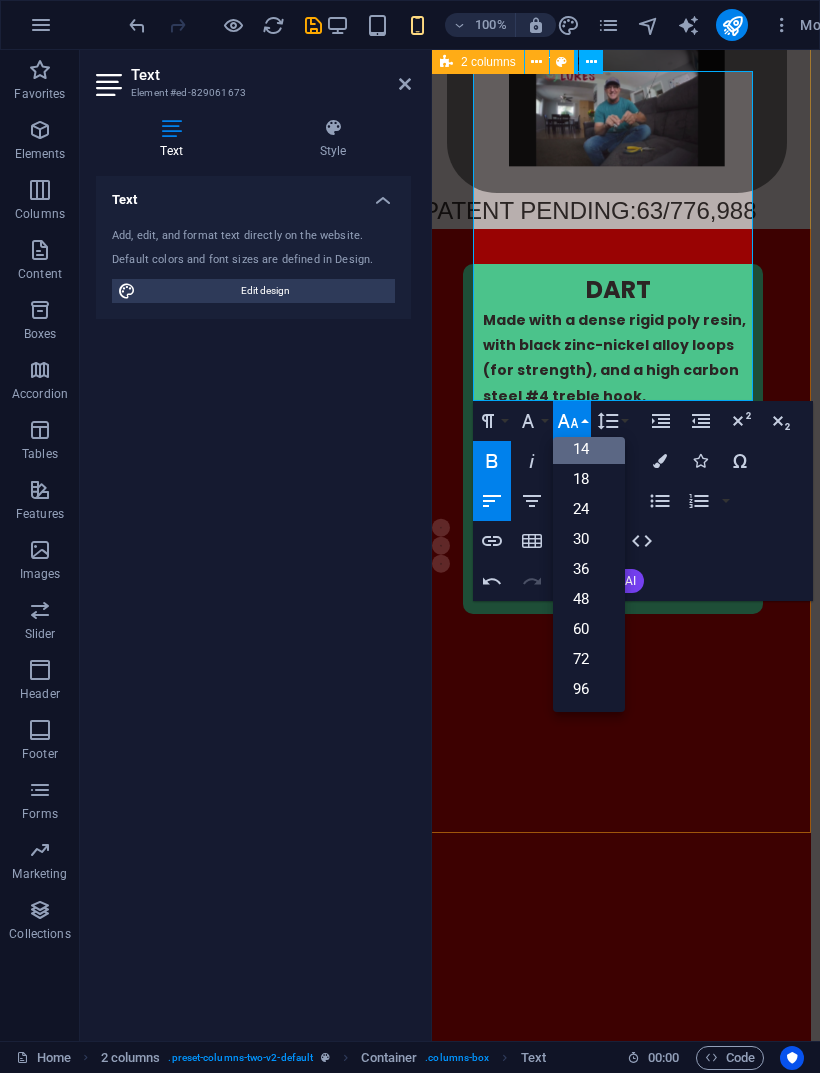click on "24" at bounding box center (589, 509) 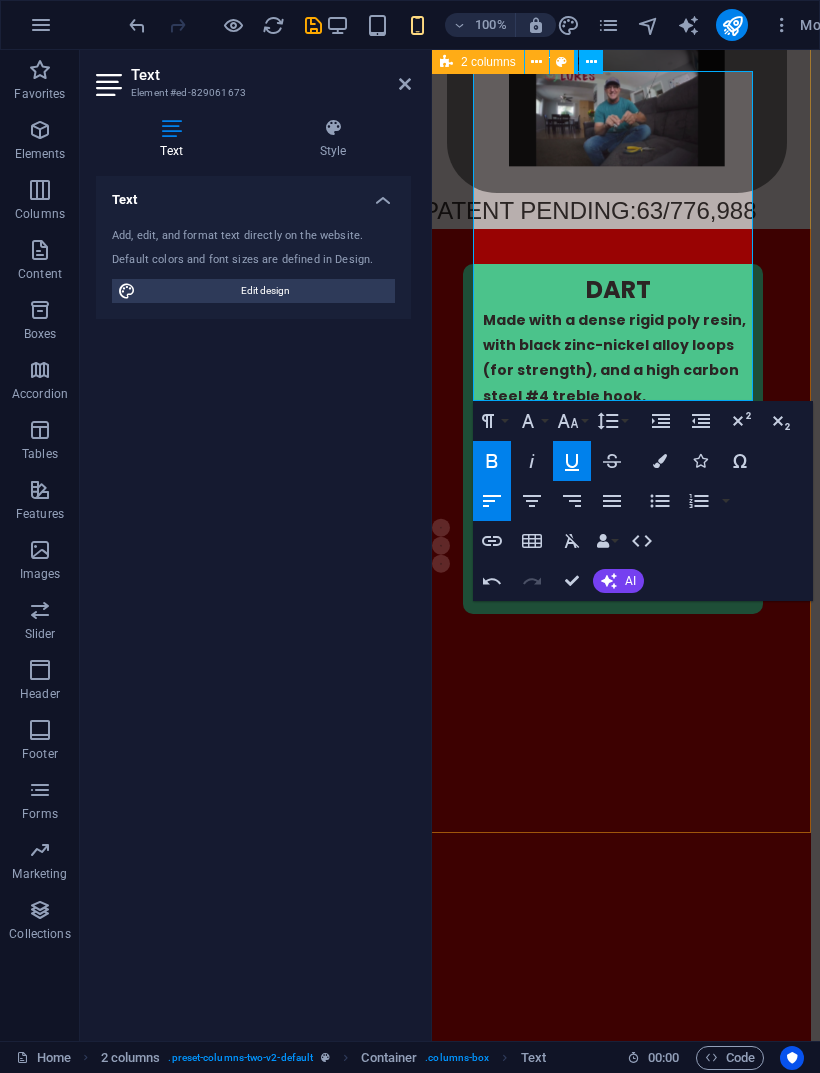 click 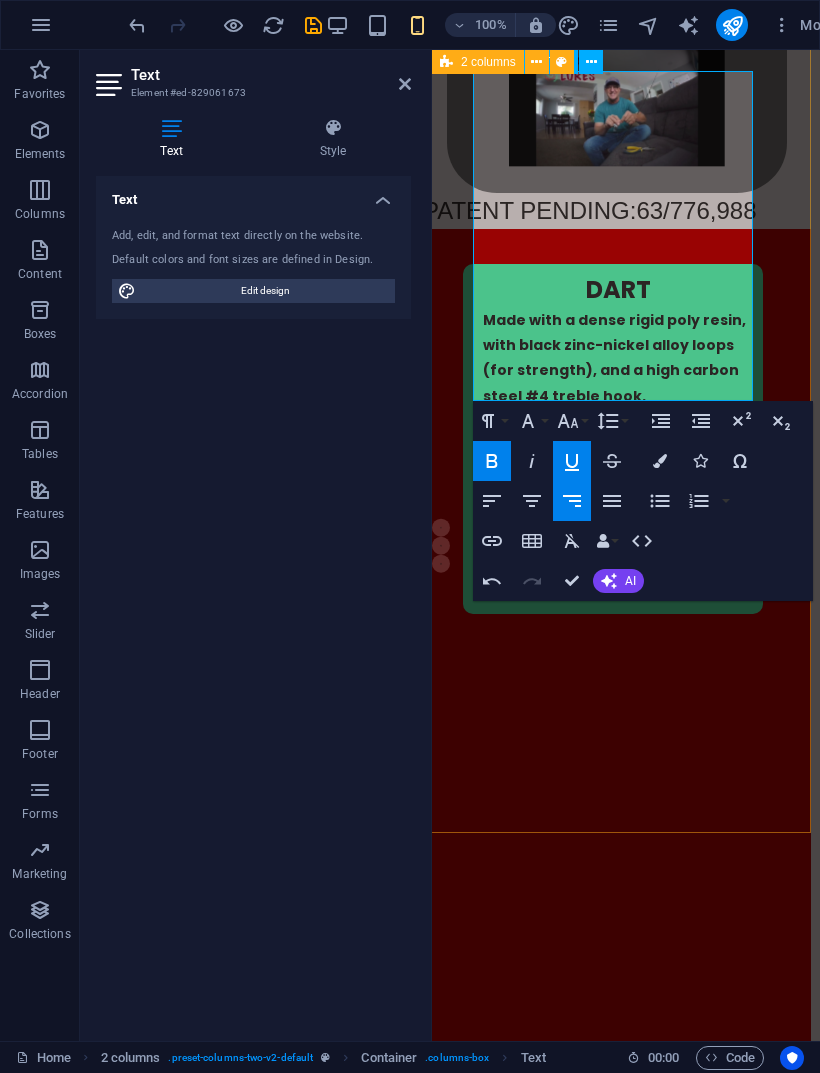 click 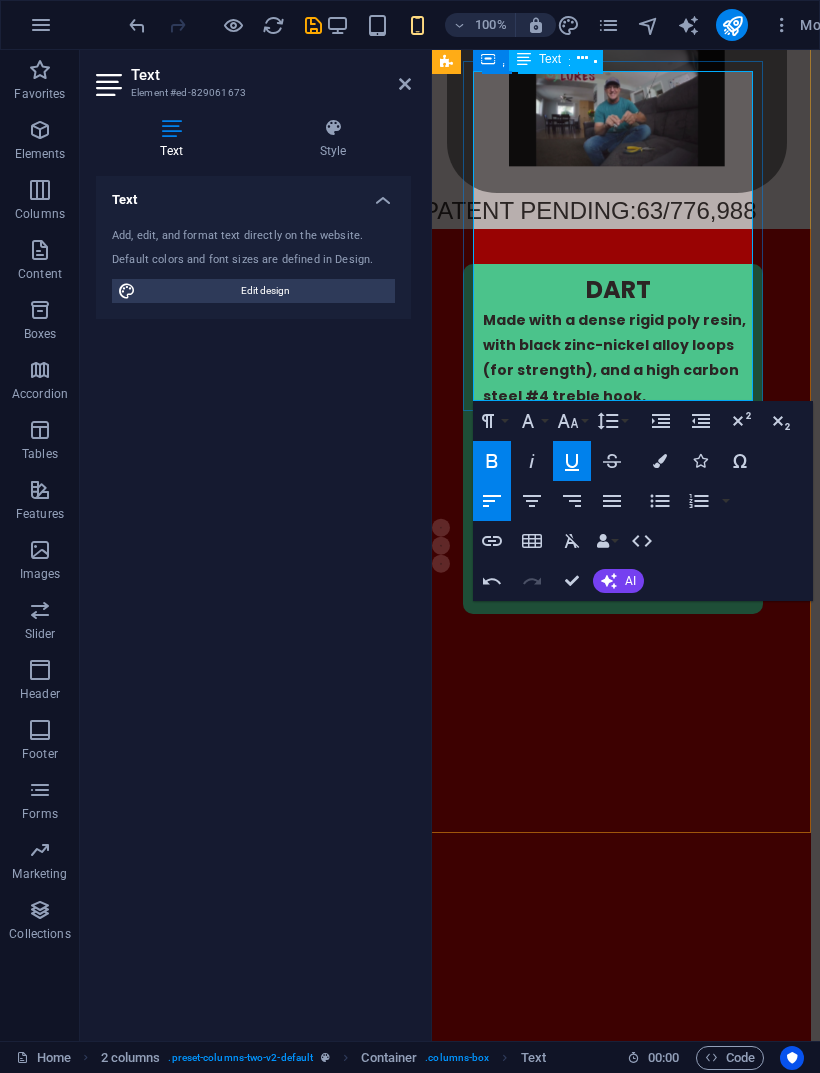 click on "Fluorescent Green BUY HERE !" at bounding box center (618, 1376) 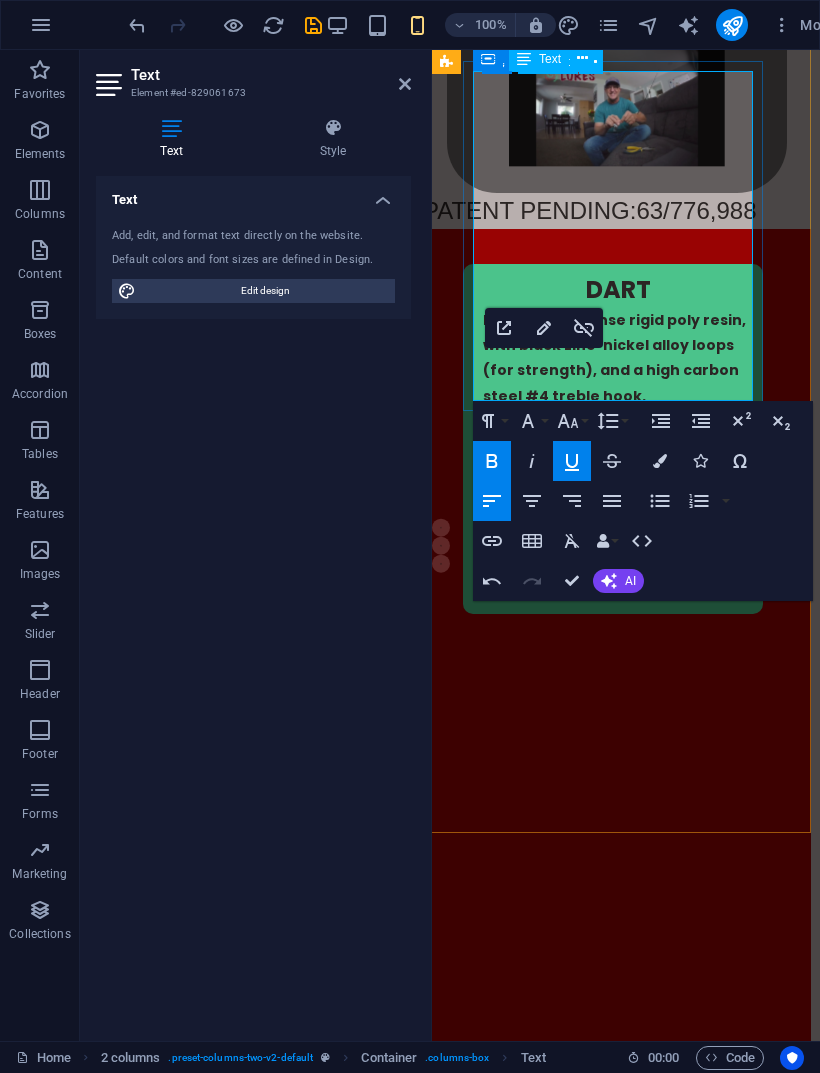 click on "BUY HERE" at bounding box center (538, 1386) 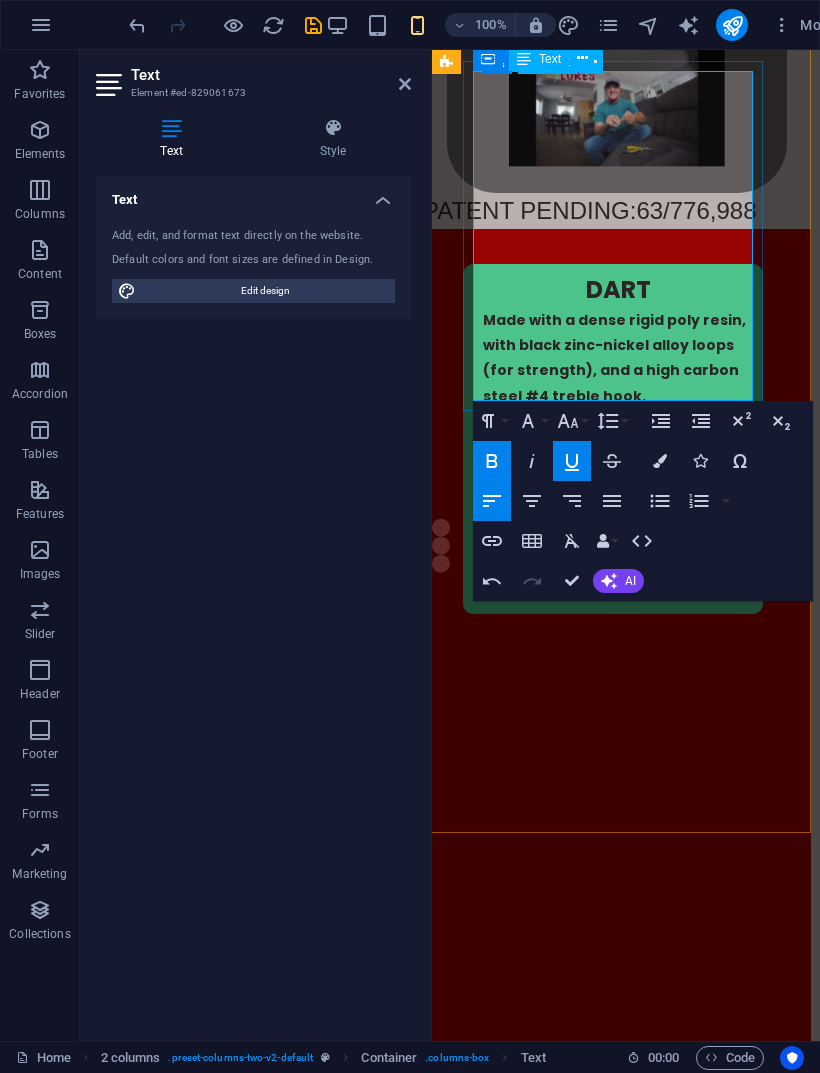 click on "Fluorescent Green BUY HERE !" at bounding box center [618, 1376] 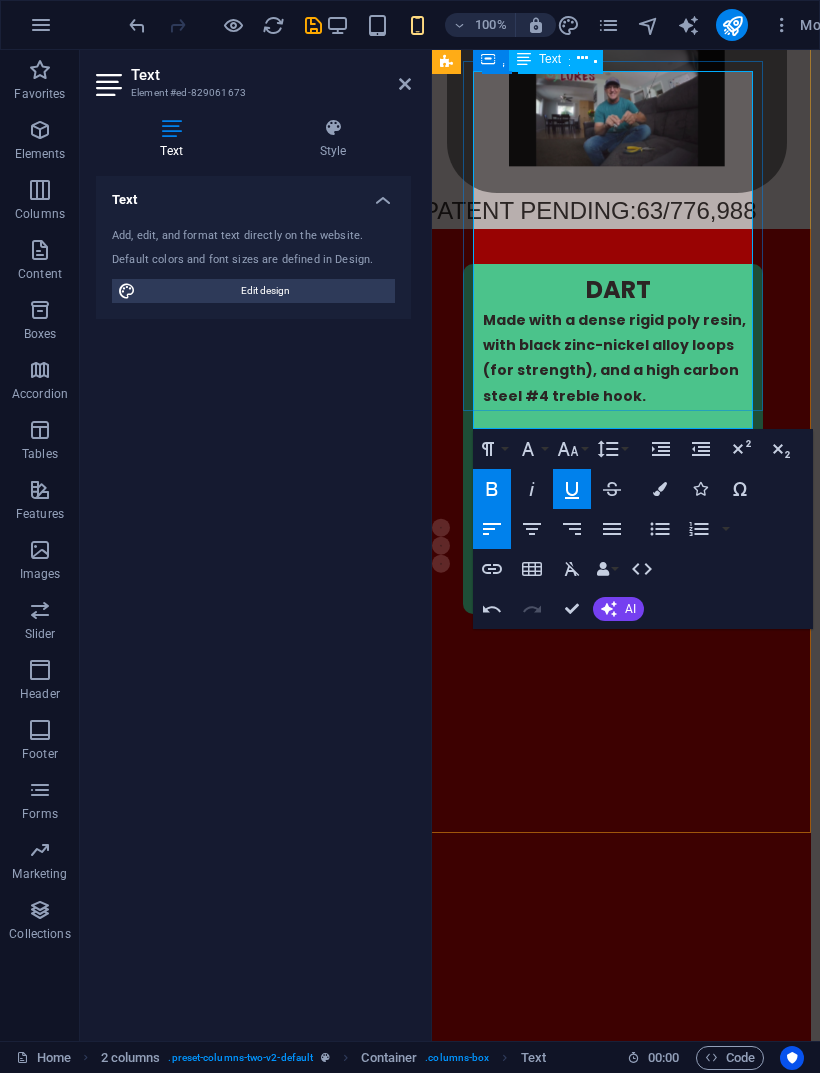 click on "Fluorescent Green BUY HERE !" at bounding box center (618, 1394) 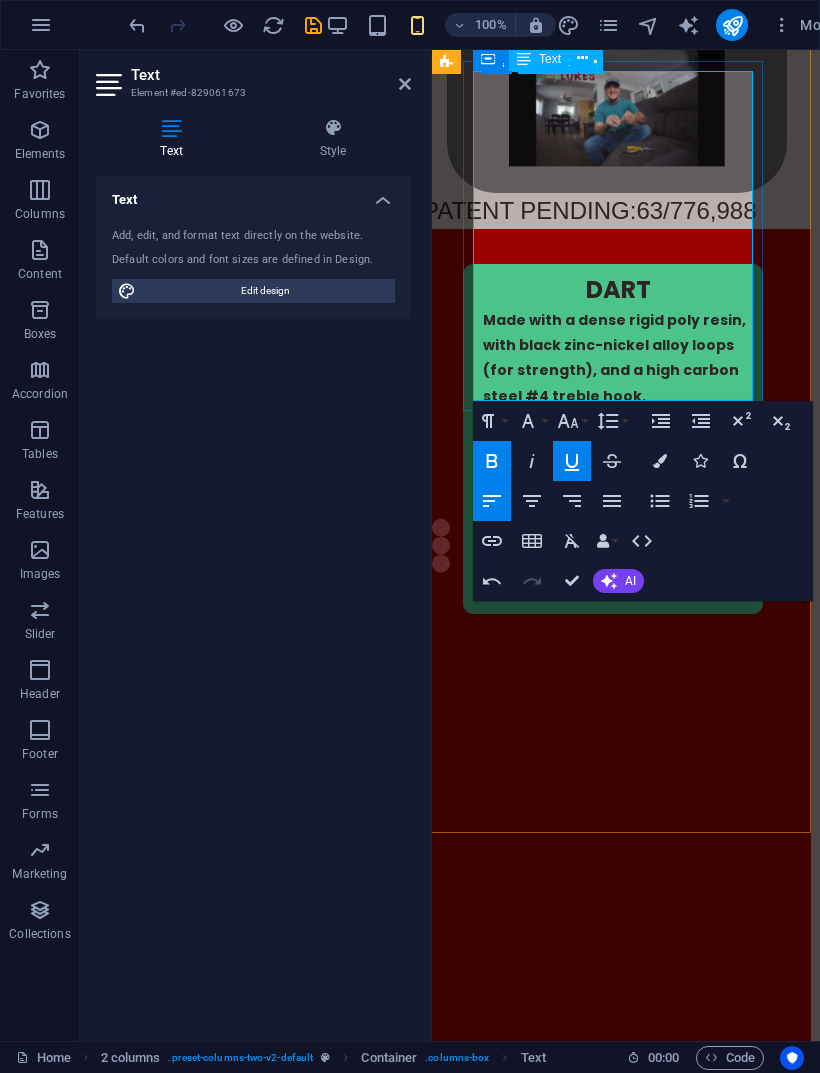 click on "BUY HERE" at bounding box center [538, 1386] 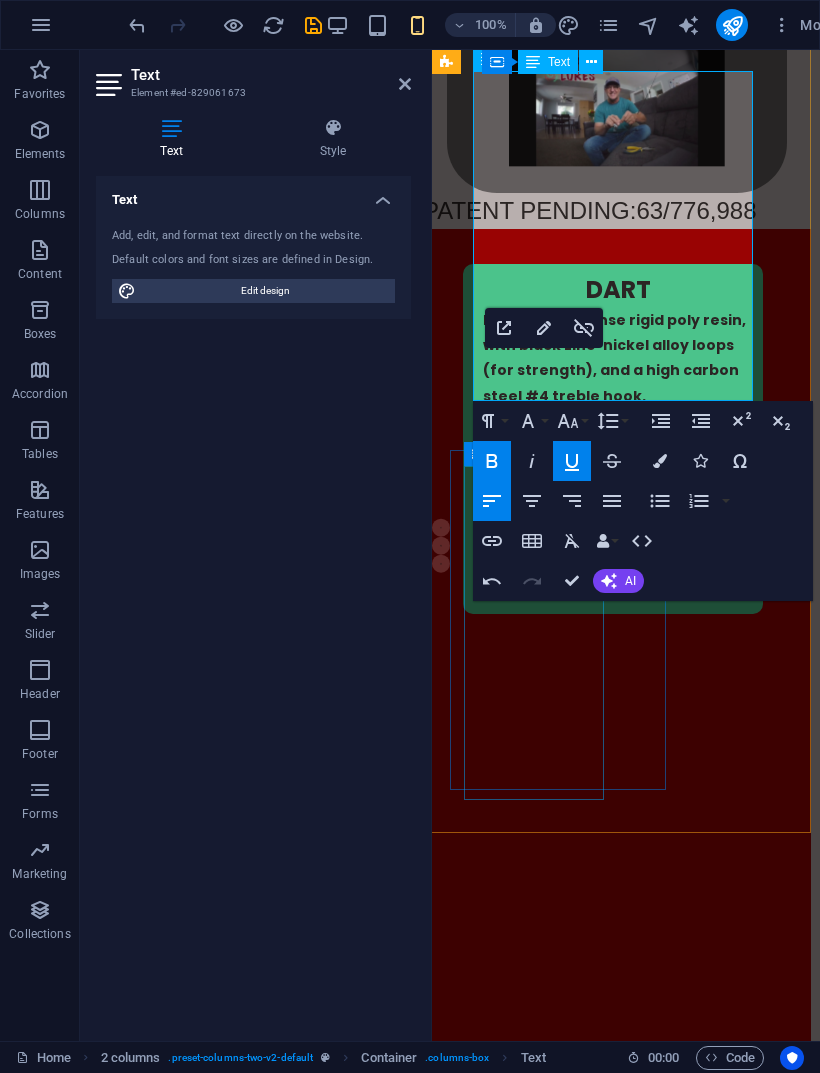 click 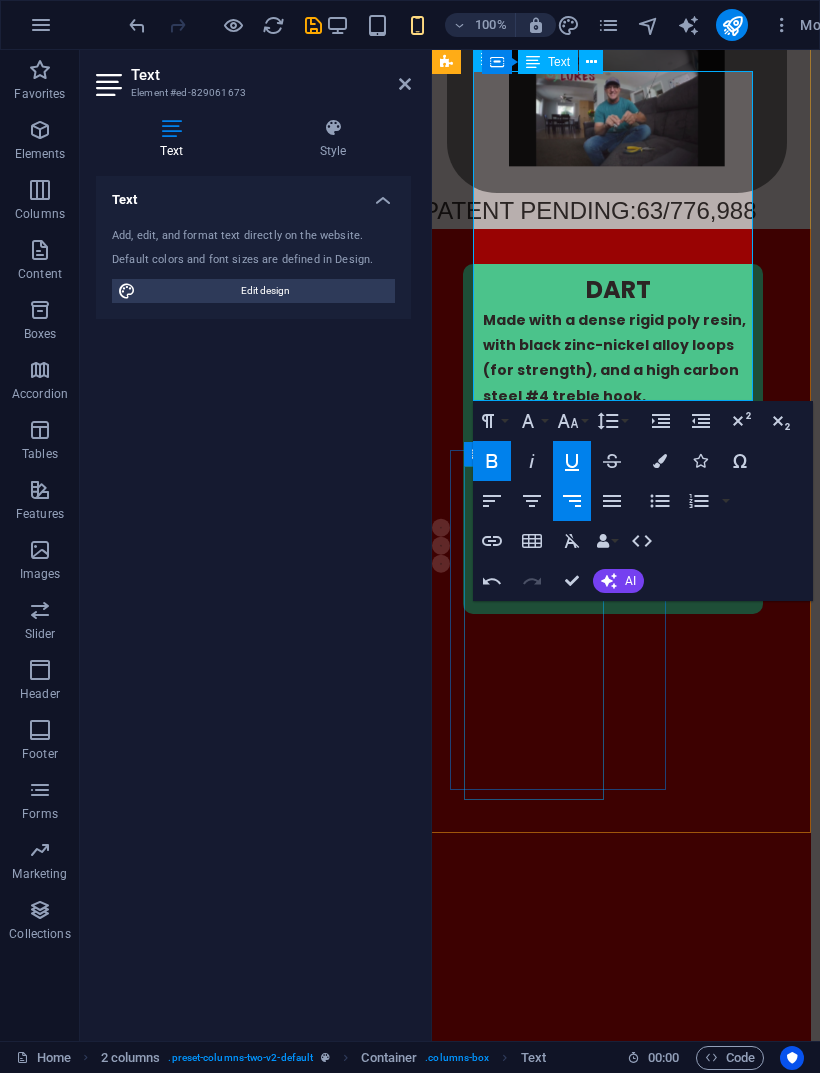 click 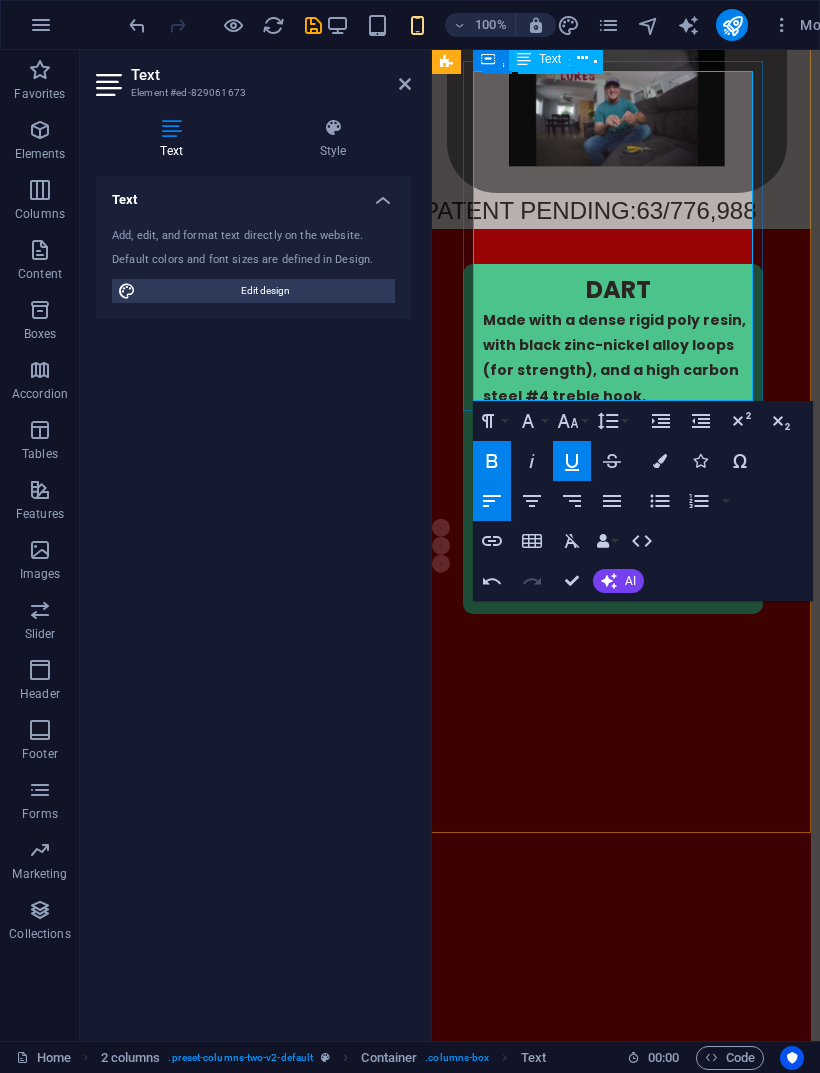 click on "Fluorescent Green BUY HERE !" at bounding box center (618, 1376) 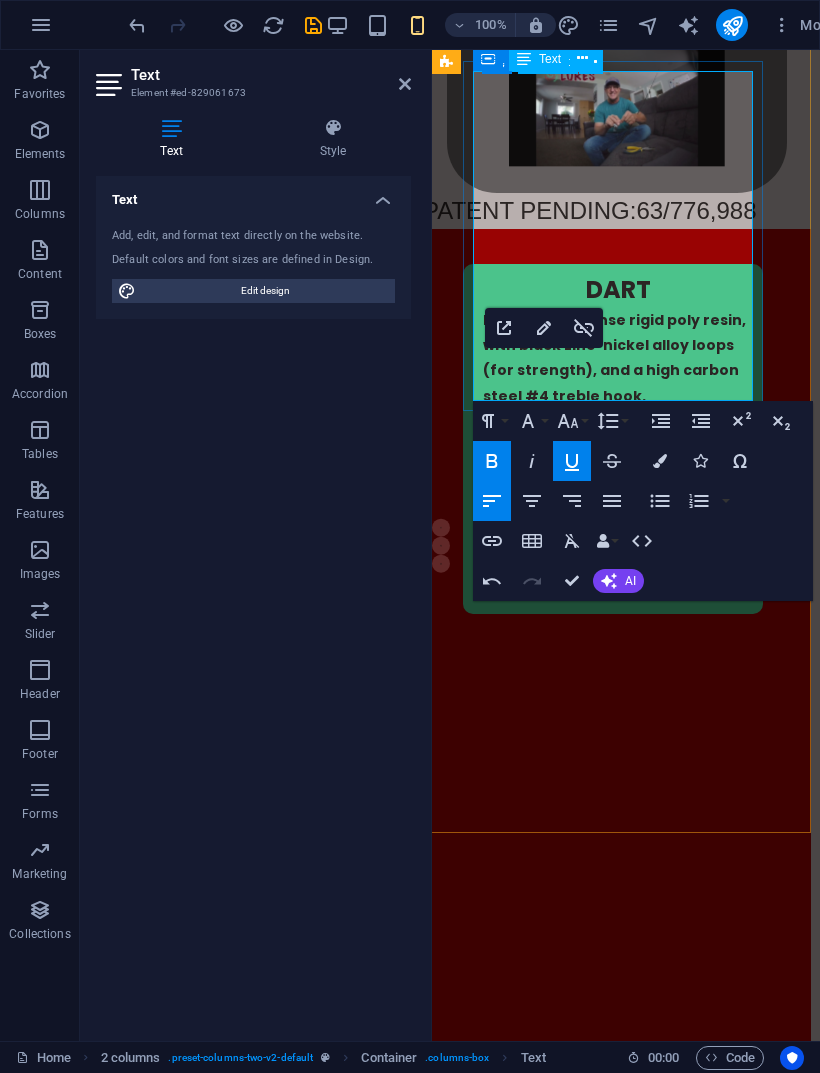 click on "BUY HERE" at bounding box center (538, 1386) 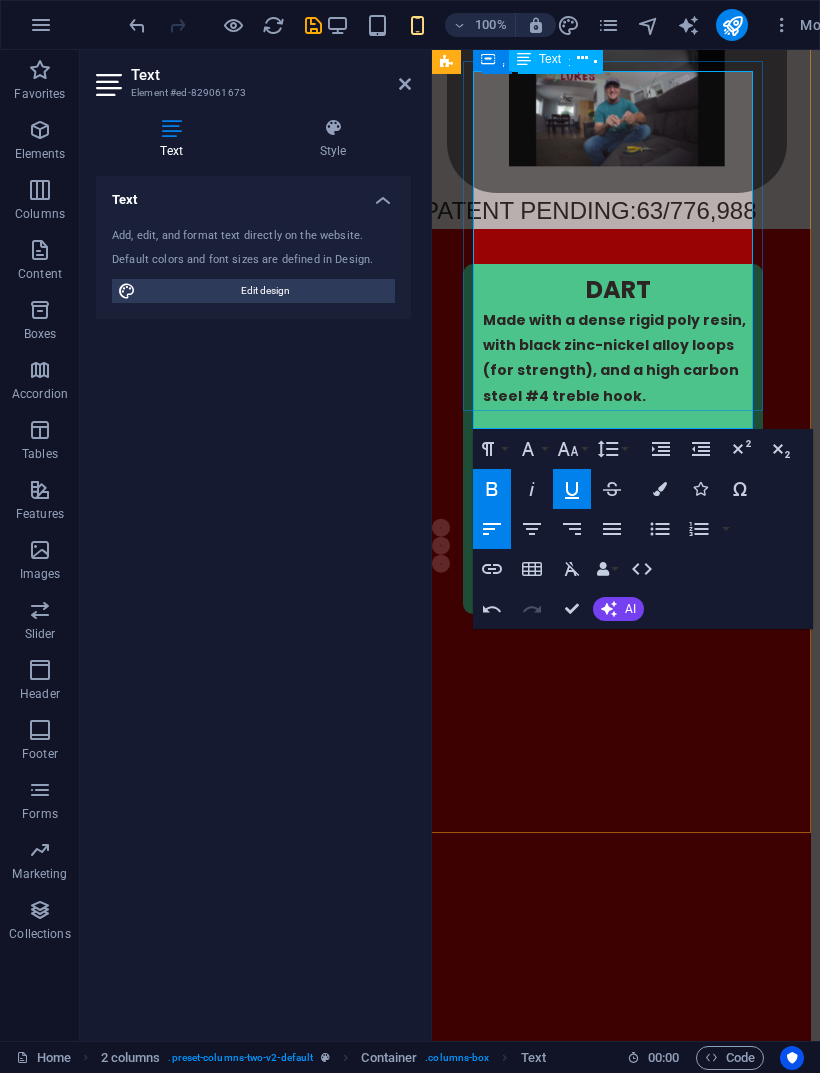 click at bounding box center [618, 1387] 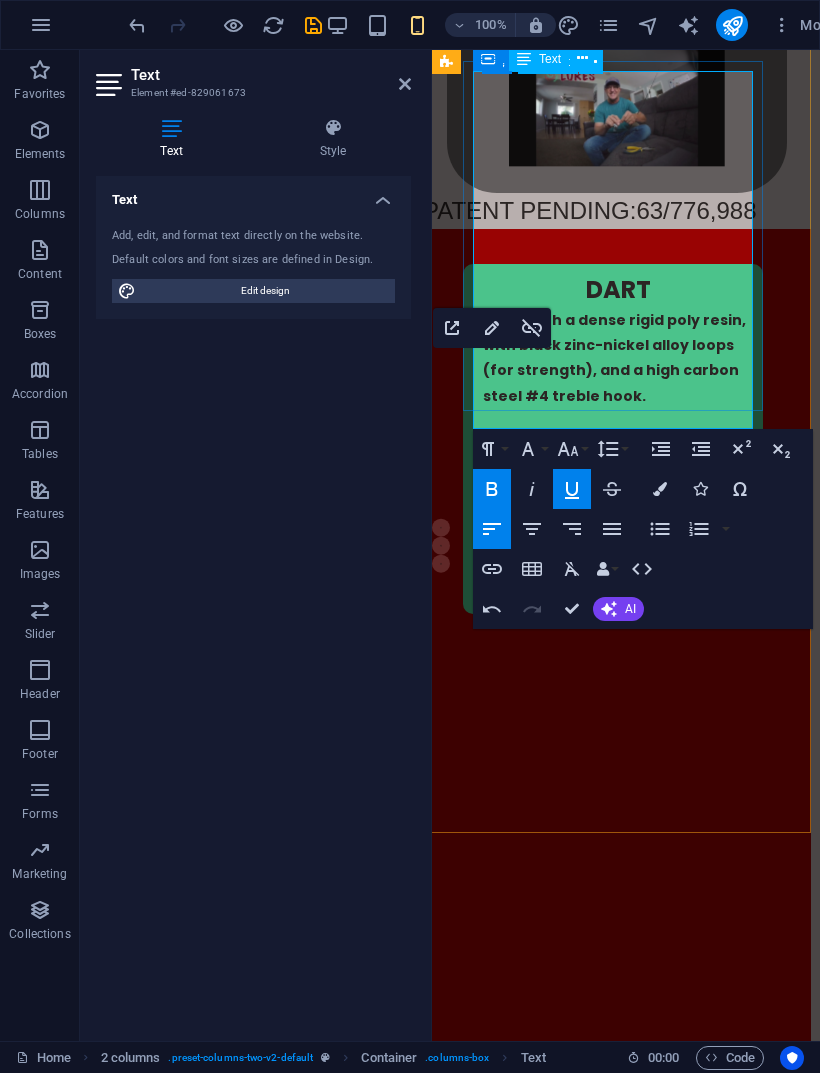 click on "BUY HERE" at bounding box center (558, 1422) 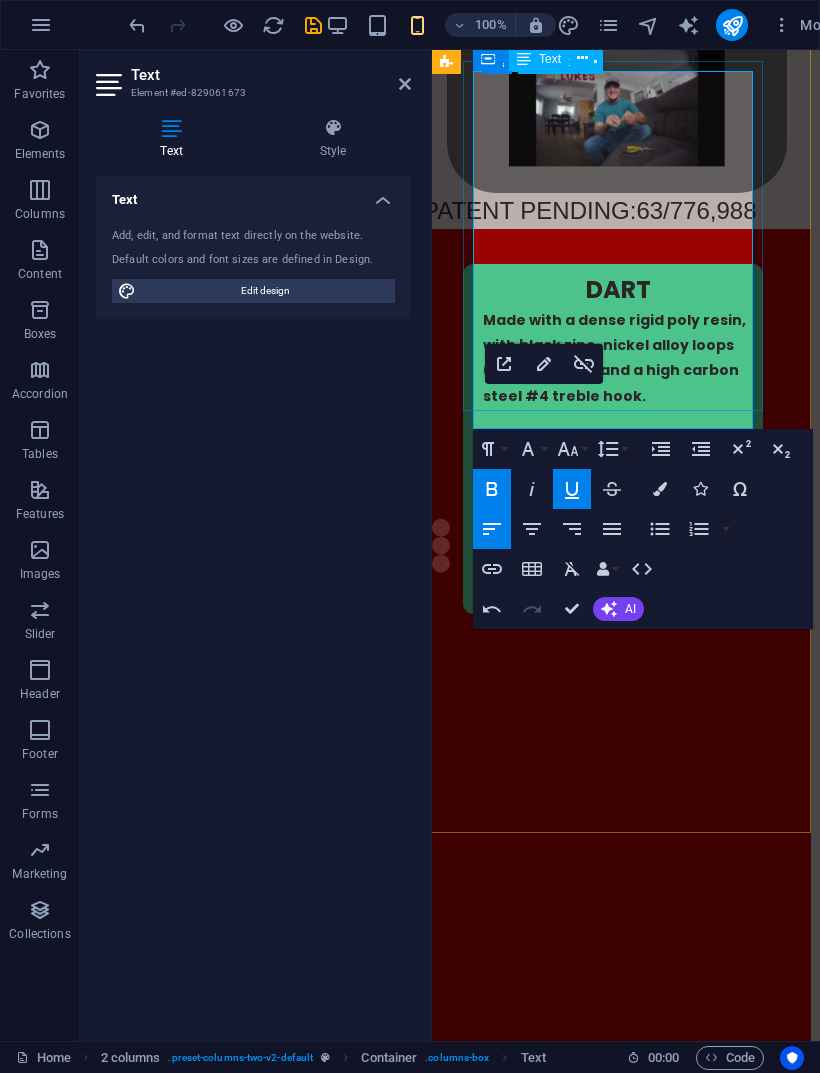click at bounding box center [618, 1387] 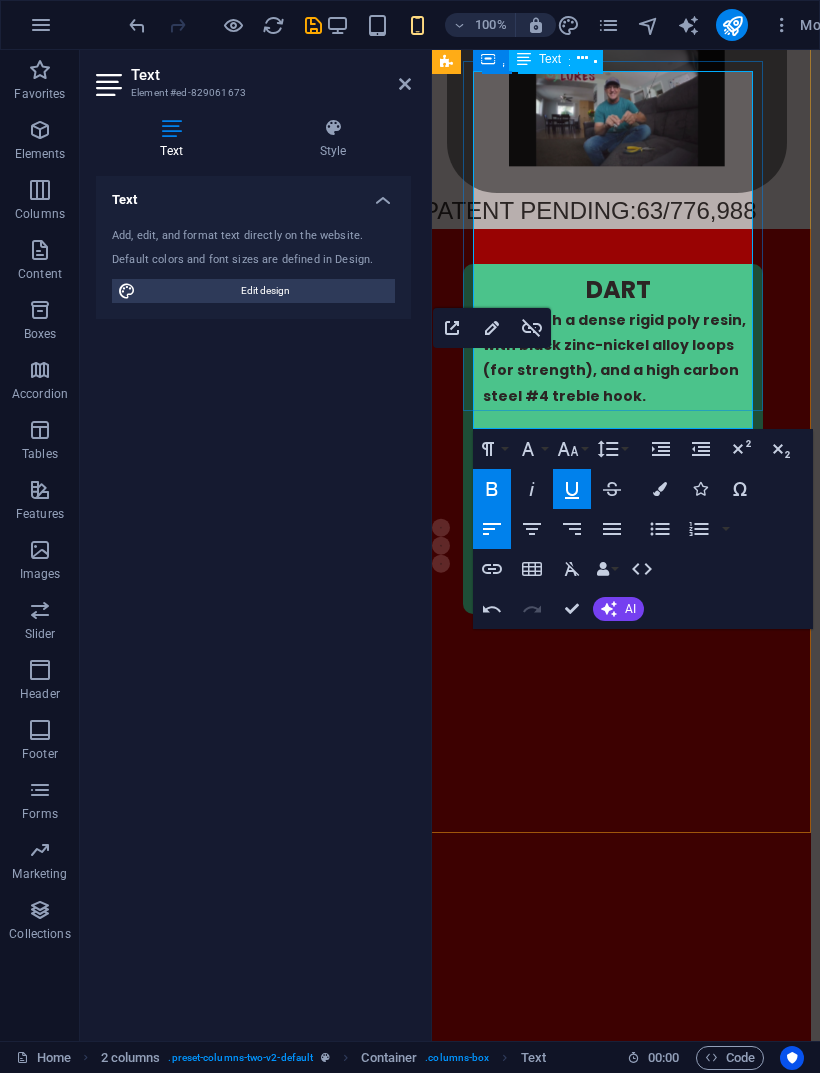 click on "BUY HERE" at bounding box center (558, 1422) 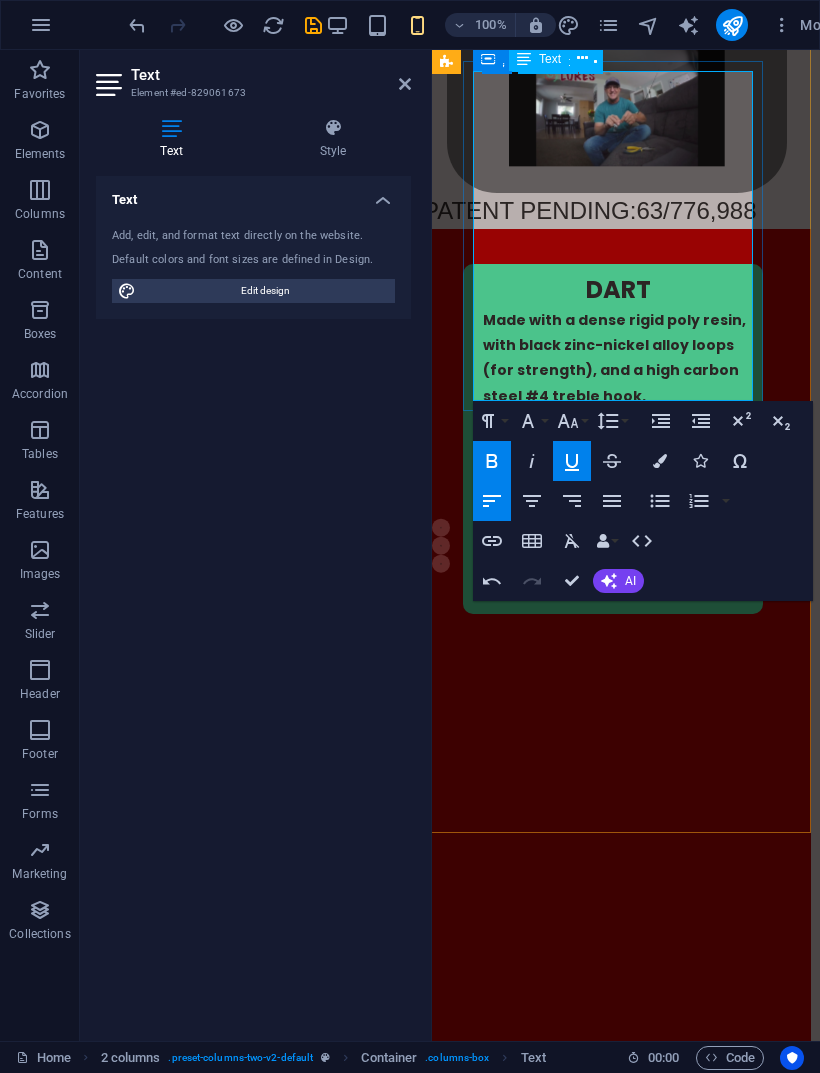 click on "BUY HERE" at bounding box center [594, 1386] 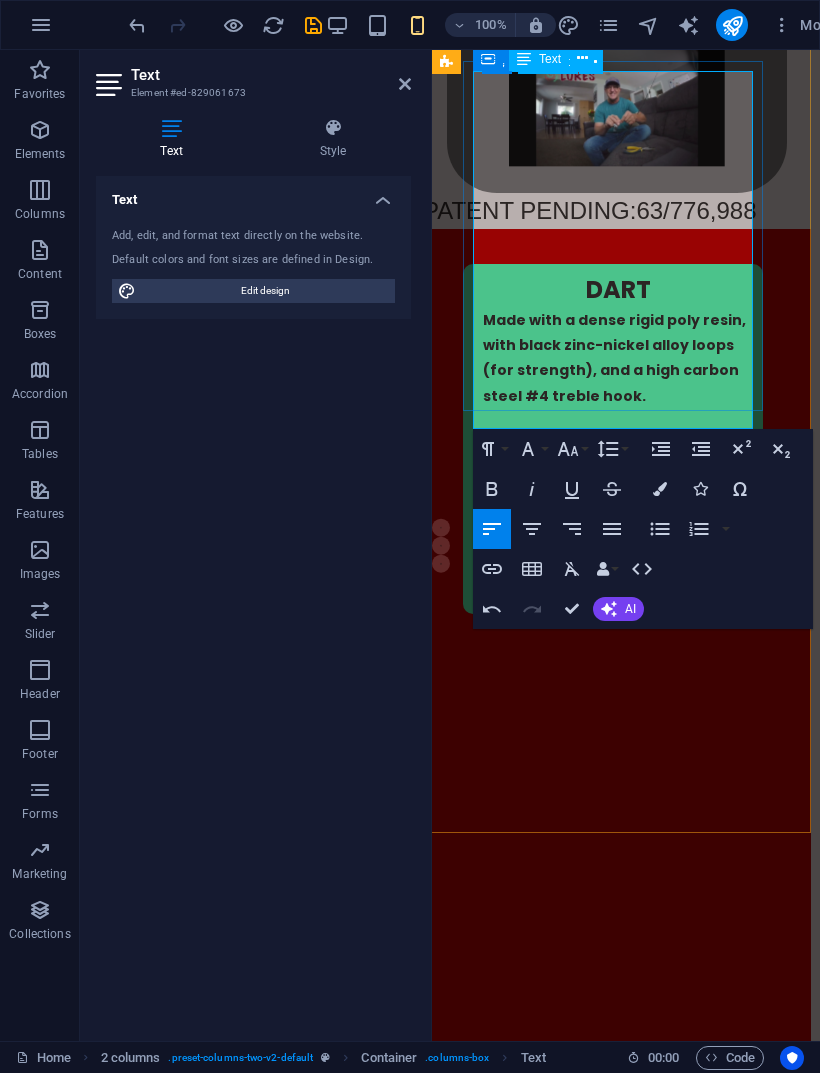 click at bounding box center (618, 1387) 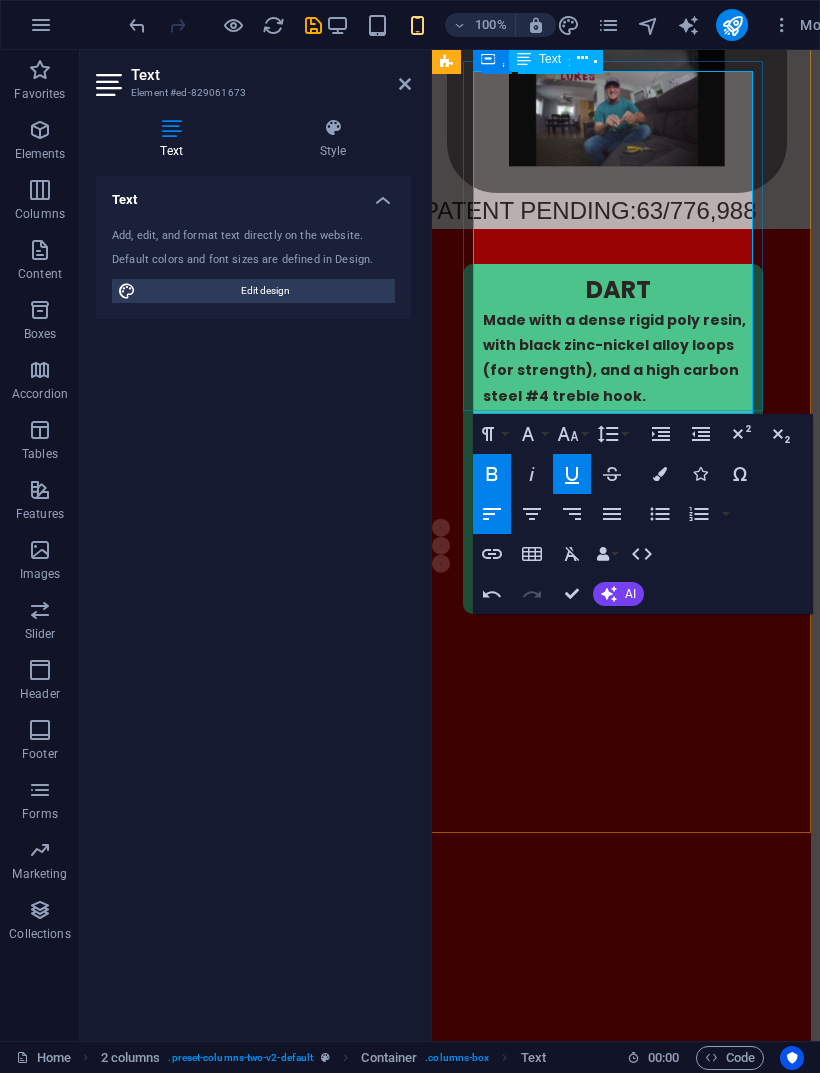 click at bounding box center (618, 1379) 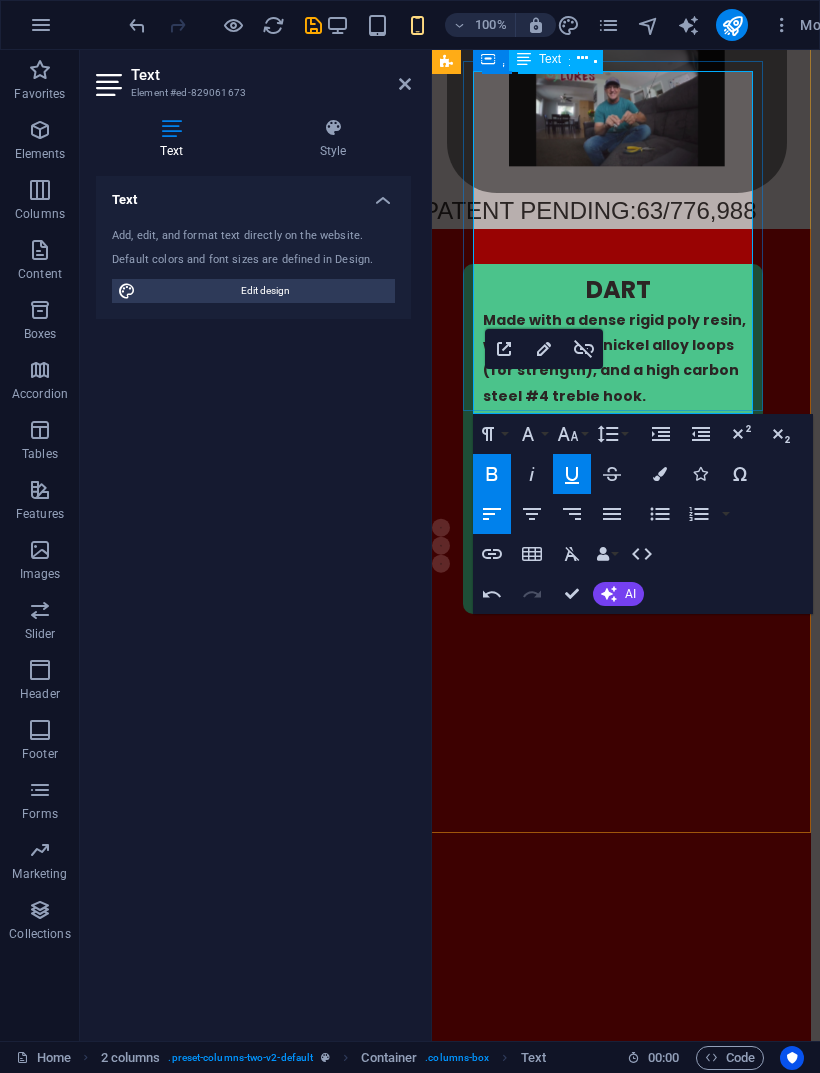 click at bounding box center (618, 1379) 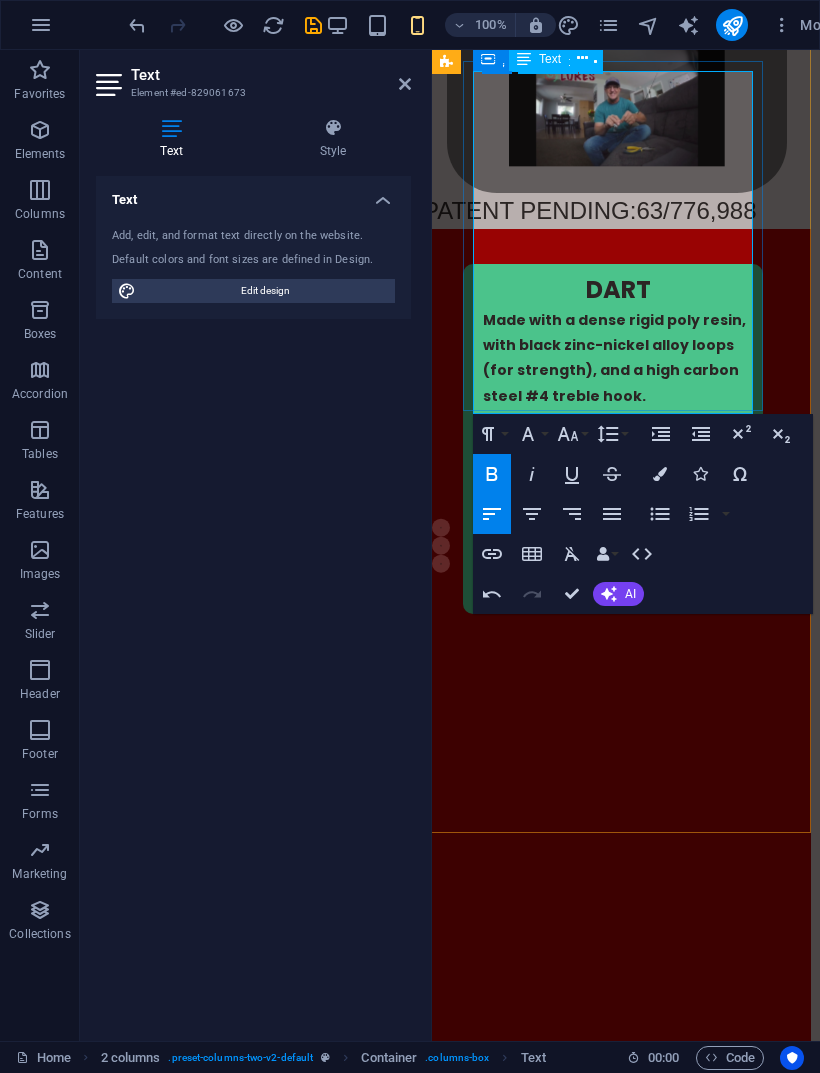 click at bounding box center (618, 1379) 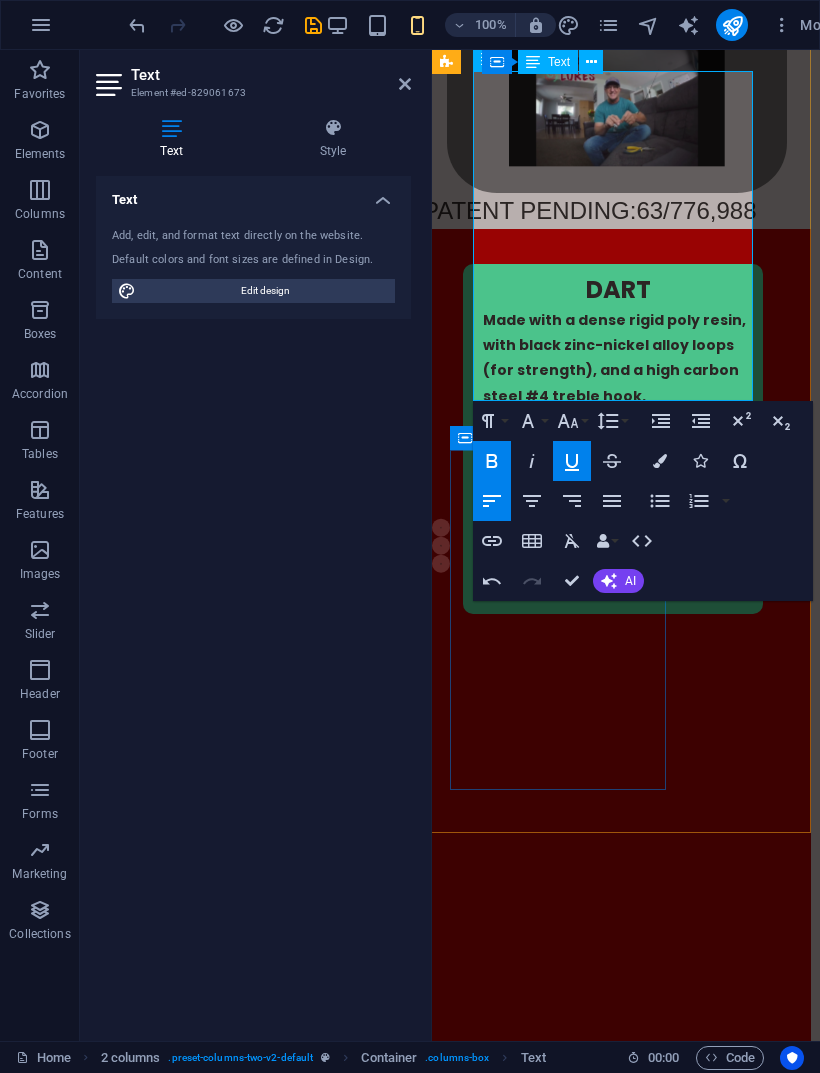 click 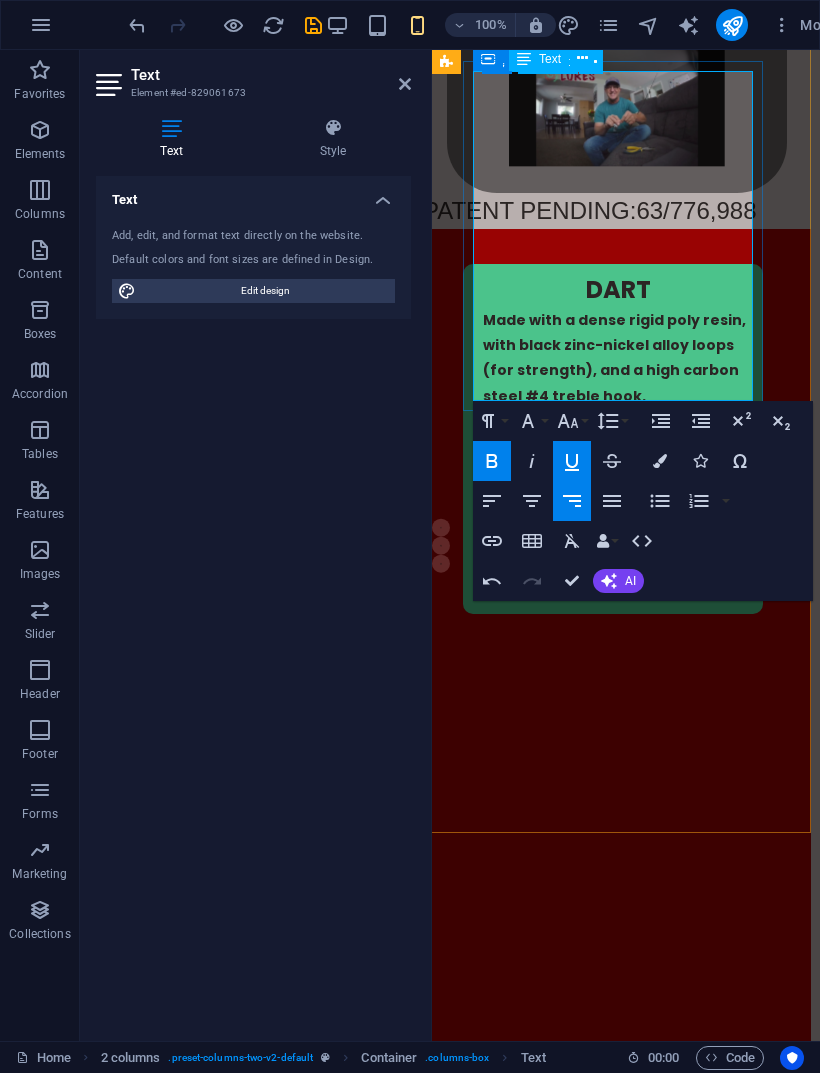 click on "Fluorescent Green" at bounding box center [680, 1358] 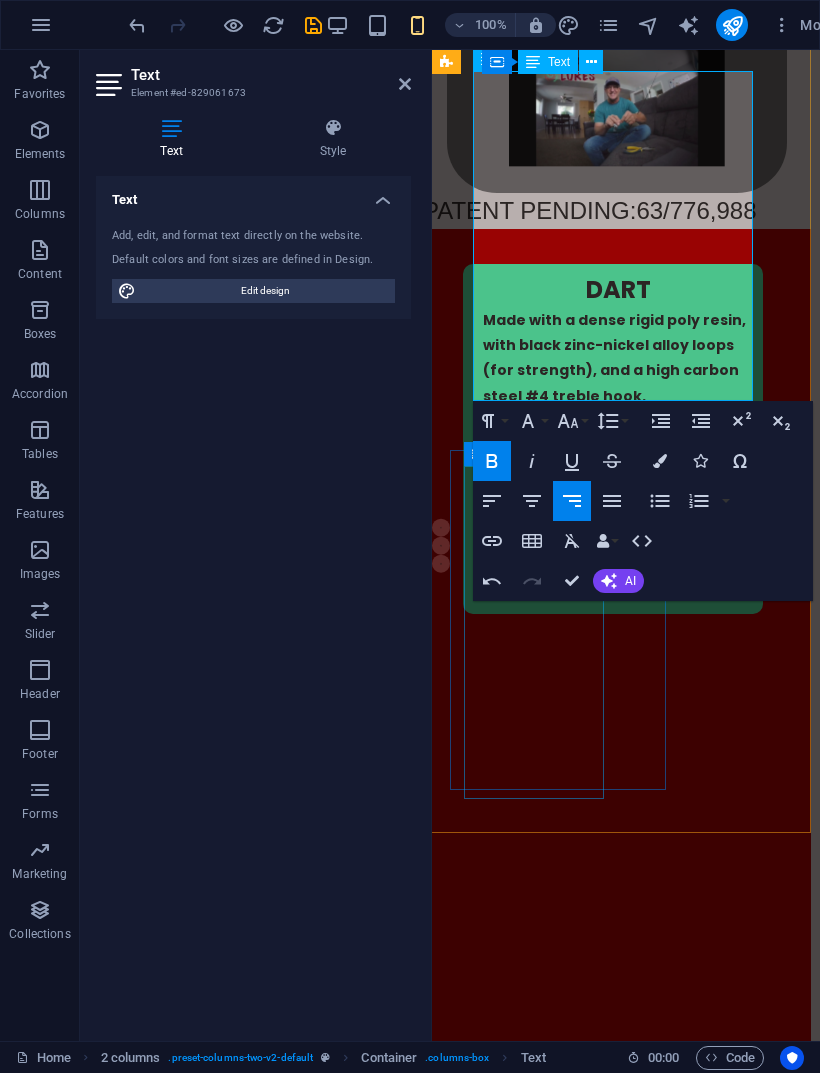 click 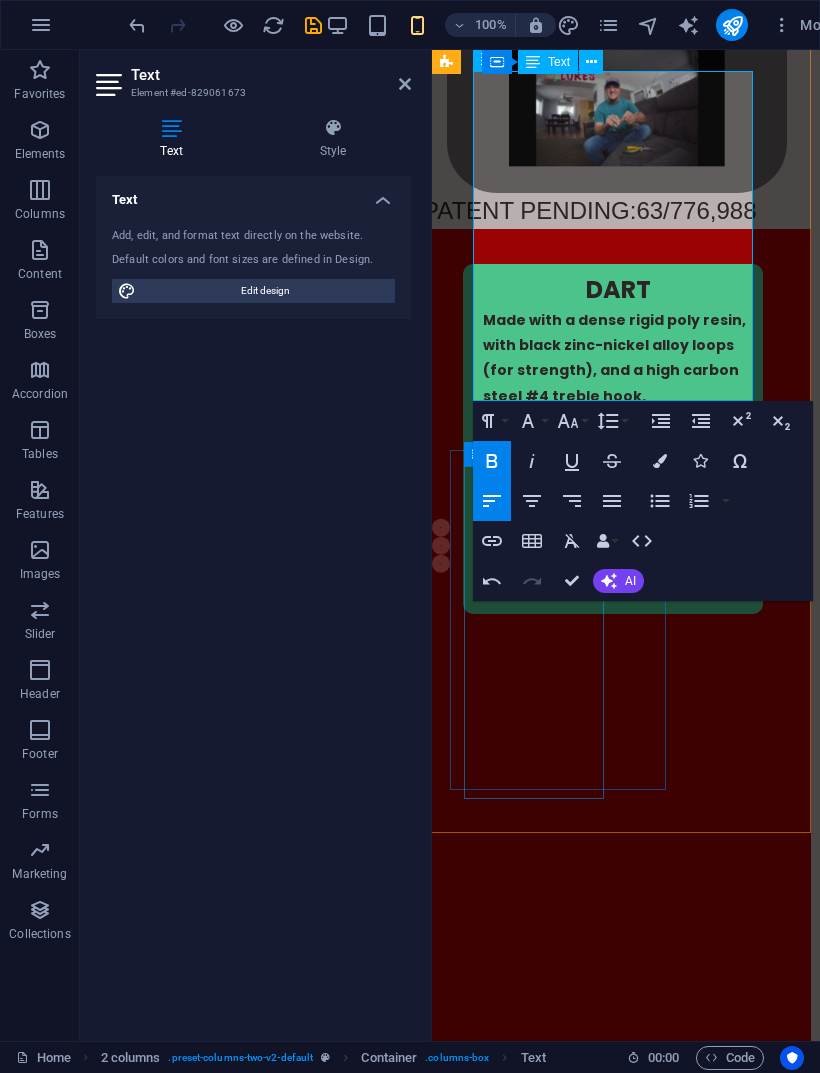 click on "BUY HERE" at bounding box center (538, 1386) 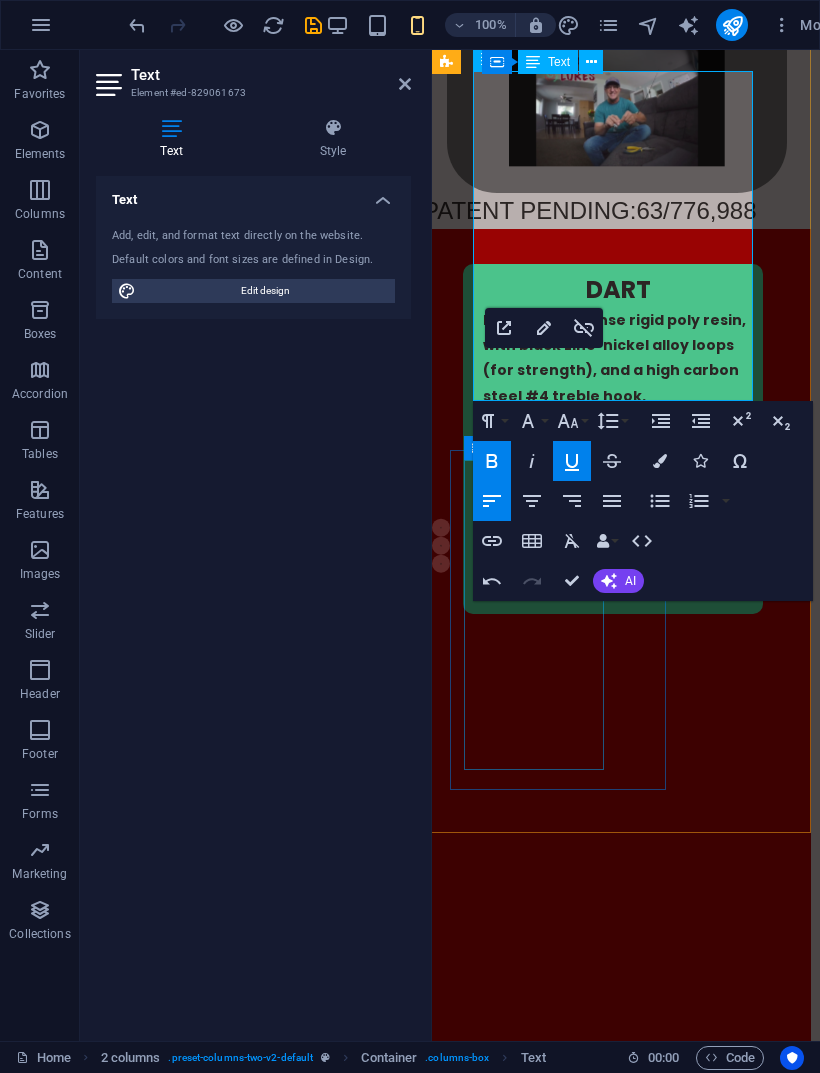 click 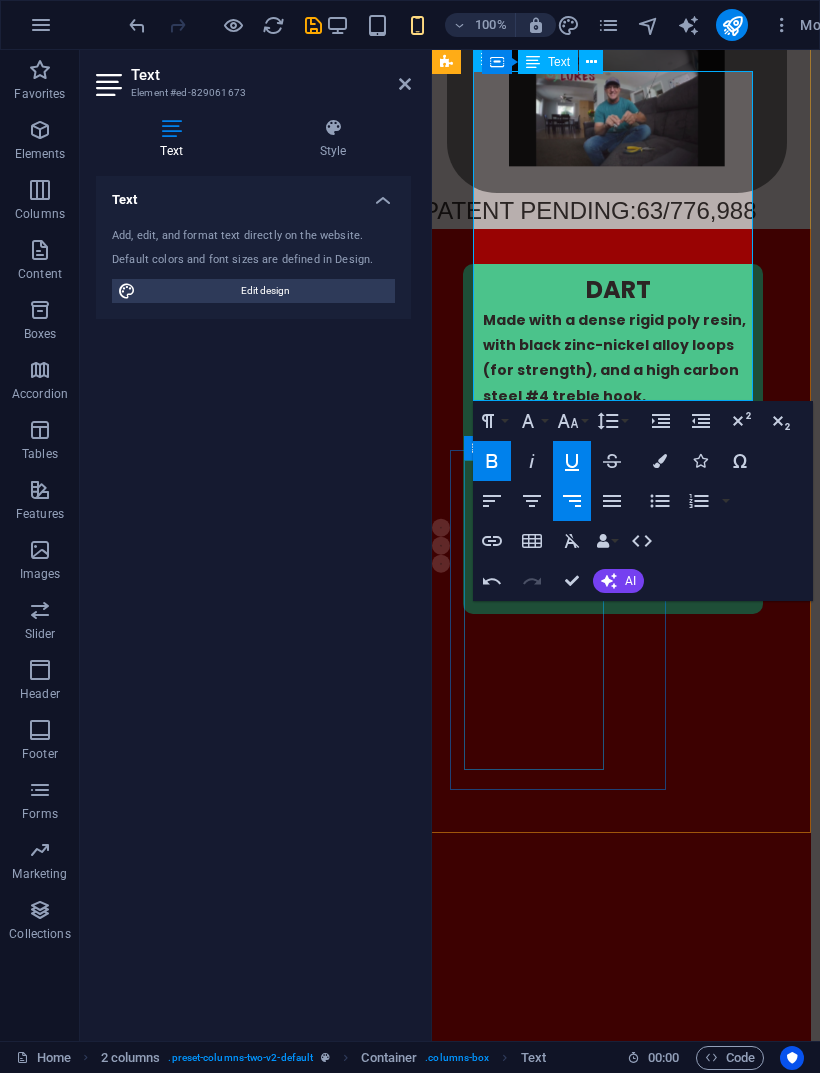 click 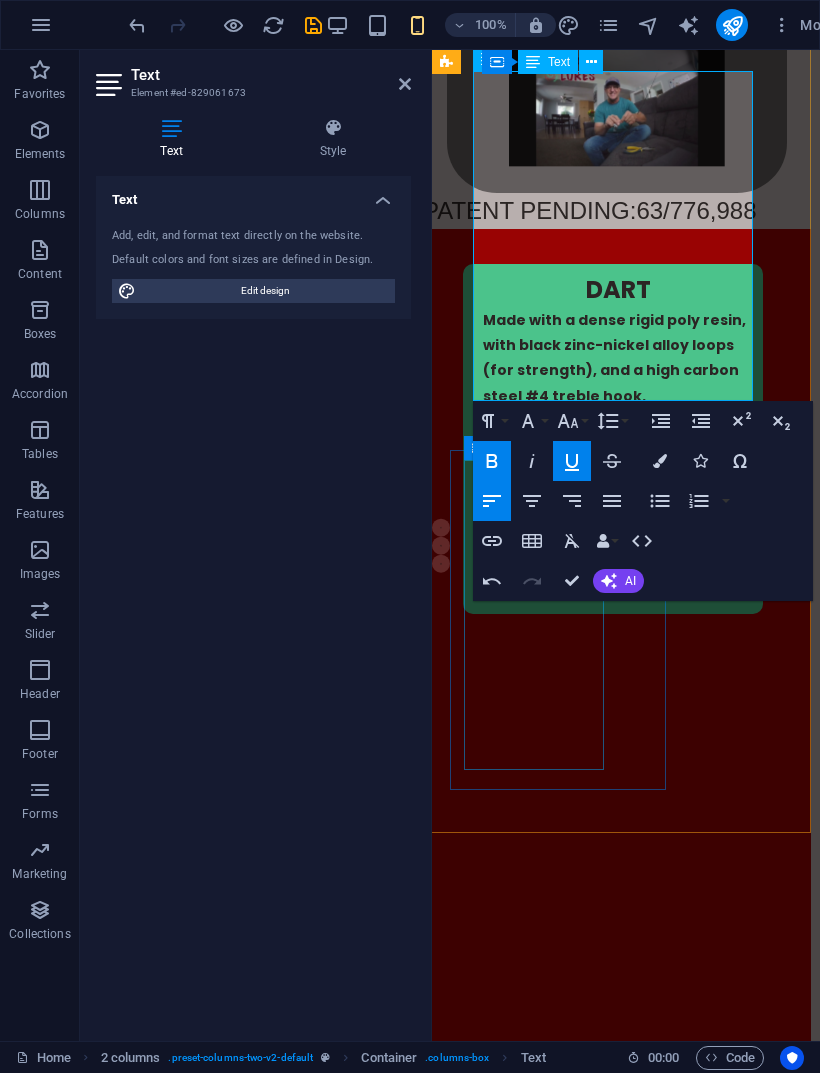 click on "BUTTERFLY Made with a dense rigid poly resin, with black zinc-nickel alloy loops (for strength), and a high carbon steel #4 treble hook. Choose from 5 different colors! Silver Red Fluorescent Yellow Fluorescent Pink Fluorescent Green BUY HERE !" at bounding box center (613, 1243) 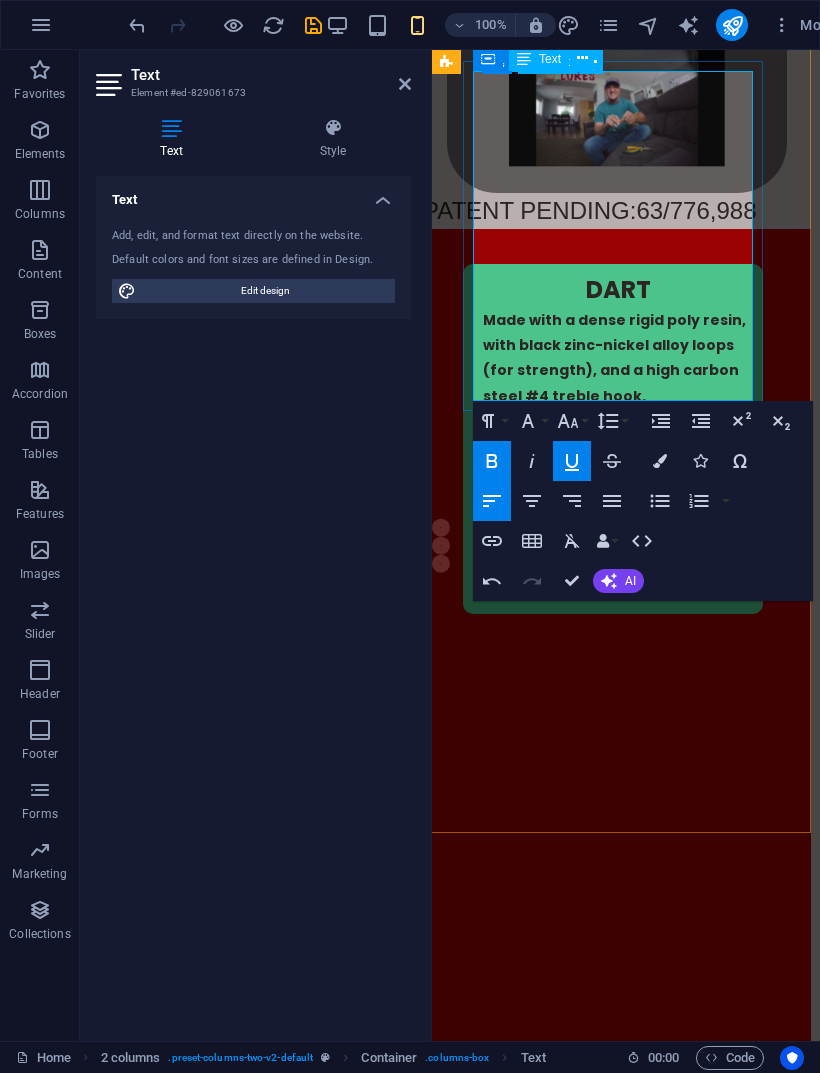 click on "BUTTERFLY Made with a dense rigid poly resin, with black zinc-nickel alloy loops (for strength), and a high carbon steel #4 treble hook. Choose from 5 different colors! Silver Red Fluorescent Yellow Fluorescent Pink Fluorescent Green BUY HERE !" at bounding box center [613, 1243] 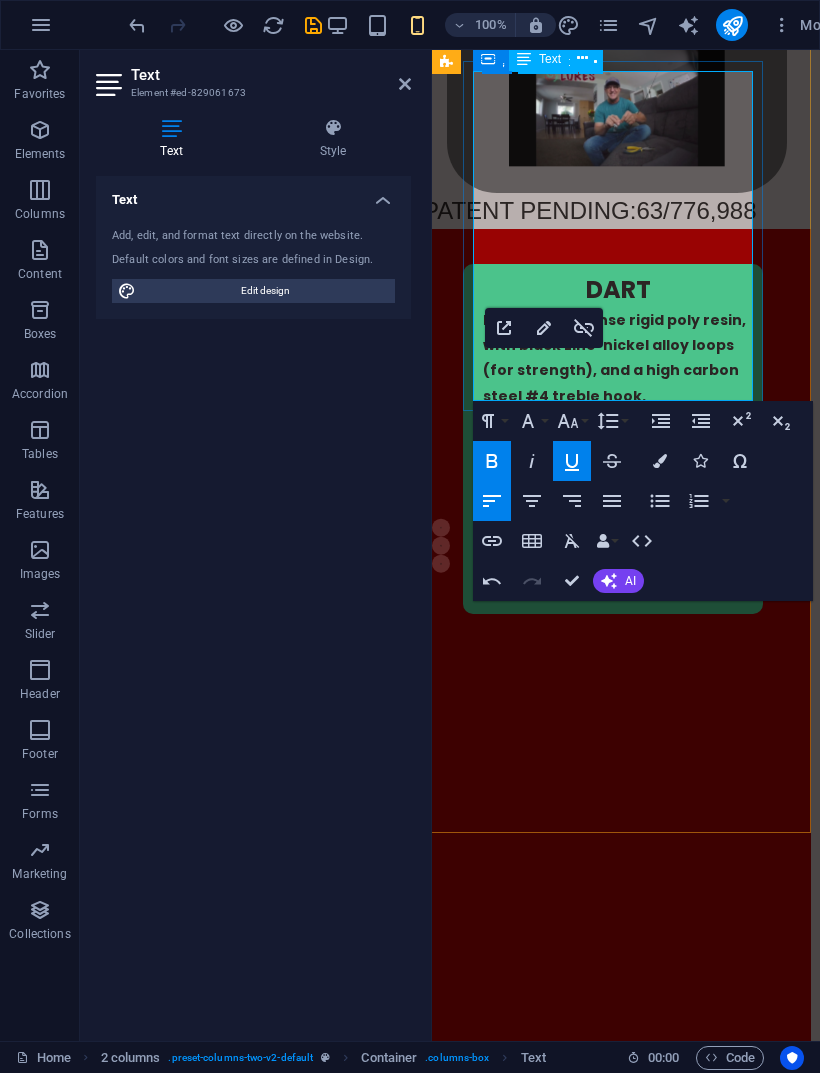 click on "BUTTERFLY Made with a dense rigid poly resin, with black zinc-nickel alloy loops (for strength), and a high carbon steel #4 treble hook. Choose from 5 different colors! Silver Red Fluorescent Yellow Fluorescent Pink Fluorescent Green BUY HERE !" at bounding box center (613, 1243) 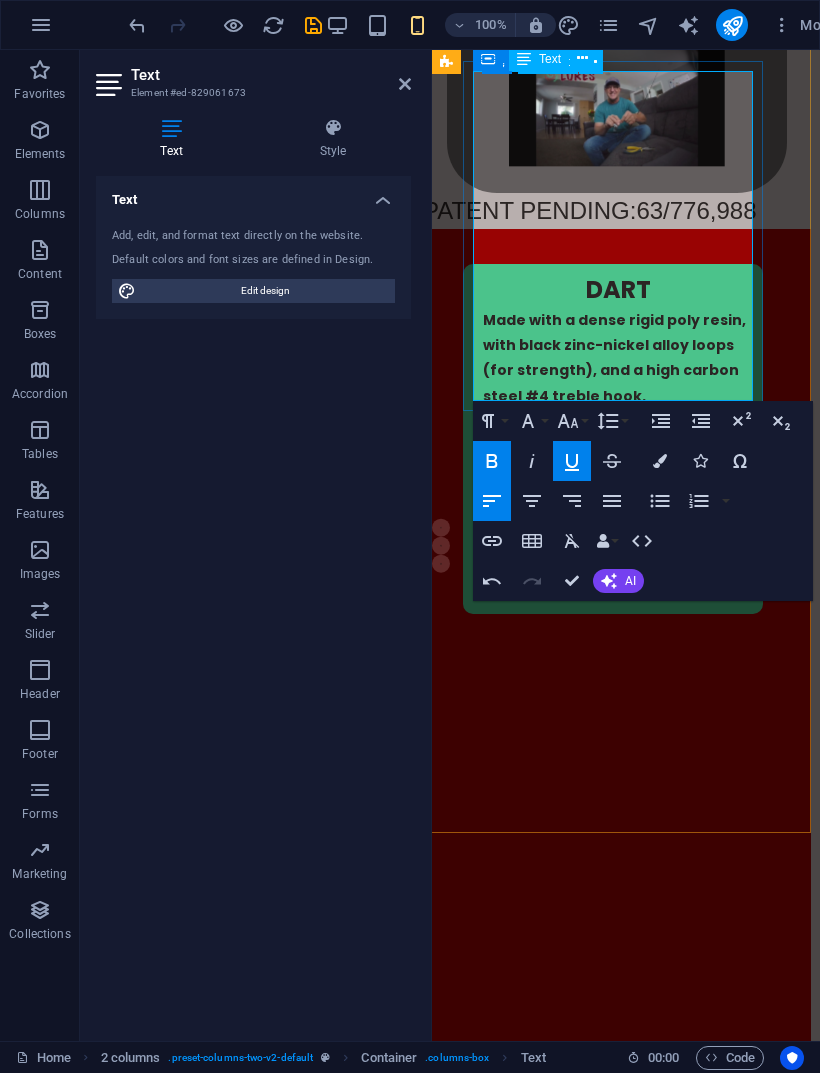 click on "BUY HERE" at bounding box center (538, 1386) 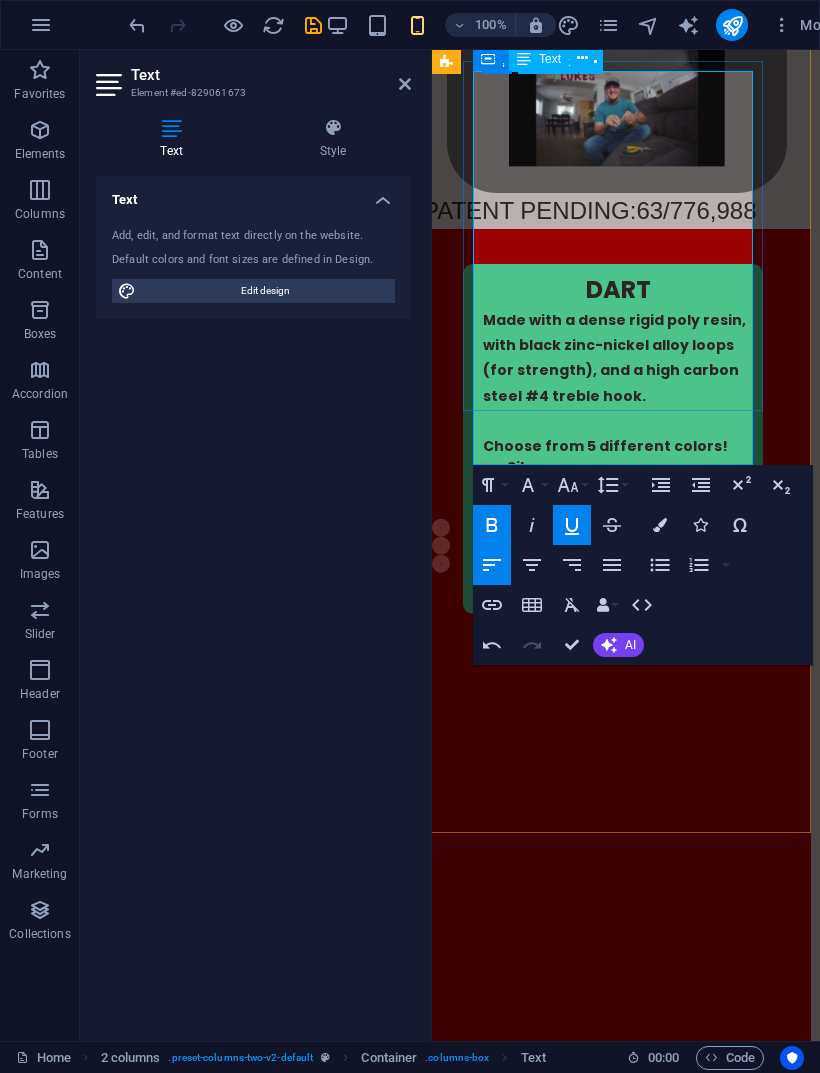 click at bounding box center [618, 1387] 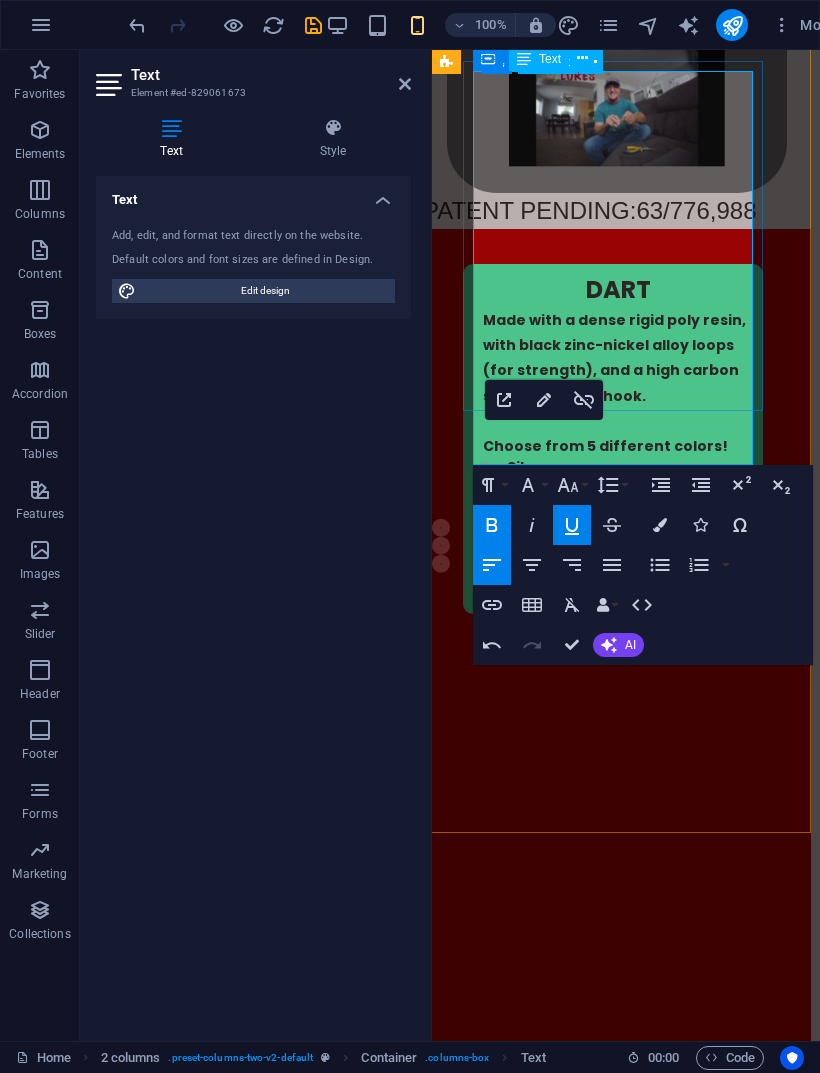 click on "BUY HERE" at bounding box center [558, 1458] 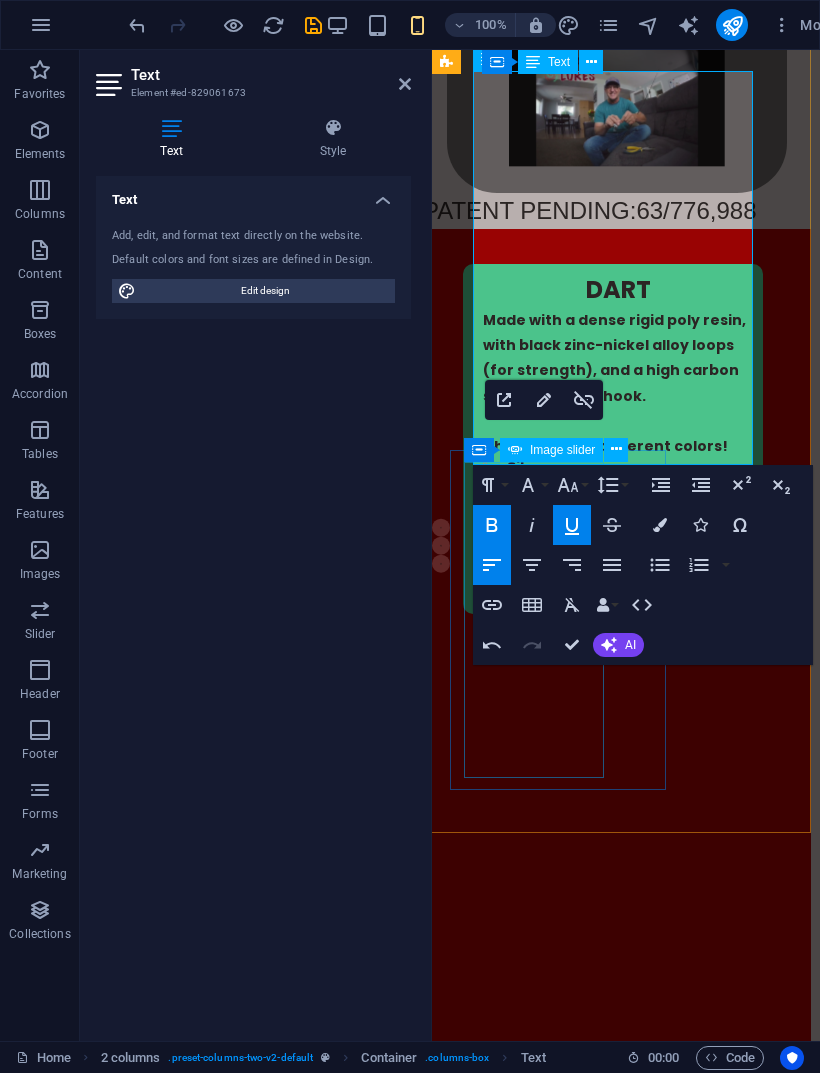 click 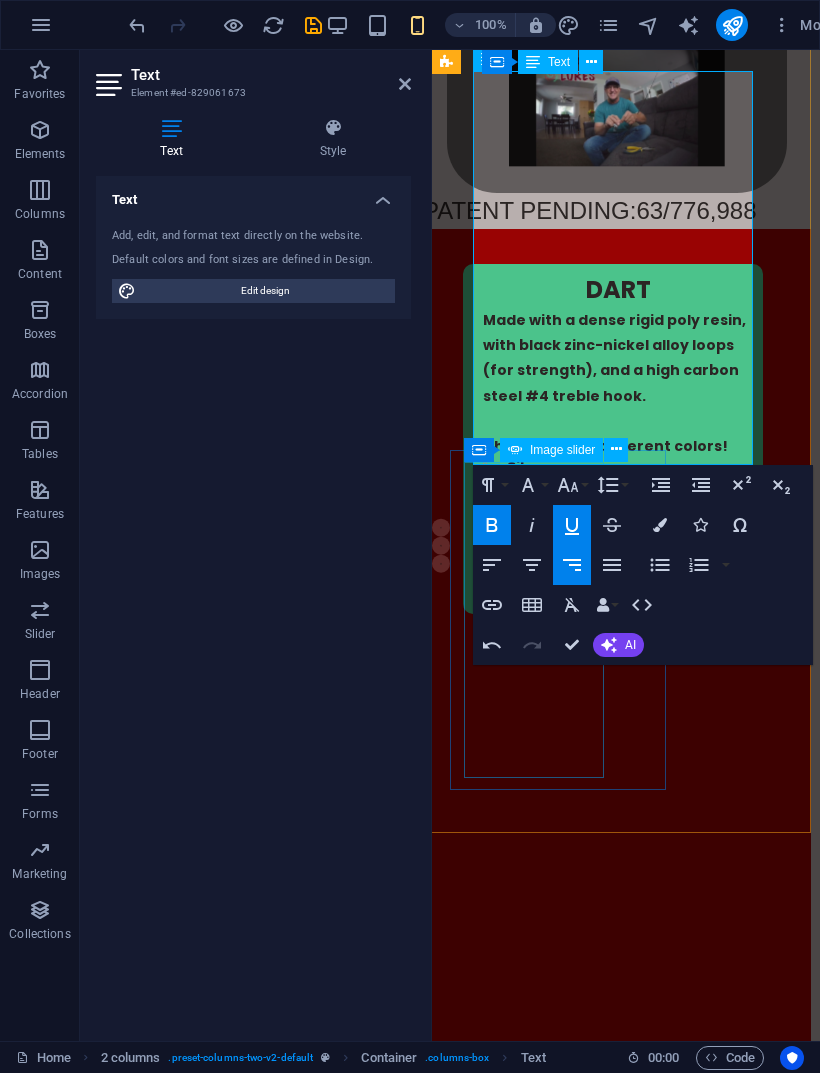 click at bounding box center (618, 1423) 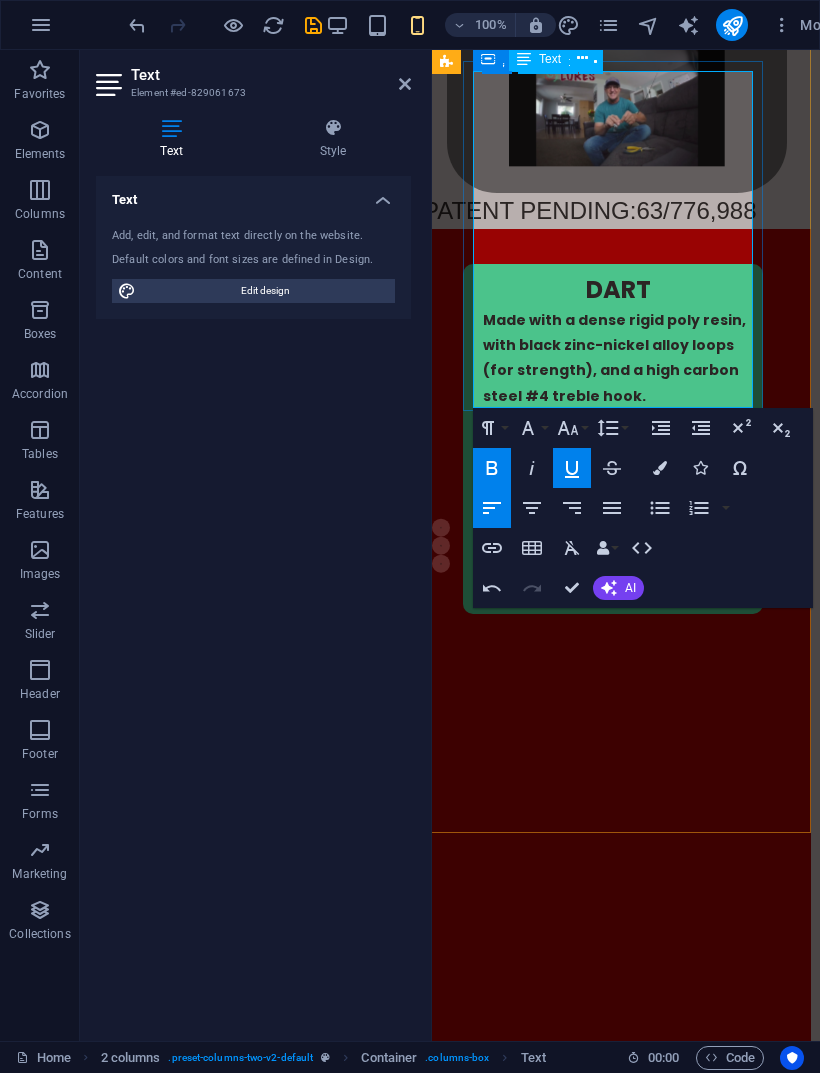 click on "BUY HERE !" at bounding box center [618, 1402] 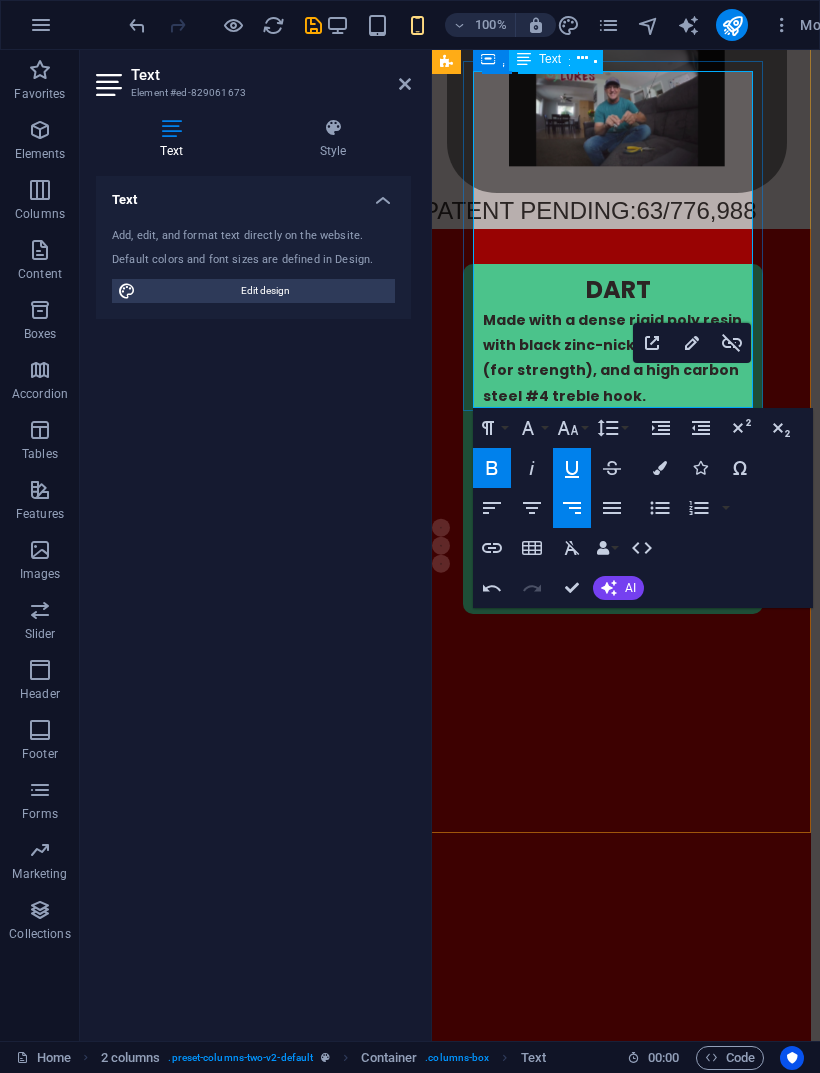 click on "BUY HERE !" at bounding box center (618, 1402) 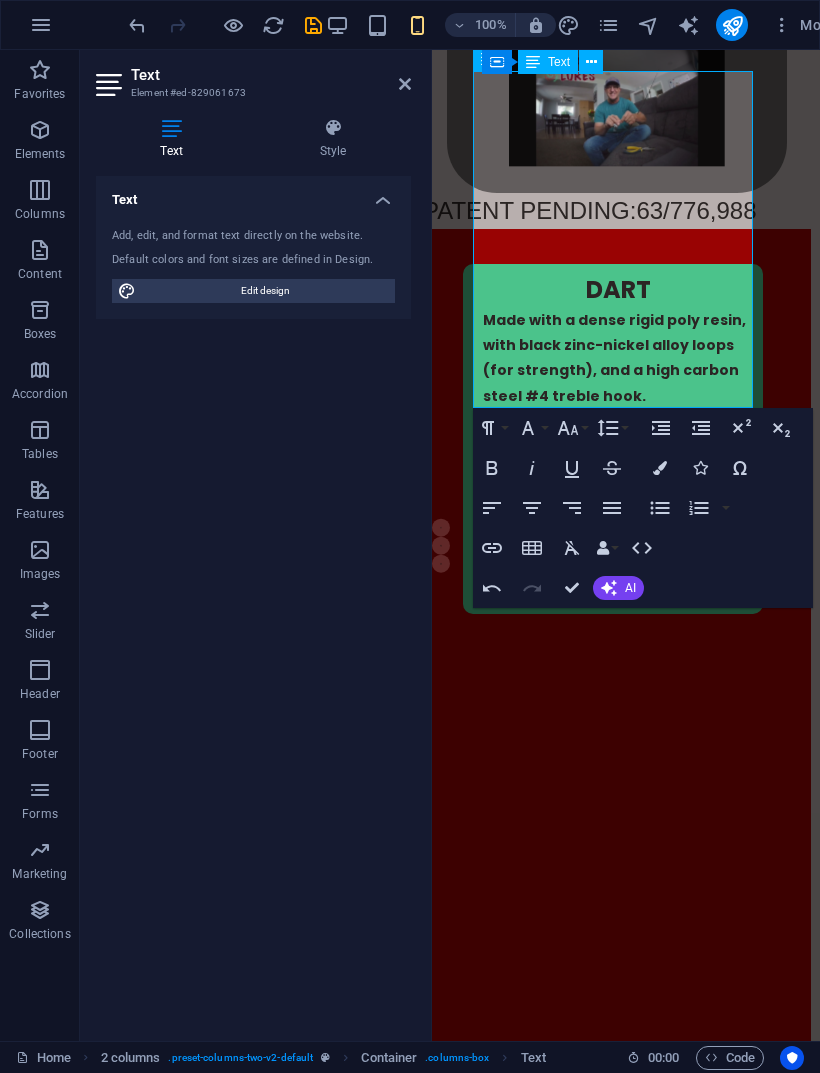 click on "BUY HERE !" at bounding box center [618, 1402] 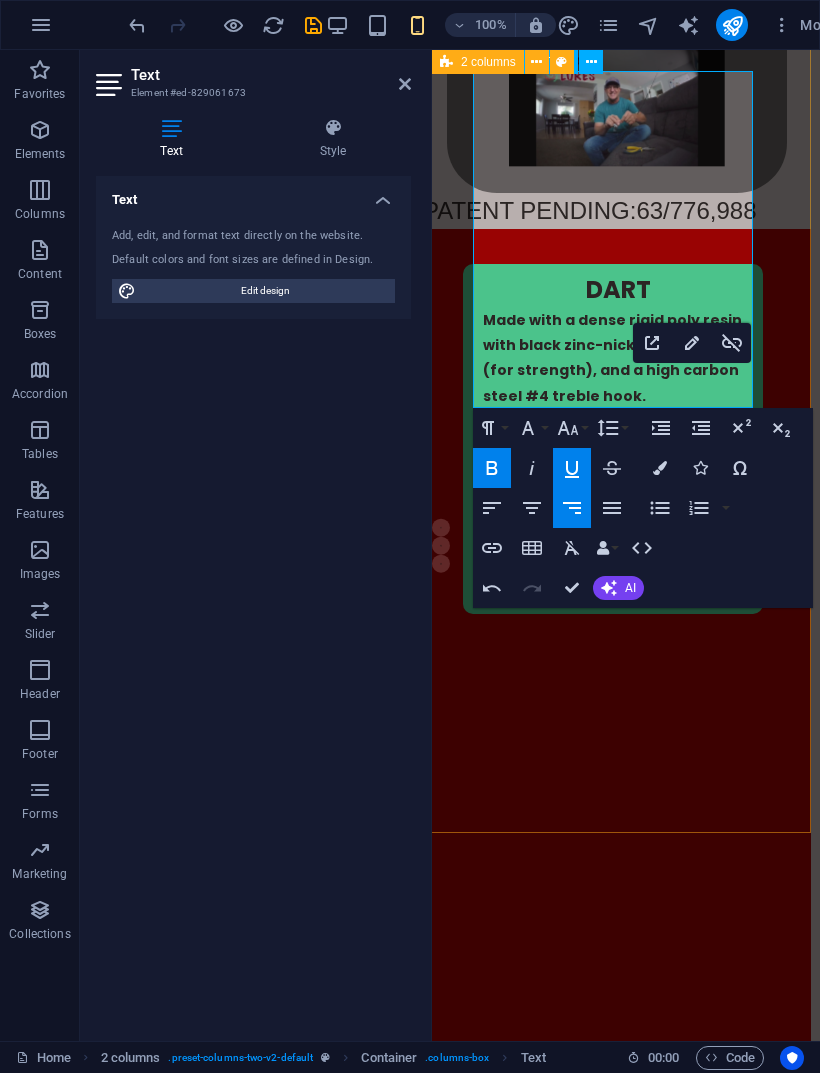 click on "Paragraph Format Normal Heading 1 Heading 2 Heading 3 Heading 4 Heading 5 Heading 6 Code Font Family Arial Georgia Impact Tahoma Times New Roman Verdana Poppins Font Size 8 9 10 11 12 14 18 24 30 36 48 60 72 96 Line Height Default Single 1.15 1.5 Double Increase Indent Decrease Indent Superscript Subscript Bold Italic Underline Strikethrough Colors Icons Special Characters Align Left Align Center Align Right Align Justify Unordered List   Default Circle Disc Square    Ordered List   Default Lower Alpha Lower Greek Lower Roman Upper Alpha Upper Roman    Insert Link Insert Table Clear Formatting Data Bindings Company [FIRST] [LAST] Street [ZIP] City [EMAIL] [PHONE] Mobile Fax Custom field 1 Custom field 2 Custom field 3 Custom field 4 Custom field 5 Custom field 6 HTML Undo Redo Confirm (⌘+⏎) AI Improve Make shorter Make longer Fix spelling & grammar Translate to English Generate text Back Choose Link Home About Online Store Where To Buy Choose file ... URL BUY HERE! Text Title Open in new tab Update" at bounding box center (643, 508) 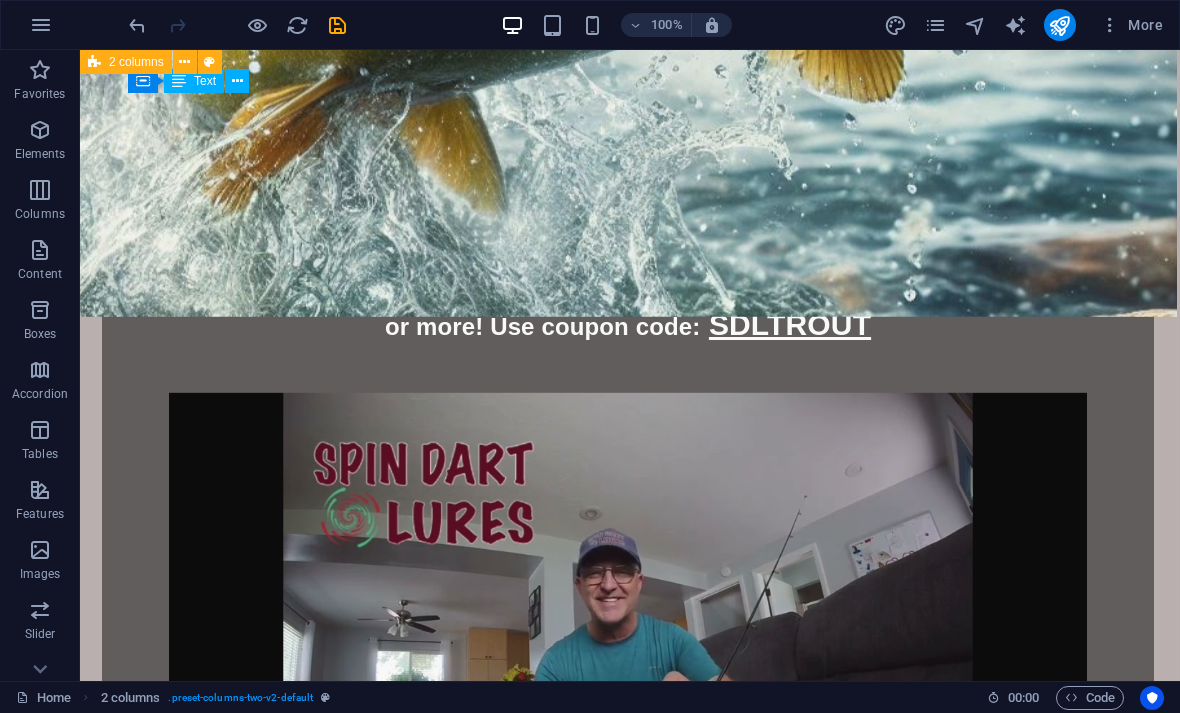 scroll, scrollTop: 1638, scrollLeft: 2, axis: both 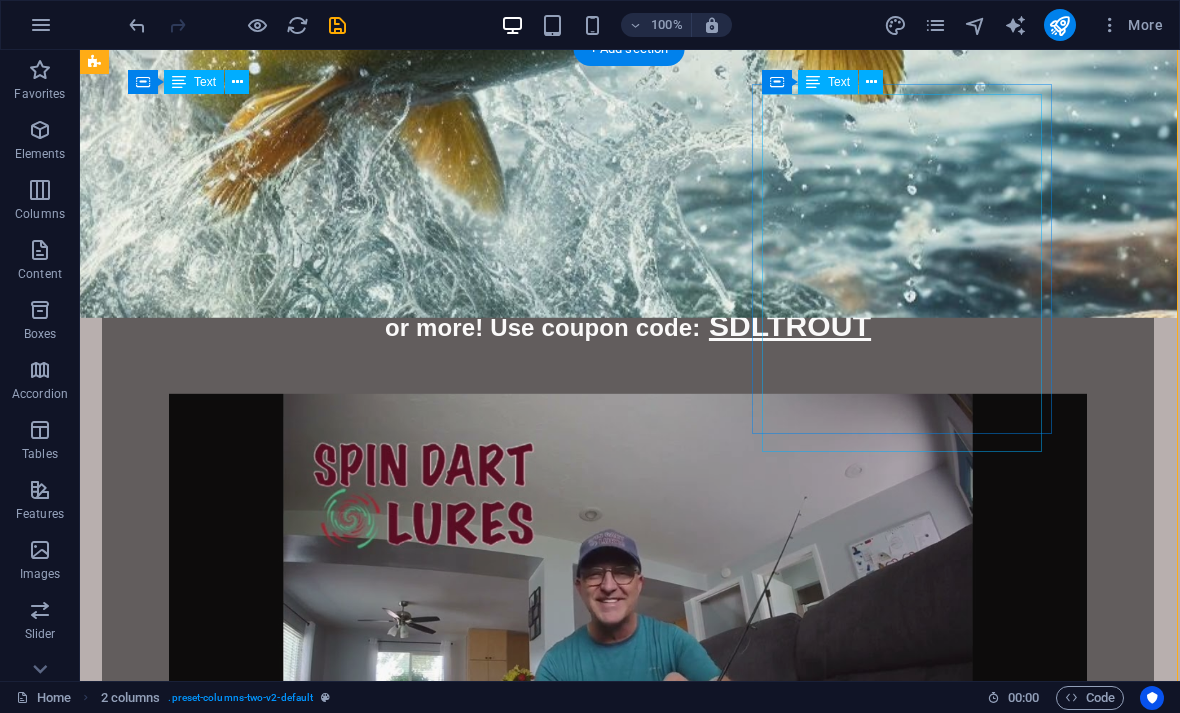 click on "BUTTERFLY Made with a dense rigid poly resin, with black zinc-nickel alloy loops (for strength), and a high carbon steel #4 treble hook. Choose from 5 different colors! Silver Red Fluorescent Yellow Fluorescent Pink Fluorescent Green BUY HERE !" at bounding box center [268, 2106] 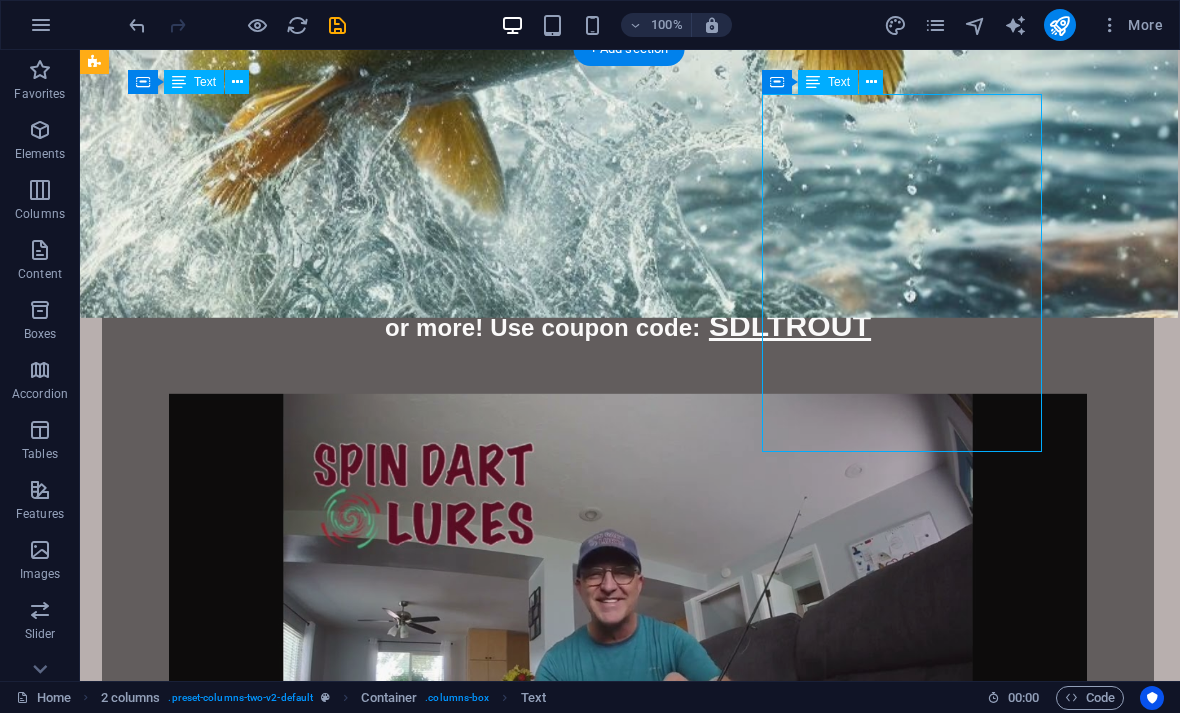 click on "BUTTERFLY Made with a dense rigid poly resin, with black zinc-nickel alloy loops (for strength), and a high carbon steel #4 treble hook. Choose from 5 different colors! Silver Red Fluorescent Yellow Fluorescent Pink Fluorescent Green BUY HERE !" at bounding box center [268, 2106] 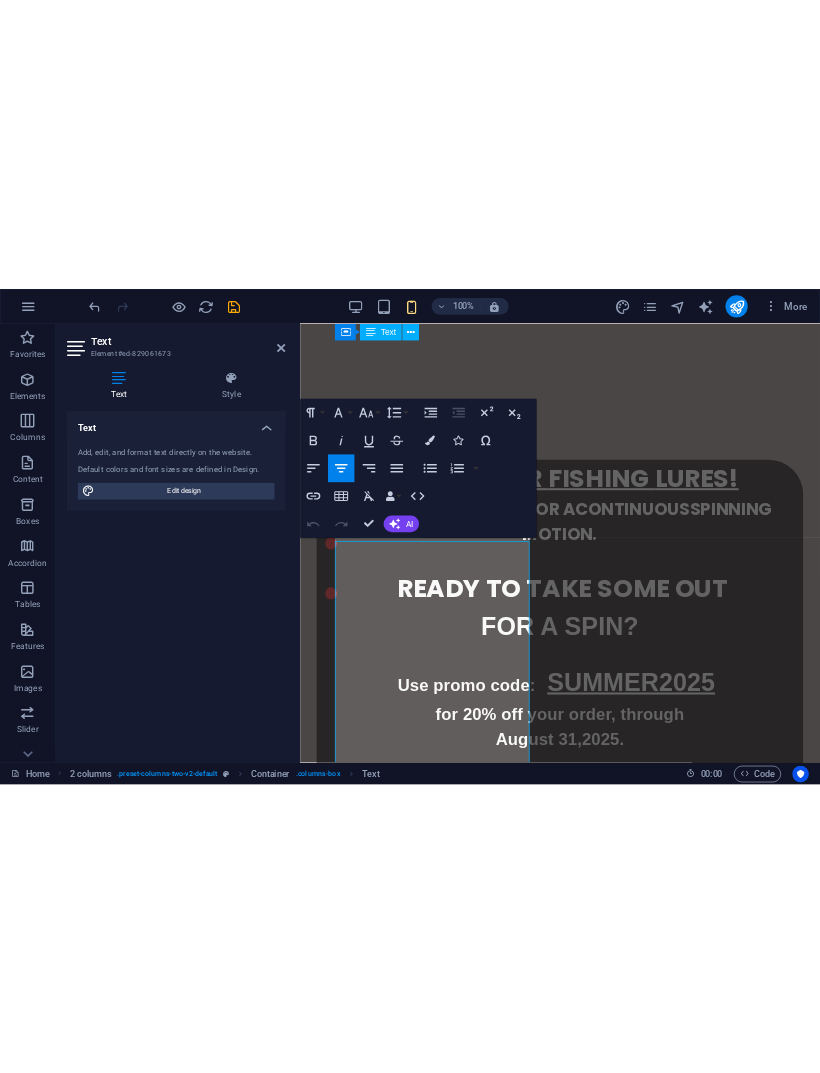 scroll, scrollTop: 1973, scrollLeft: 0, axis: vertical 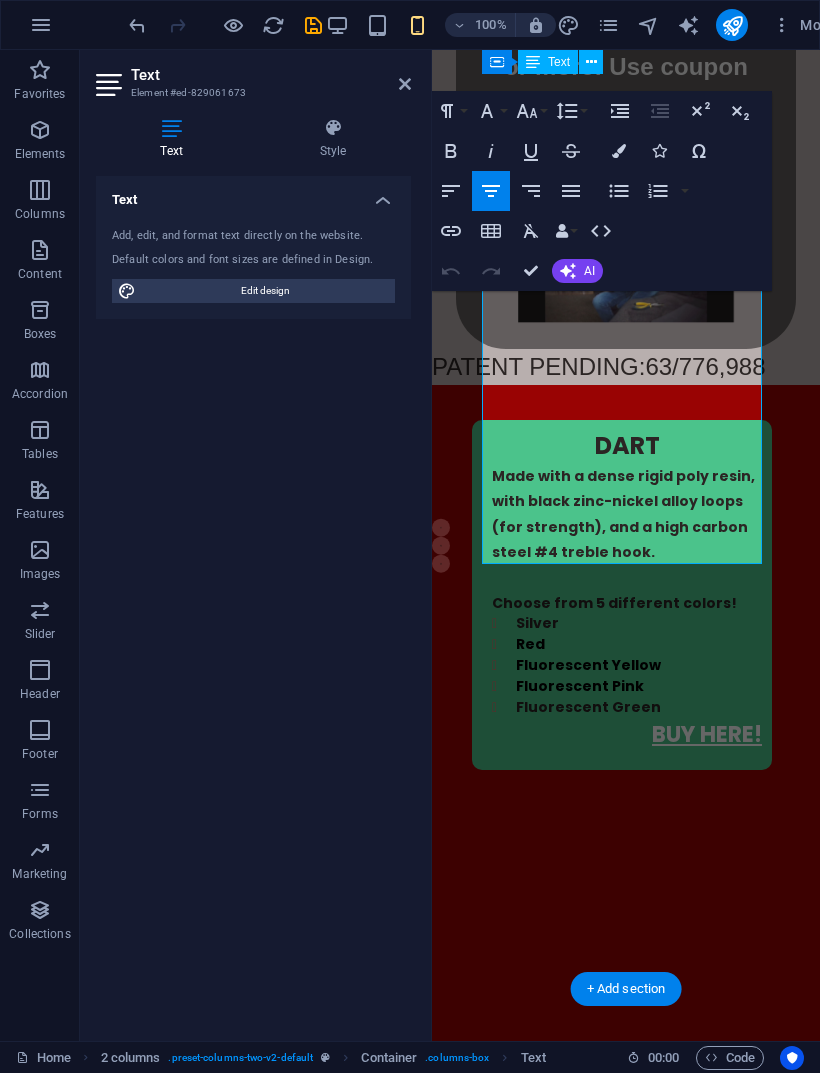 click on "Fluorescent Green" at bounding box center [627, 1522] 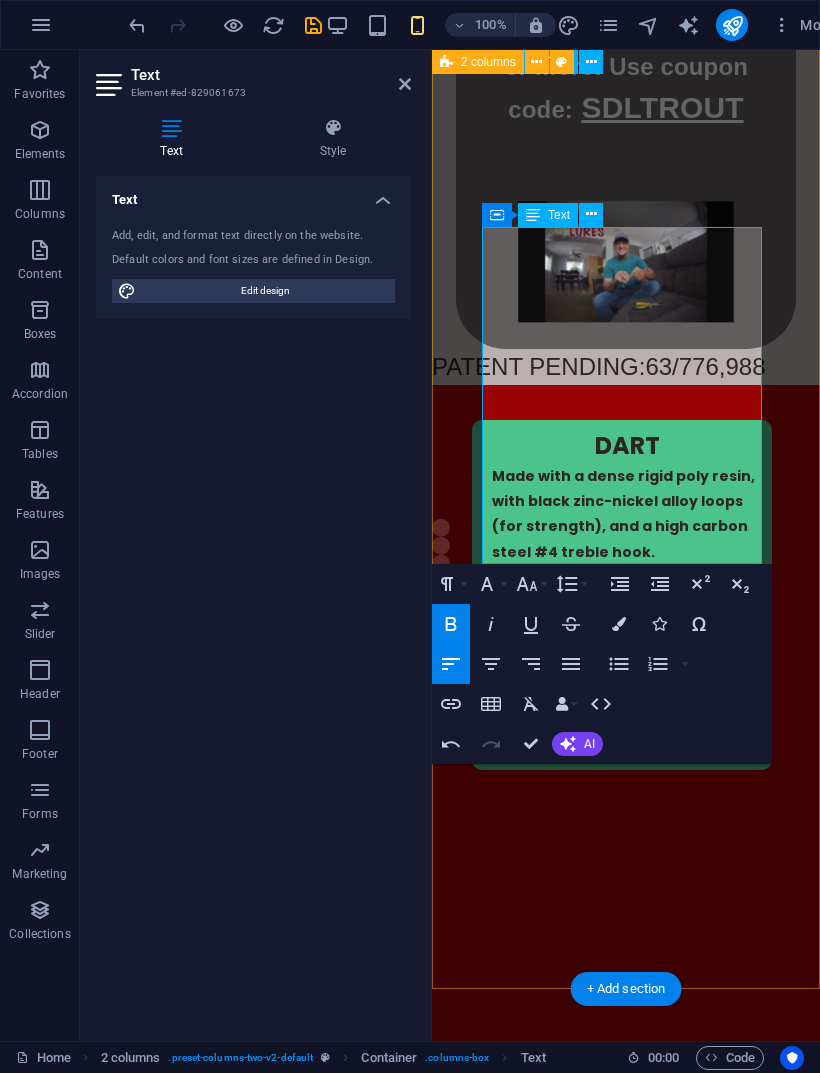 click 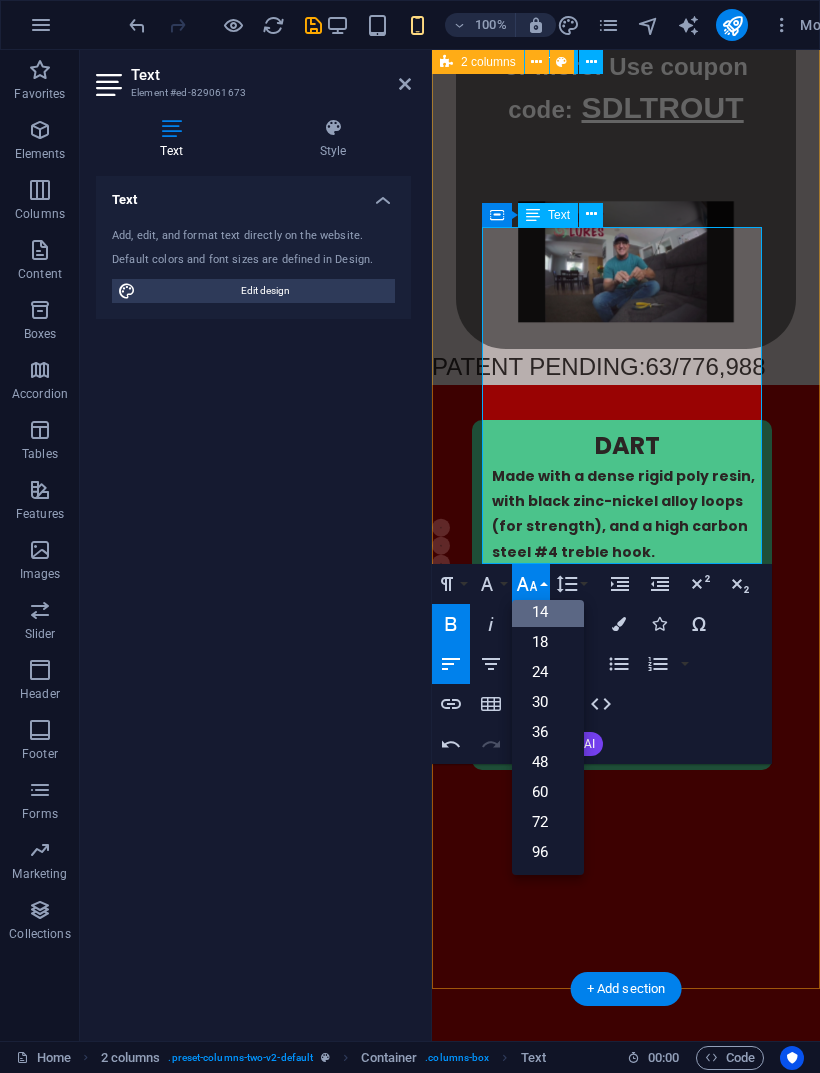 scroll, scrollTop: 161, scrollLeft: 0, axis: vertical 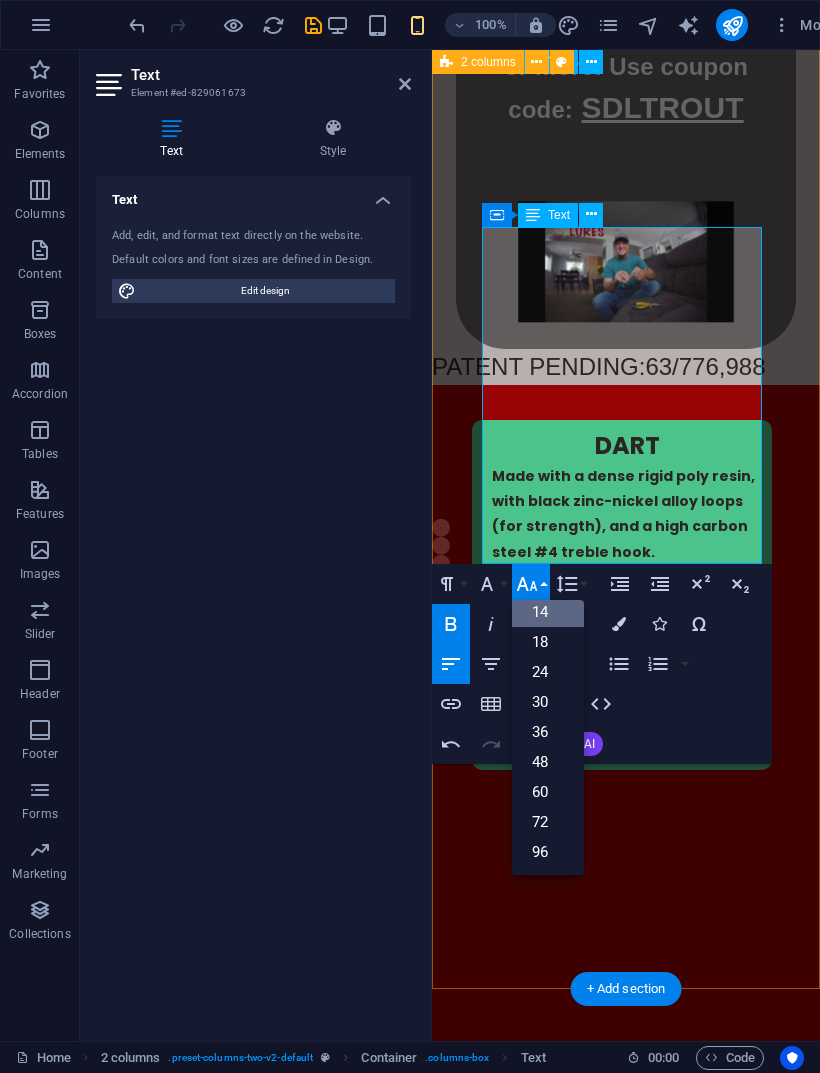 click on "14" at bounding box center (548, 612) 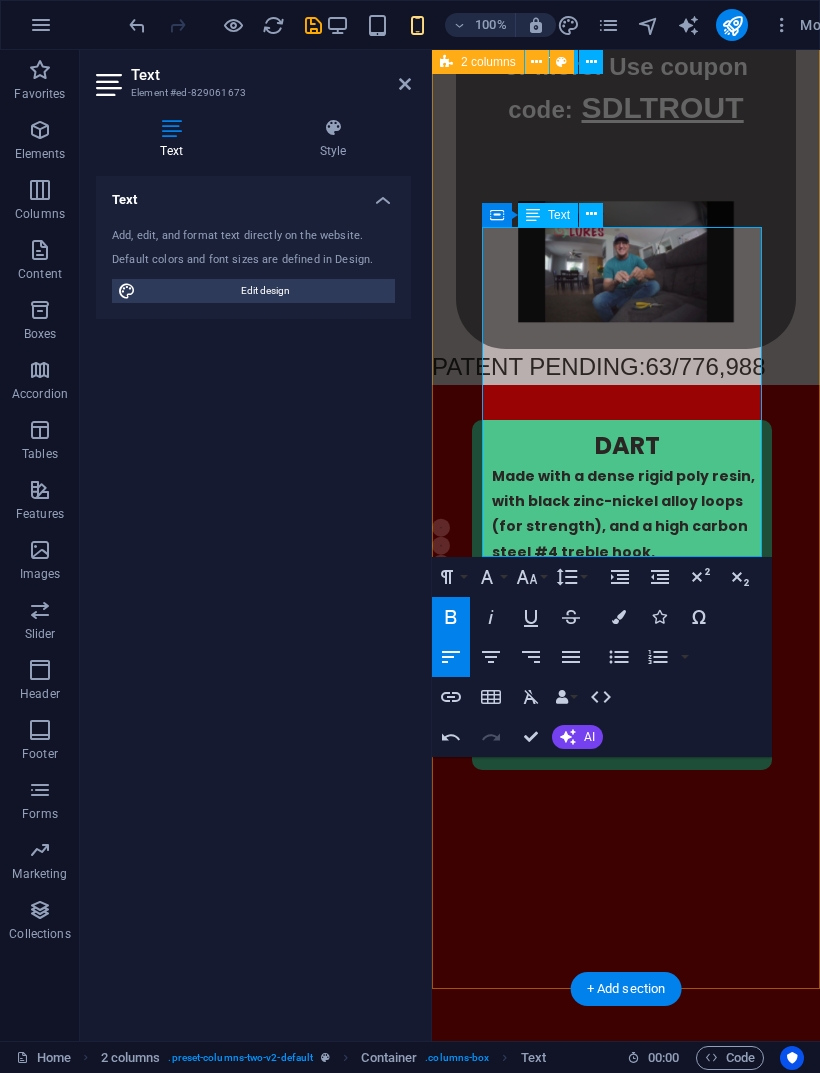 click 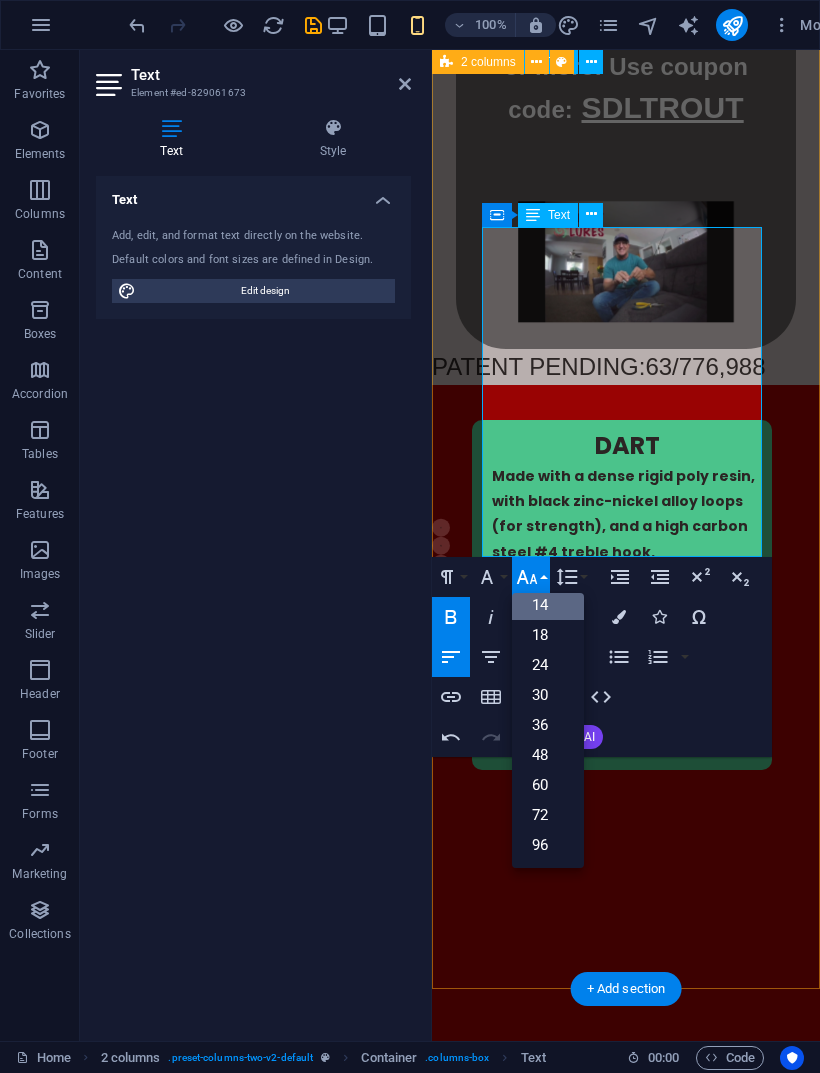 click on "14" at bounding box center (548, 605) 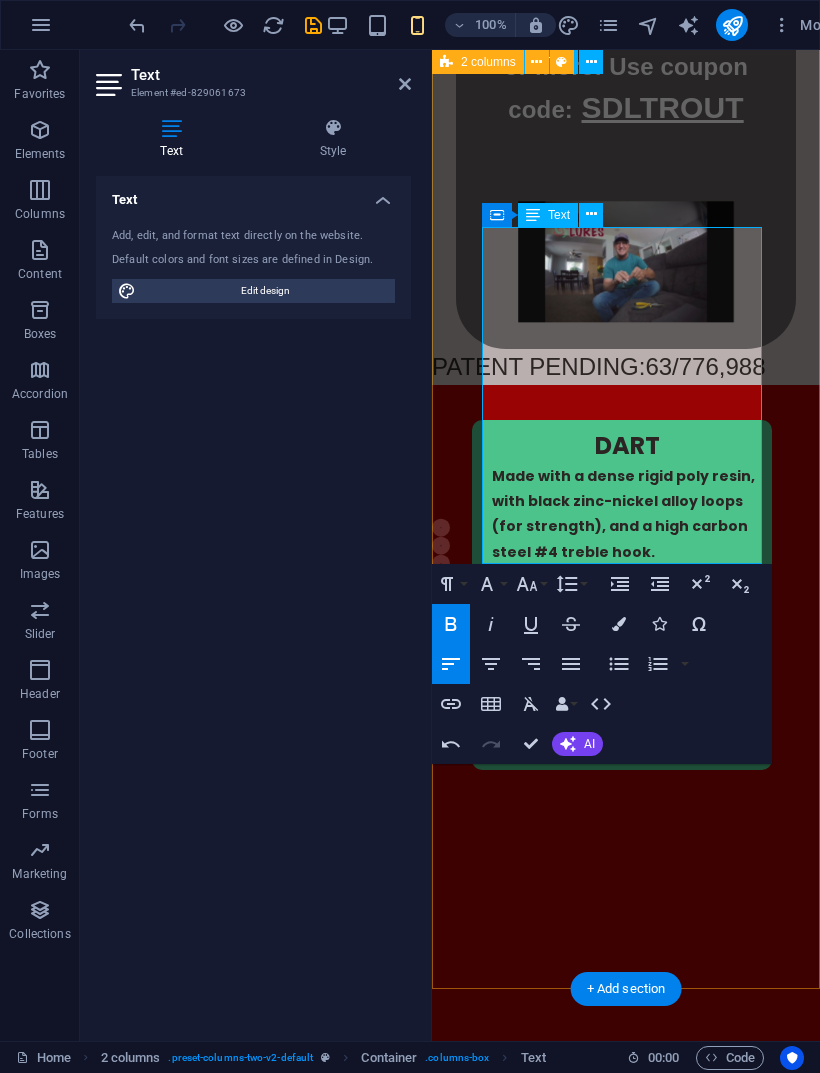click on "Choose from 5 different colors!" at bounding box center [614, 1409] 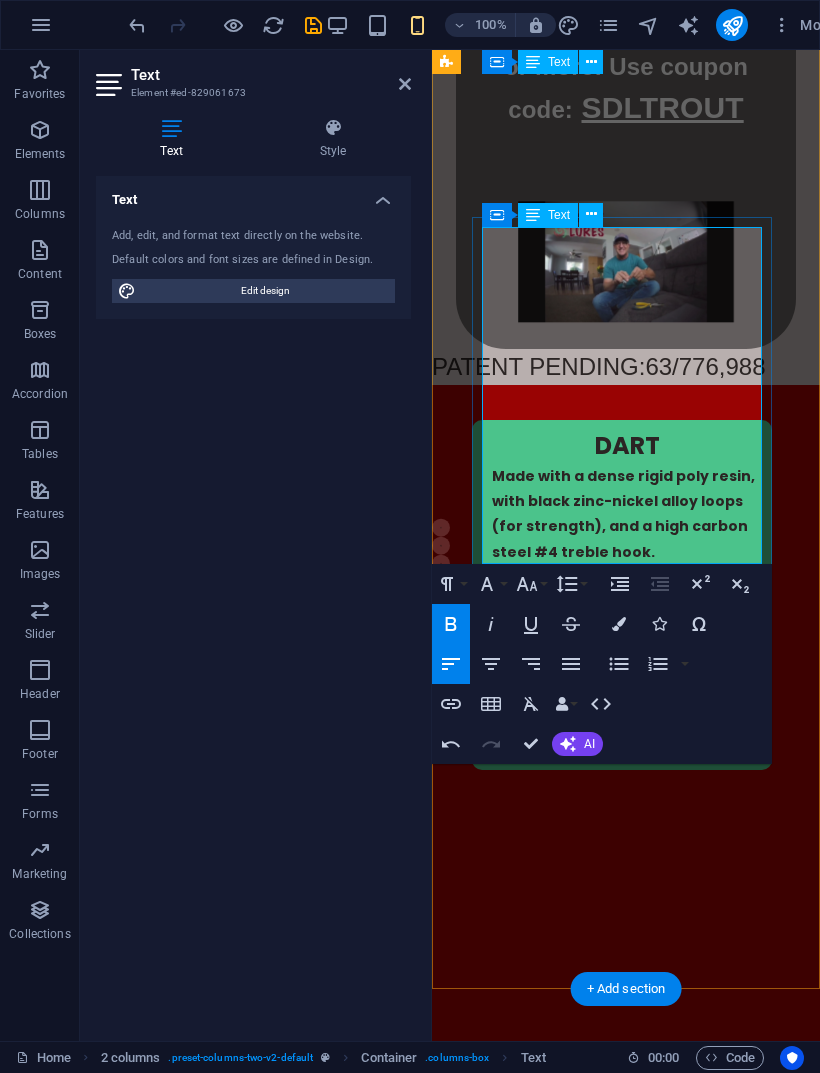 click on "Choose from 5 different colors!" at bounding box center (614, 1409) 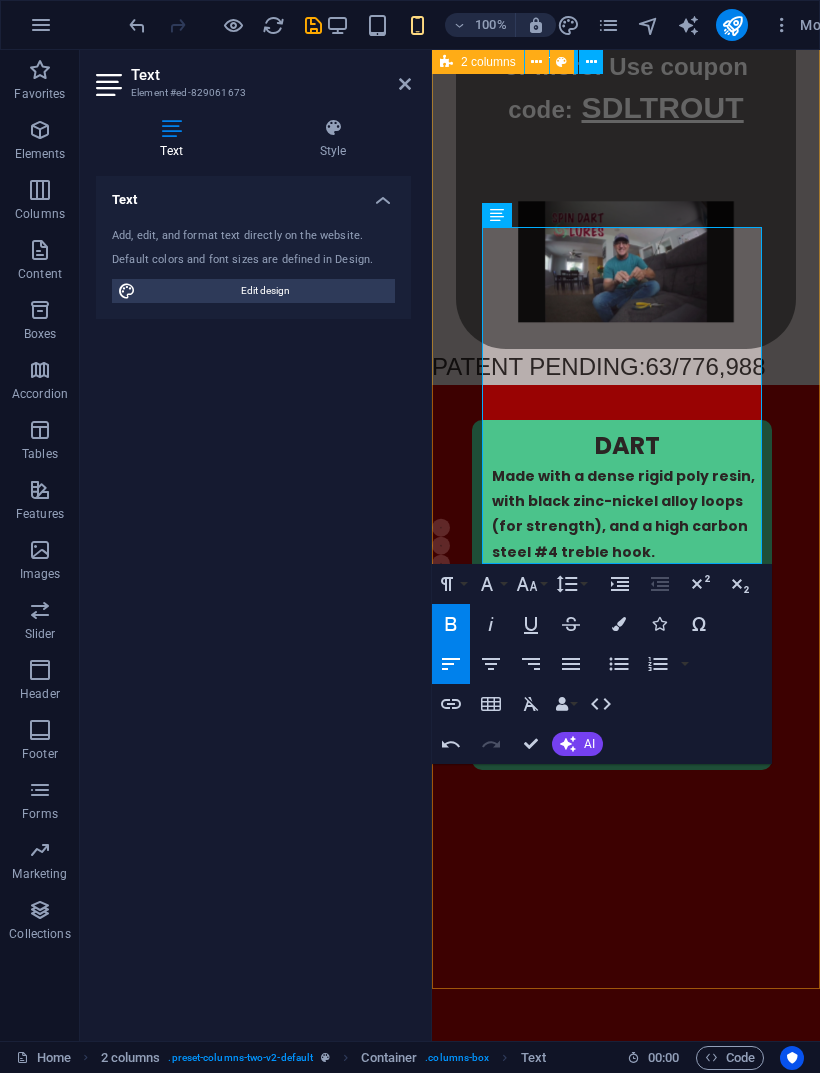 click on "Line Height" at bounding box center [571, 584] 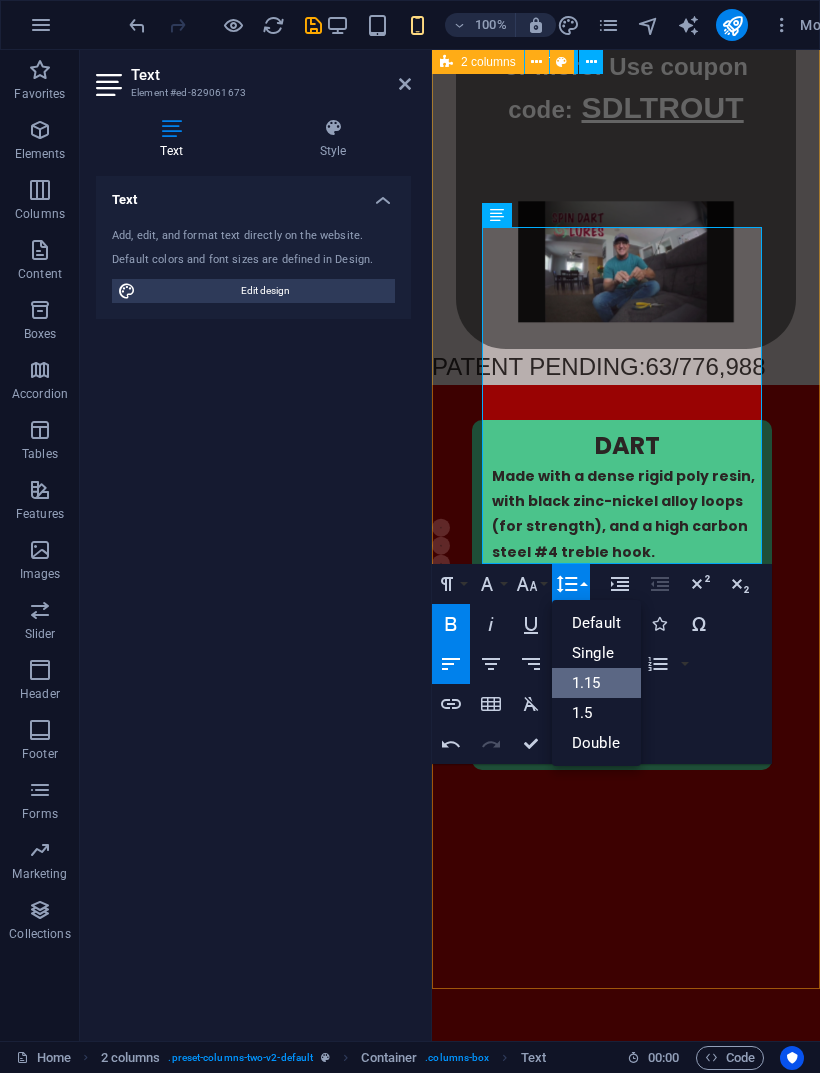 scroll, scrollTop: 0, scrollLeft: 0, axis: both 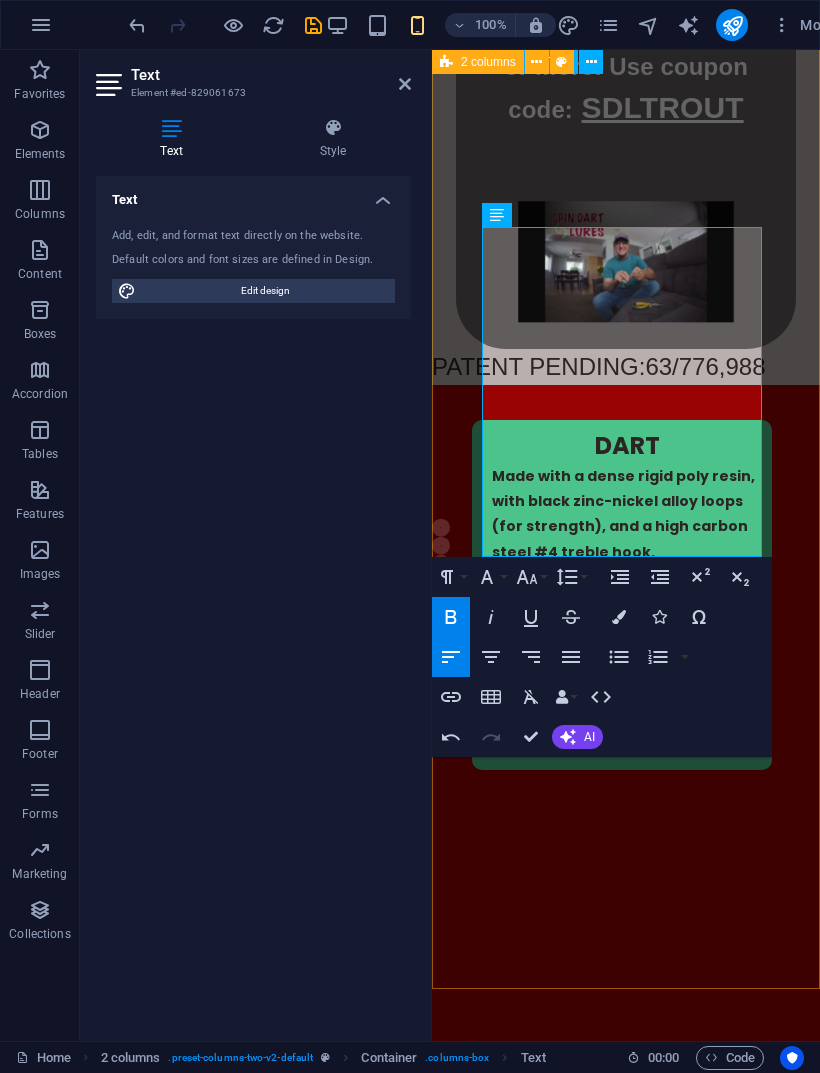 click 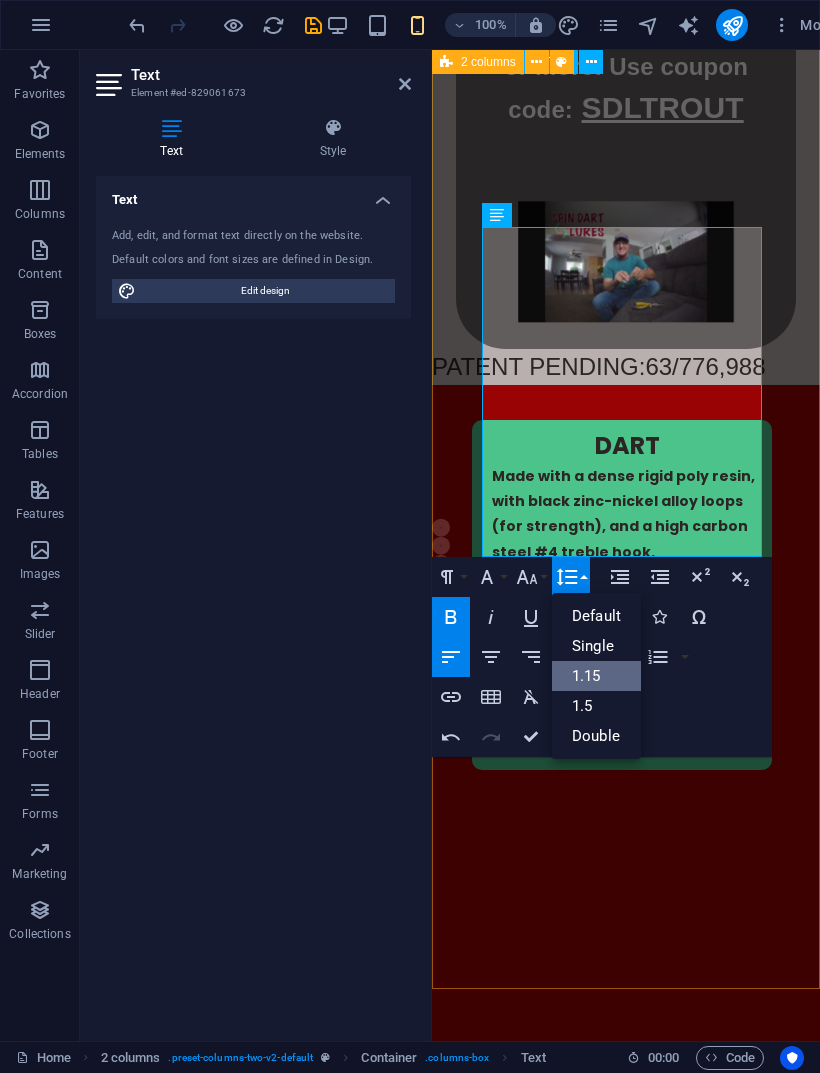 scroll, scrollTop: 0, scrollLeft: 0, axis: both 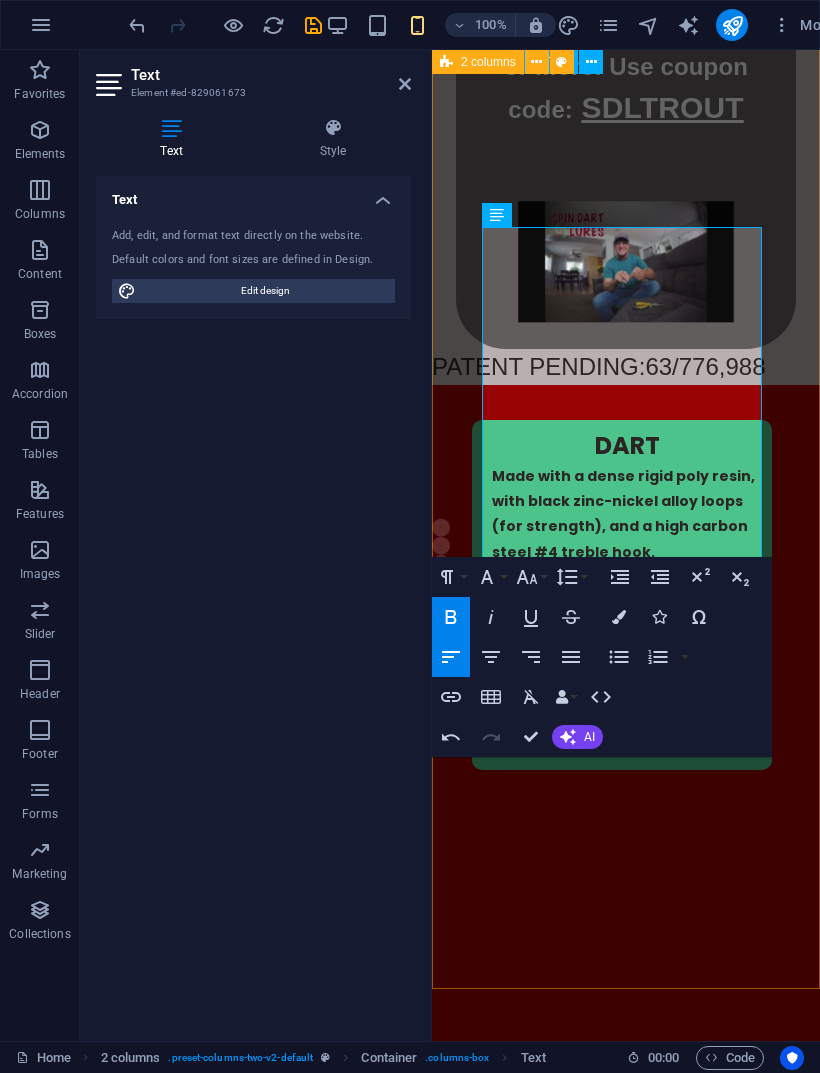 click 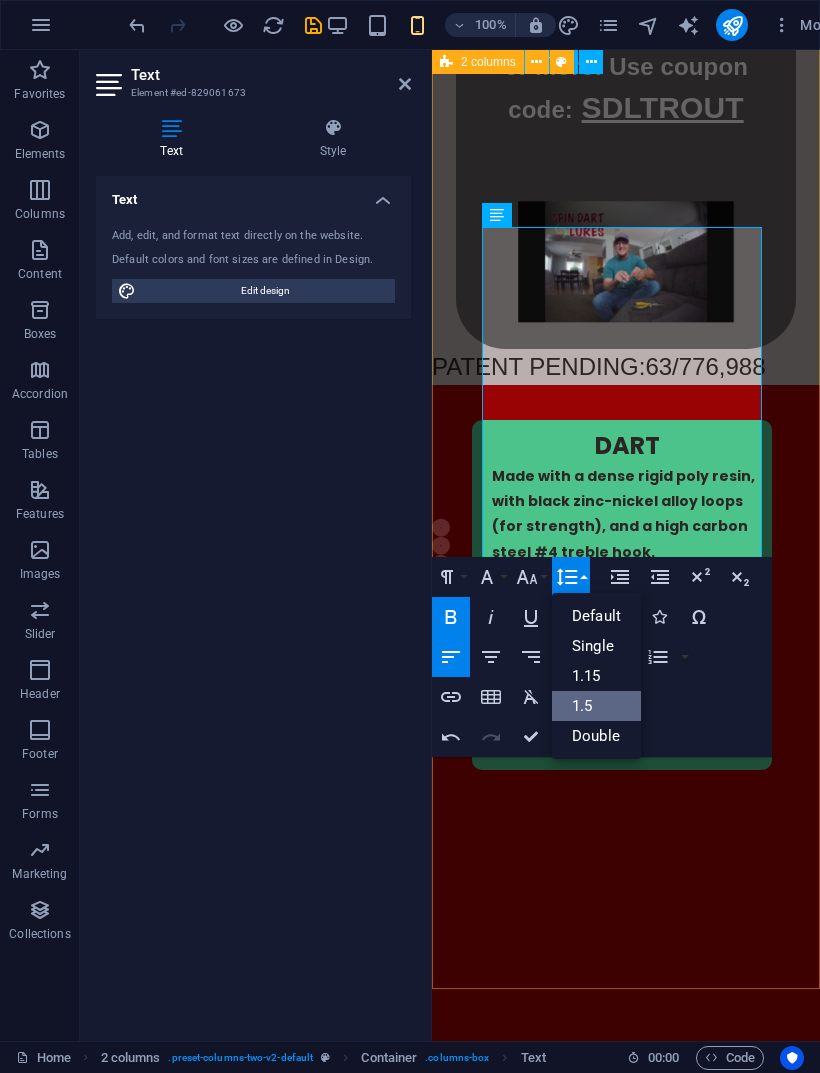 scroll, scrollTop: 0, scrollLeft: 0, axis: both 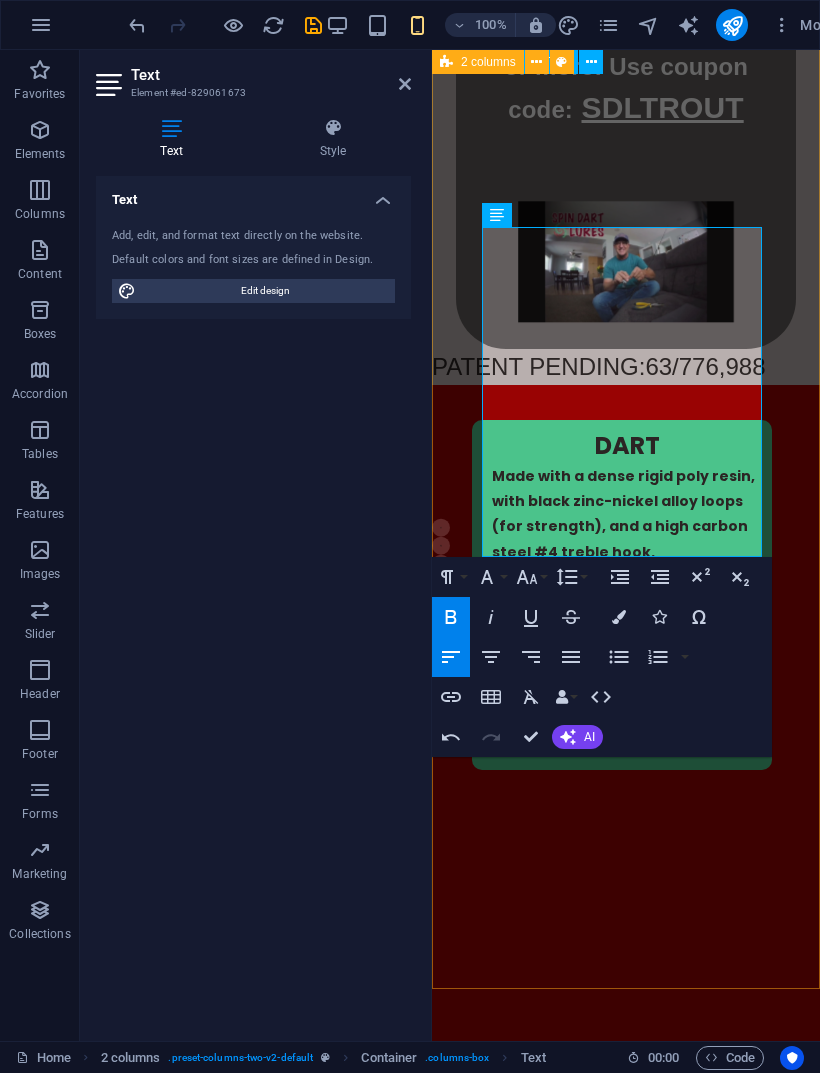 click 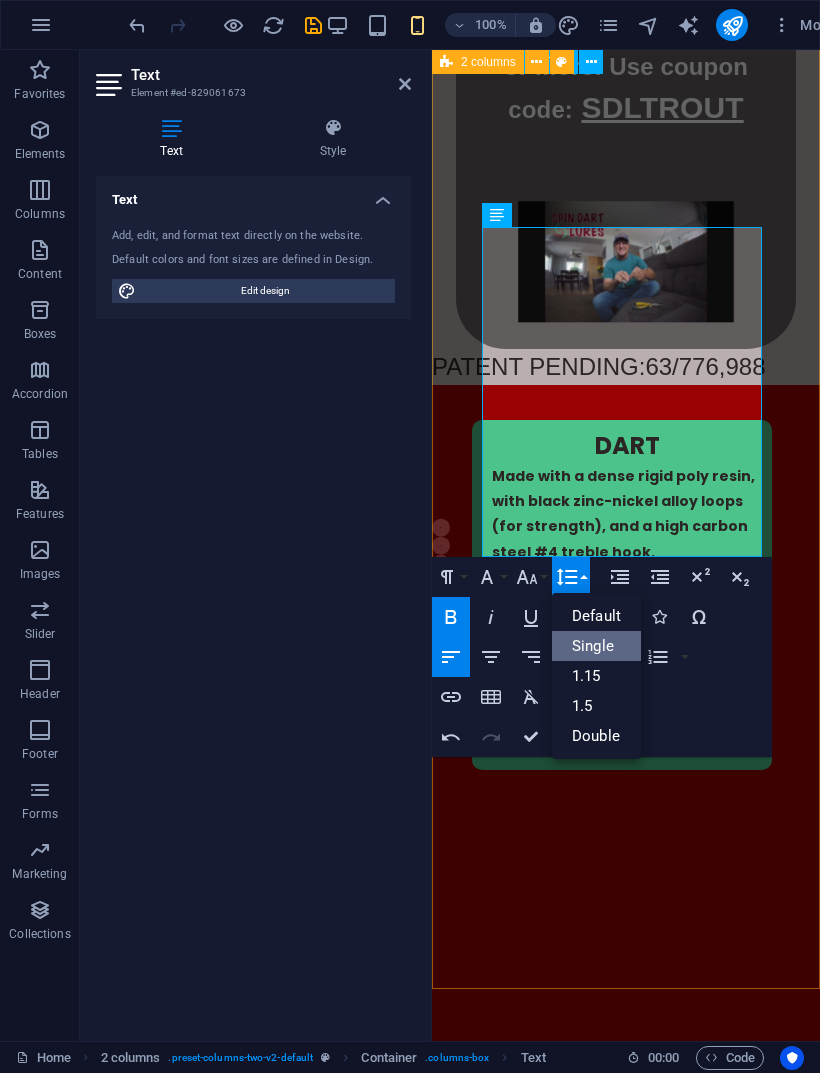 scroll, scrollTop: 0, scrollLeft: 0, axis: both 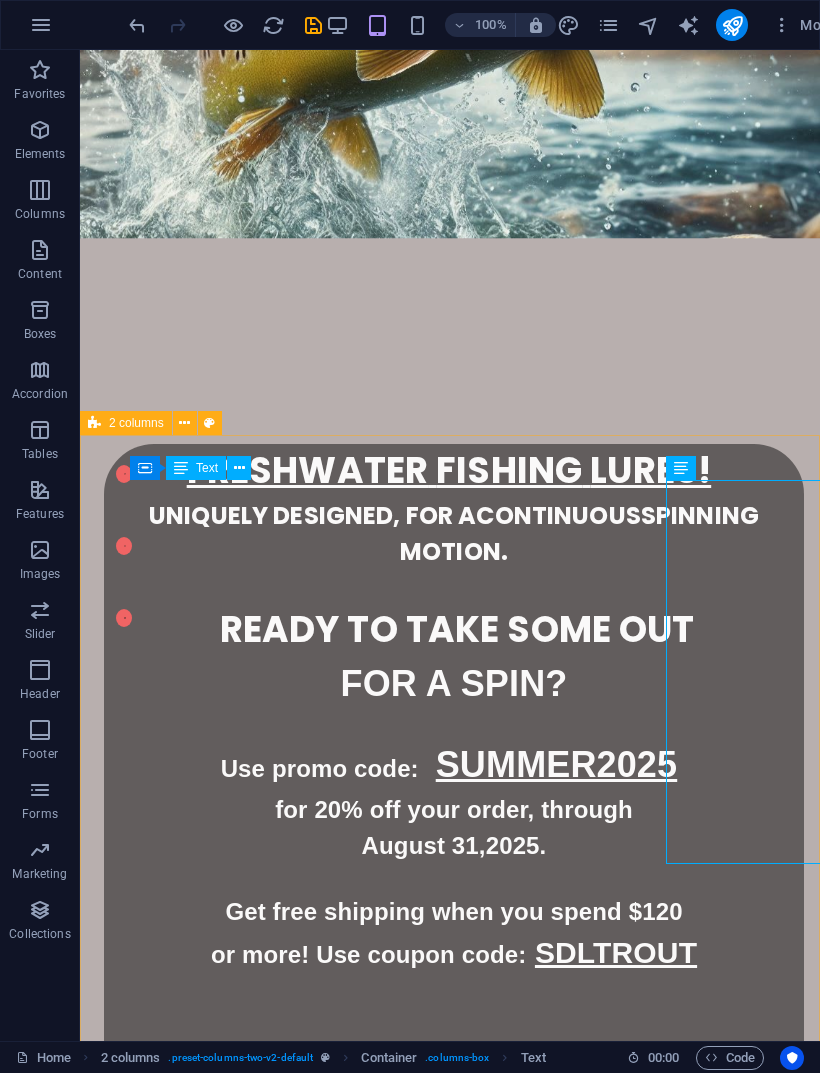 click on "DART Made with a dense rigid poly resin, with black zinc-nickel alloy loops (for strength), and a high carbon steel #4 treble hook. Choose from 5 different colors! Silver Red Fluorescent Yellow Fluorescent Pink Fluorescent Green BUY HERE!" at bounding box center (270, 1754) 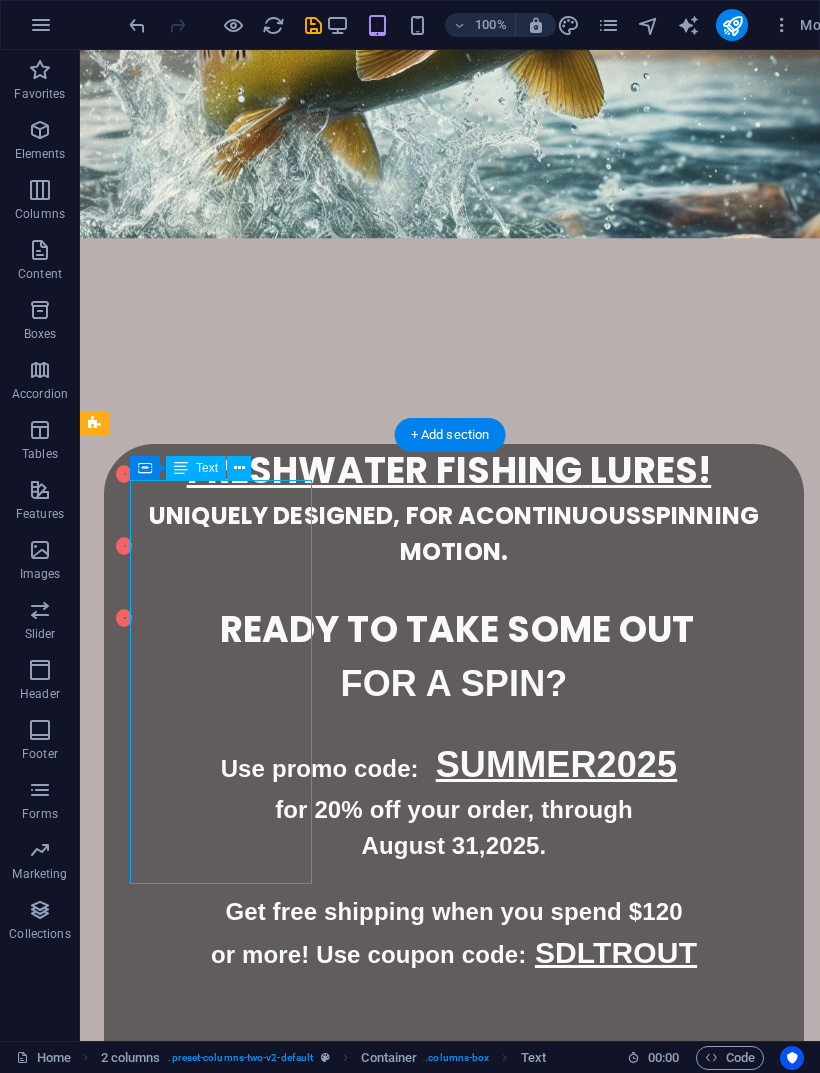 click on "DART Made with a dense rigid poly resin, with black zinc-nickel alloy loops (for strength), and a high carbon steel #4 treble hook. Choose from 5 different colors! Silver Red Fluorescent Yellow Fluorescent Pink Fluorescent Green BUY HERE!" at bounding box center (270, 1754) 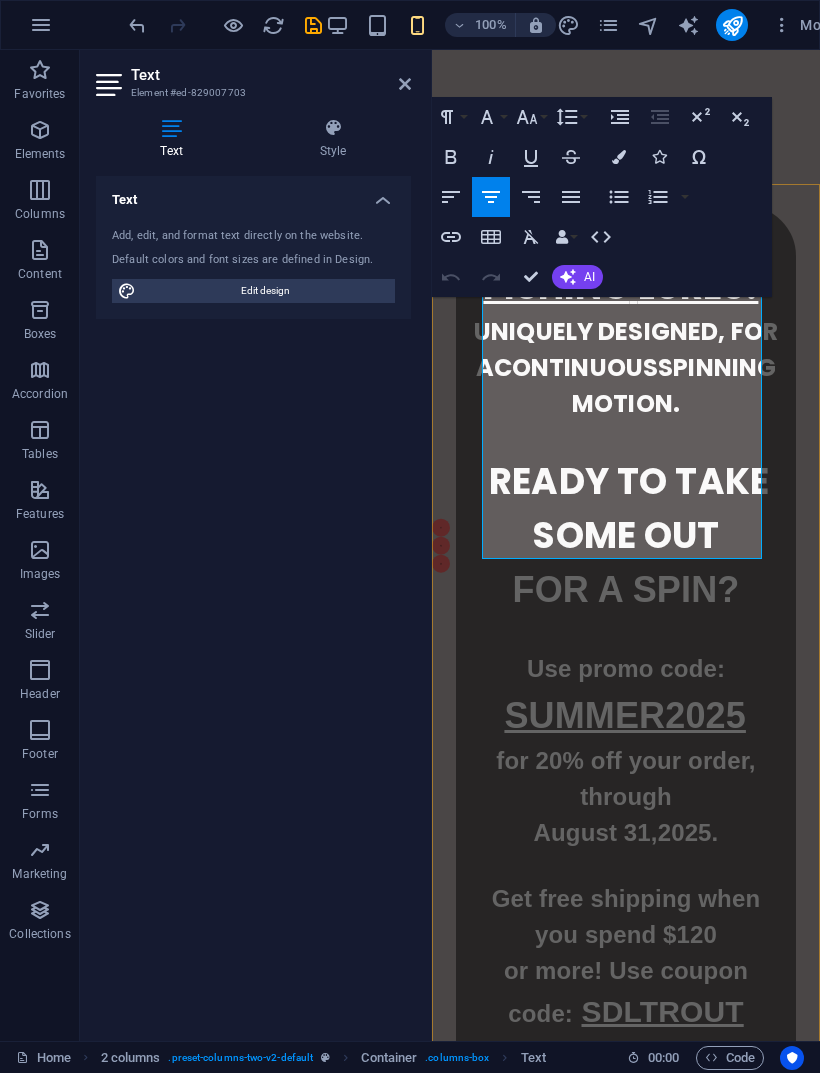 click on "Unordered List" at bounding box center (619, 197) 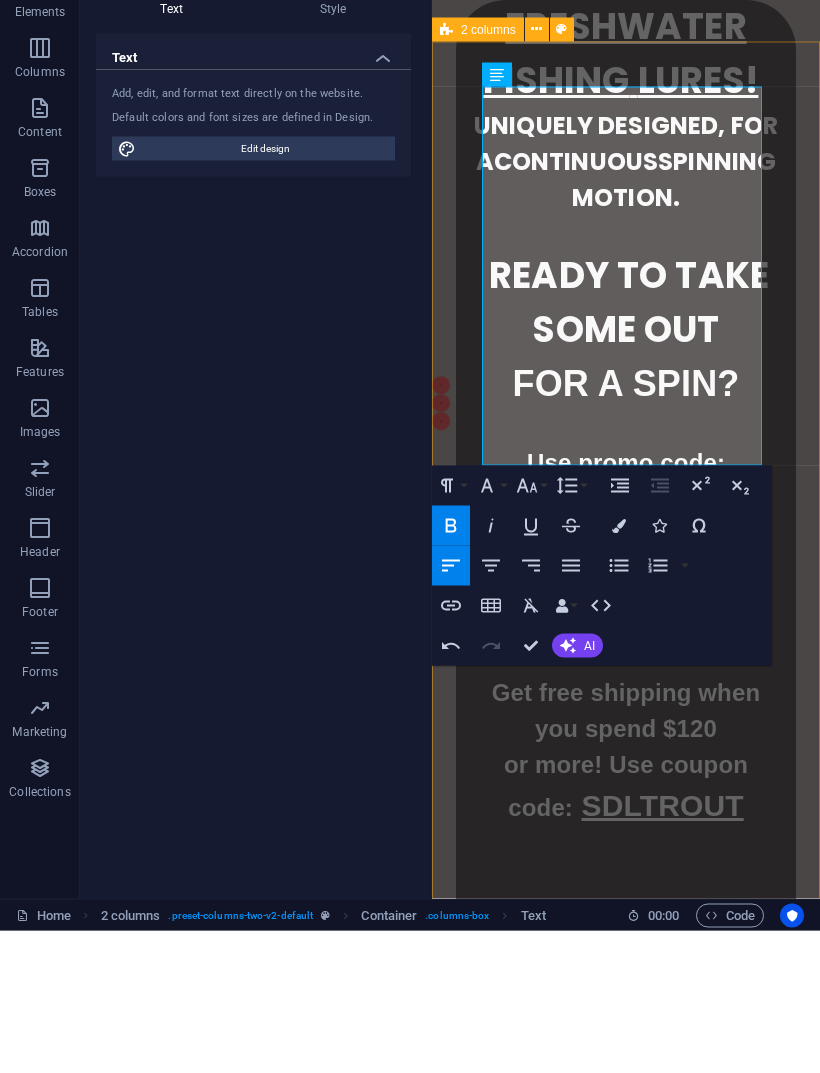 click 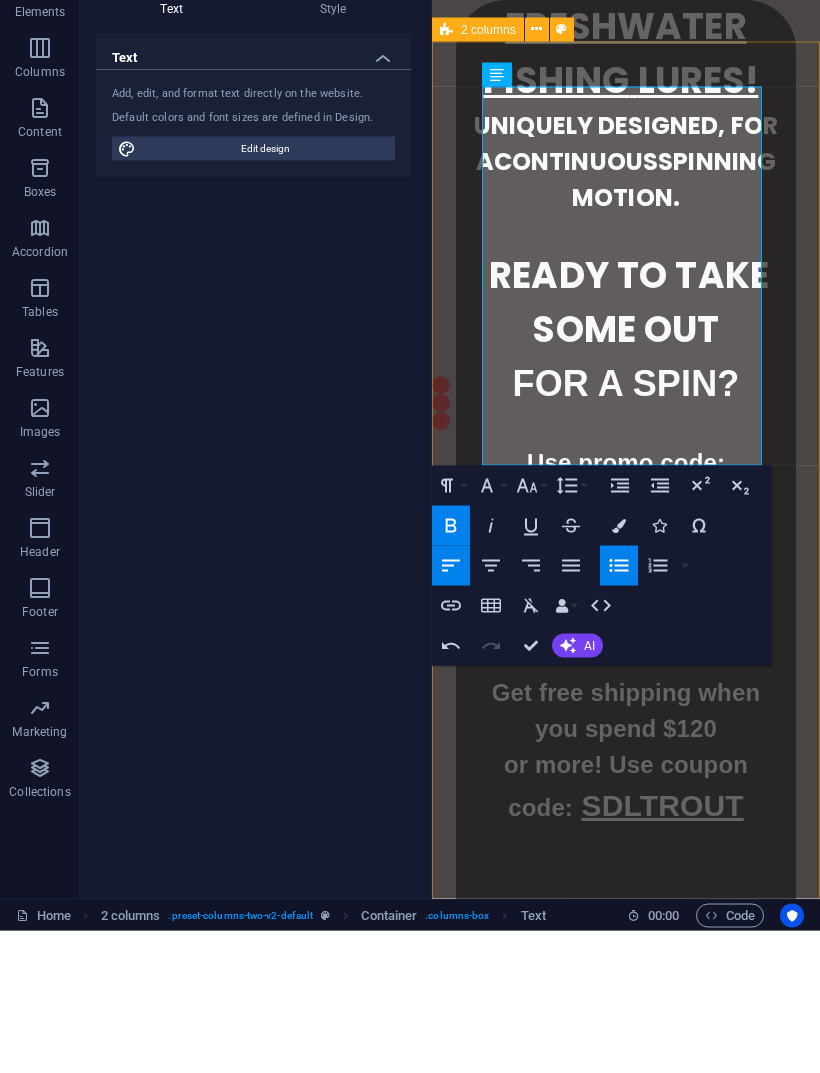 click 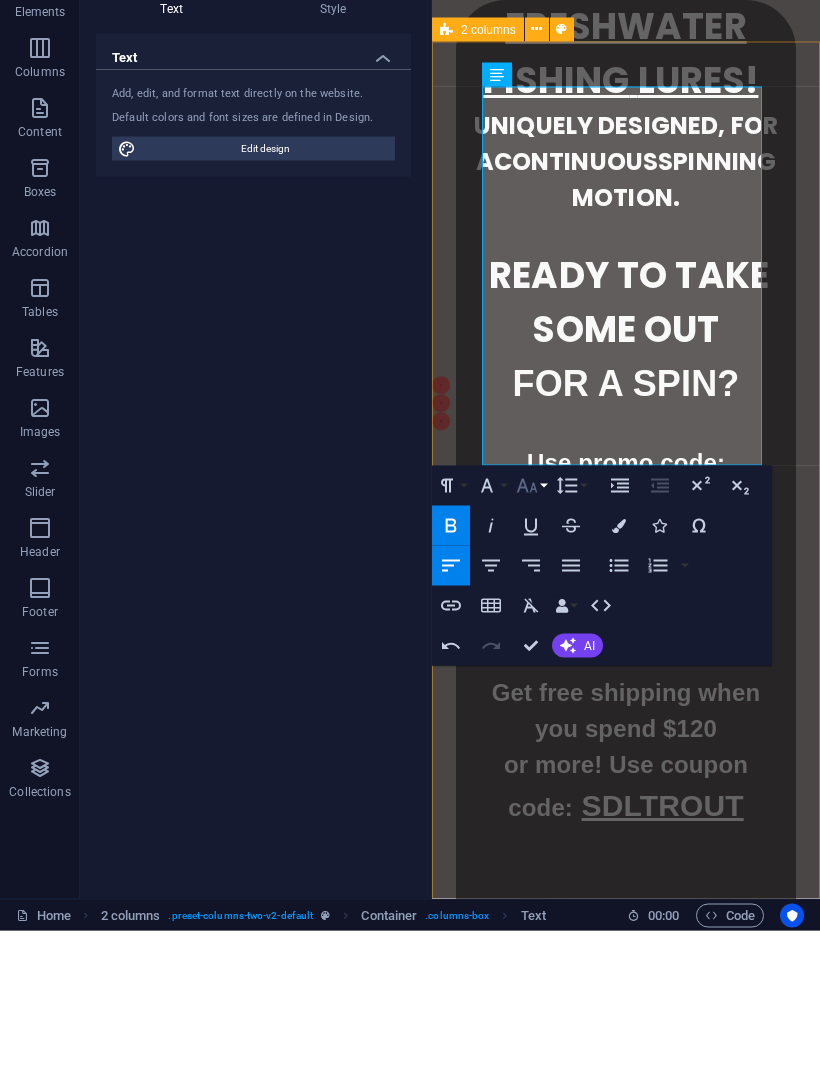 click 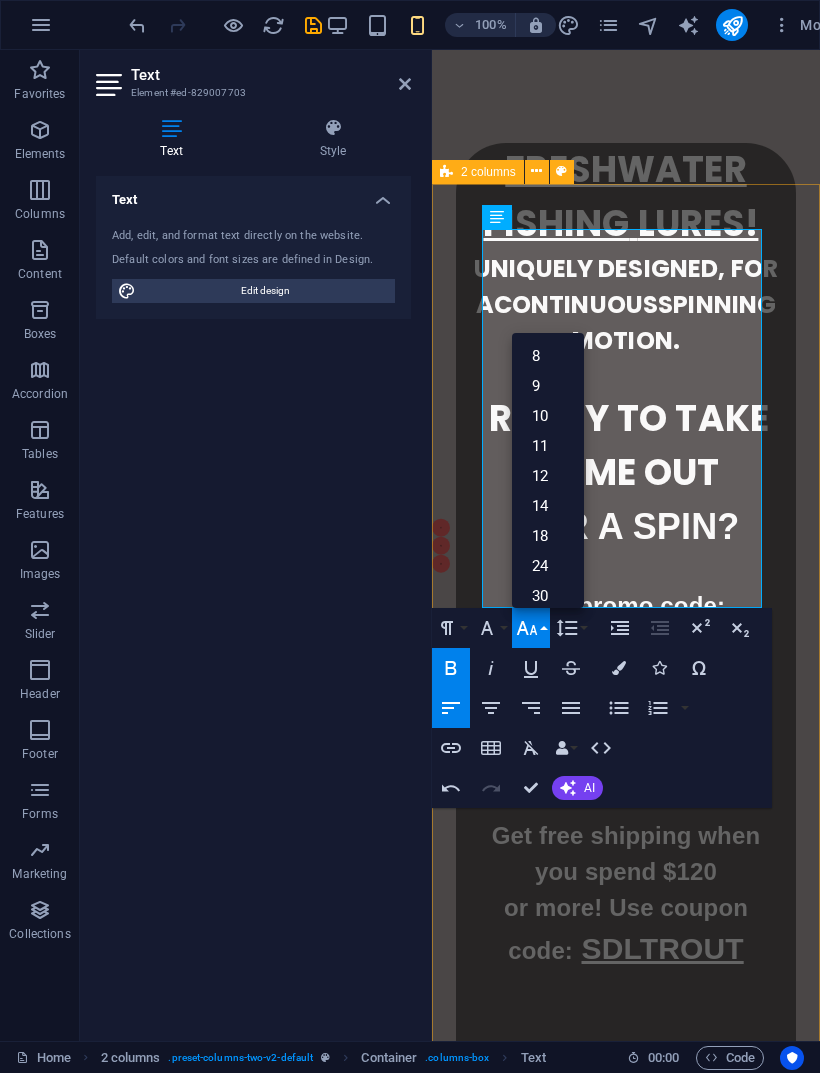 click on "14" at bounding box center [548, 506] 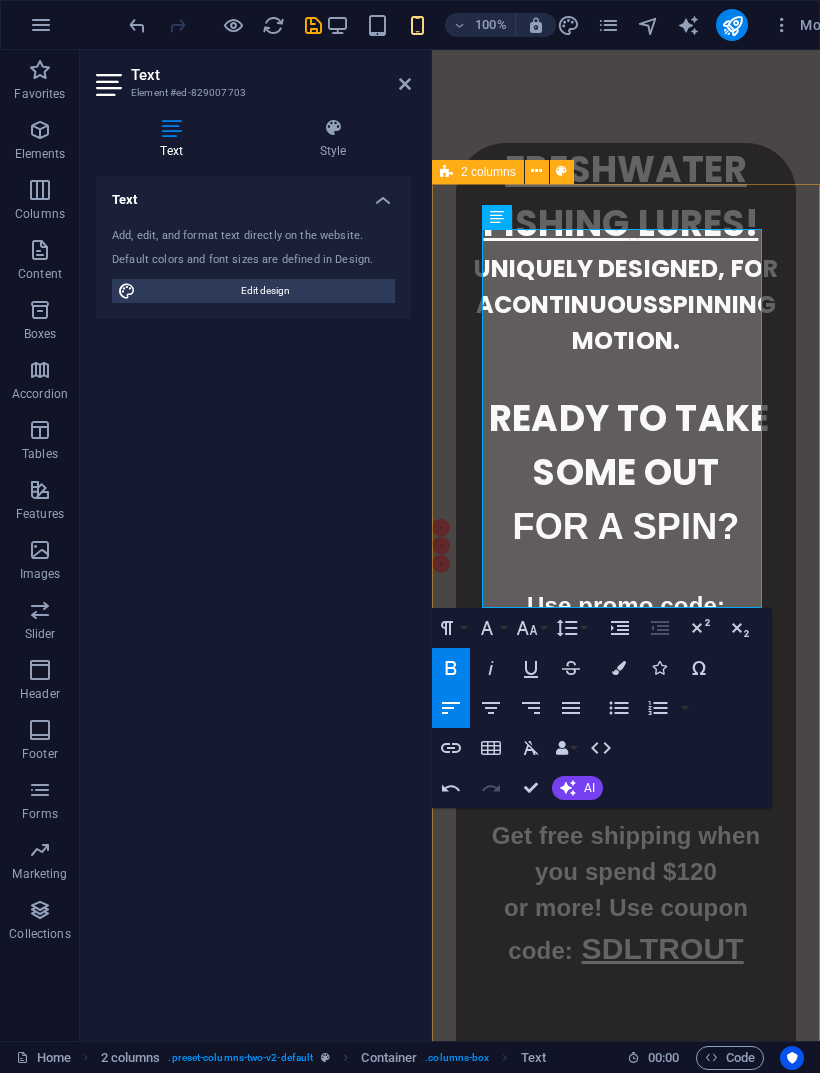 click 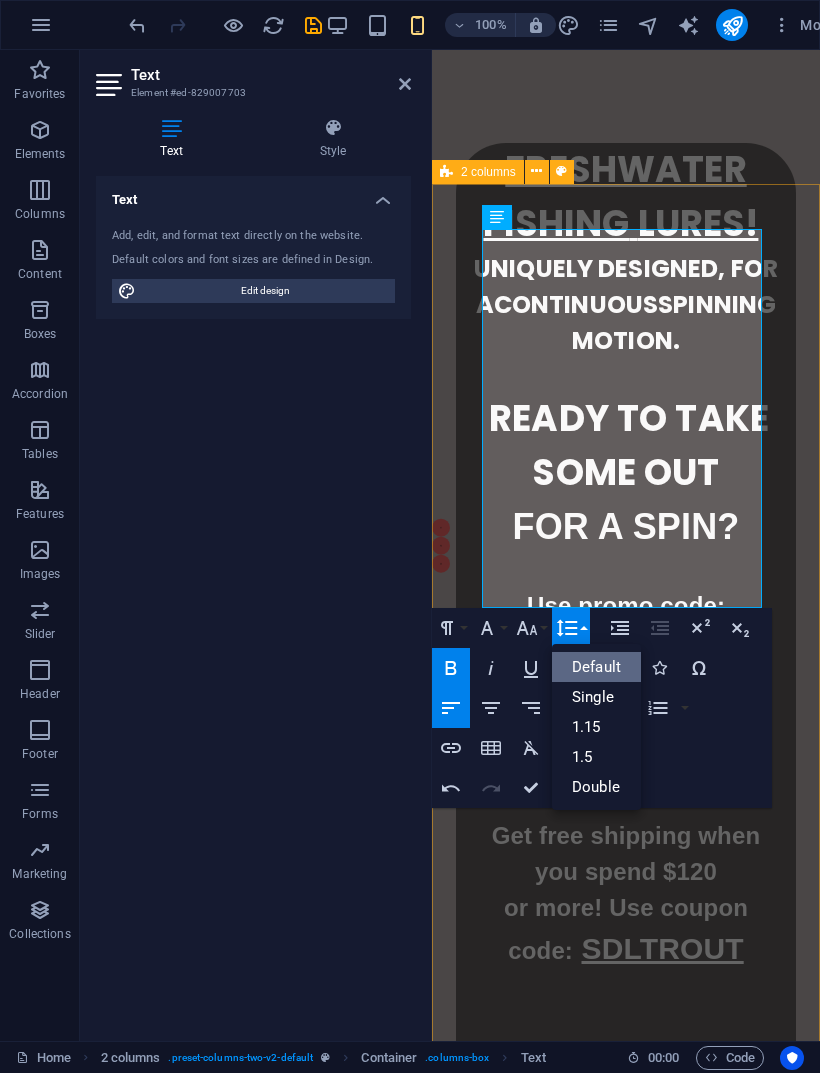 scroll, scrollTop: 0, scrollLeft: 0, axis: both 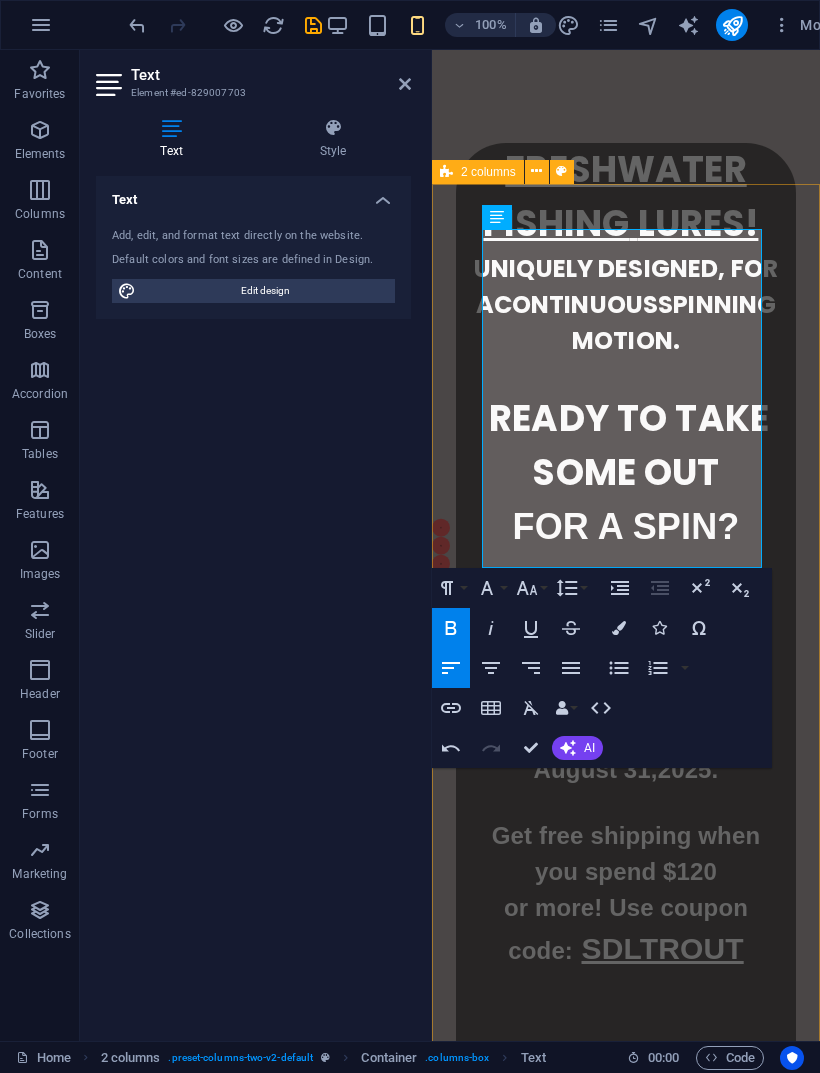 click 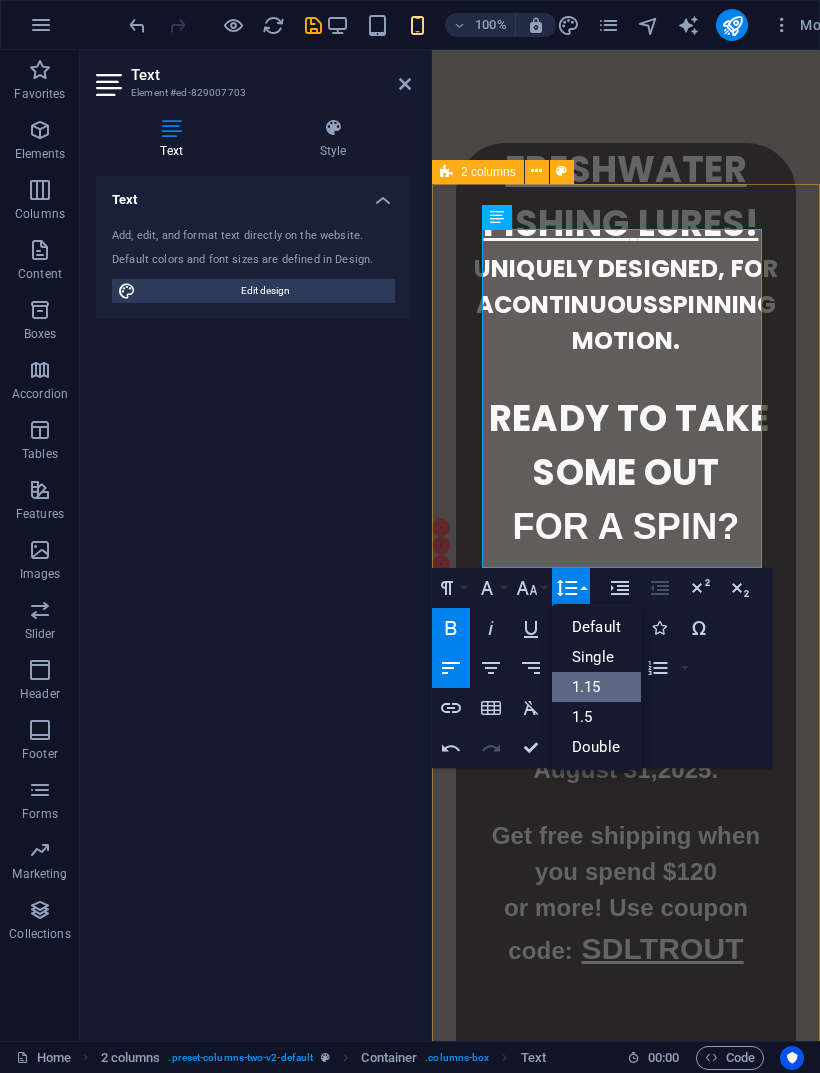 scroll, scrollTop: 0, scrollLeft: 0, axis: both 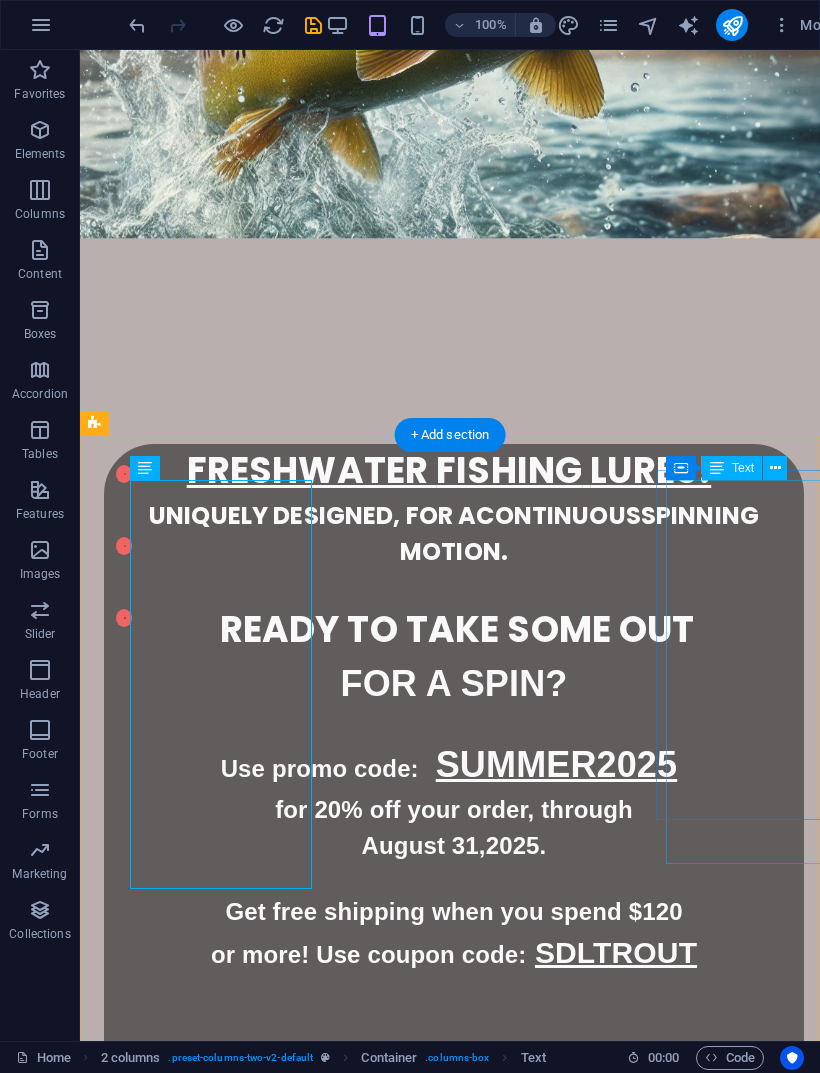 click on "BUTTERFLY Made with a dense rigid poly resin, with black zinc-nickel alloy loops (for strength), and a high carbon steel #4 treble hook. Choose from 5 different colors! Silver Red Fluorescent Yellow Fluorescent Pink Fluorescent Green BUY HERE !" at bounding box center [270, 2552] 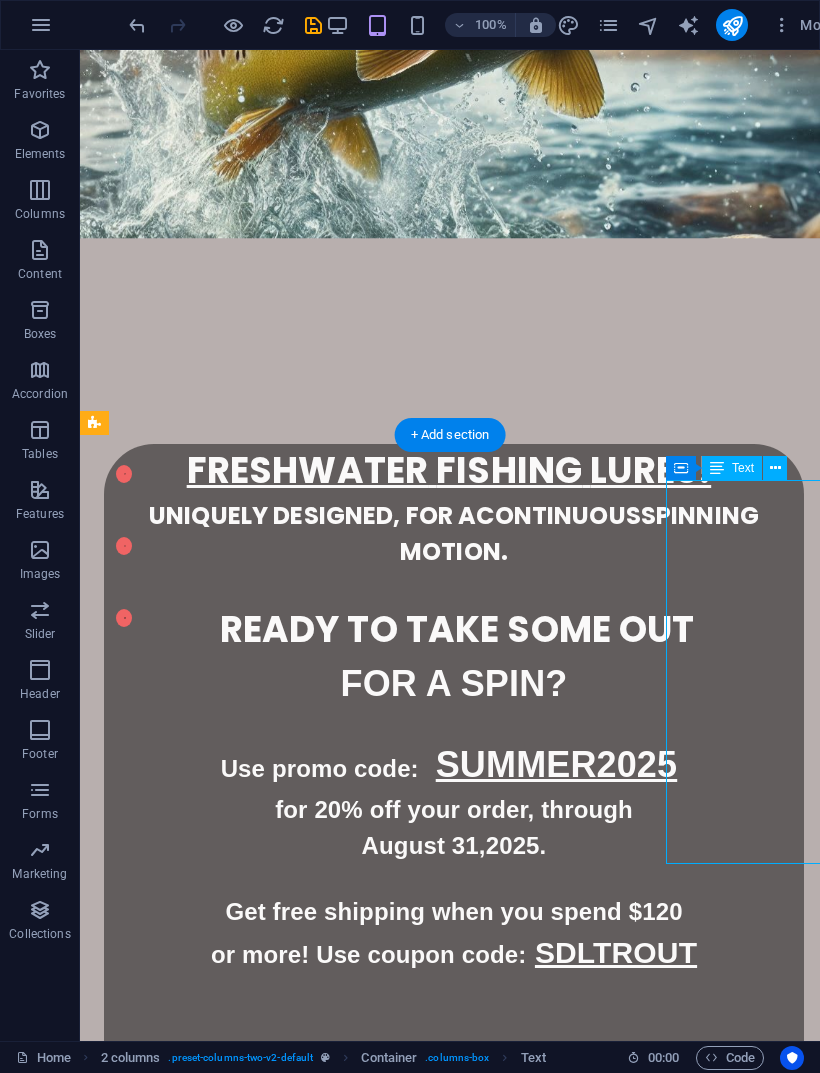 click on "BUTTERFLY Made with a dense rigid poly resin, with black zinc-nickel alloy loops (for strength), and a high carbon steel #4 treble hook. Choose from 5 different colors! Silver Red Fluorescent Yellow Fluorescent Pink Fluorescent Green BUY HERE !" at bounding box center [270, 2552] 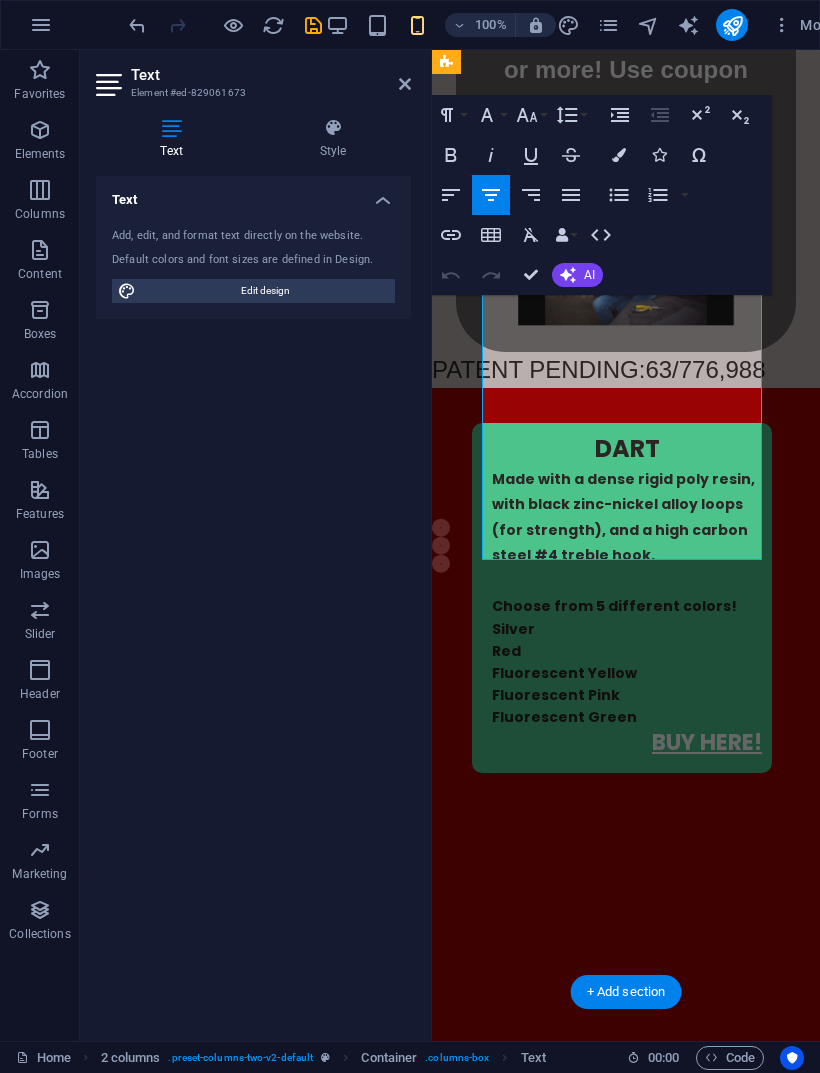 click on "Silver" at bounding box center (533, 1431) 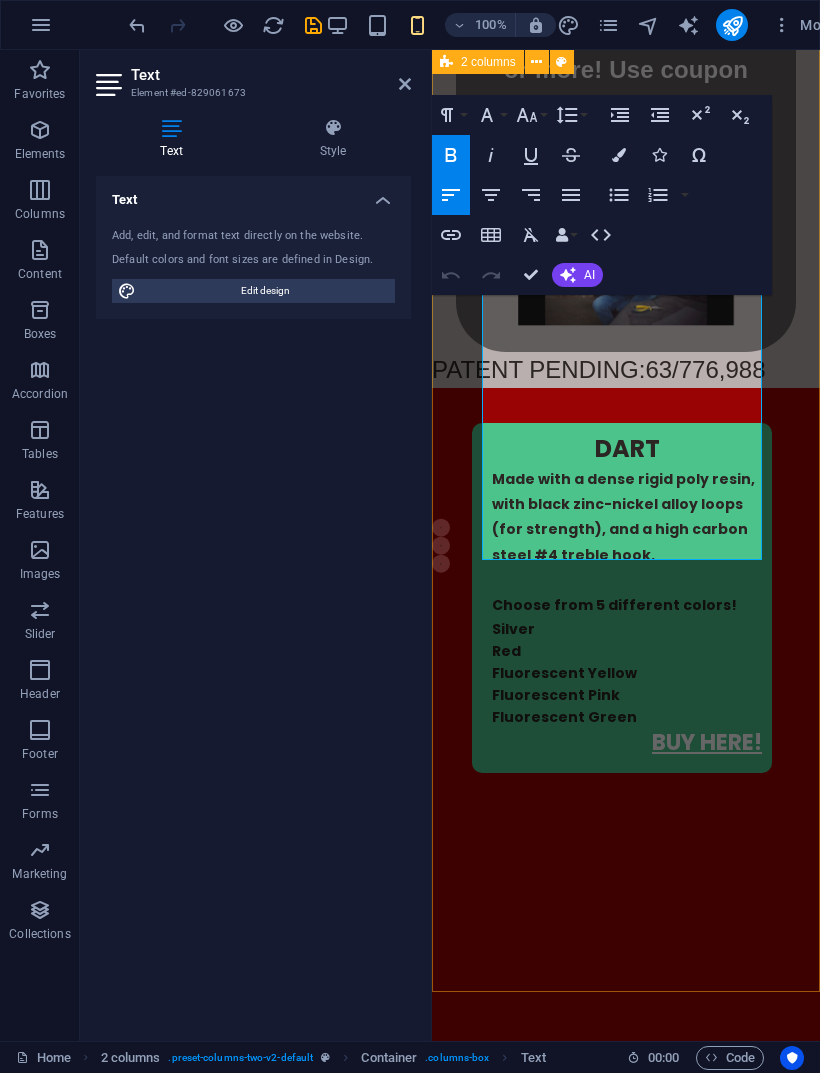 click 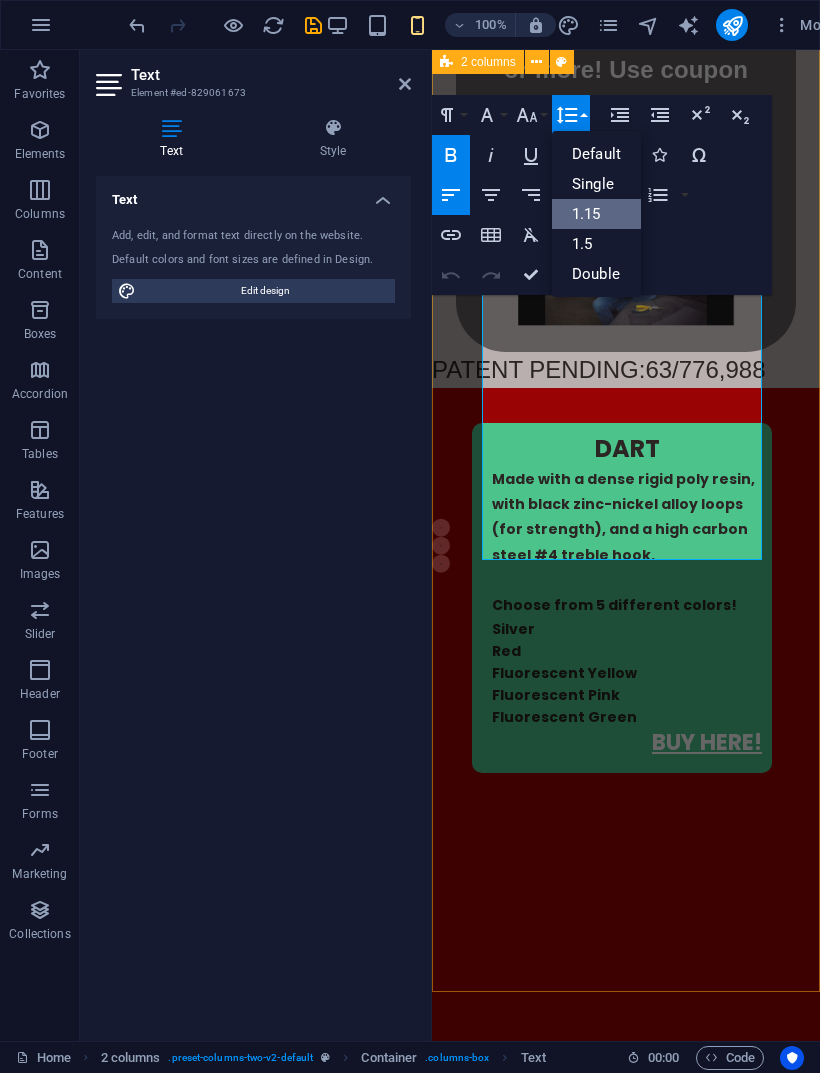 scroll, scrollTop: 0, scrollLeft: 0, axis: both 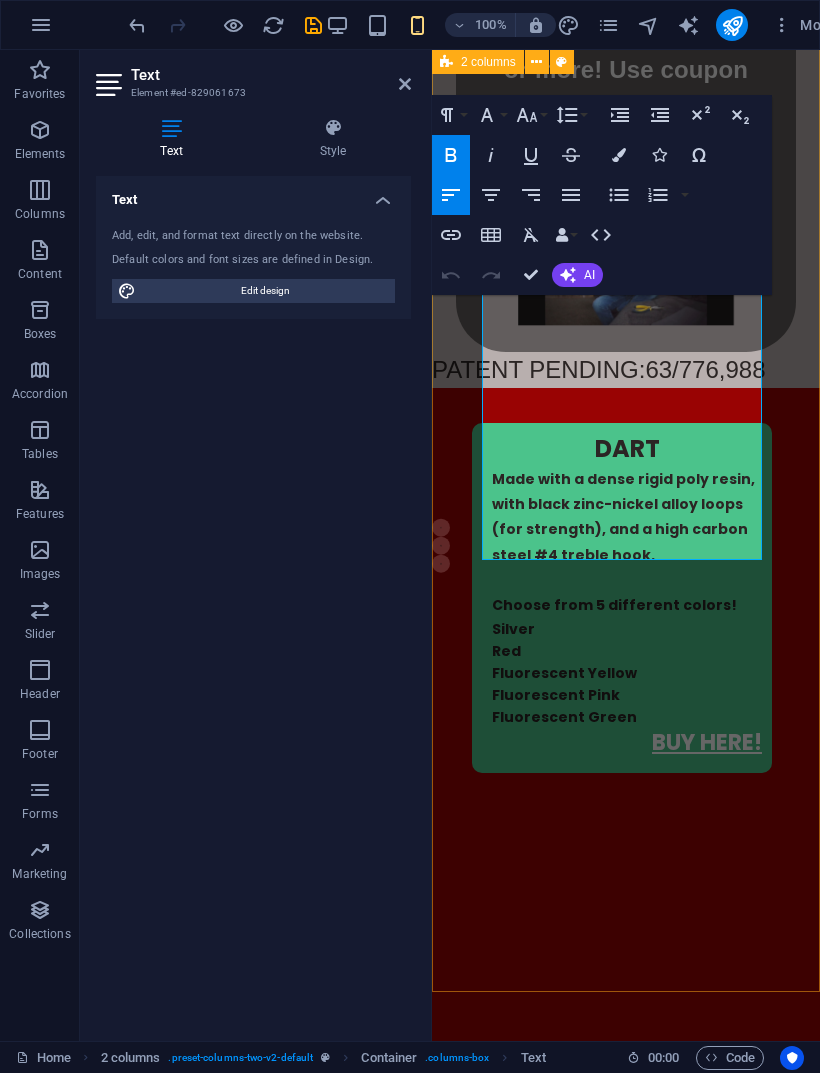 click 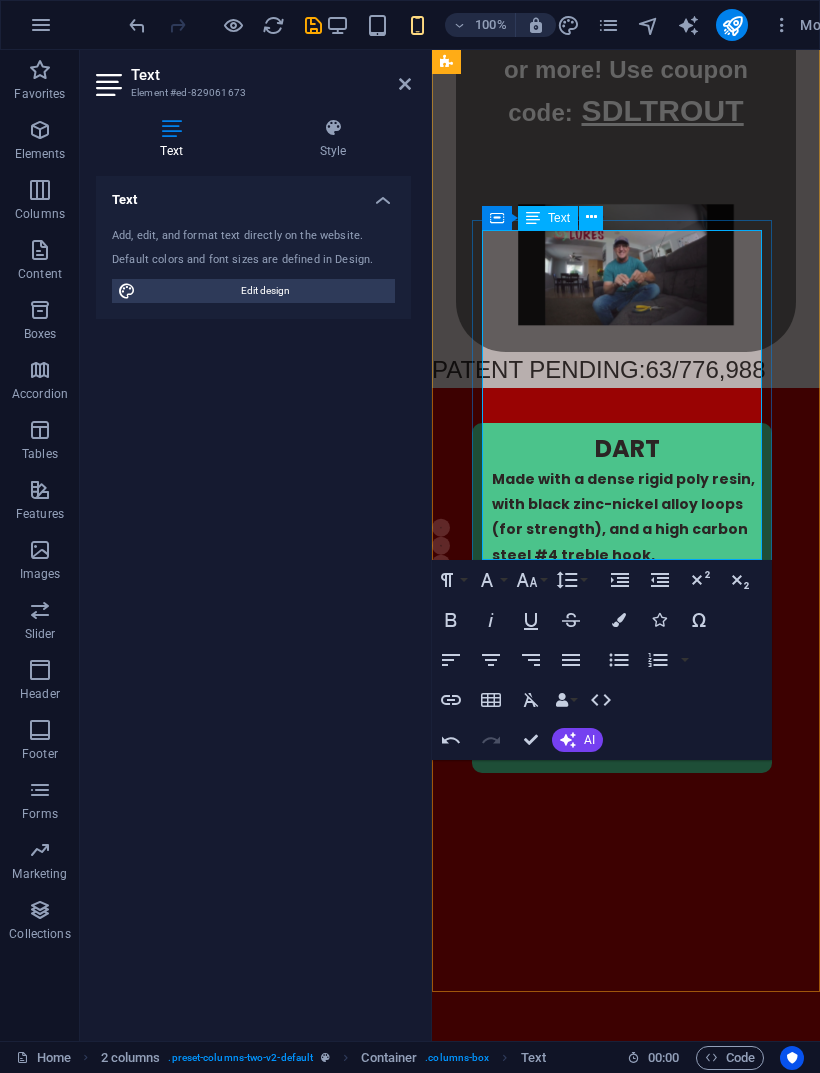 click on "Red" at bounding box center [639, 1473] 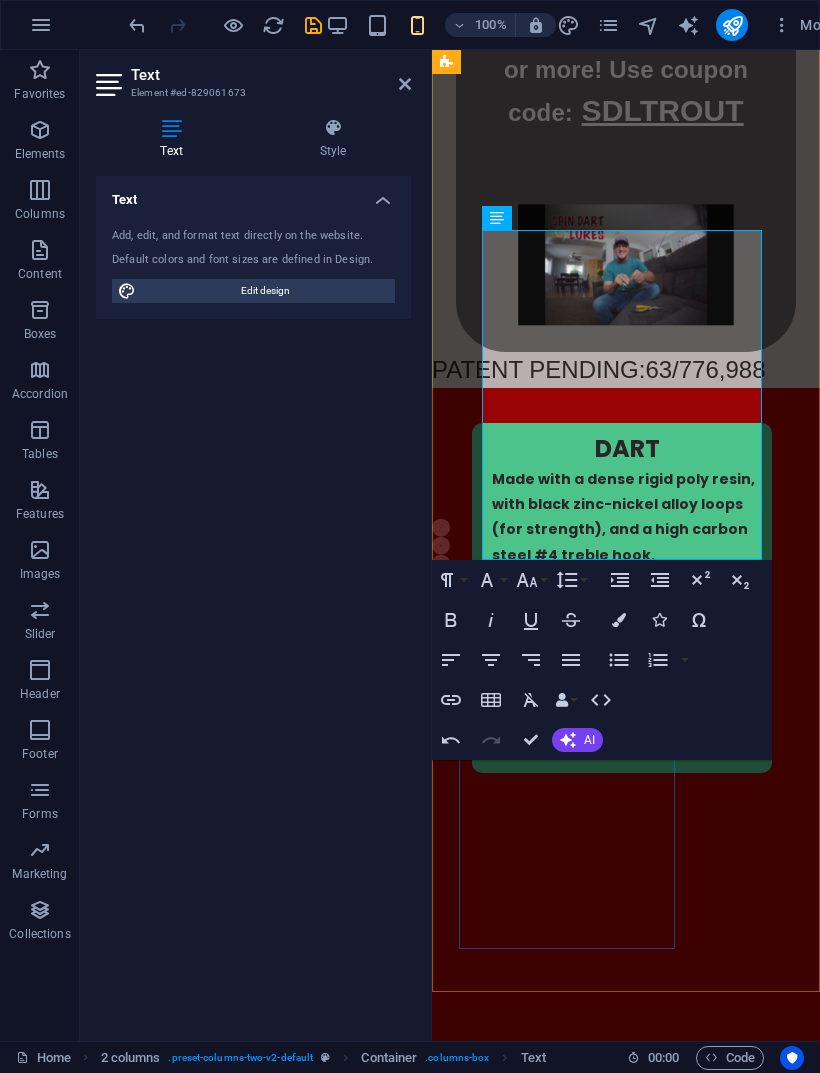click 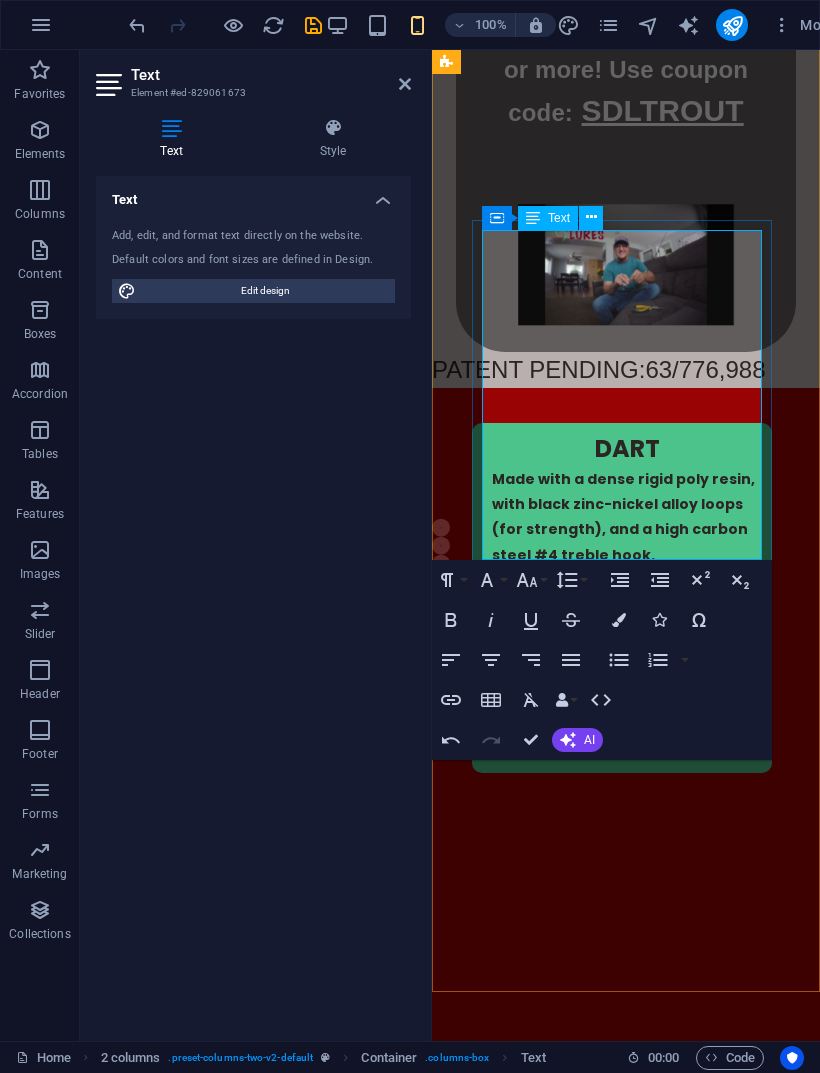 click on "​ BUY HERE !" at bounding box center (639, 1558) 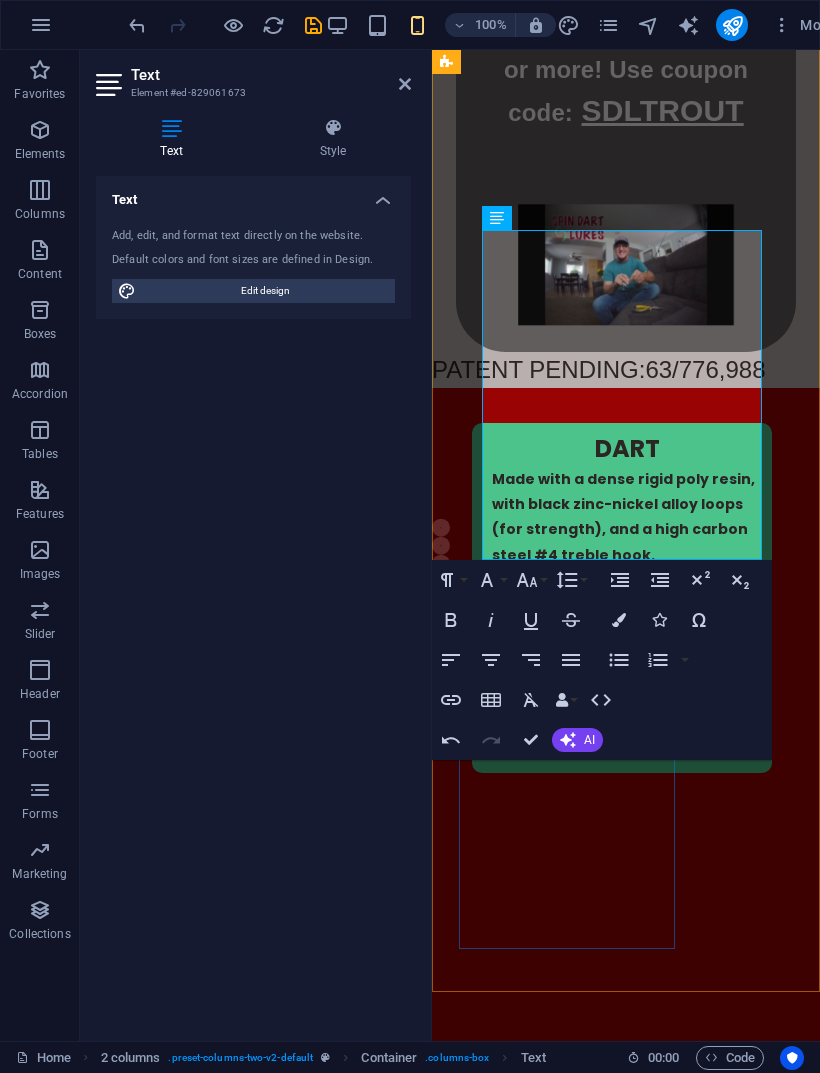 click on "Unordered List" at bounding box center [619, 660] 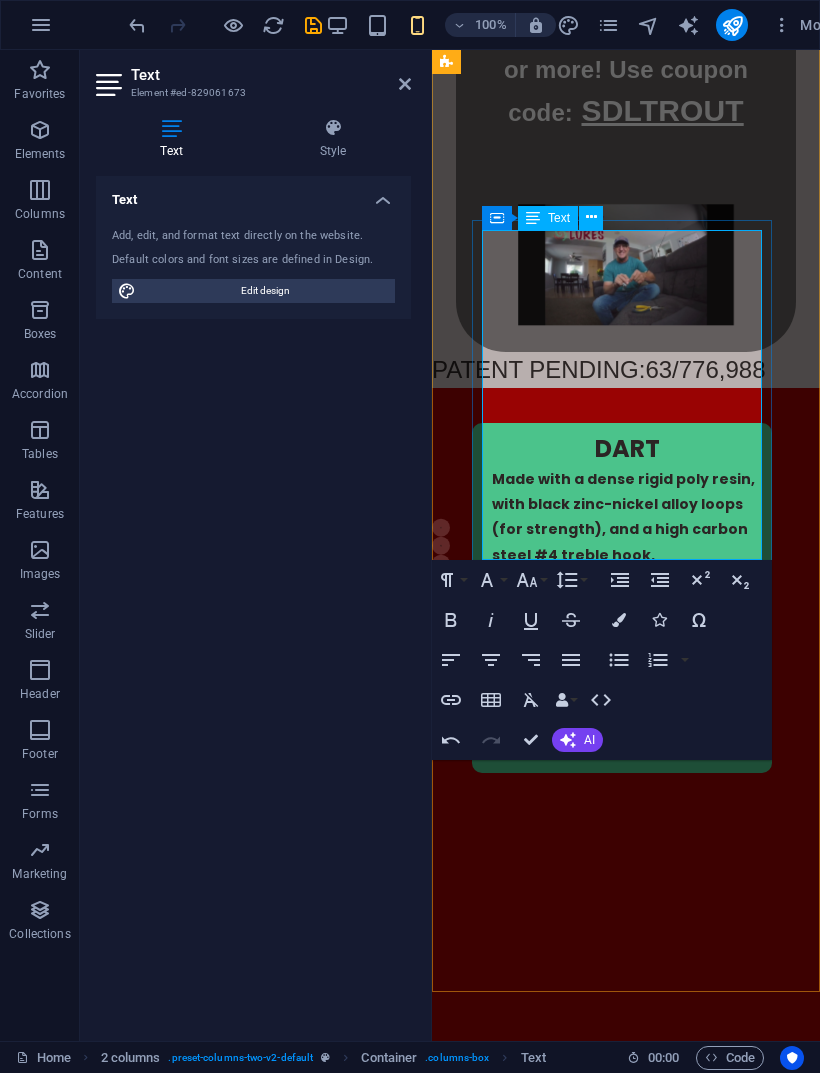 click on "​ B ​ ​ ​ ​ ​ ​ ​ ​ UY HERE !" at bounding box center (639, 1558) 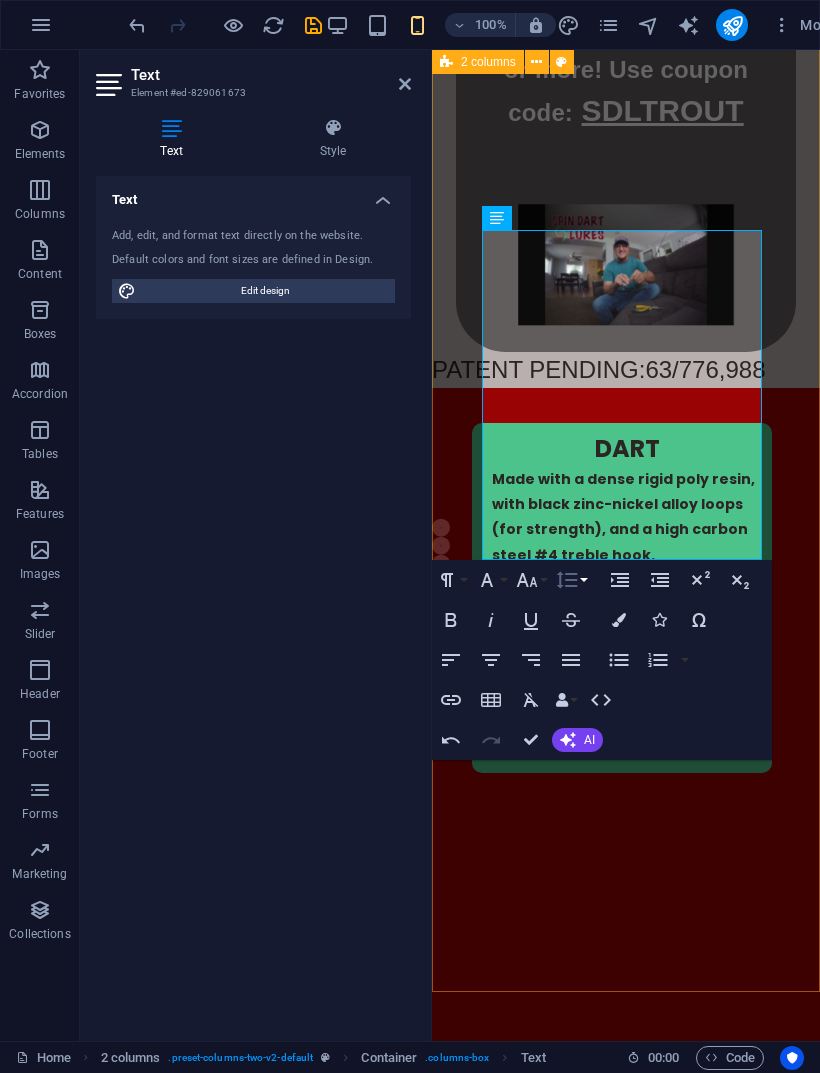 click on "Line Height" at bounding box center [571, 580] 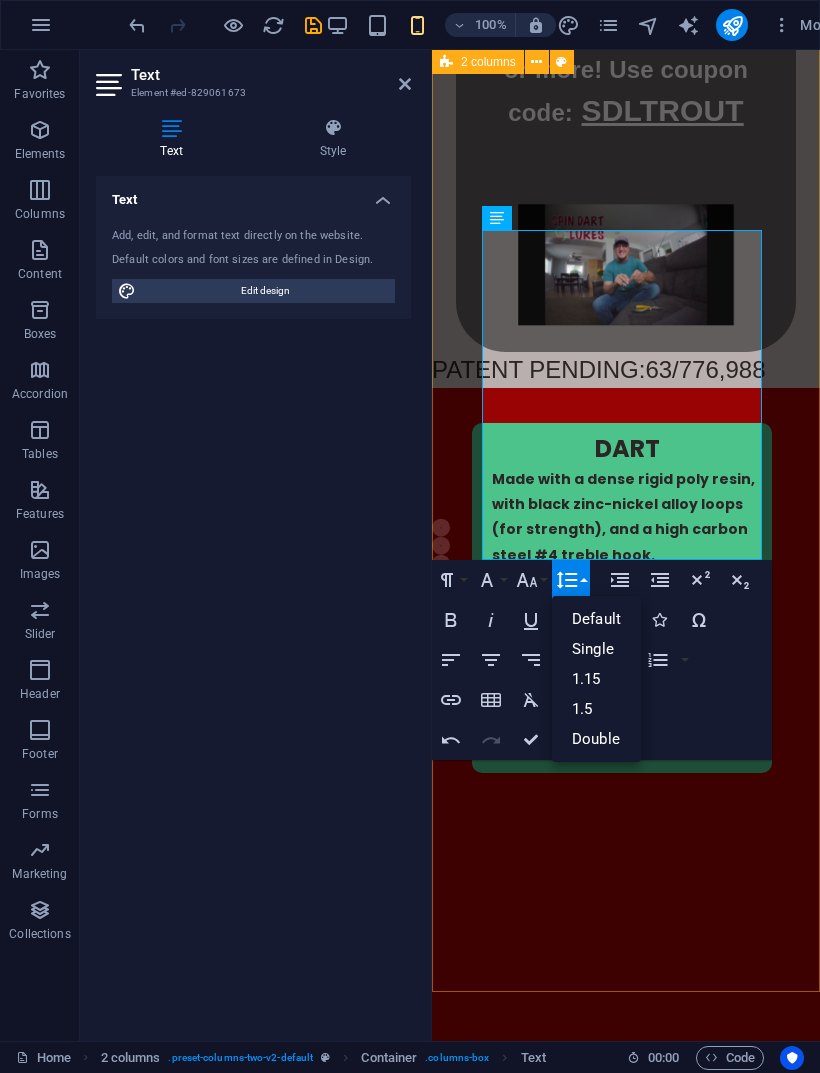 click on "1.15" at bounding box center [596, 679] 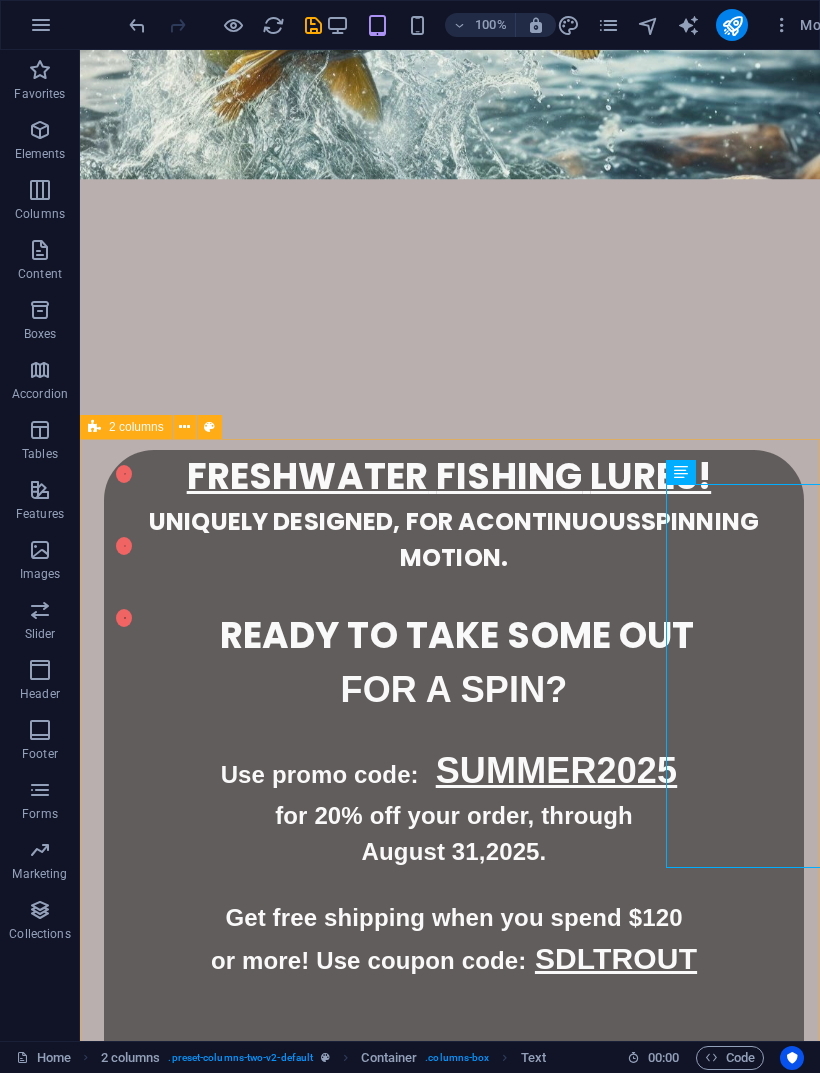 scroll, scrollTop: 1128, scrollLeft: 0, axis: vertical 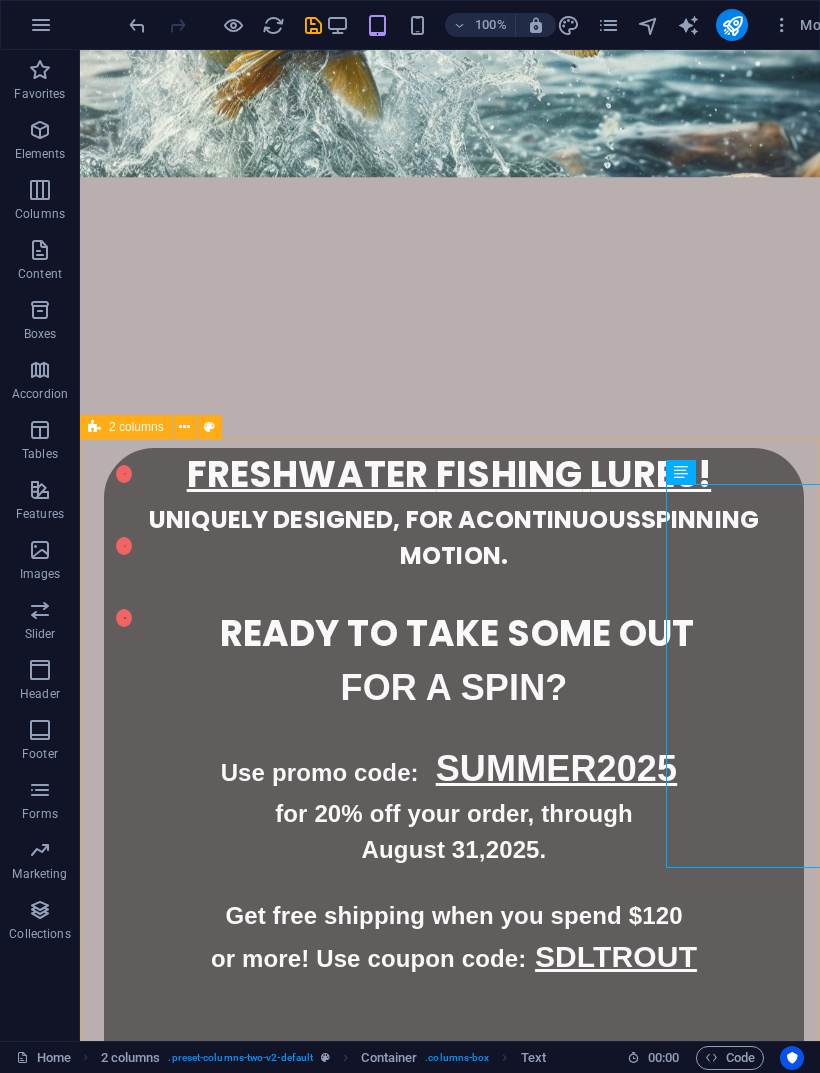 click on "BUTTERFLY Made with a dense rigid poly resin, with black zinc-nickel alloy loops (for strength), and a high carbon steel #4 treble hook. Choose from 5 different colors! Silver Red Fluorescent Yellow Fluorescent Pink Fluorescent Green BUY HERE !" at bounding box center [270, 2558] 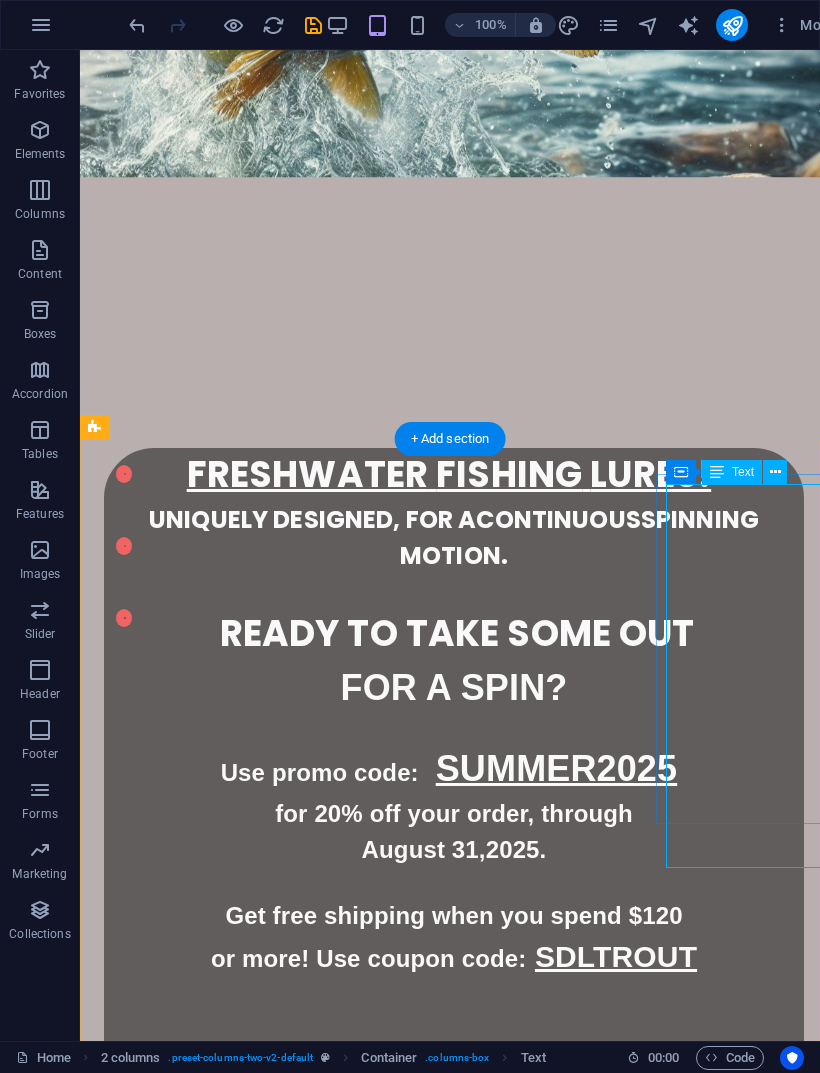 click on "BUTTERFLY Made with a dense rigid poly resin, with black zinc-nickel alloy loops (for strength), and a high carbon steel #4 treble hook. Choose from 5 different colors! Silver Red Fluorescent Yellow Fluorescent Pink Fluorescent Green BUY HERE !" at bounding box center (270, 2558) 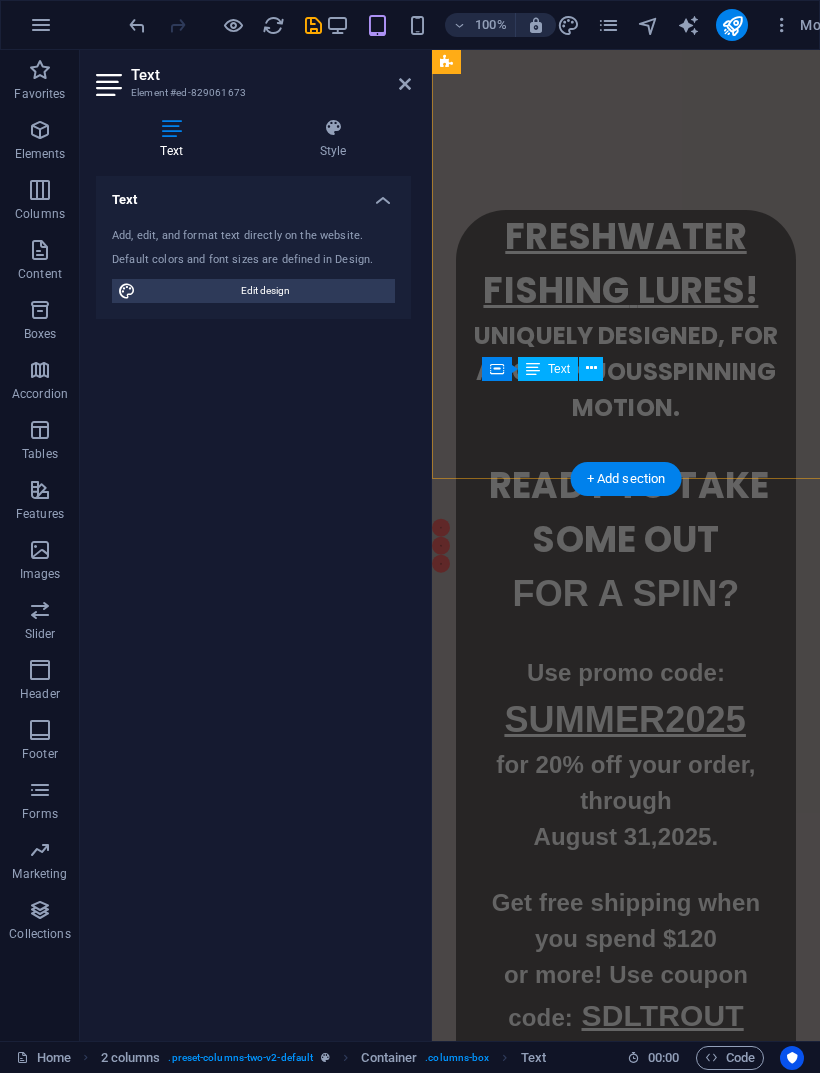 scroll, scrollTop: 1970, scrollLeft: 0, axis: vertical 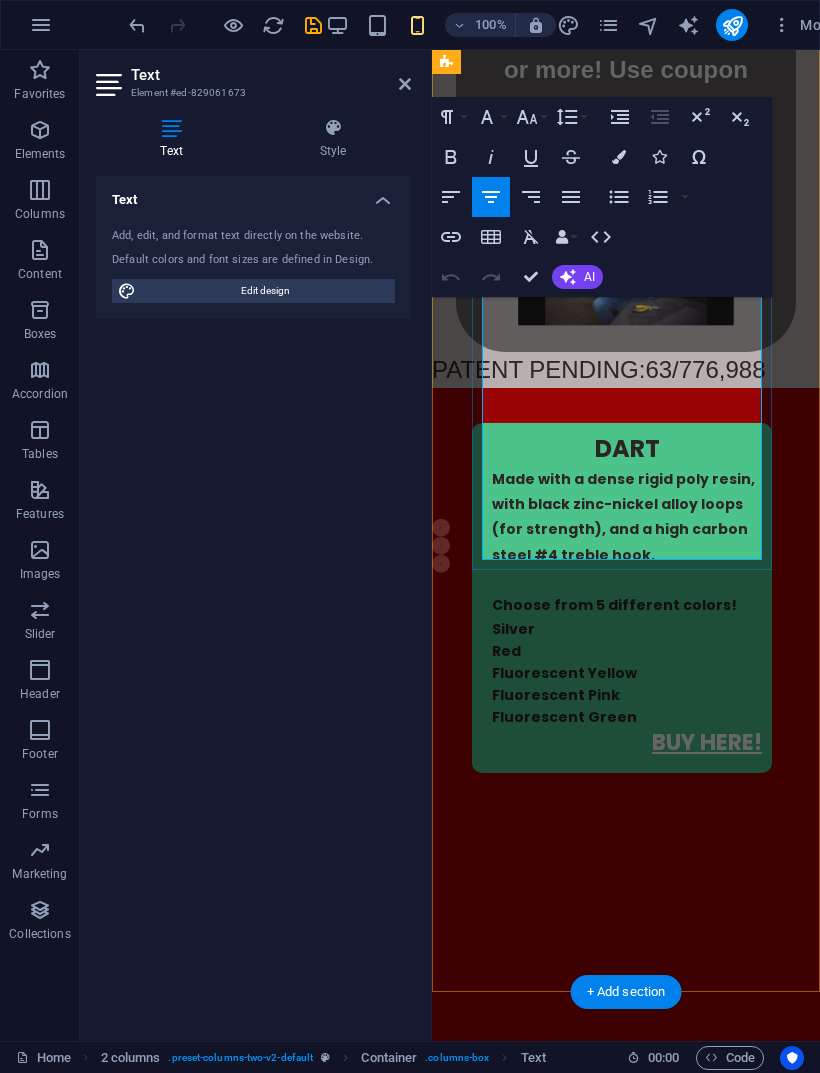 click on "Red" at bounding box center [530, 1448] 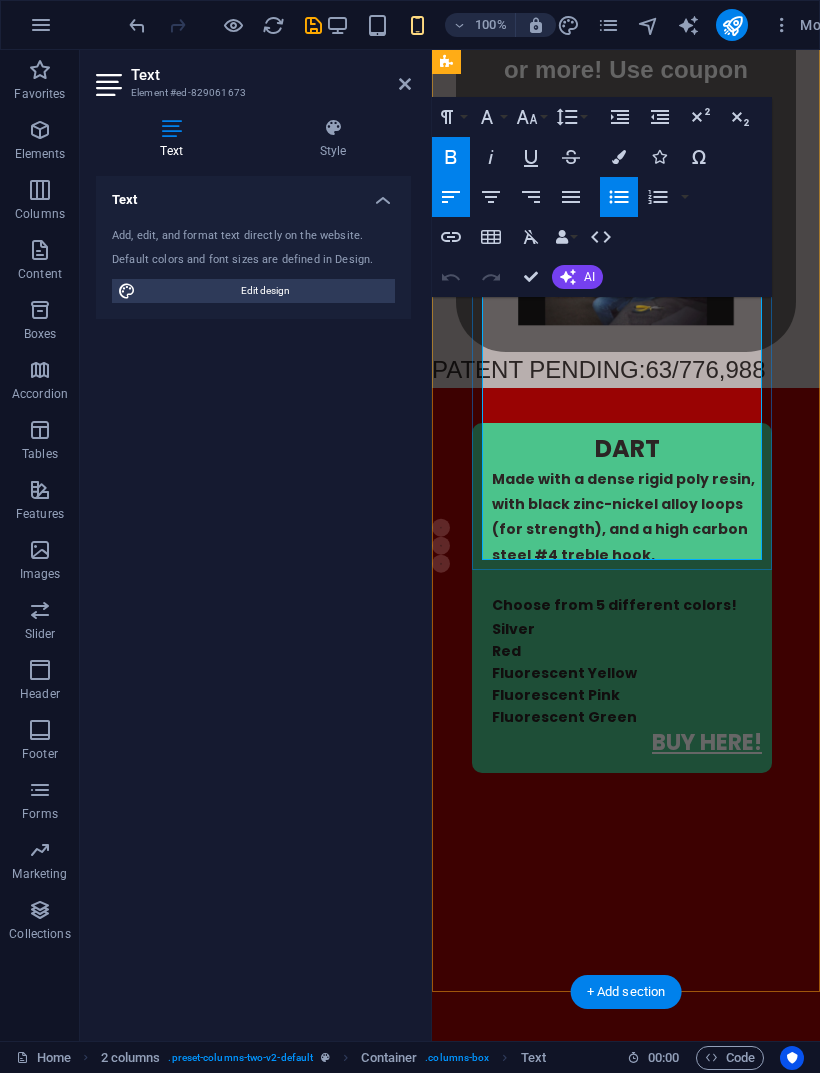 click on "Silver" at bounding box center [639, 1431] 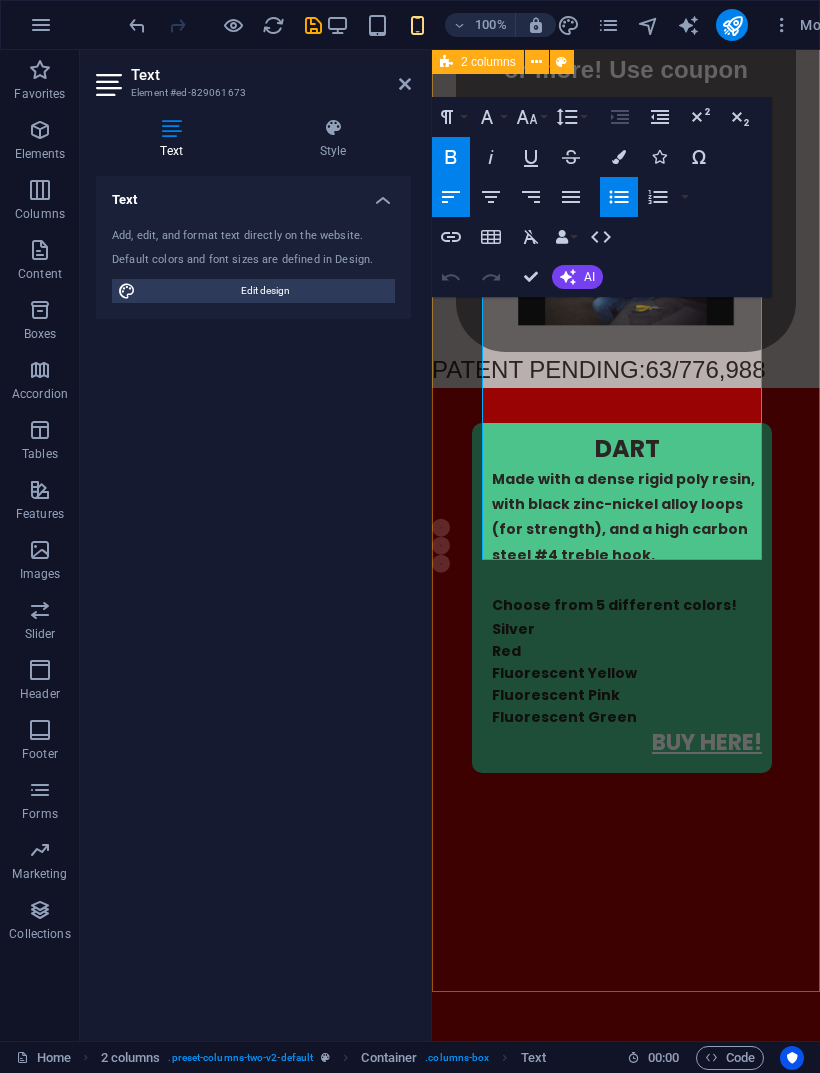 click 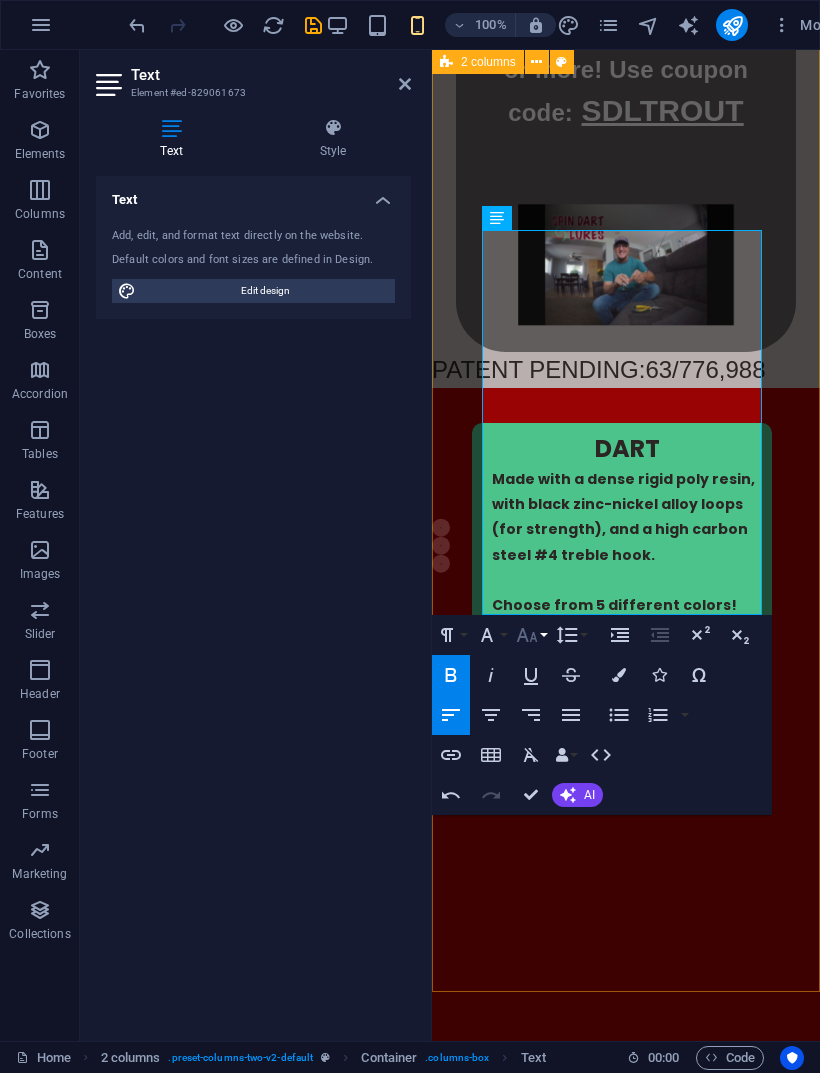 click 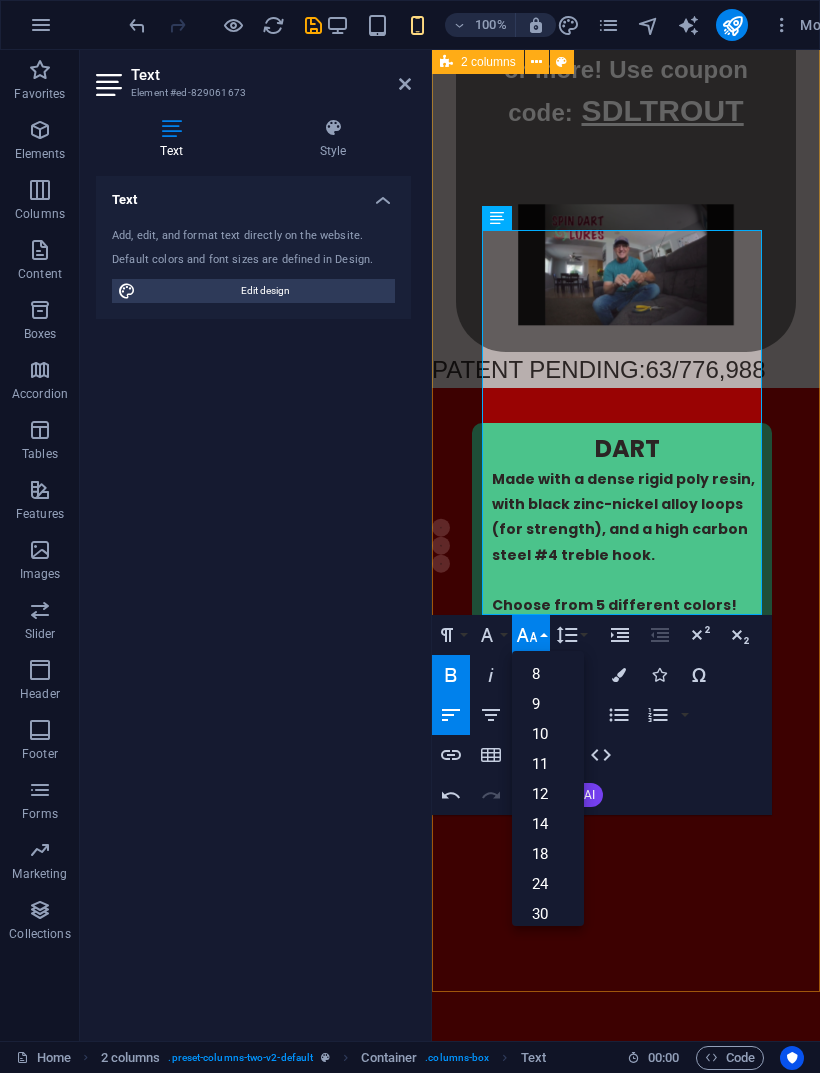 click on "14" at bounding box center [548, 824] 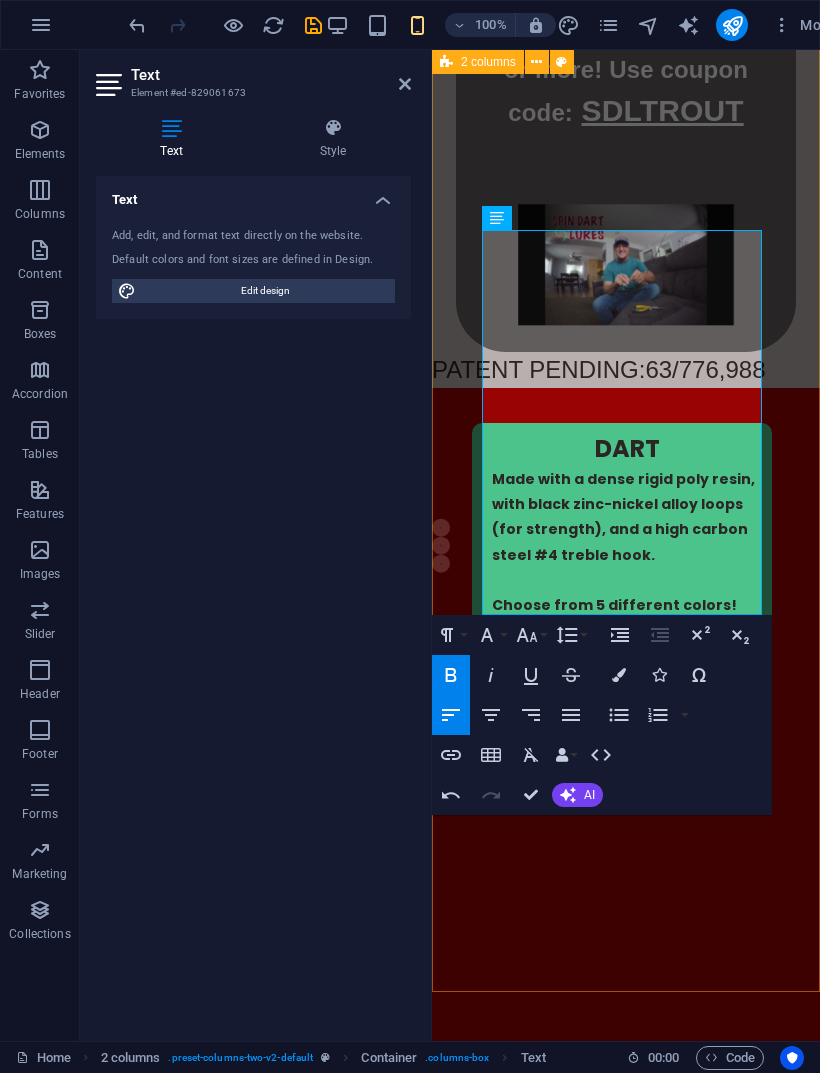 click 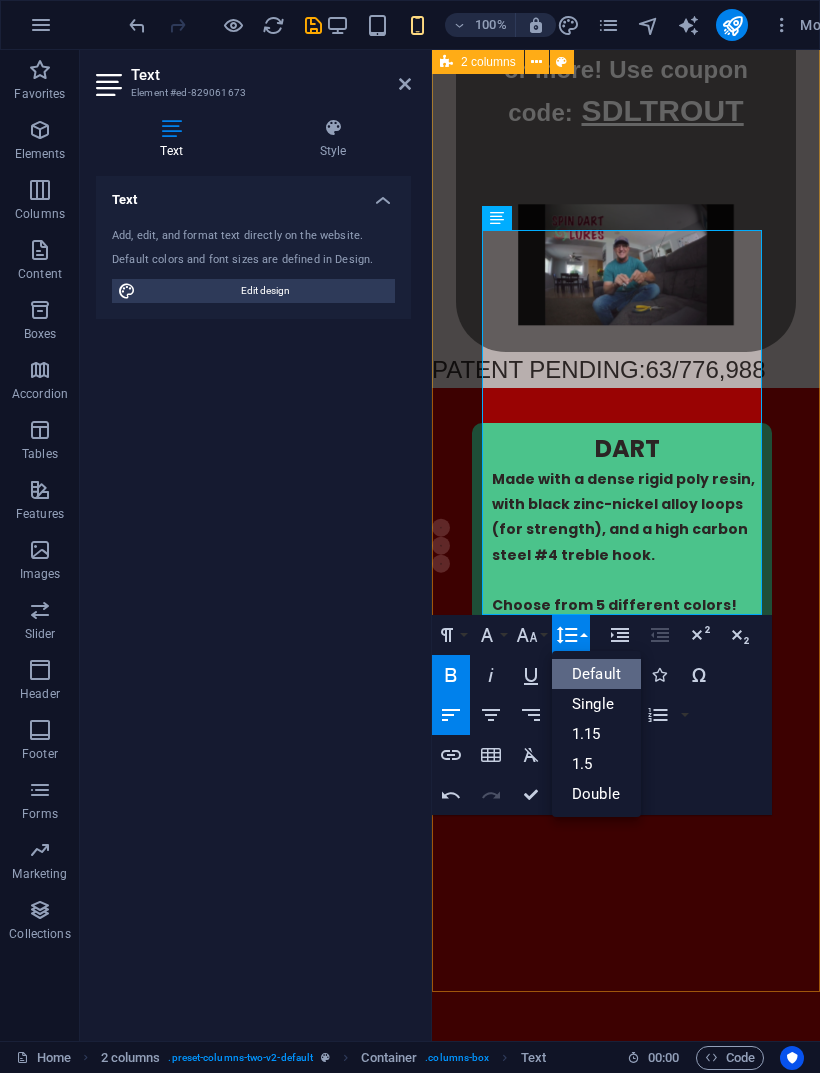 scroll, scrollTop: 0, scrollLeft: 0, axis: both 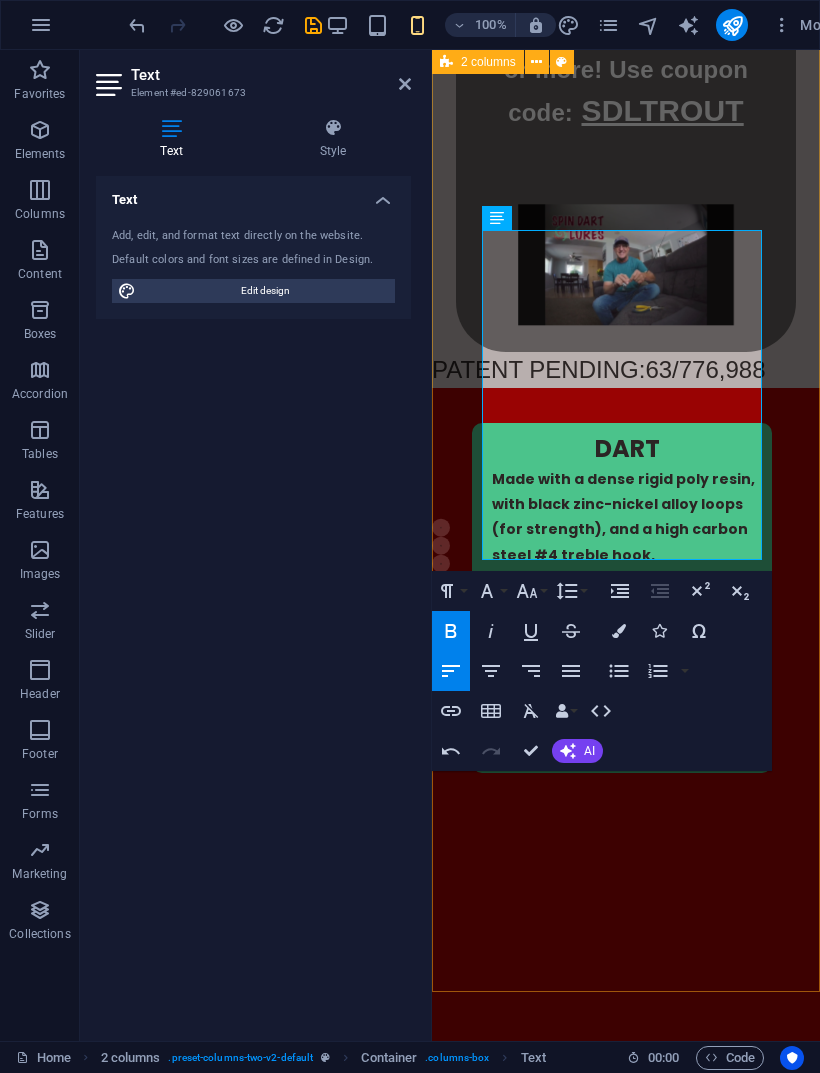 click 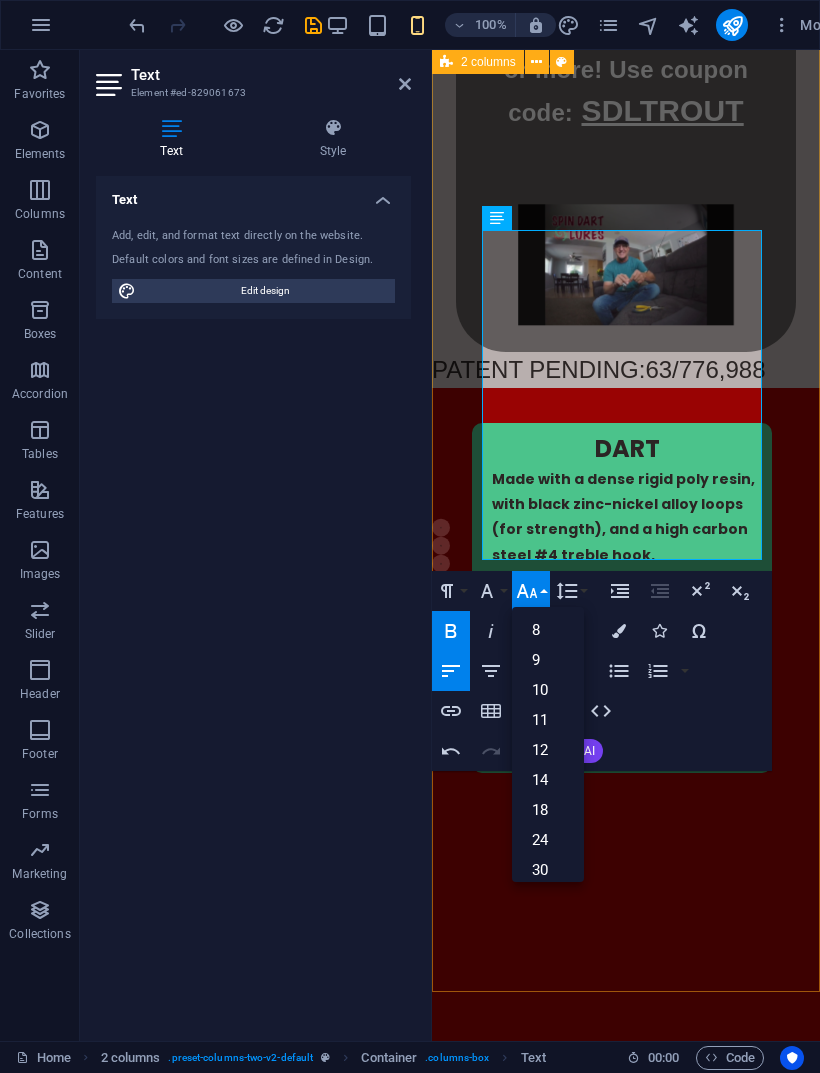 click on "14" at bounding box center (548, 780) 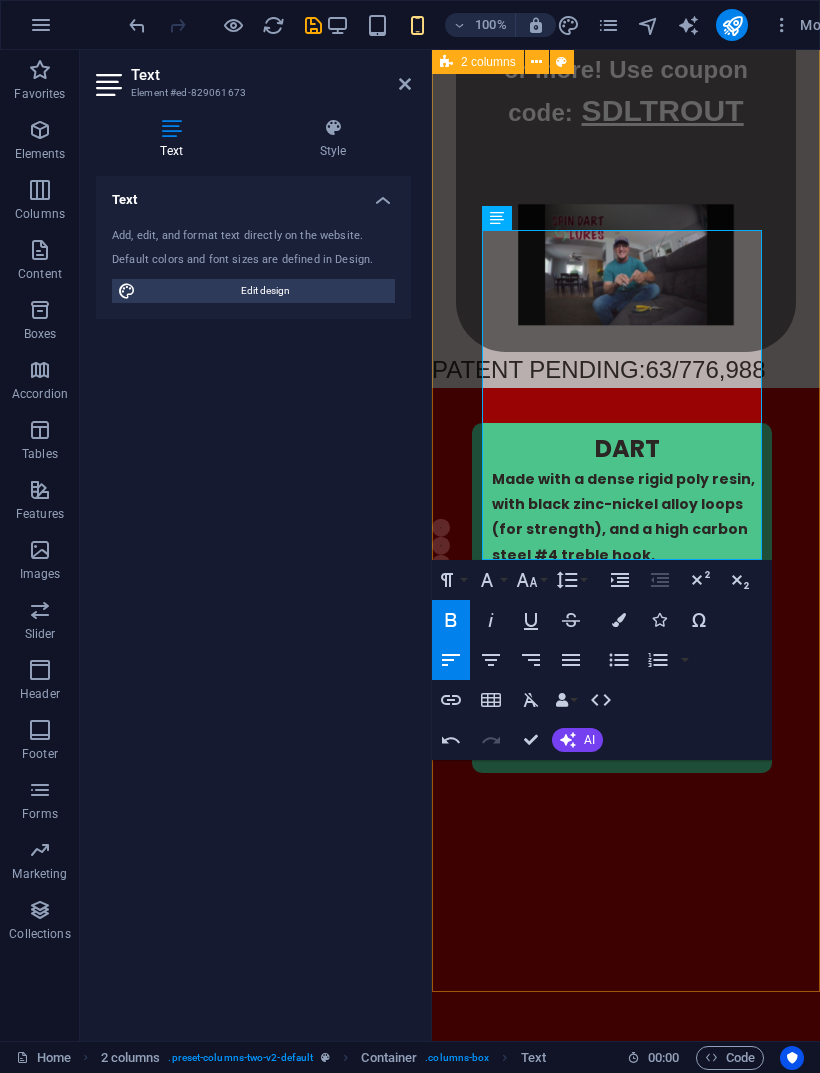 click 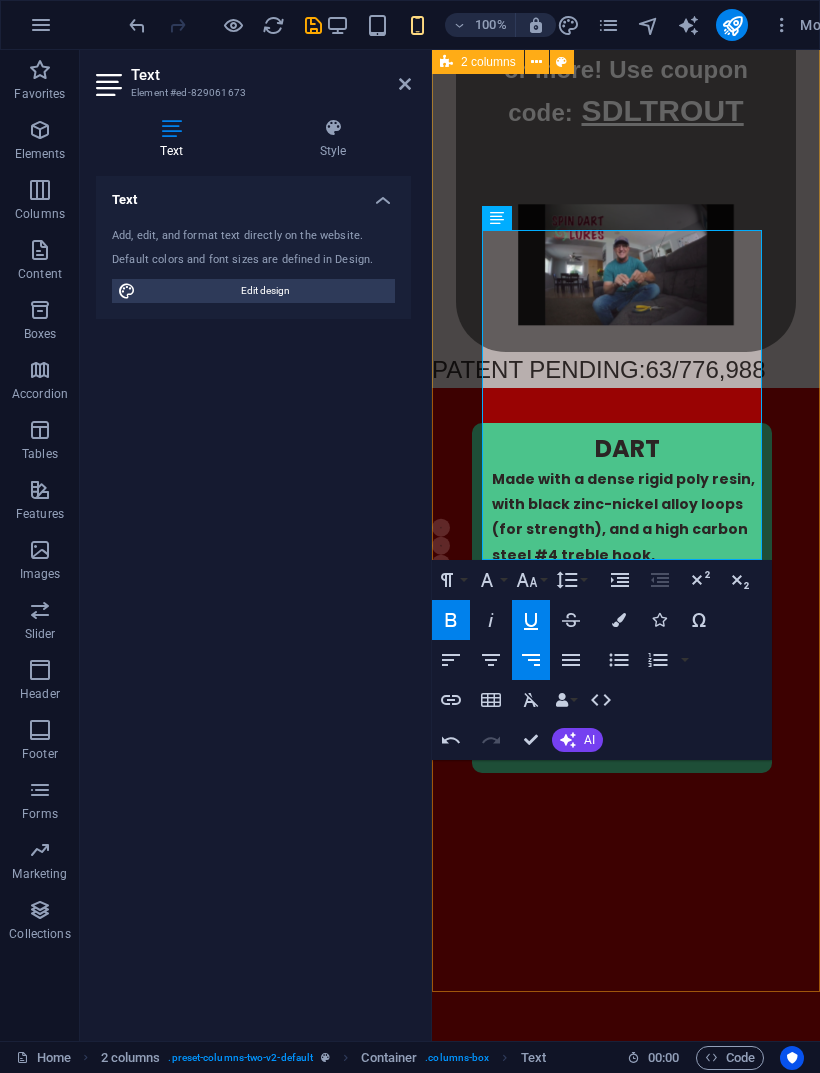 click 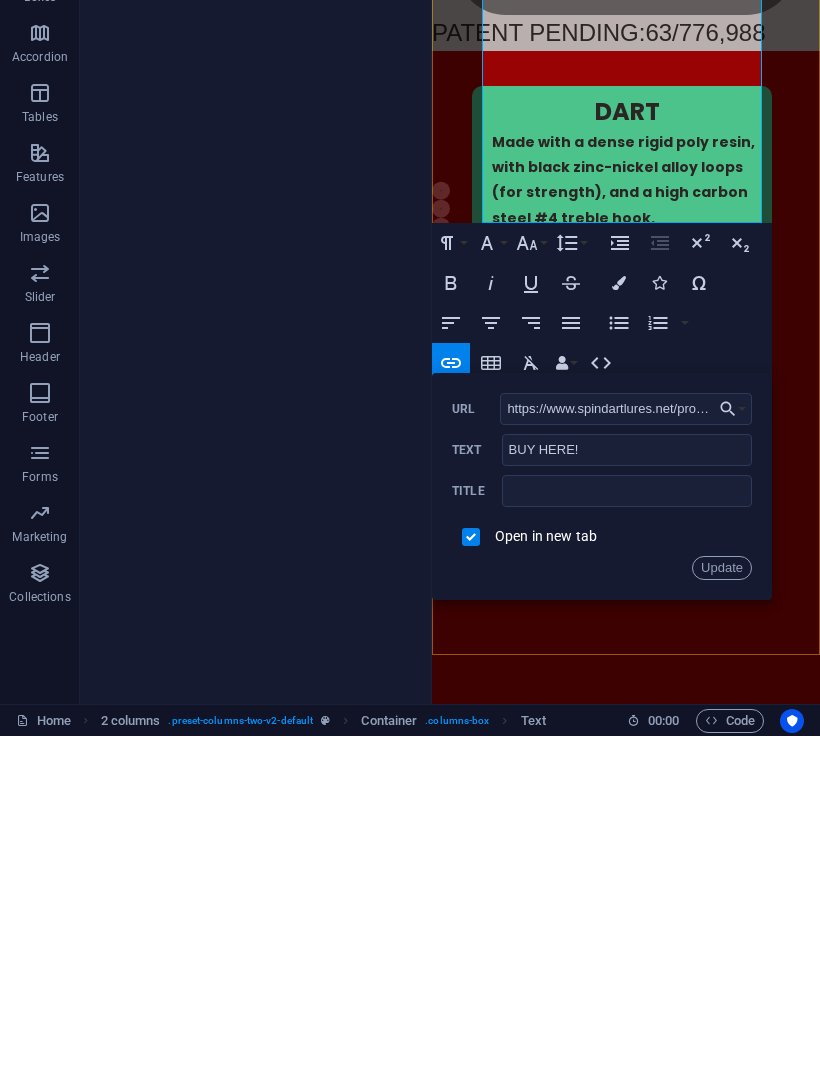 scroll, scrollTop: 0, scrollLeft: 612, axis: horizontal 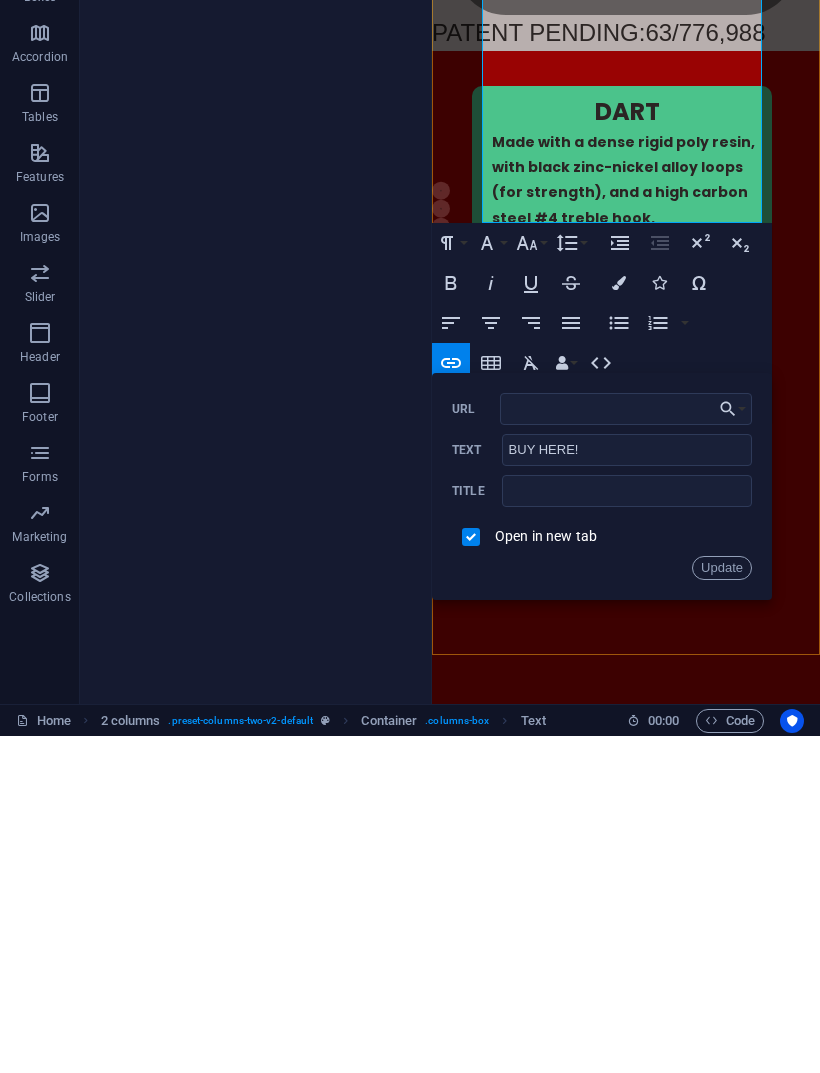 click on "Update" at bounding box center [722, 905] 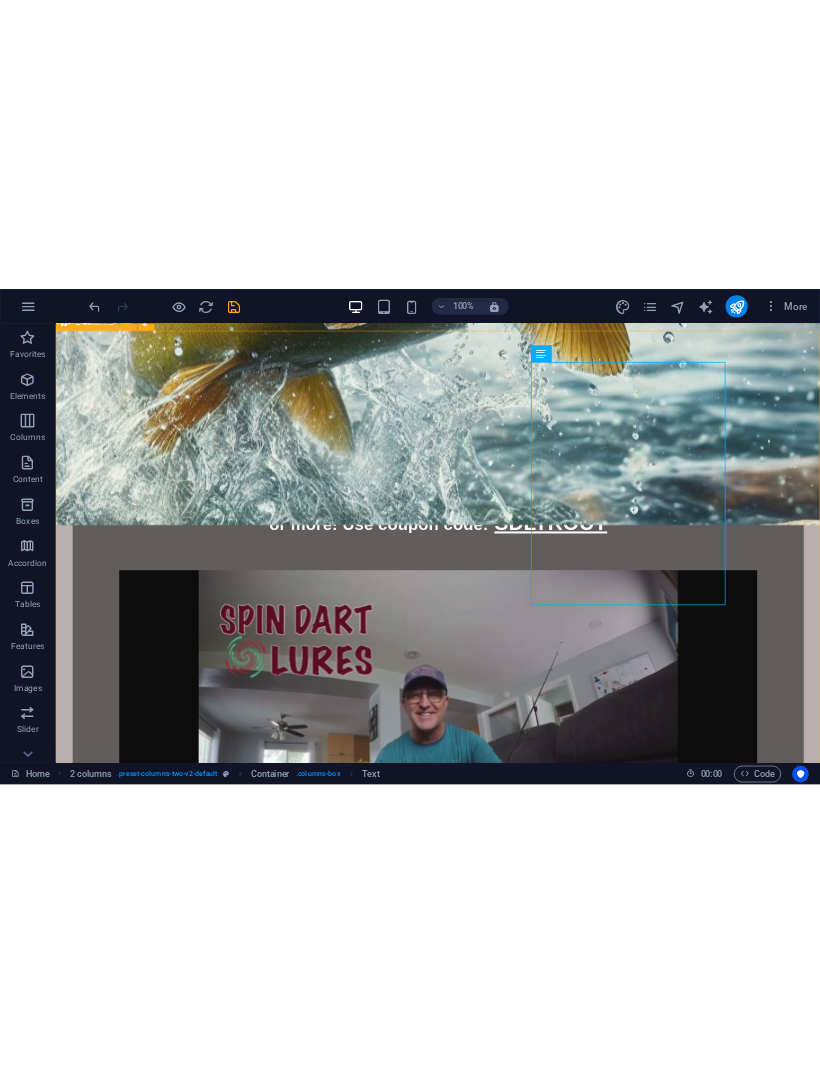 scroll, scrollTop: 1628, scrollLeft: 0, axis: vertical 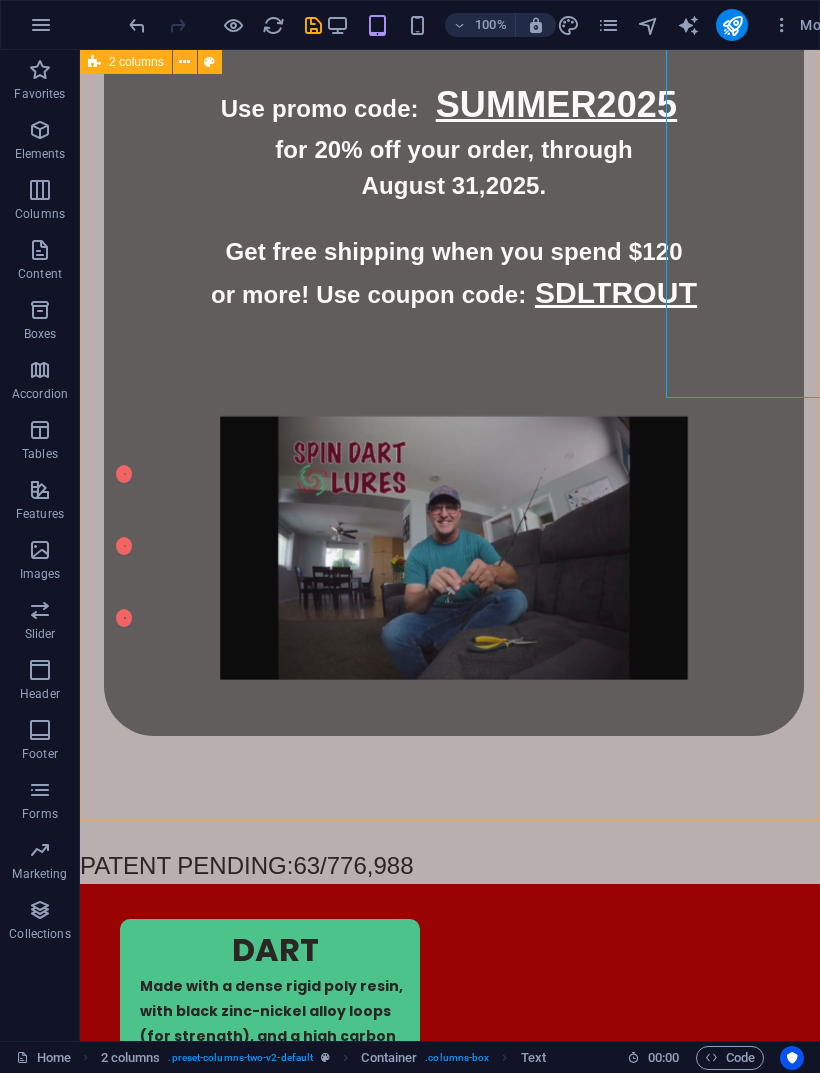 click on "BUTTERFLY Made with a dense rigid poly resin, with black zinc-nickel alloy loops (for strength), and a high carbon steel #4 treble hook. Choose from 5 different colors! Silver Red Fluorescent Yellow Fluorescent Pink Fluorescent Green BUY HERE !" at bounding box center (270, 1906) 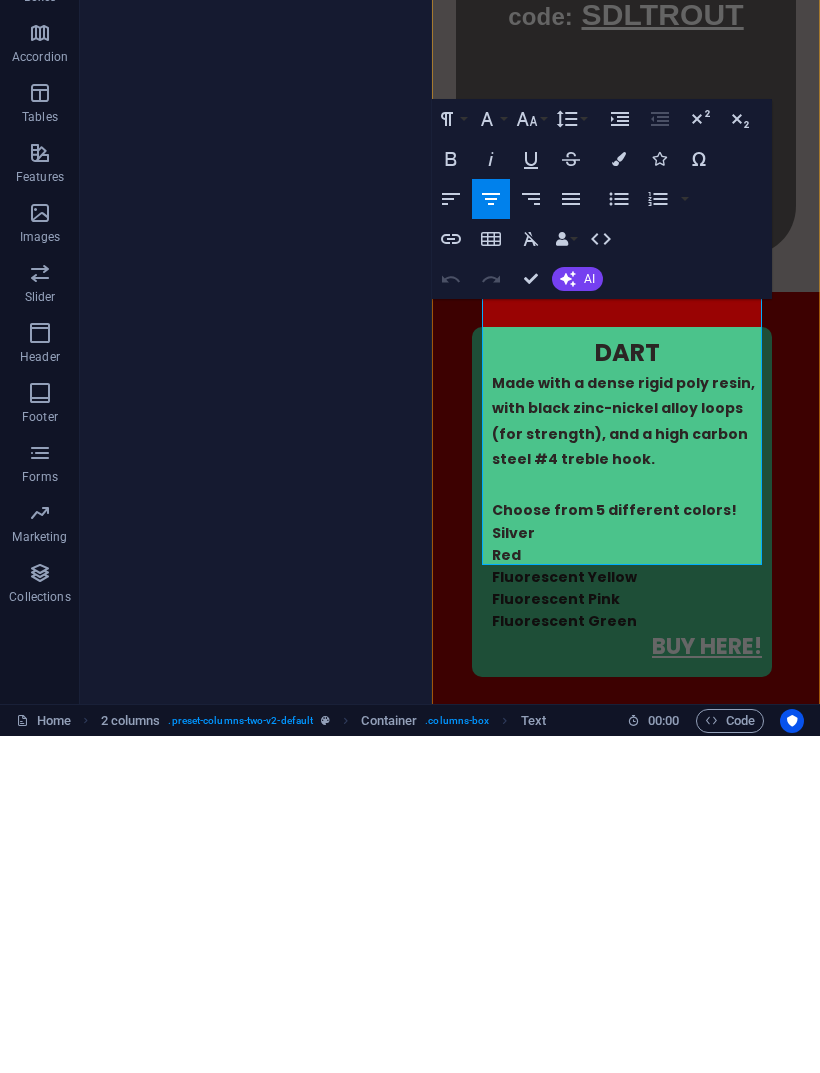 click on "Line Height" at bounding box center [571, 456] 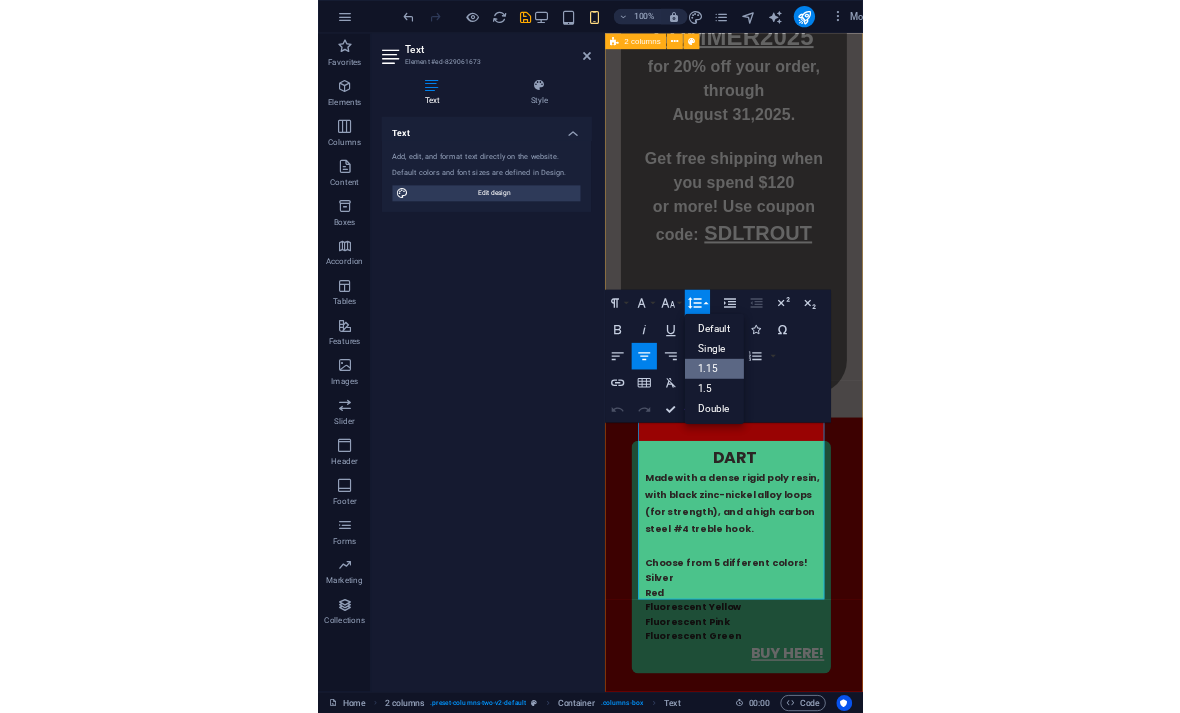 scroll, scrollTop: 0, scrollLeft: 0, axis: both 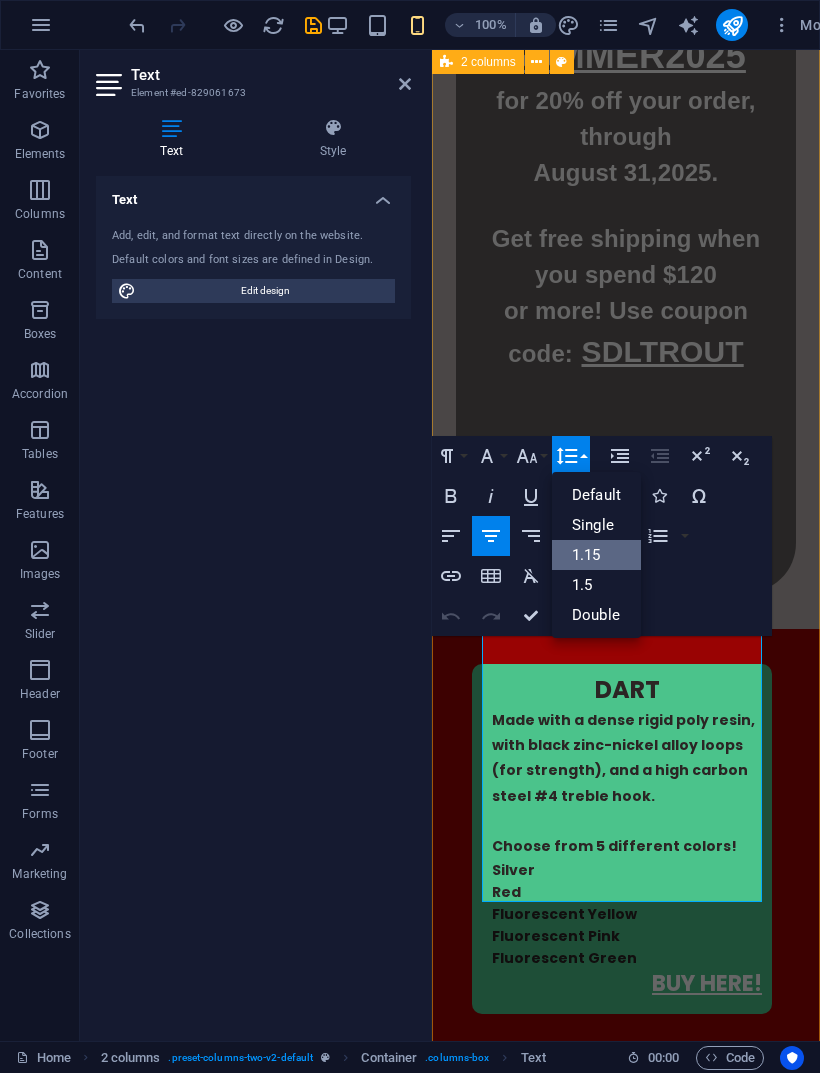 click on "Line Height" at bounding box center [571, 456] 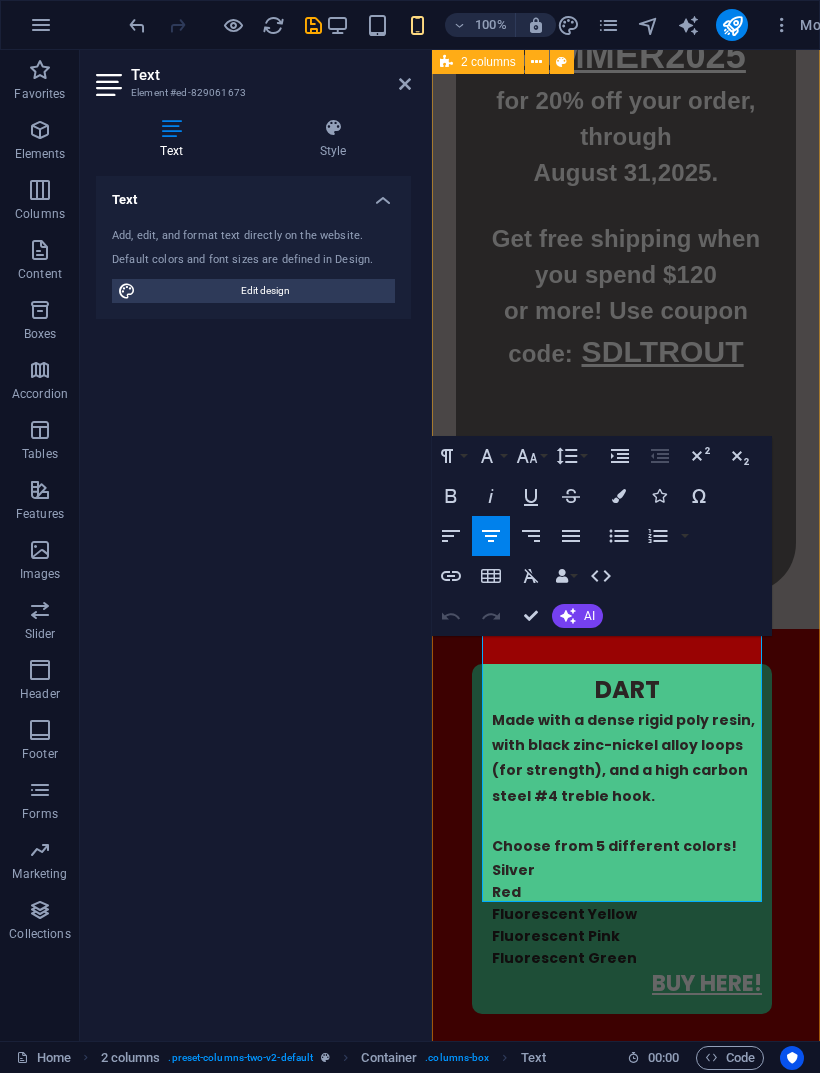 click on "Line Height" at bounding box center [571, 456] 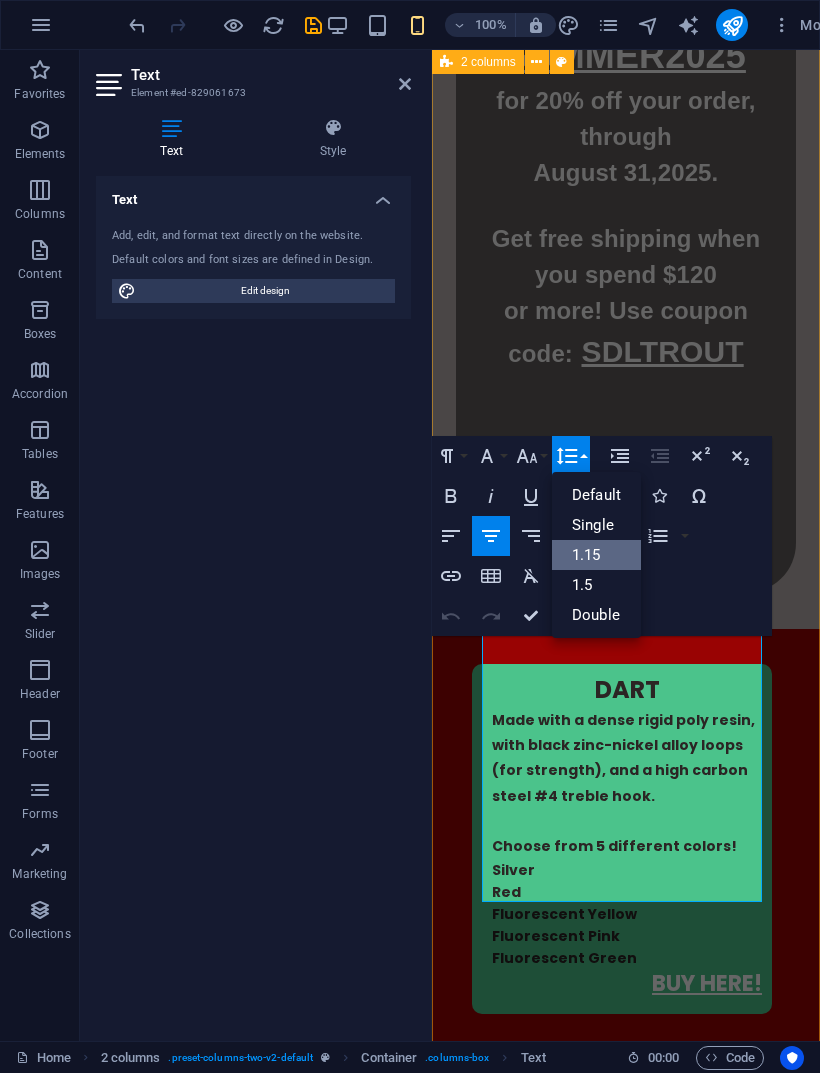 click on "Single" at bounding box center (596, 525) 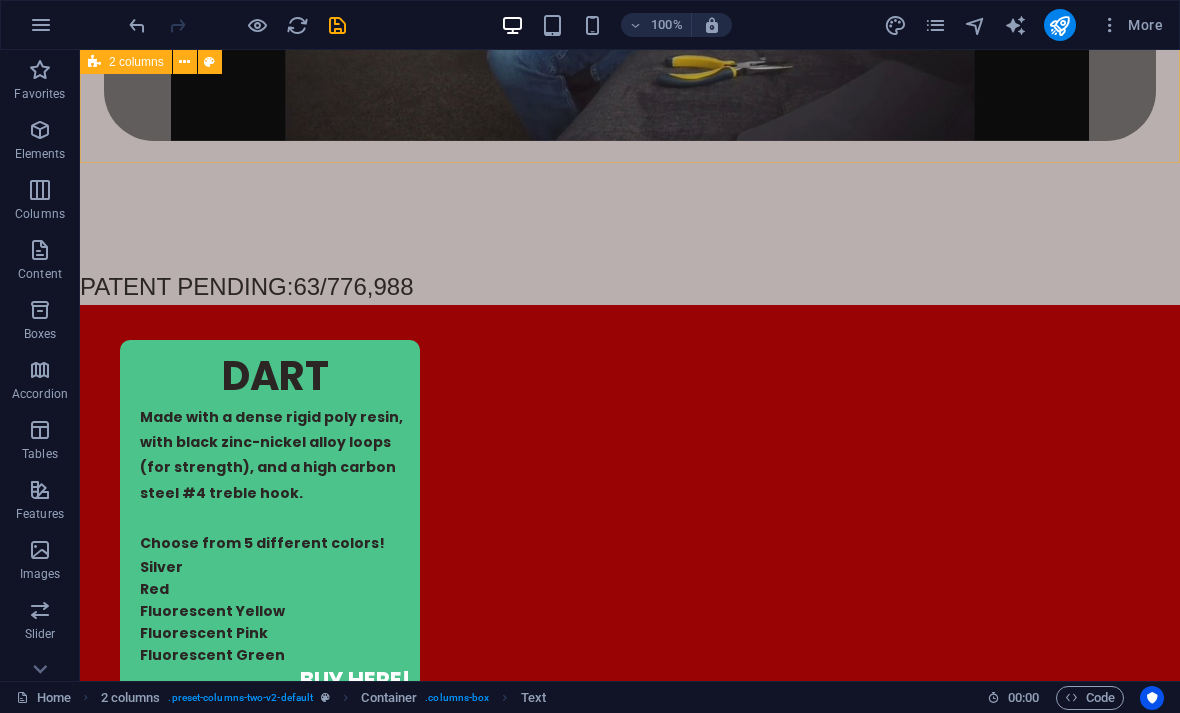 scroll, scrollTop: 2408, scrollLeft: 0, axis: vertical 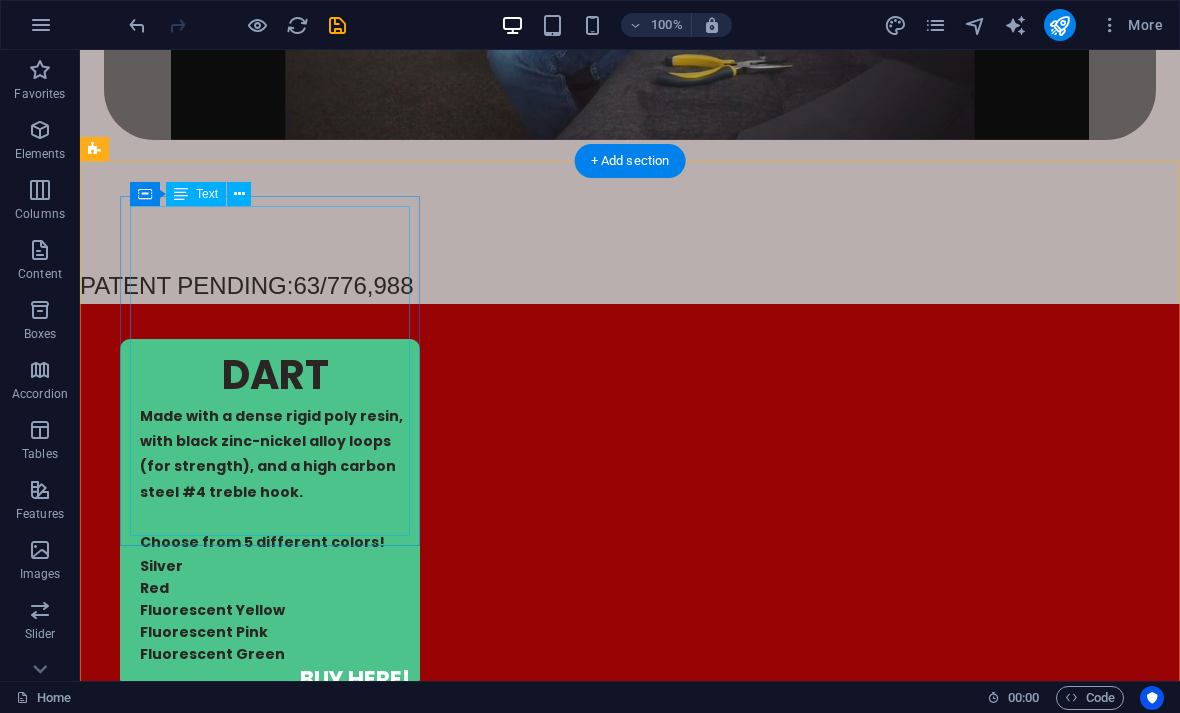click on "DRAGONFLY Made with a dense rigid poly resin, with black zinc-nickel alloy loops (for strength), and a high carbon steel #4 treble hook. Choose from 5 different colors! Silver Red Fluorescent Yellow Fluorescent Pink Fluorescent Green" at bounding box center (270, 2101) 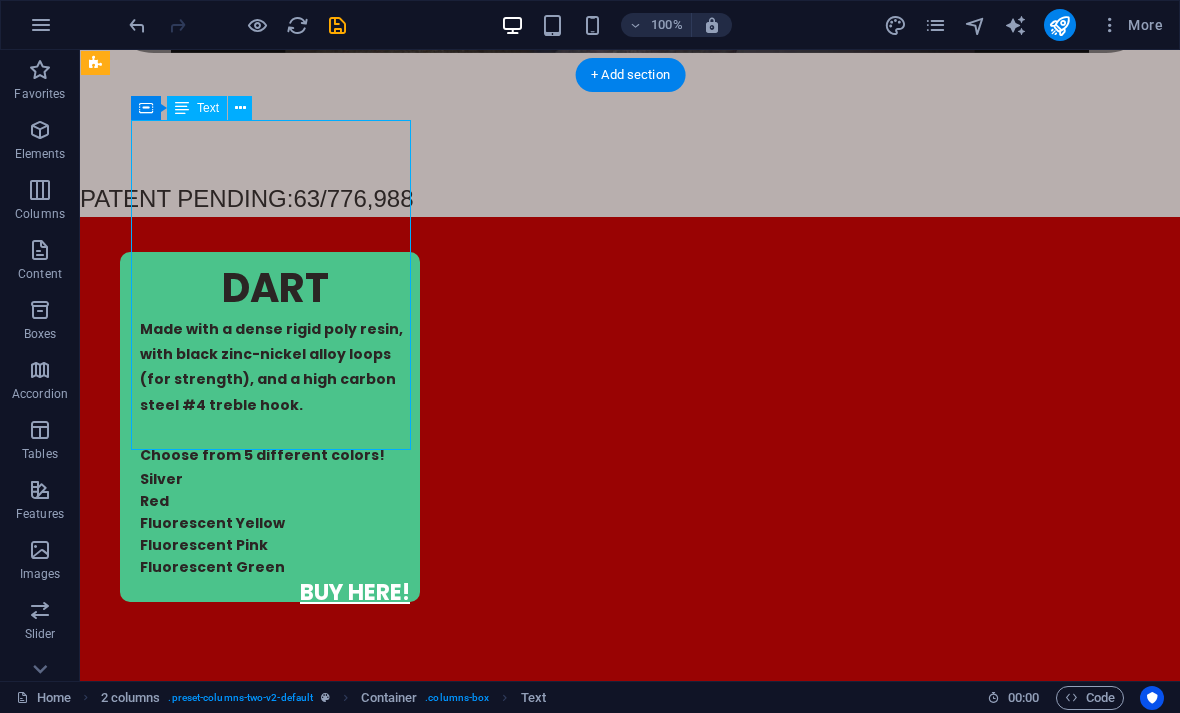 scroll, scrollTop: 2494, scrollLeft: 0, axis: vertical 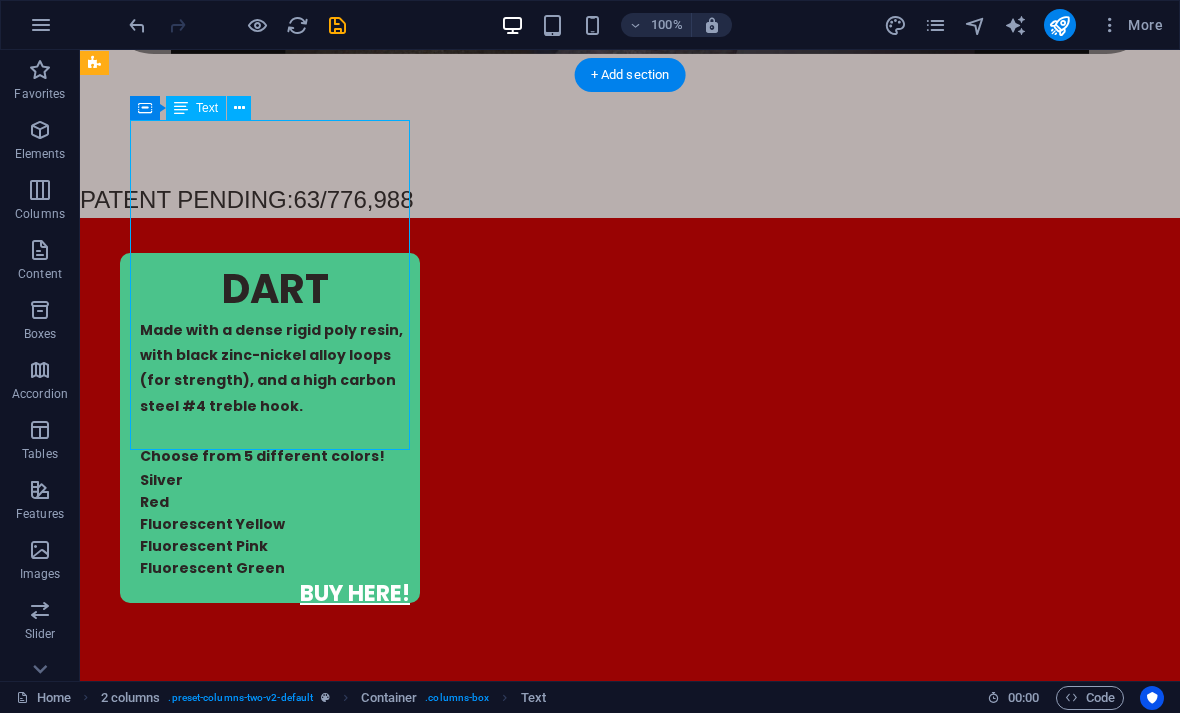 click on "DRAGONFLY Made with a dense rigid poly resin, with black zinc-nickel alloy loops (for strength), and a high carbon steel #4 treble hook. Choose from 5 different colors! Silver Red Fluorescent Yellow Fluorescent Pink Fluorescent Green" at bounding box center [270, 2015] 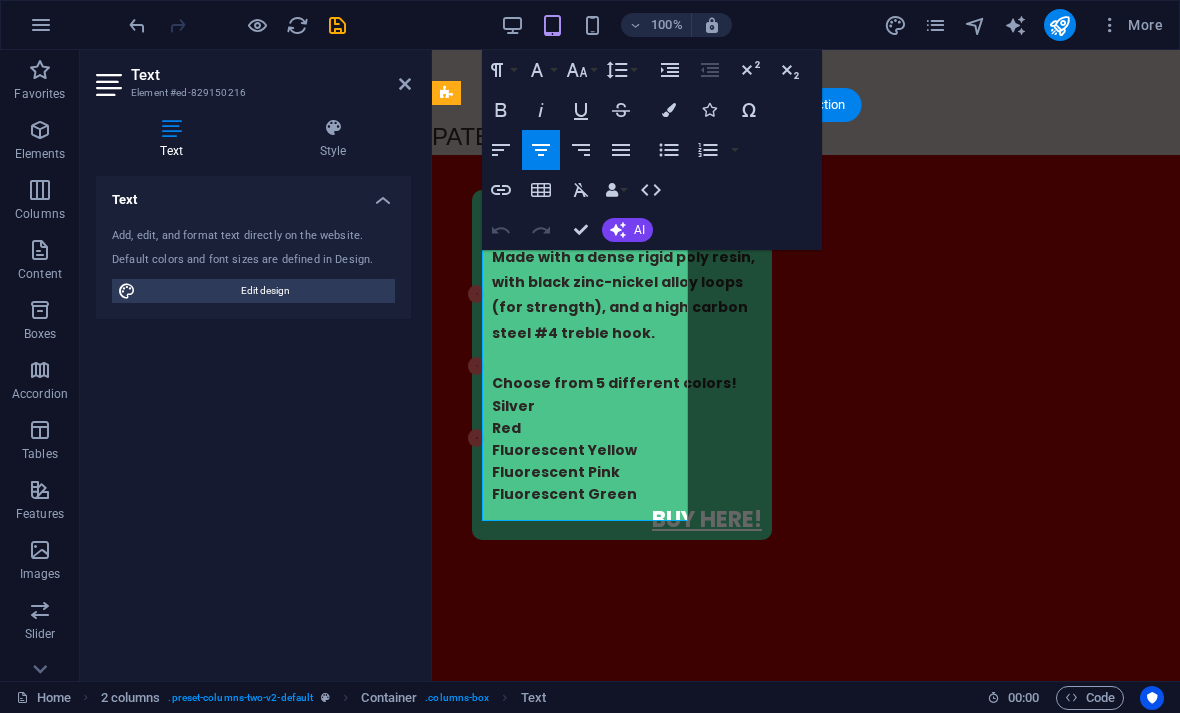 scroll, scrollTop: 2345, scrollLeft: 0, axis: vertical 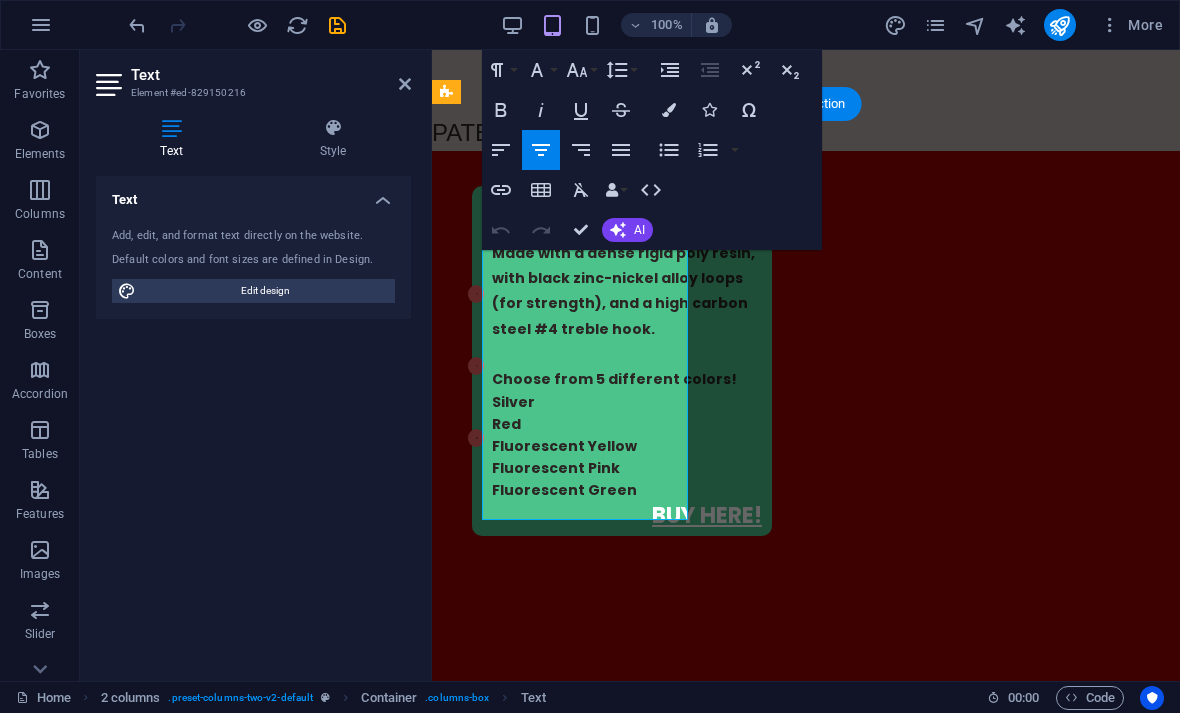 click on "Fluorescent Green" at bounding box center (627, 2081) 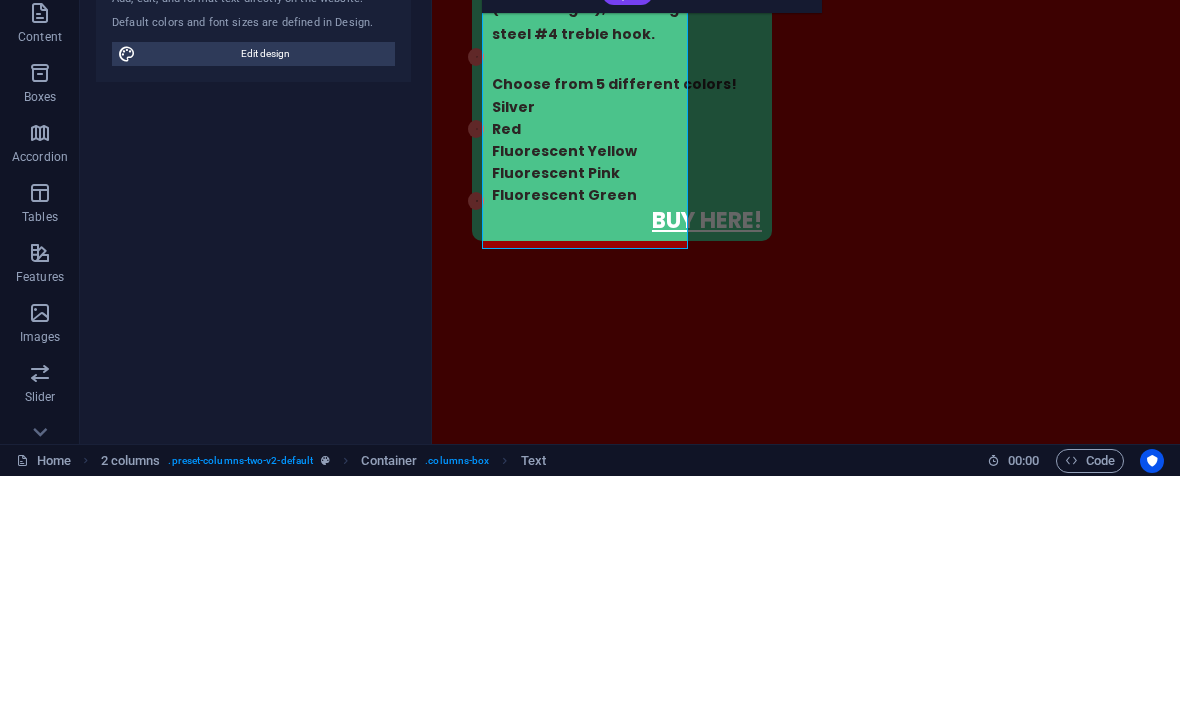 scroll, scrollTop: 2398, scrollLeft: 0, axis: vertical 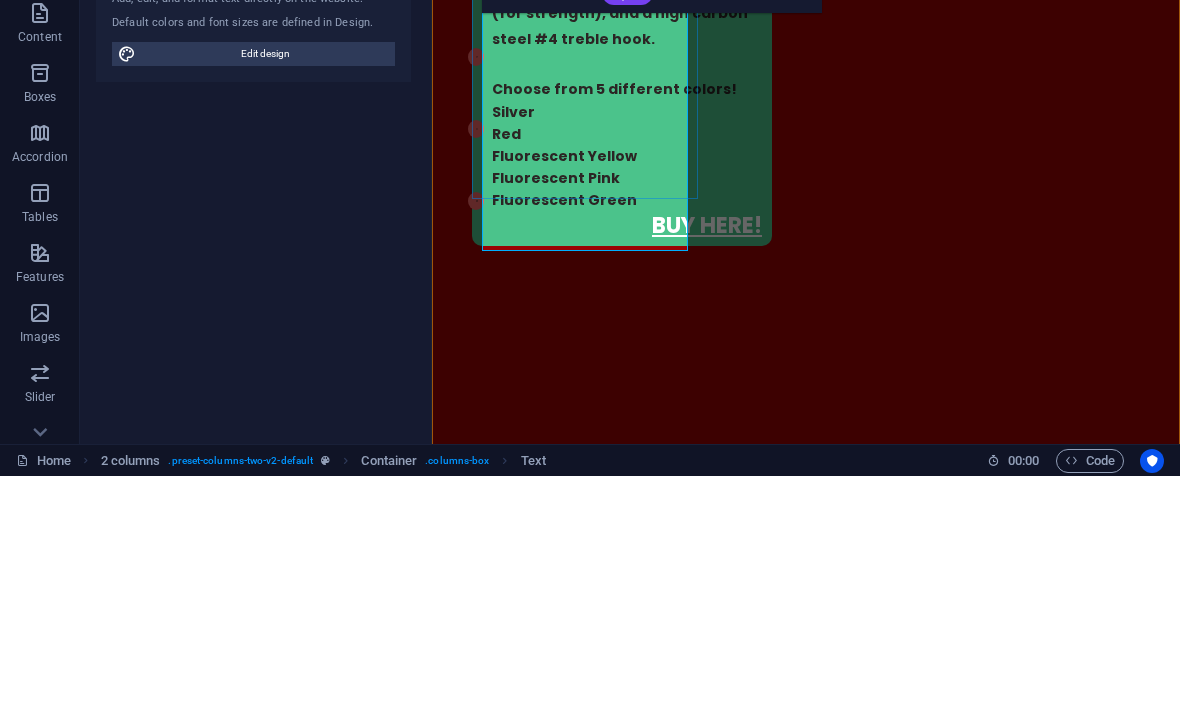 click on "​" at bounding box center (627, 1812) 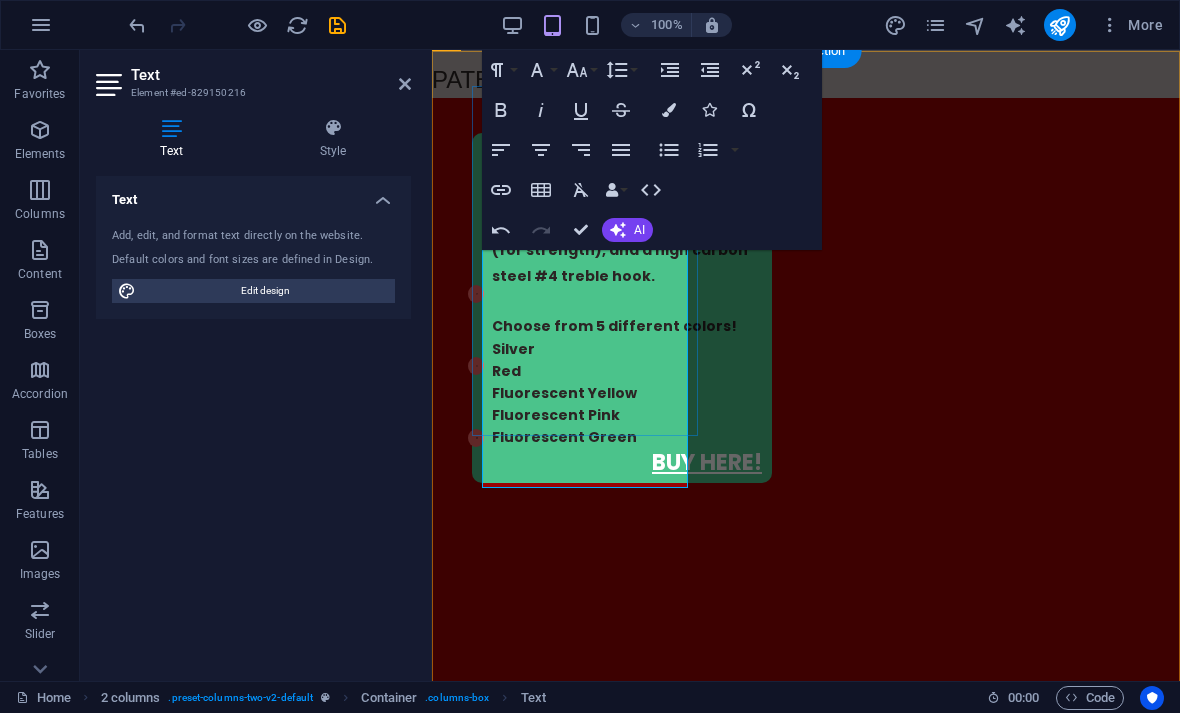 click on "BUY HERE!" at bounding box center [548, 2049] 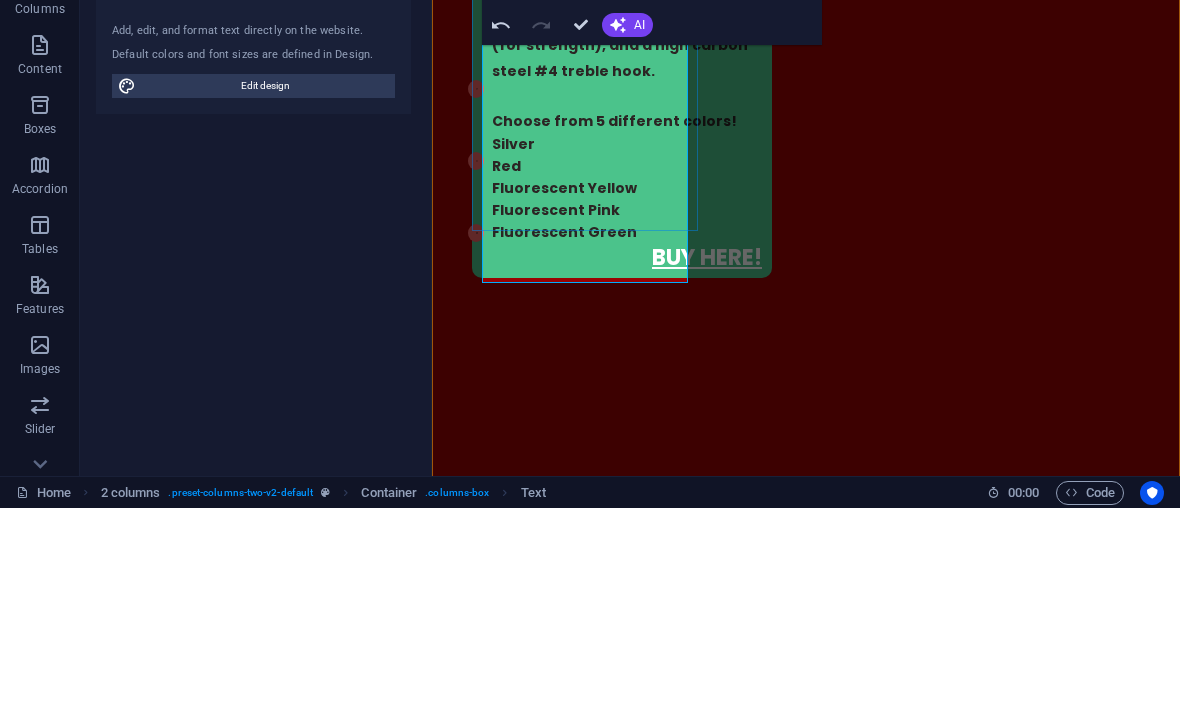 click on "BUY HERE!" at bounding box center (548, 1844) 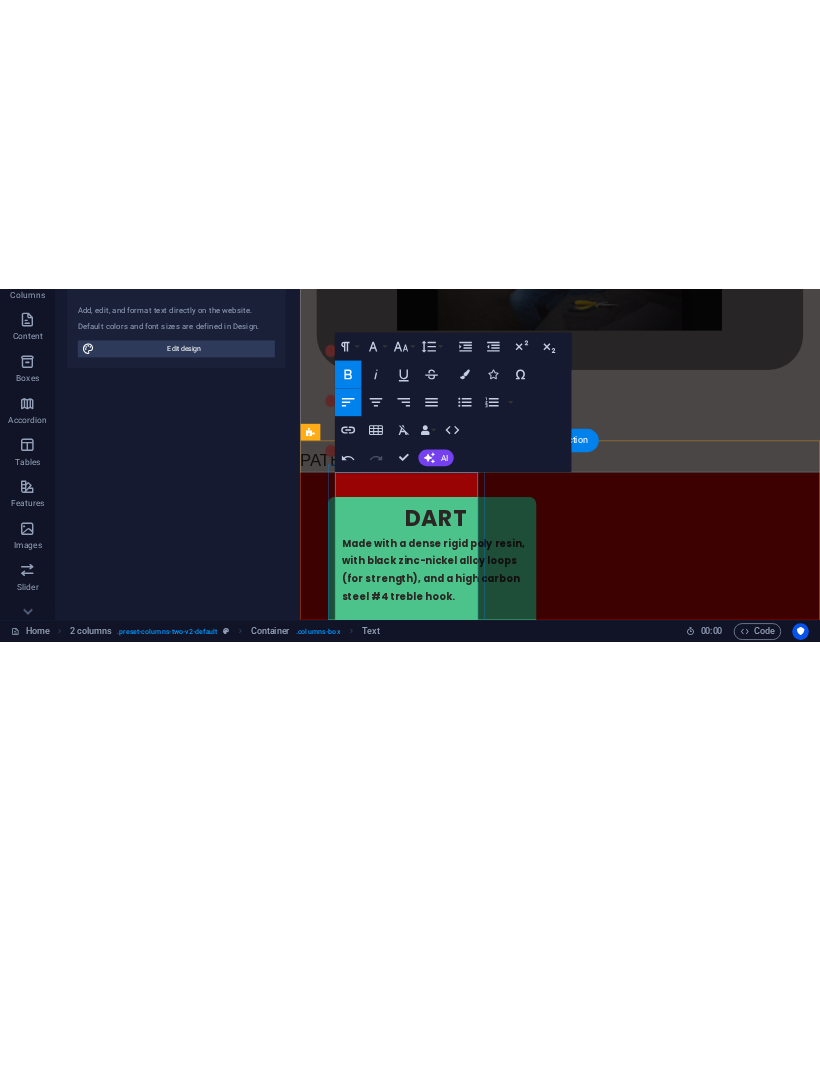scroll, scrollTop: 2777, scrollLeft: 0, axis: vertical 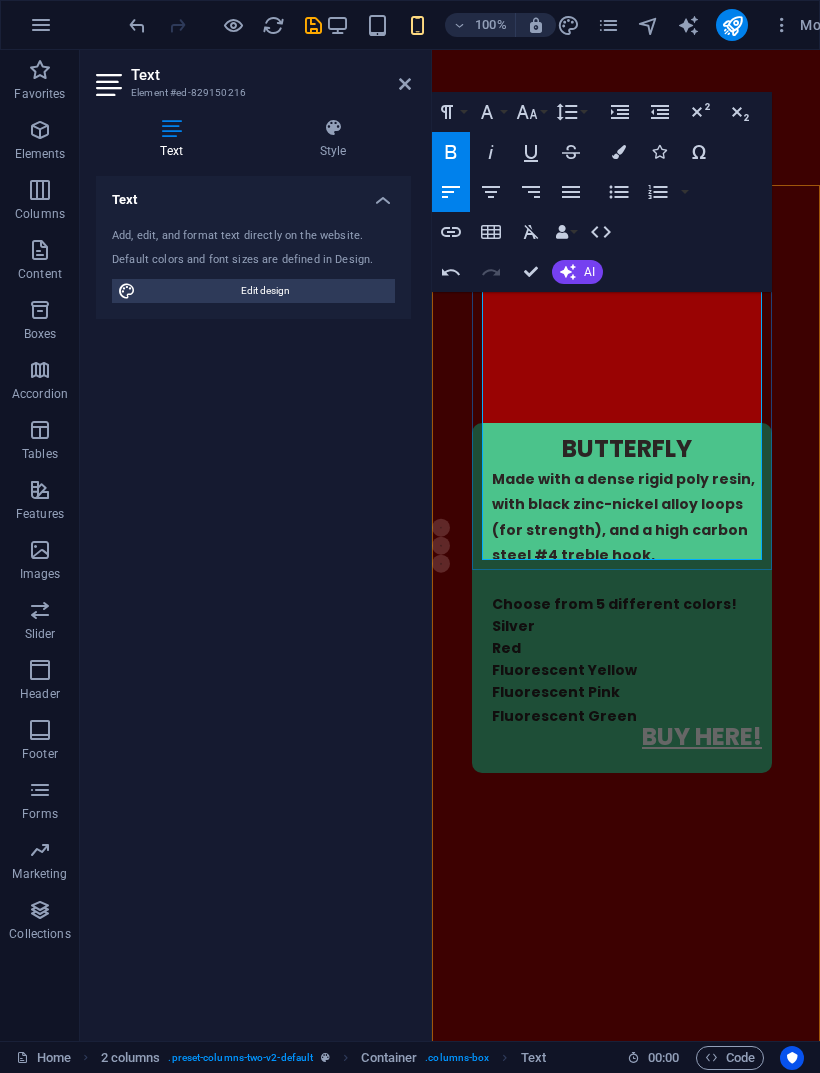 click on "BUY HERE!" at bounding box center [627, 1522] 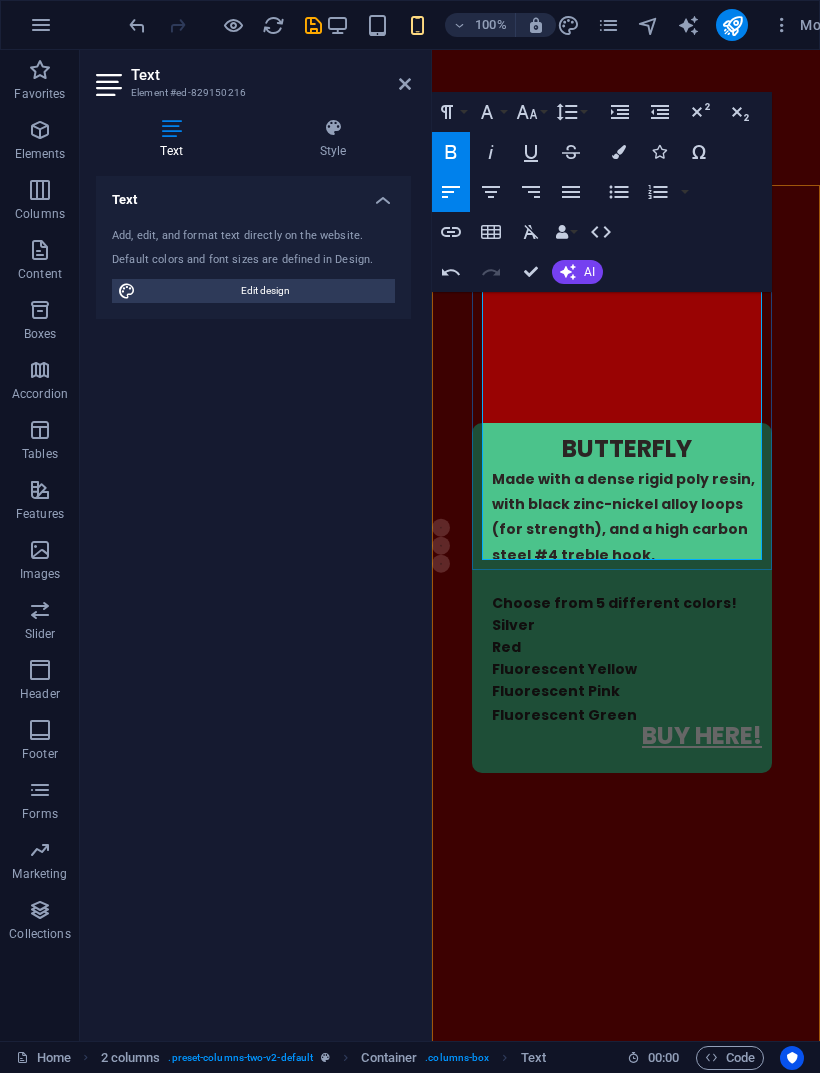 click on "Silver" at bounding box center [533, 1417] 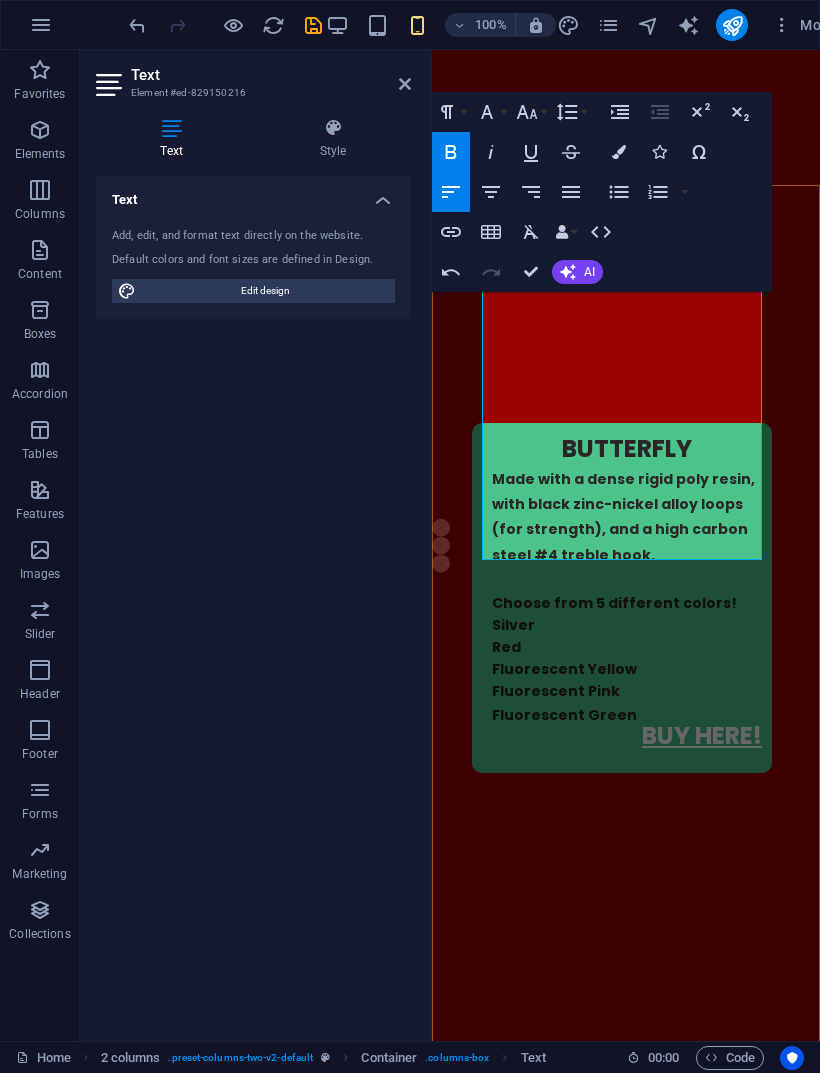 click 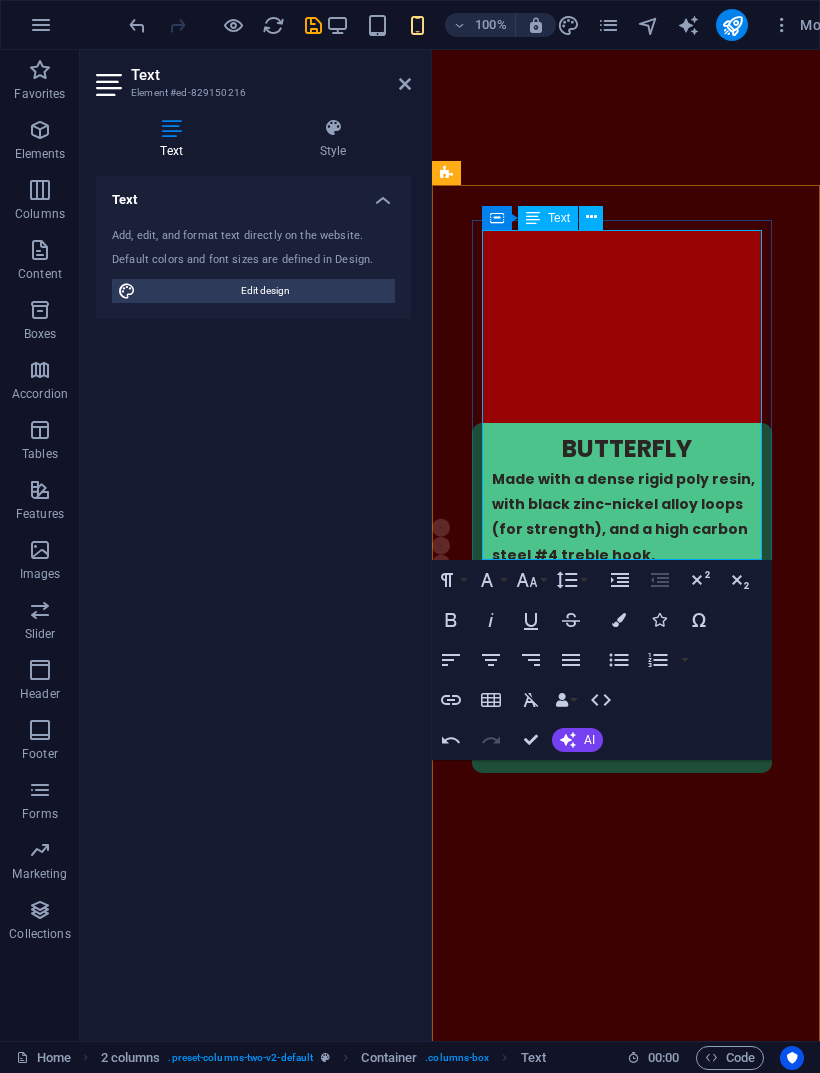 click on "​ Choose from 5 different colors!" at bounding box center (638, 1422) 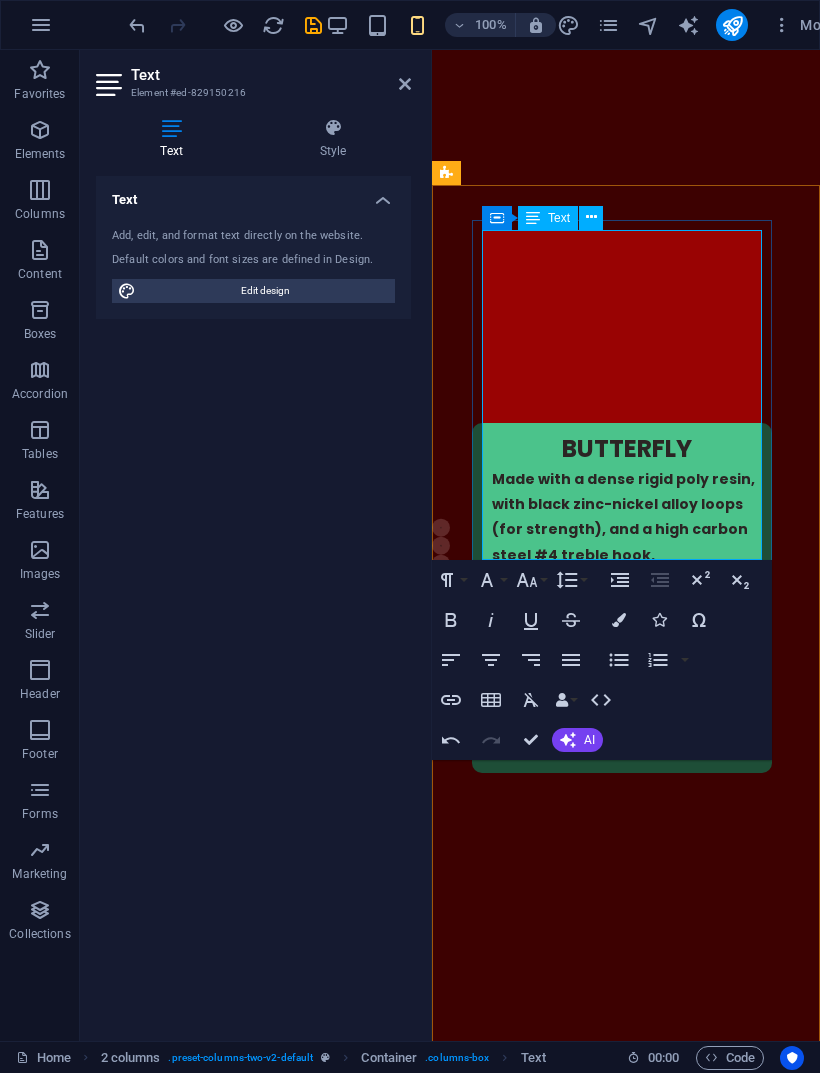 click on "Silver" at bounding box center [537, 1442] 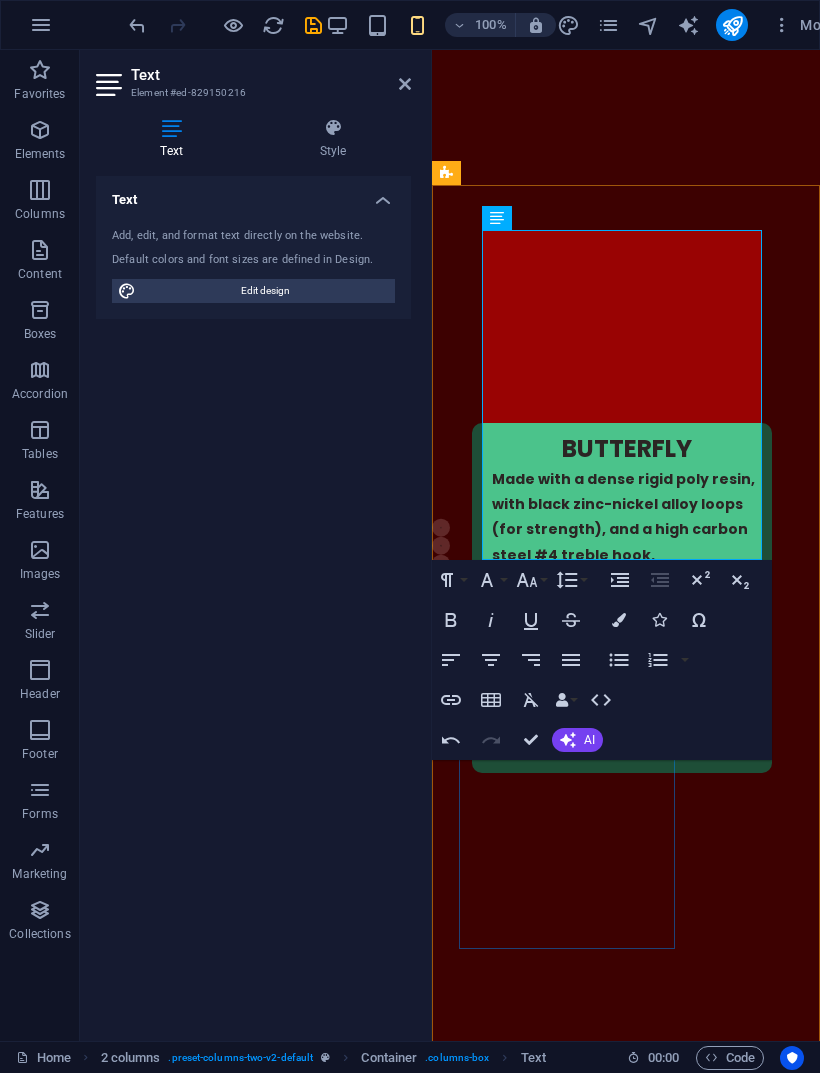 click 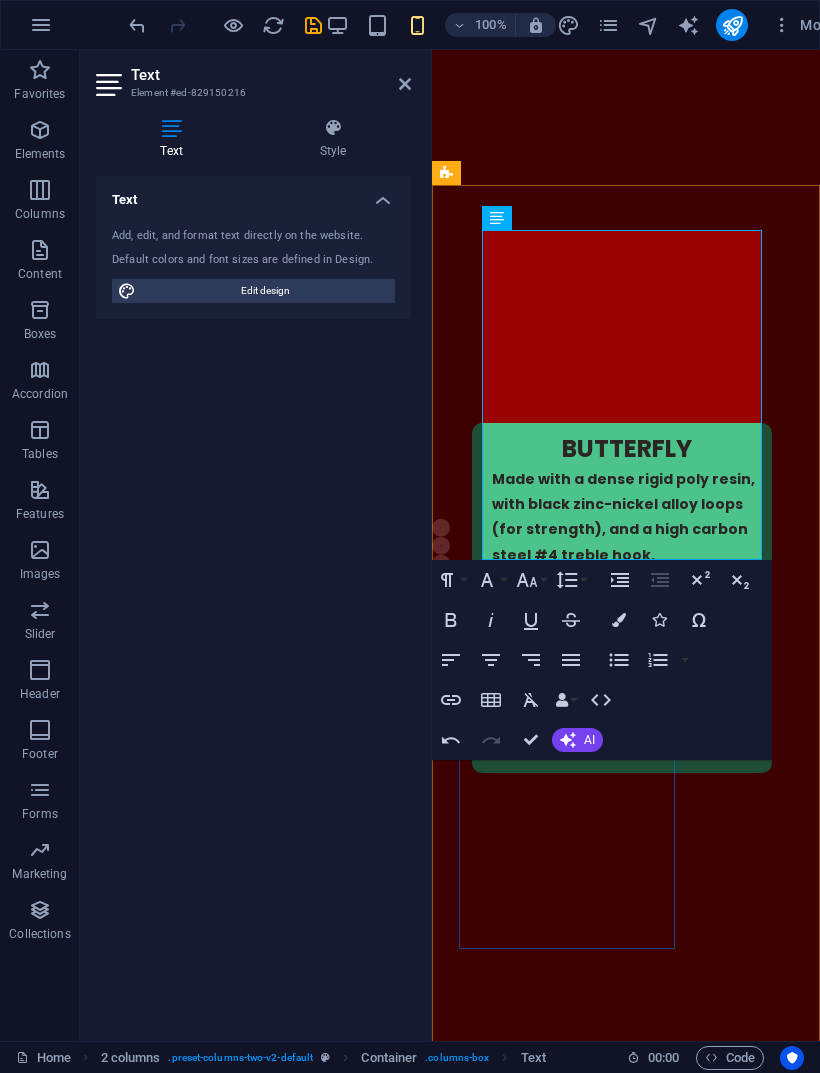 click on "Unordered List" at bounding box center [619, 660] 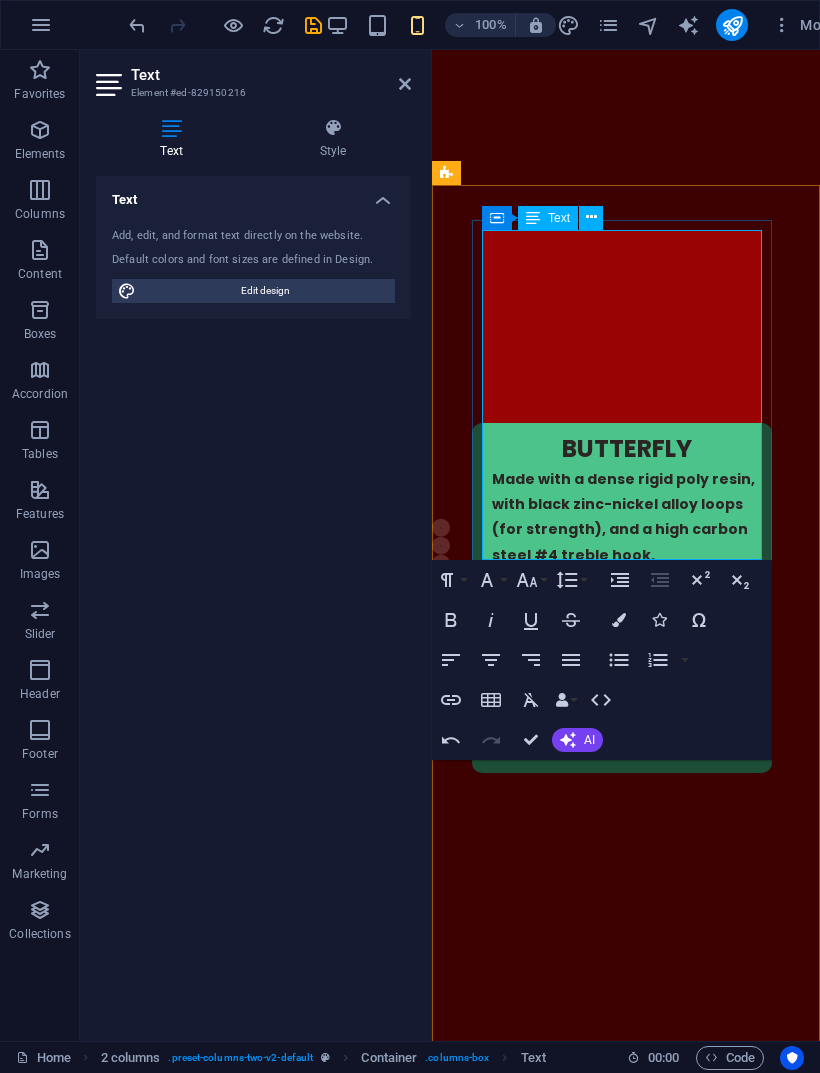click on "​ Choose from 5 different colors!" at bounding box center [638, 1422] 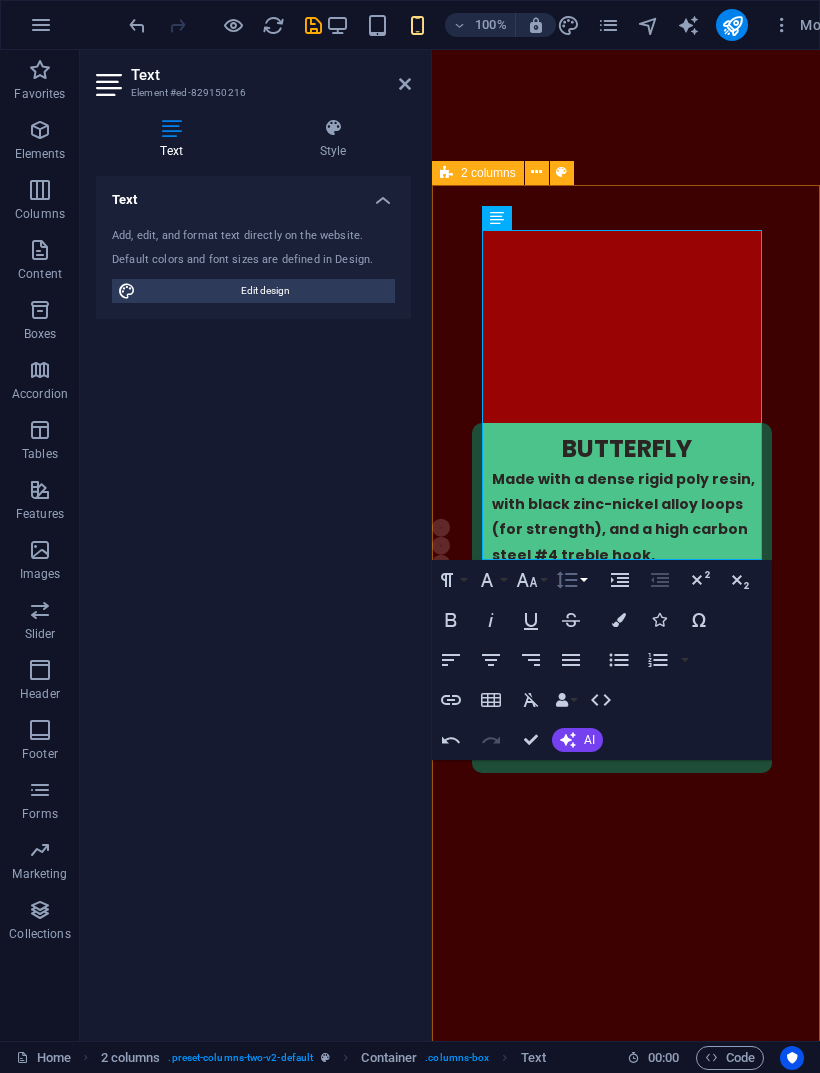 click 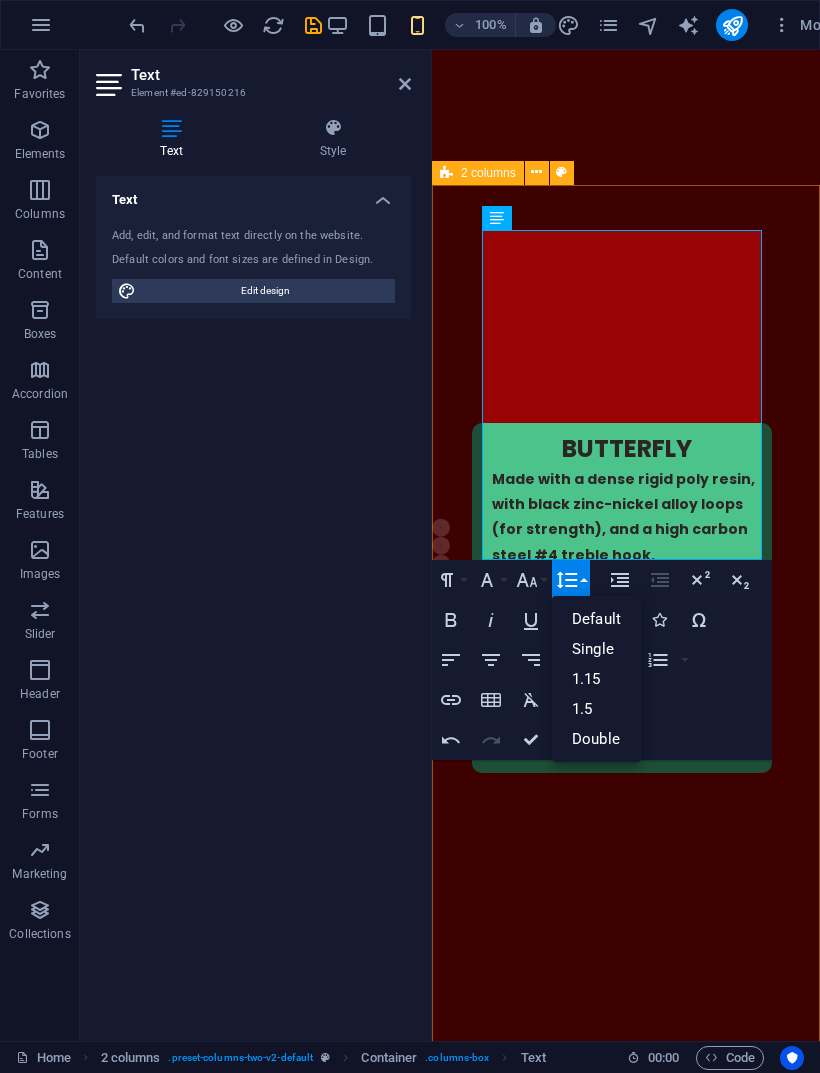 click 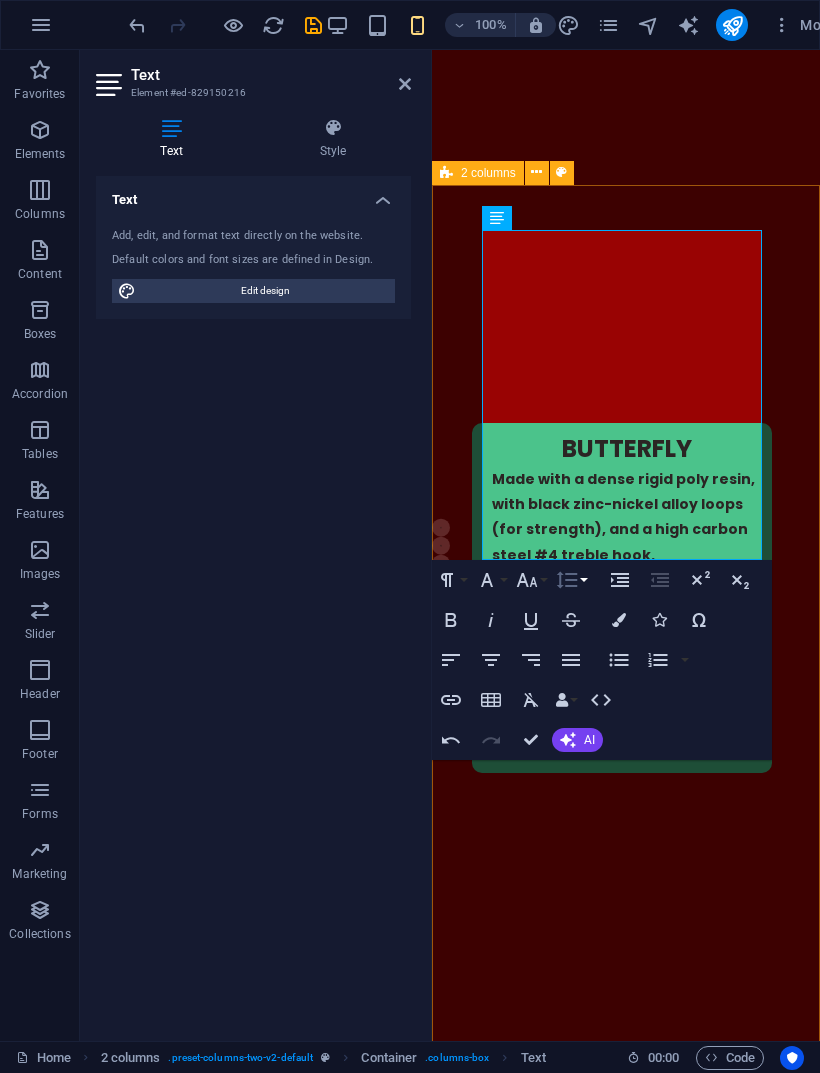 click 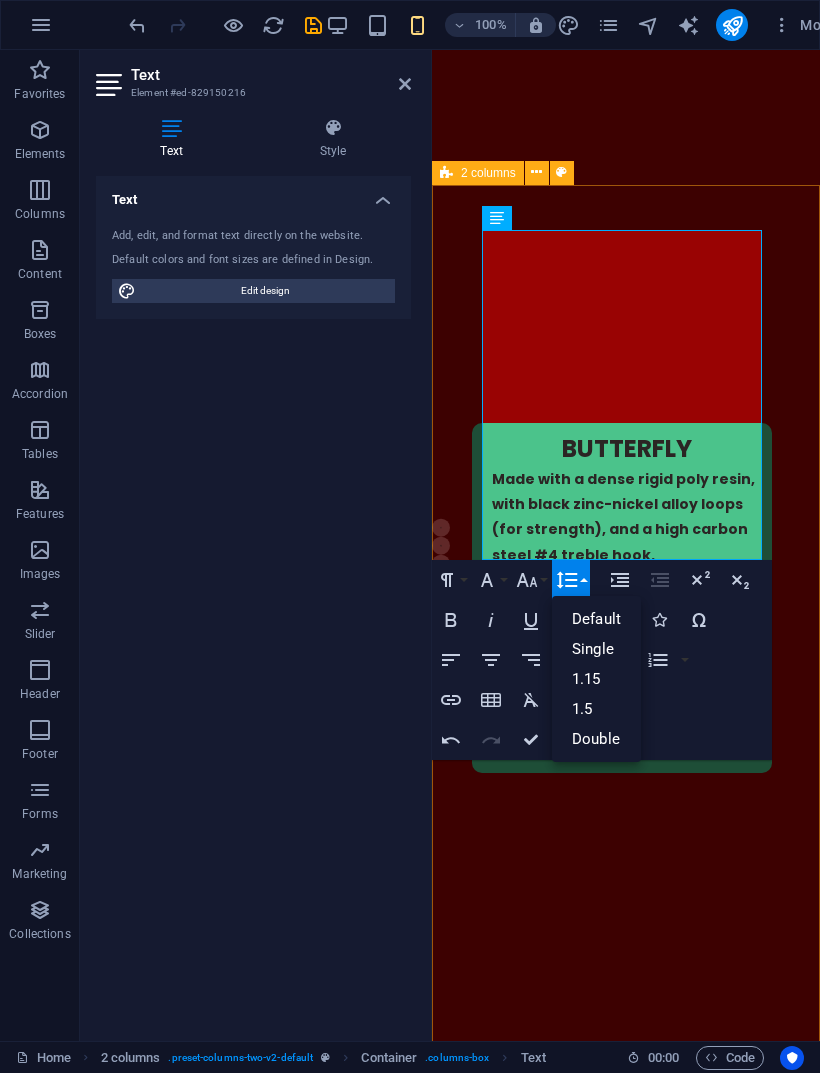 click on "Single" at bounding box center (596, 649) 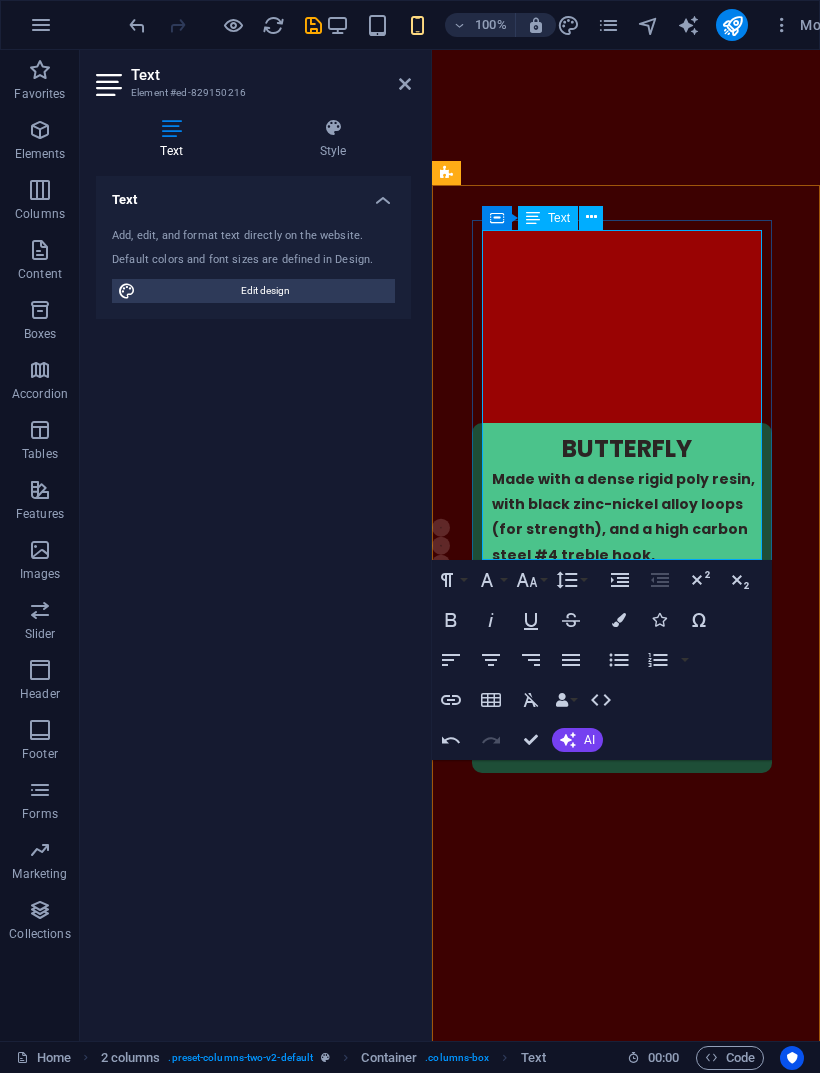 click on "​ ​ ​ ​ ​ ​ ​ ​ ​ ​ ​ ​ ​ ​ ​ ​ ​ ​ ​ ​ ​ ​ Silver" at bounding box center (639, 1442) 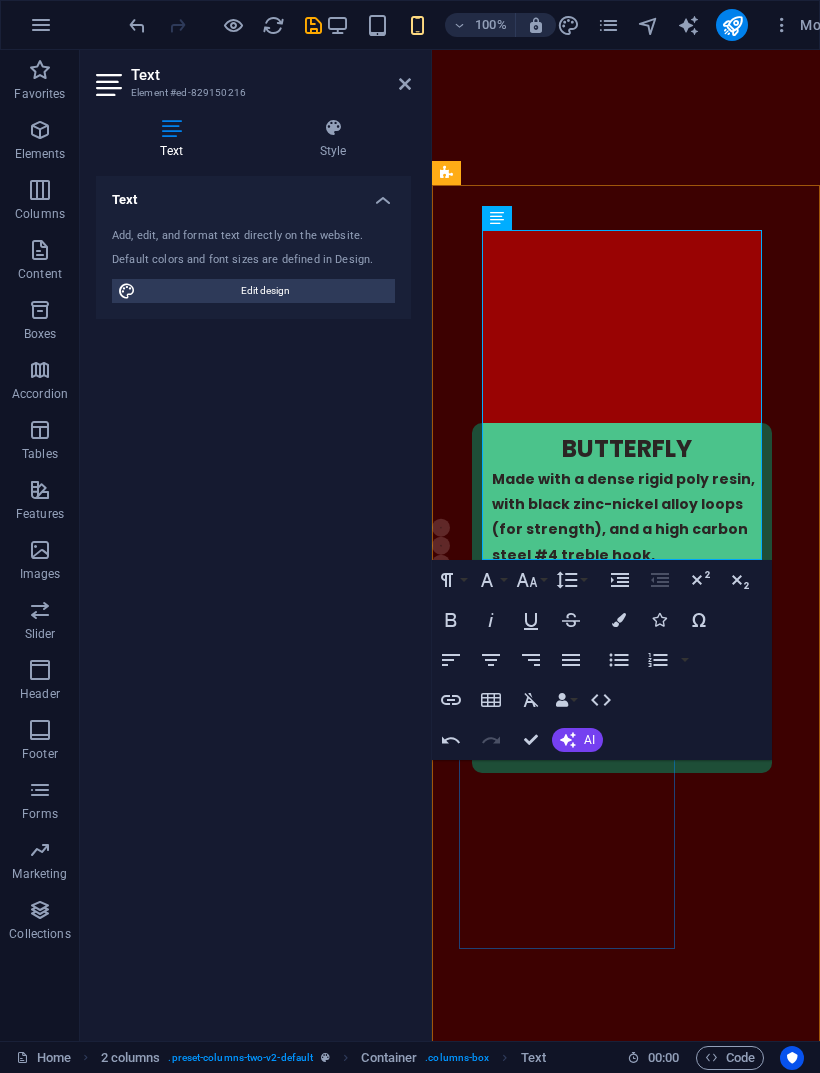 click 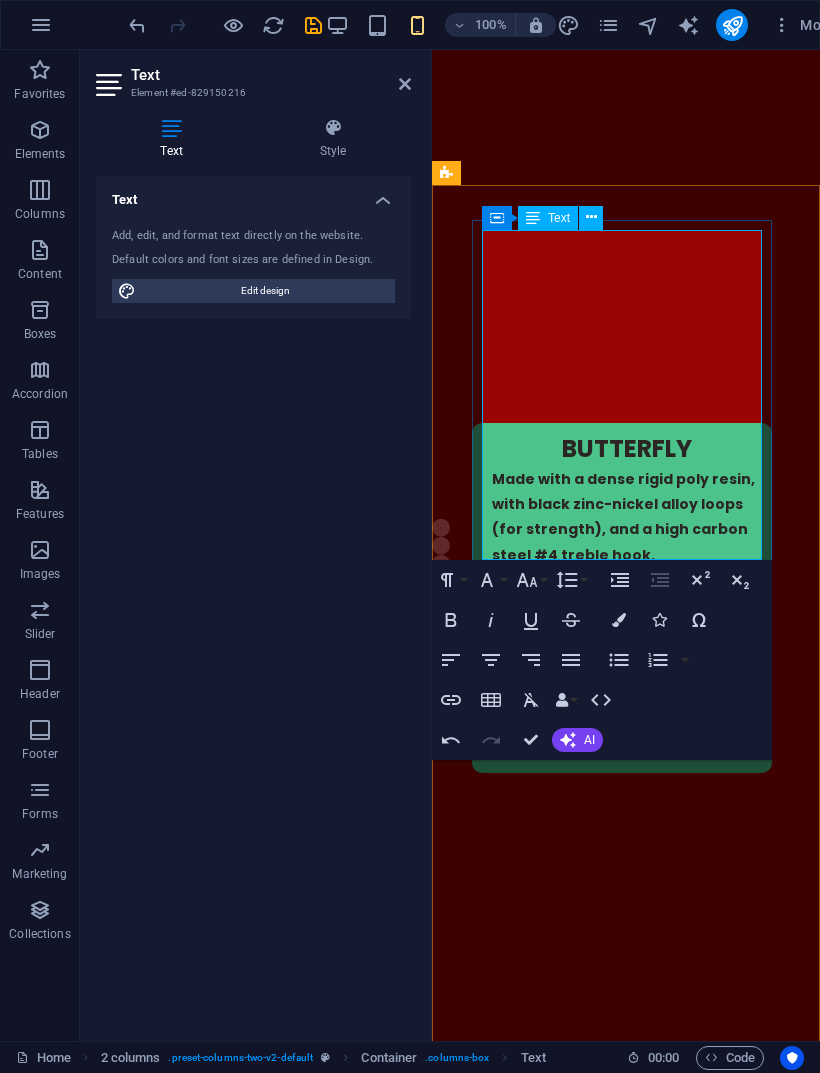 click on "BUY HERE! ​ ​ ​ ​ ​ ​ ​ ​ ​ ​ ​ ​ ​ ​ ​ ​ ​ ​ ​ ​ ​ ​ ​ ​ ​ ​ ​ ​ ​" at bounding box center (639, 1547) 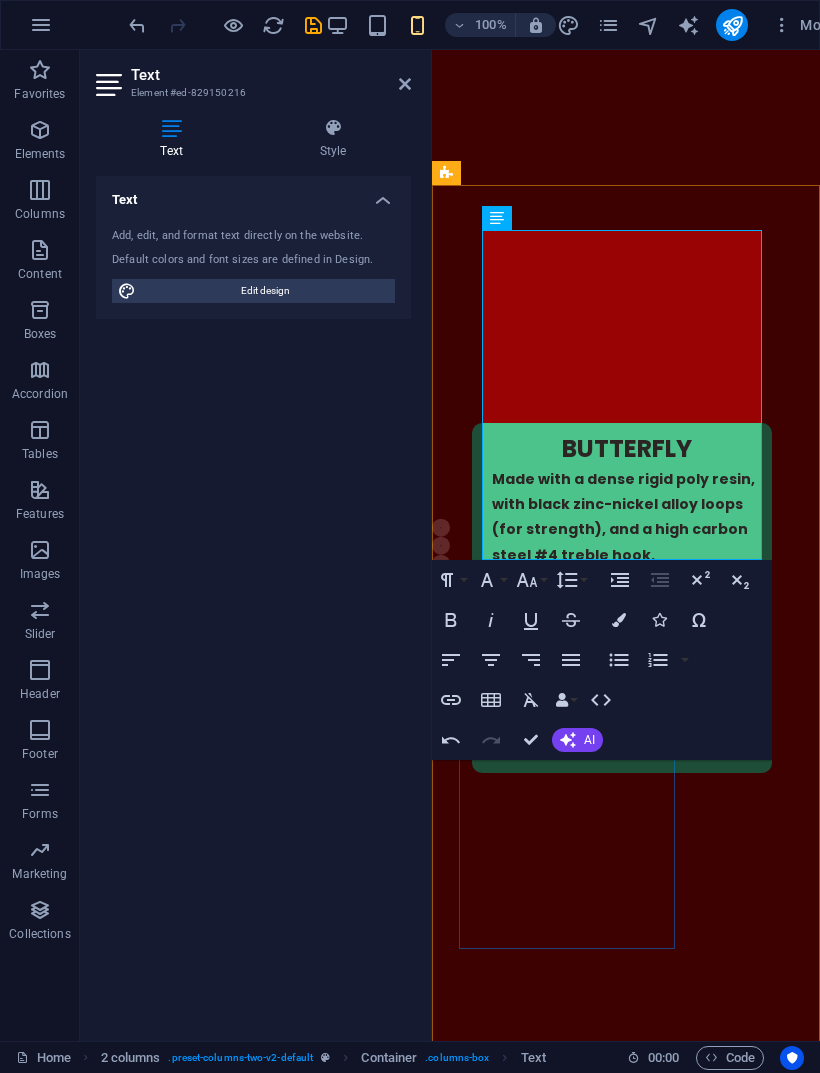click 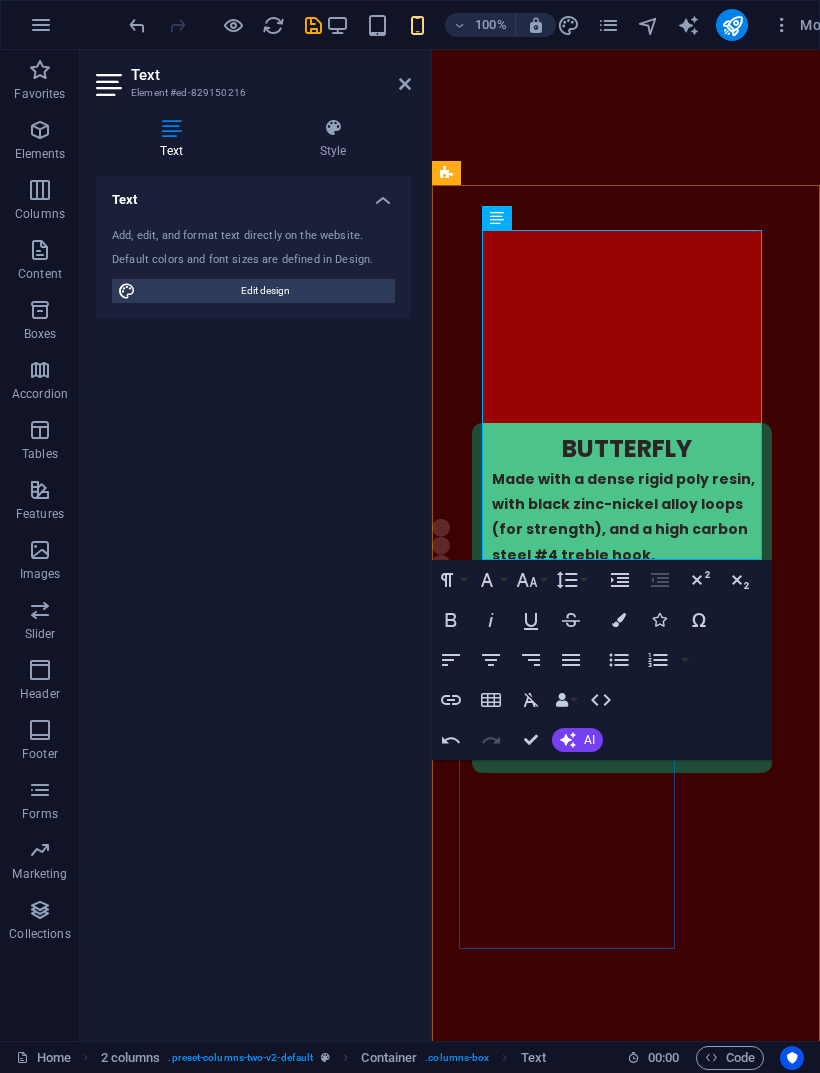 click 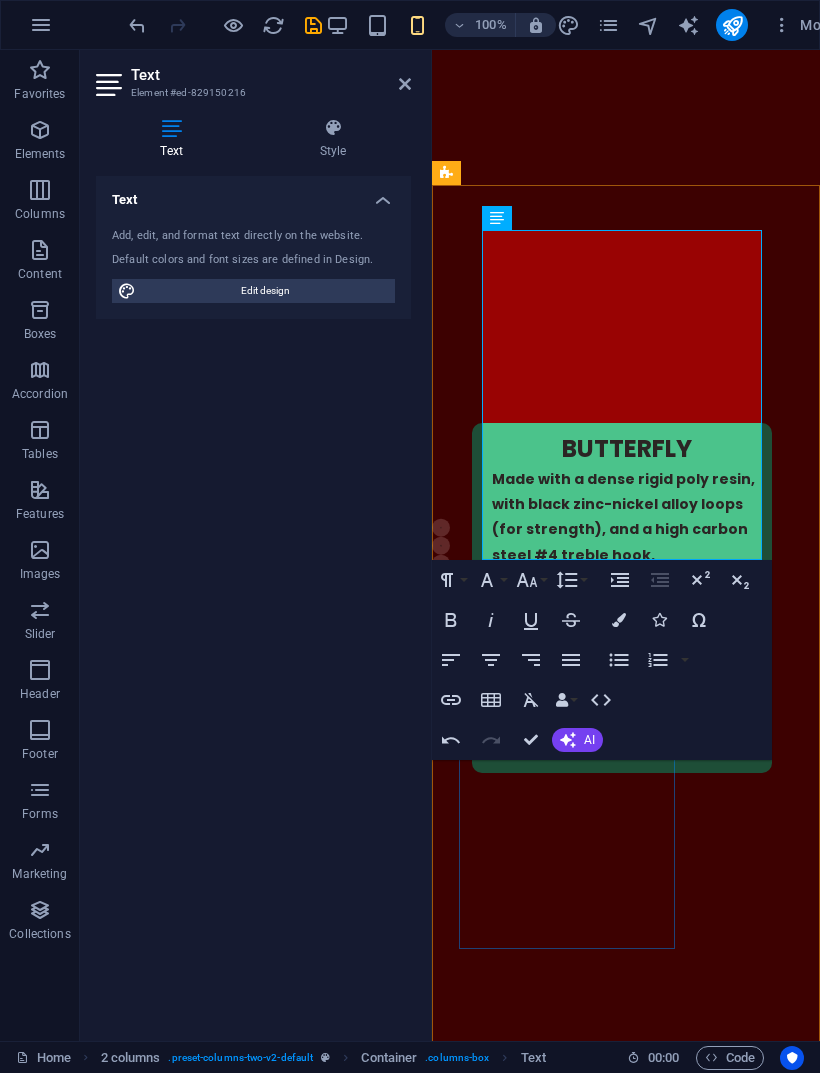 click 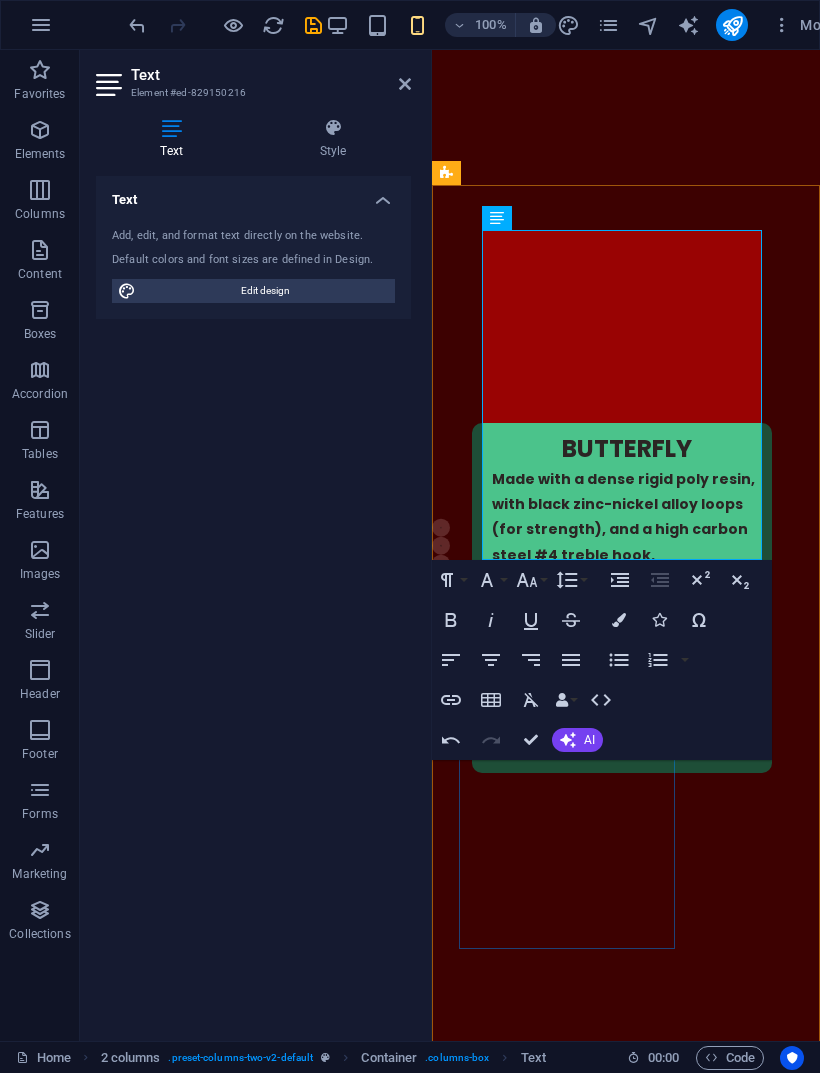 click 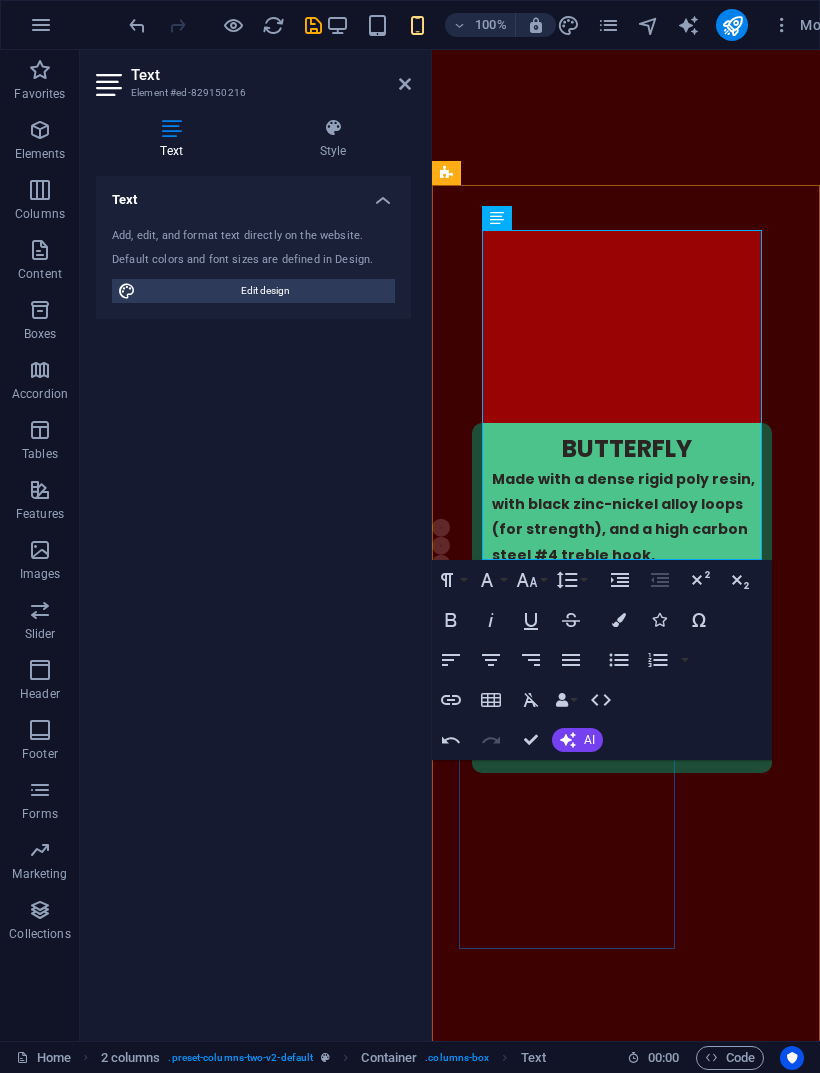 click on "Ordered List" at bounding box center (658, 660) 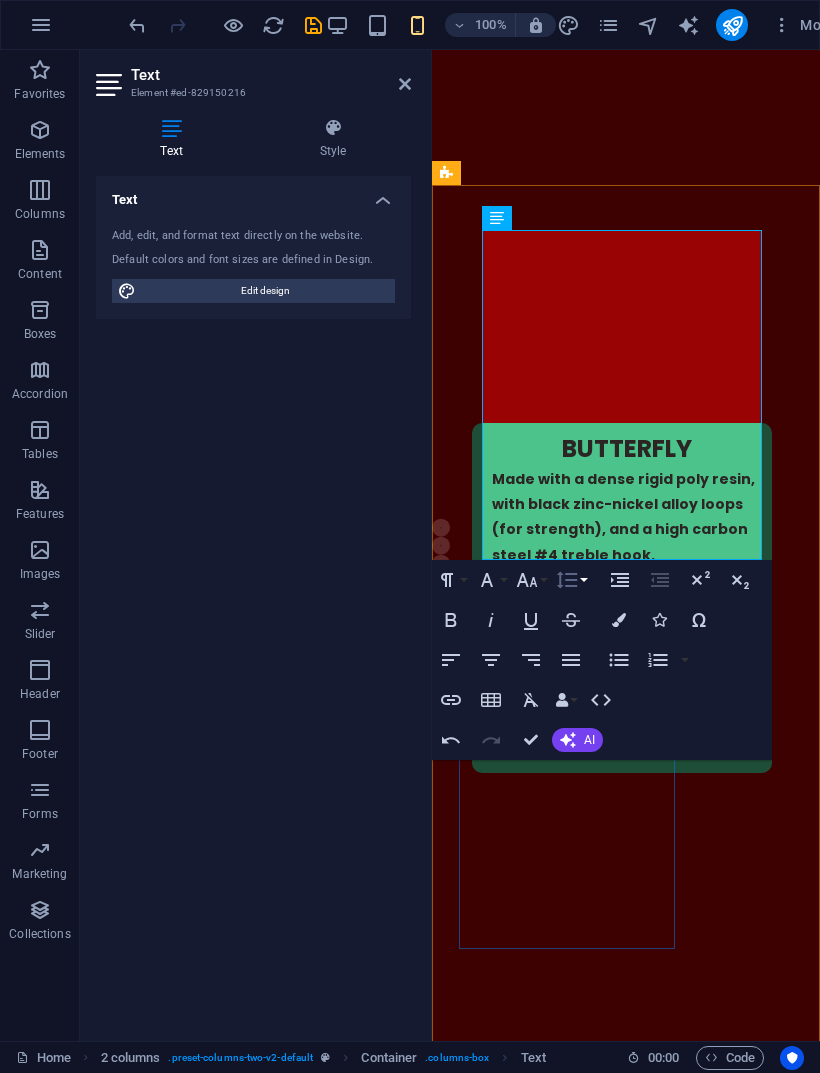 click on "Line Height" at bounding box center [571, 580] 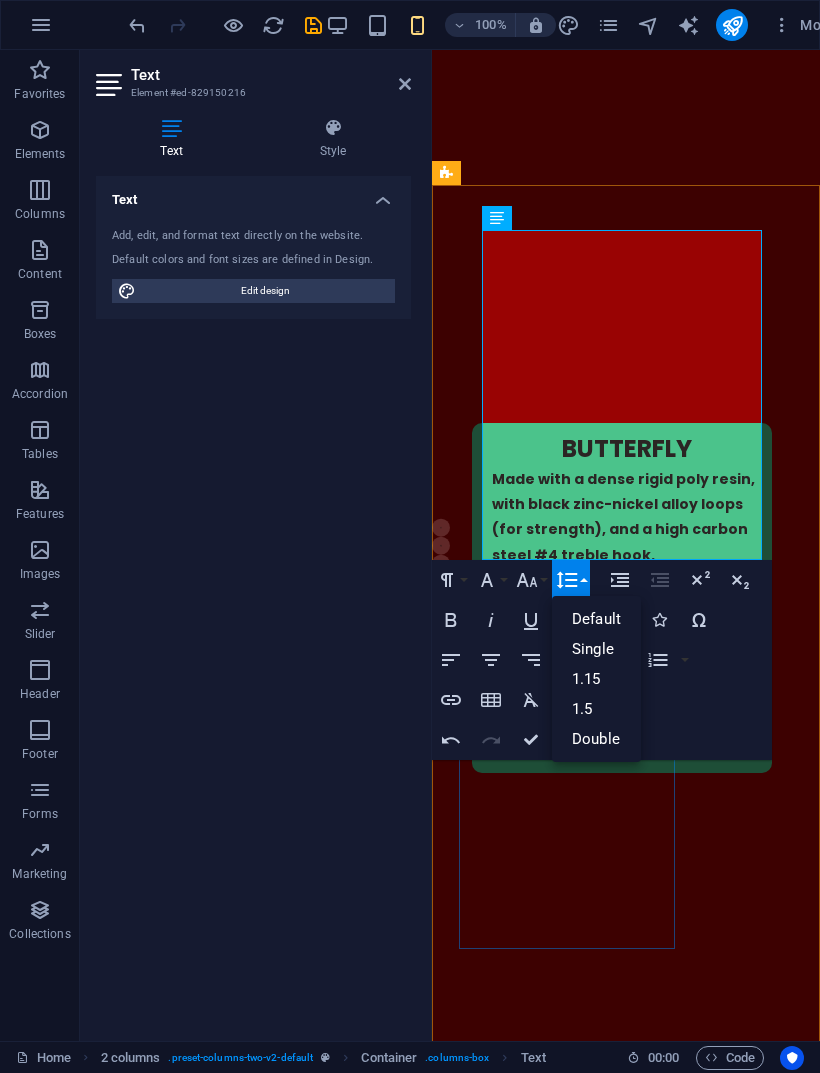 click on "Single" at bounding box center [596, 649] 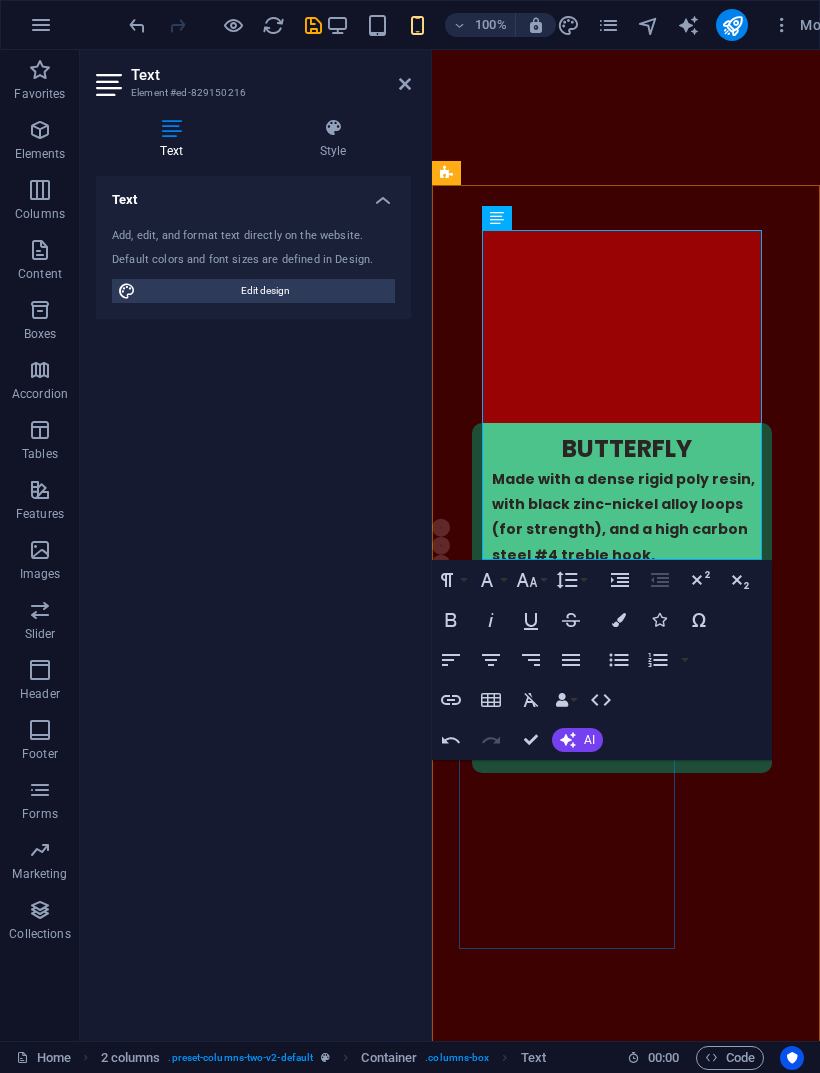 click on "BUY HERE! ​ ​ ​ ​ ​ ​ ​ ​ ​ ​ ​ ​ ​ ​ ​ ​ ​ ​ ​ ​ ​ ​ ​ ​ ​ ​ ​ ​ ​ ​ ​ ​ ​ ​ ​ ​ ​ ​ ​ ​ ​ ​ ​" at bounding box center [552, 1547] 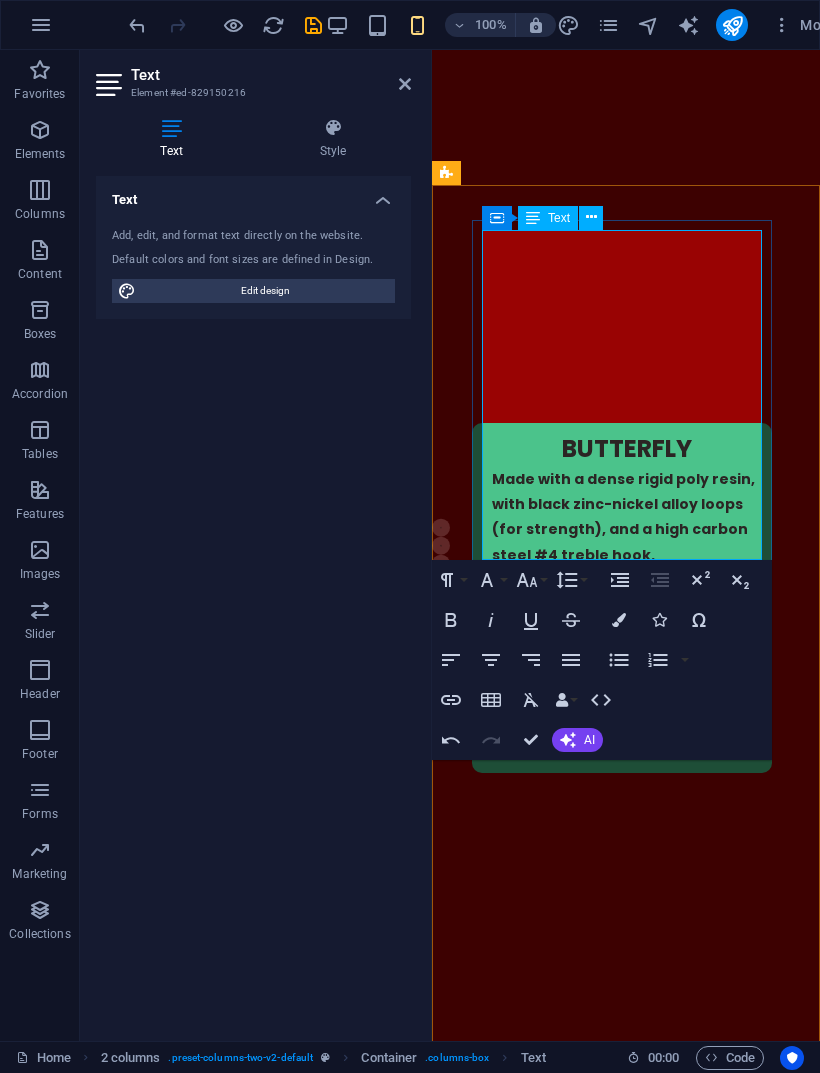 click on "BUY HERE! ​ ​ ​ ​ ​ ​ ​ ​ ​ ​ ​ ​ ​ ​ ​ ​ ​ ​ ​ ​ ​ ​ ​ ​ ​ ​ ​ ​ ​ ​ ​ ​ ​ ​ ​ ​ ​ ​ ​ ​ ​ ​ ​" at bounding box center (639, 1547) 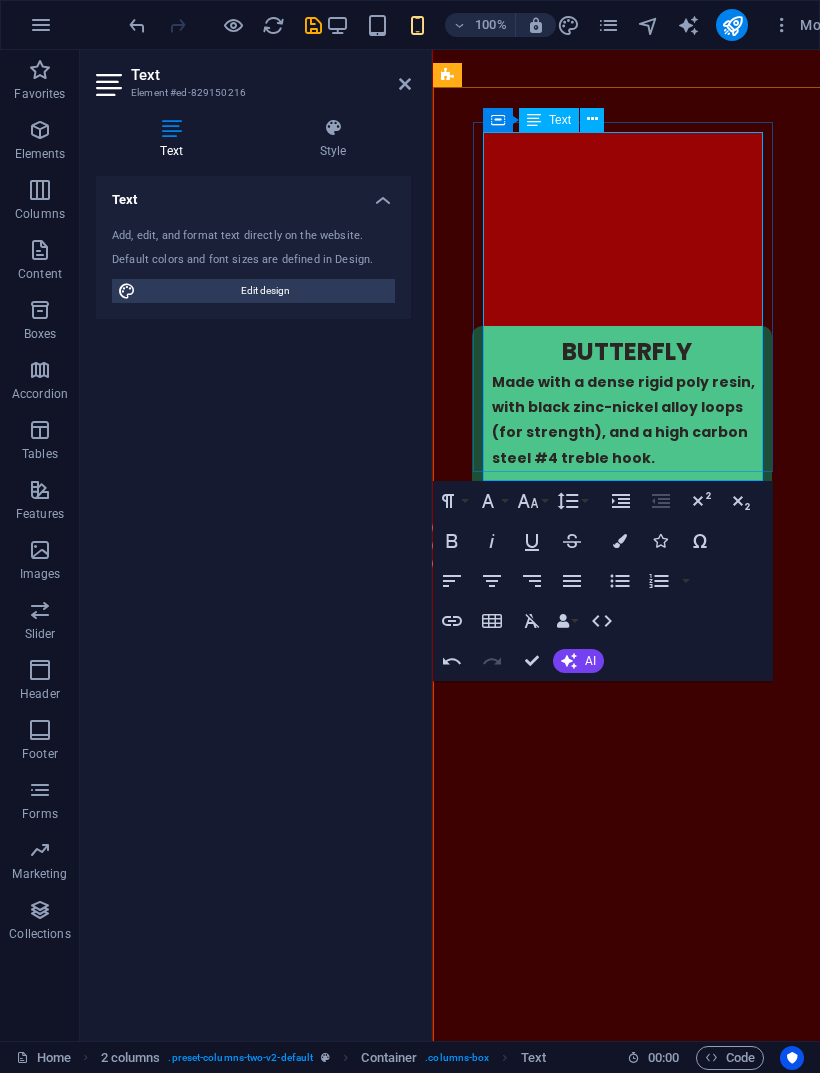 scroll, scrollTop: 2876, scrollLeft: 0, axis: vertical 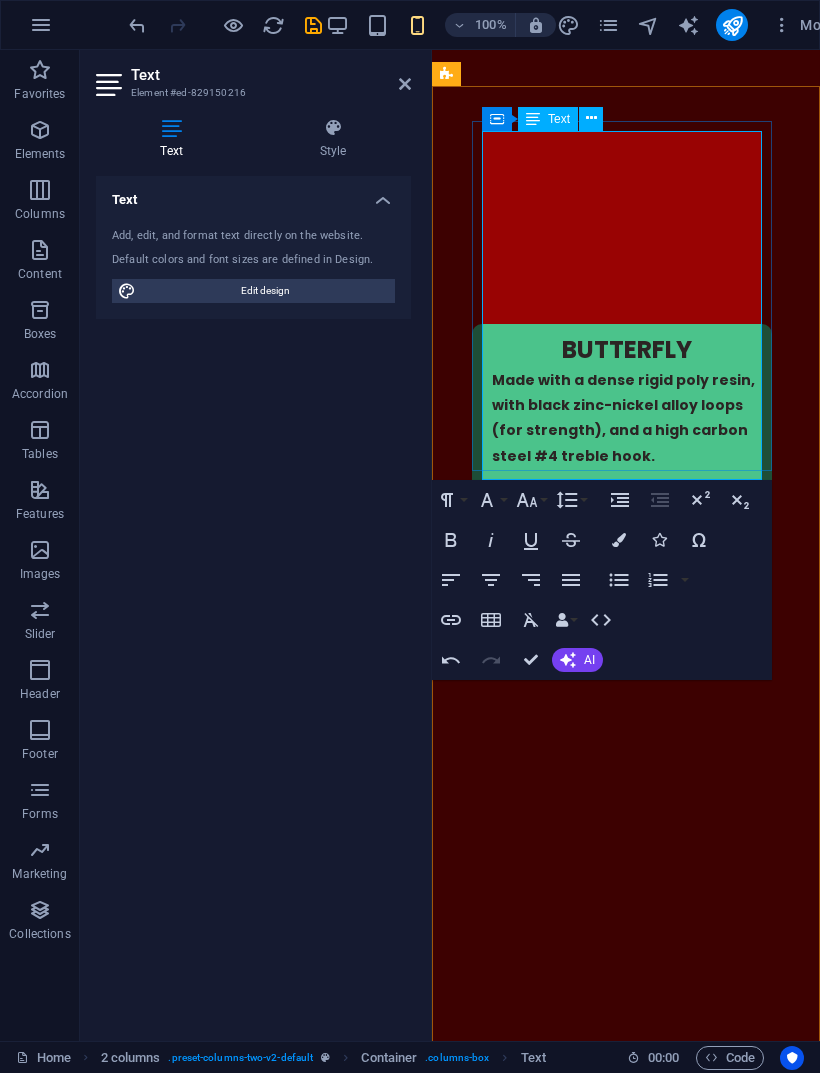 click at bounding box center (639, 1469) 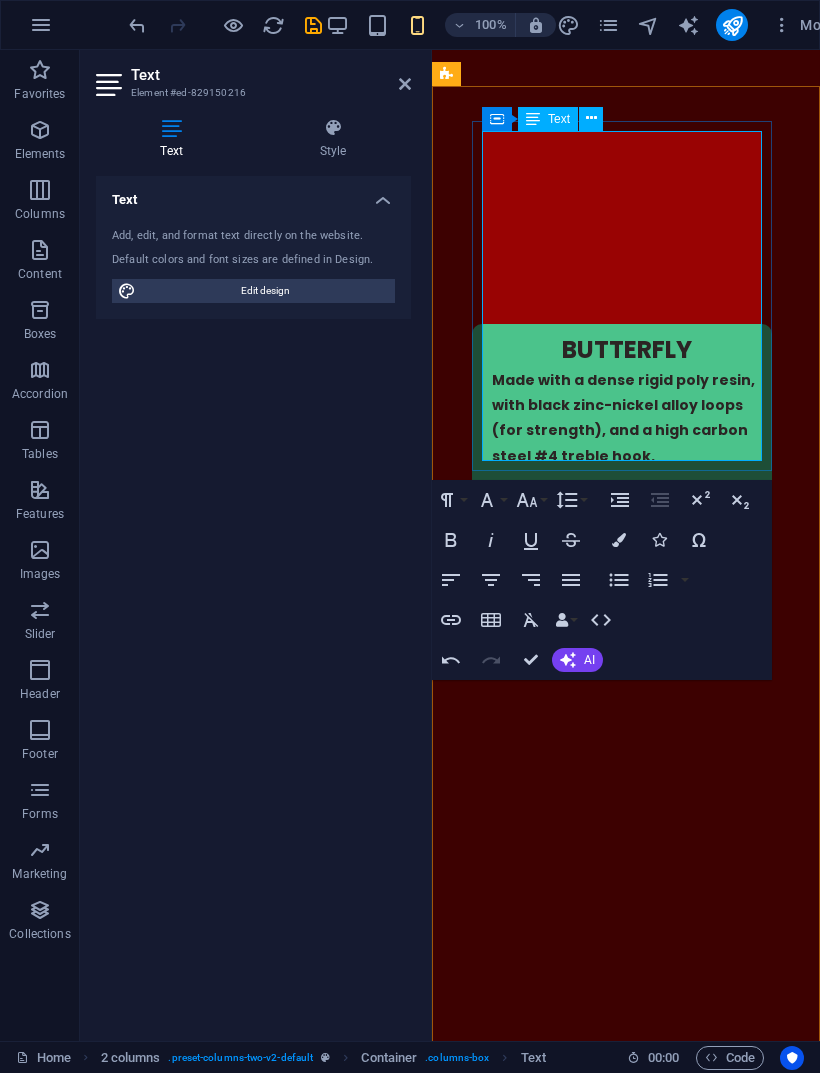 click on "BUY HERE! ​ ​ ​ ​ ​ ​ ​ ​ ​ ​ ​ ​ ​ ​ ​ ​ ​ ​ ​ ​ ​ ​ ​ ​ ​ ​ ​ ​ ​ ​ ​ ​ ​ ​ ​ ​ ​ ​ ​ ​ ​ ​ ​" at bounding box center [552, 1448] 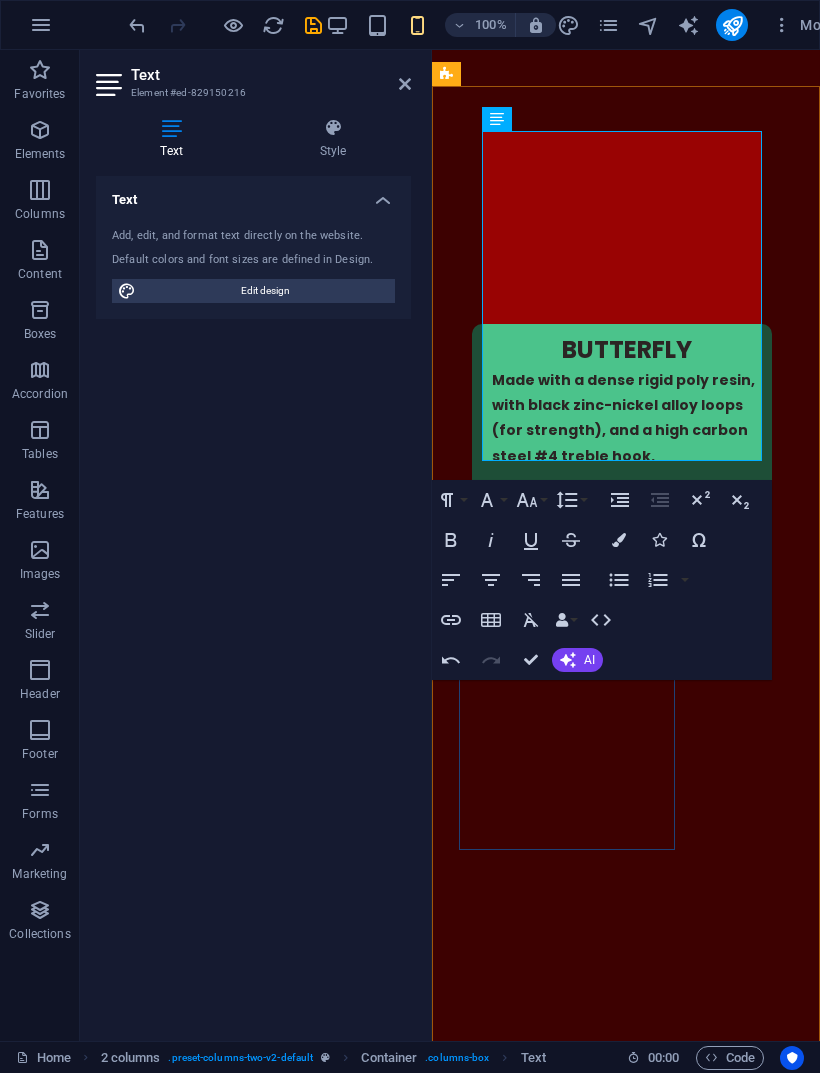 click on "Unordered List" at bounding box center (619, 580) 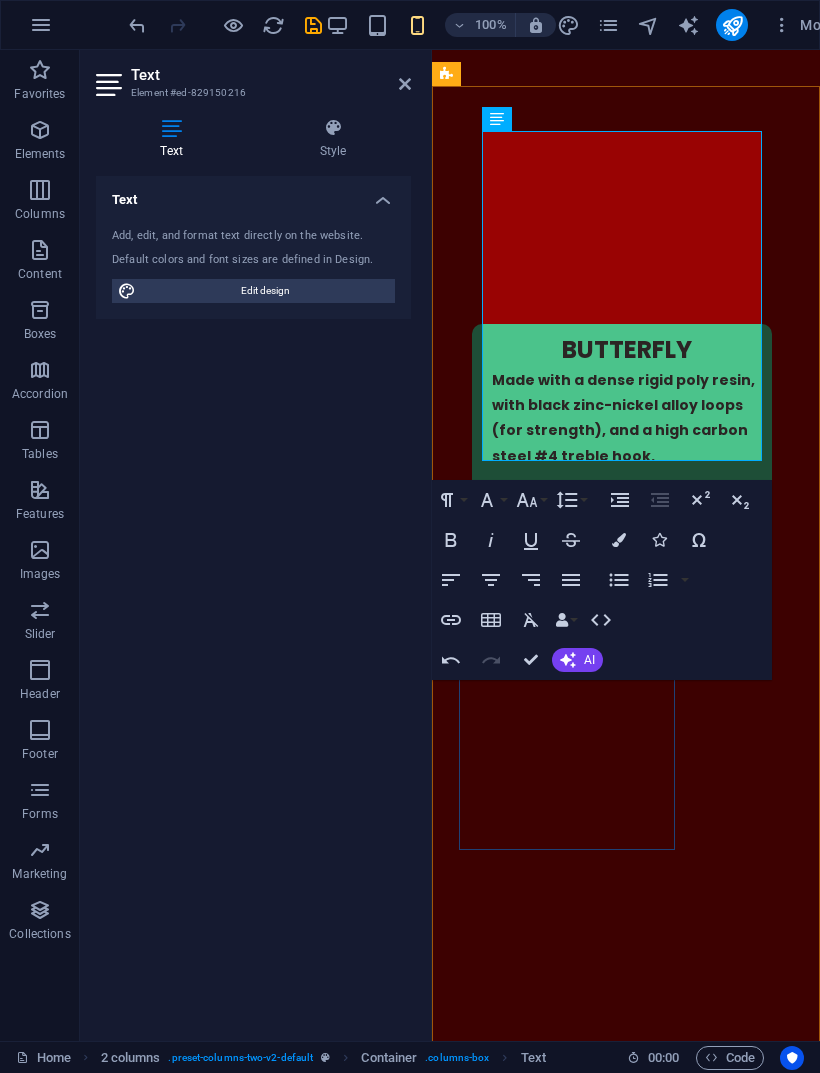 click 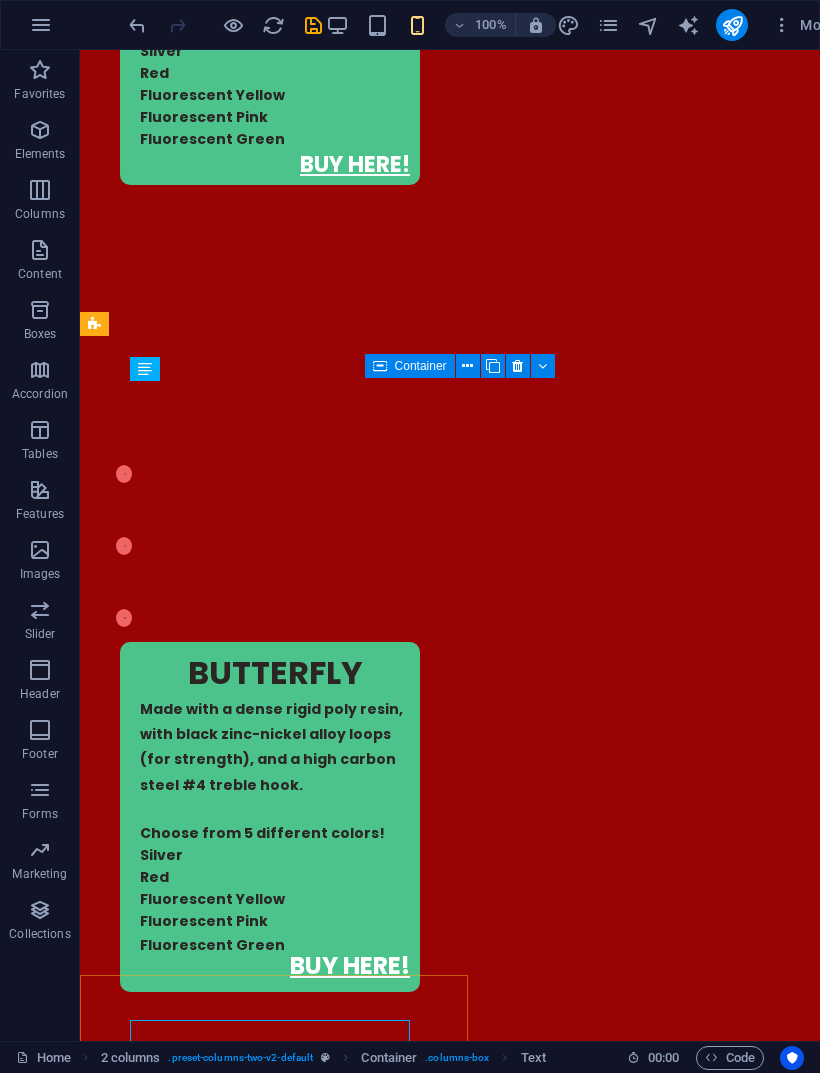 scroll, scrollTop: 1987, scrollLeft: 0, axis: vertical 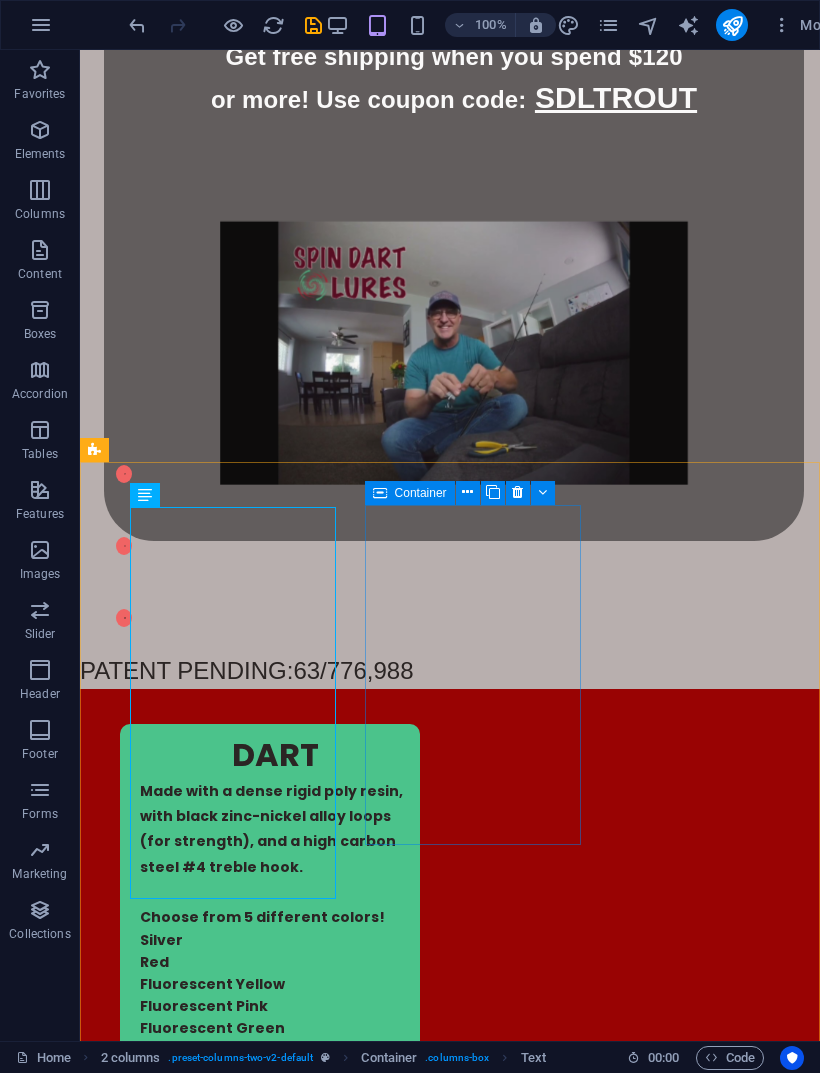 click on "DRAGONFLY Made with a dense rigid poly resin, with black zinc-nickel alloy loops (for strength), and a high carbon steel #4 treble hook. Choose from 5 different colors! Silver Red Fluorescent Yellow Fluorescent Pink Fluorescent Green BUY HERE!" at bounding box center [270, 2491] 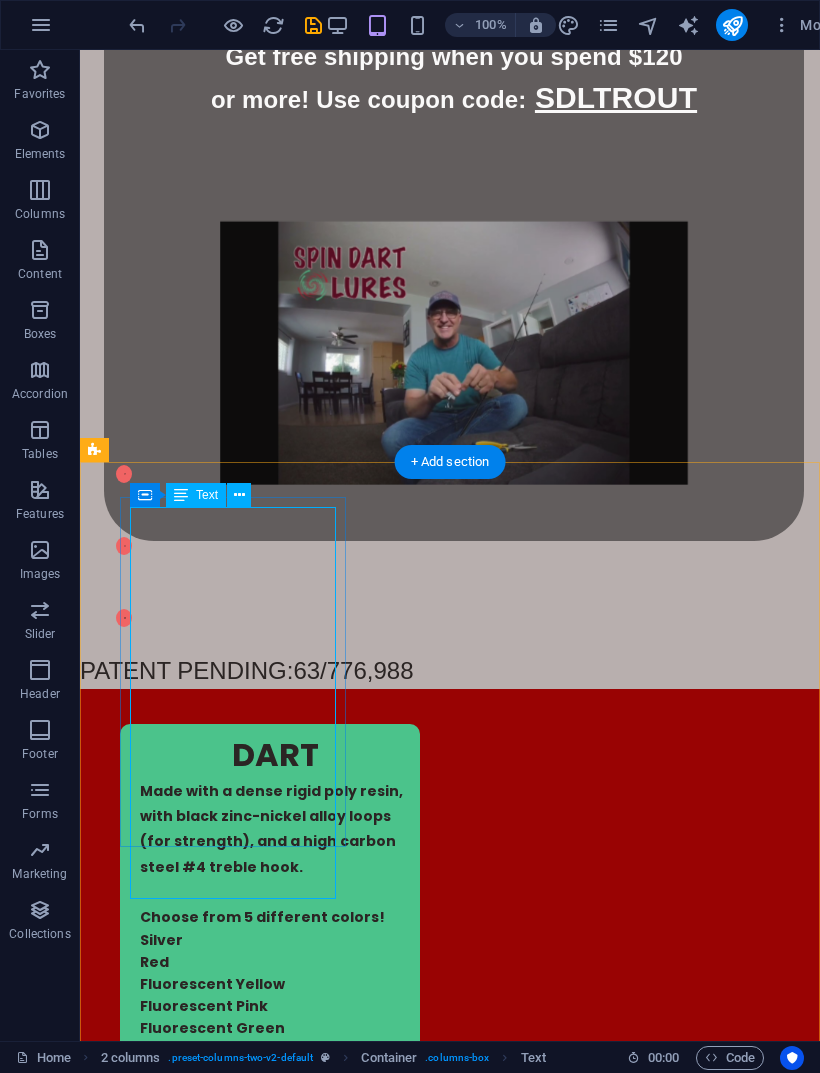 click at bounding box center (239, 495) 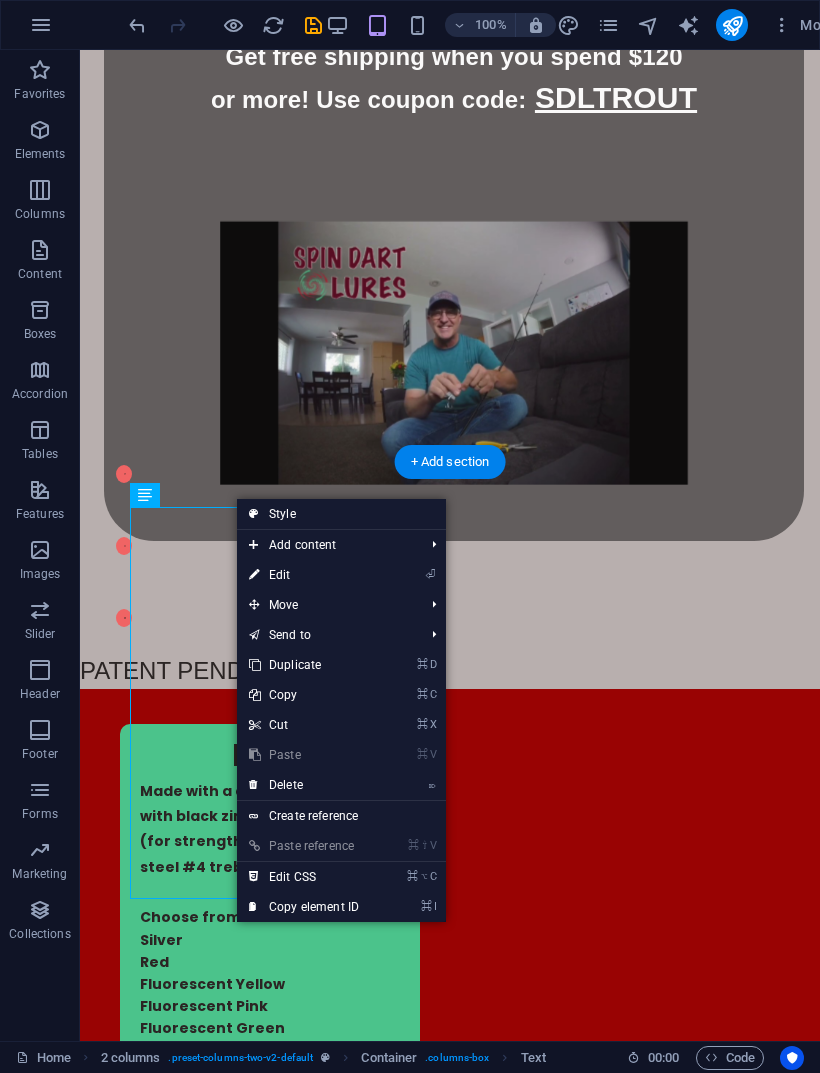 click on "⏎  Edit" at bounding box center (304, 575) 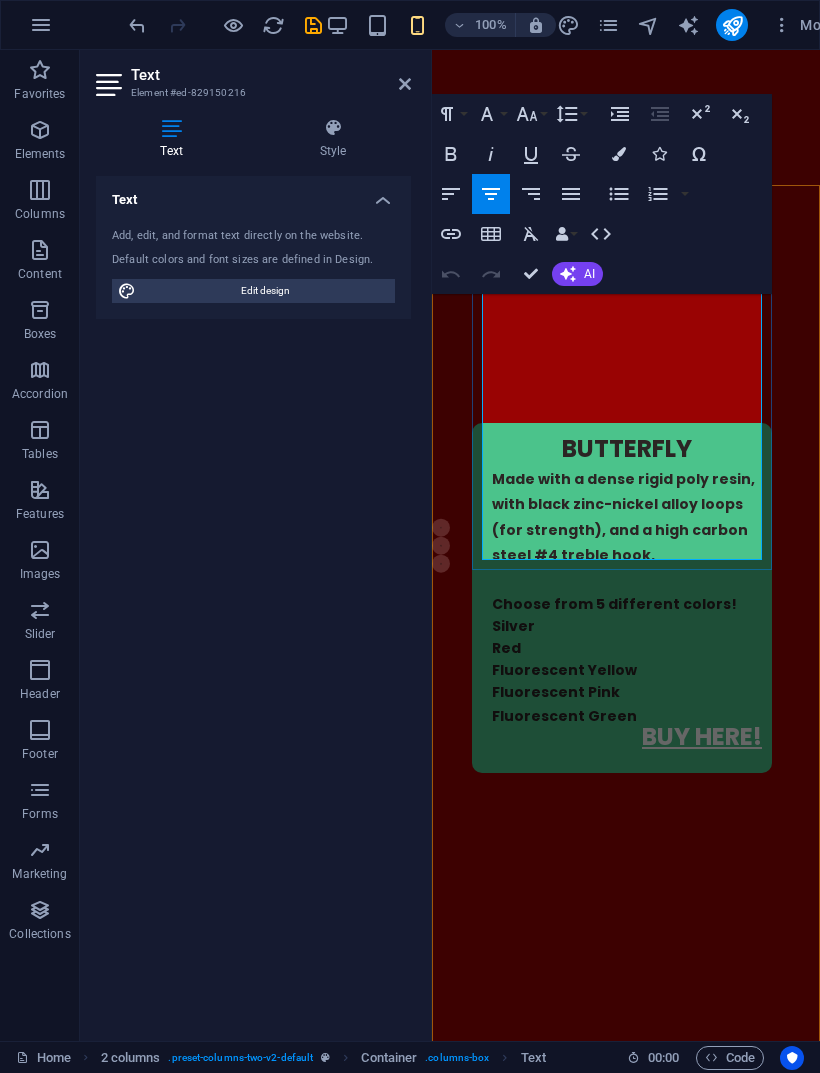 click on "Choose from 5 different colors!" at bounding box center [638, 1396] 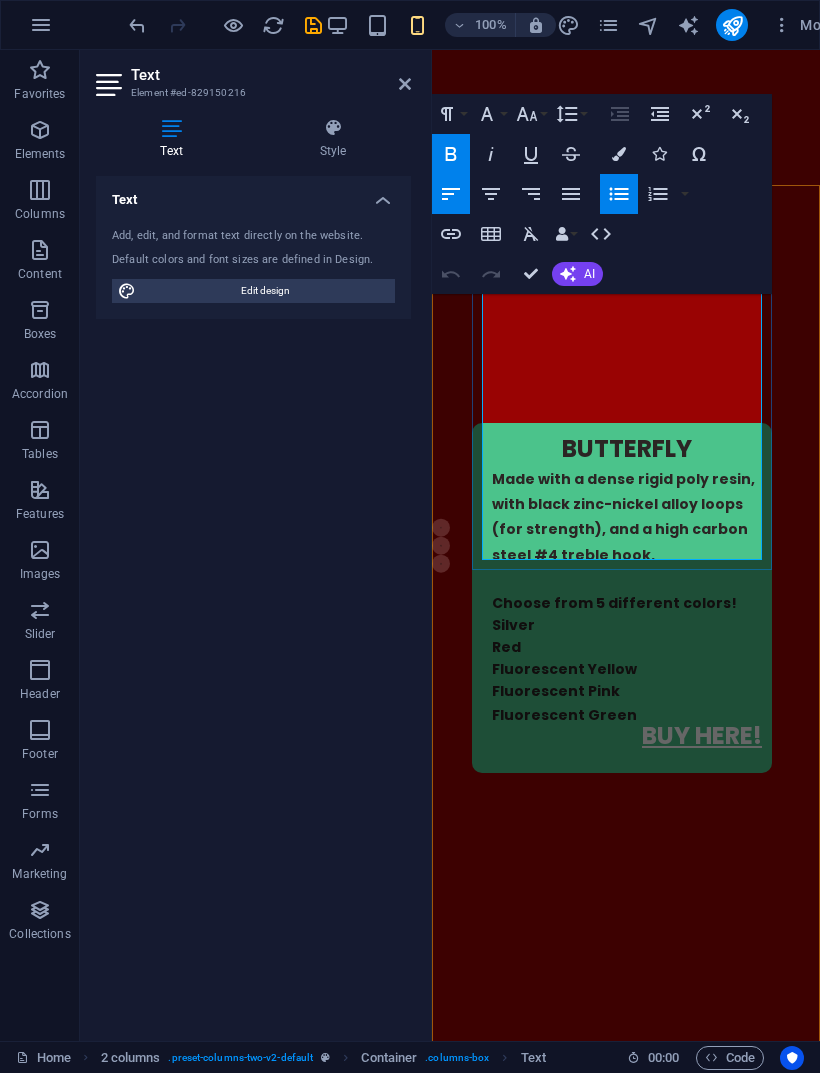 click on "Choose from 5 different colors!" at bounding box center [638, 1396] 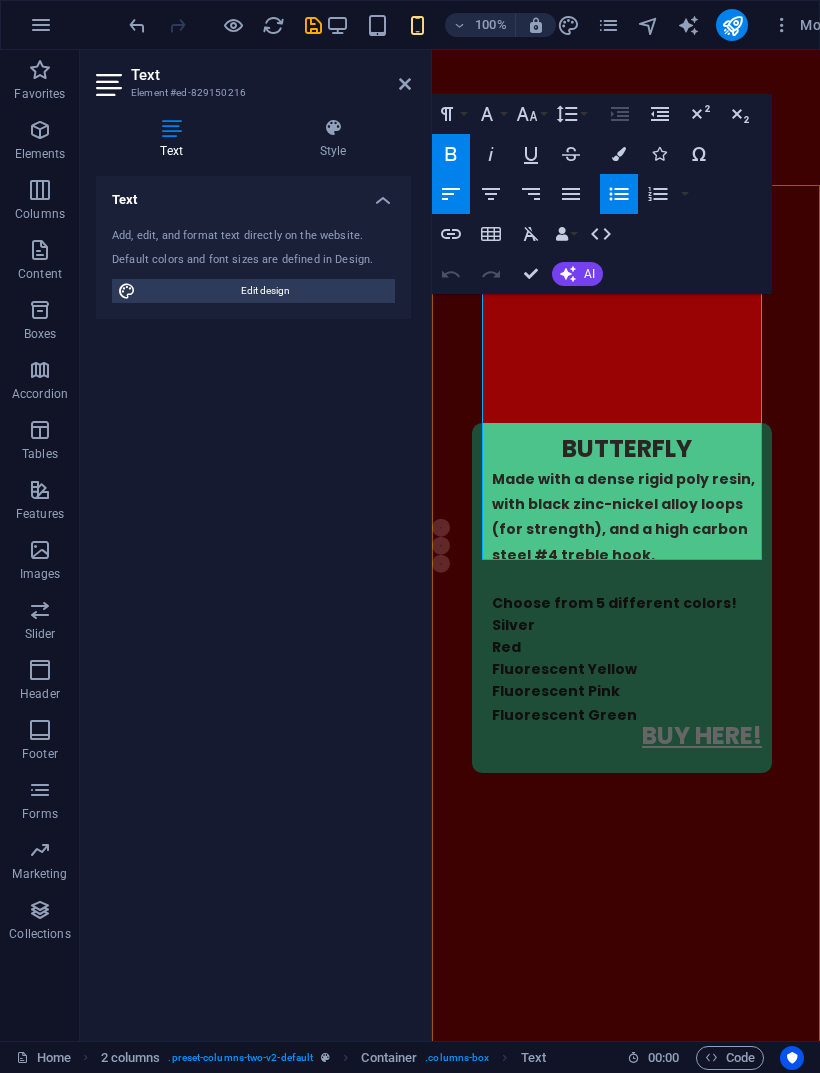 click 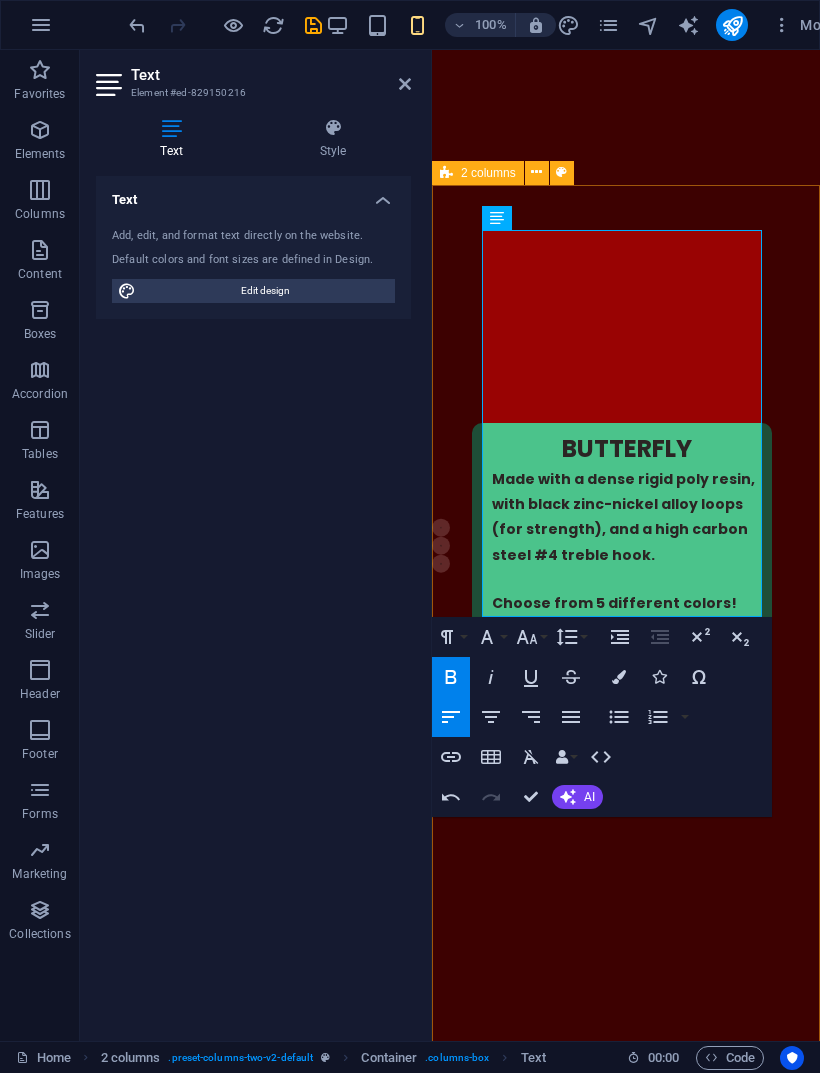 click 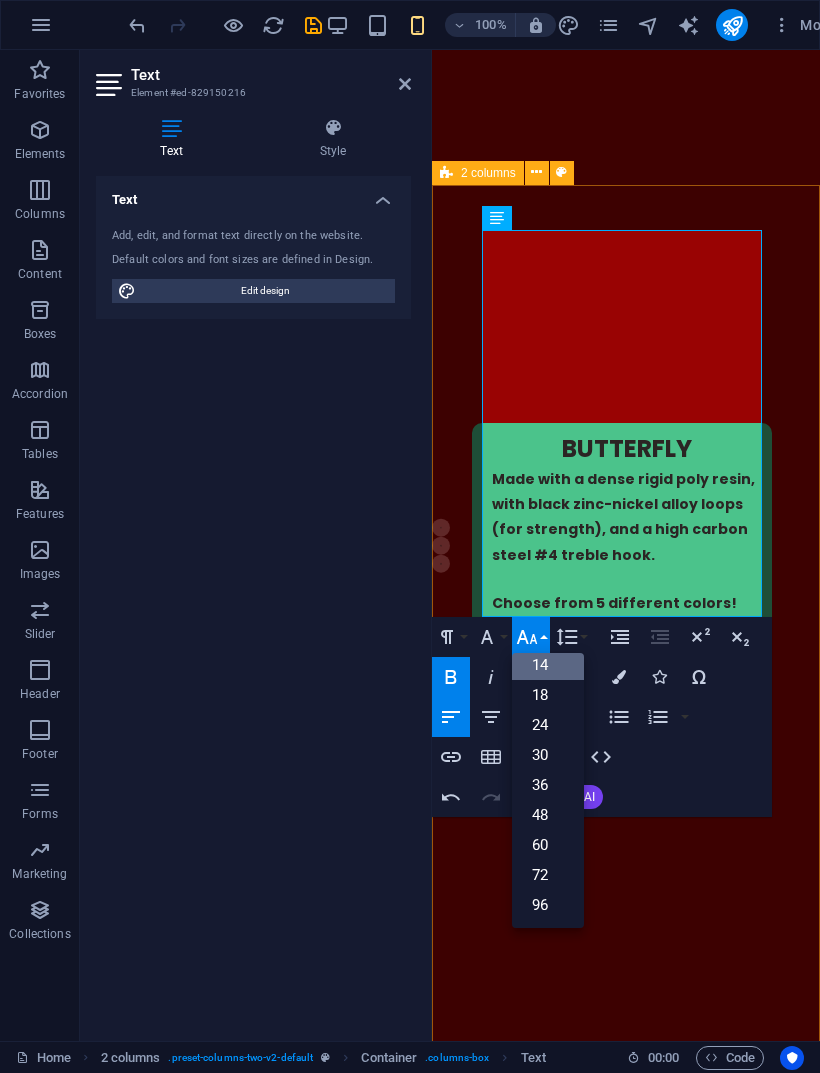 scroll, scrollTop: 161, scrollLeft: 0, axis: vertical 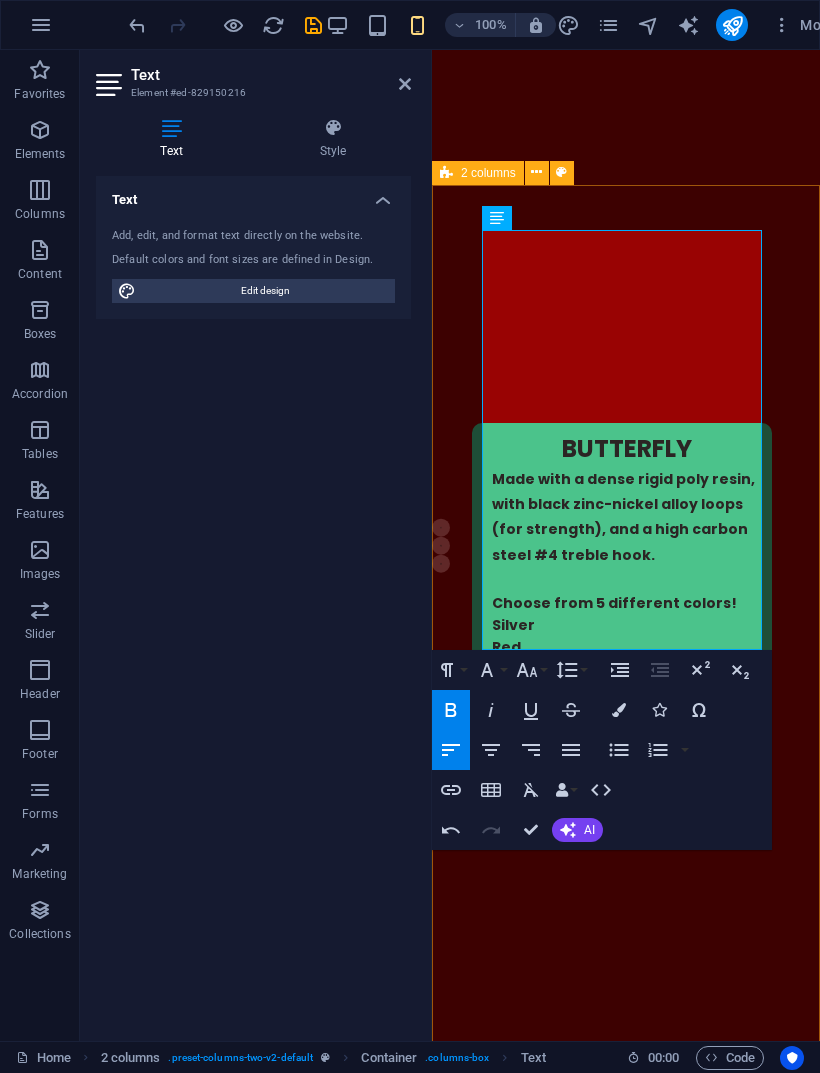 click 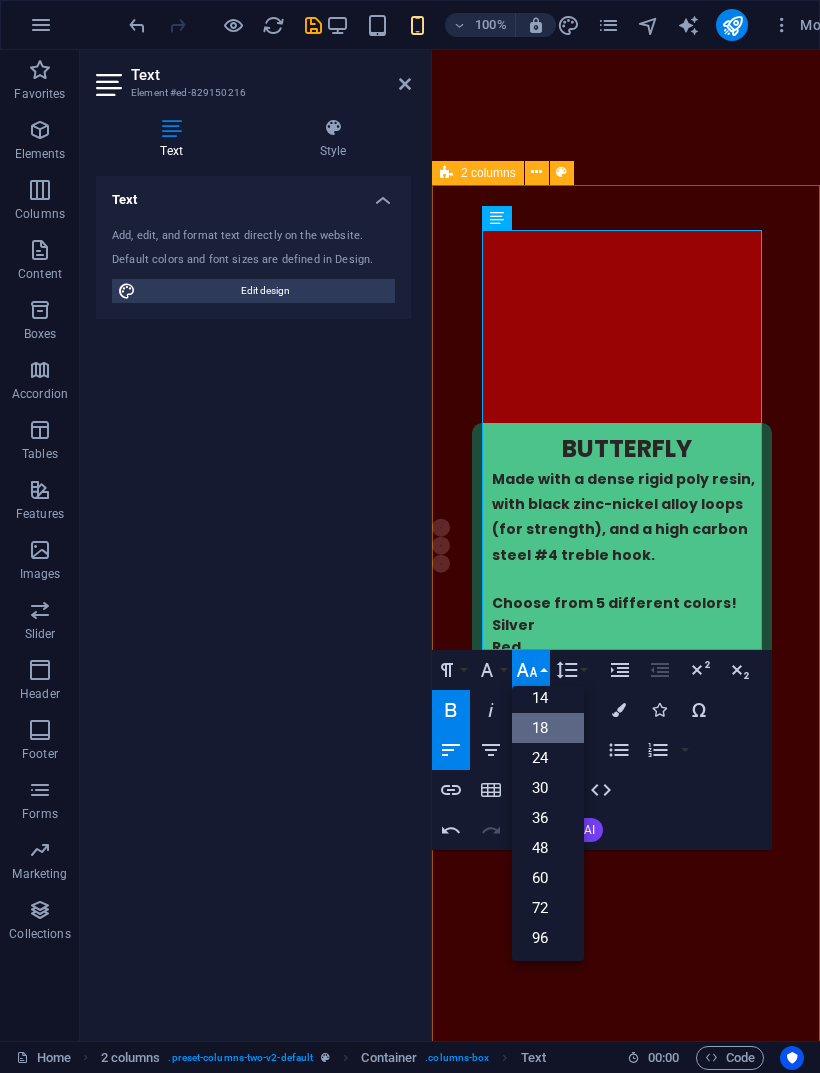 scroll, scrollTop: 161, scrollLeft: 0, axis: vertical 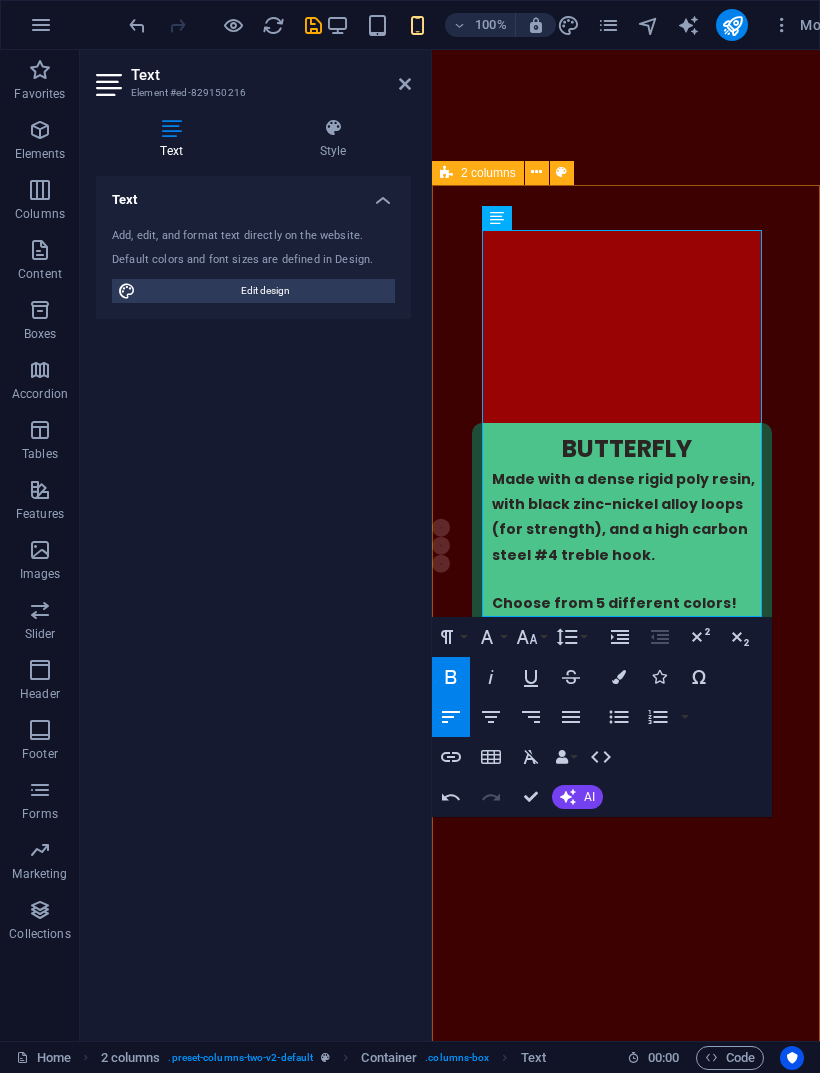 click 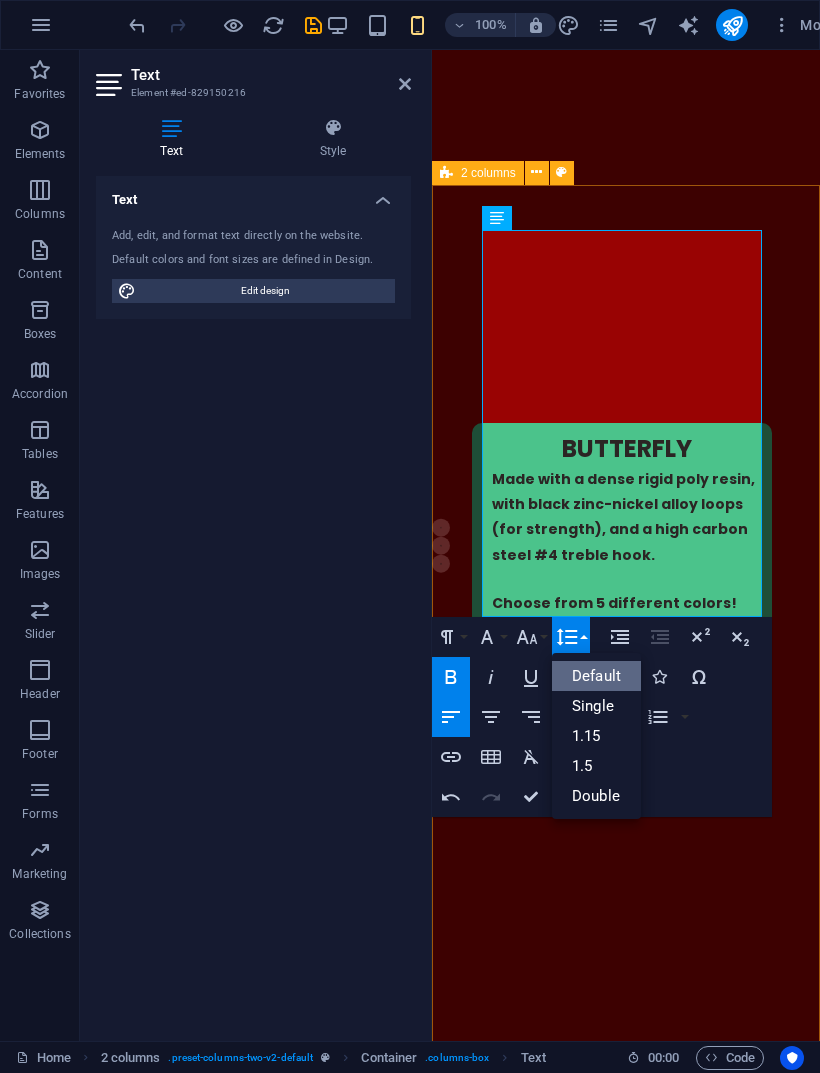 scroll, scrollTop: 0, scrollLeft: 0, axis: both 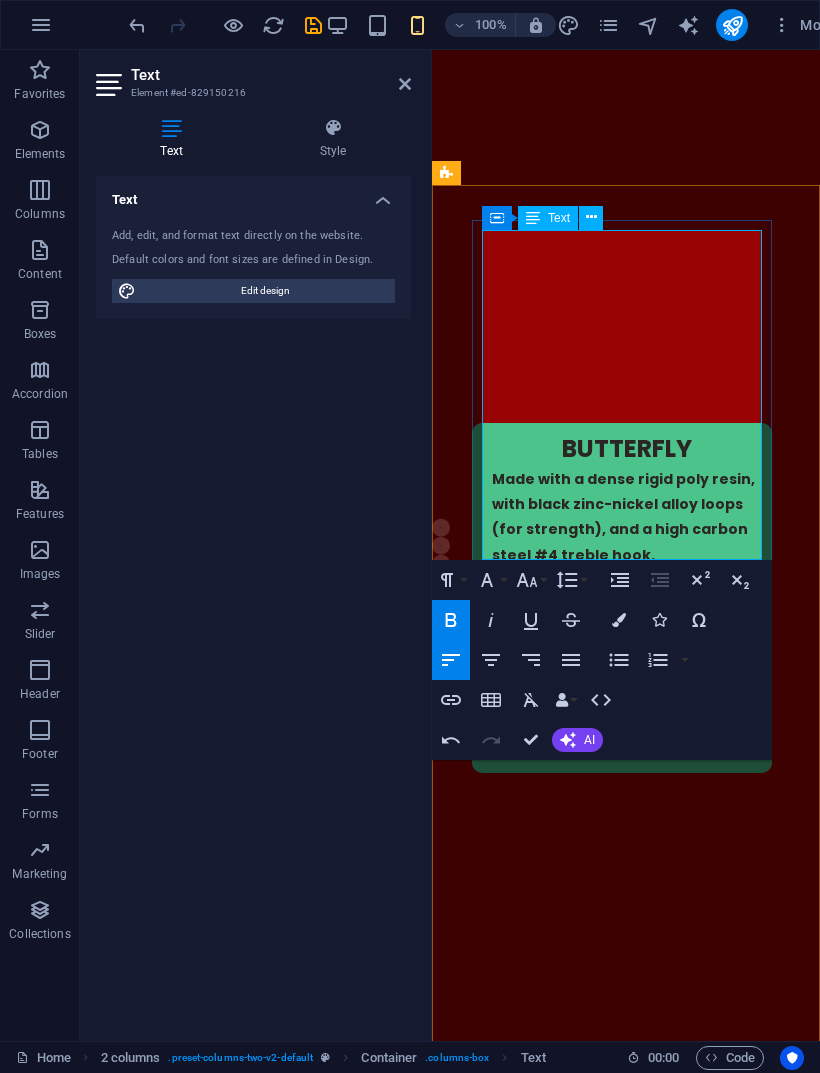 click on "BUY HERE!" at bounding box center (547, 1529) 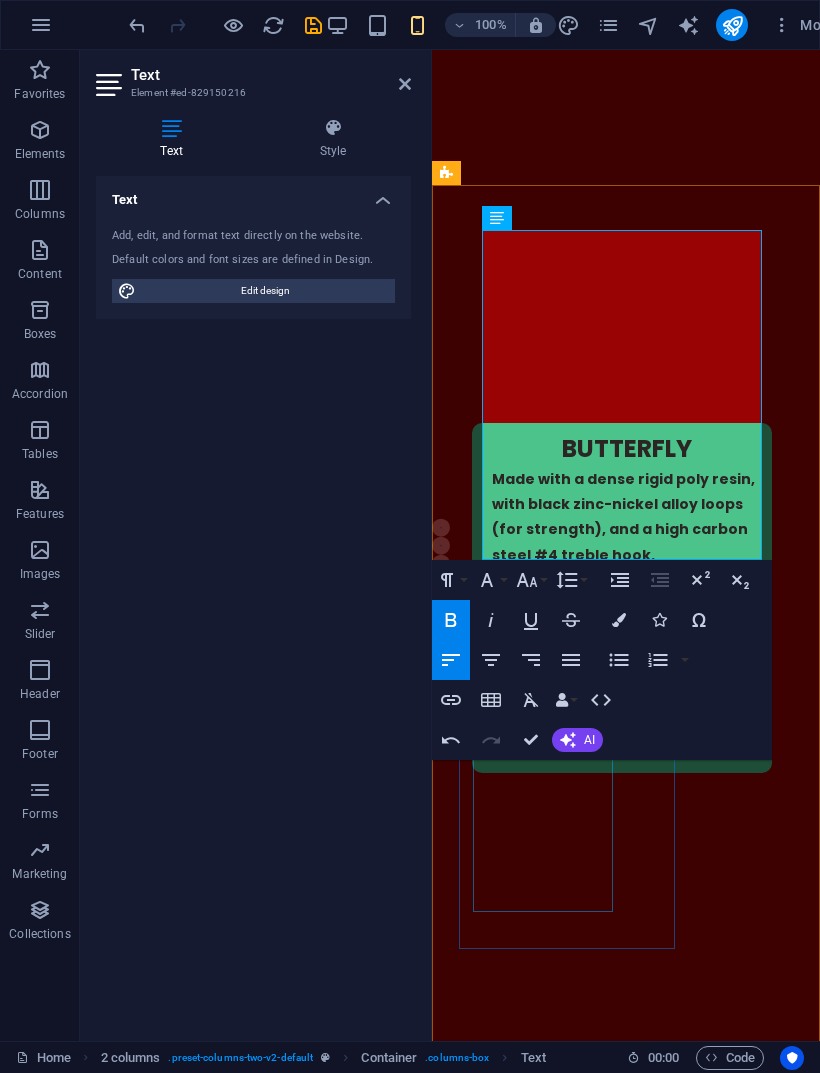click 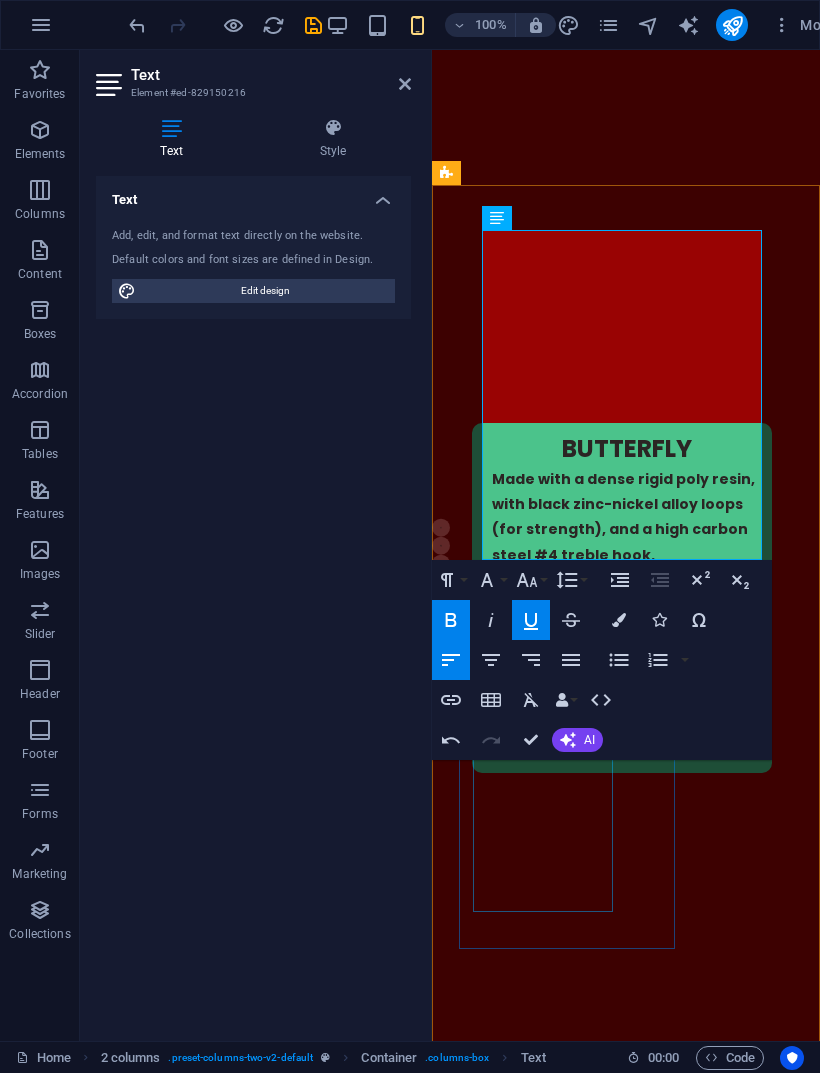 click 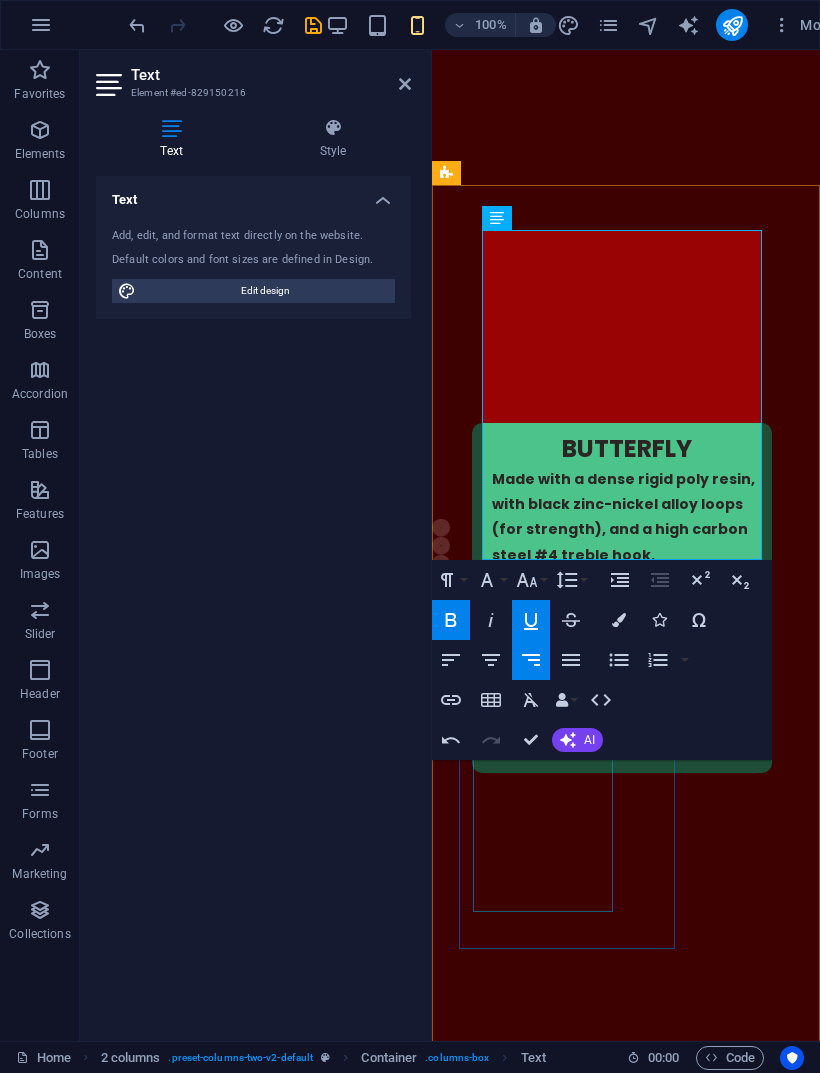 click on "Colors" at bounding box center [619, 620] 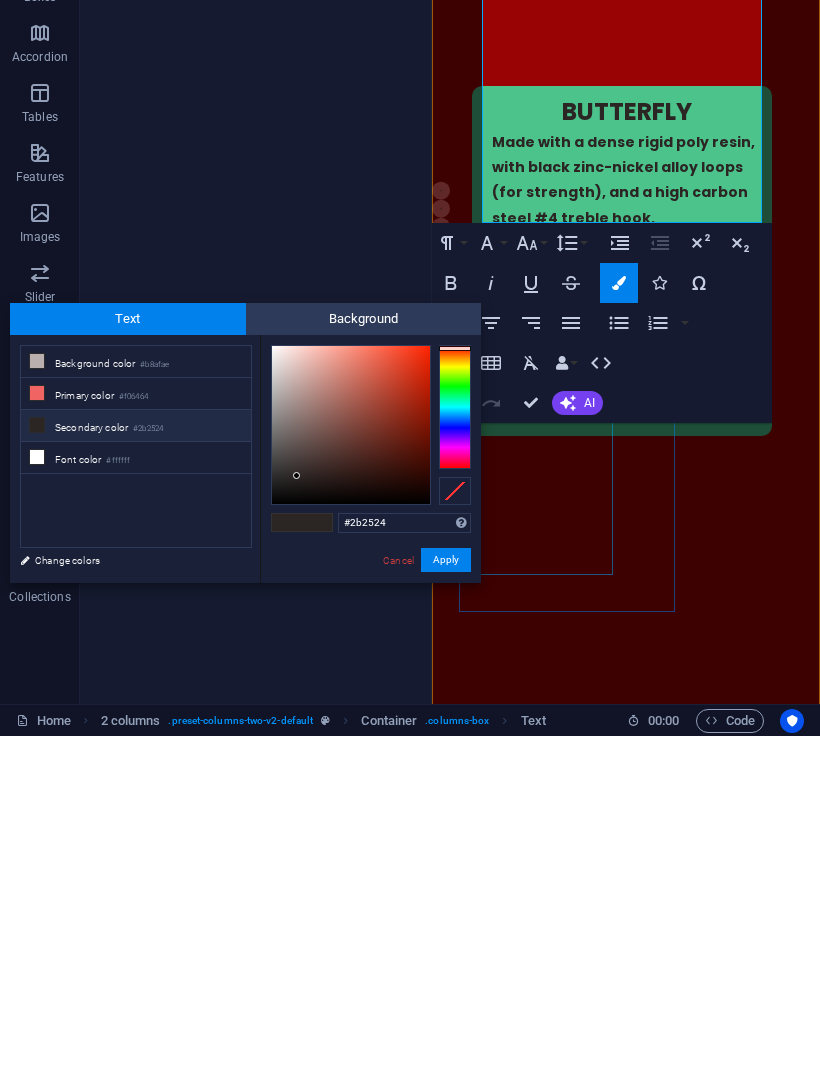 click on "Font color
#ffffff" at bounding box center (136, 795) 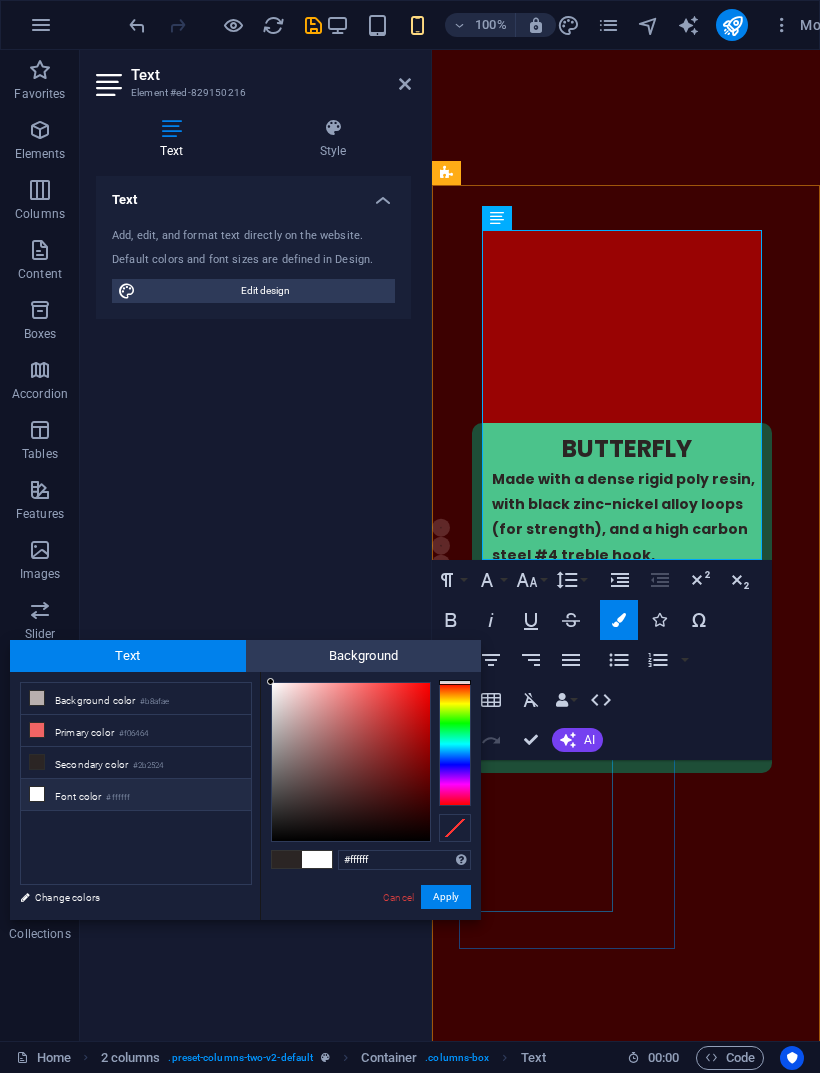 click on "Apply" at bounding box center [446, 897] 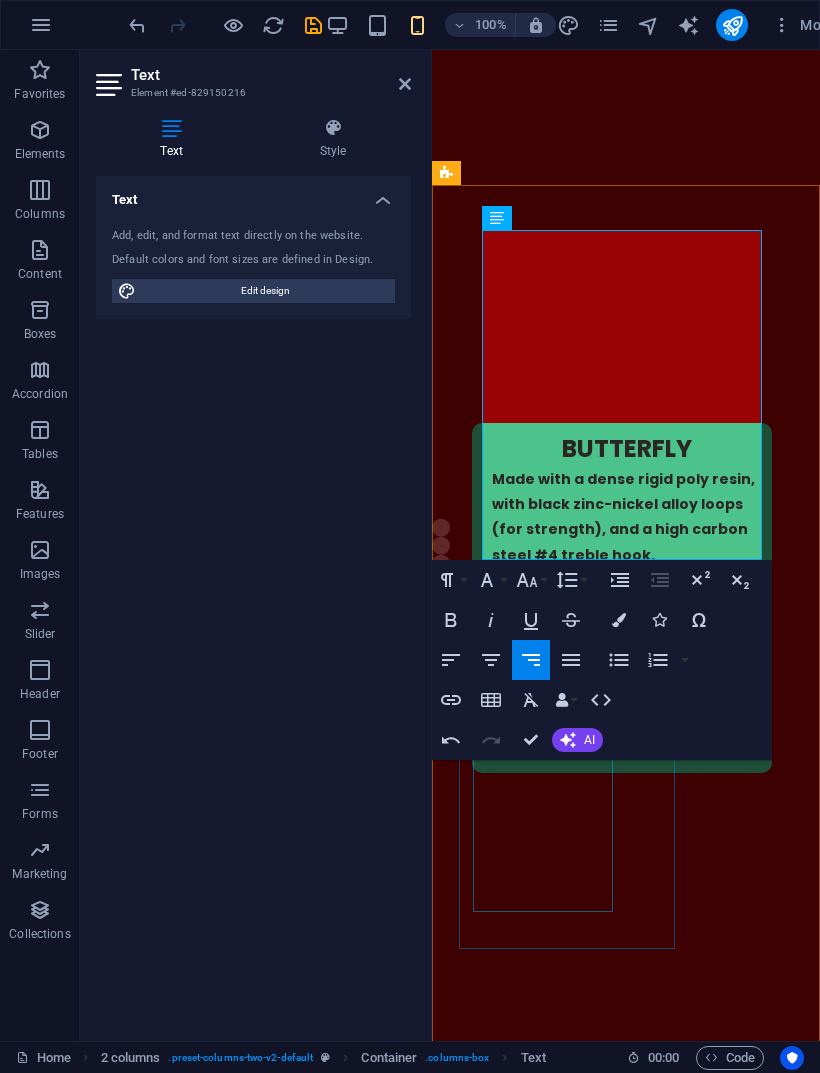 click on "Colors" at bounding box center [619, 620] 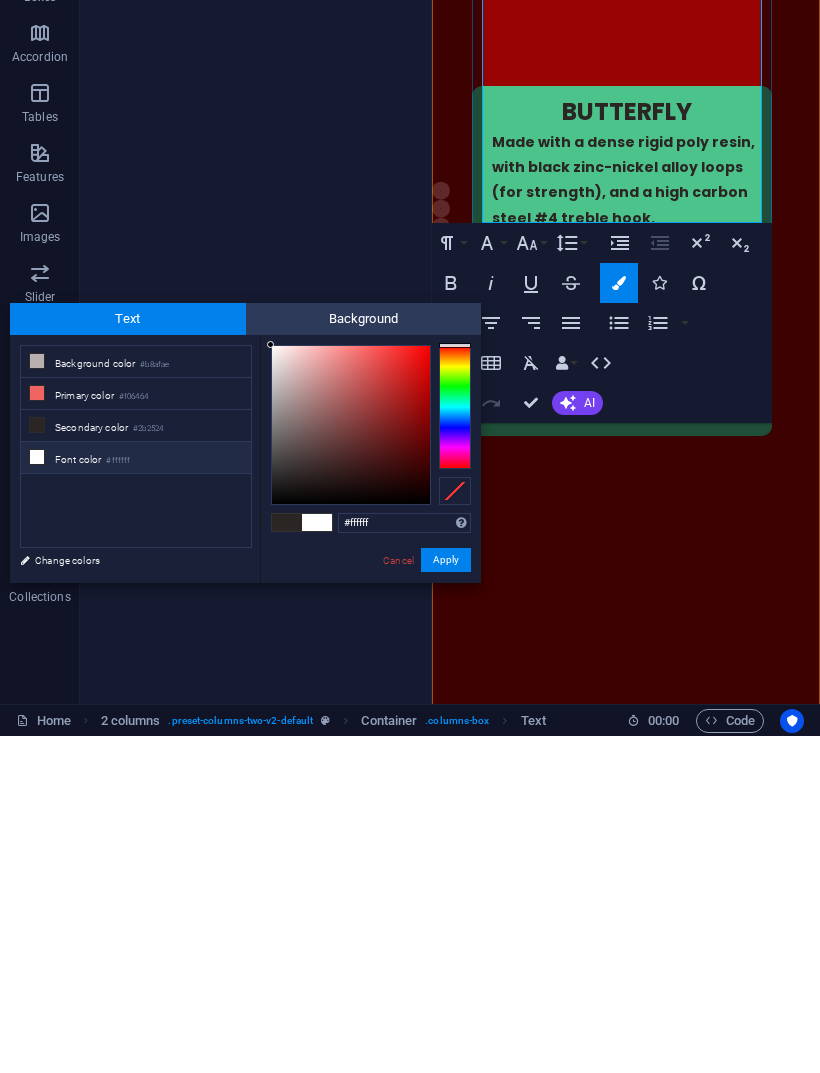 click on "BUY HERE!" at bounding box center (707, 1192) 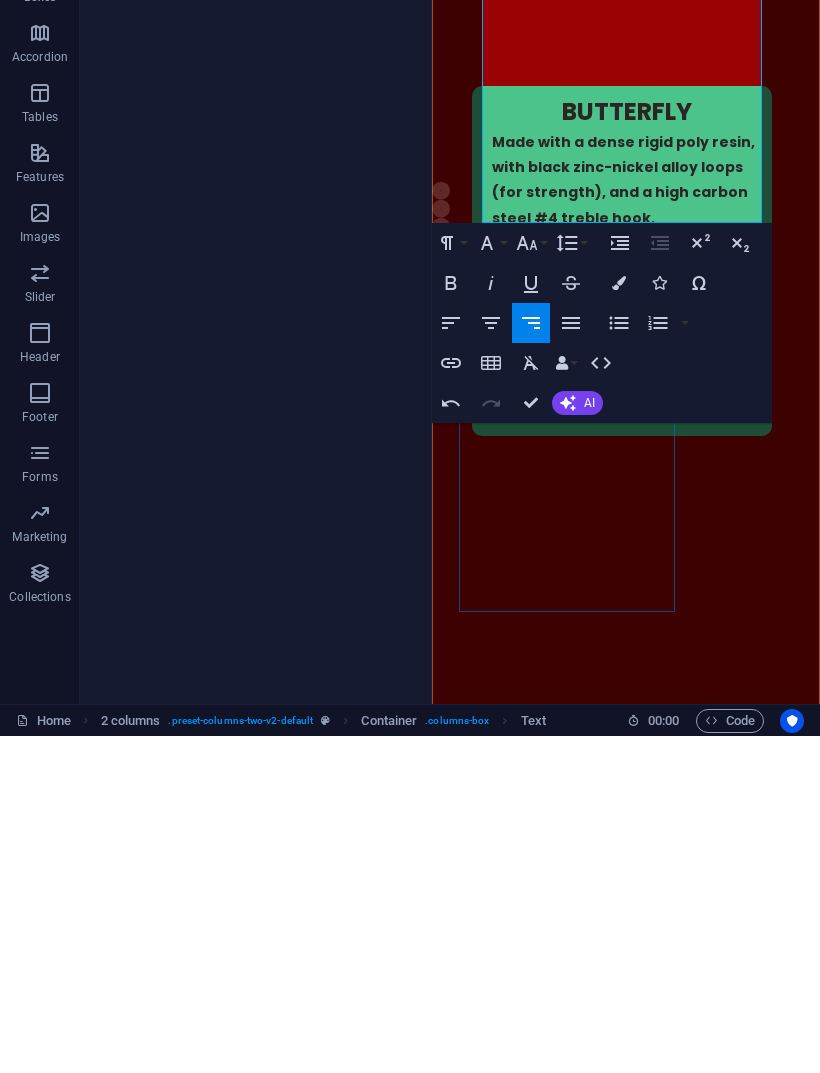 click at bounding box center [619, 620] 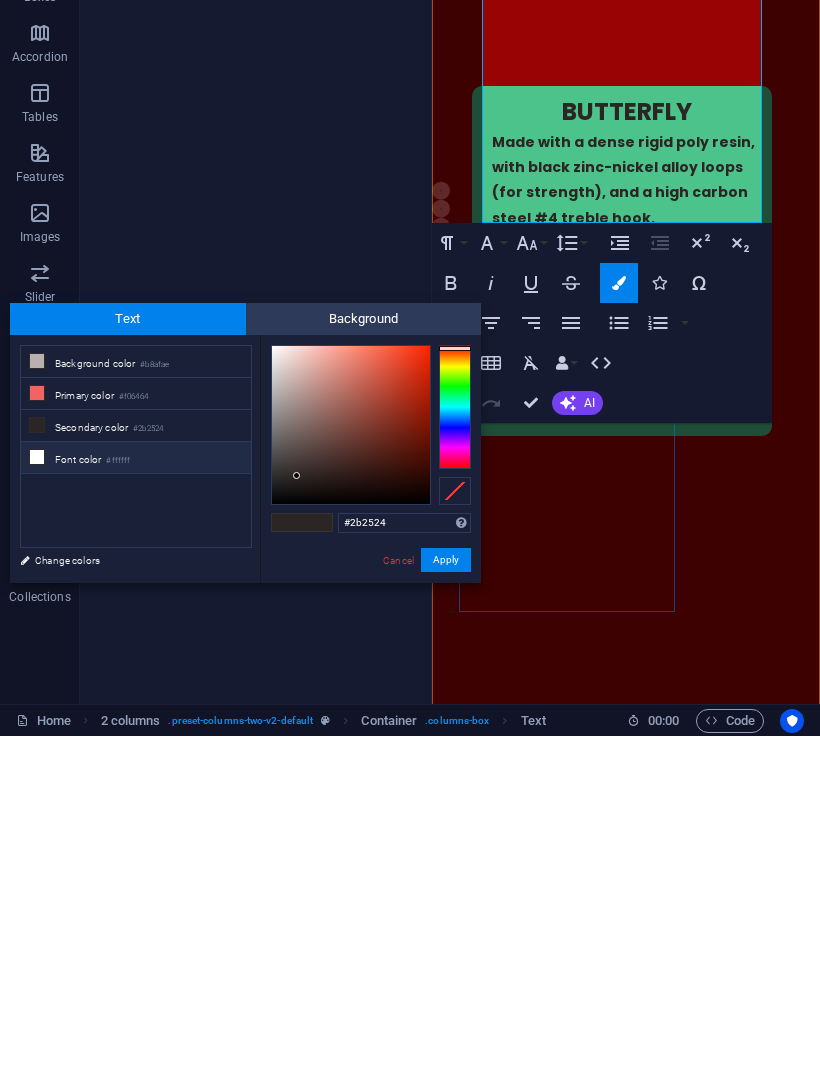 click on "Apply" at bounding box center [446, 897] 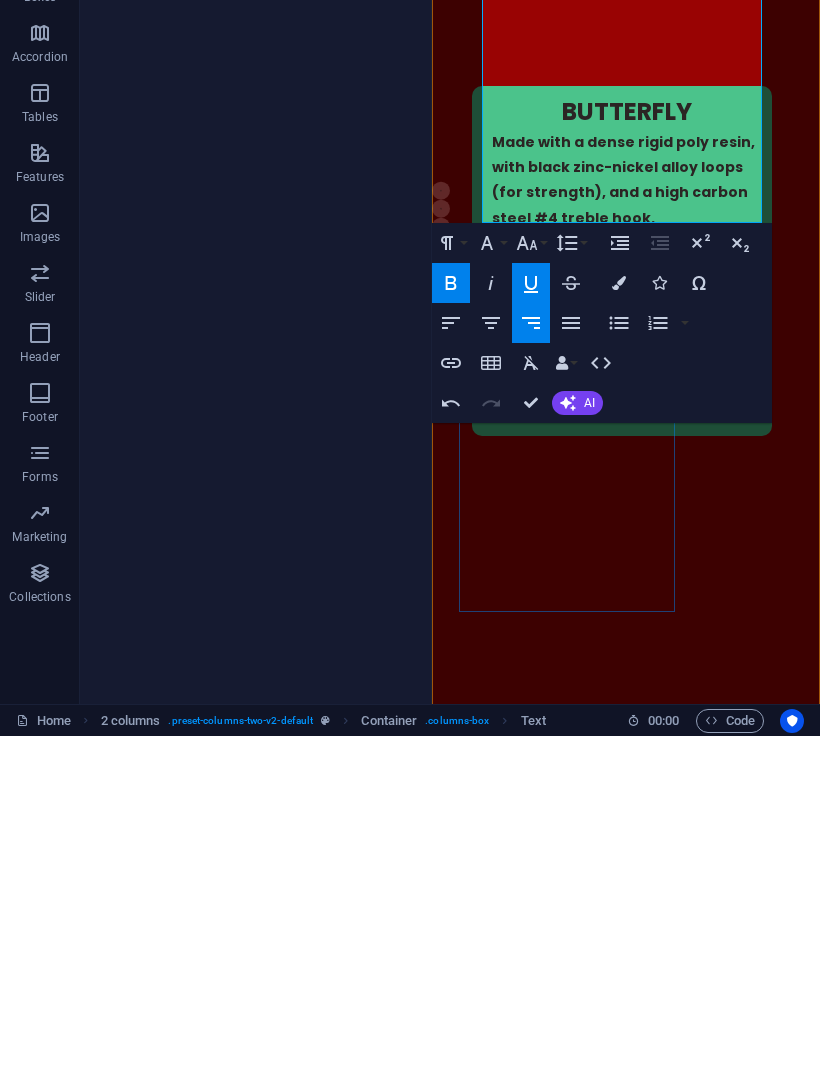 click at bounding box center [619, 620] 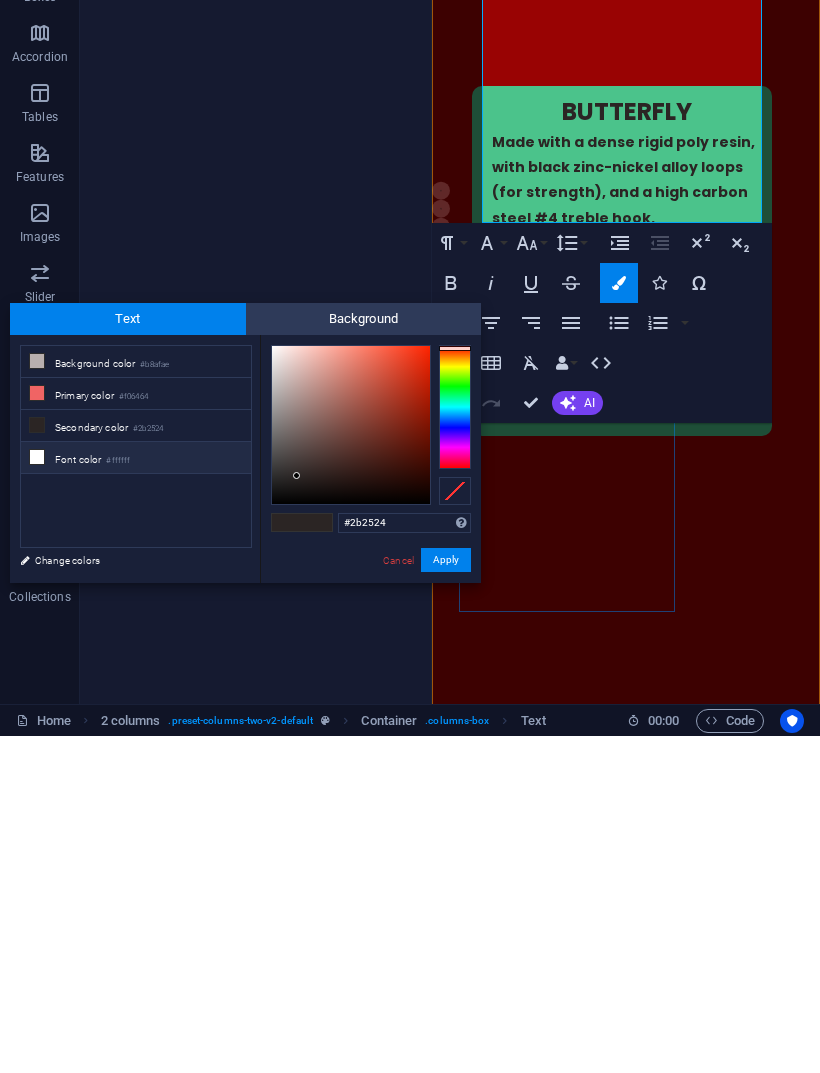 click on "#ffffff" at bounding box center (118, 798) 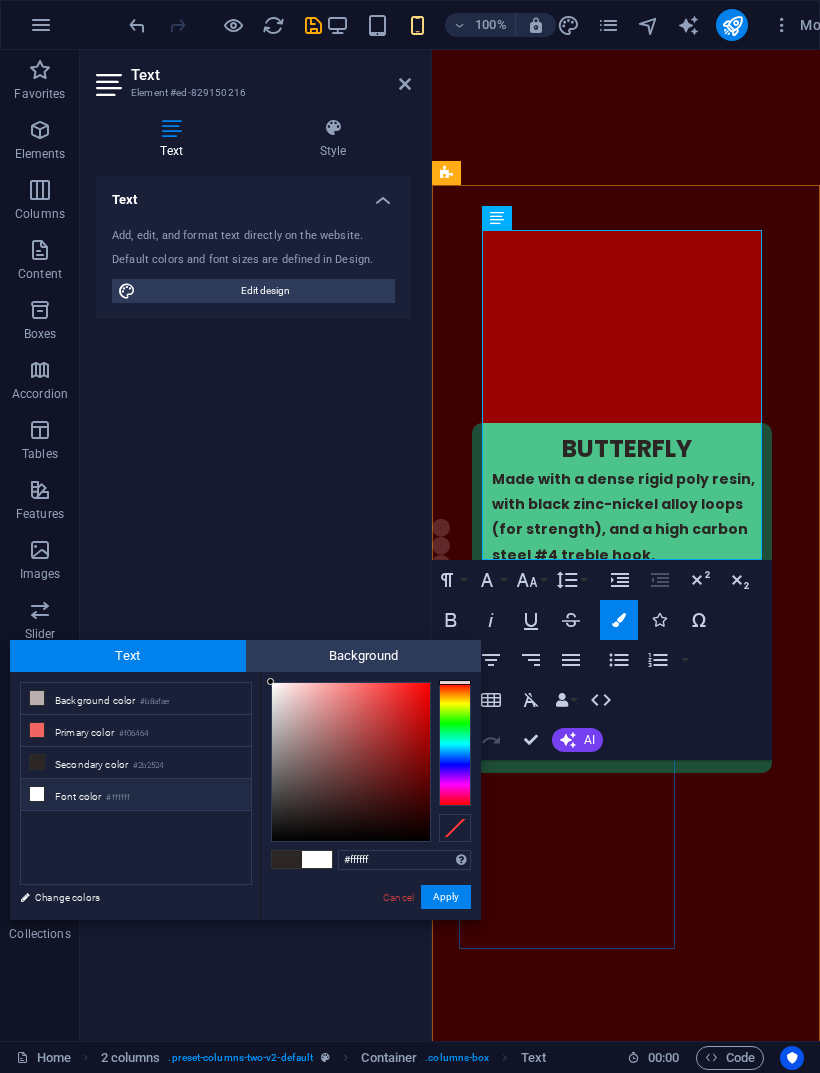 click on "Apply" at bounding box center (446, 897) 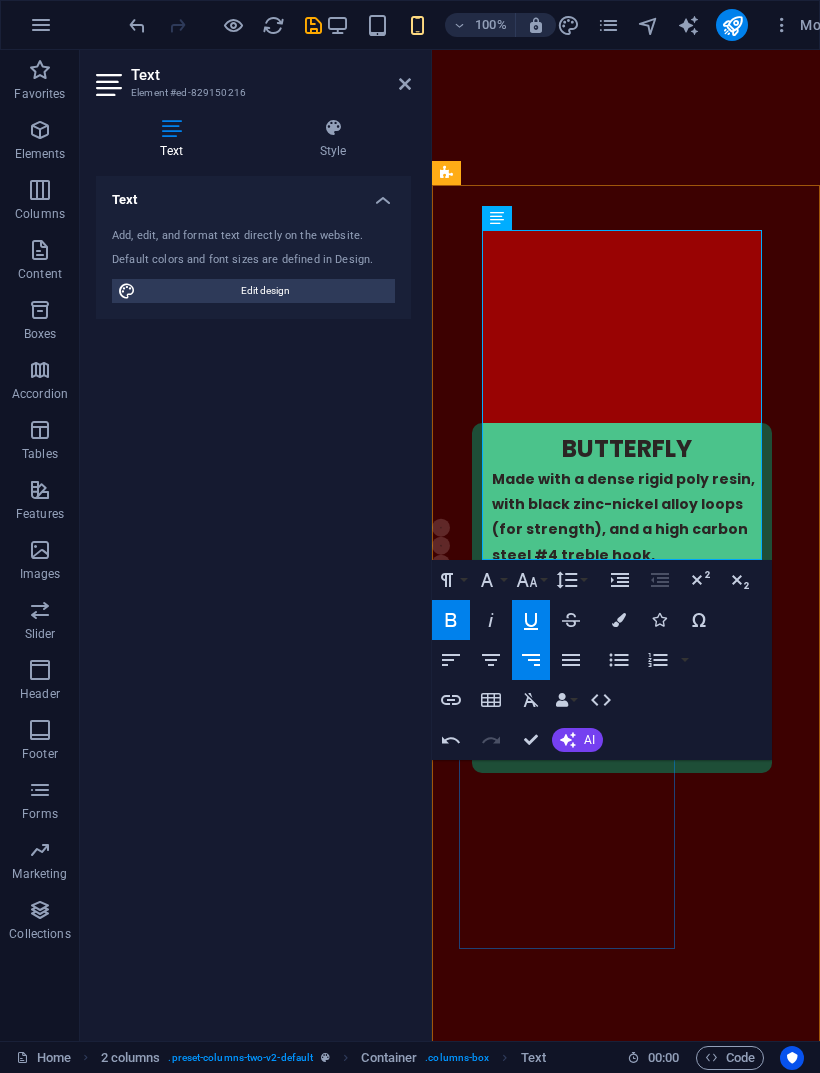 click 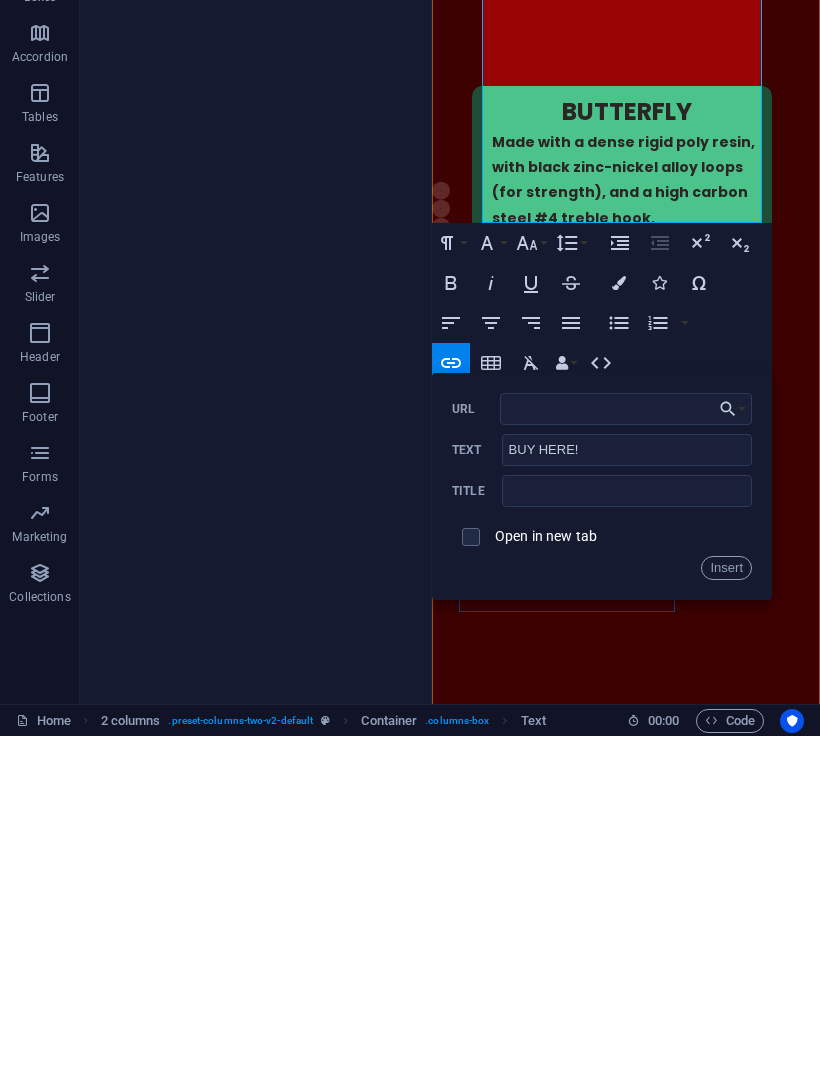 click on "URL" at bounding box center (626, 746) 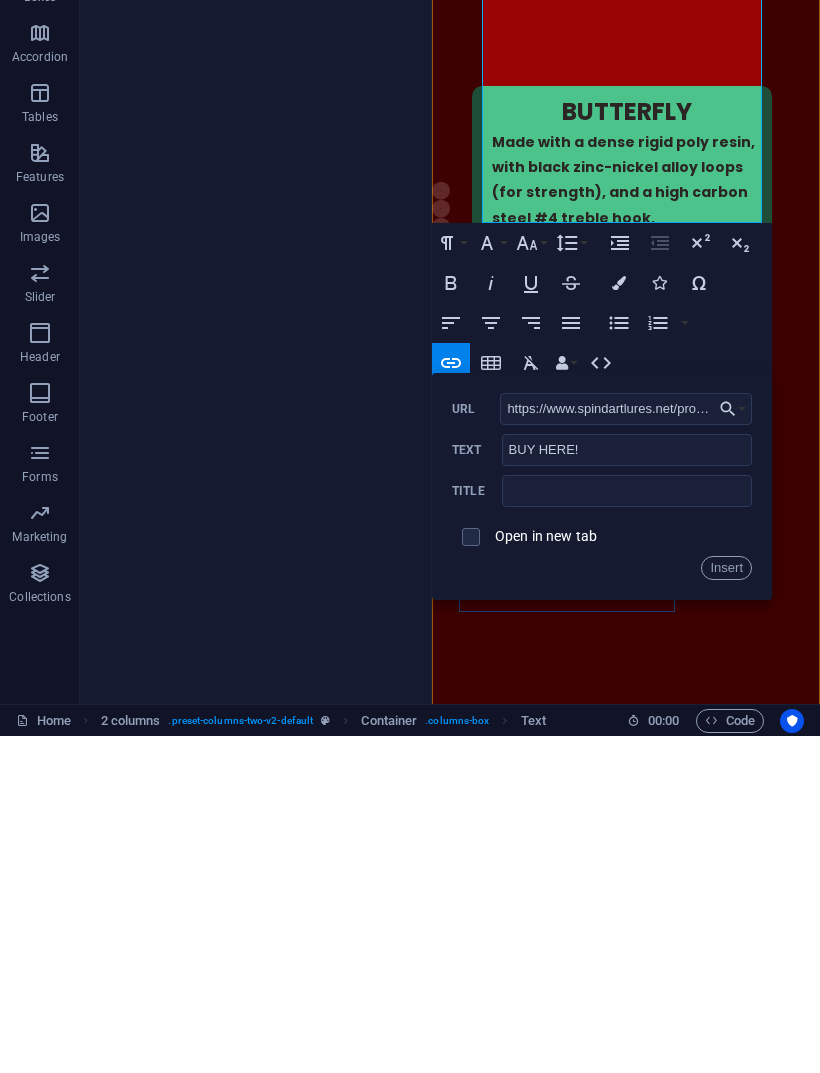 type on "https://www.spindartlures.net/product/dragonfly/2?cp=true&sa=false&sbp=false&q=false&category_id=X6LJ2JXHPD4WIJ7HIN7P3JUA" 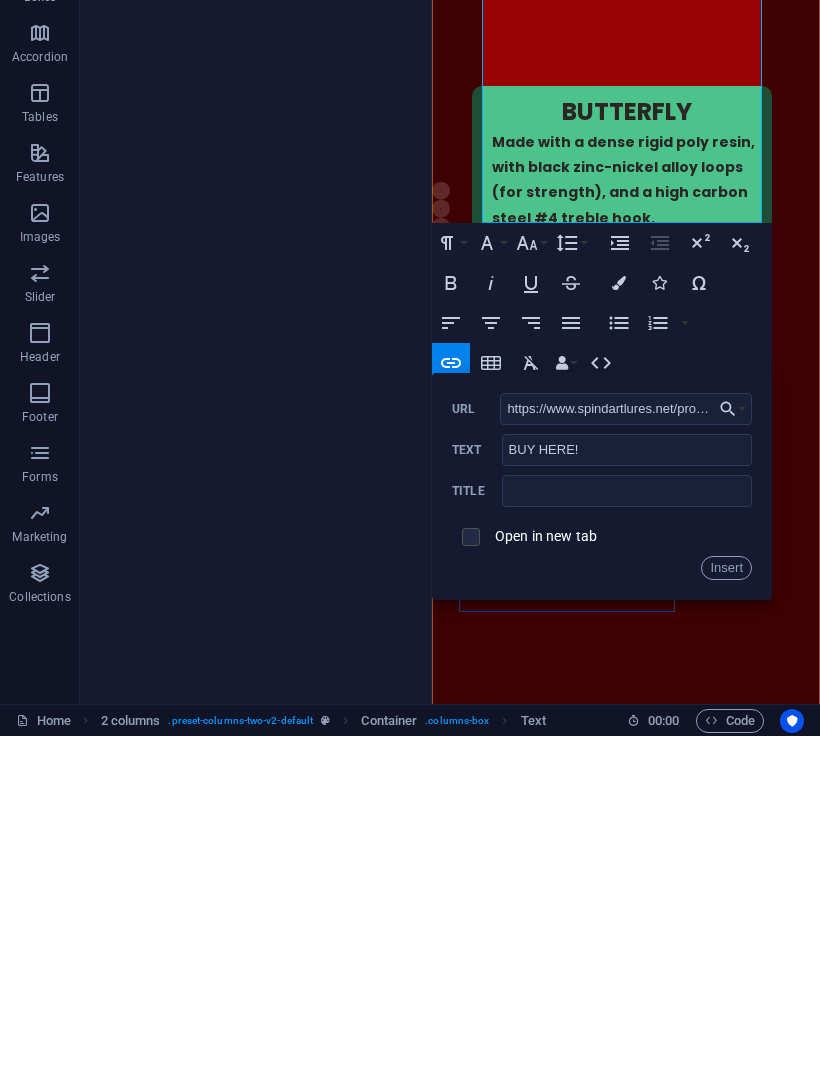 click at bounding box center [468, 871] 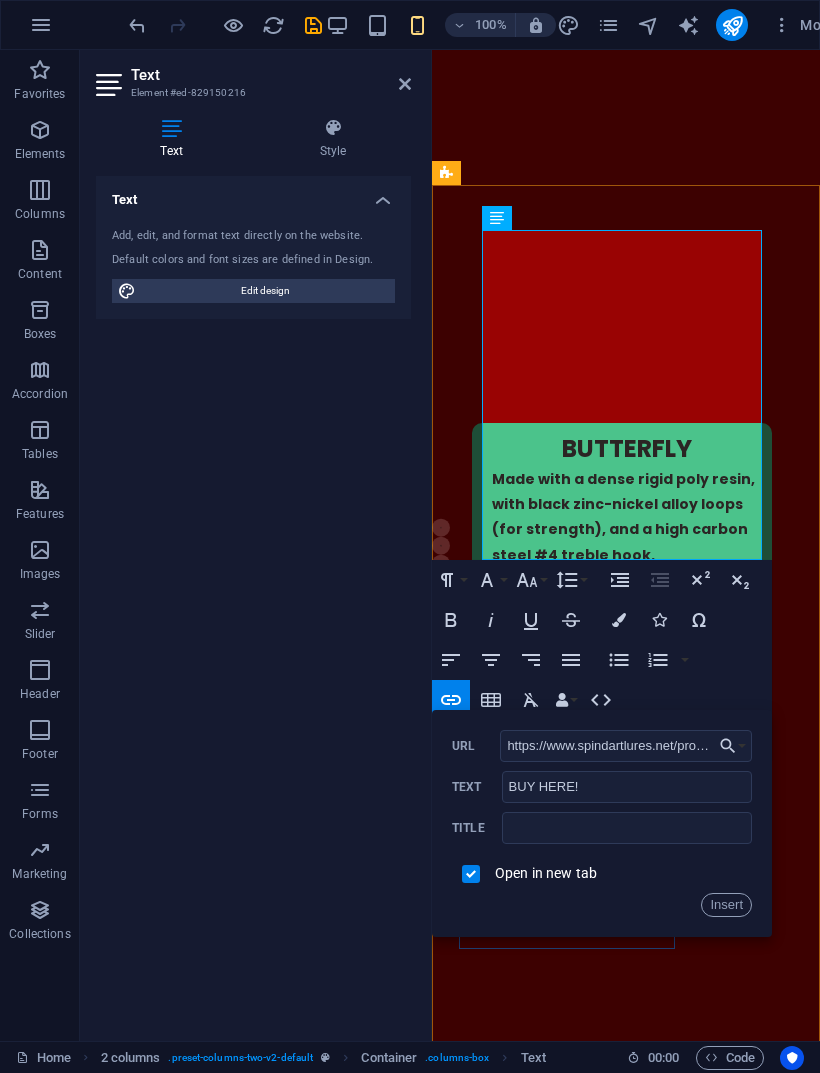 click on "Insert" at bounding box center [726, 905] 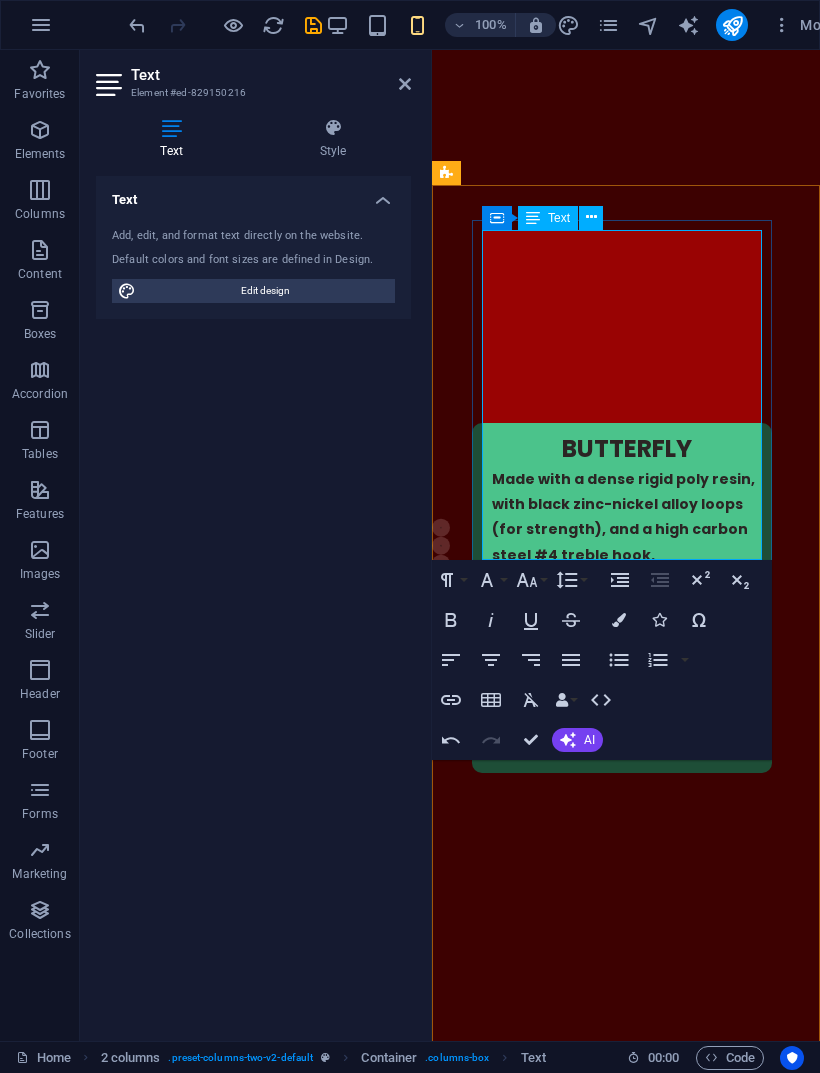 click on "BUY HERE!" at bounding box center (598, 1529) 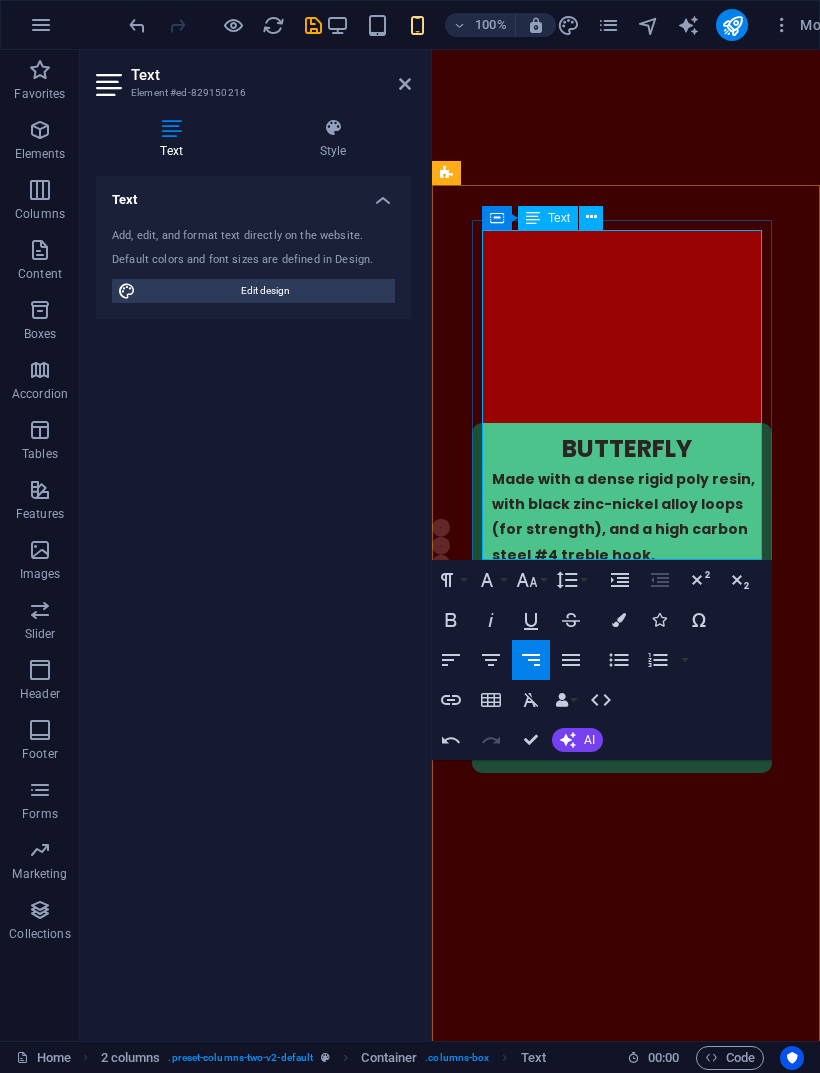 click on "BUY HERE!" at bounding box center (707, 1529) 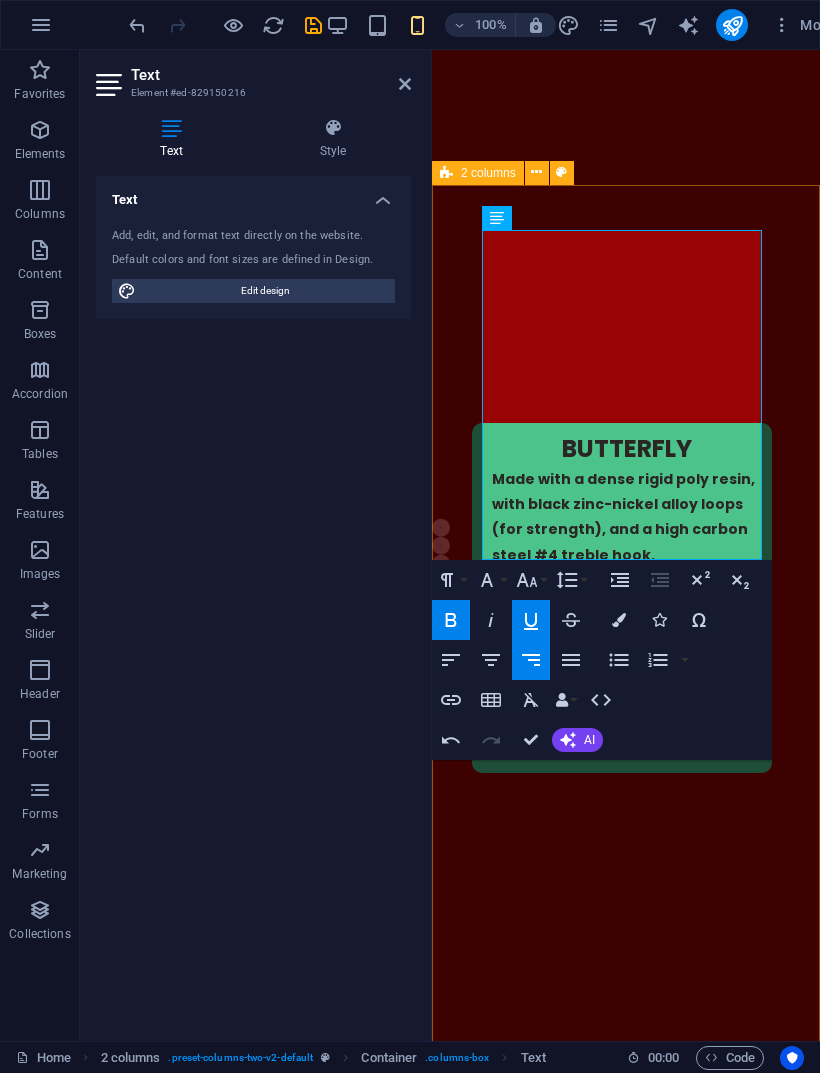 type 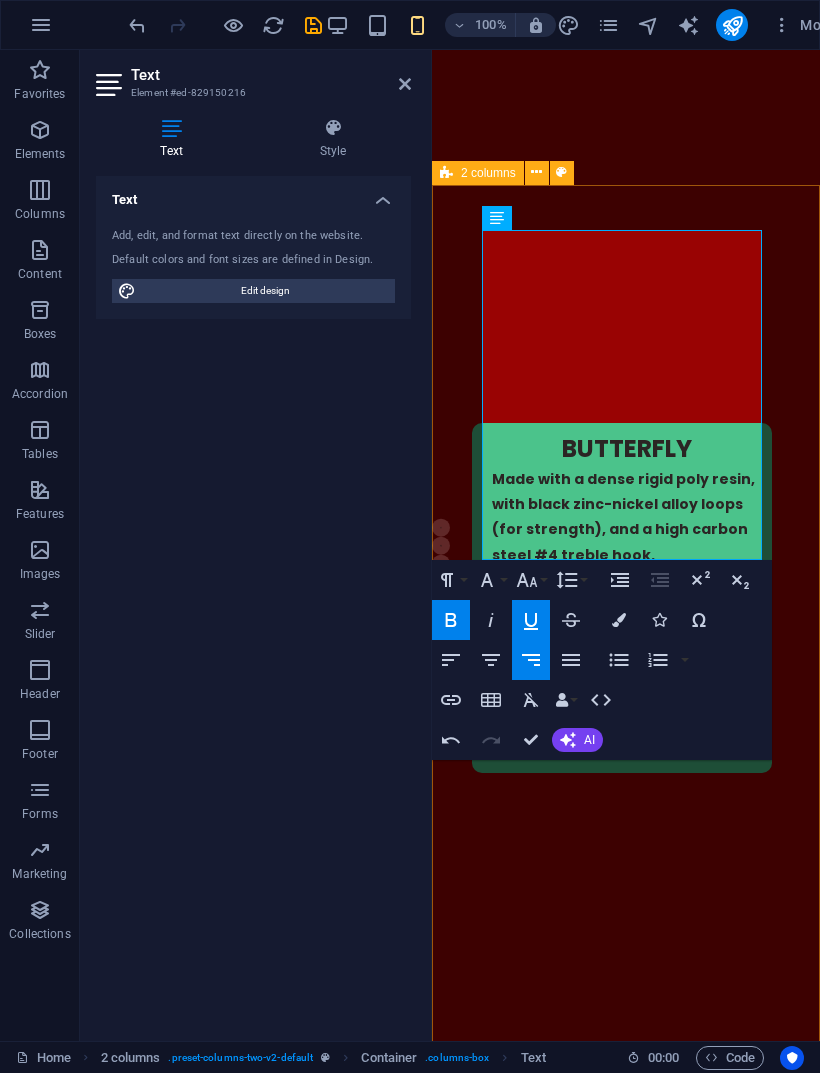 click 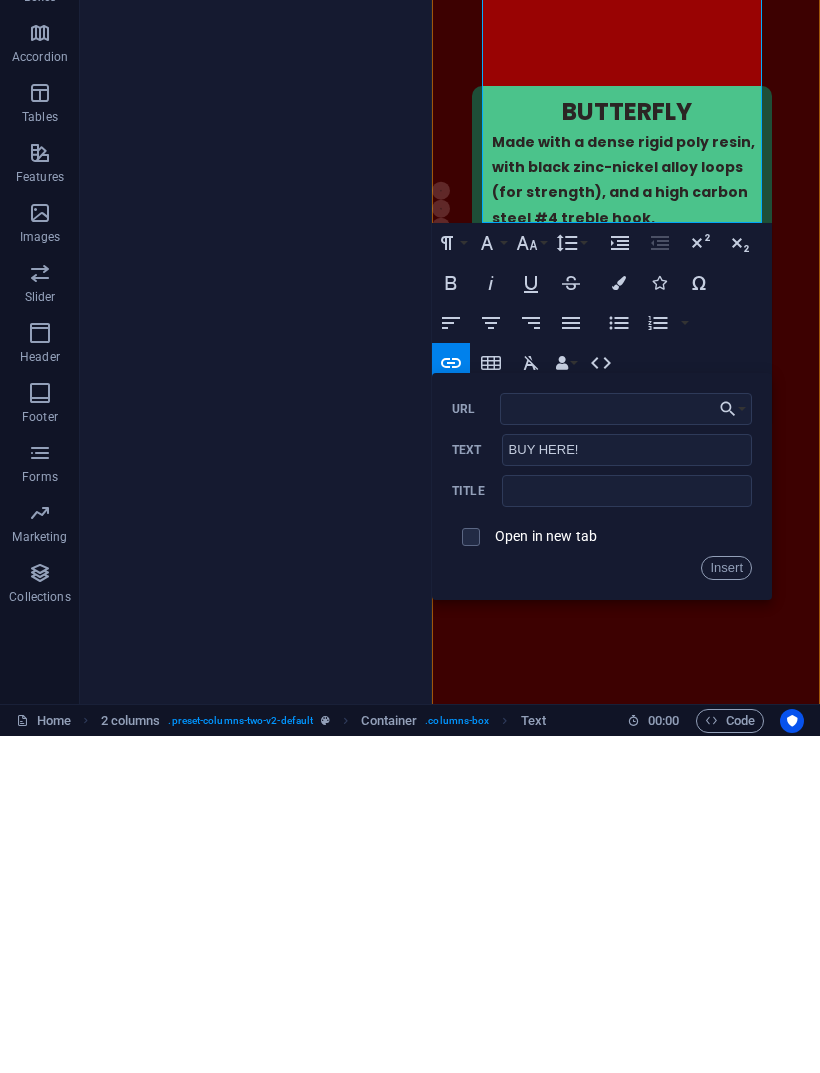 click on "URL" at bounding box center (626, 746) 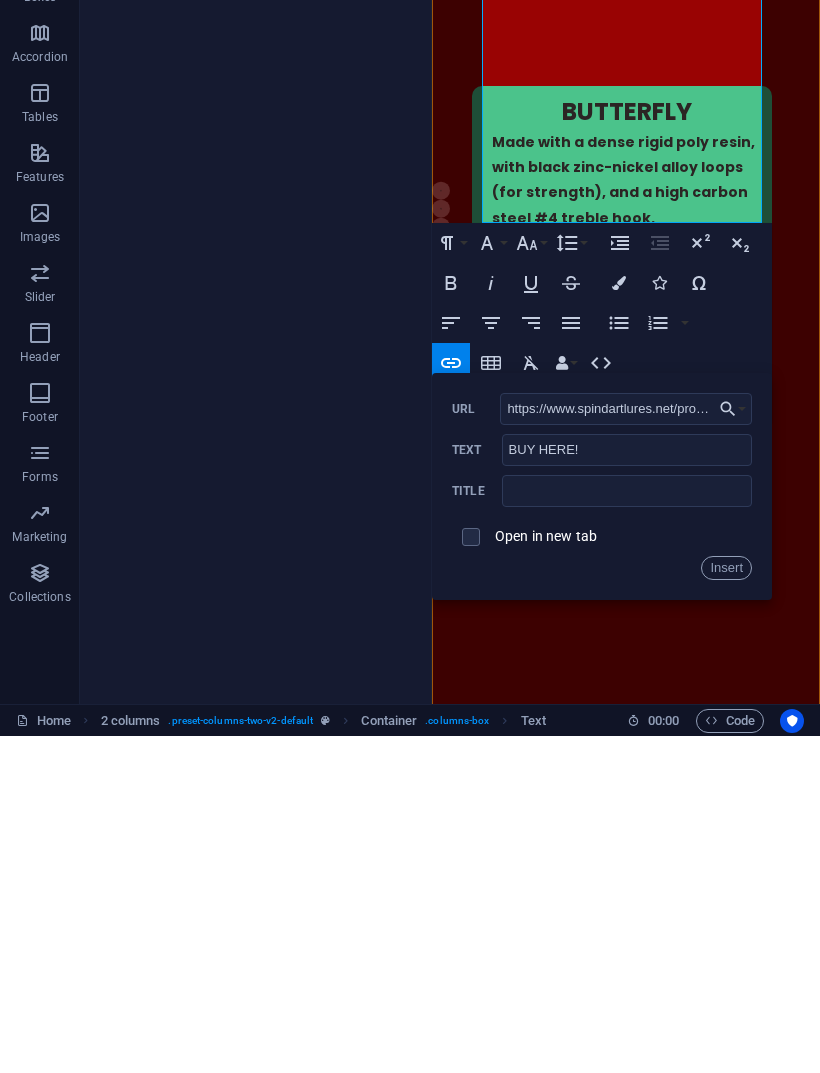 type on "https://www.spindartlures.net/product/dragonfly/2?cp=true&sa=false&sbp=false&q=false&category_id=X6LJ2JXHPD4WIJ7HIN7P3JUA" 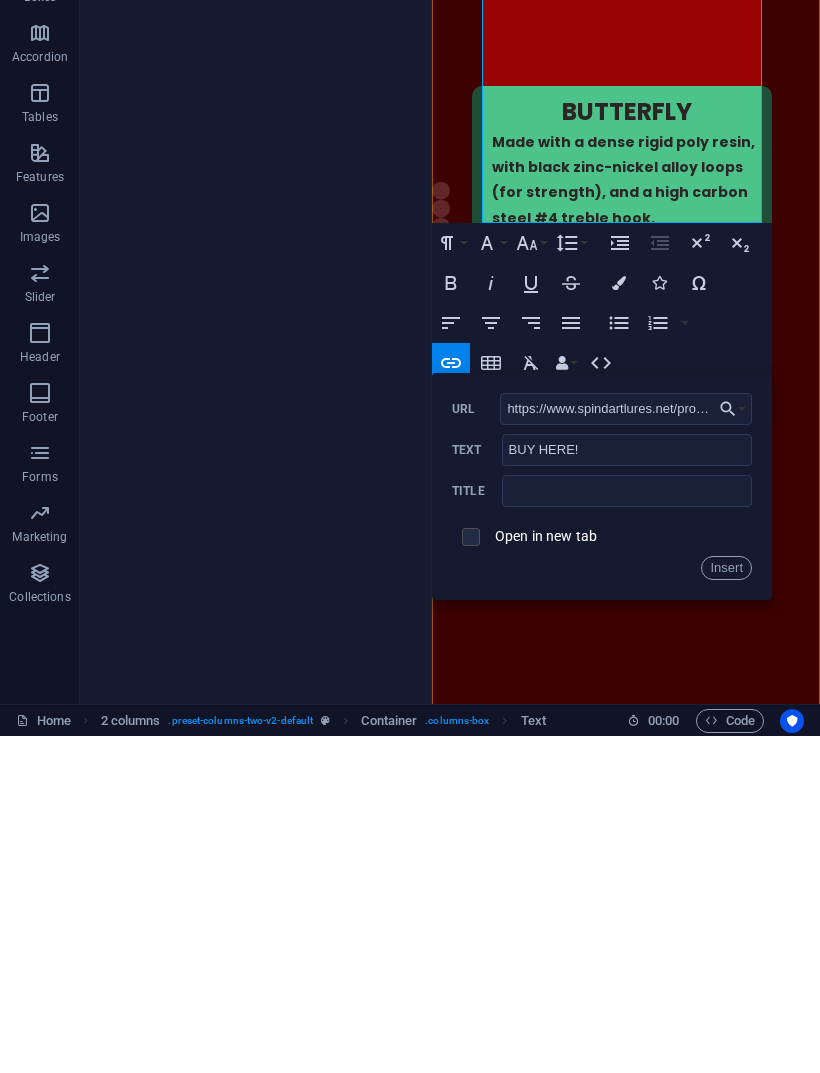click at bounding box center (468, 871) 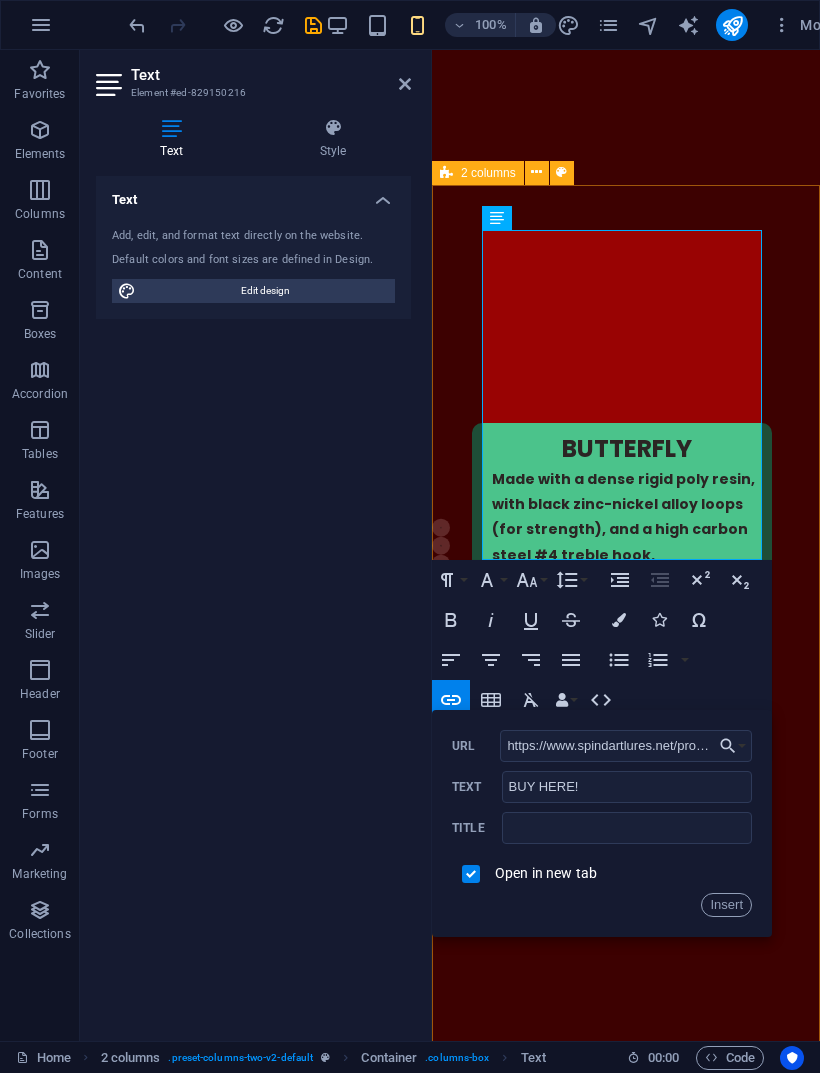 click on "Insert" at bounding box center (726, 905) 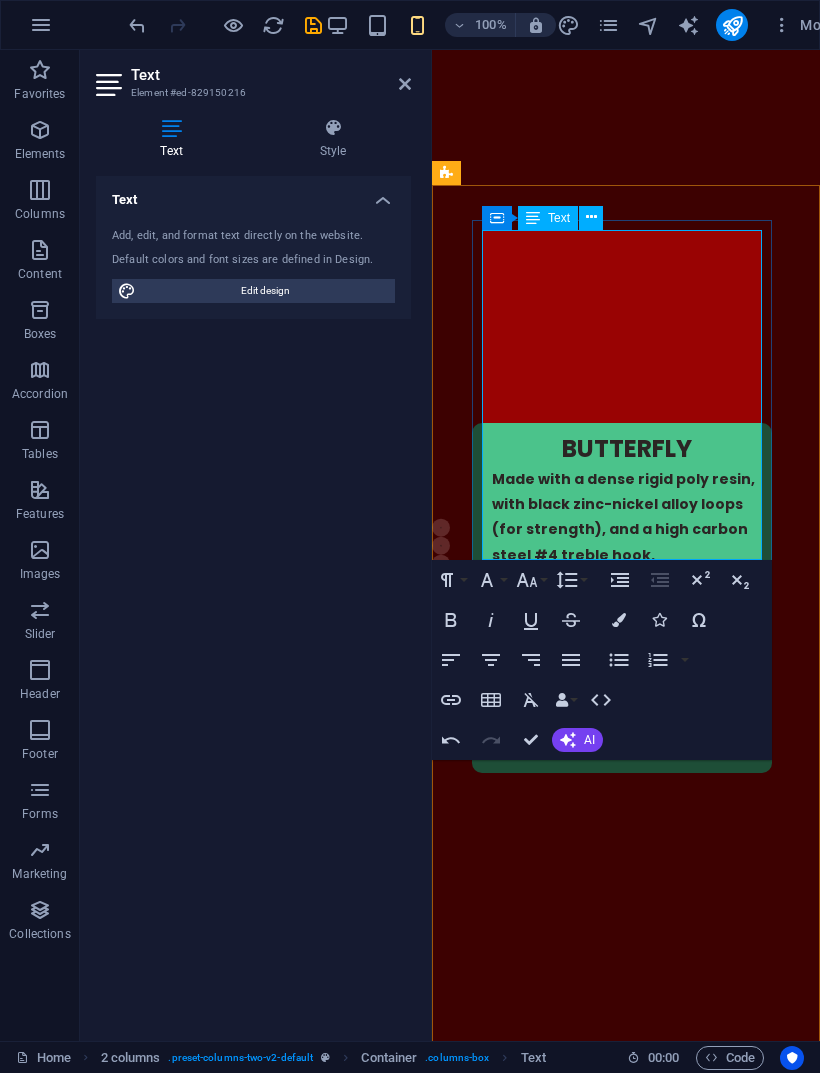click on "BUY HERE!" at bounding box center (598, 1529) 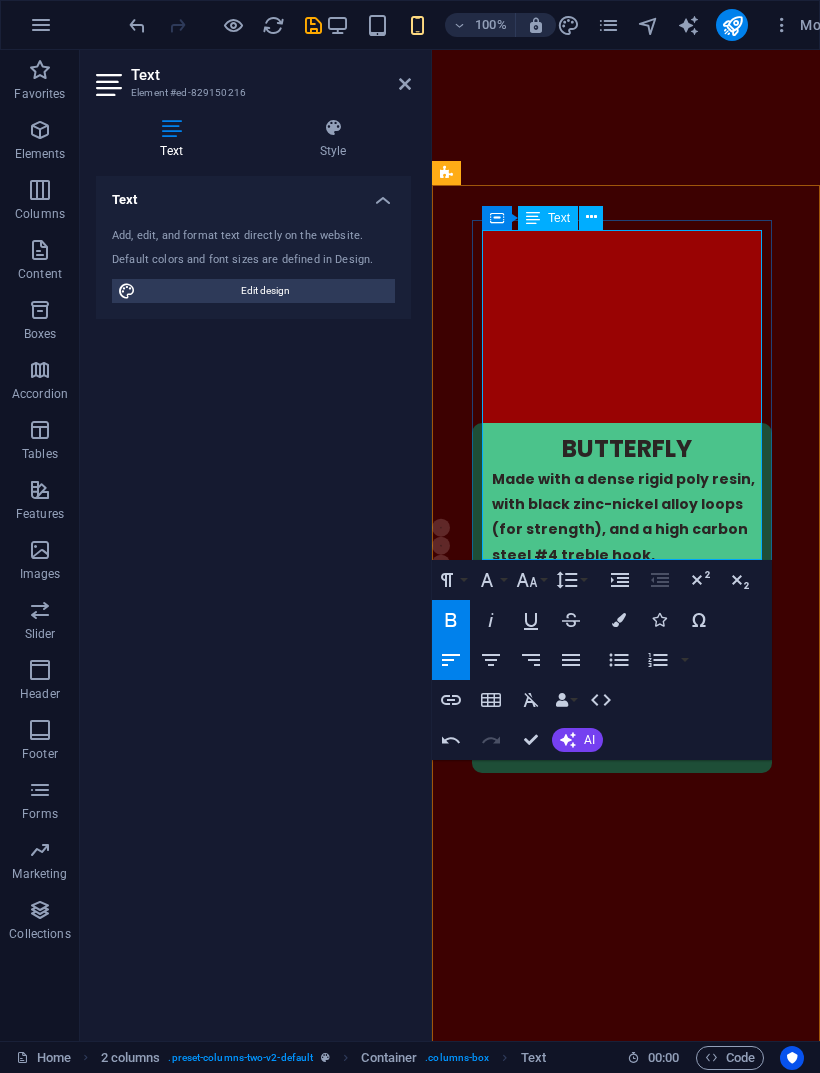type 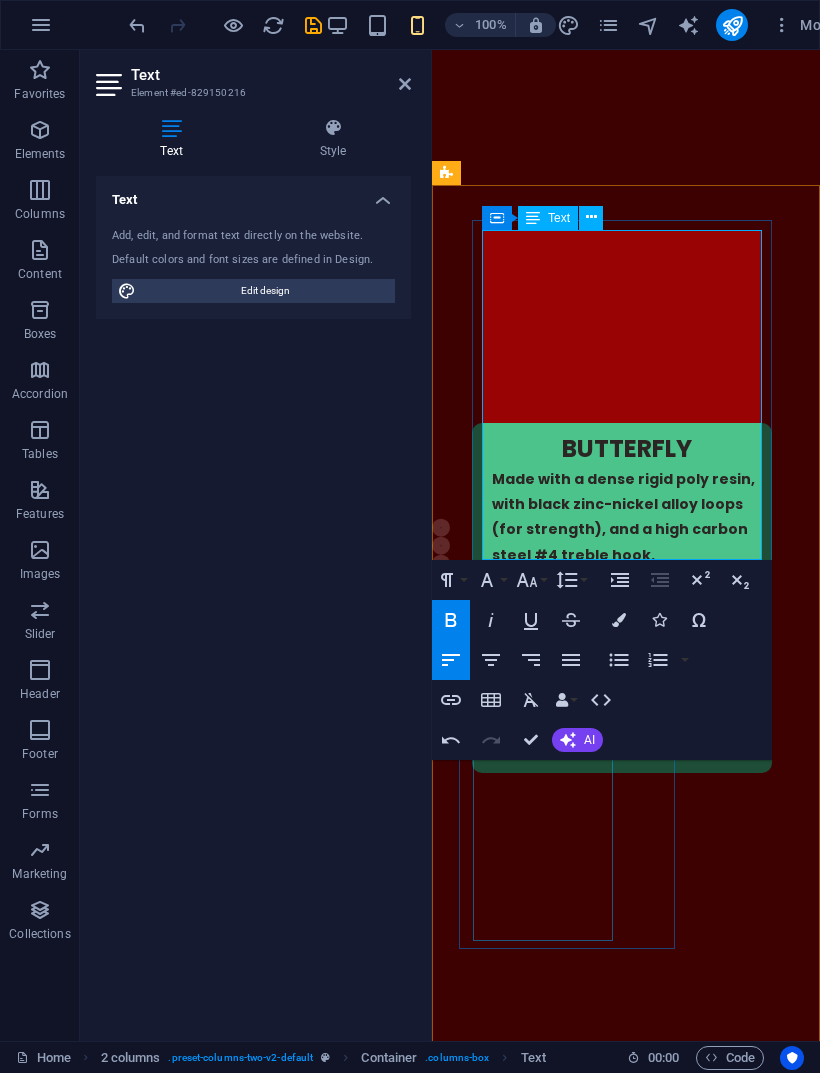 click on "Align Right" at bounding box center [531, 660] 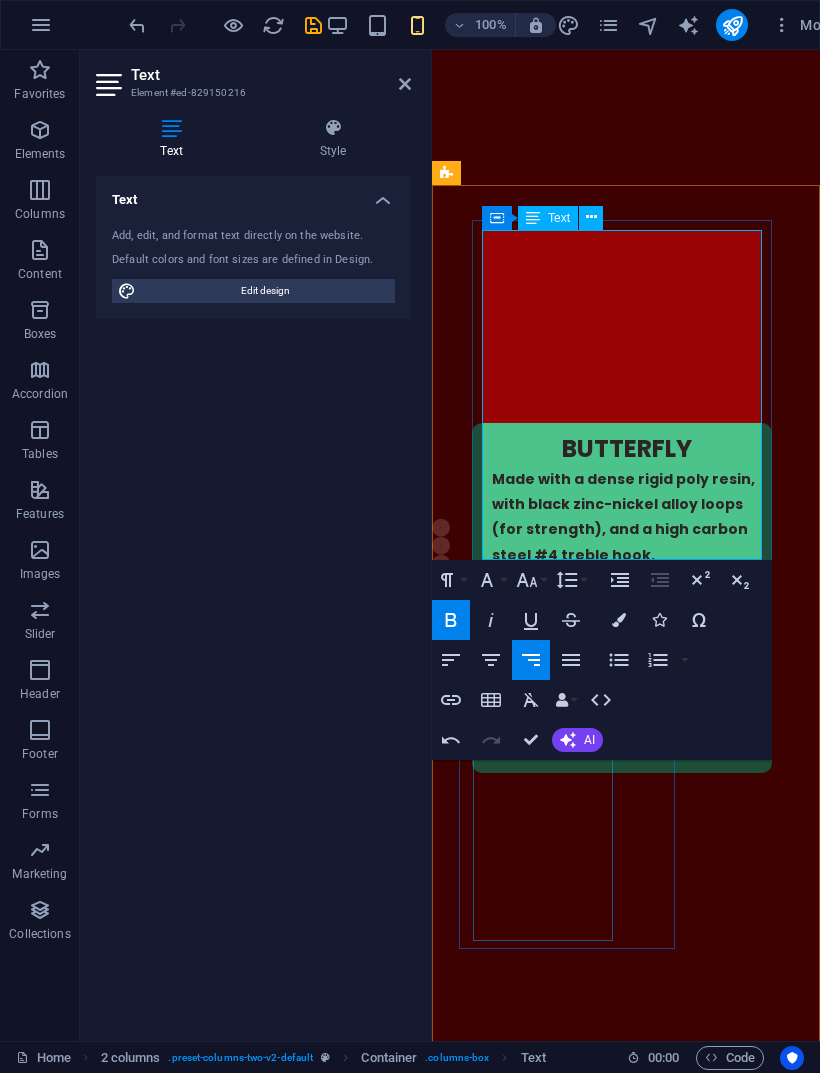 click 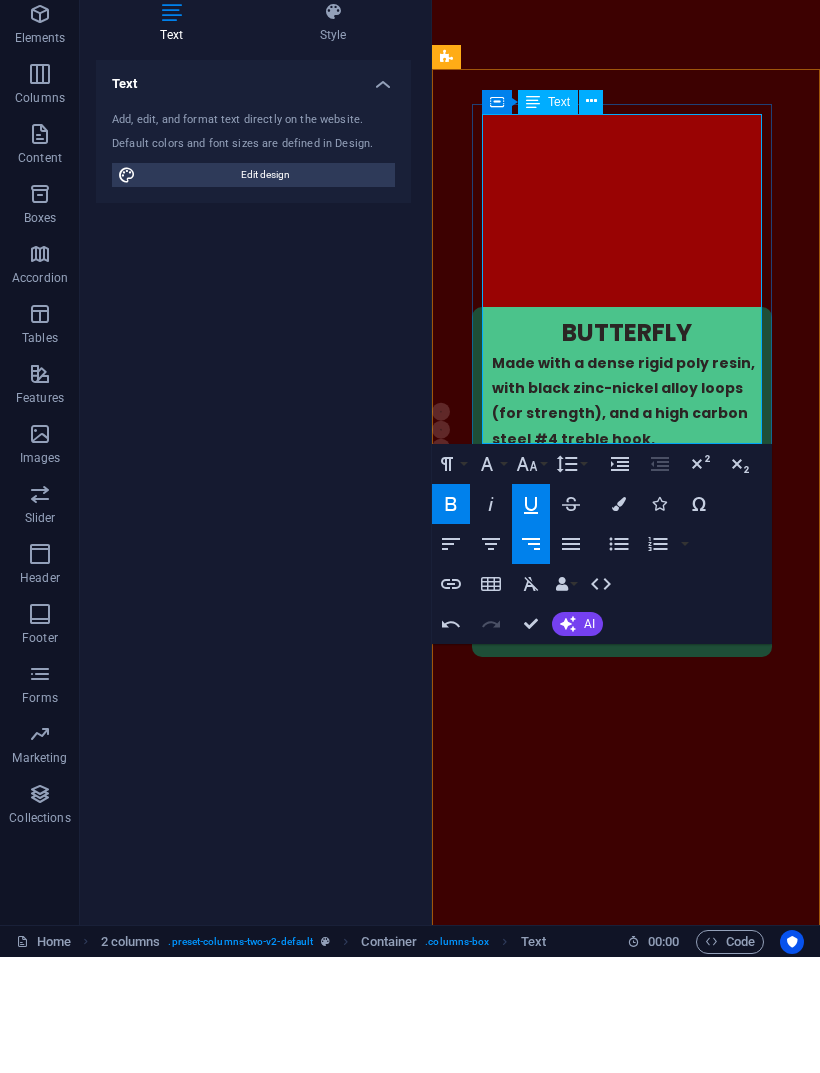 click on "BUY HERE!" at bounding box center [707, 1407] 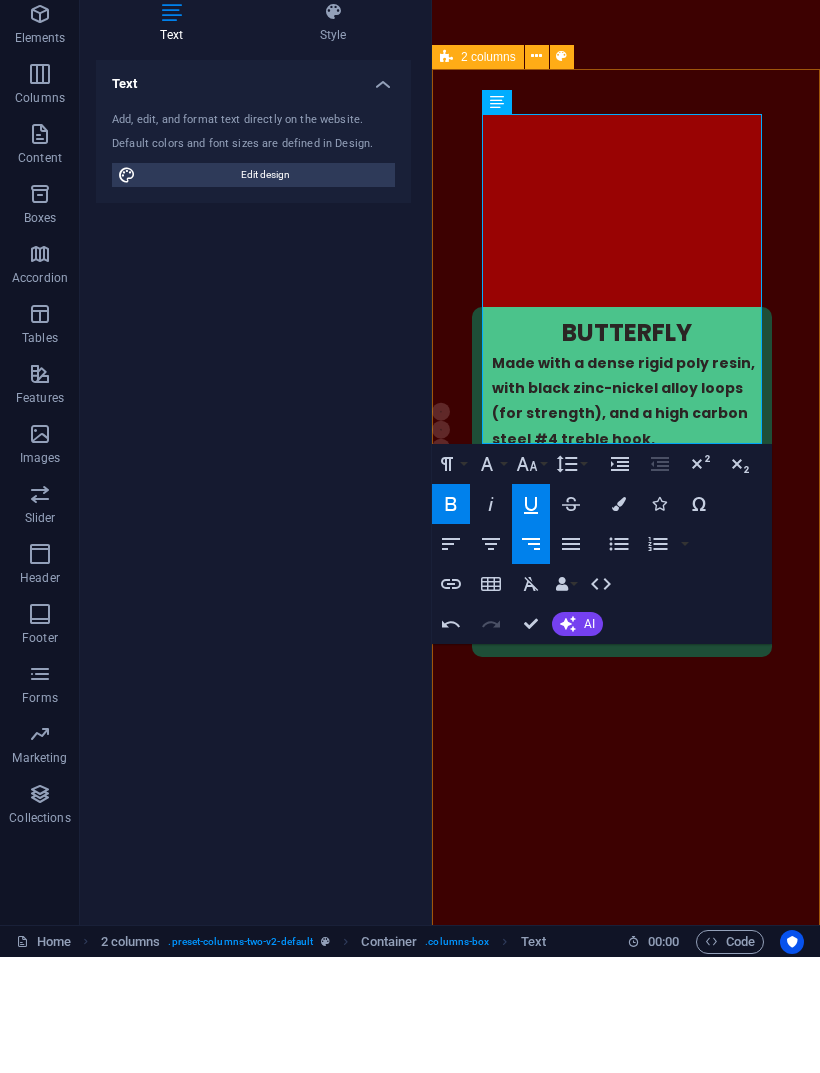 type 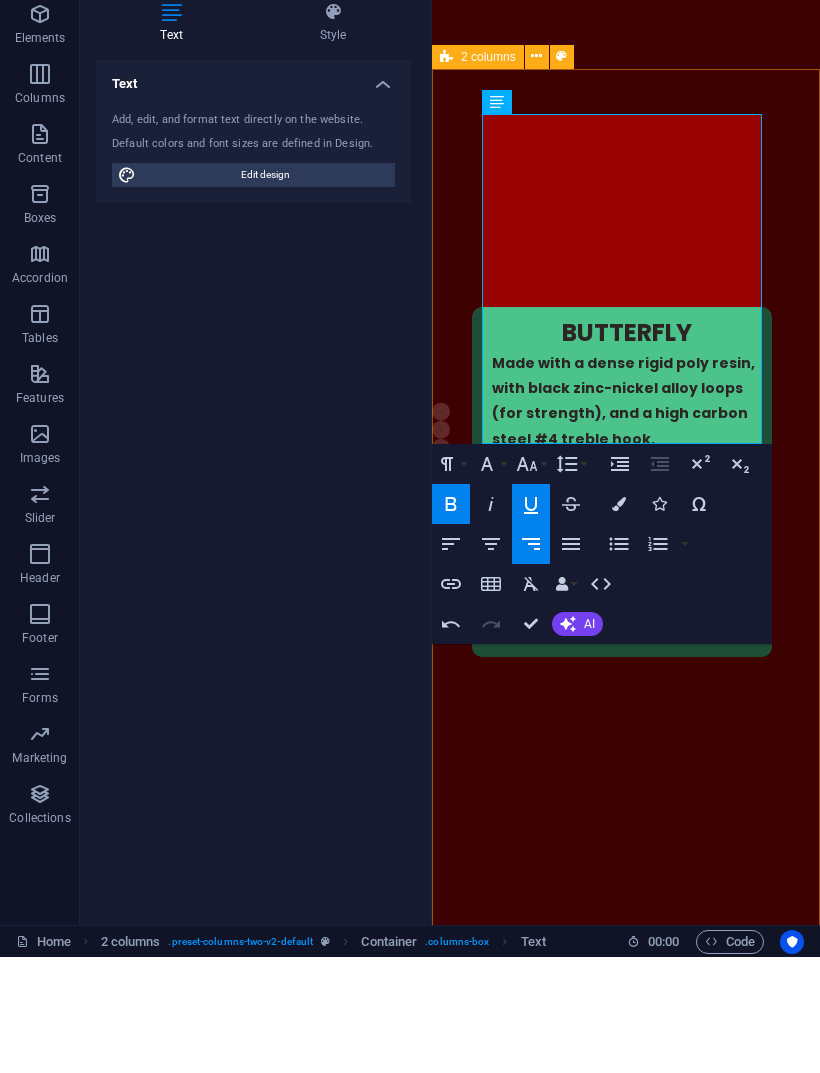 checkbox on "false" 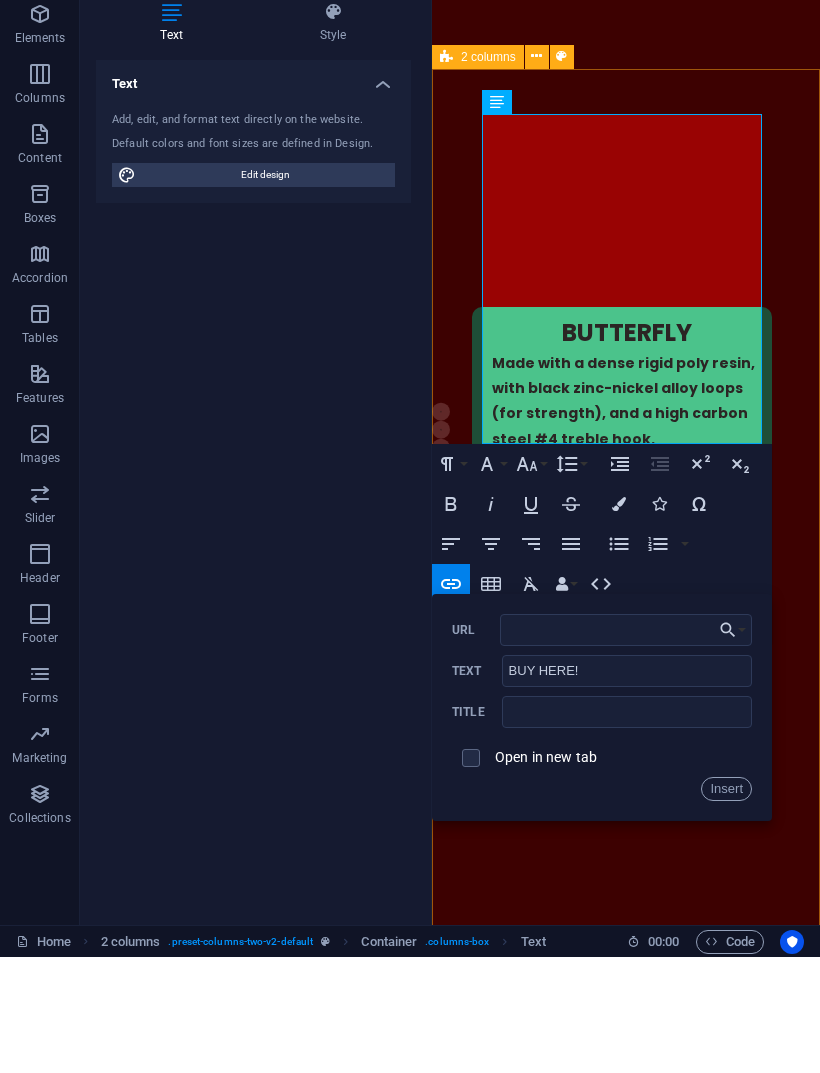 click on "URL" at bounding box center (626, 746) 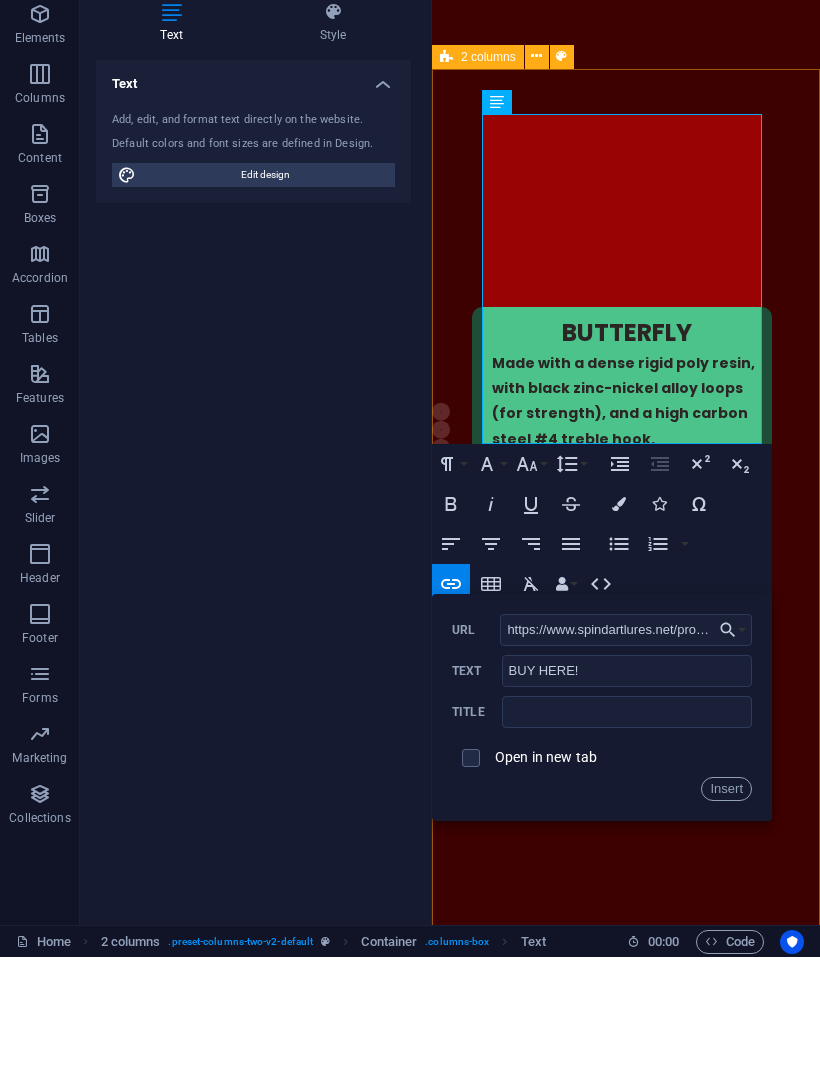 type on "https://www.spindartlures.net/product/dragonfly/2?cp=true&sa=false&sbp=false&q=false&category_id=X6LJ2JXHPD4WIJ7HIN7P3JUA" 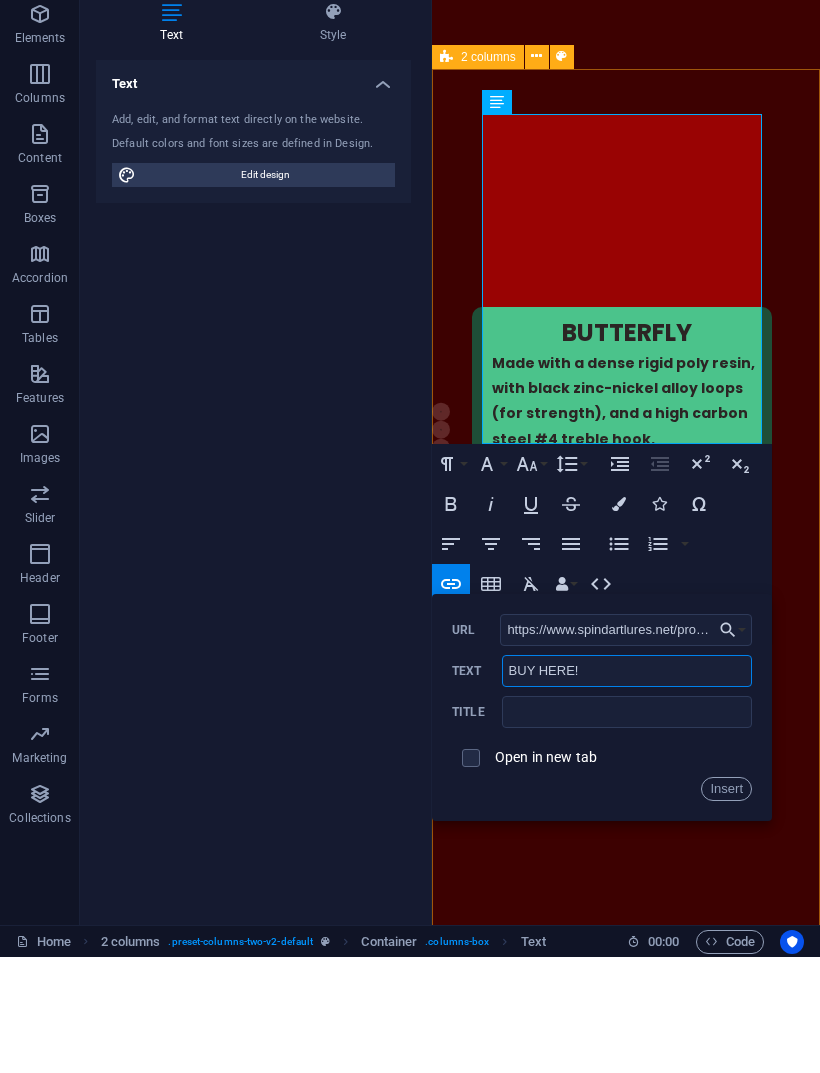click on "BUY HERE!" at bounding box center (627, 787) 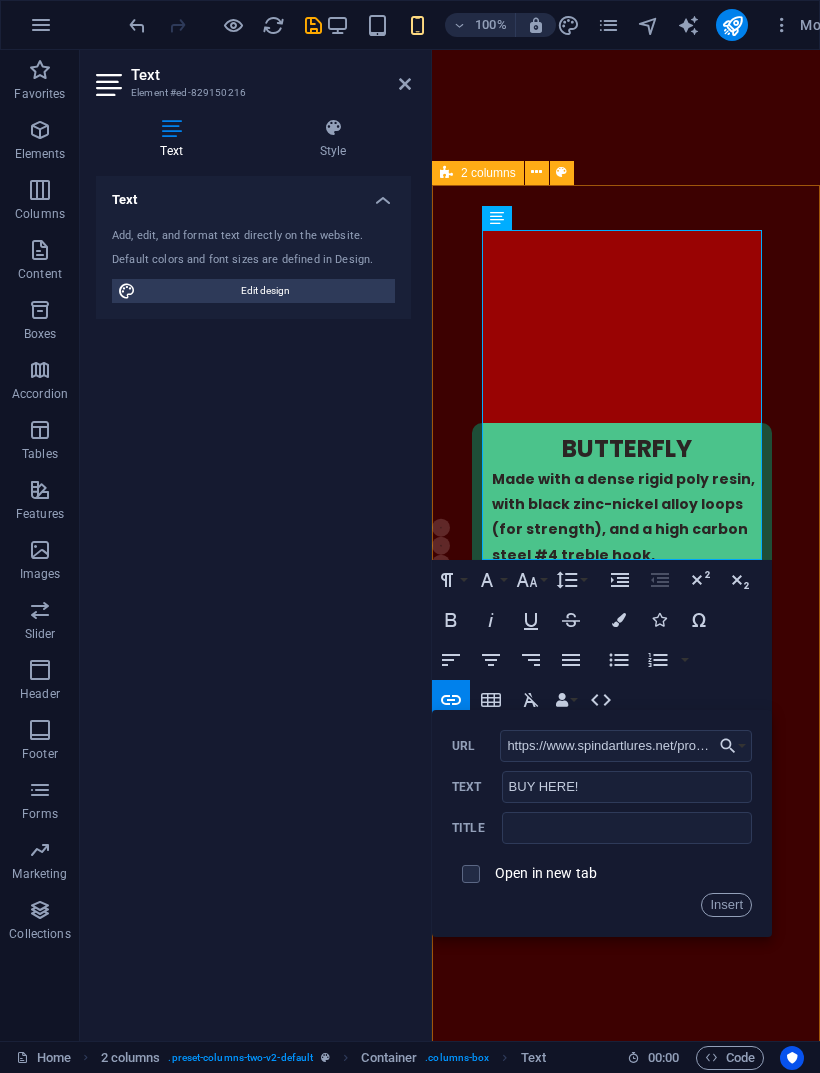 click on "Open in new tab" at bounding box center [546, 873] 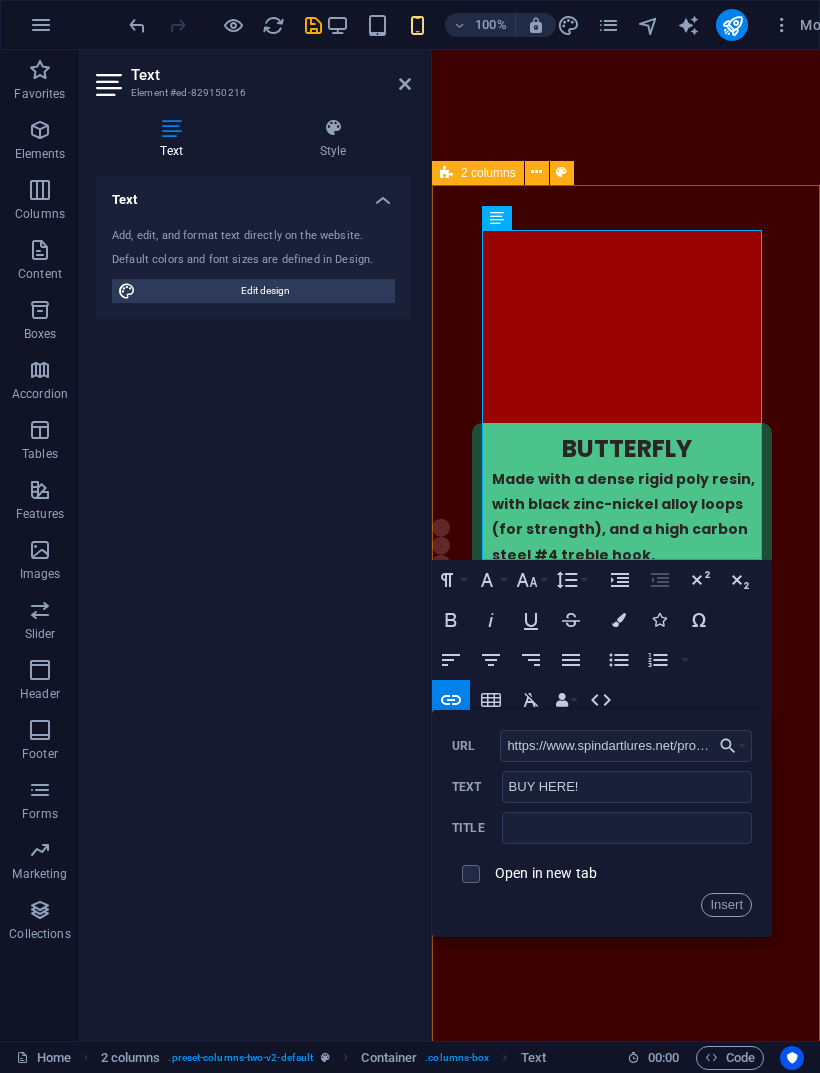 click on "Insert" at bounding box center (726, 905) 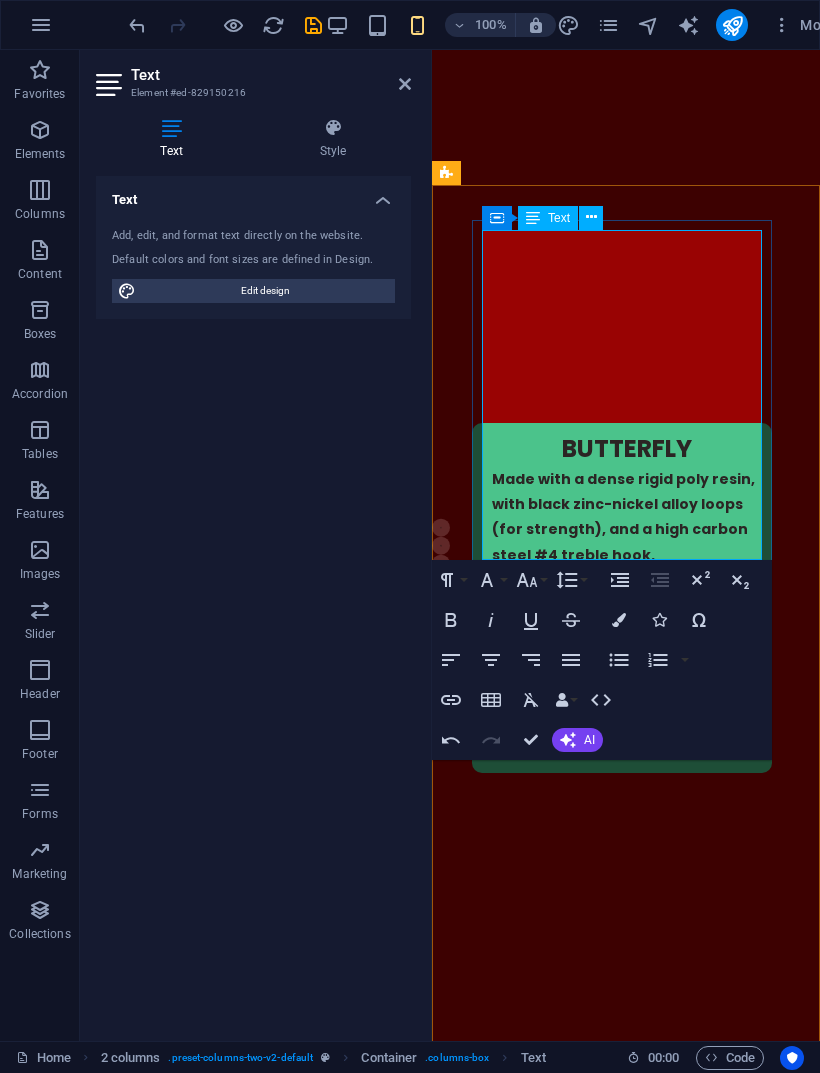 click on "BUY HERE!" at bounding box center [599, 1523] 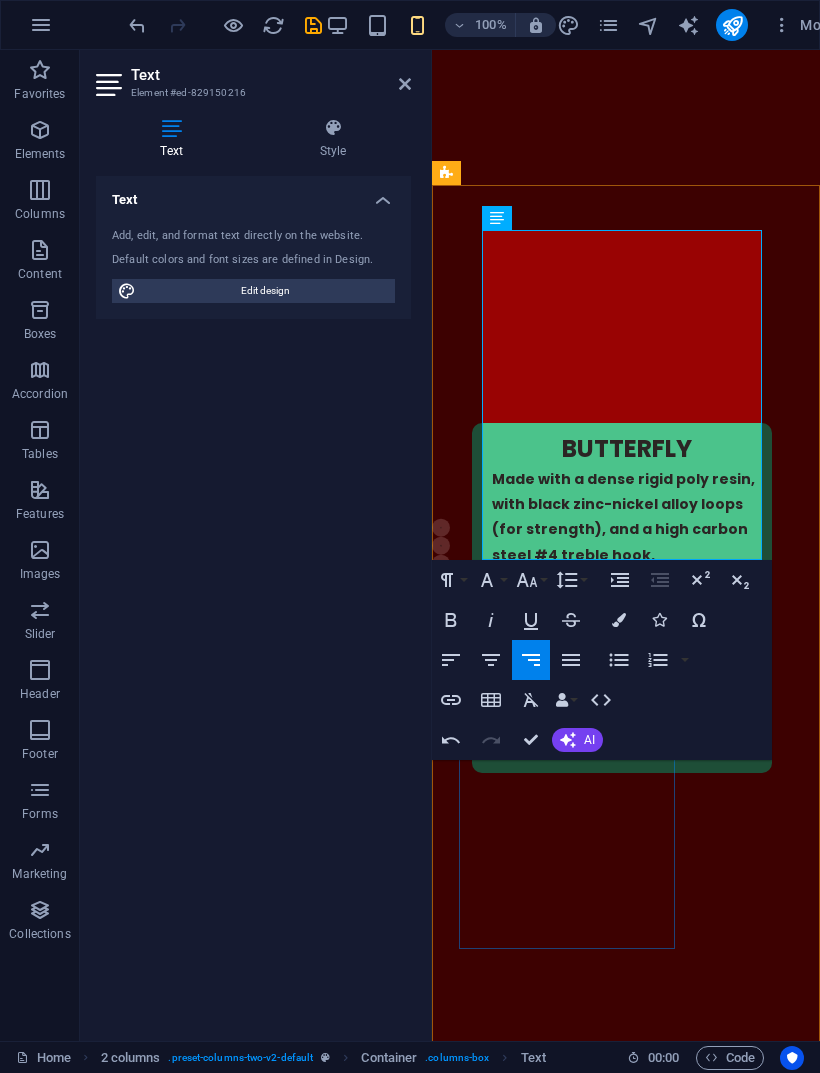 click 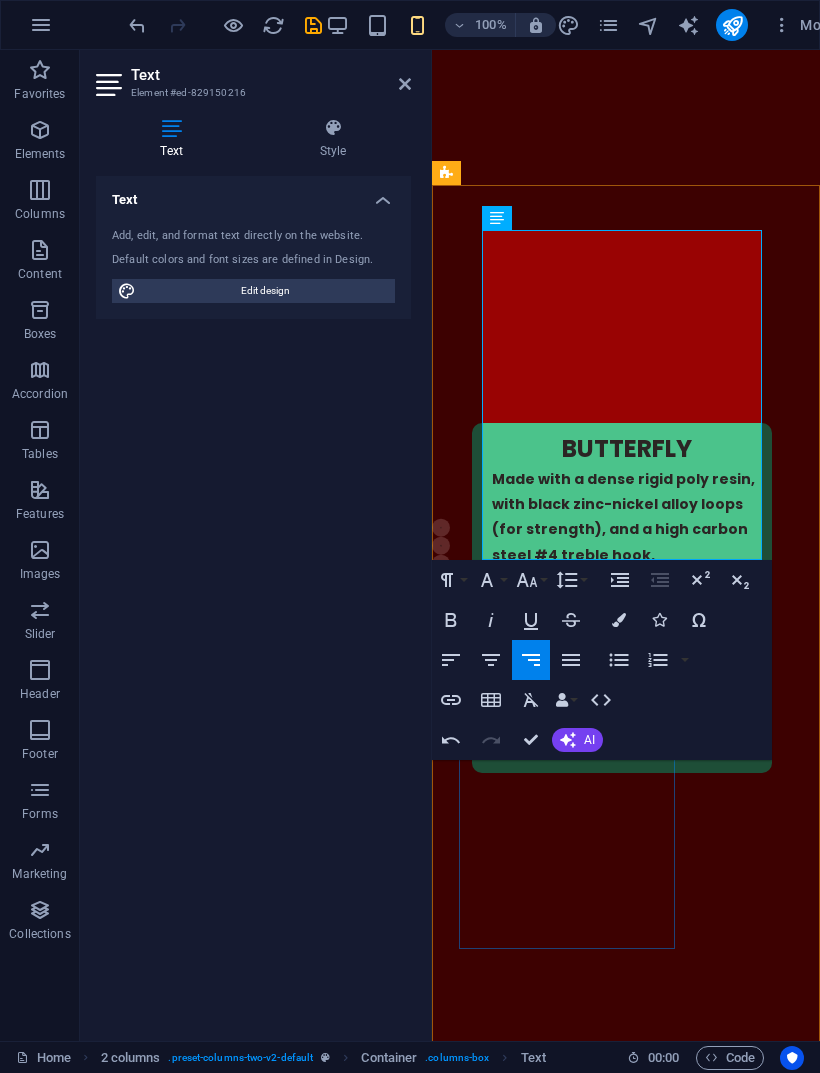 click on "Bold" at bounding box center (451, 620) 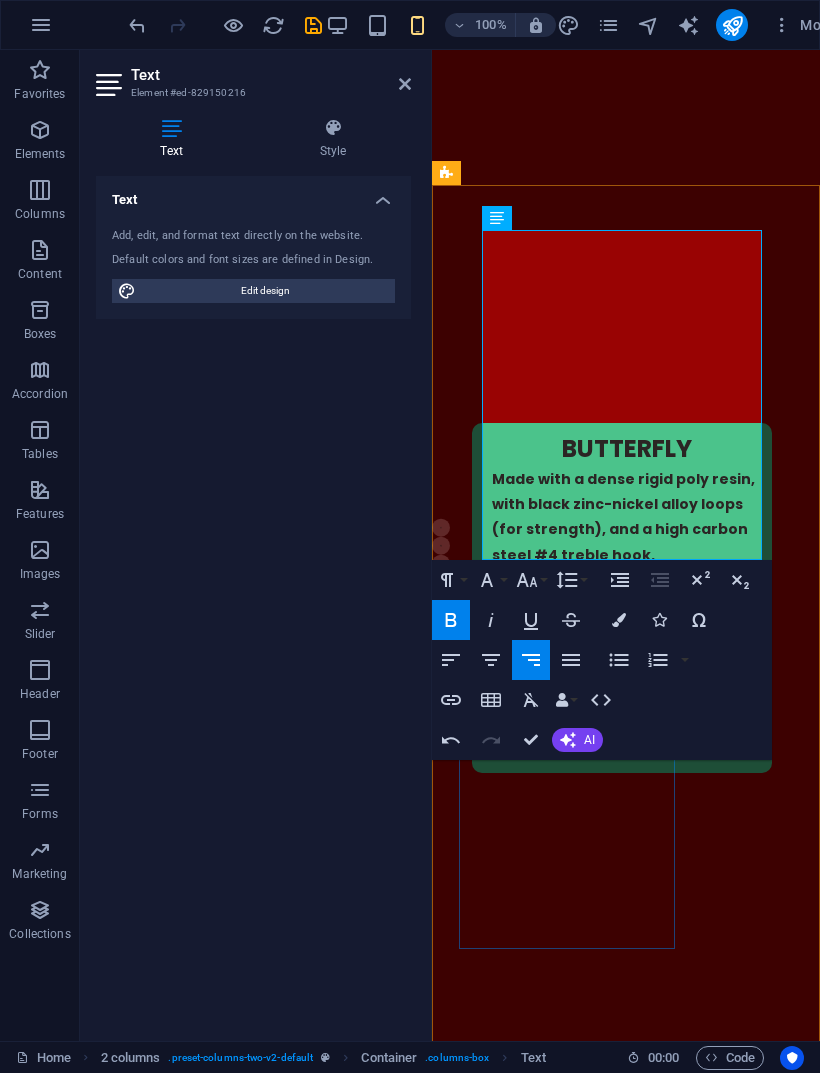 click 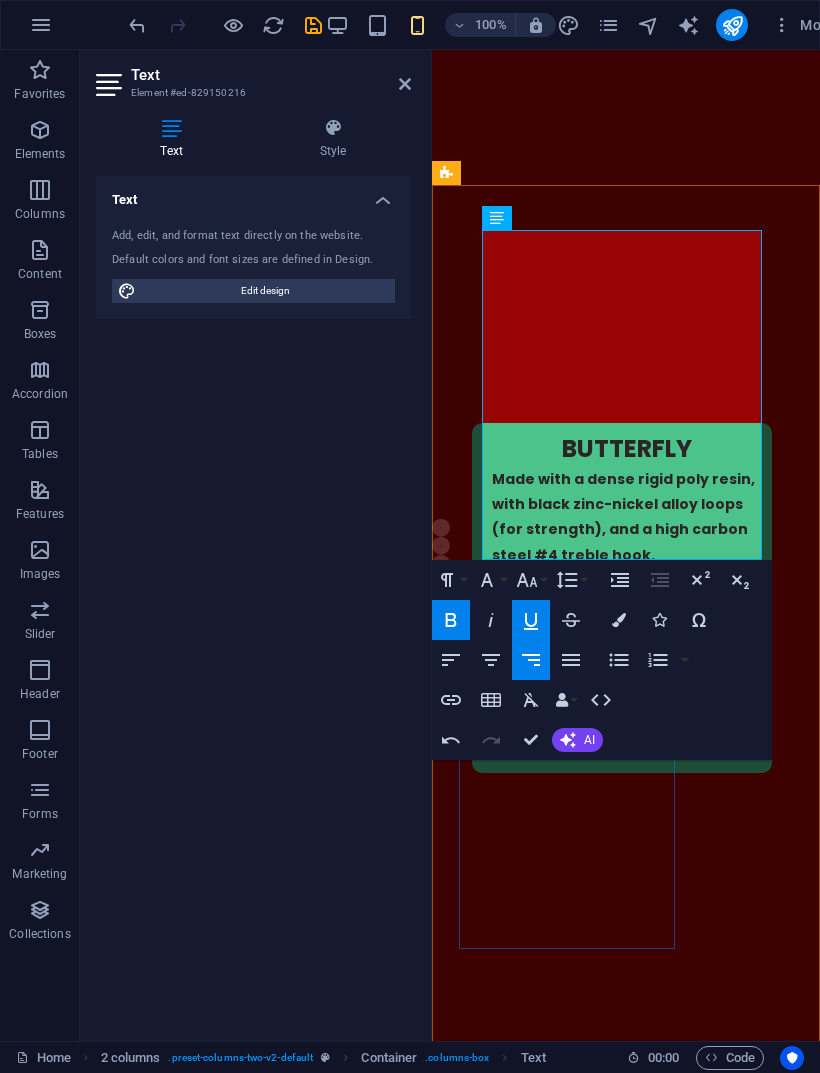 checkbox on "true" 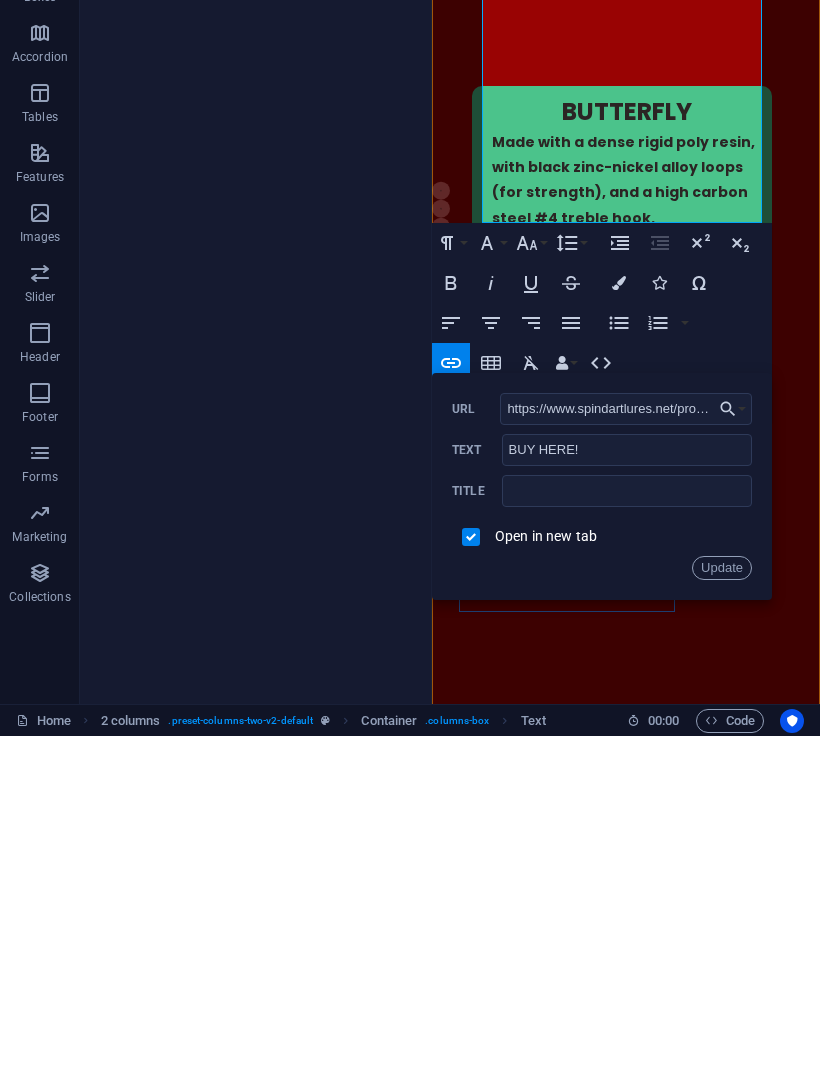 type on "https://" 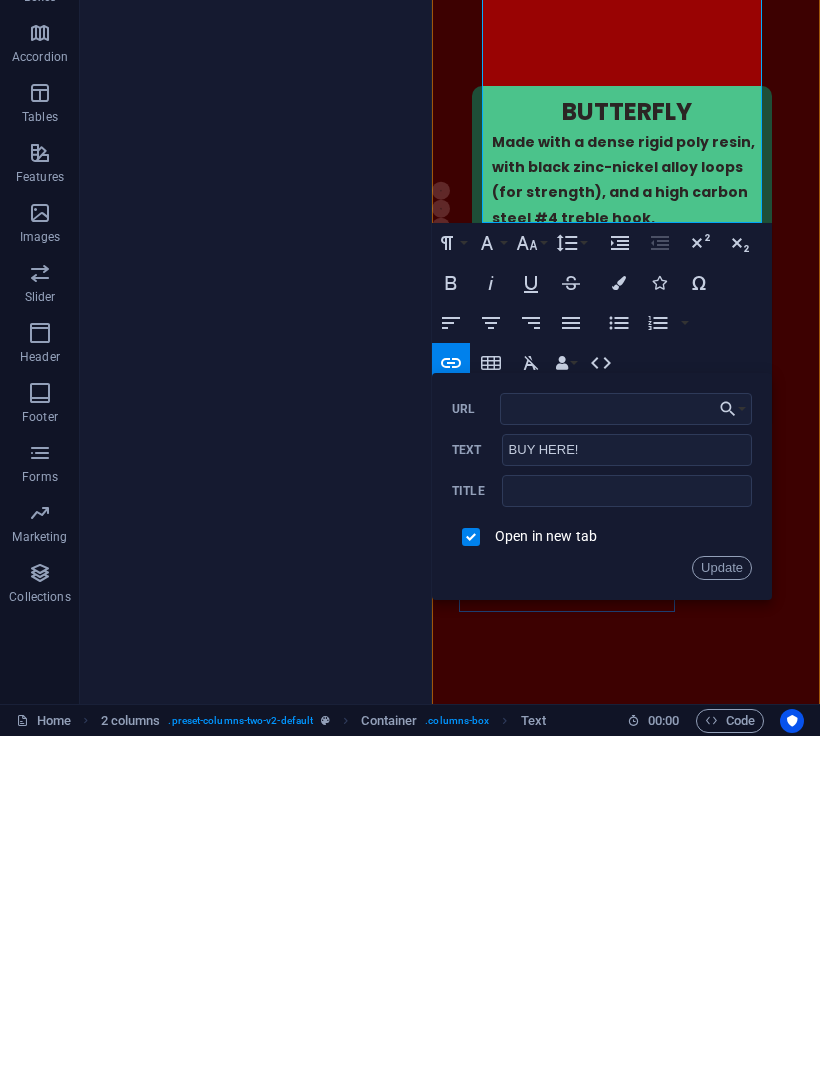 click on "URL" at bounding box center [626, 746] 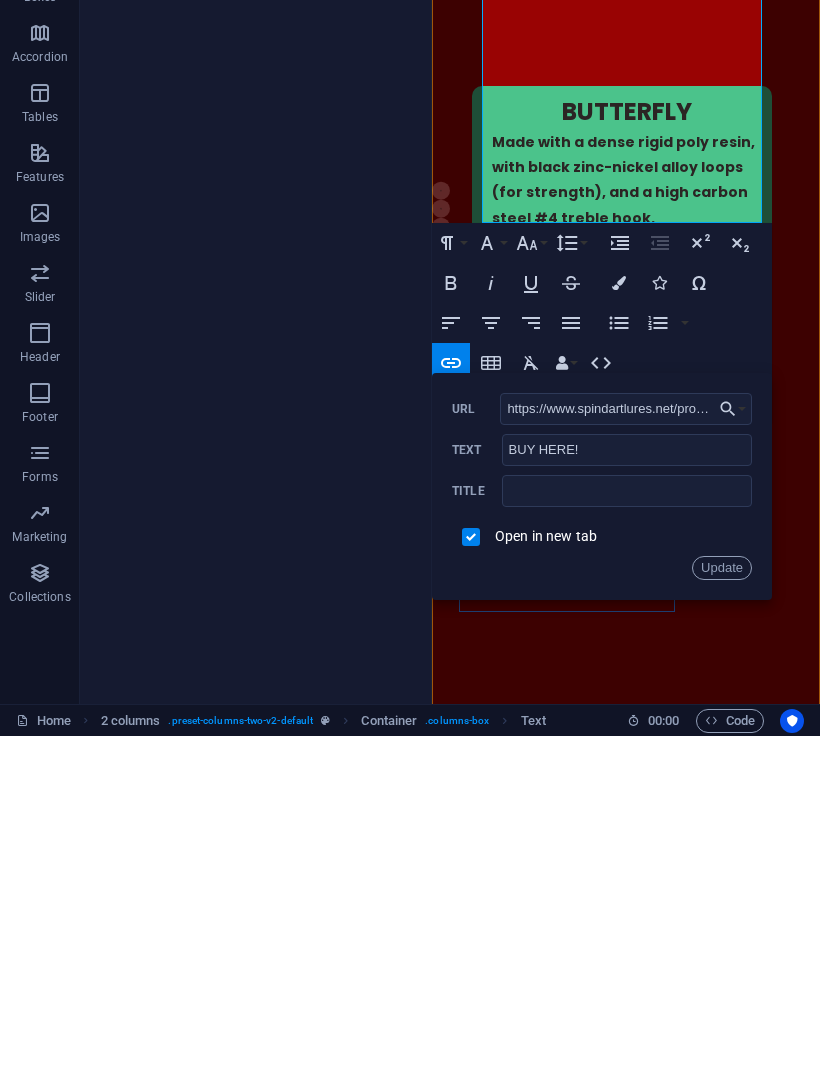 click on "Update" at bounding box center [722, 905] 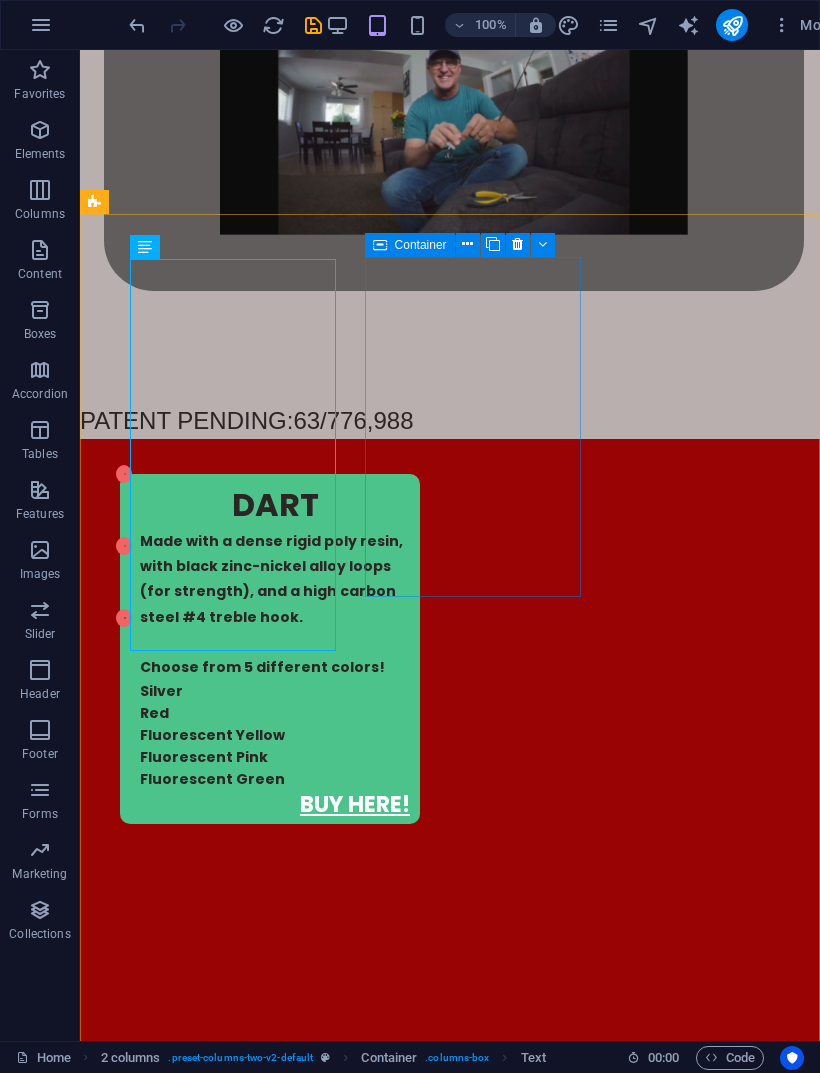 scroll, scrollTop: 2235, scrollLeft: 0, axis: vertical 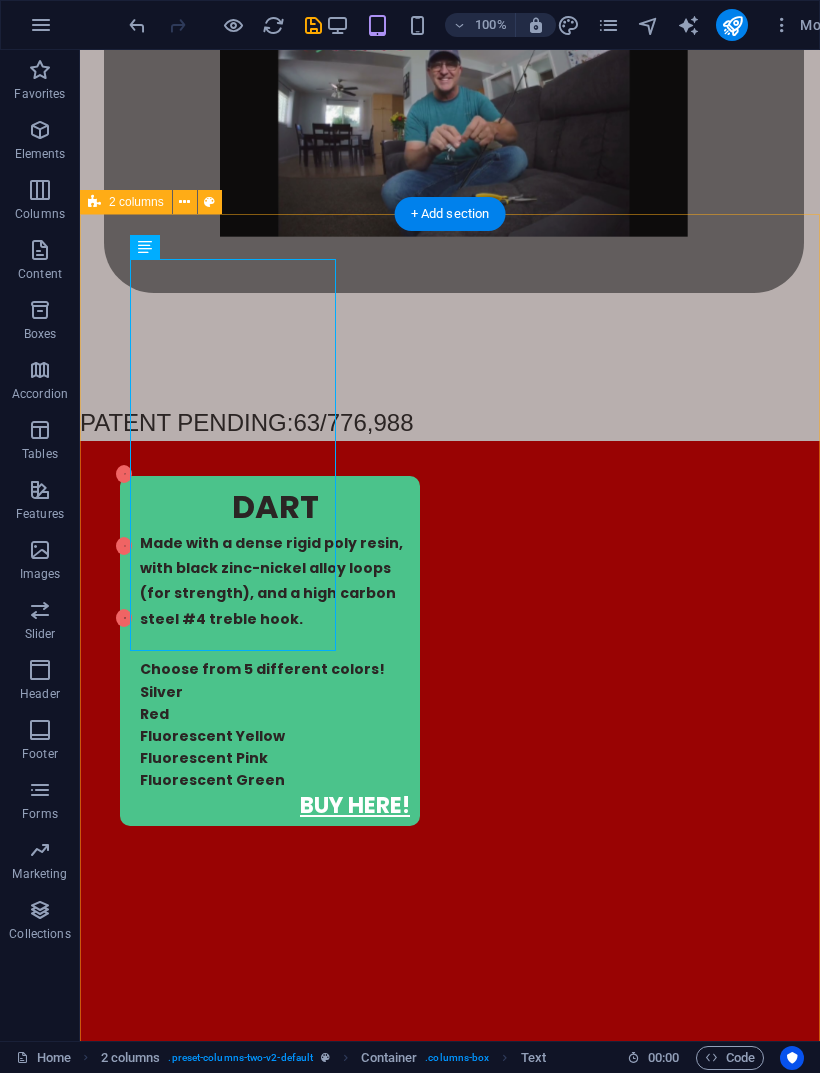 click on "DRAGONFLY Made with a dense rigid poly resin, with black zinc-nickel alloy loops (for strength), and a high carbon steel #4 treble hook. Choose from 5 different colors! Silver Red Fluorescent Yellow Fluorescent Pink Fluorescent Green BUY HERE! ARROW Made with a dense rigid poly resin, with black zinc-nickel alloy loops (for strength), and a high carbon steel #4 treble hook. Choose from 5 different colors! Silver Red Fluorescent Yellow Fluorescent Pink Fluorescent Green" at bounding box center [450, 2838] 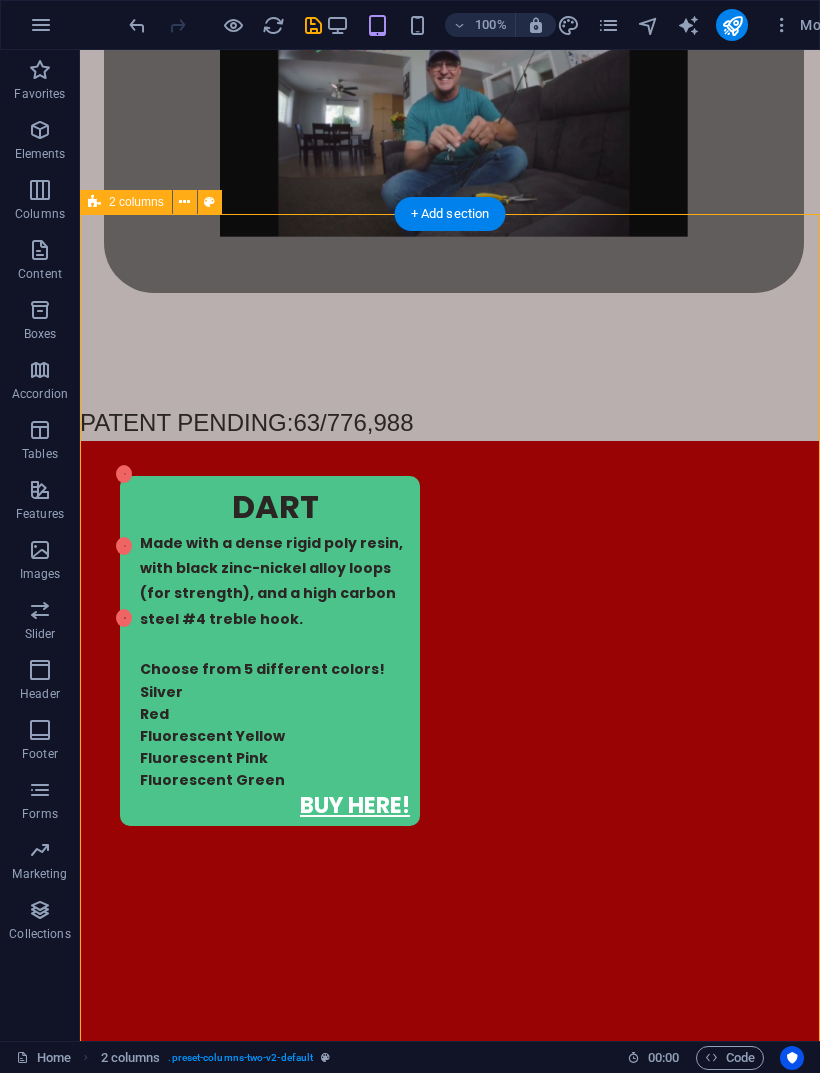 click on "ARROW Made with a dense rigid poly resin, with black zinc-nickel alloy loops (for strength), and a high carbon steel #4 treble hook. Choose from 5 different colors! Silver Red Fluorescent Yellow Fluorescent Pink Fluorescent Green" at bounding box center [270, 3040] 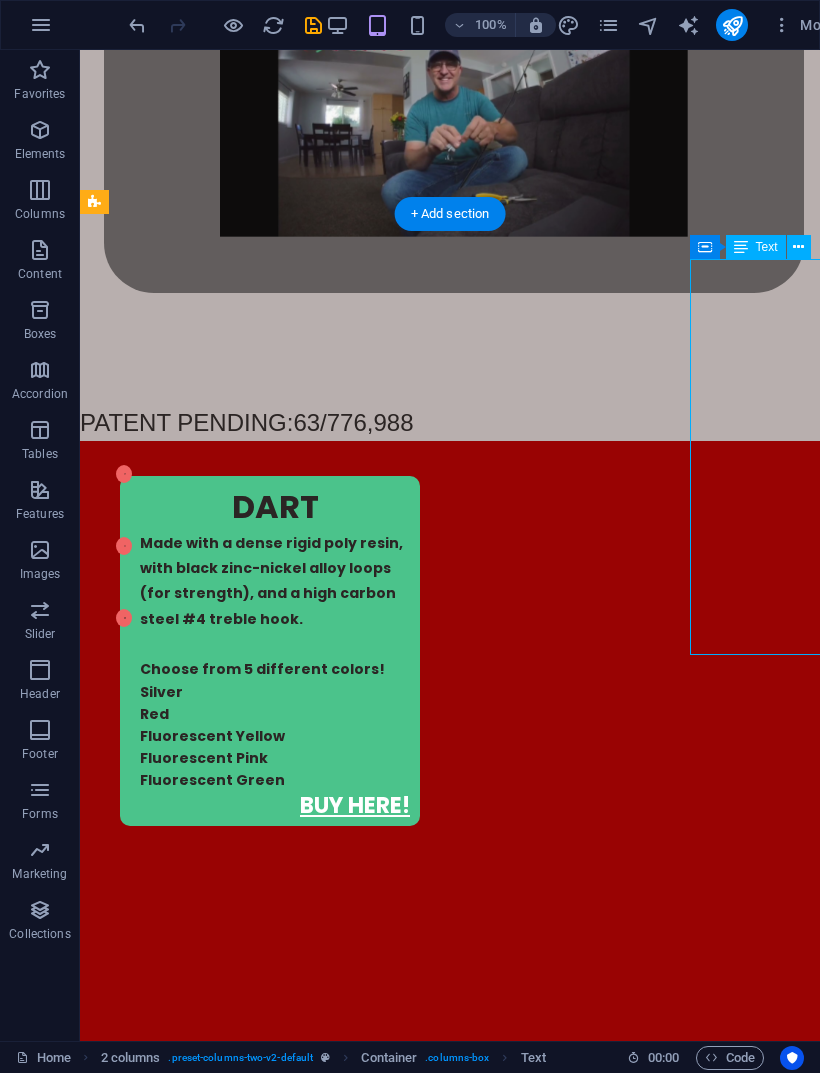 click on "ARROW Made with a dense rigid poly resin, with black zinc-nickel alloy loops (for strength), and a high carbon steel #4 treble hook. Choose from 5 different colors! Silver Red Fluorescent Yellow Fluorescent Pink Fluorescent Green" at bounding box center (270, 3040) 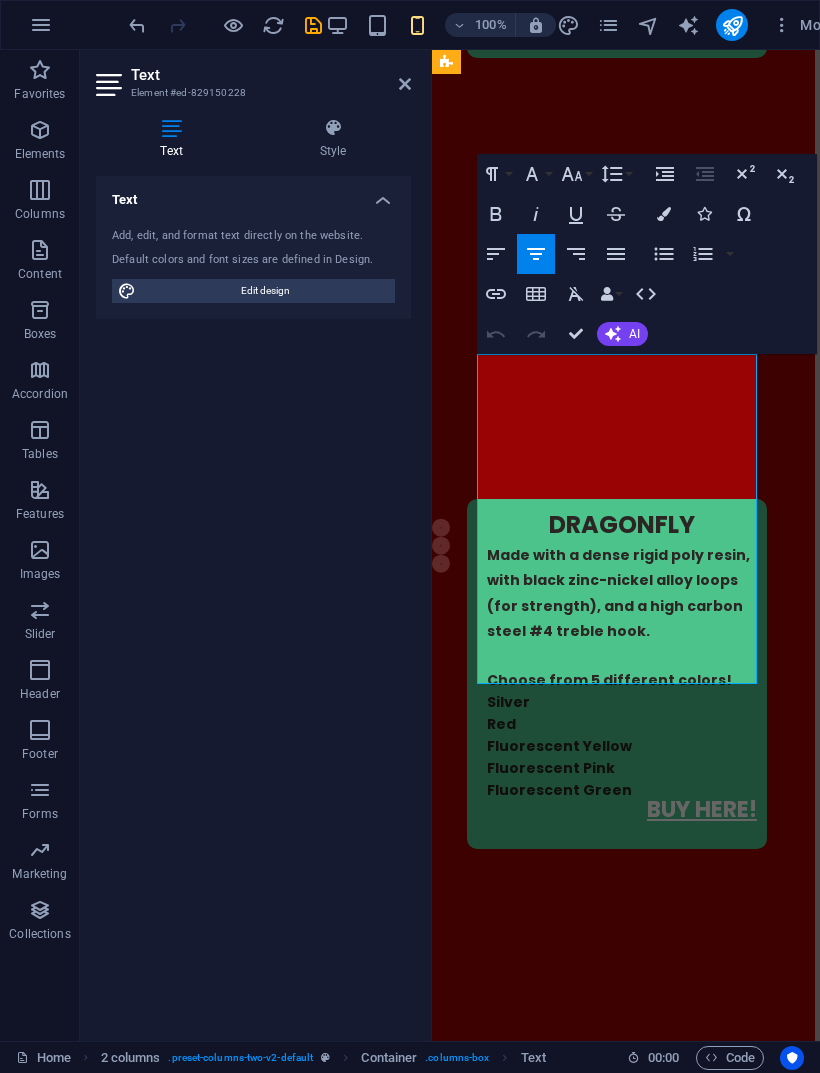 scroll, scrollTop: 3491, scrollLeft: 5, axis: both 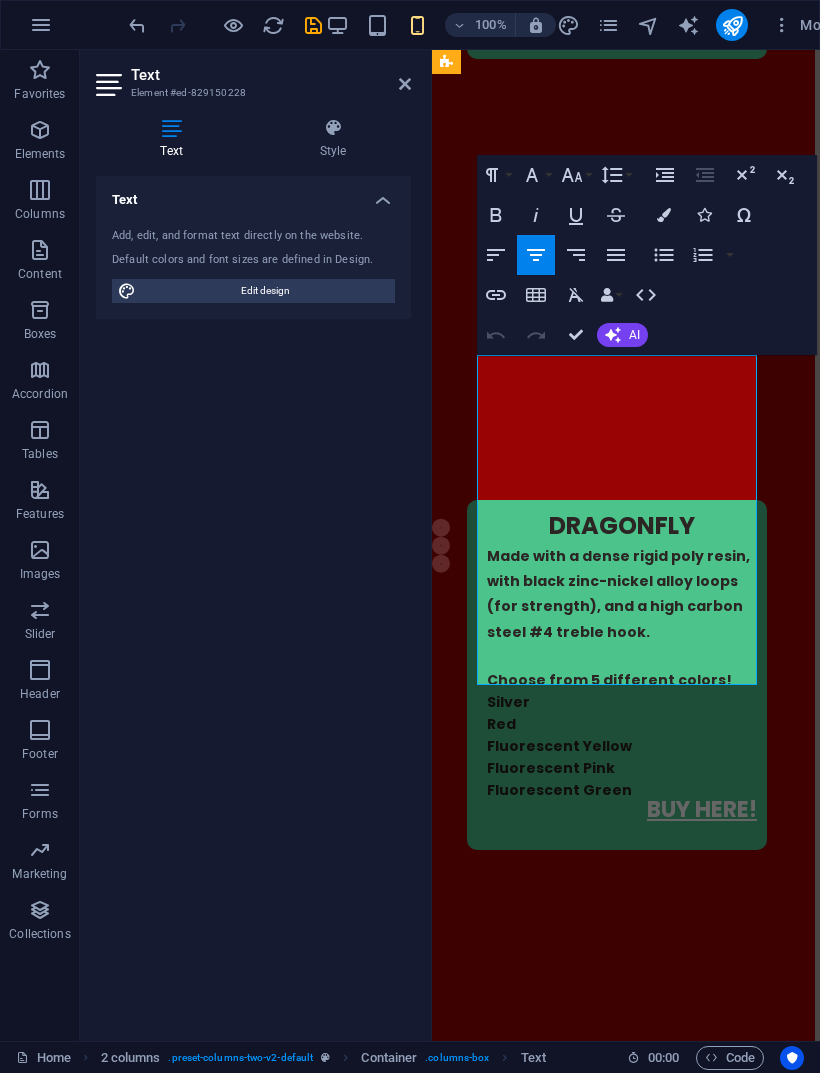 click on "Silver" at bounding box center [528, 1510] 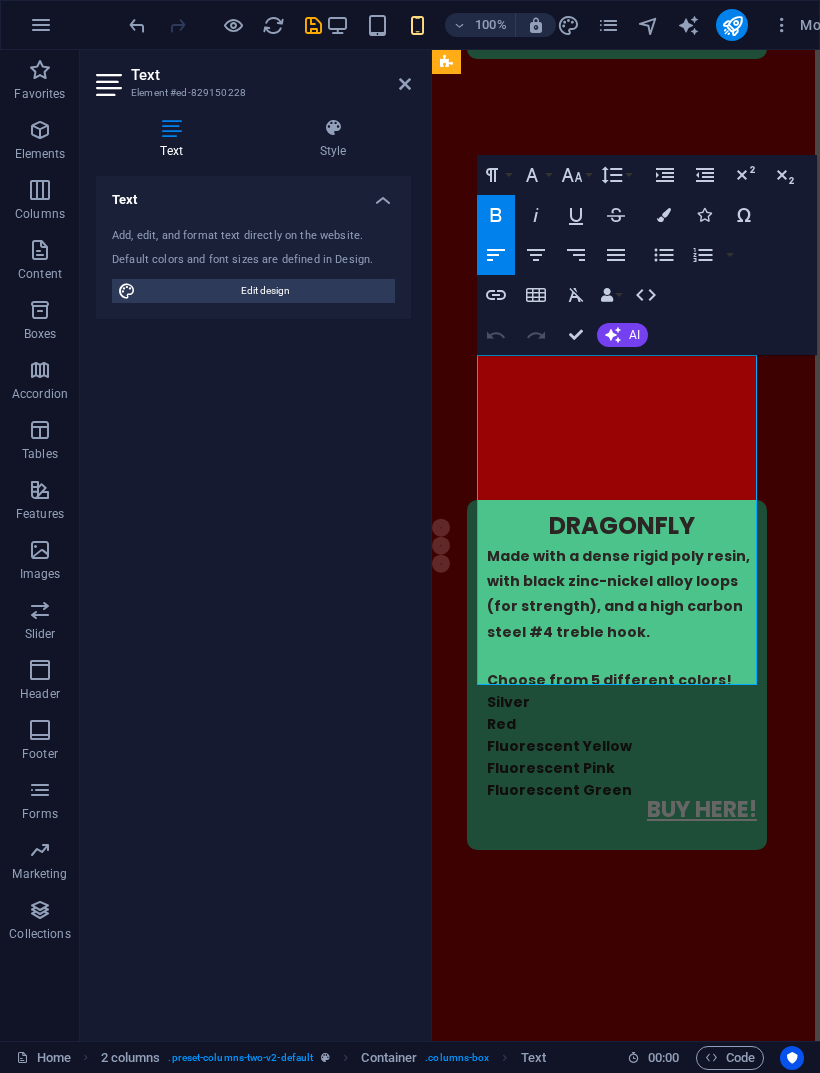 click on "Red" at bounding box center [622, 1531] 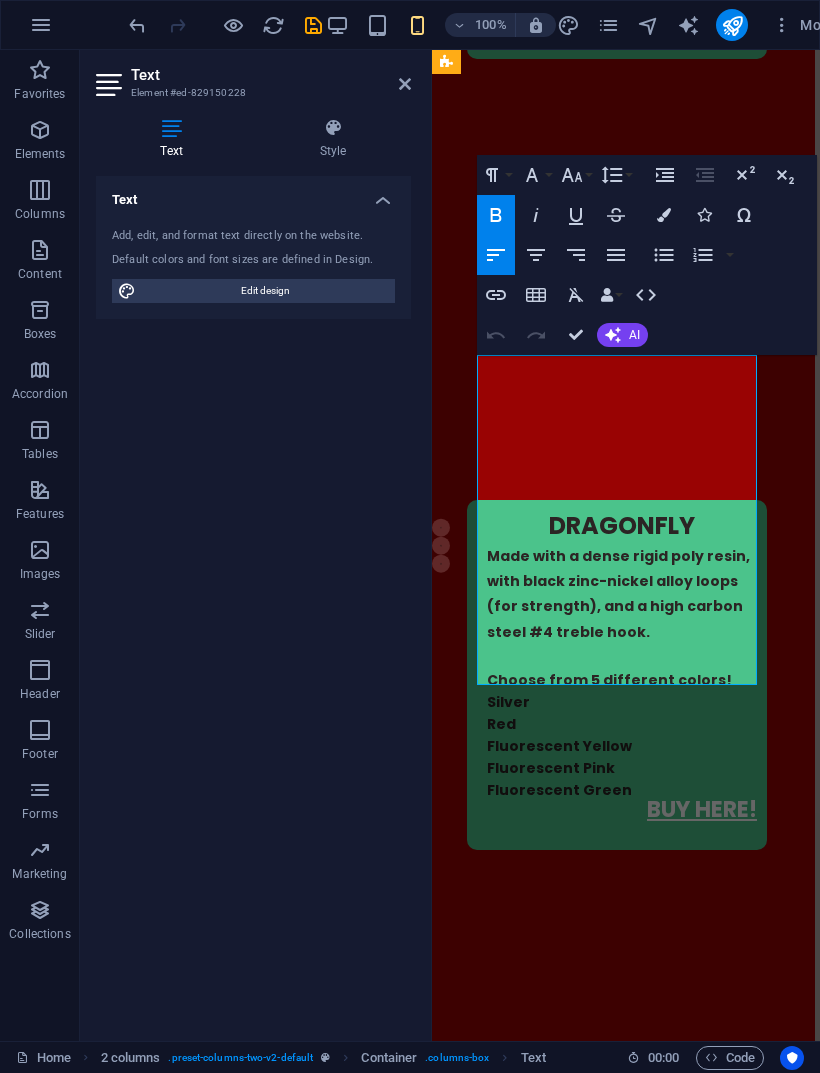 click on "Choose from 5 different colors!" at bounding box center [609, 1489] 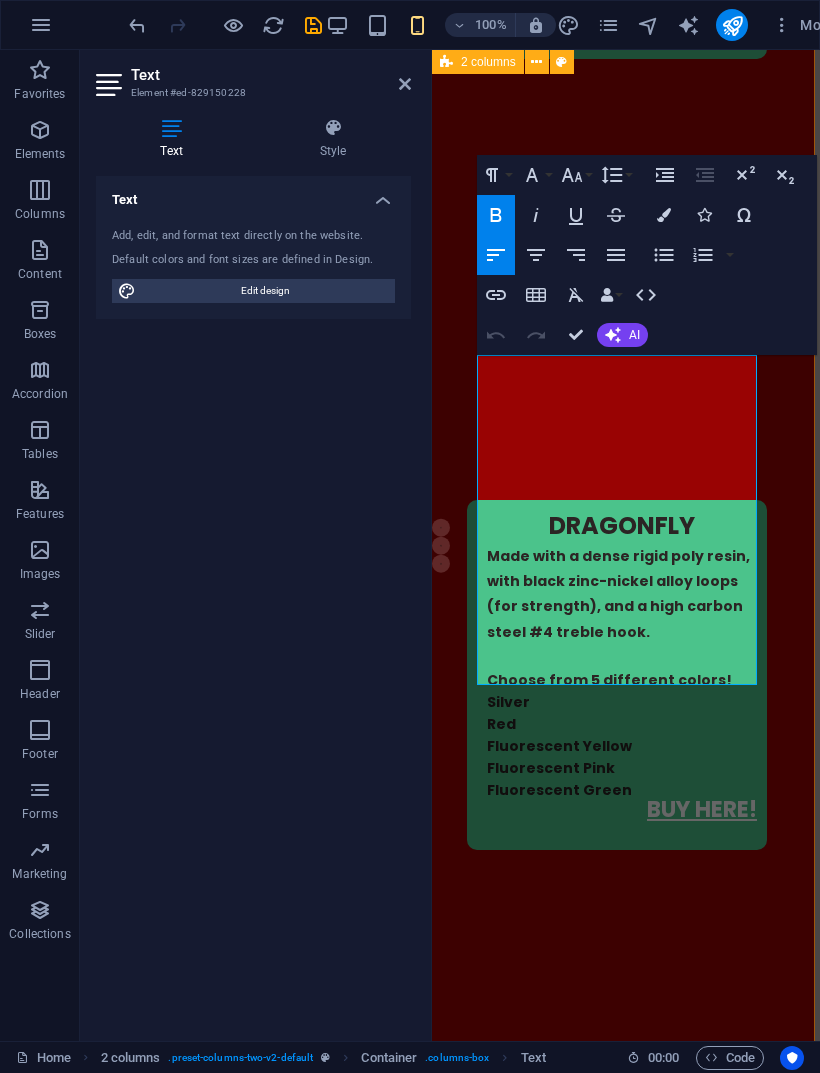 click 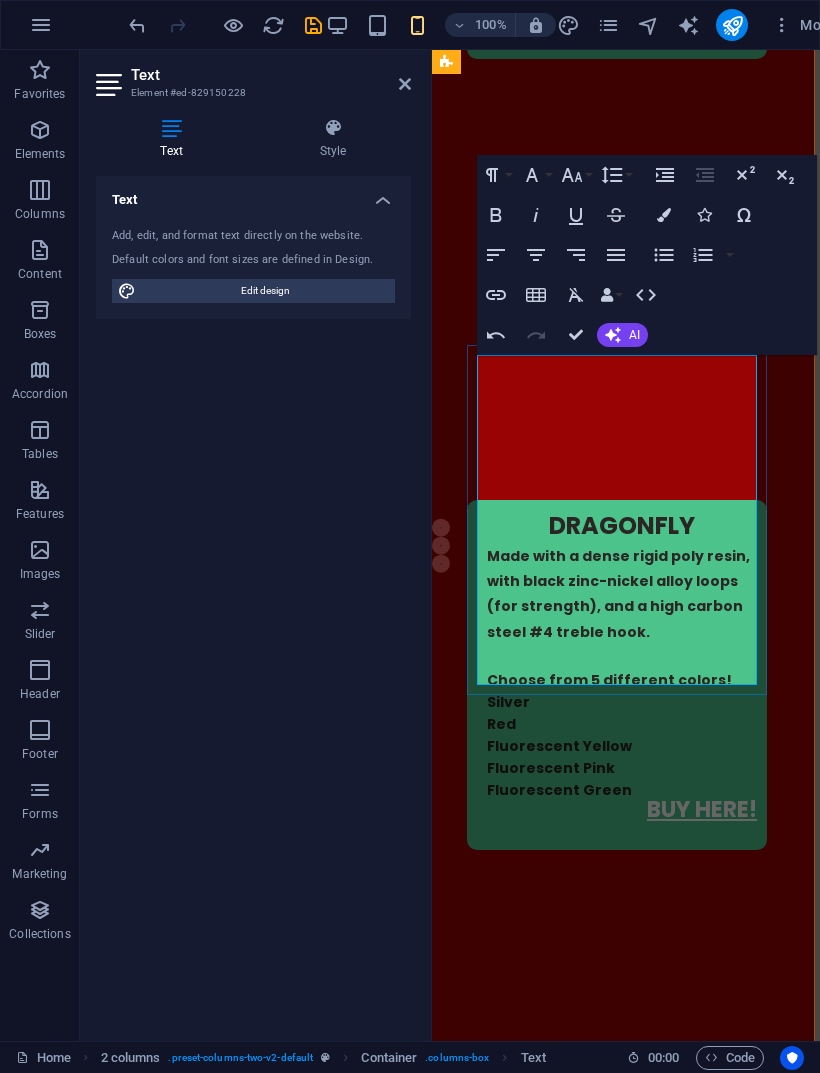 click on "​ Choose from 5 different colors!" at bounding box center (633, 1515) 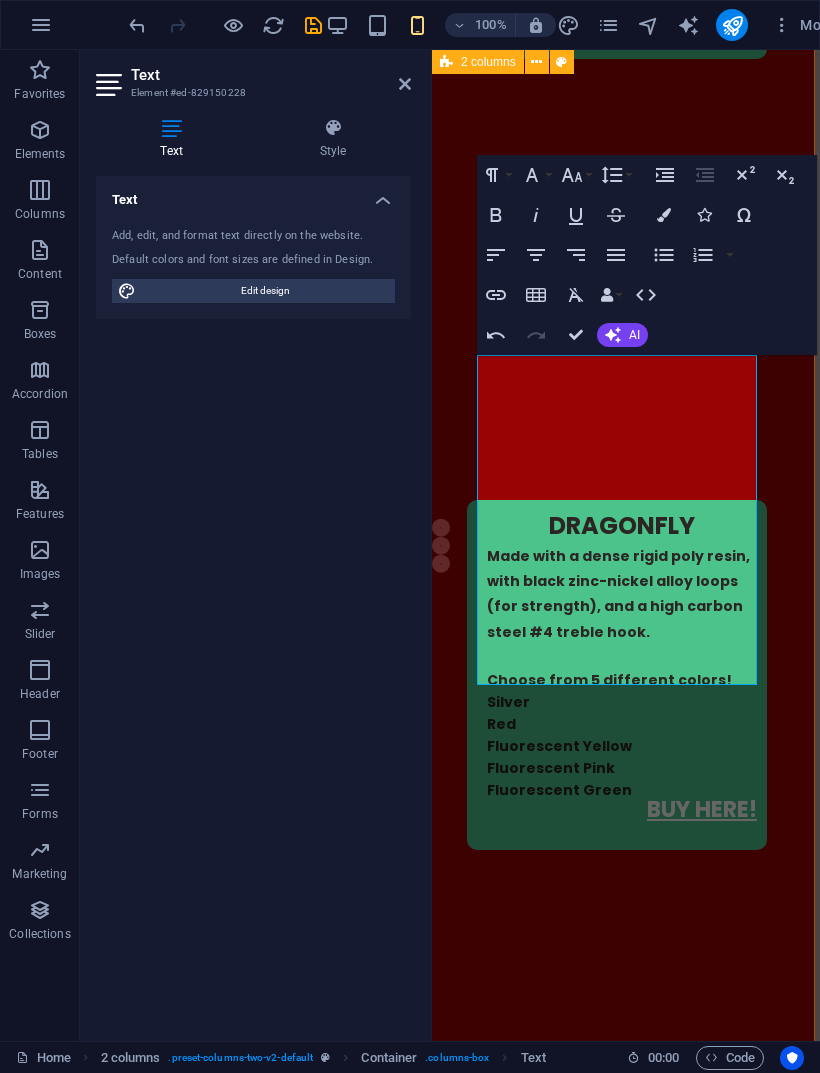 click on "Unordered List" at bounding box center (664, 255) 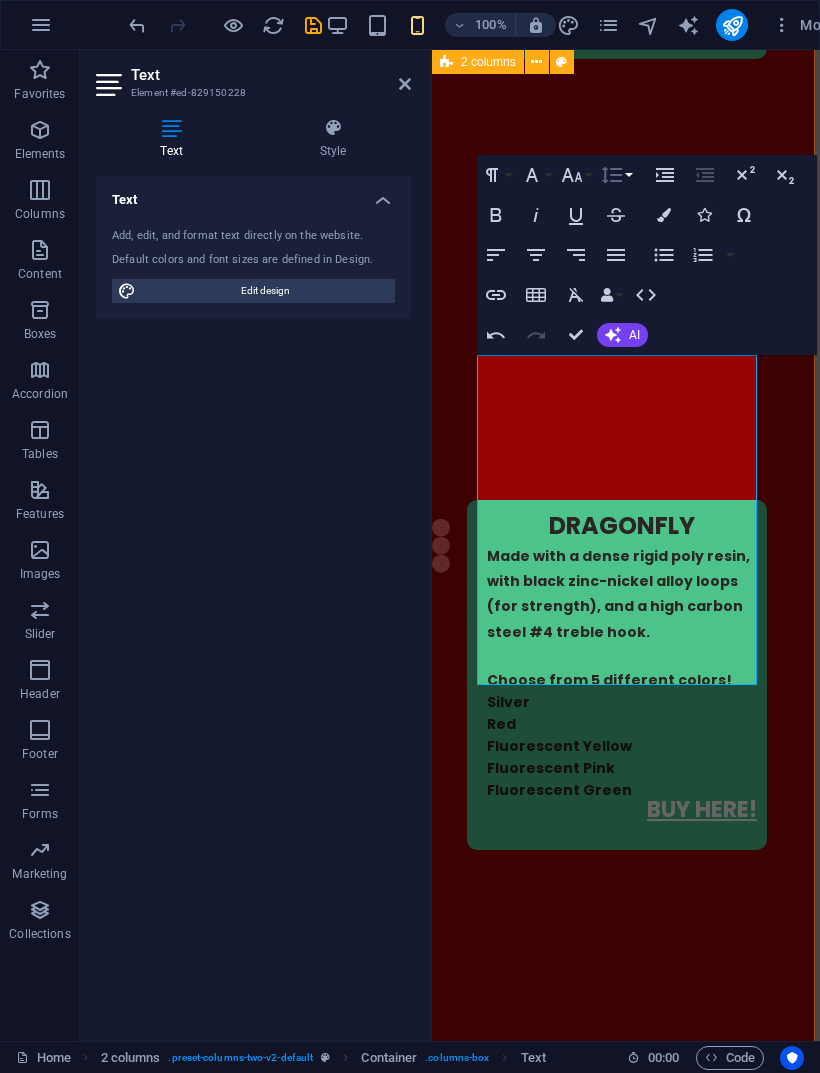 click on "Line Height" at bounding box center (616, 175) 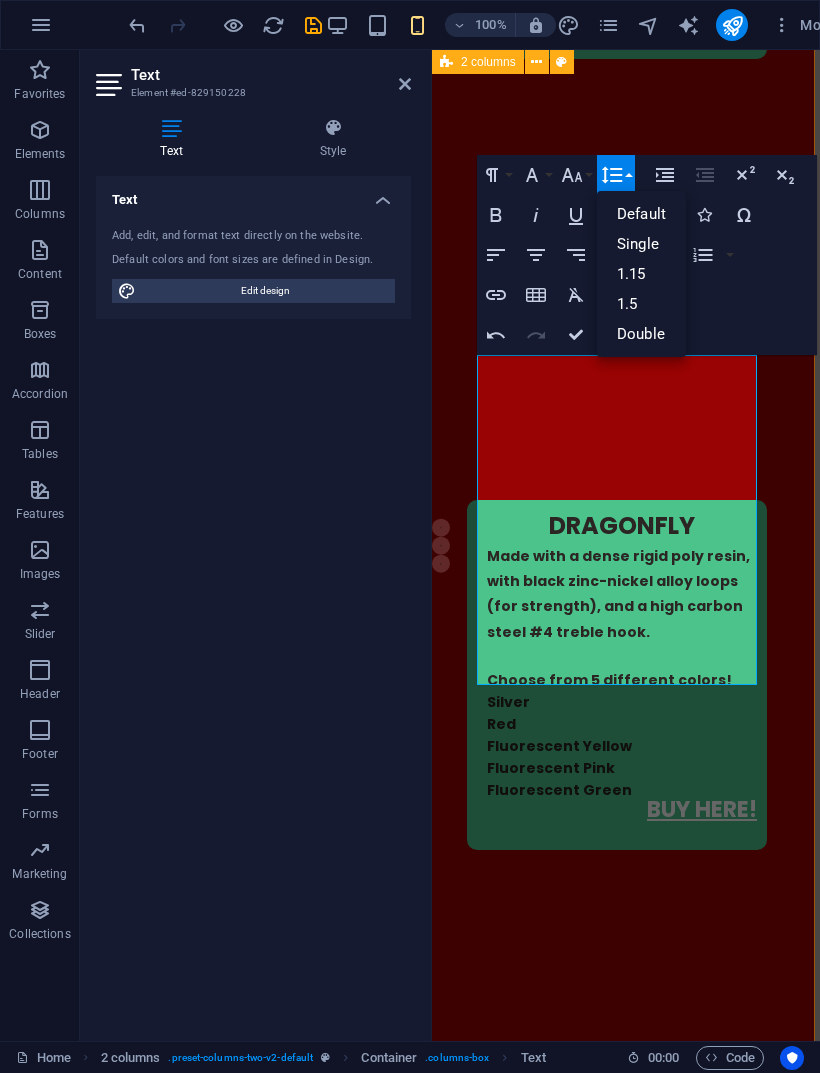 click on "Single" at bounding box center (641, 244) 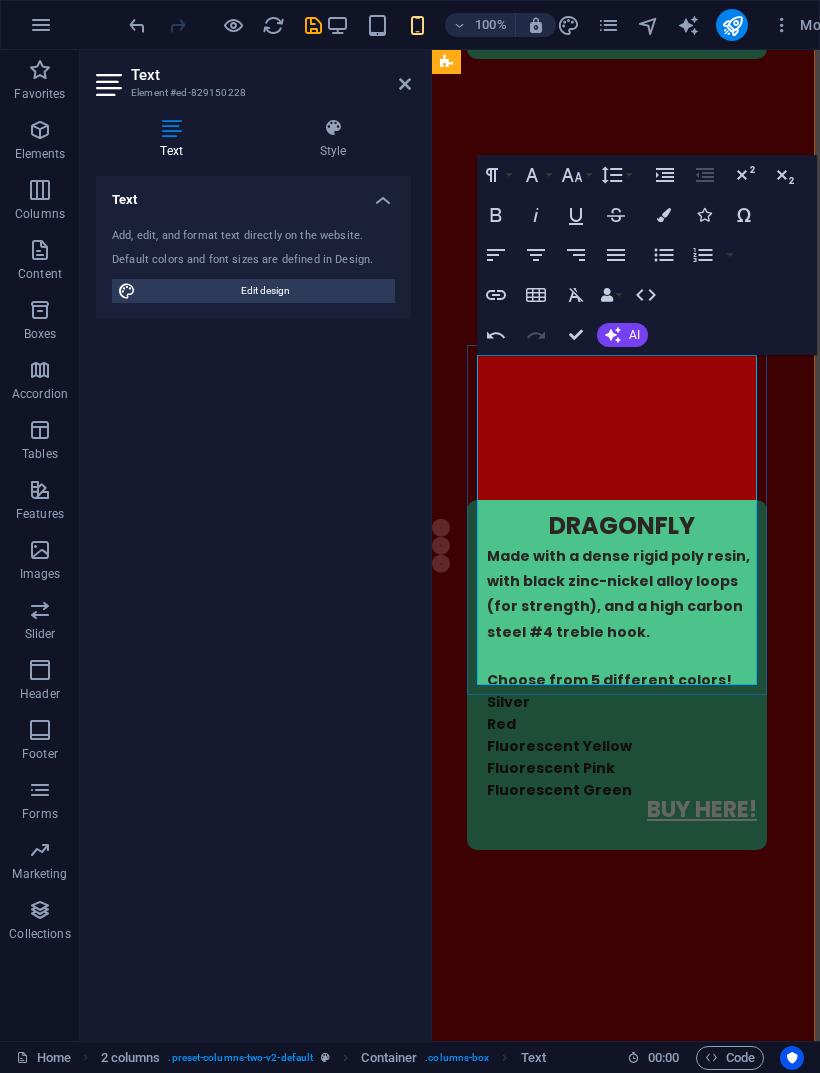 click on "​ ​ ​ ​ Silver" at bounding box center (532, 1535) 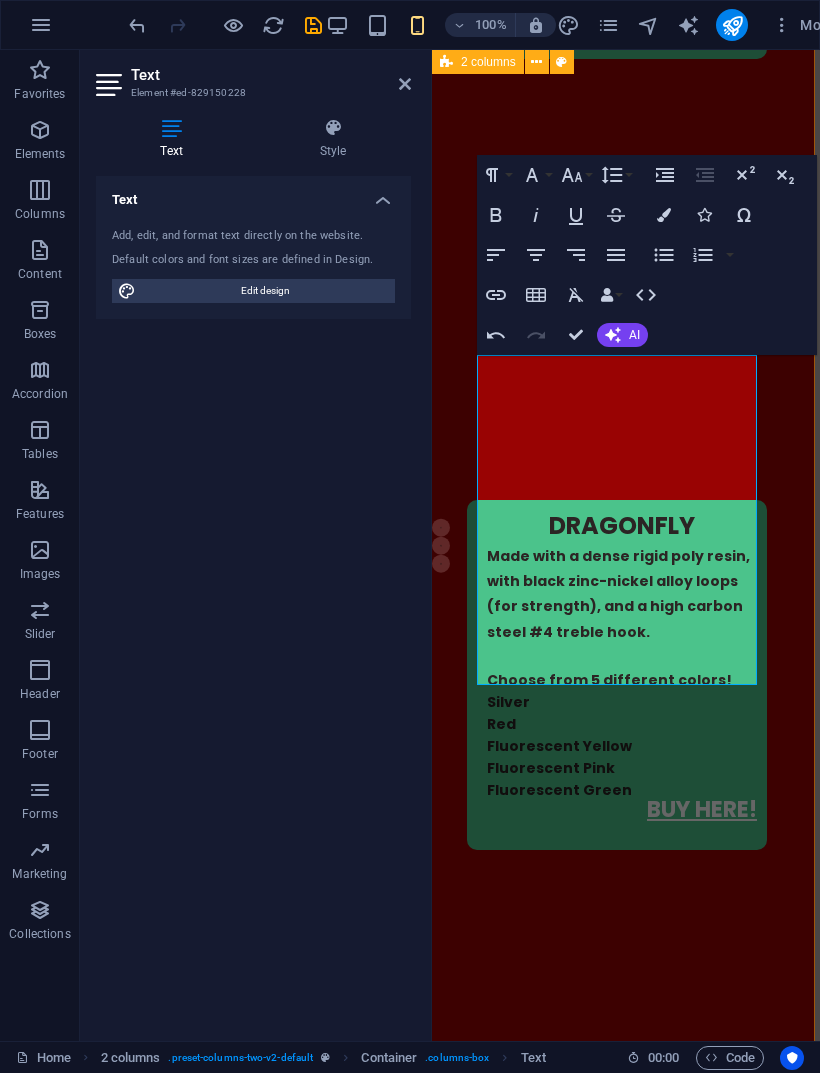 scroll, scrollTop: 2053, scrollLeft: 0, axis: vertical 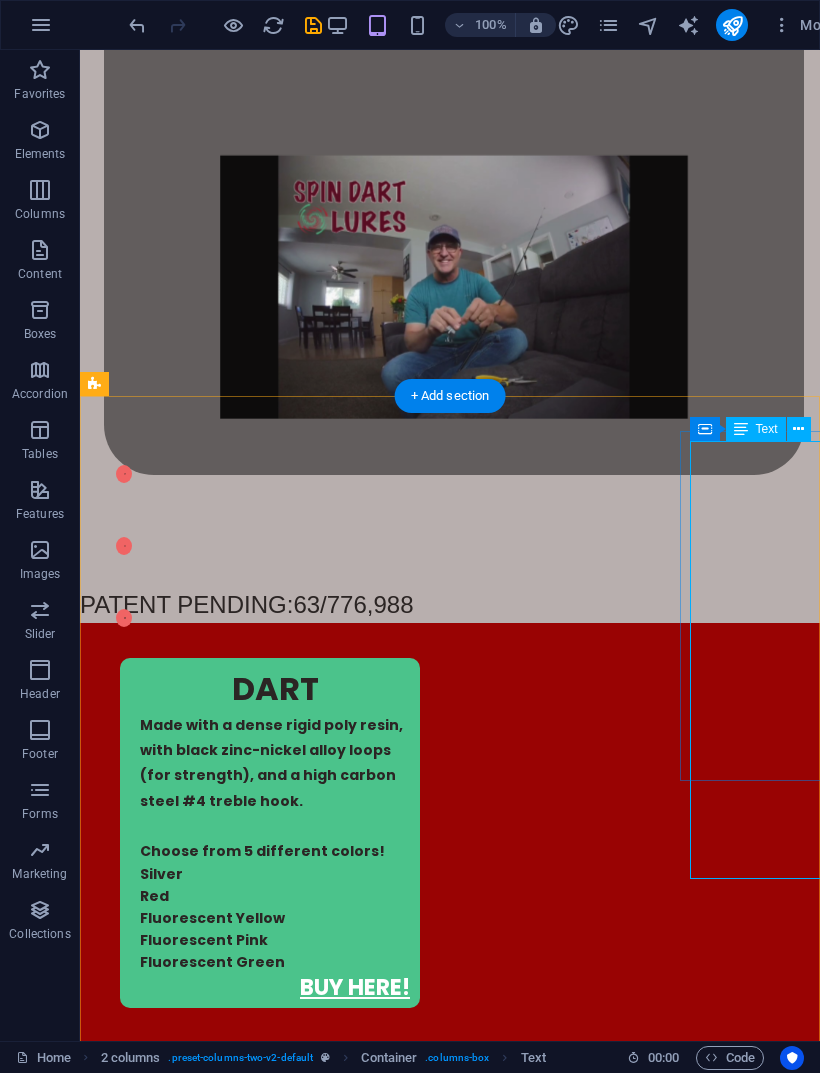 click on "ARROW Made with a dense rigid poly resin, with black zinc-nickel alloy loops (for strength), and a high carbon steel #4 treble hook. Choose from 5 different colors! Silver Red Fluorescent Yellow Fluorescent Pink Fluorescent Green" at bounding box center [270, 3222] 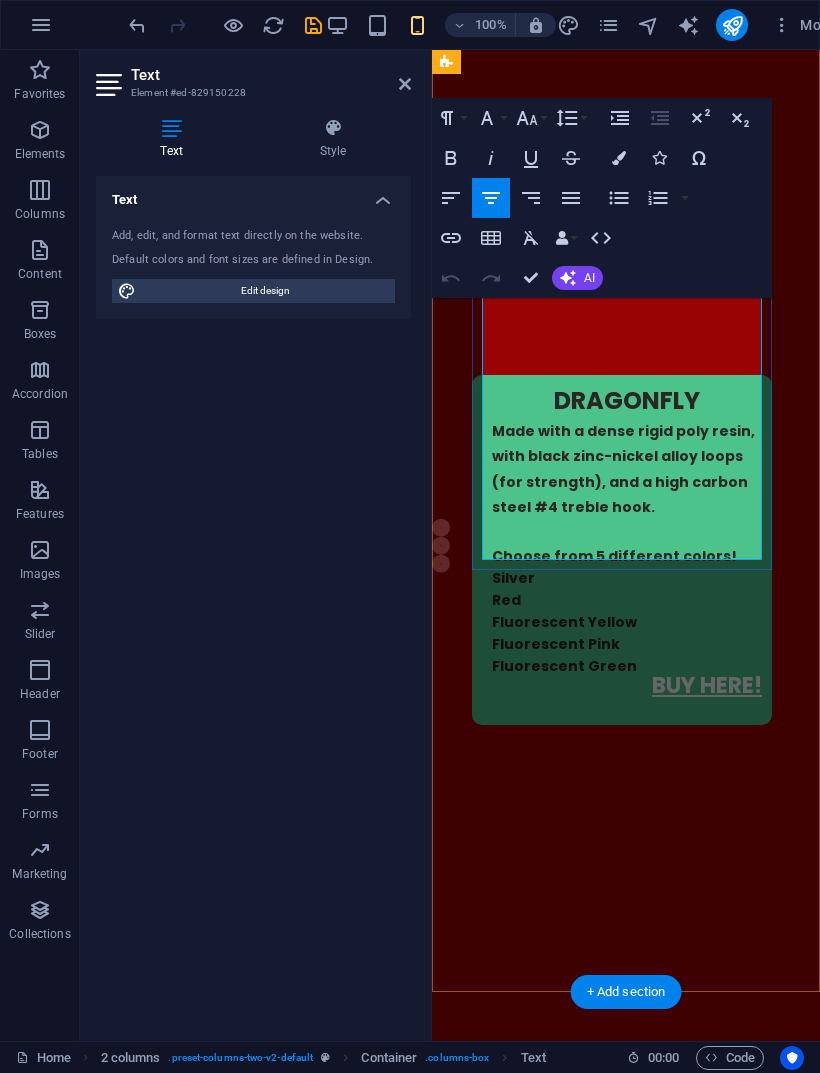 click on "Choose from 5 different colors!" at bounding box center (638, 1364) 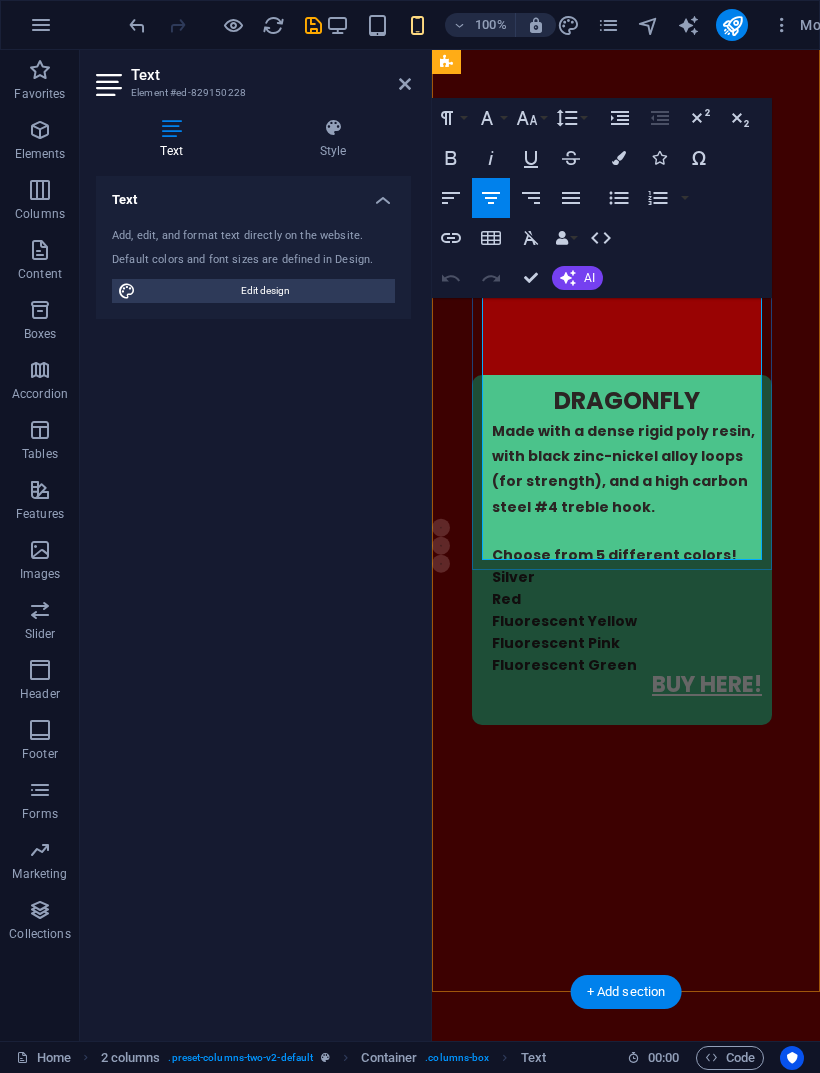 click on "Silver" at bounding box center (537, 1385) 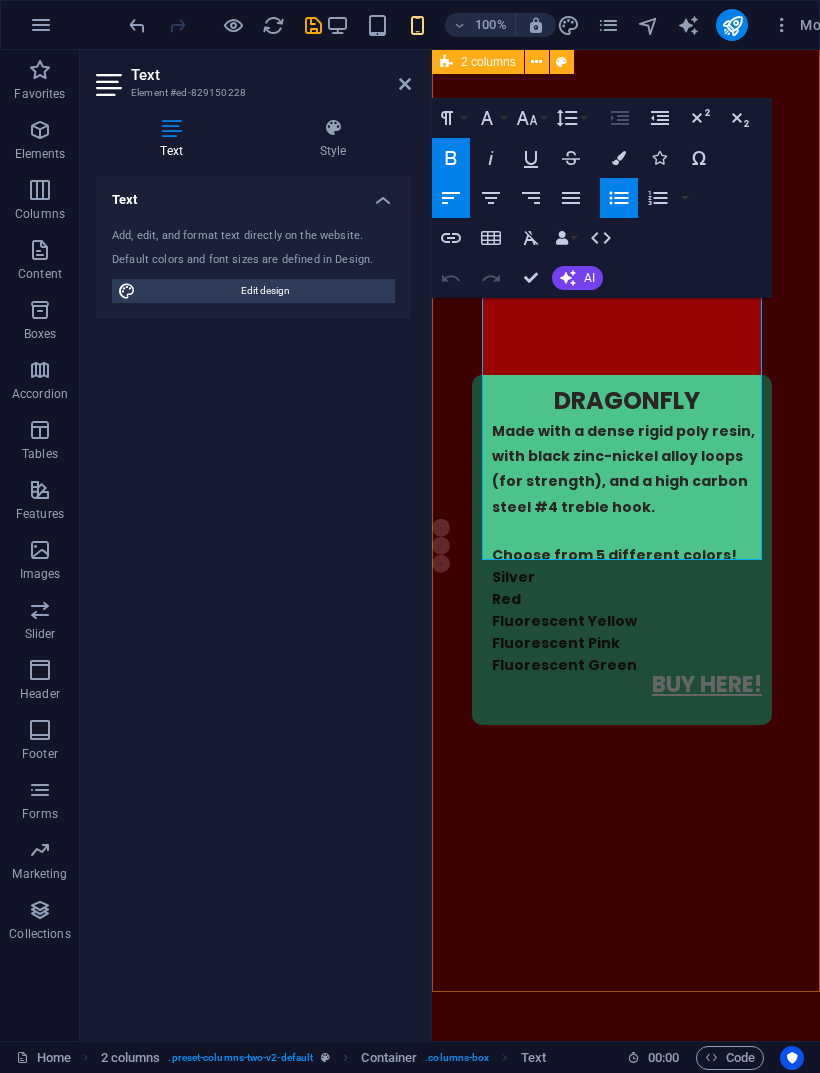 click 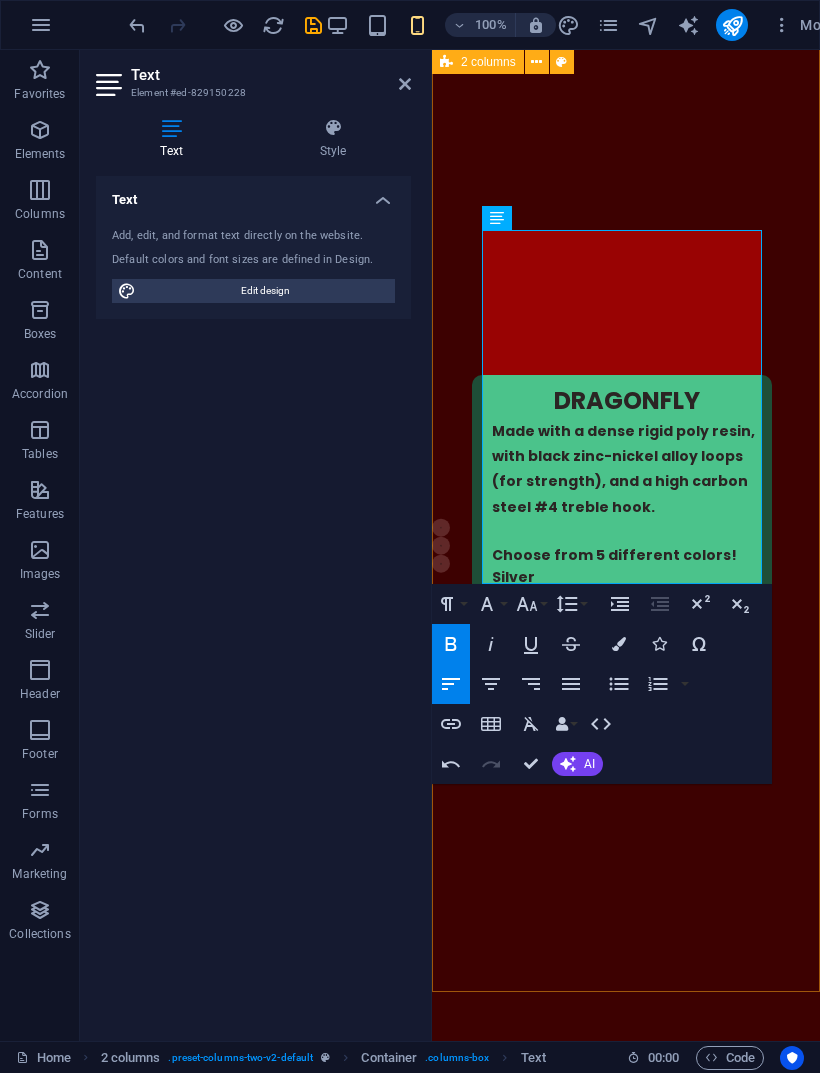 click 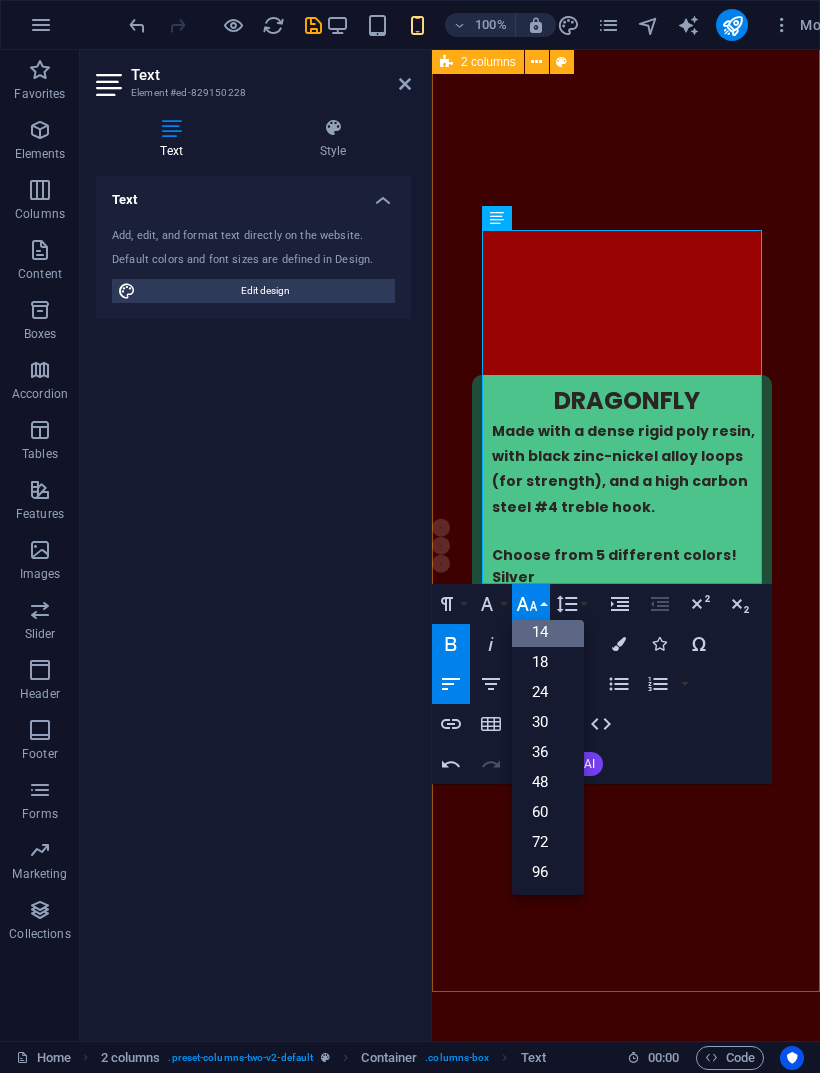 scroll, scrollTop: 161, scrollLeft: 0, axis: vertical 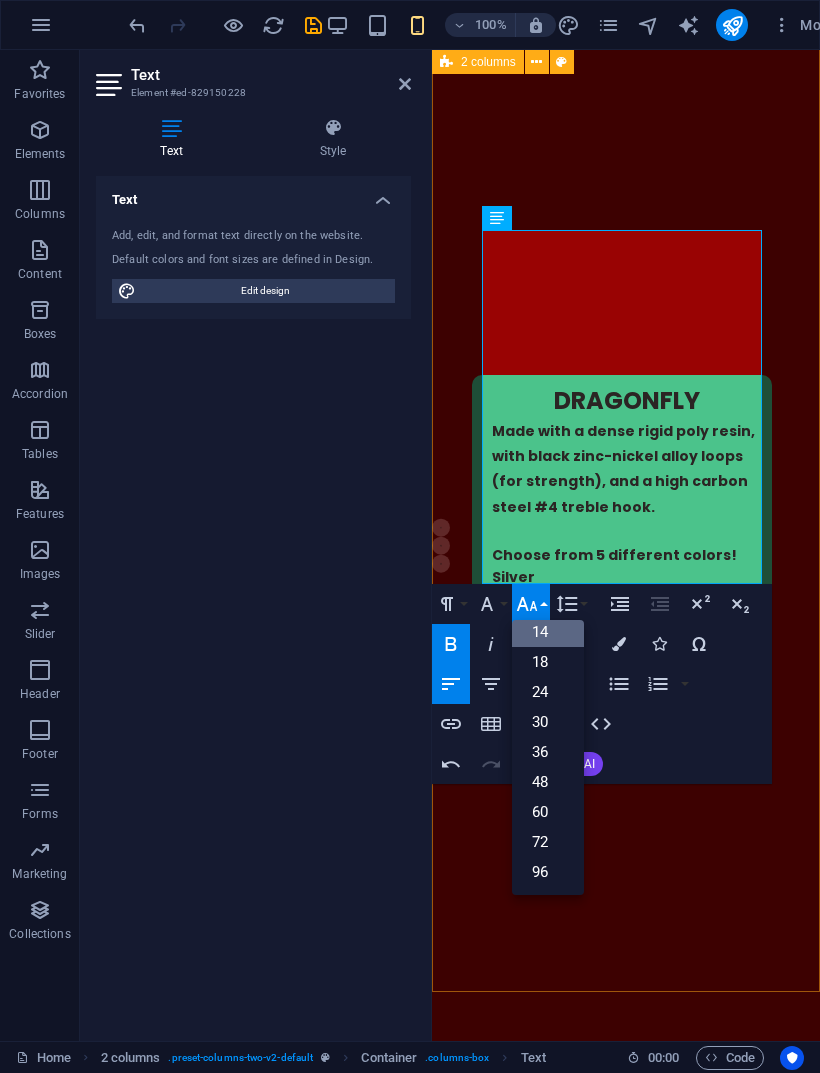 click on "14" at bounding box center [548, 632] 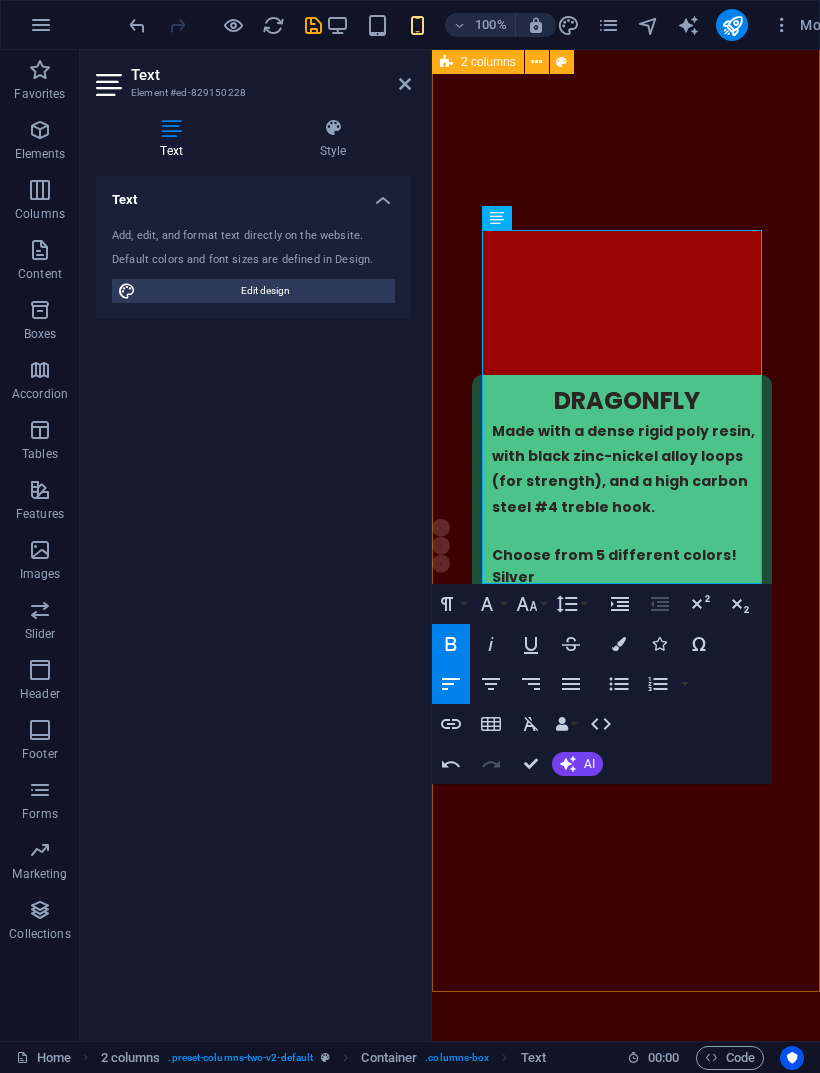 click 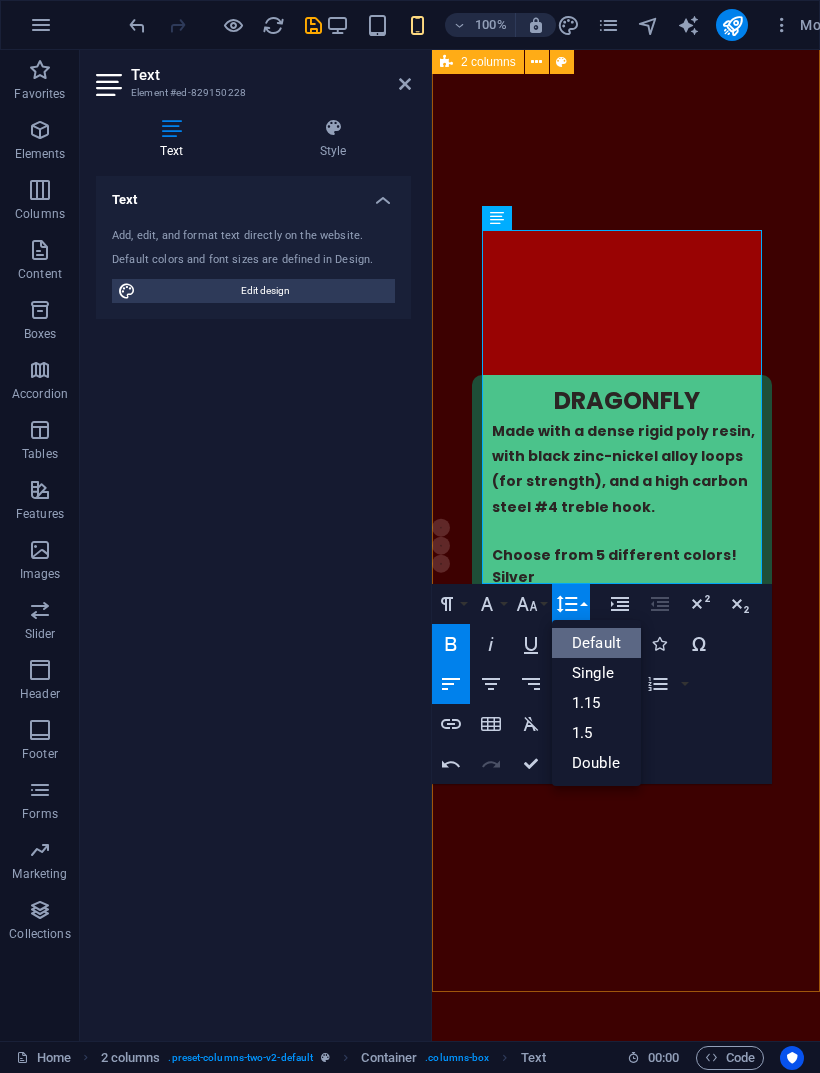 scroll, scrollTop: 0, scrollLeft: 0, axis: both 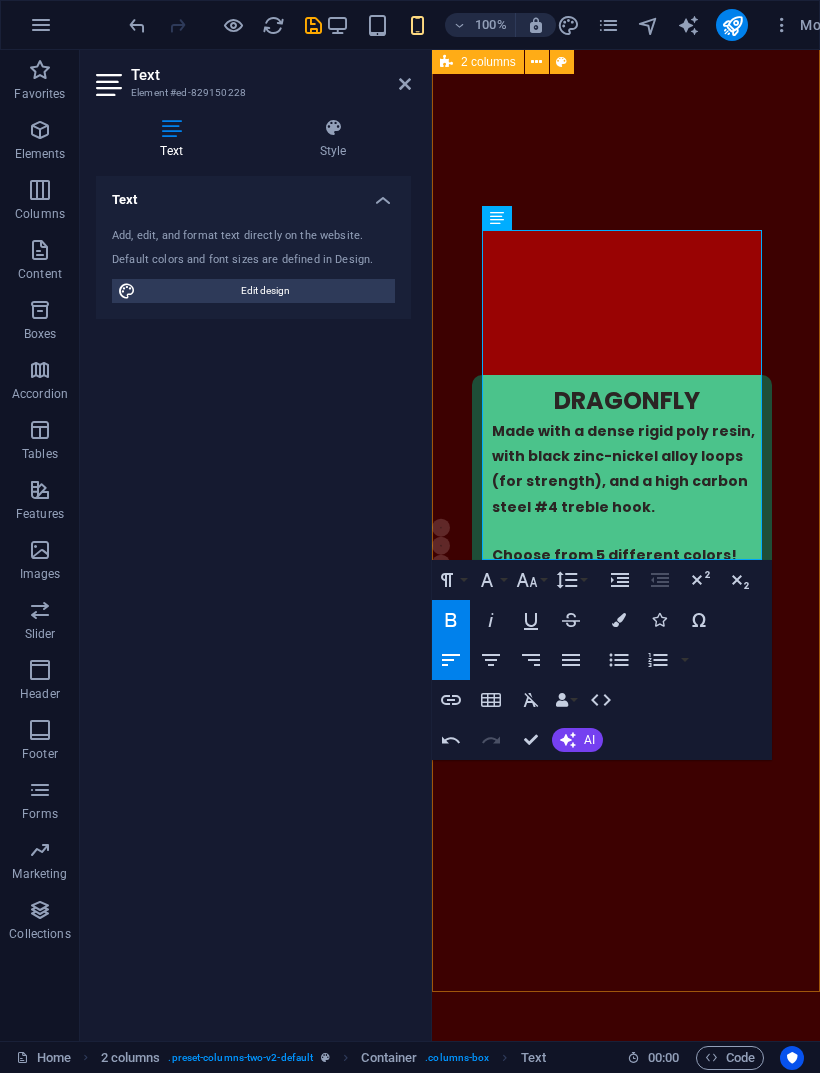 click on "ARROW Made with a dense rigid poly resin, with black zinc-nickel alloy loops (for strength), and a high carbon steel #4 treble hook. Choose from 5 different colors! Silver Red Fluorescent Yellow Fluorescent Pink Fluorescent Green" at bounding box center (622, 1337) 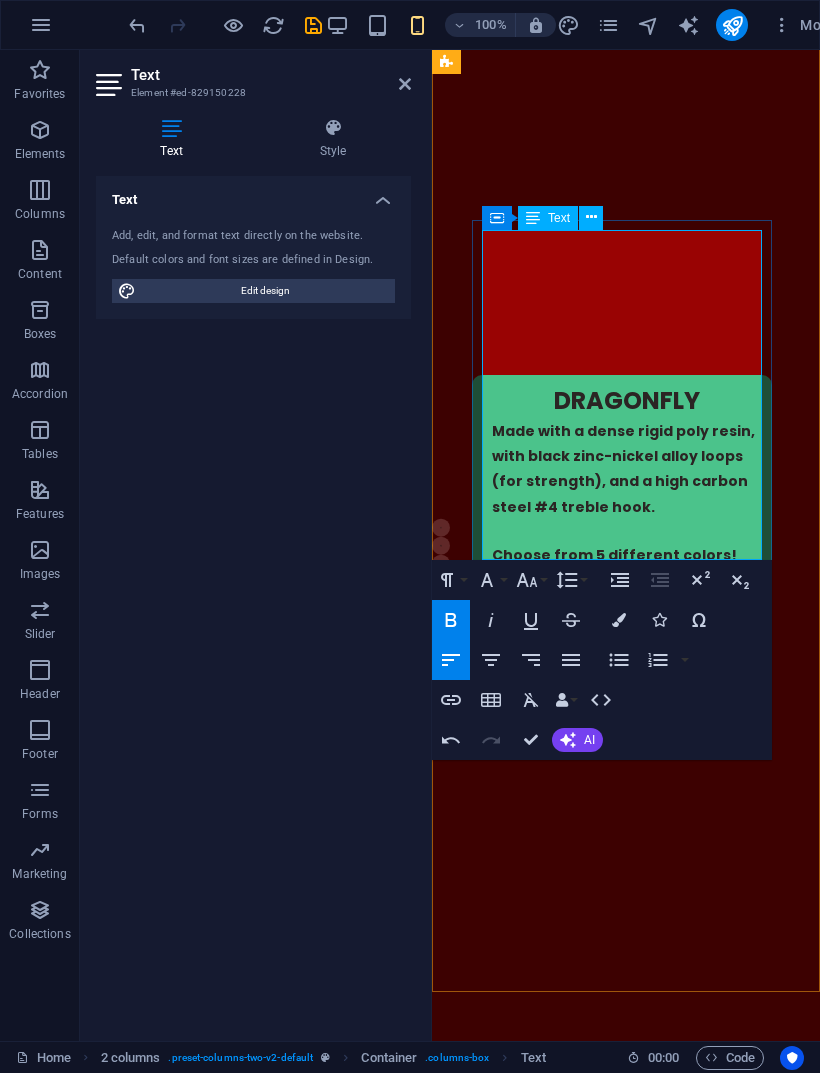 click on "ARROW Made with a dense rigid poly resin, with black zinc-nickel alloy loops (for strength), and a high carbon steel #4 treble hook. Choose from 5 different colors! Silver Red Fluorescent Yellow Fluorescent Pink Fluorescent Green" at bounding box center (622, 1337) 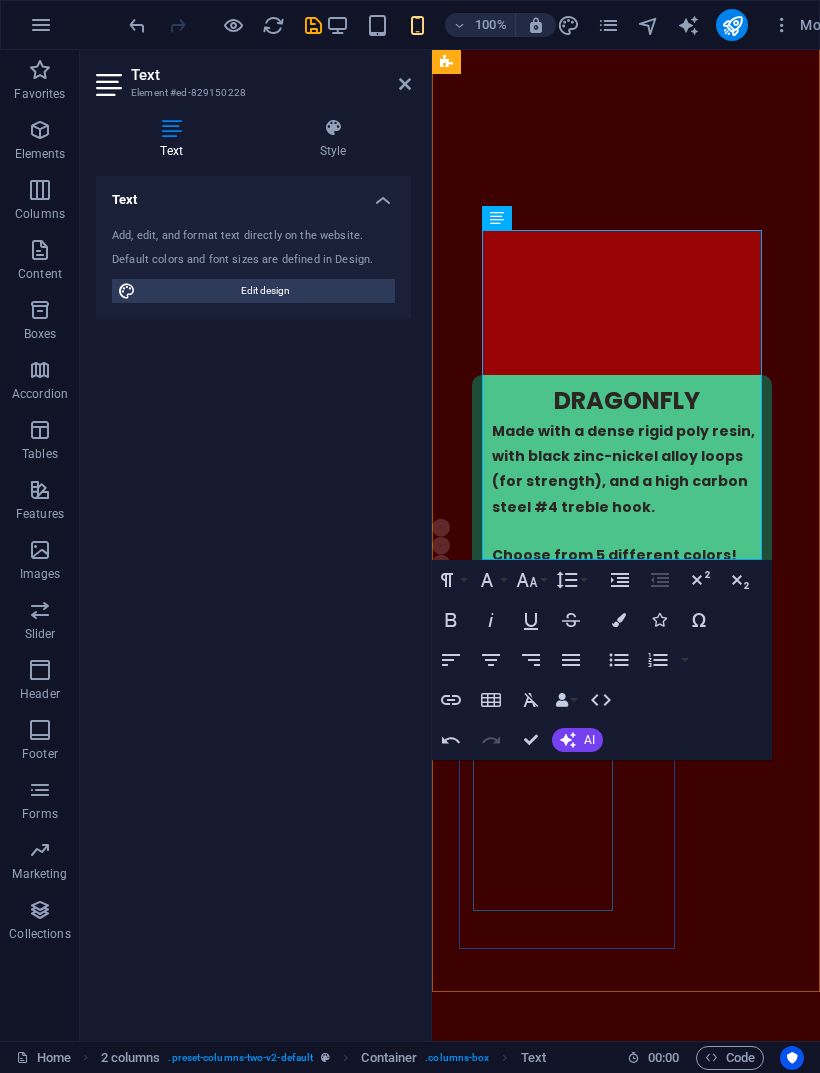 scroll, scrollTop: 2019, scrollLeft: 0, axis: vertical 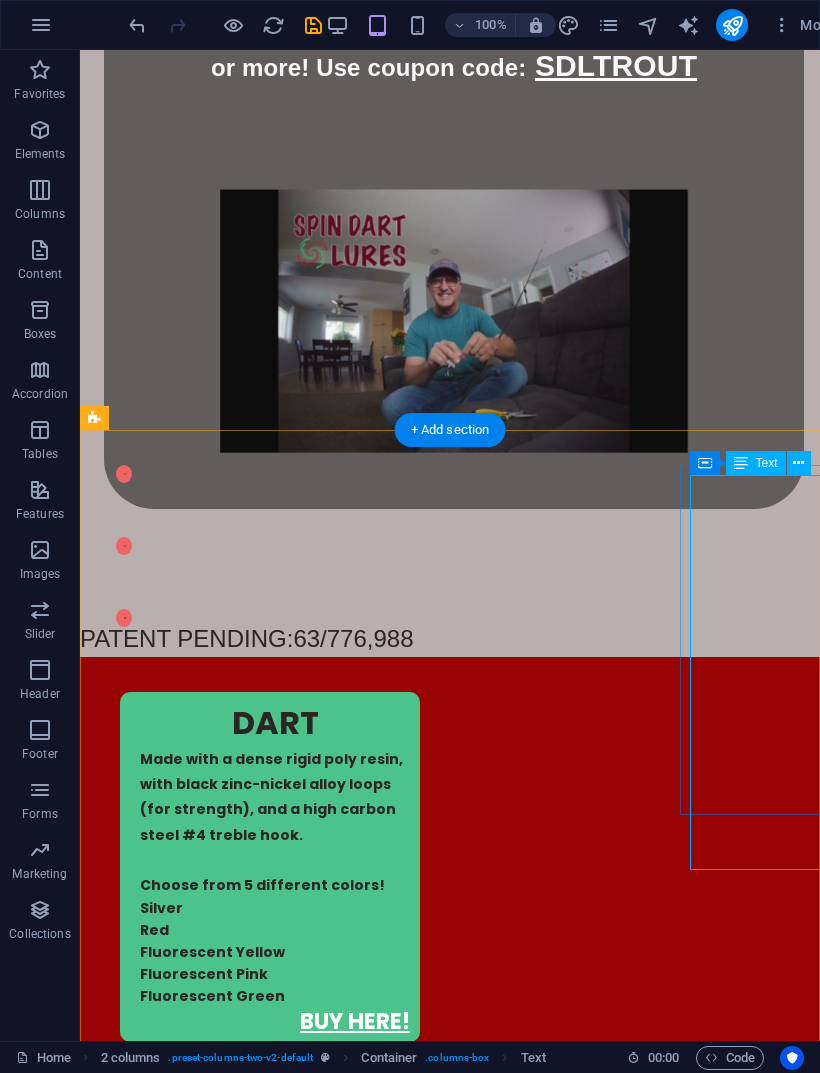 click on "ARROW Made with a dense rigid poly resin, with black zinc-nickel alloy loops (for strength), and a high carbon steel #4 treble hook. Choose from 5 different colors! Silver Red Fluorescent Yellow Fluorescent Pink Fluorescent Green" at bounding box center (270, 3257) 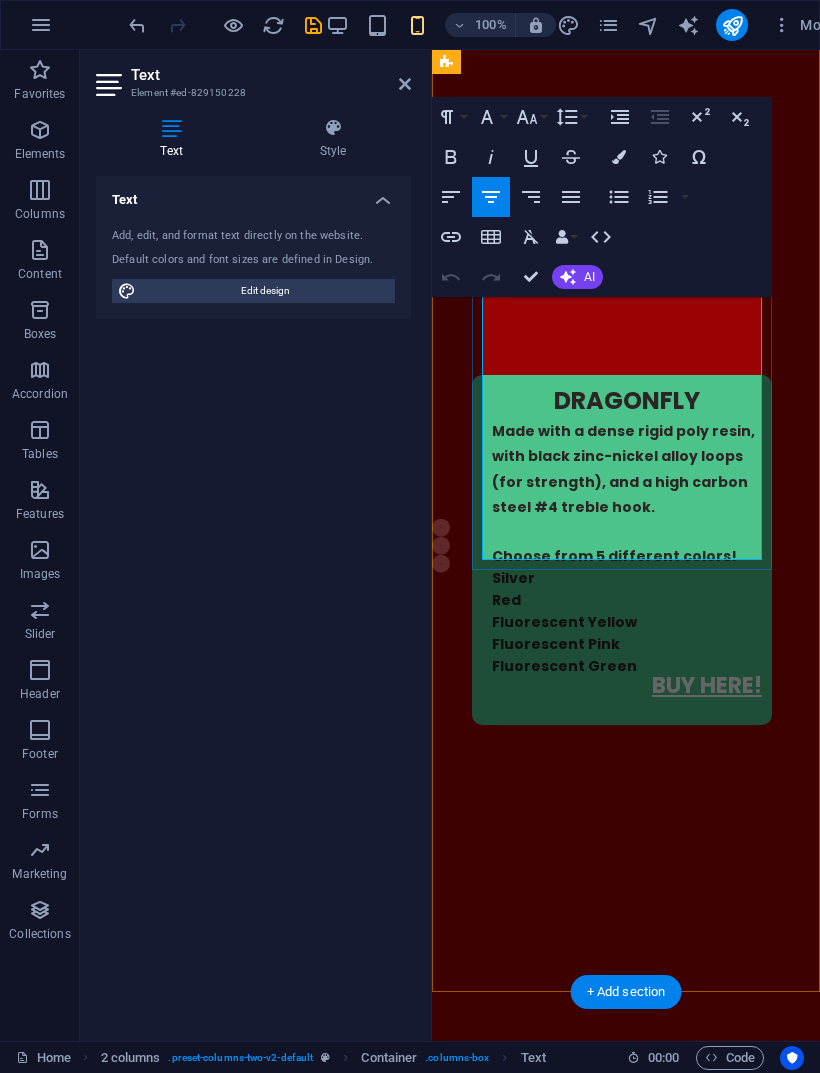 click on "ARROW Made with a dense rigid poly resin, with black zinc-nickel alloy loops (for strength), and a high carbon steel #4 treble hook. Choose from 5 different colors! Silver Red Fluorescent Yellow Fluorescent Pink Fluorescent Green" at bounding box center [622, 1337] 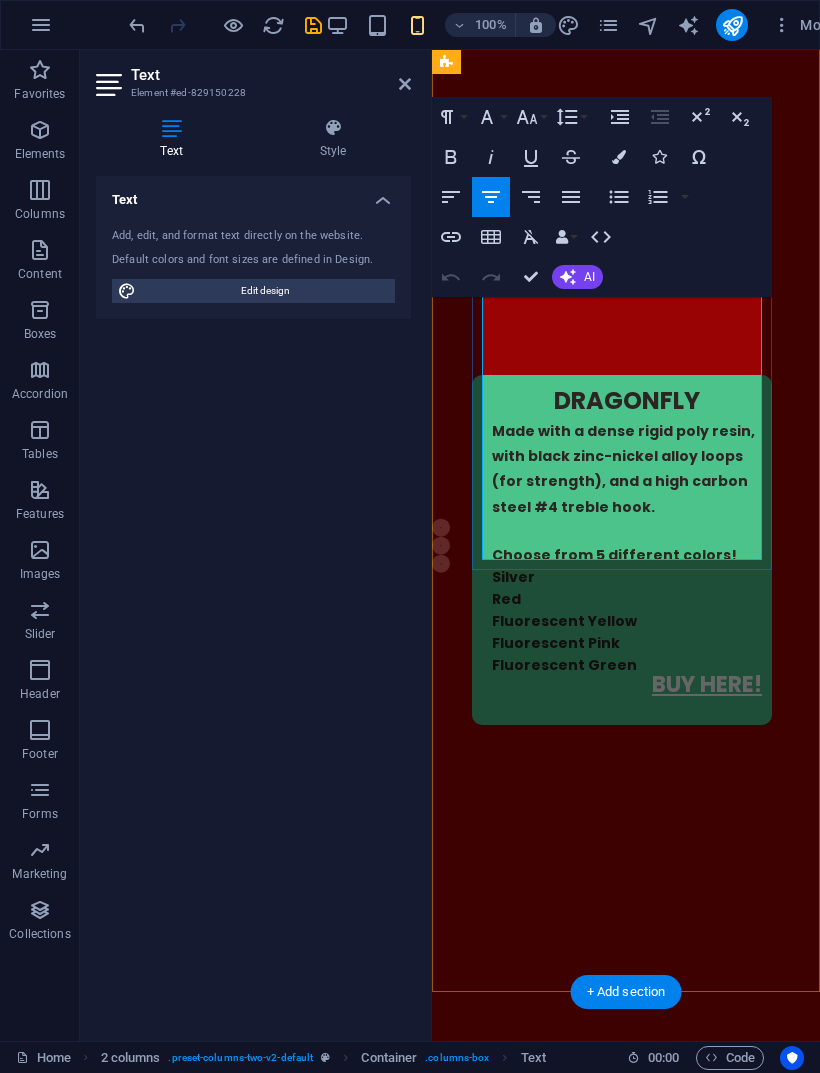 click on "Fluorescent Green" at bounding box center [564, 1472] 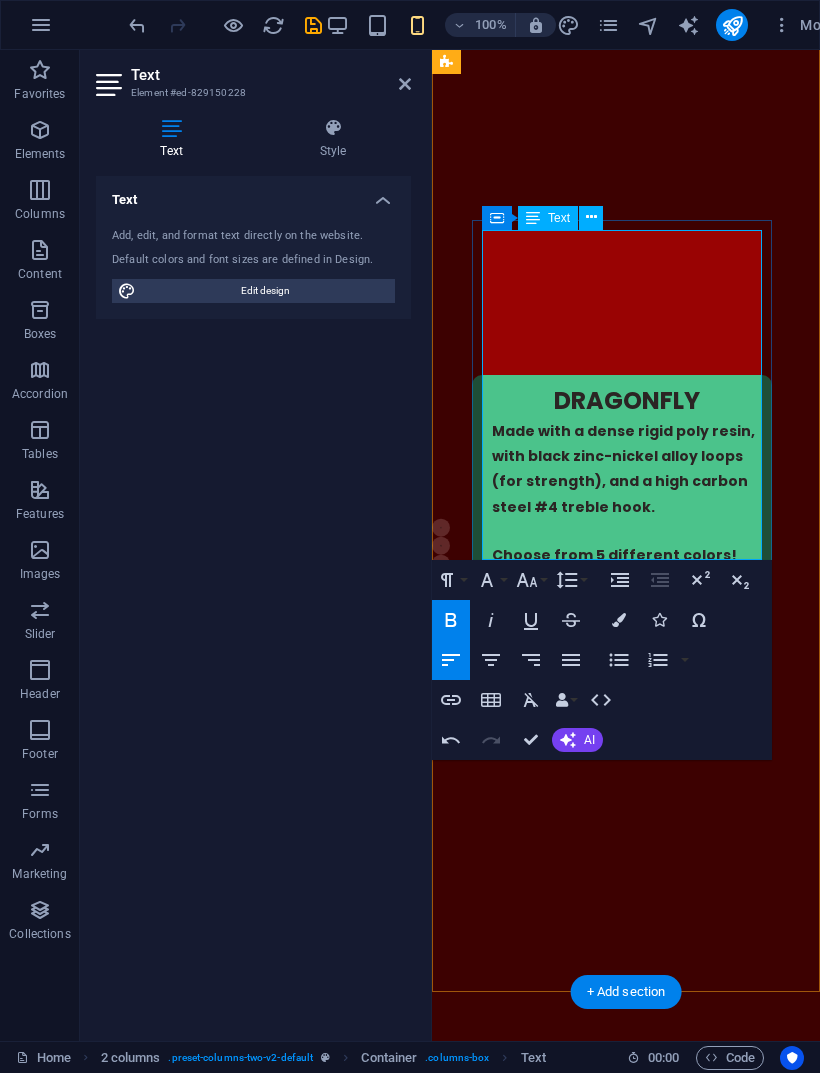 click on "ARROW Made with a dense rigid poly resin, with black zinc-nickel alloy loops (for strength), and a high carbon steel #4 treble hook. Choose from 5 different colors! Silver Red Fluorescent Yellow Fluorescent Pink Fluorescent Green" at bounding box center [622, 1337] 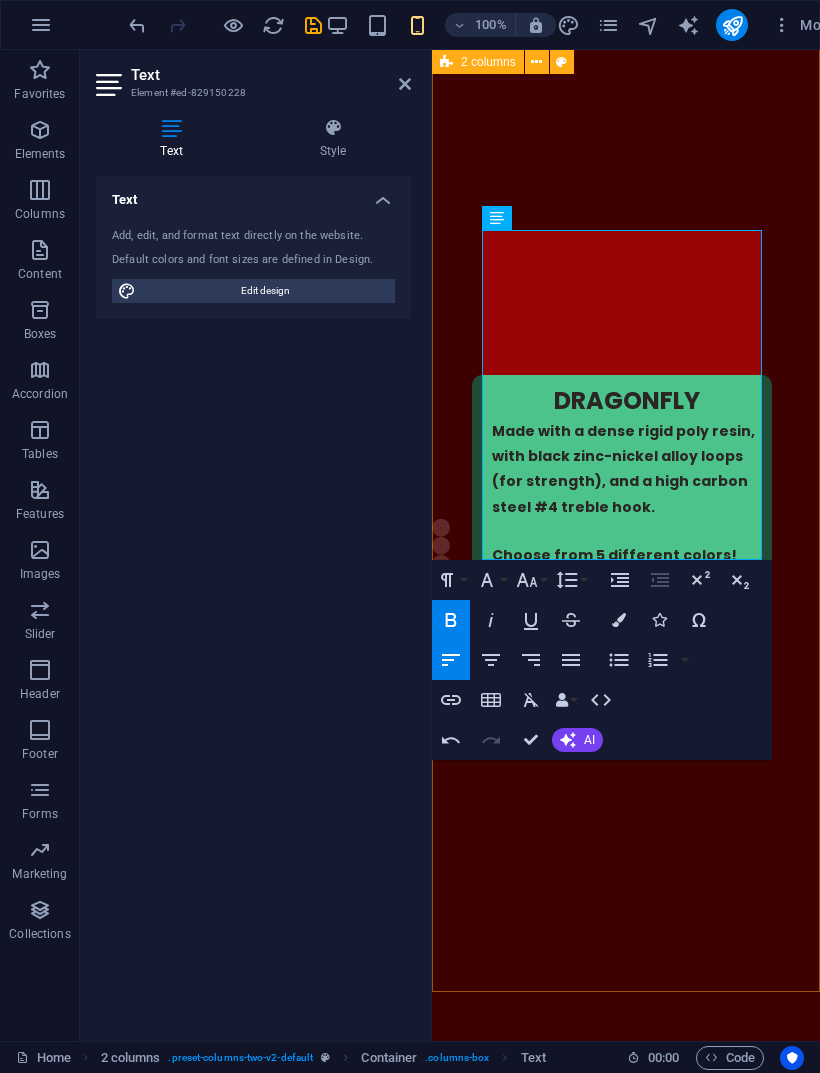 click 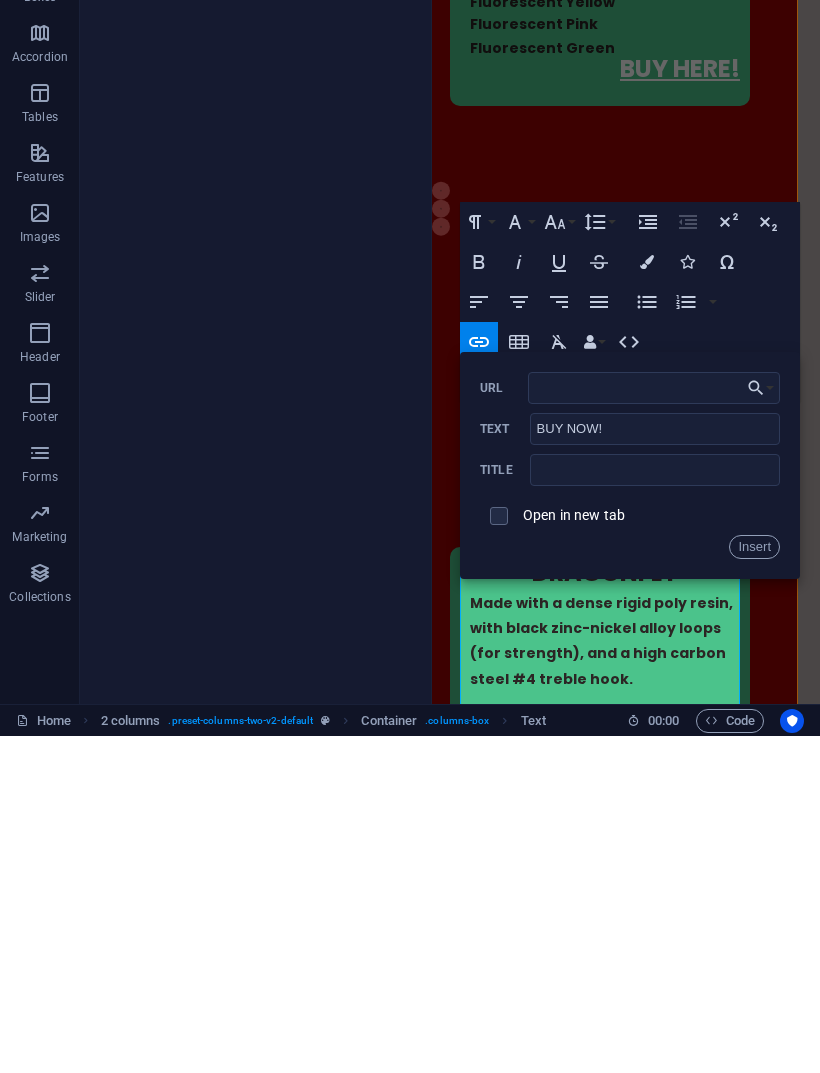 scroll, scrollTop: 3106, scrollLeft: 22, axis: both 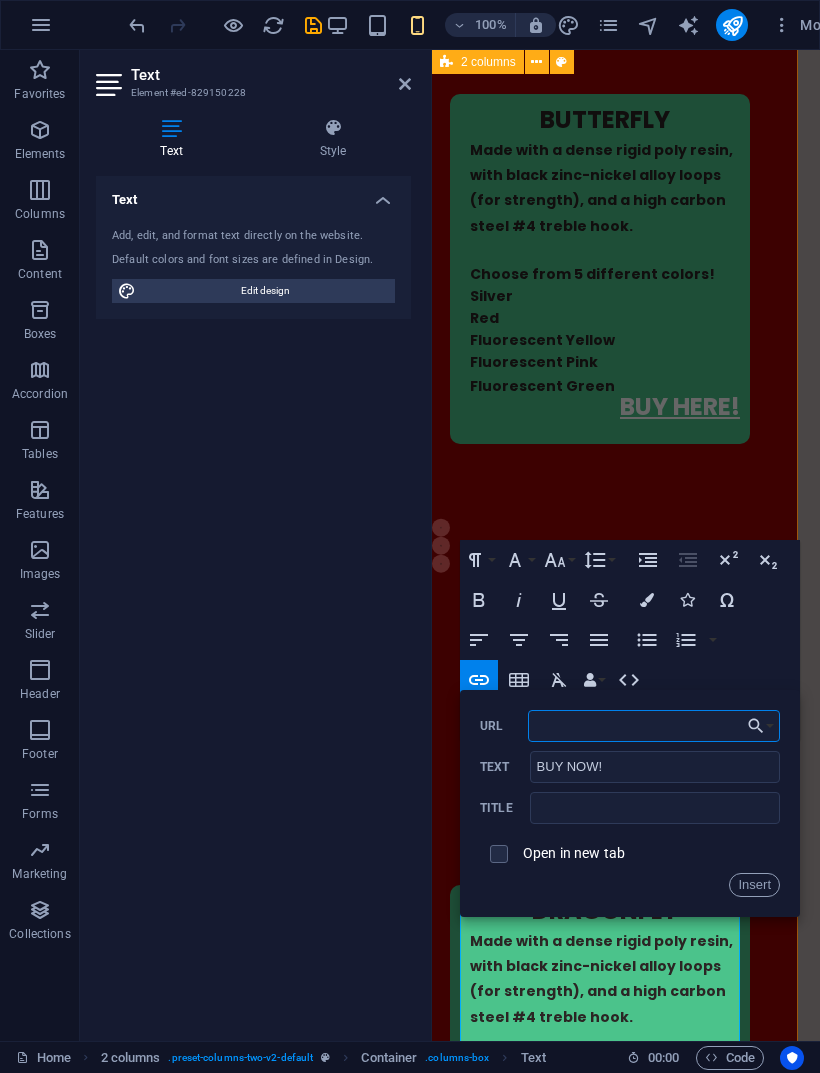 click on "URL" at bounding box center (654, 726) 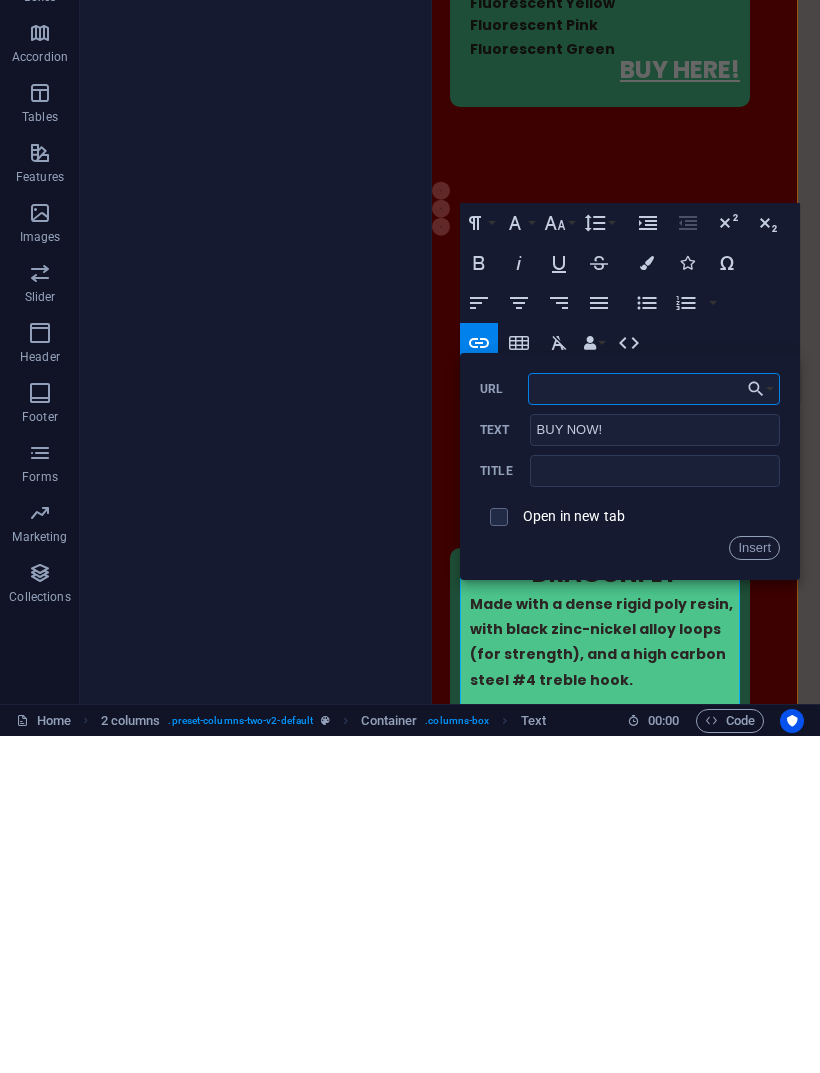 click on "URL" at bounding box center [654, 726] 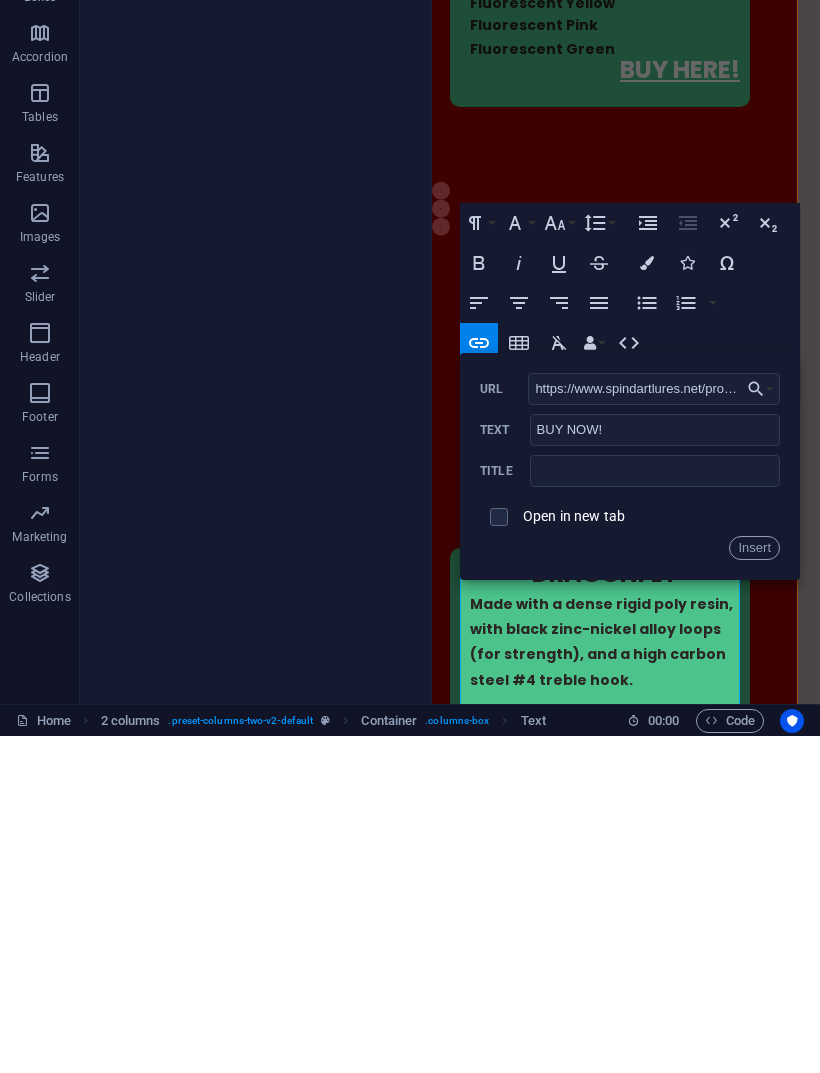 click on "Insert" at bounding box center [754, 885] 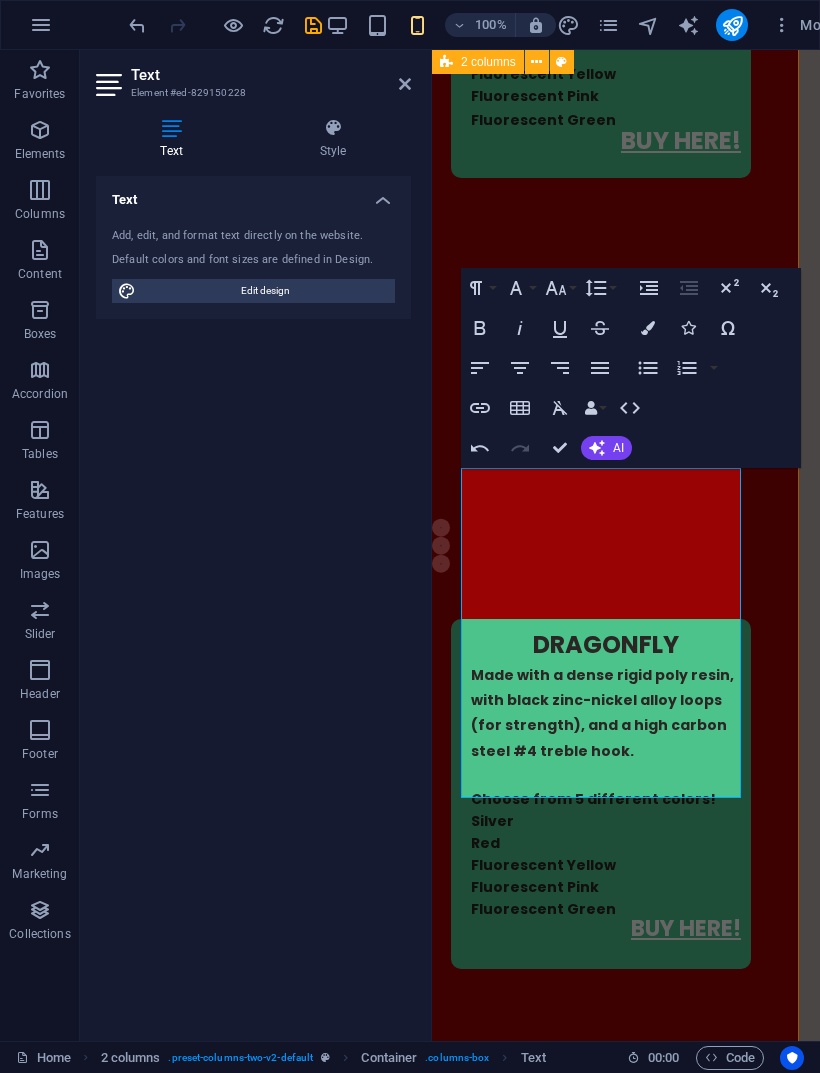 scroll, scrollTop: 3386, scrollLeft: 21, axis: both 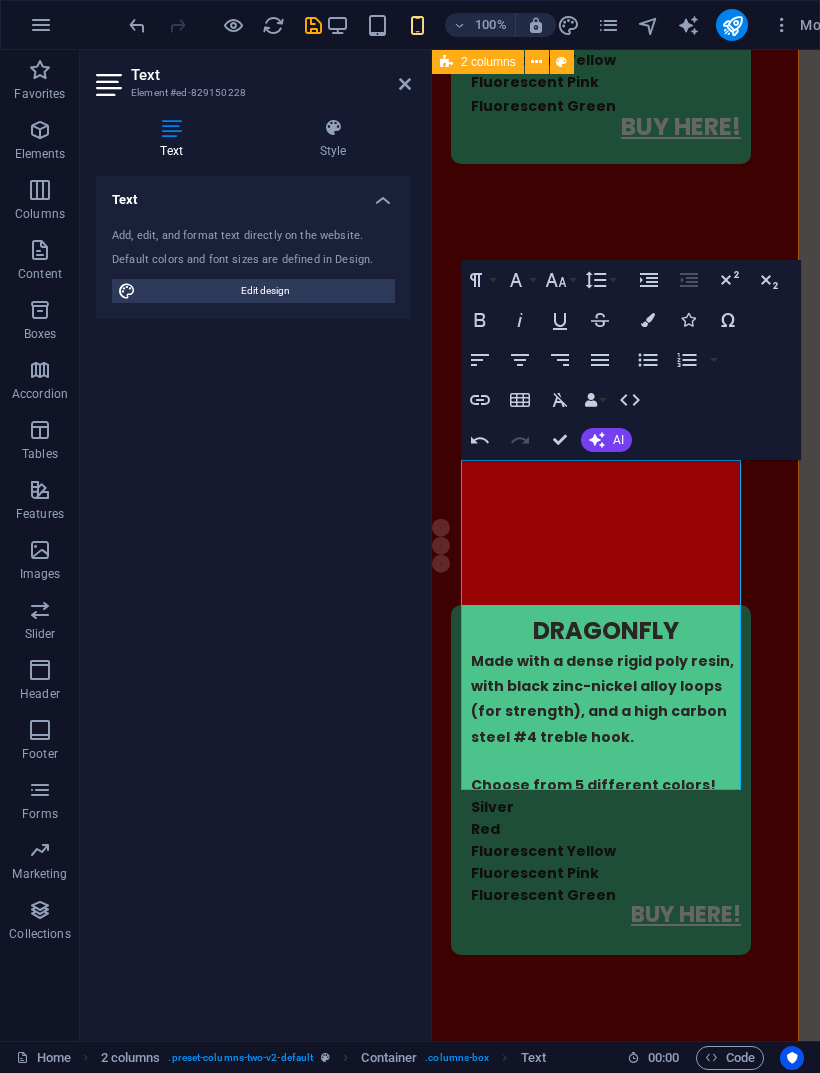 click on "BUY NOW!" at bounding box center (509, 1724) 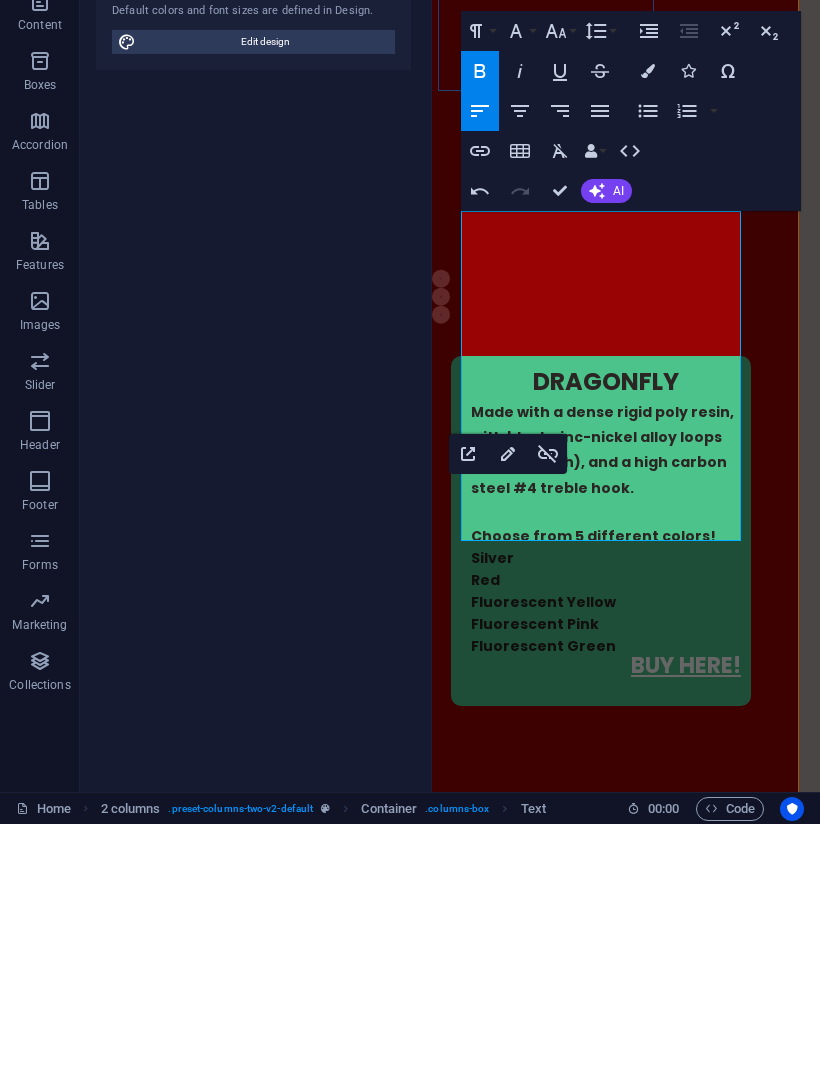 click 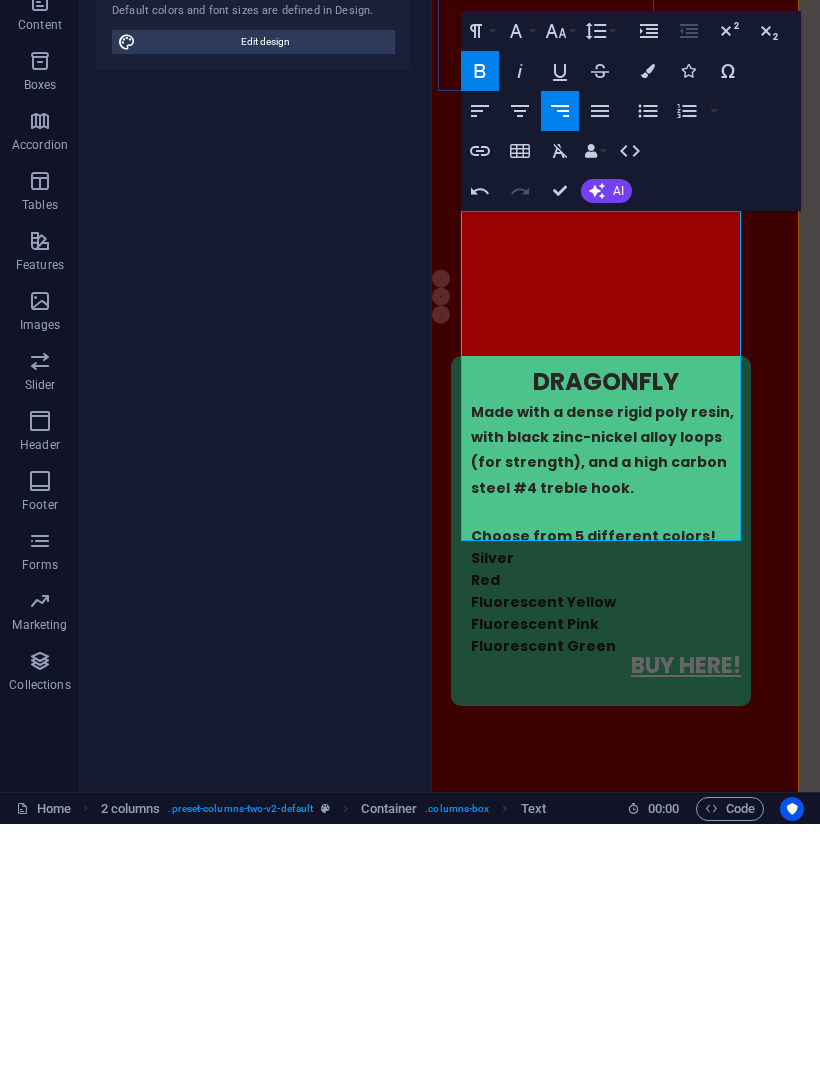 click 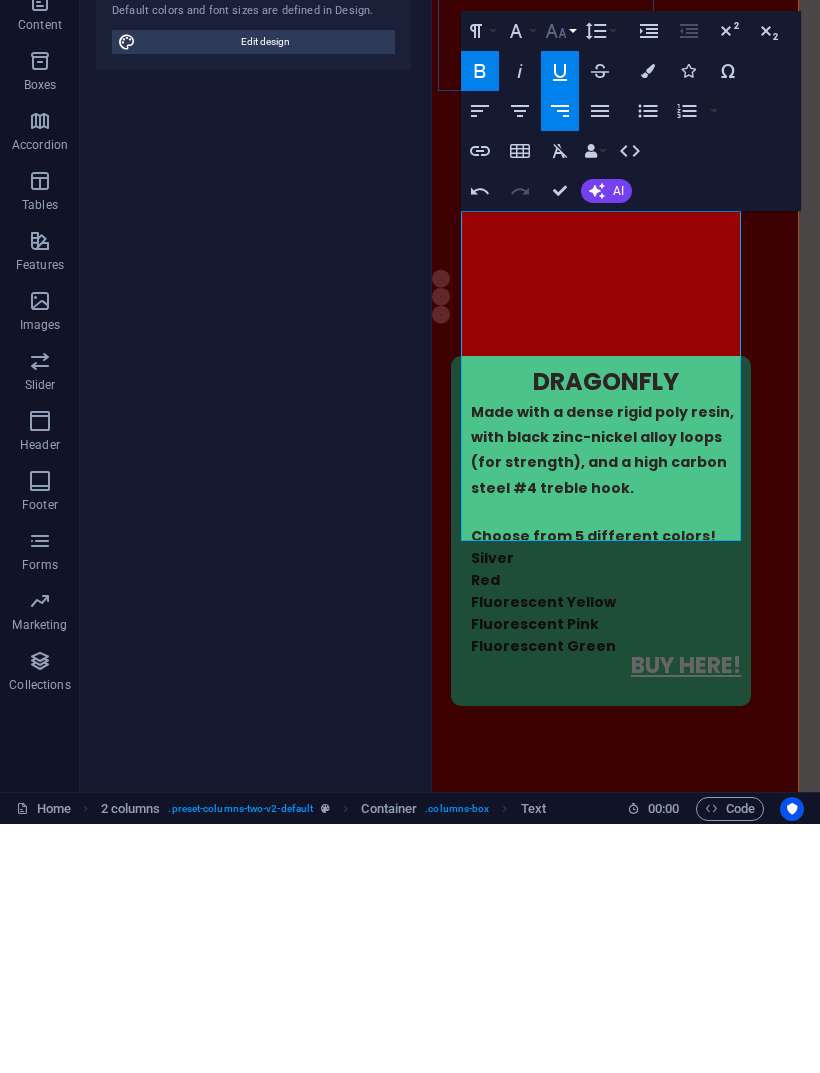 click 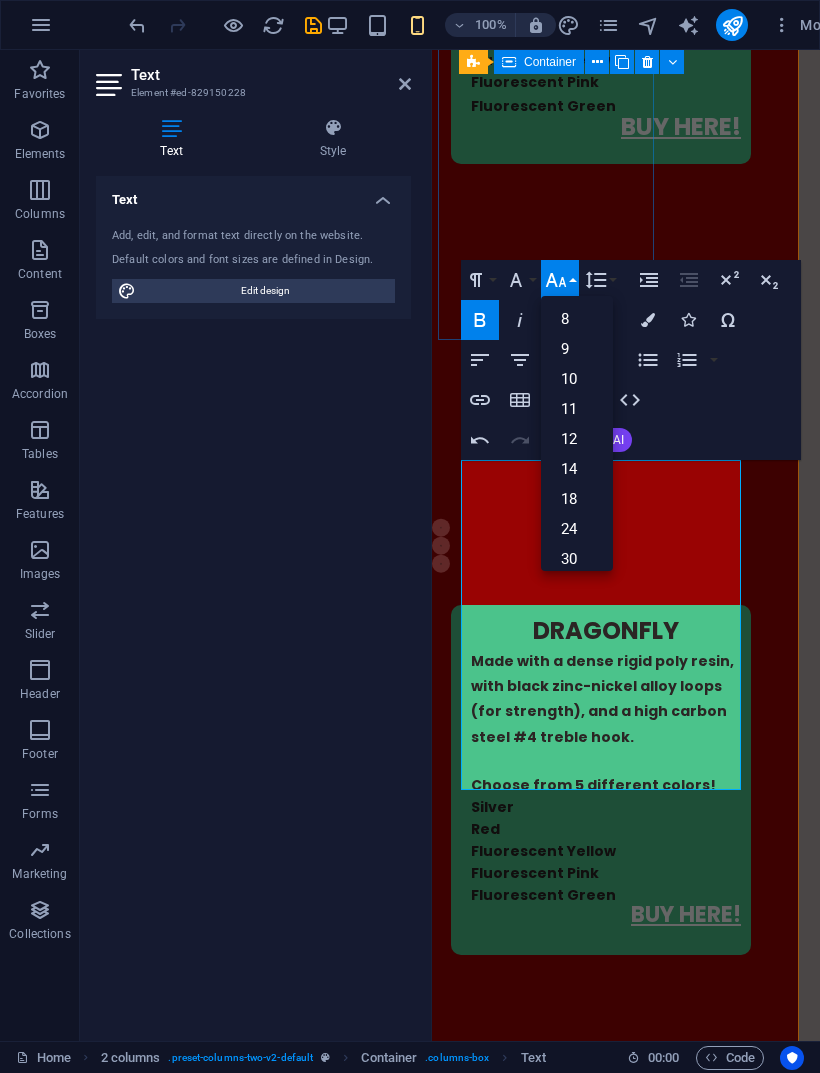 click on "18" at bounding box center (577, 499) 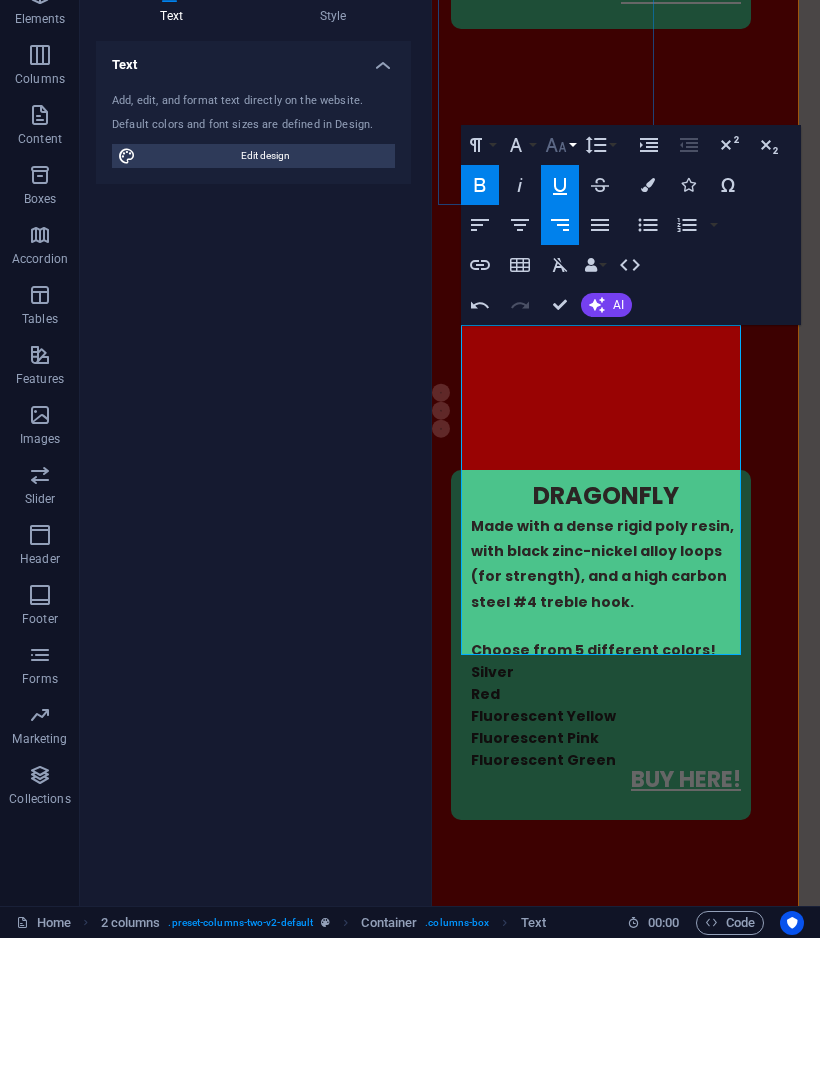 click on "Font Size" at bounding box center [560, 280] 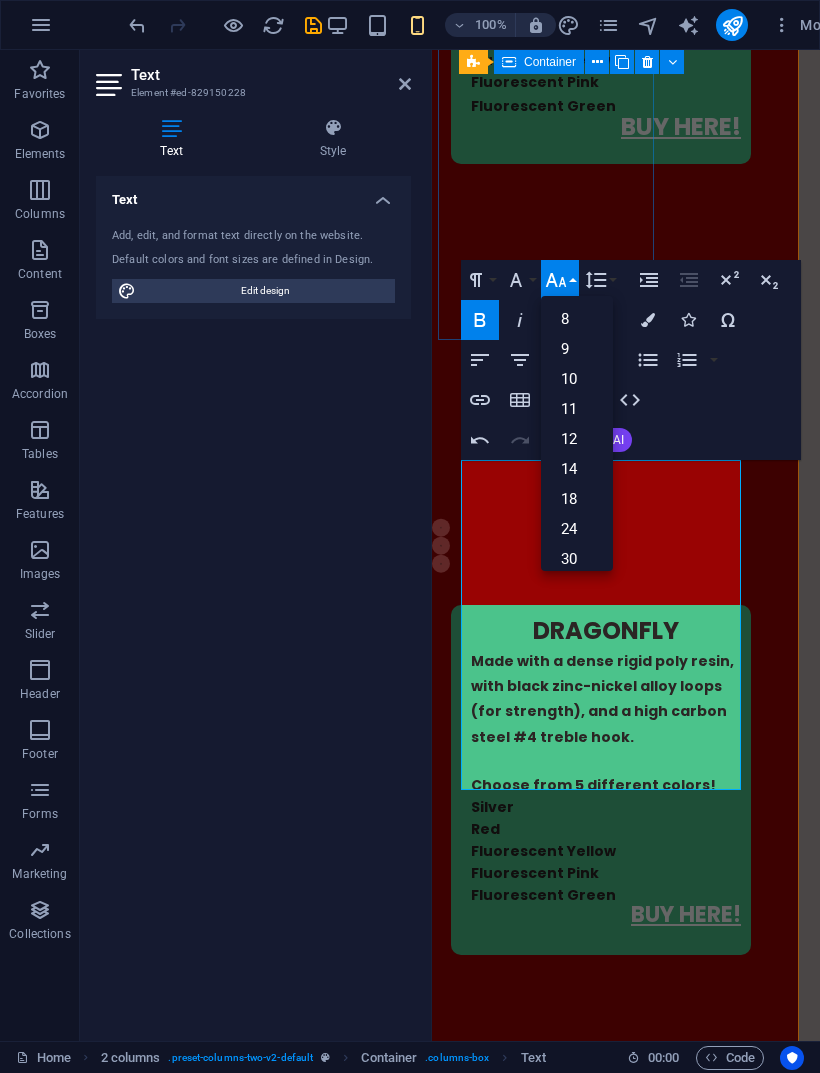 click on "24" at bounding box center [577, 529] 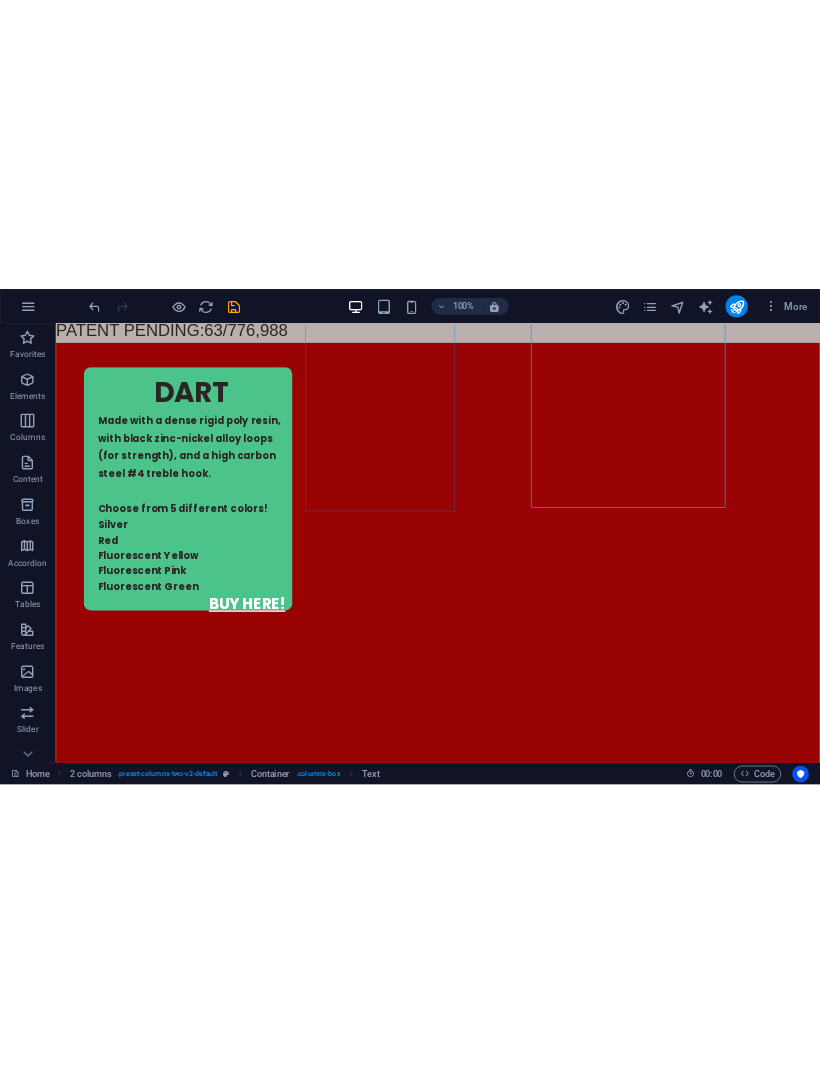 scroll, scrollTop: 2638, scrollLeft: 0, axis: vertical 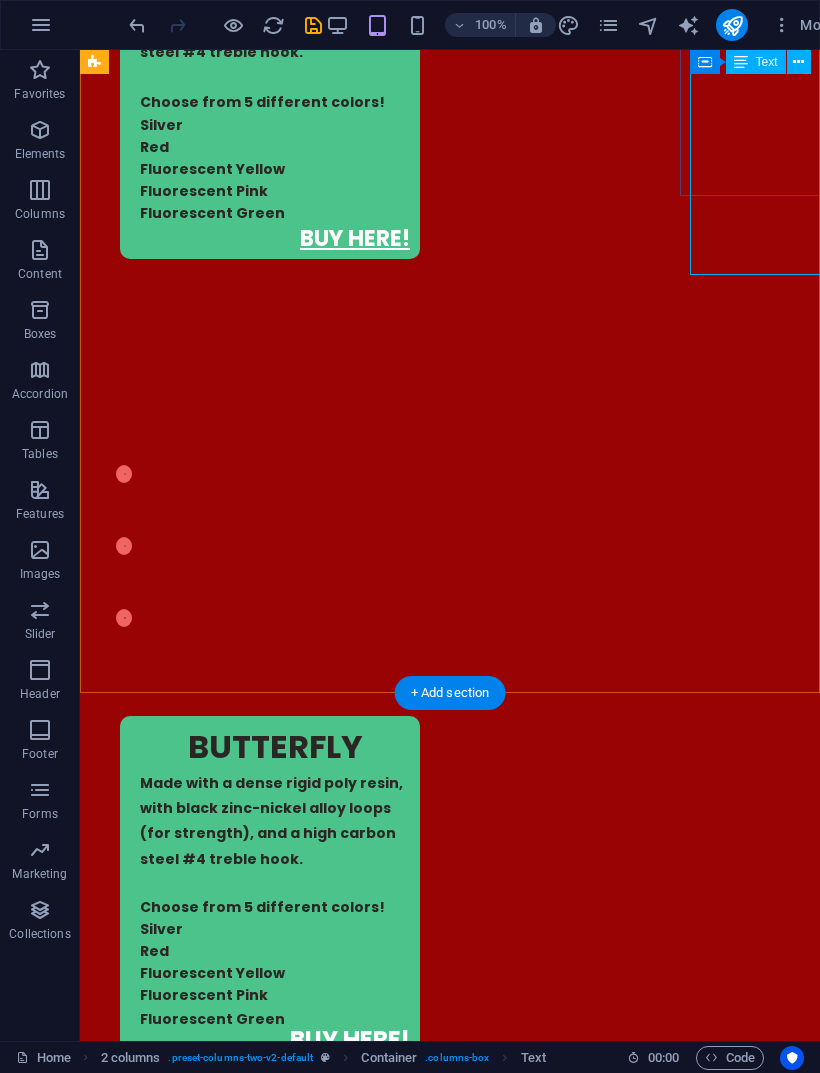 click on "ARROW Made with a dense rigid poly resin, with black zinc-nickel alloy loops (for strength), and a high carbon steel #4 treble hook. Choose from 5 different colors! Silver Red Fluorescent Yellow Fluorescent Pink Fluorescent Green BUY NOW!" at bounding box center (270, 2486) 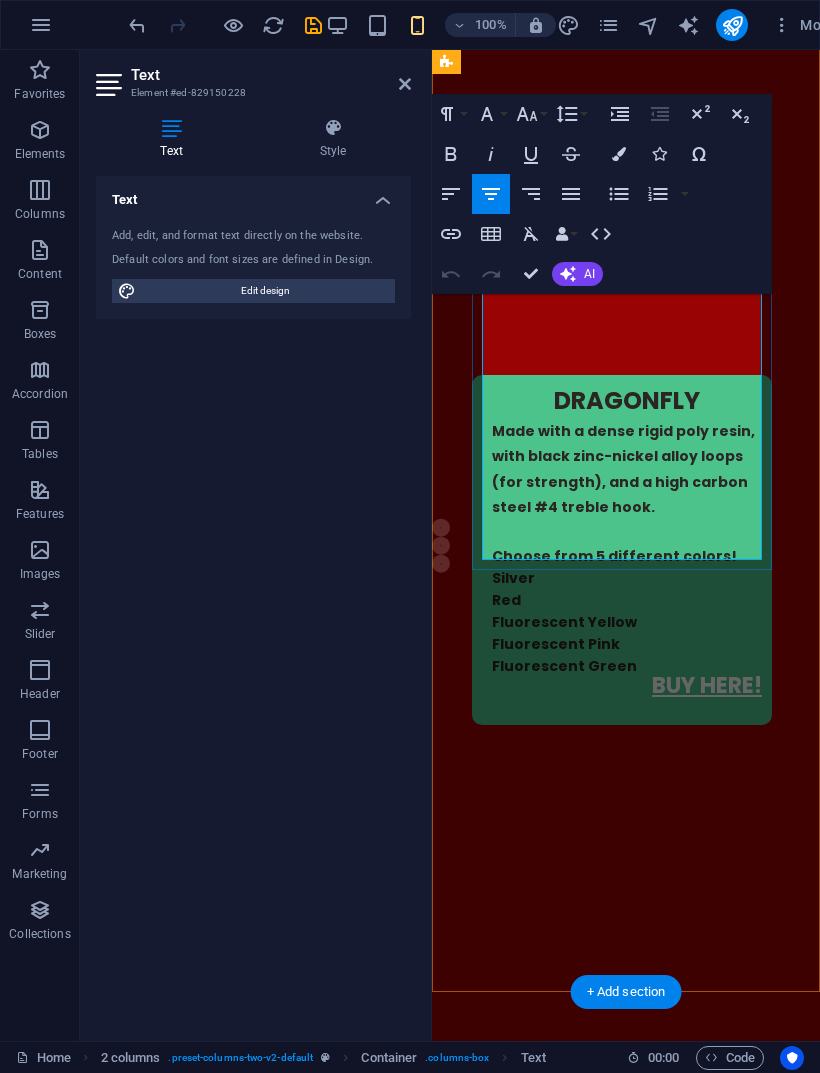 click on "BUY NOW!" at bounding box center (700, 1492) 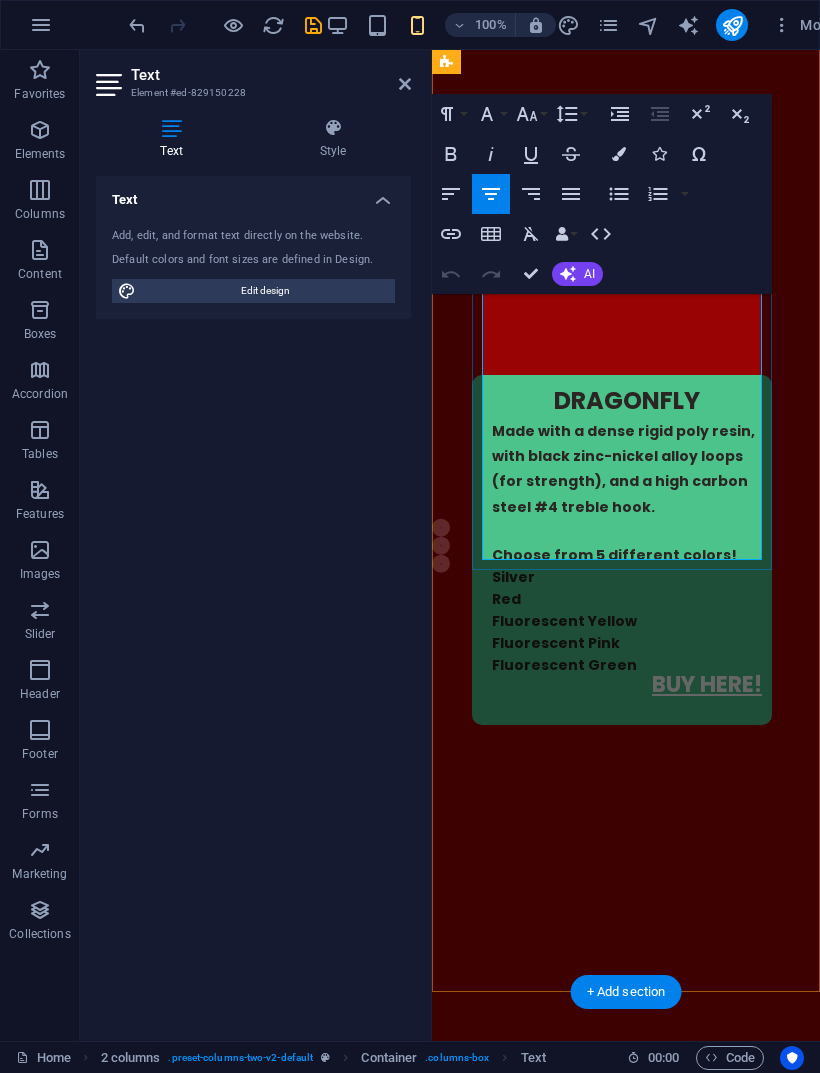click on "BUY NOW!" at bounding box center [700, 1492] 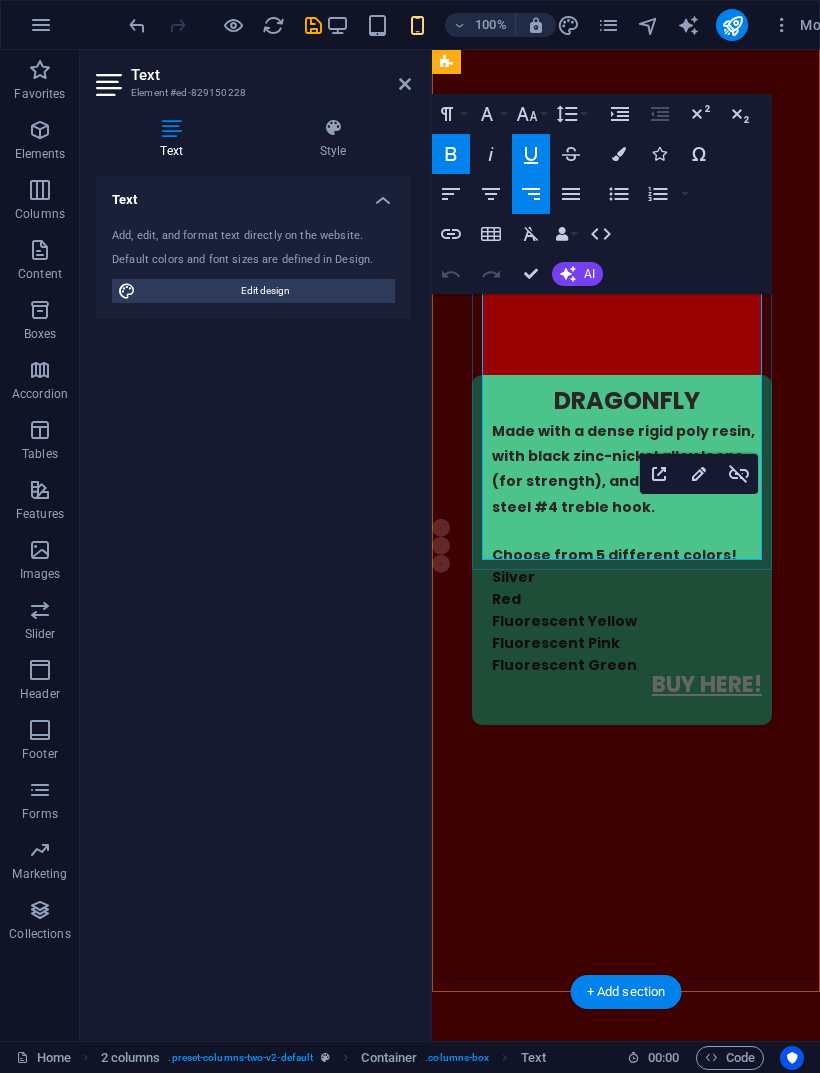 click on "BUY NOW!" at bounding box center [700, 1492] 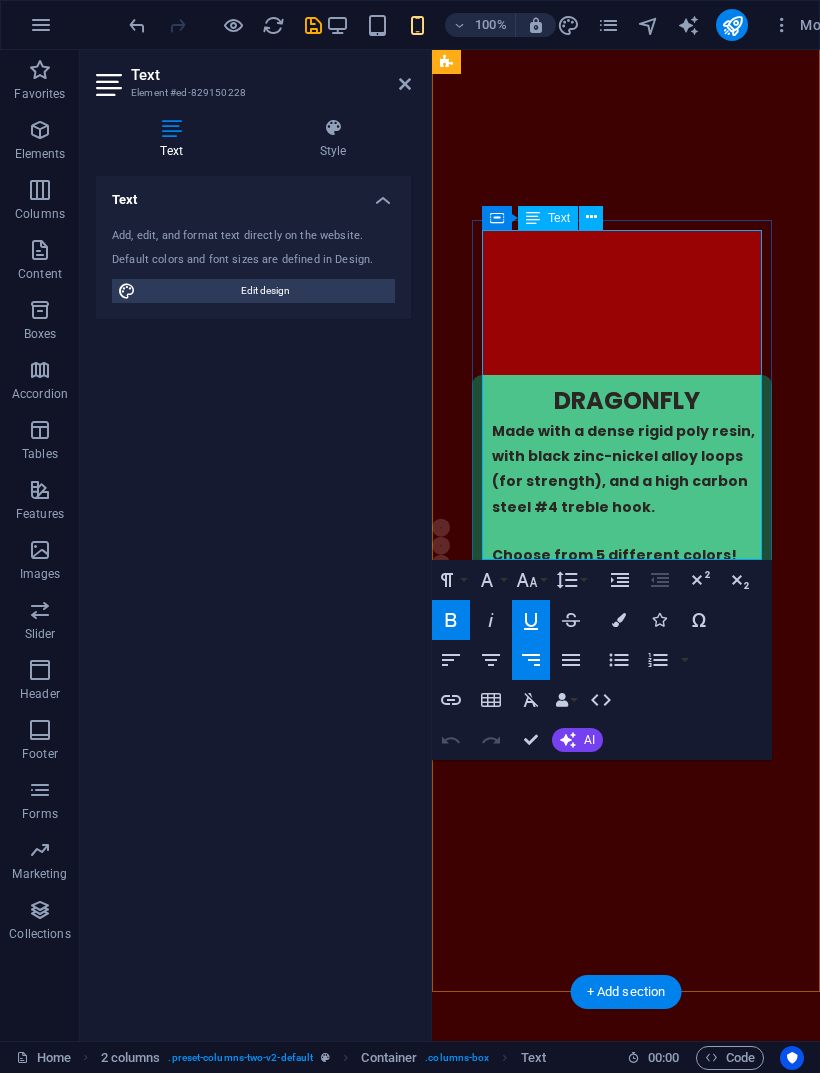 type 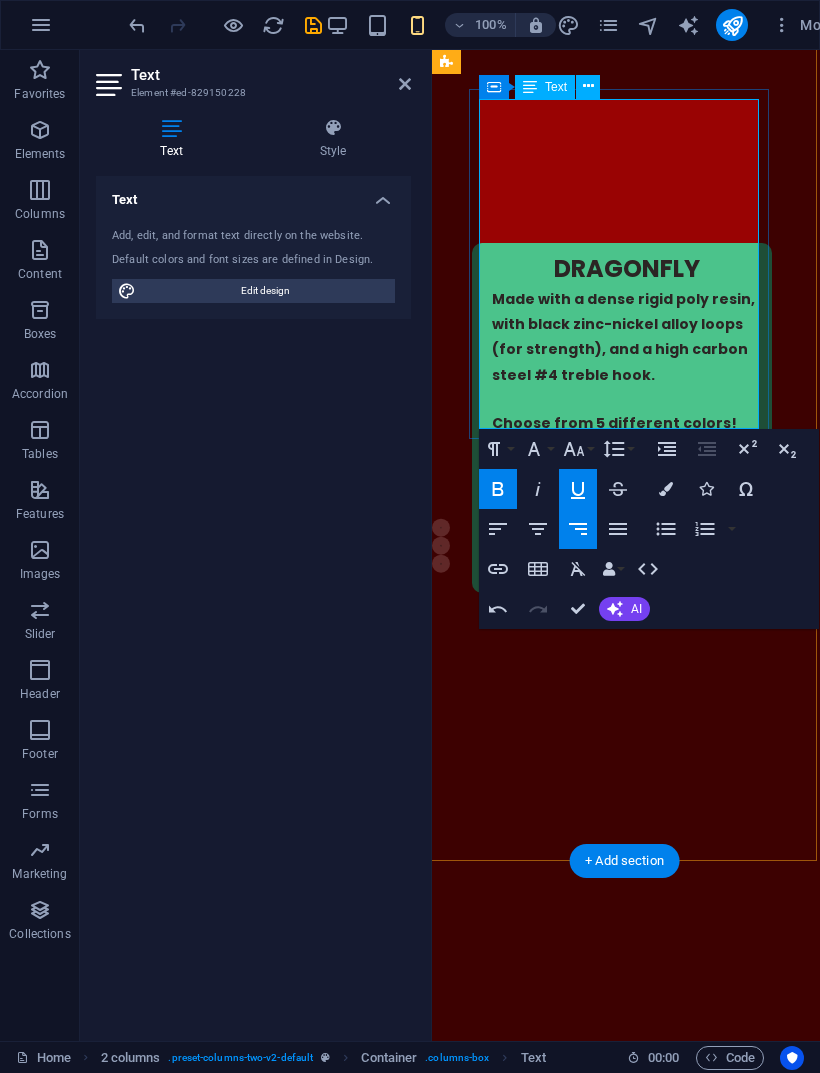 scroll, scrollTop: 3747, scrollLeft: 3, axis: both 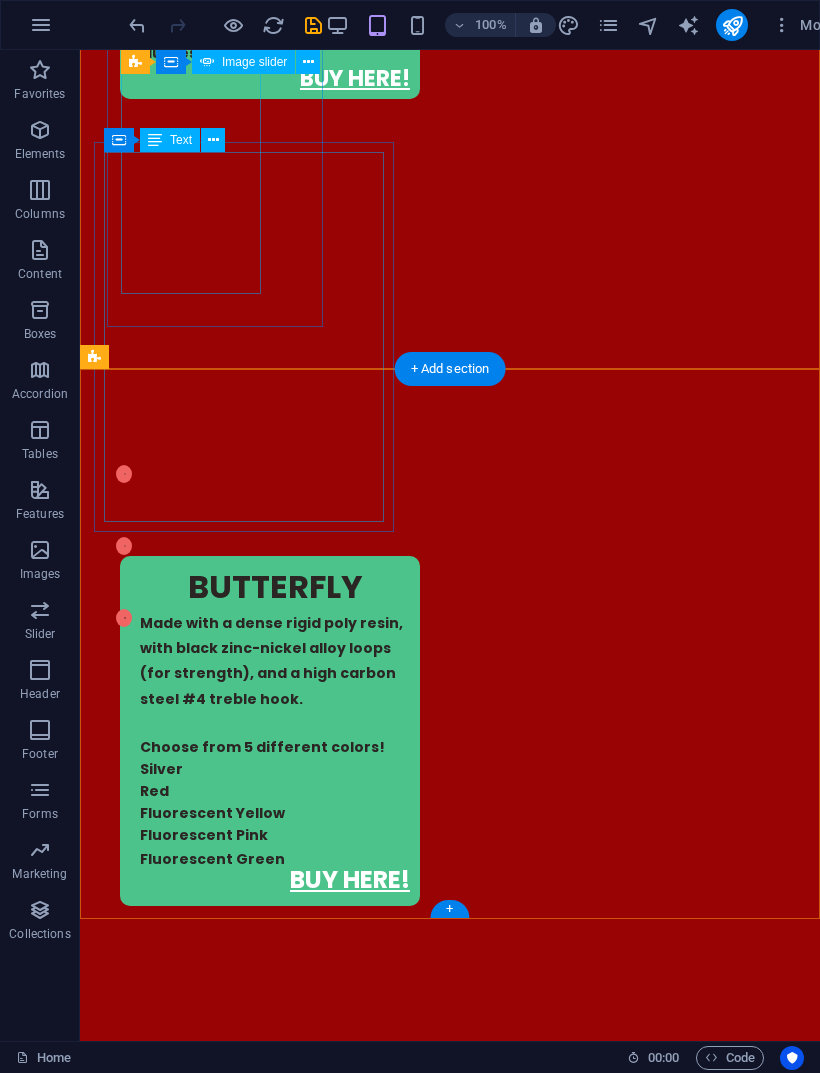 click on "4 Pack Sets Made with a dense rigid poly resin, with black zinc-nickel alloy loops (for strength), and a high carbon steel #4 treble hook.  Dimensions of each lure:  2.25” x 1.375” x 0.75”  (excluding treble hook). Choose from 5 different colors! Silver Red Fluorescent Yellow Fluorescent Pink Fluorescent Green" at bounding box center (244, 3132) 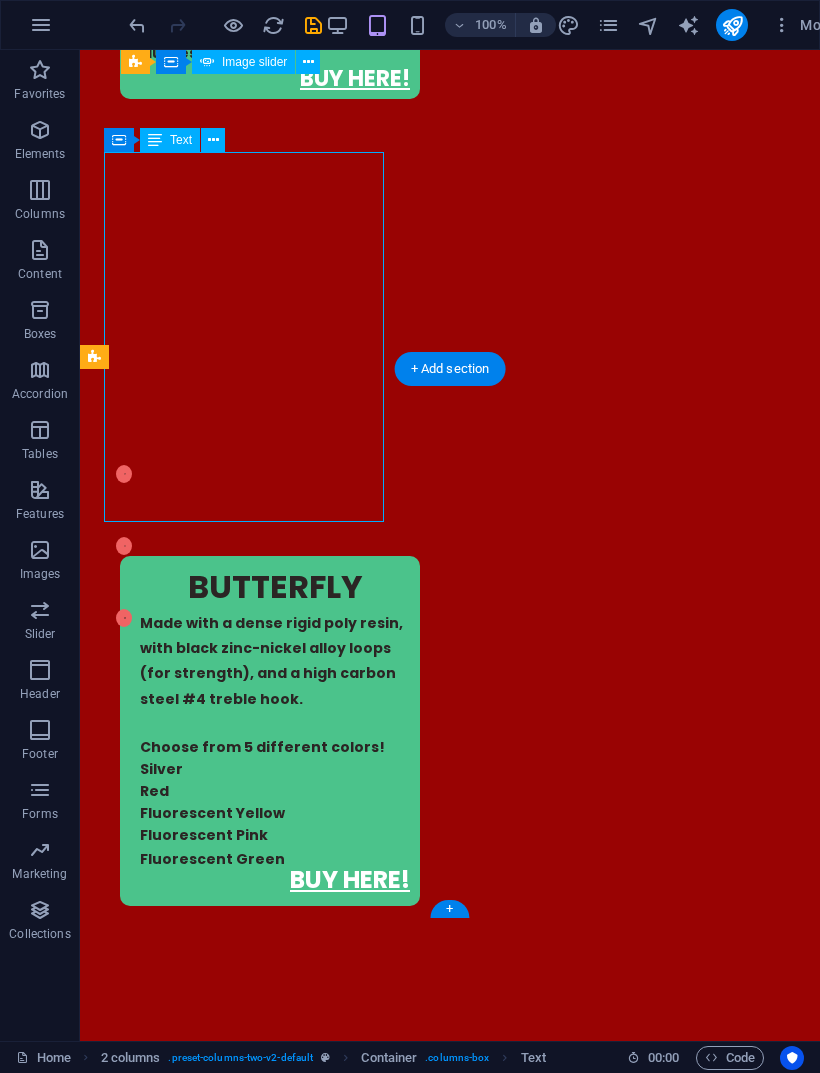 click on "4 Pack Sets Made with a dense rigid poly resin, with black zinc-nickel alloy loops (for strength), and a high carbon steel #4 treble hook.  Dimensions of each lure:  2.25” x 1.375” x 0.75”  (excluding treble hook). Choose from 5 different colors! Silver Red Fluorescent Yellow Fluorescent Pink Fluorescent Green" at bounding box center [244, 3132] 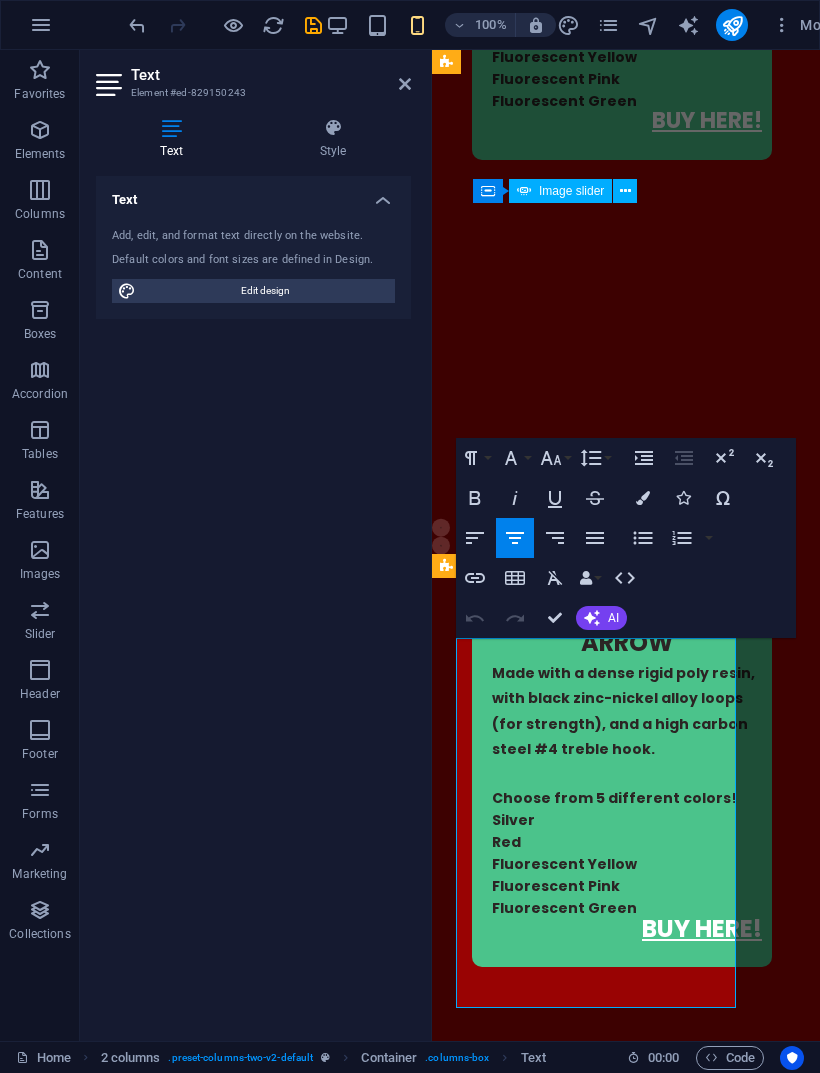 scroll, scrollTop: -277, scrollLeft: 0, axis: vertical 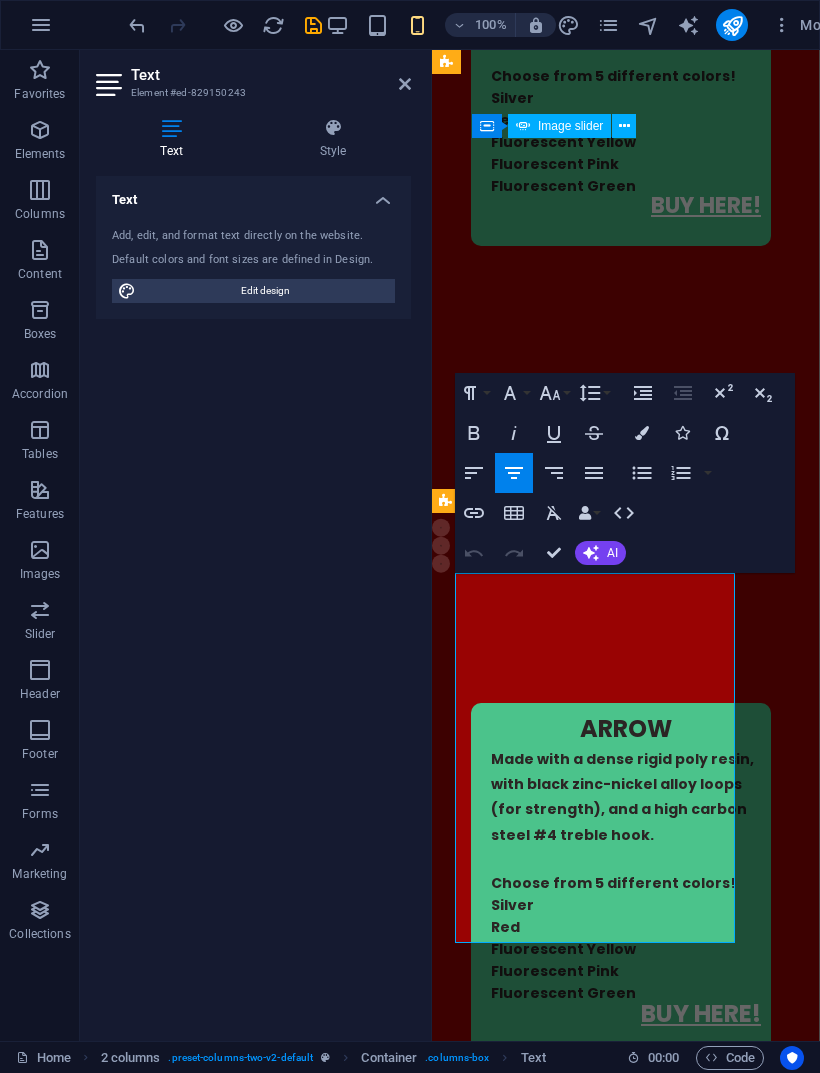 click on "Dimensions of each lure:  2.25” x 1.375” x 0.75”" at bounding box center [591, 1666] 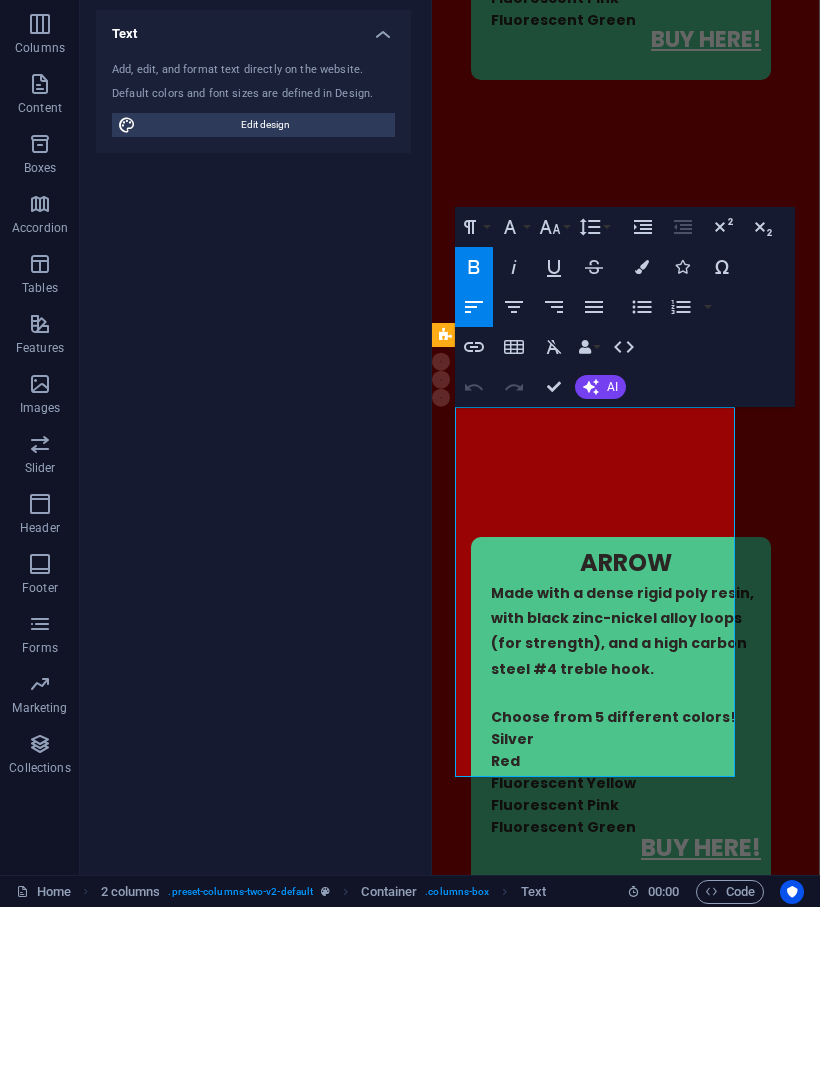 click on "Made with a dense rigid poly resin, with black zinc-nickel alloy loops (for strength), and a high carbon steel #4 treble hook.  Dimensions of each lure:  2.25” x 1.375” x 0.75”  (excluding treble hook)." at bounding box center (600, 1460) 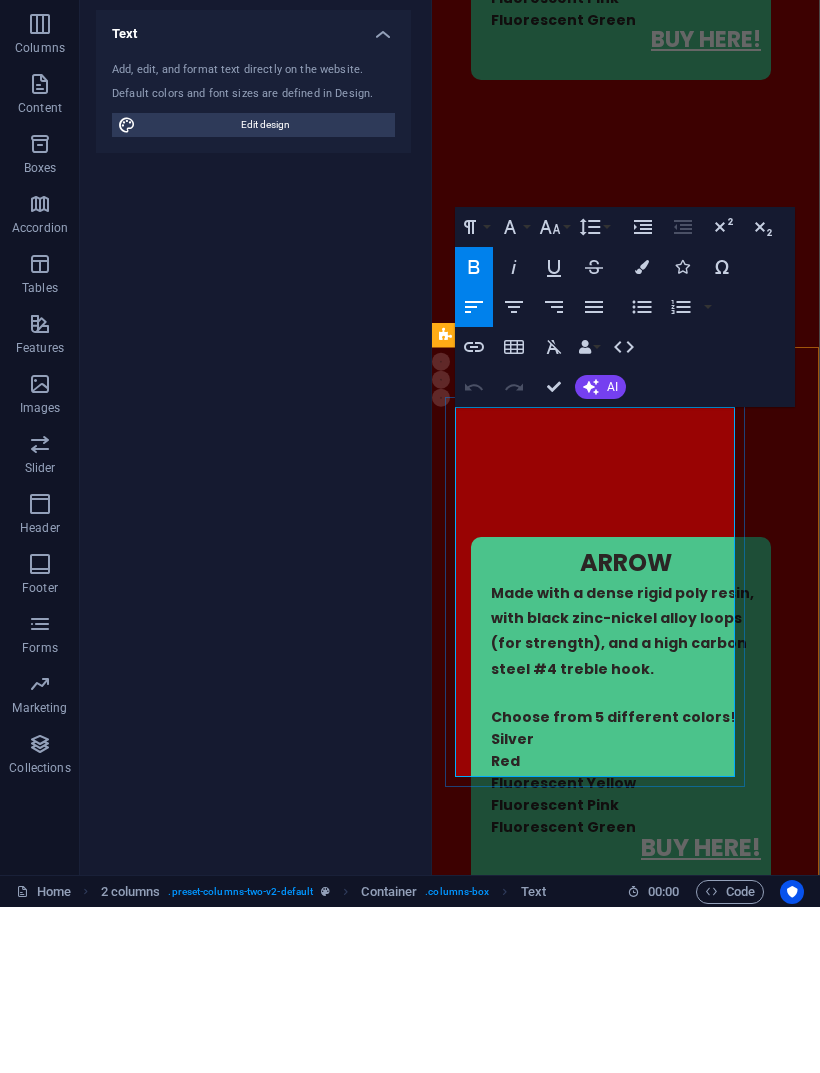 click on "Choose from 5 different colors!" at bounding box center [600, 1548] 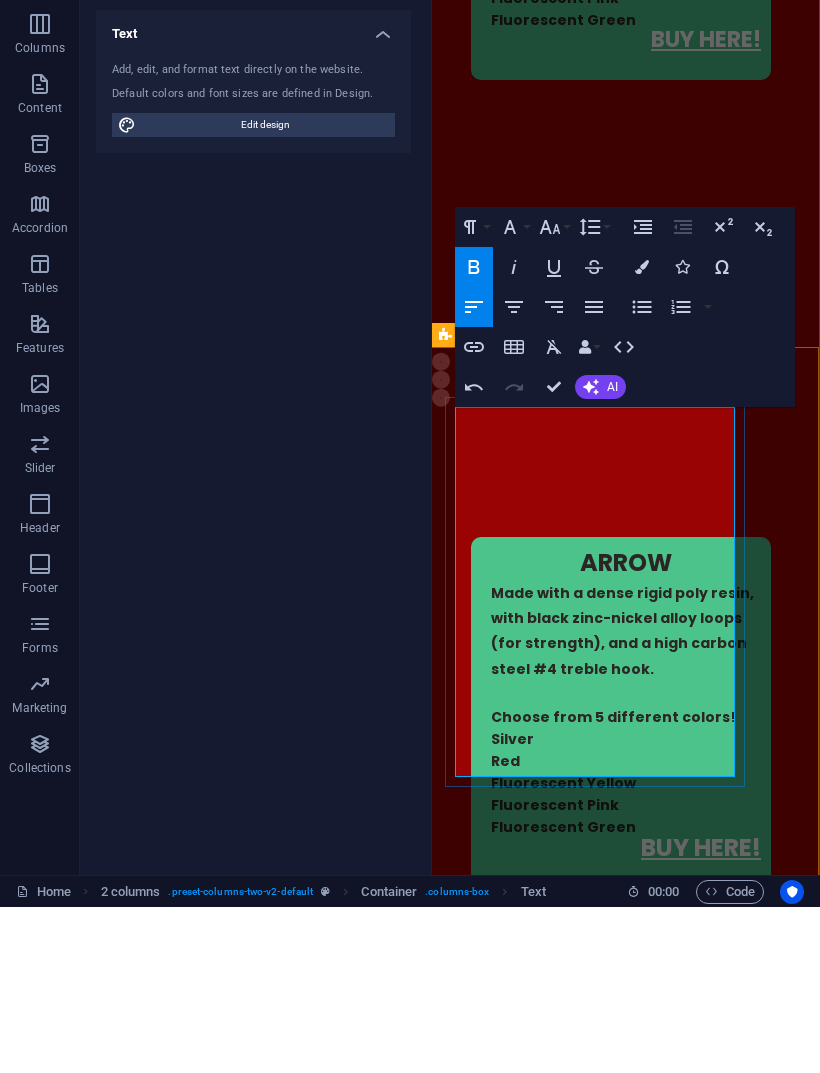 click on "Choose from 5 different colors!" at bounding box center (600, 1561) 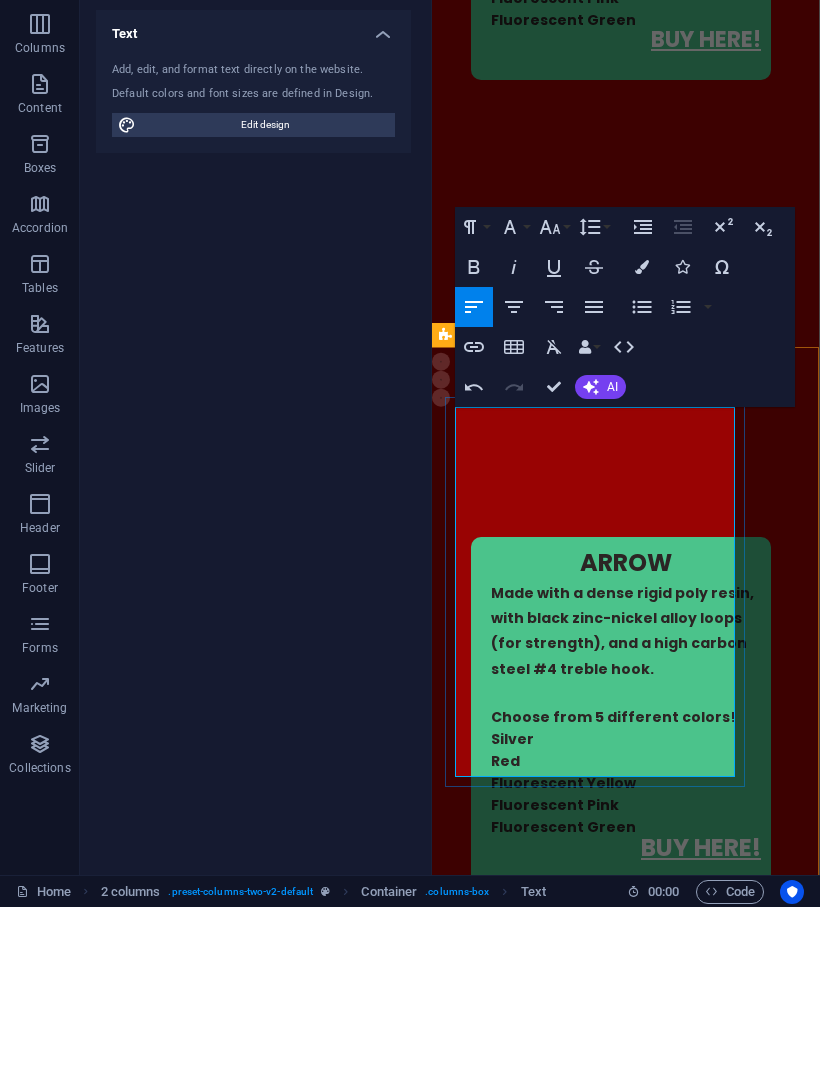 type 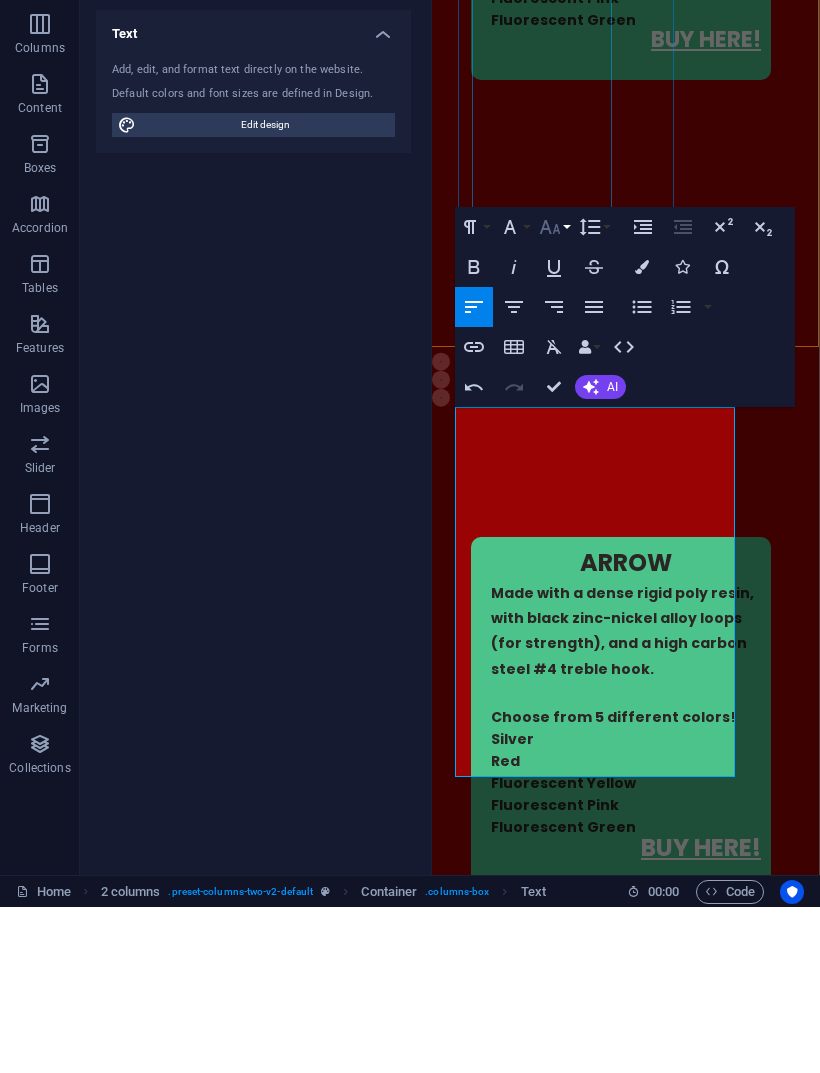 click 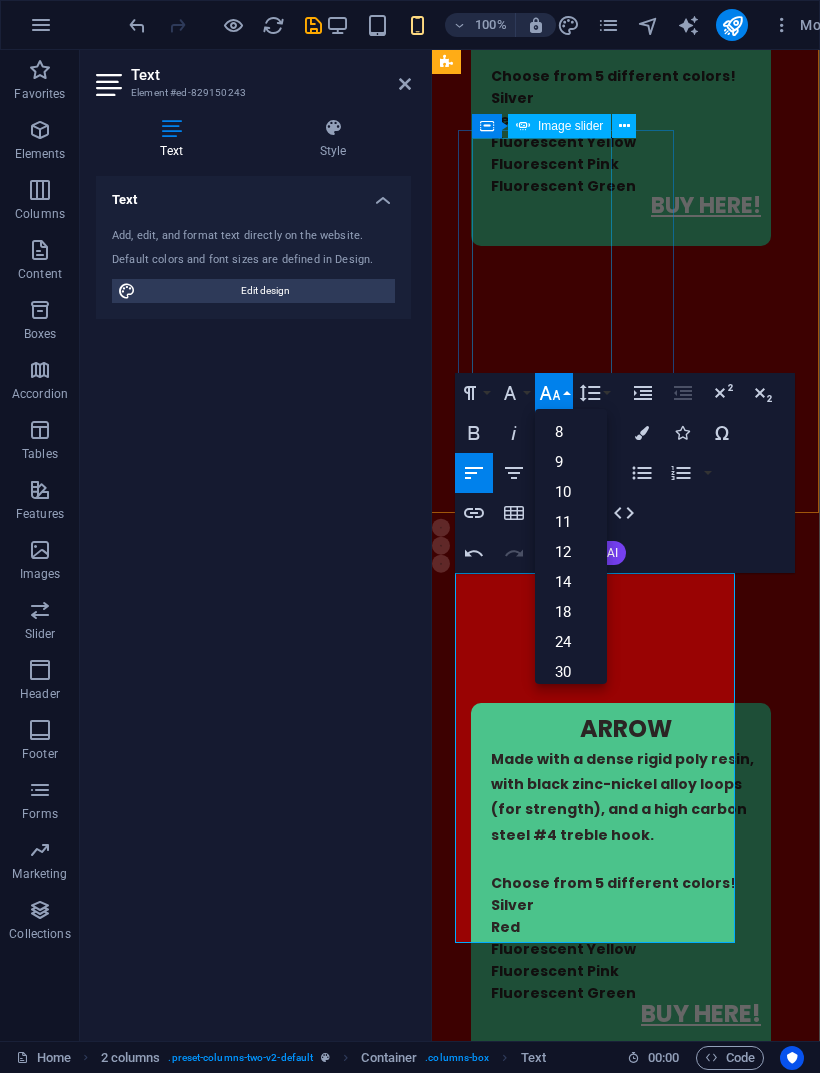 click on "14" at bounding box center (571, 582) 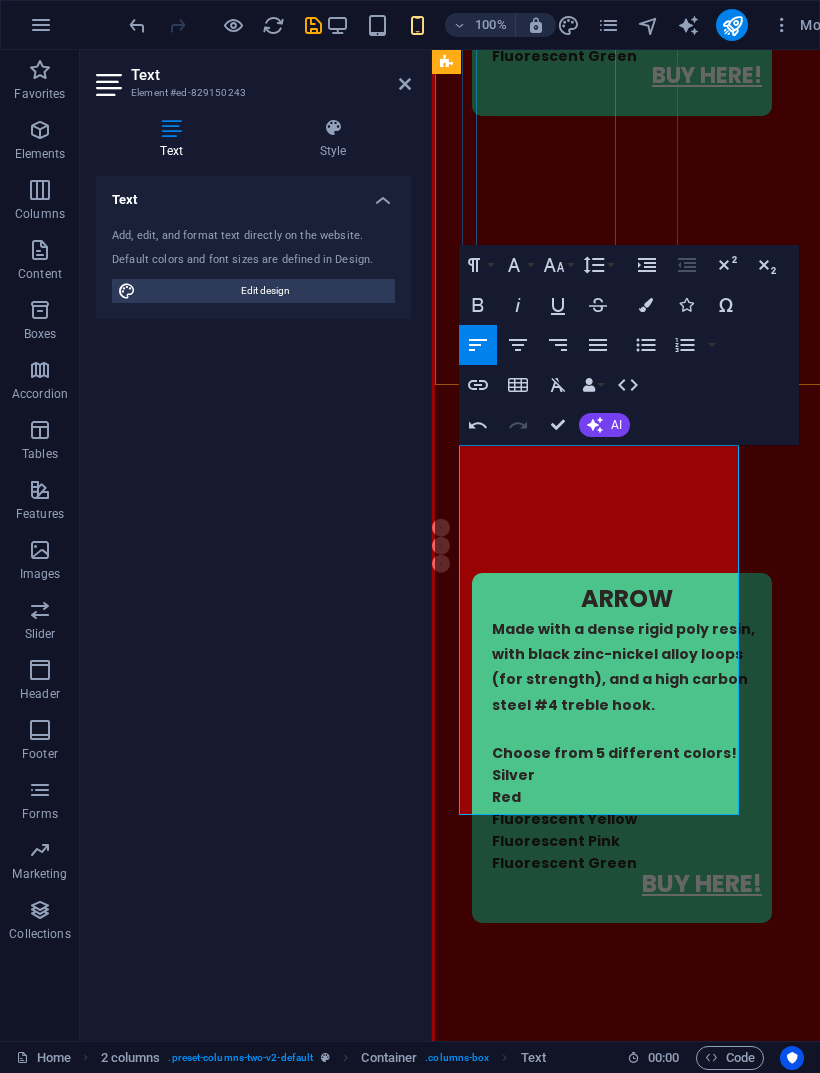 scroll, scrollTop: 4237, scrollLeft: 6, axis: both 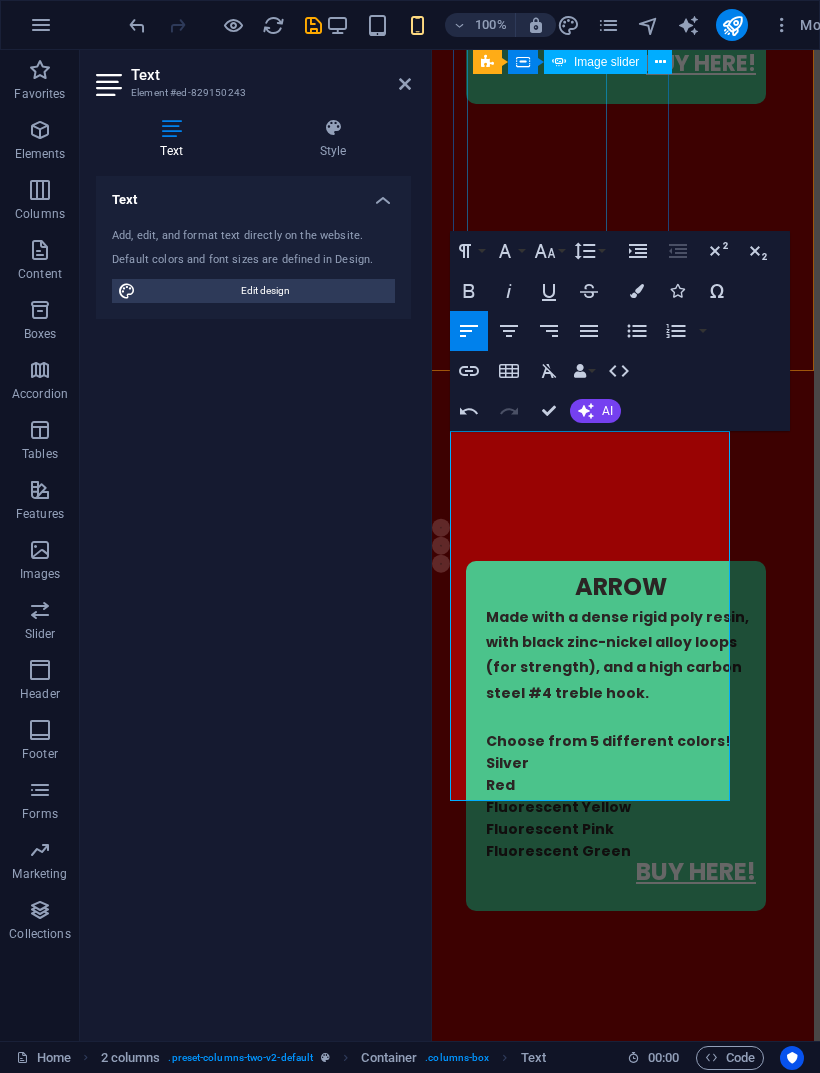 click 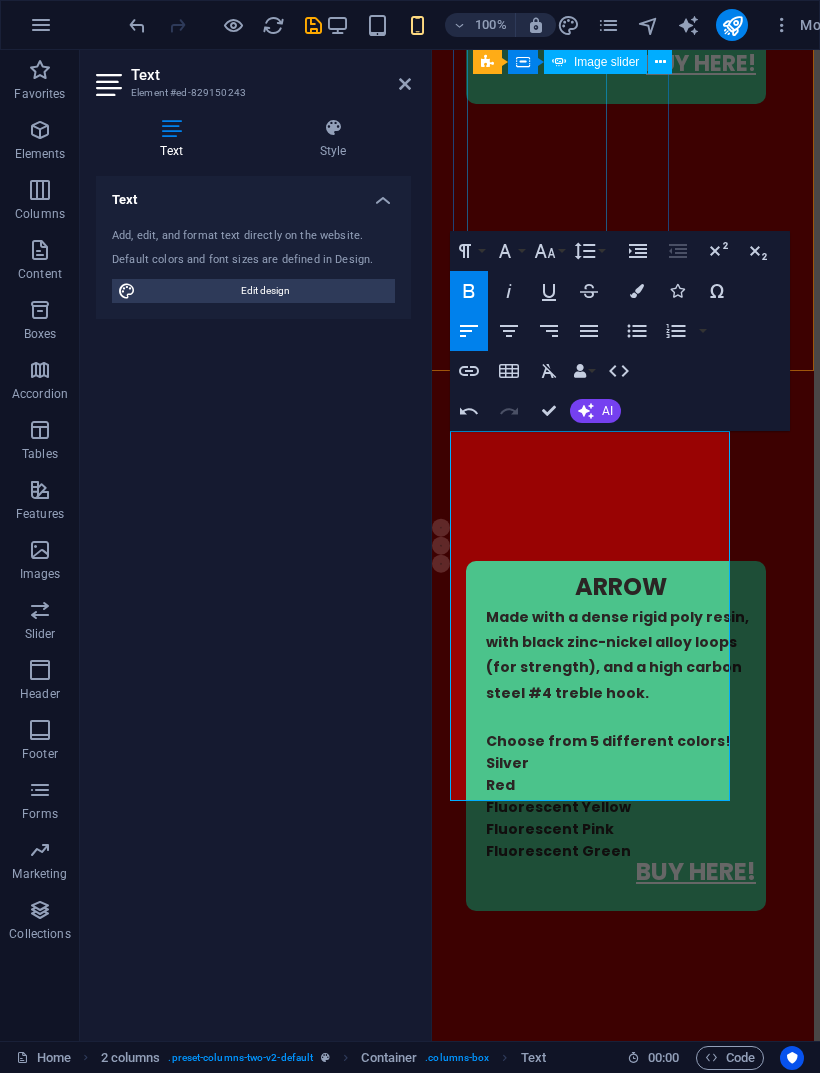 click on "Dimensions Choose from 5 different colors!" at bounding box center [595, 1585] 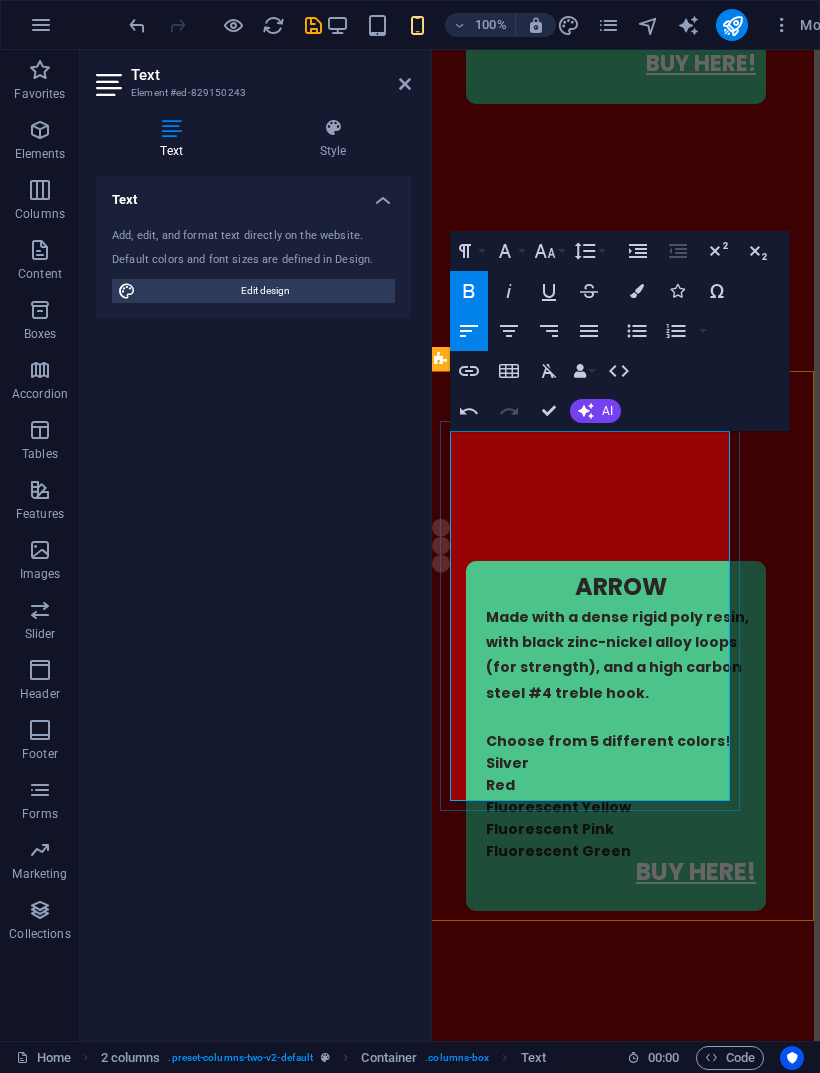 click on "Dimensions  of each lure: 2.25” x 1.375” x 0.75” (excluding treble hook) Choose from 5 different colors!" at bounding box center [595, 1610] 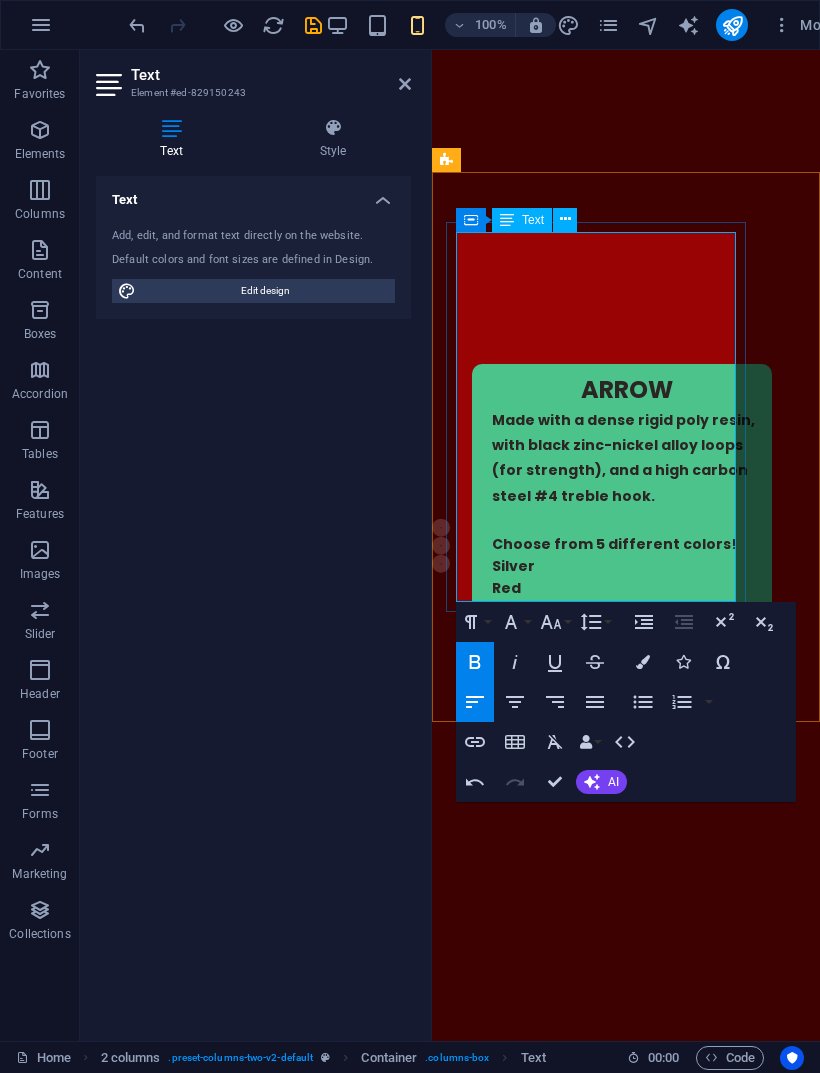 scroll, scrollTop: 4437, scrollLeft: 0, axis: vertical 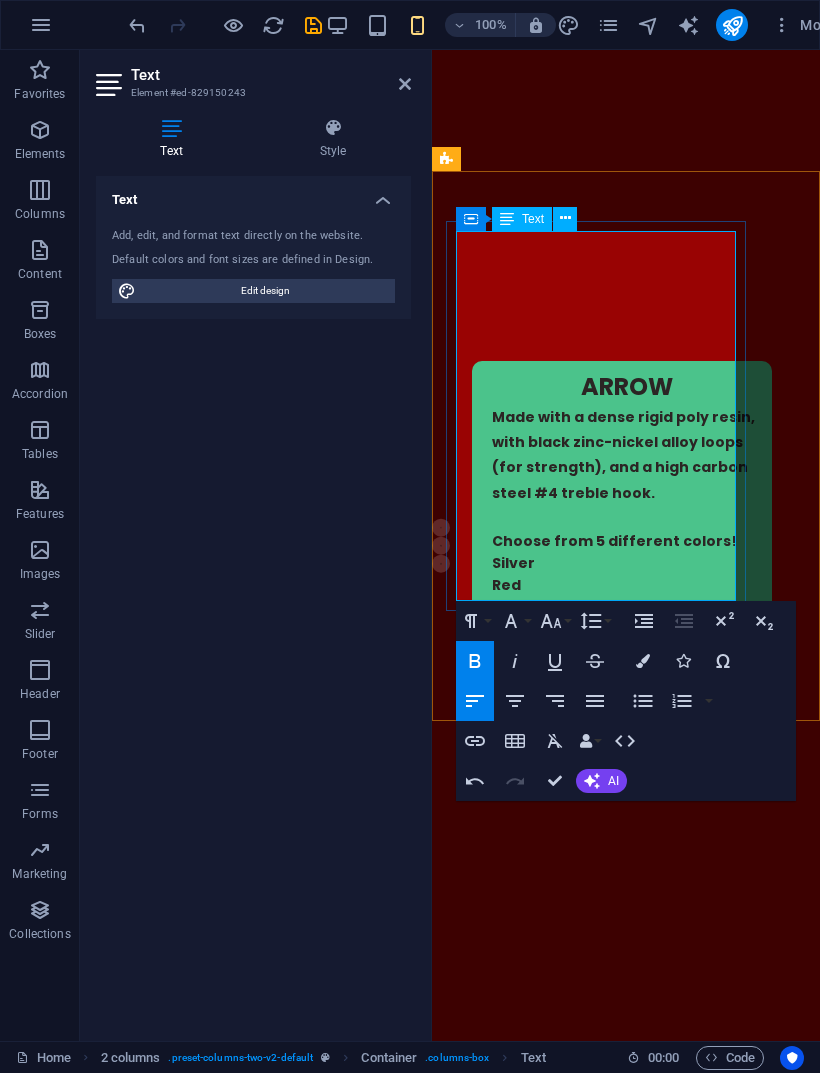 click on "4 Pack Sets Made with a dense rigid poly resin, with black zinc-nickel alloy loops (for strength), and a high carbon steel #4 treble hook.  Dimensions  of each lure: 2.25” x 1.375” x 0.75” (excluding treble hook) ​ Choose from 5 different colors! Silver Red Fluorescent Yellow Fluorescent Pink Fluorescent Green" at bounding box center [596, 1346] 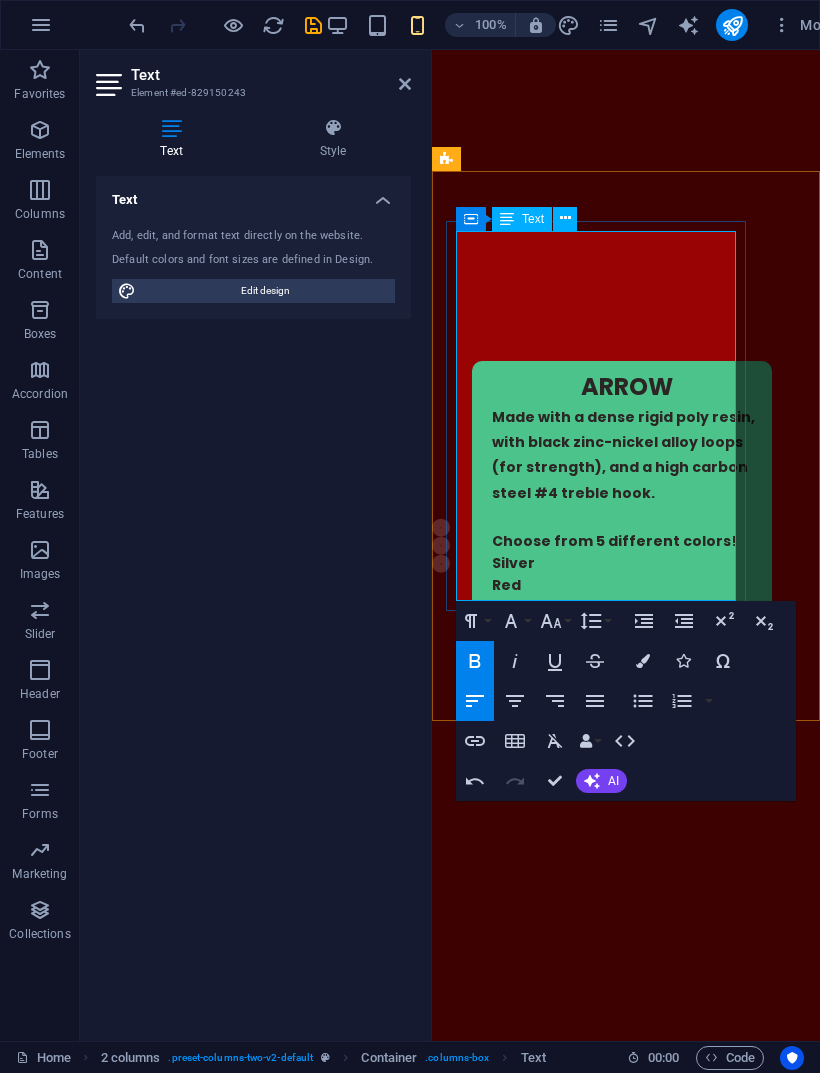 click on "Silver" at bounding box center (507, 1420) 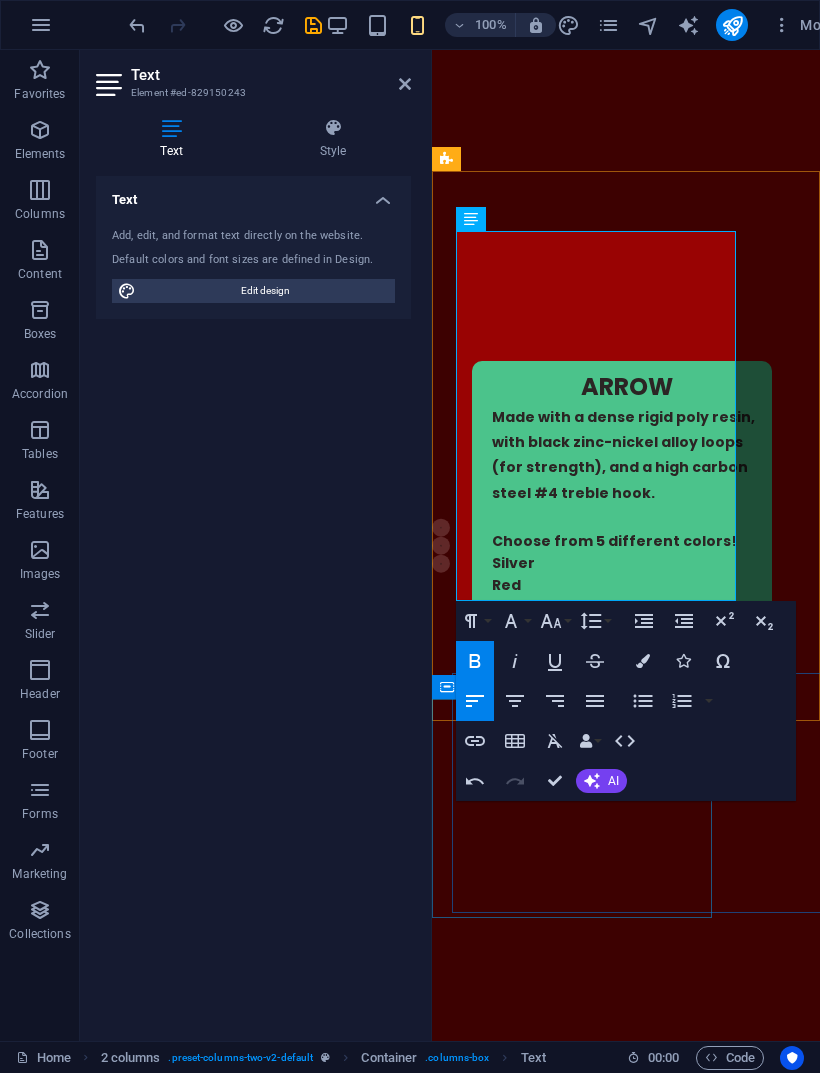 click 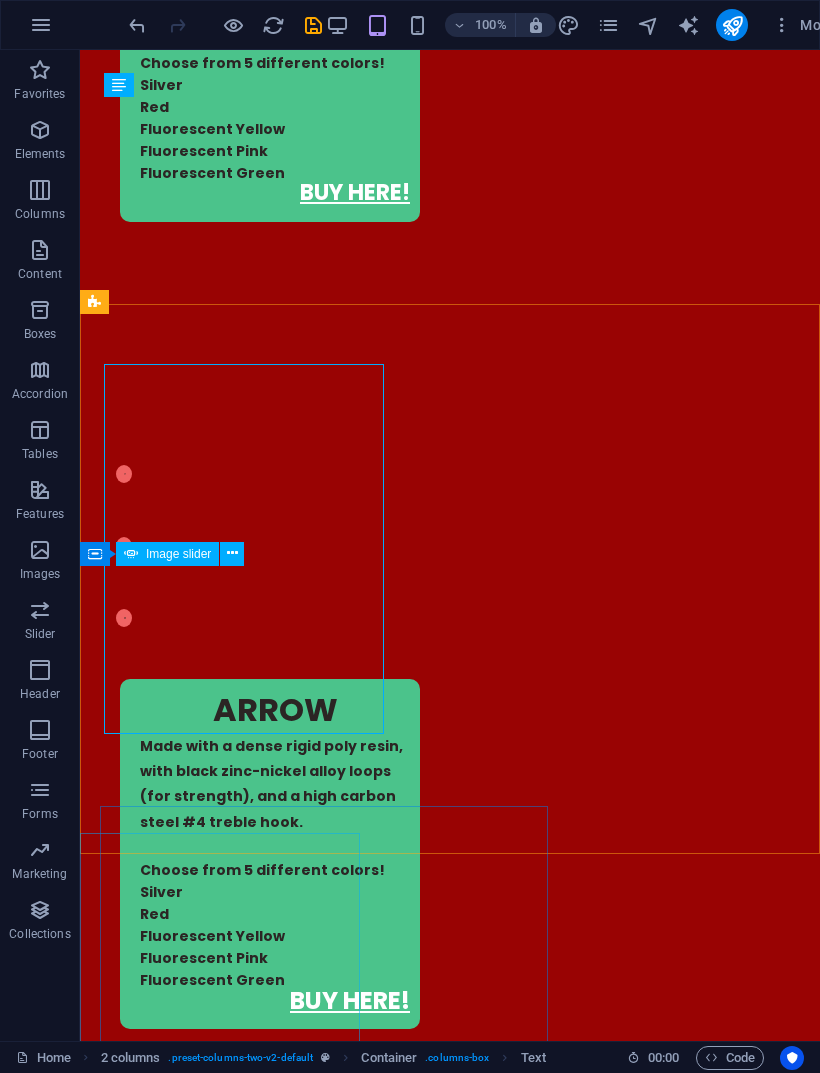 scroll, scrollTop: 2915, scrollLeft: 0, axis: vertical 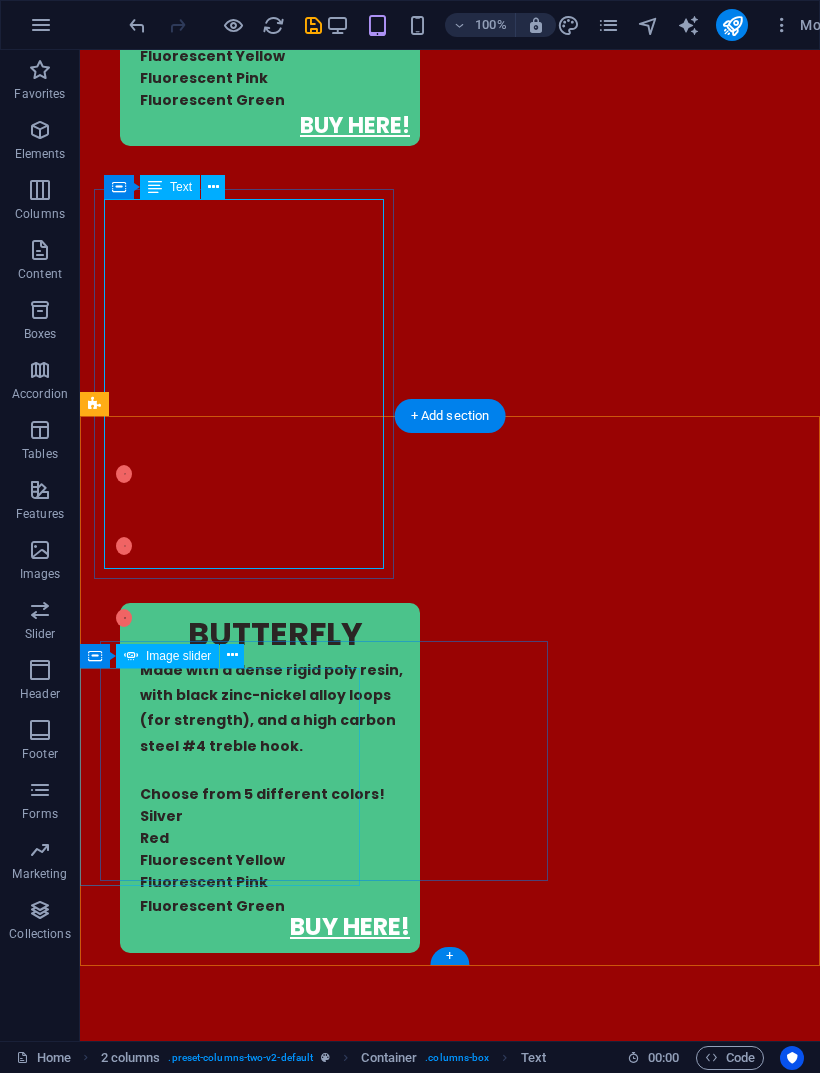 click on "4 Pack Sets Made with a dense rigid poly resin, with black zinc-nickel alloy loops (for strength), and a high carbon steel #4 treble hook.  Dimensions  of each lure: 2.25” x 1.375” x 0.75” (excluding treble hook) Choose from 5 different colors! Silver Red Fluorescent Yellow Fluorescent Pink Fluorescent Green" at bounding box center (244, 3202) 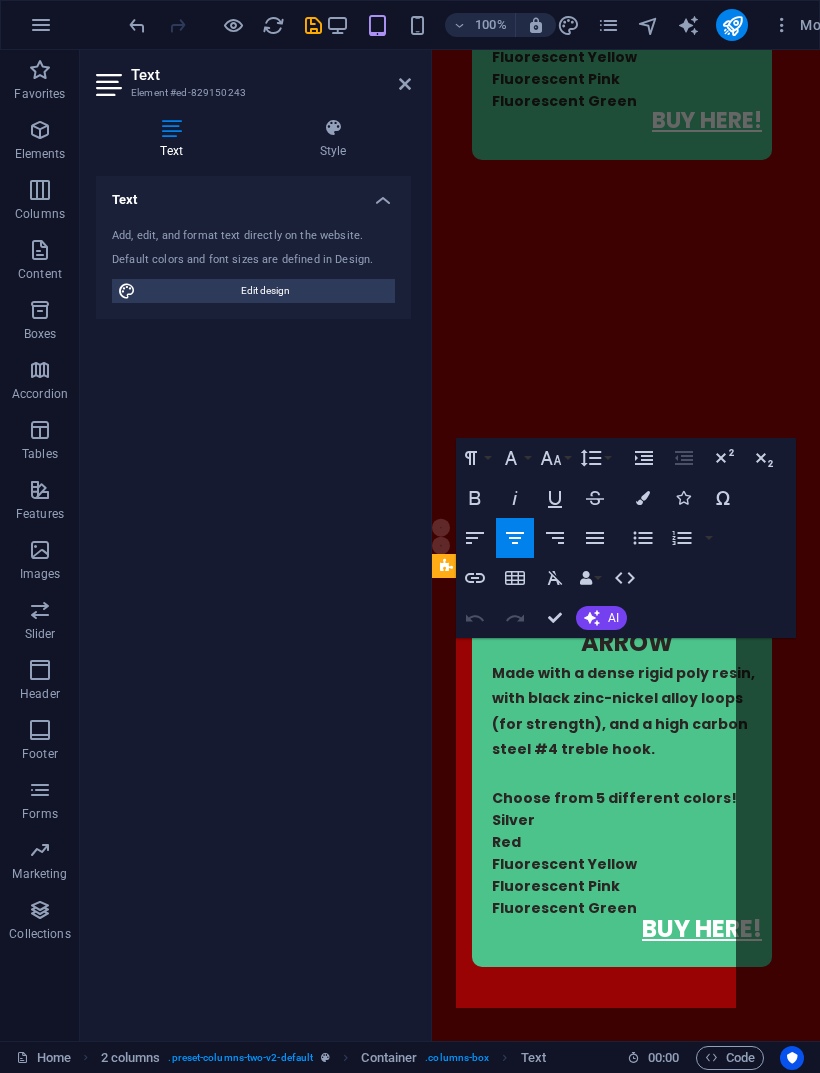 scroll, scrollTop: -277, scrollLeft: 0, axis: vertical 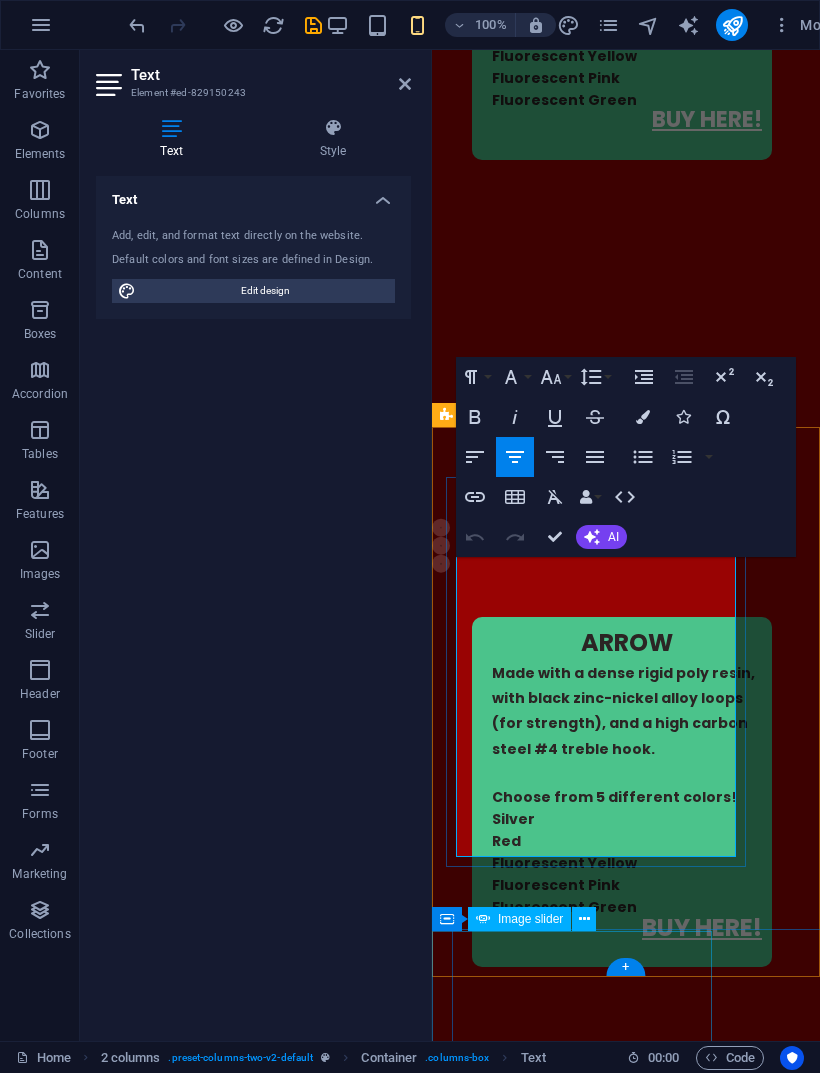 click on "Choose from 5 different colors!" at bounding box center (588, 1656) 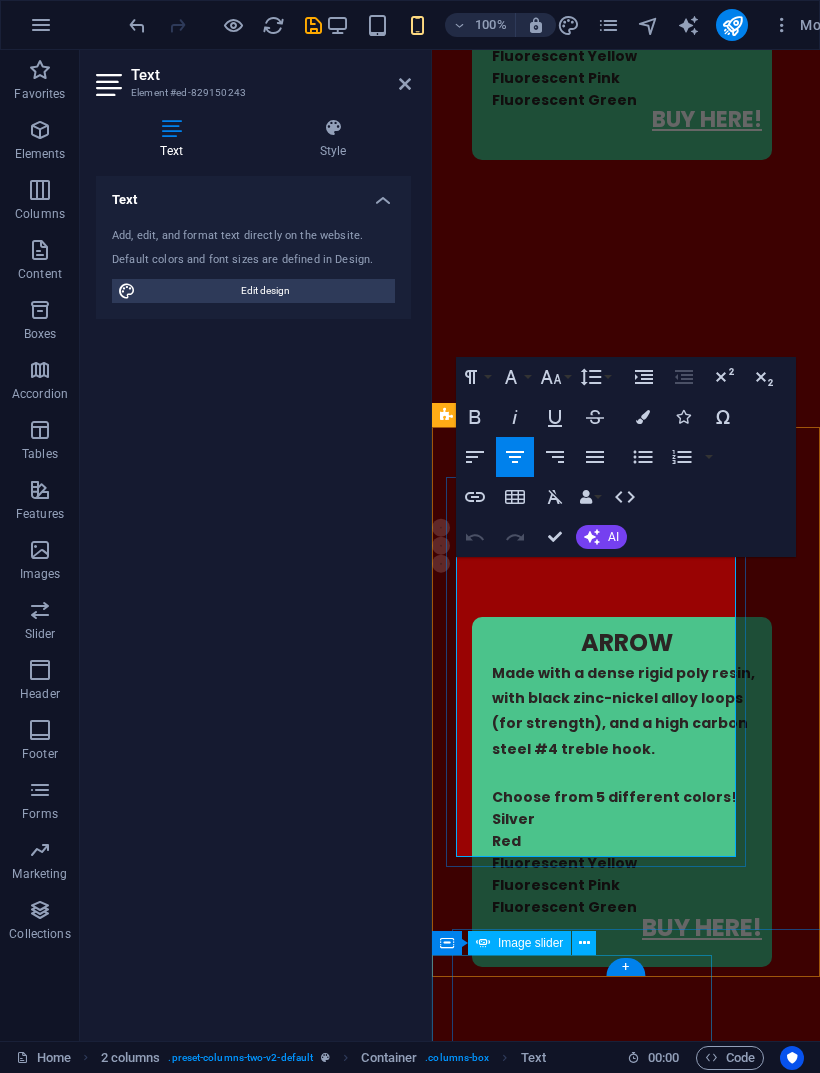 click on "Silver" at bounding box center [511, 1676] 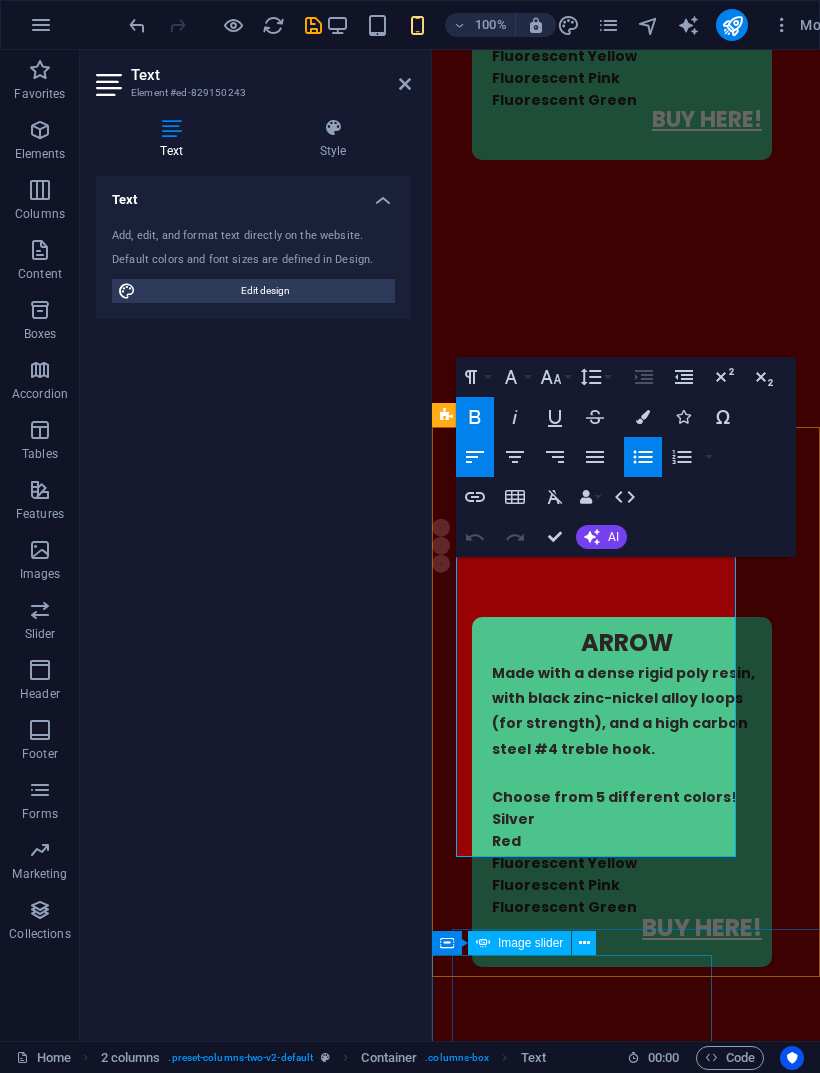 click 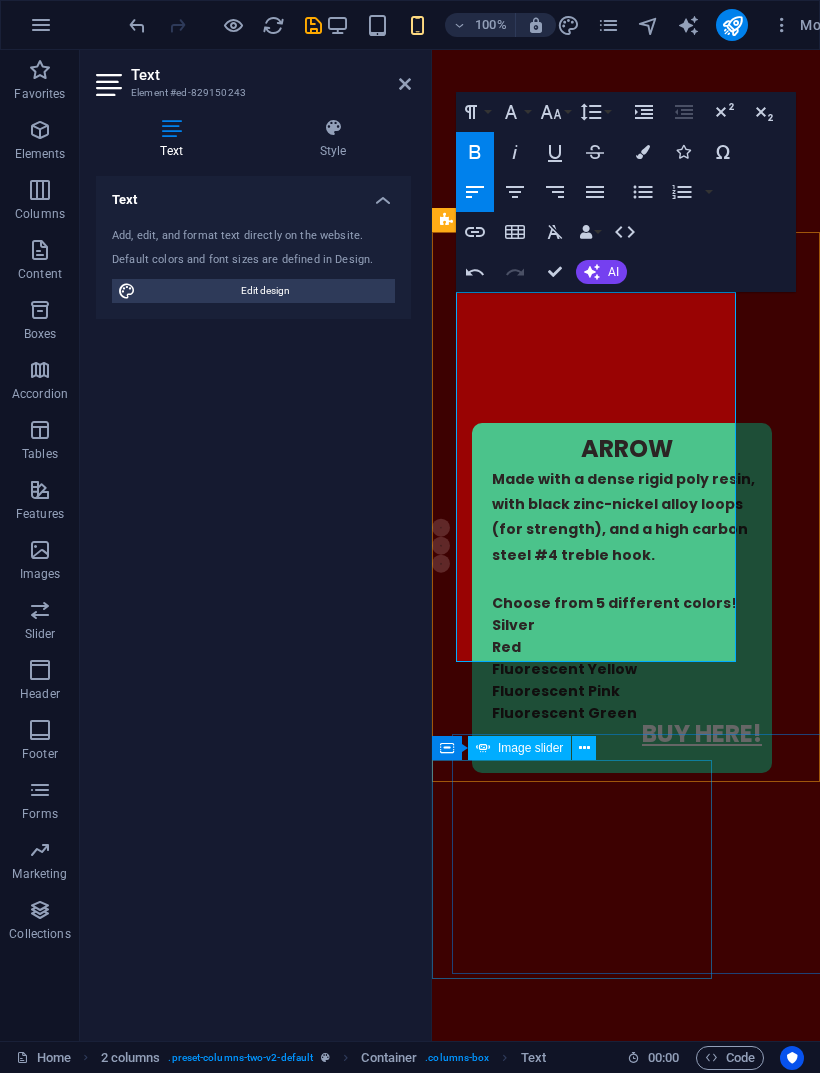 scroll, scrollTop: 4374, scrollLeft: 0, axis: vertical 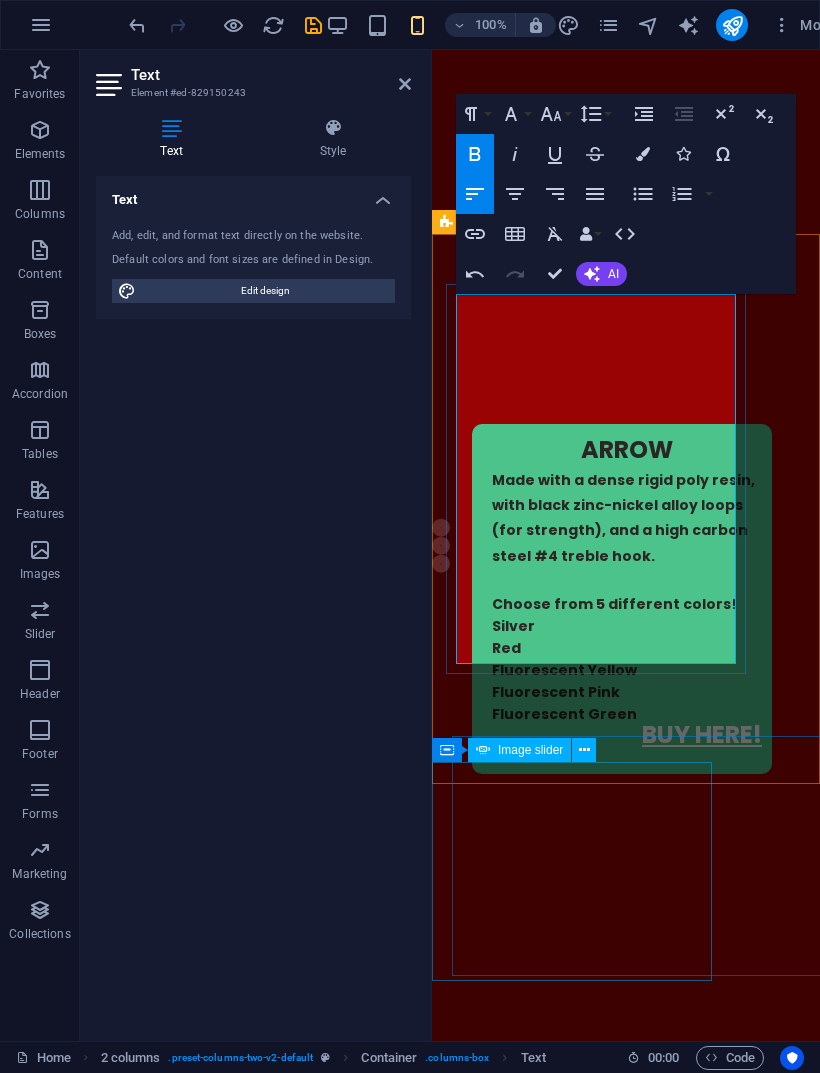 click on "Red" at bounding box center (613, 1516) 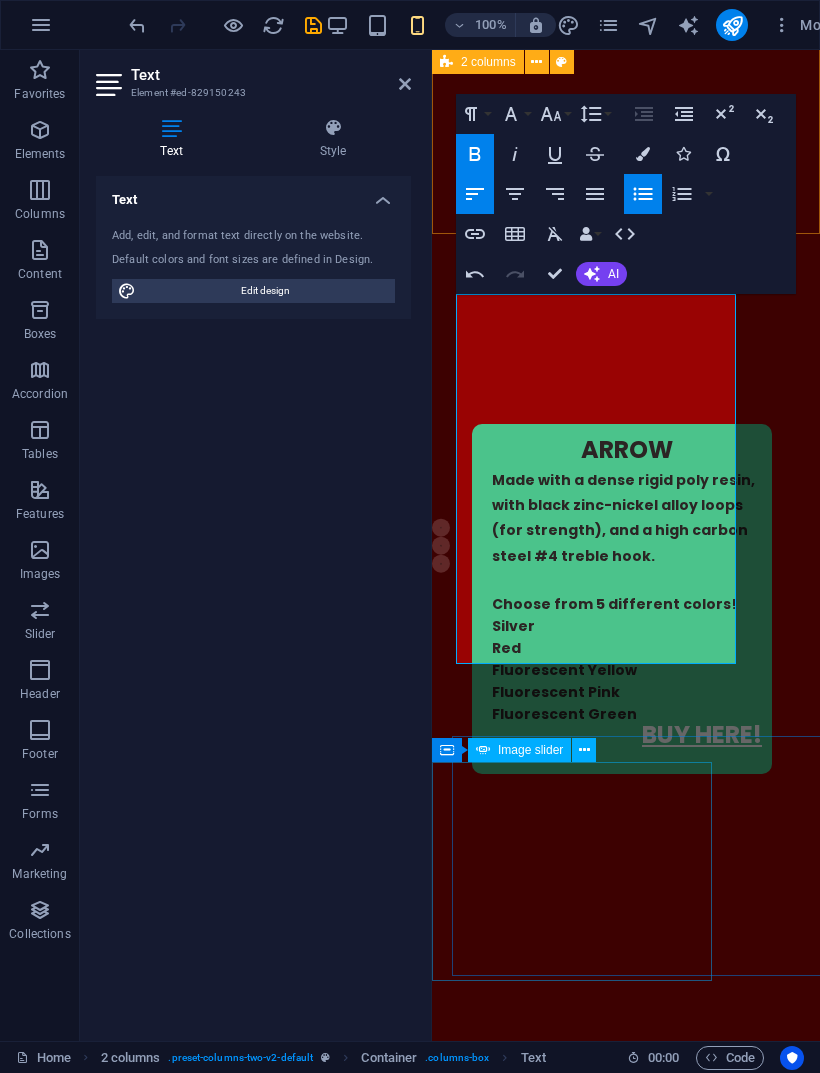 click 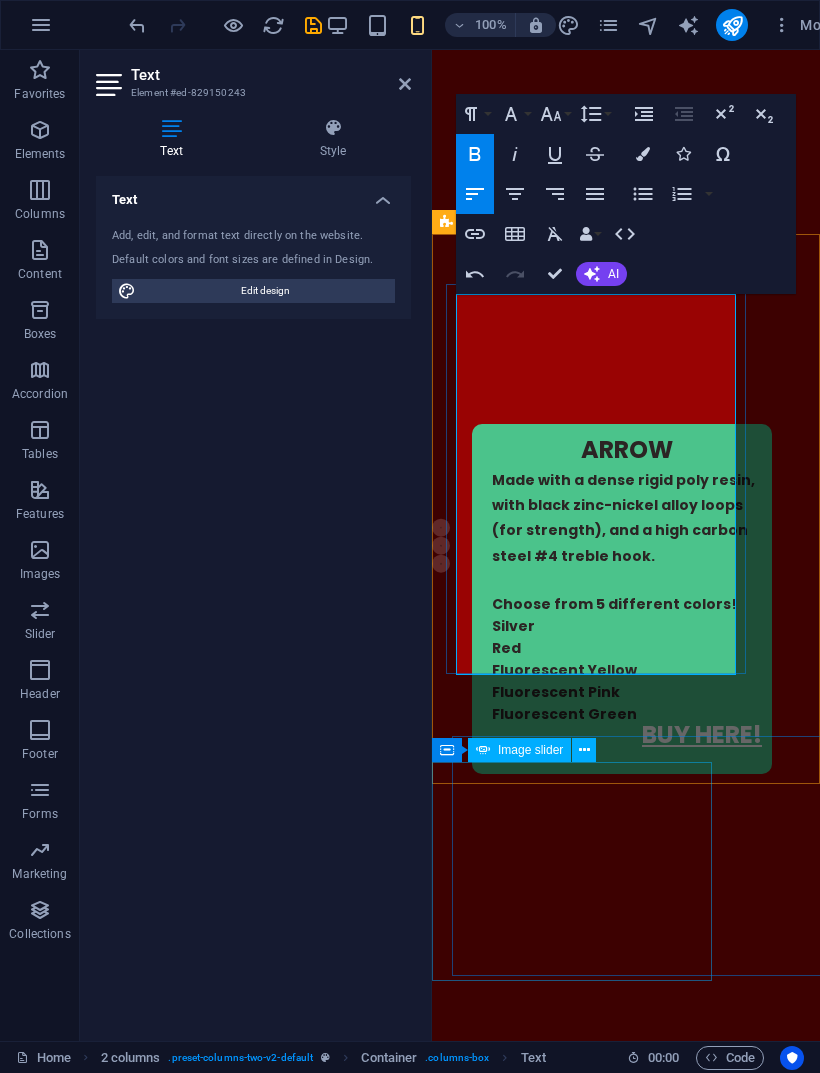 click on "Fluorescent Yellow" at bounding box center (562, 1549) 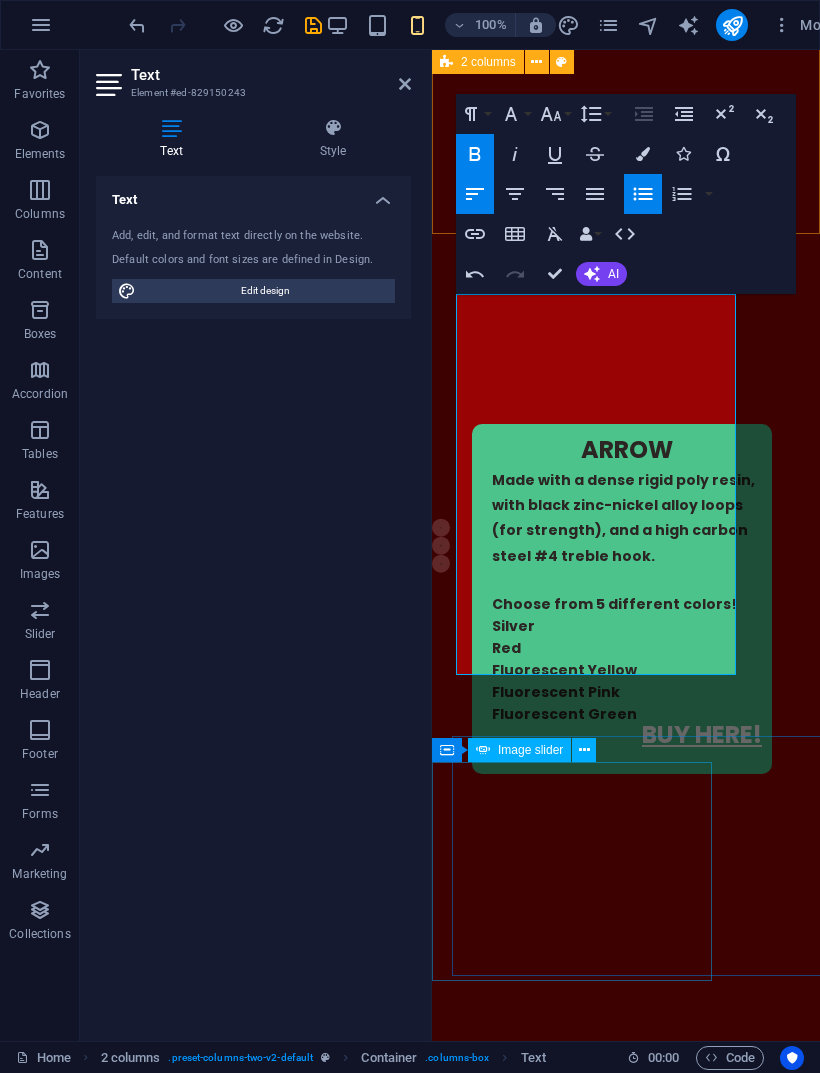 click 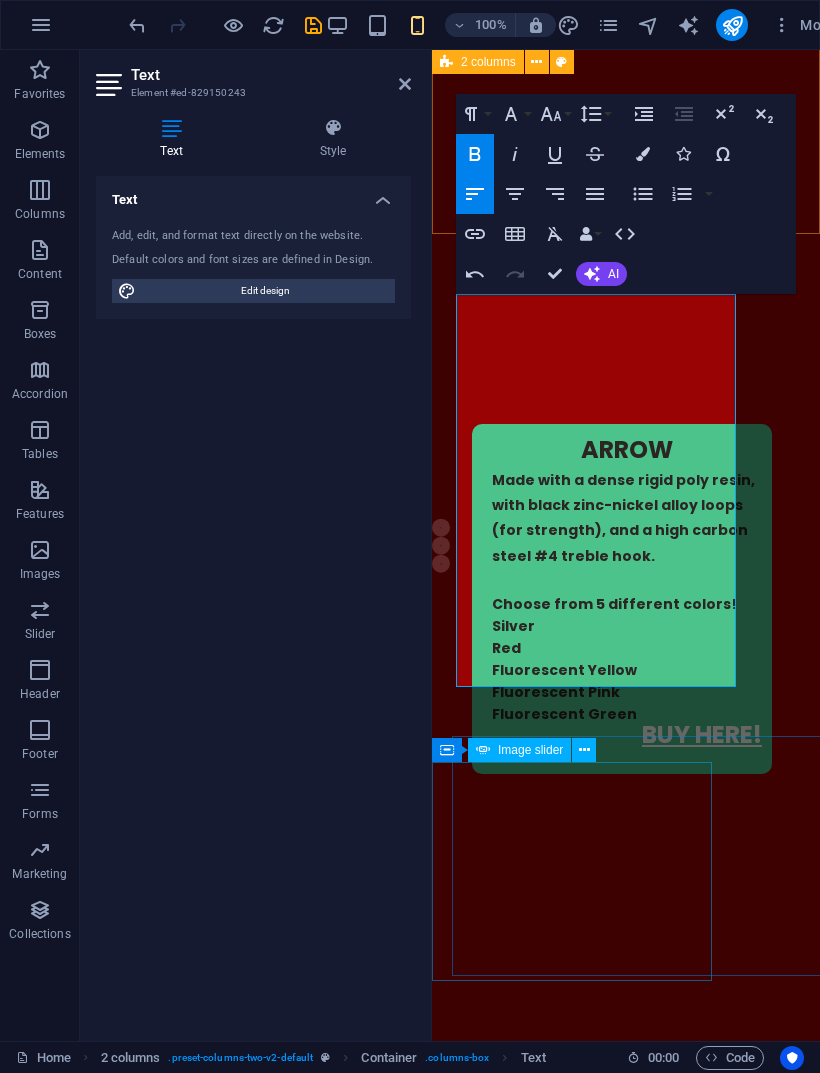 click on "Fluorescent Pink" at bounding box center (554, 1582) 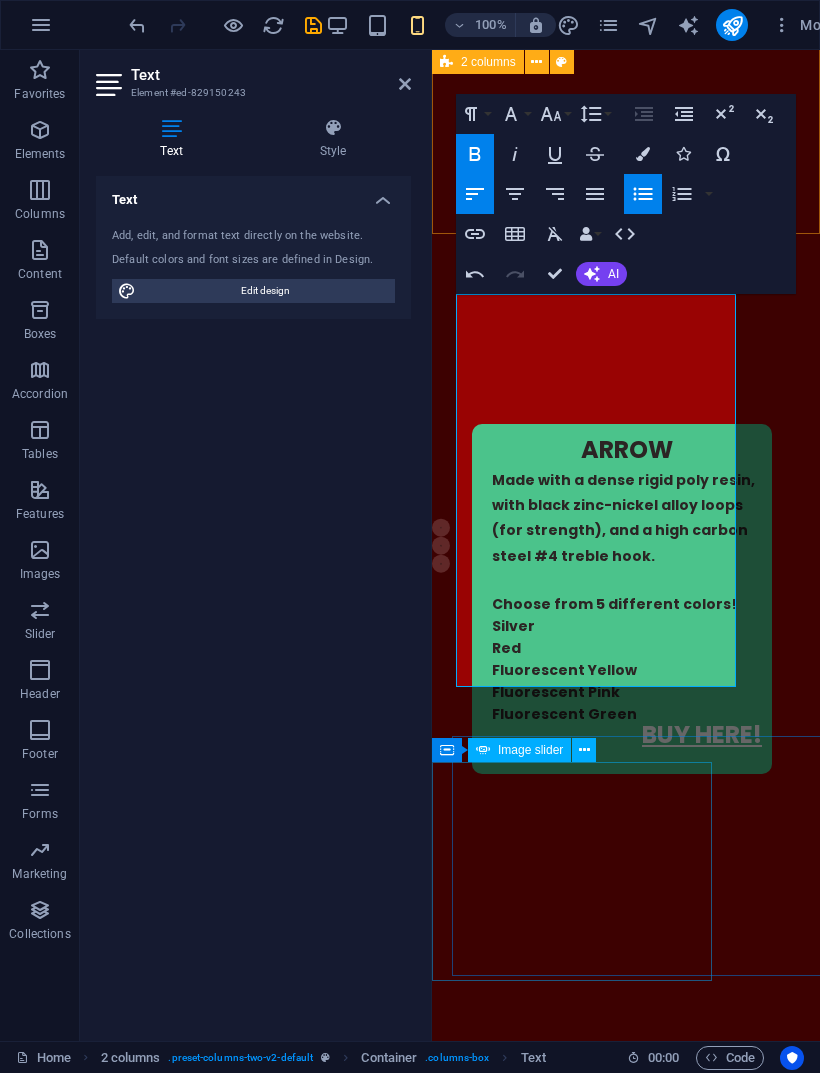 click on "Unordered List" at bounding box center [643, 194] 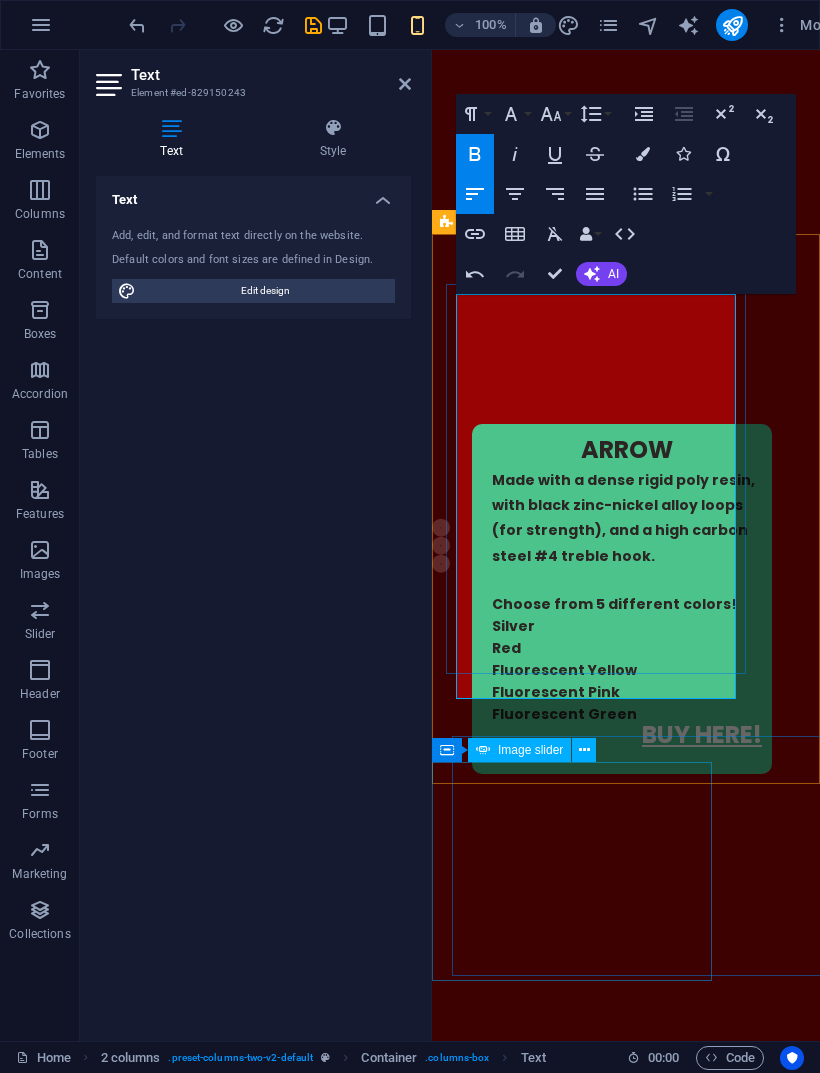 click on "Fluorescent Green" at bounding box center (562, 1615) 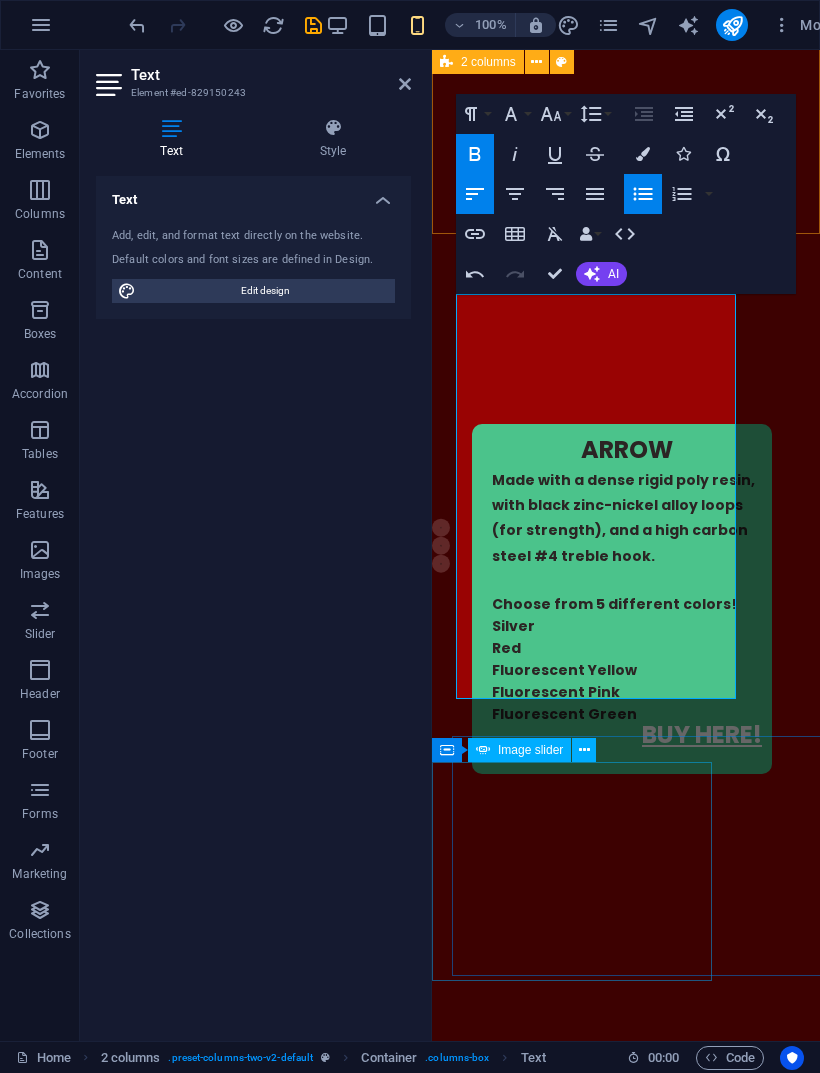 click on "Unordered List" at bounding box center [643, 194] 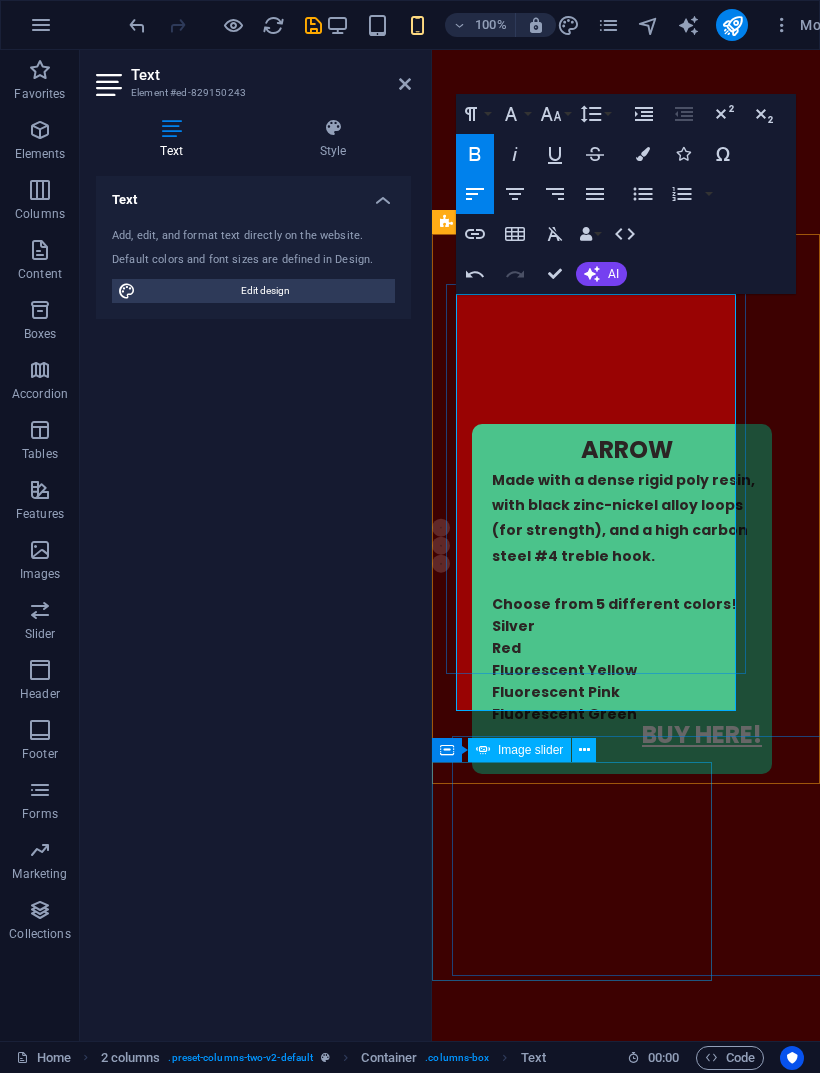 click at bounding box center [613, 1648] 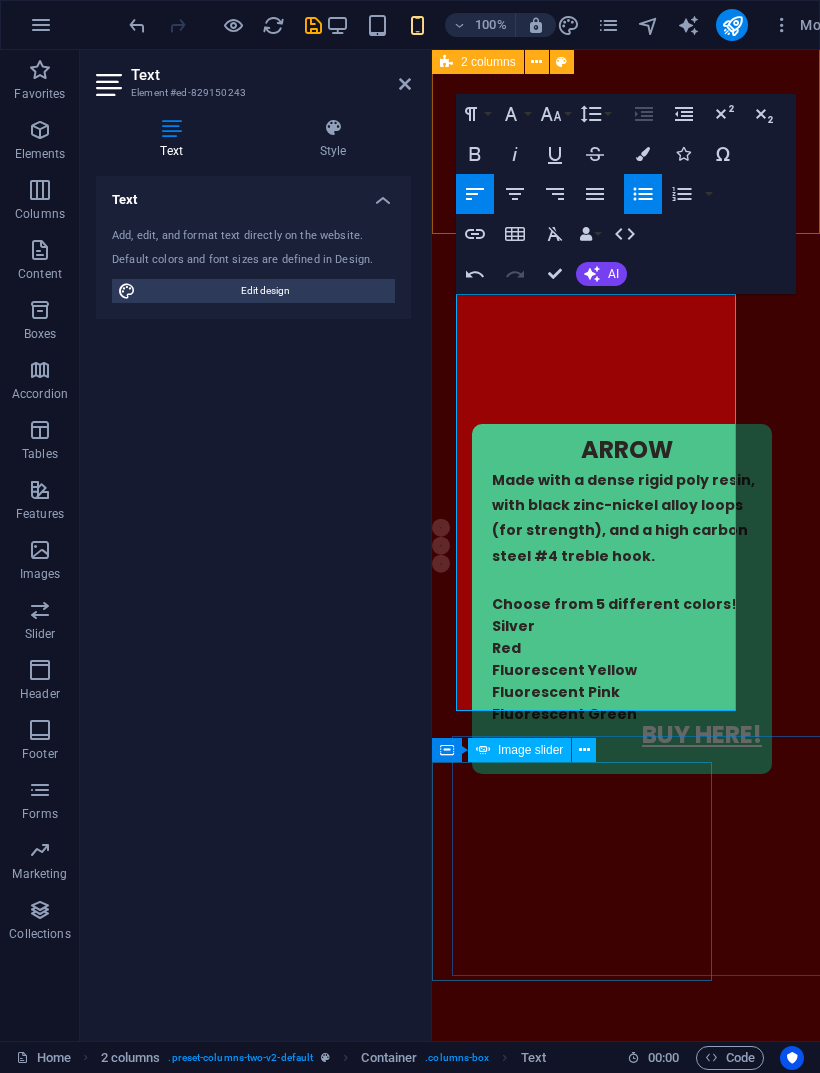 click 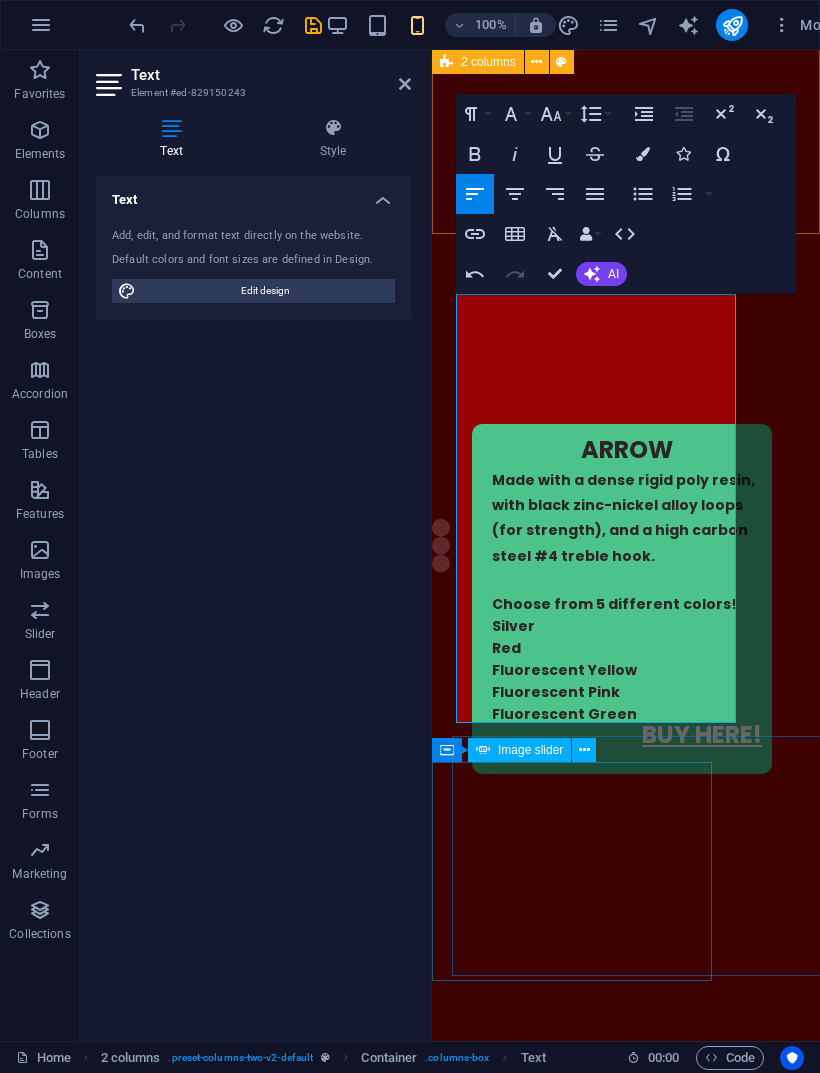 click on "Silver" at bounding box center (497, 1489) 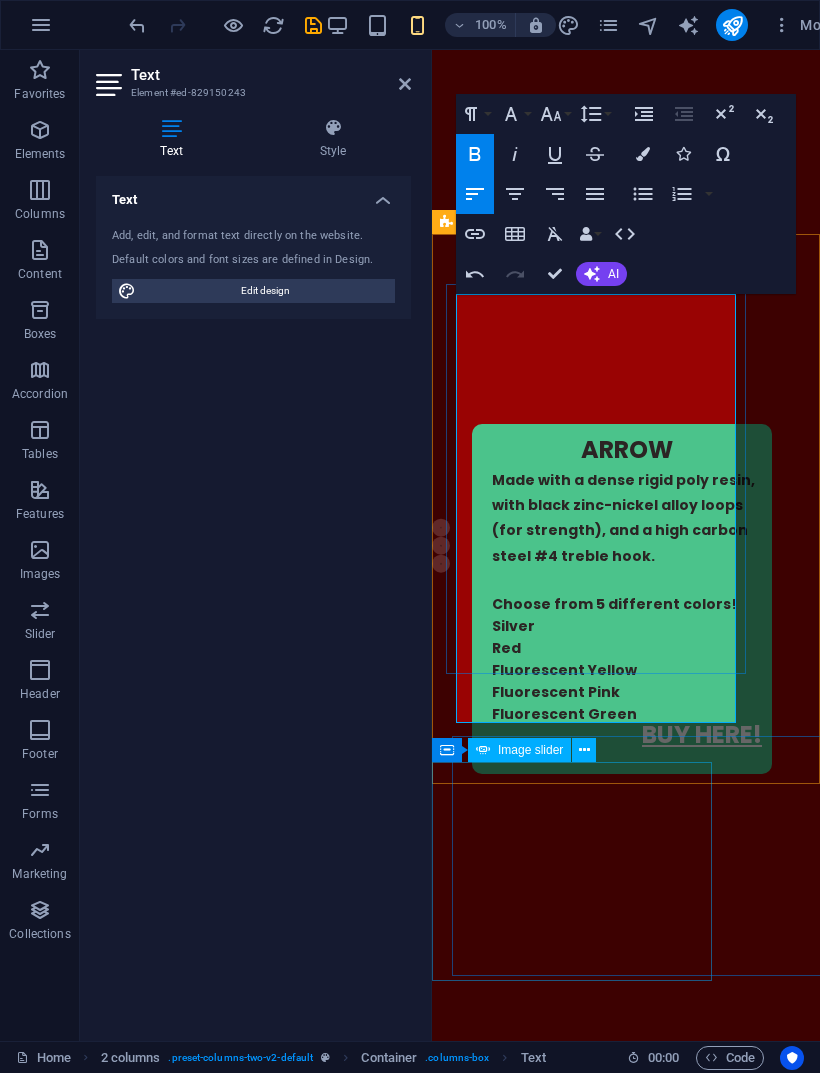 click on "Silver" at bounding box center (497, 1489) 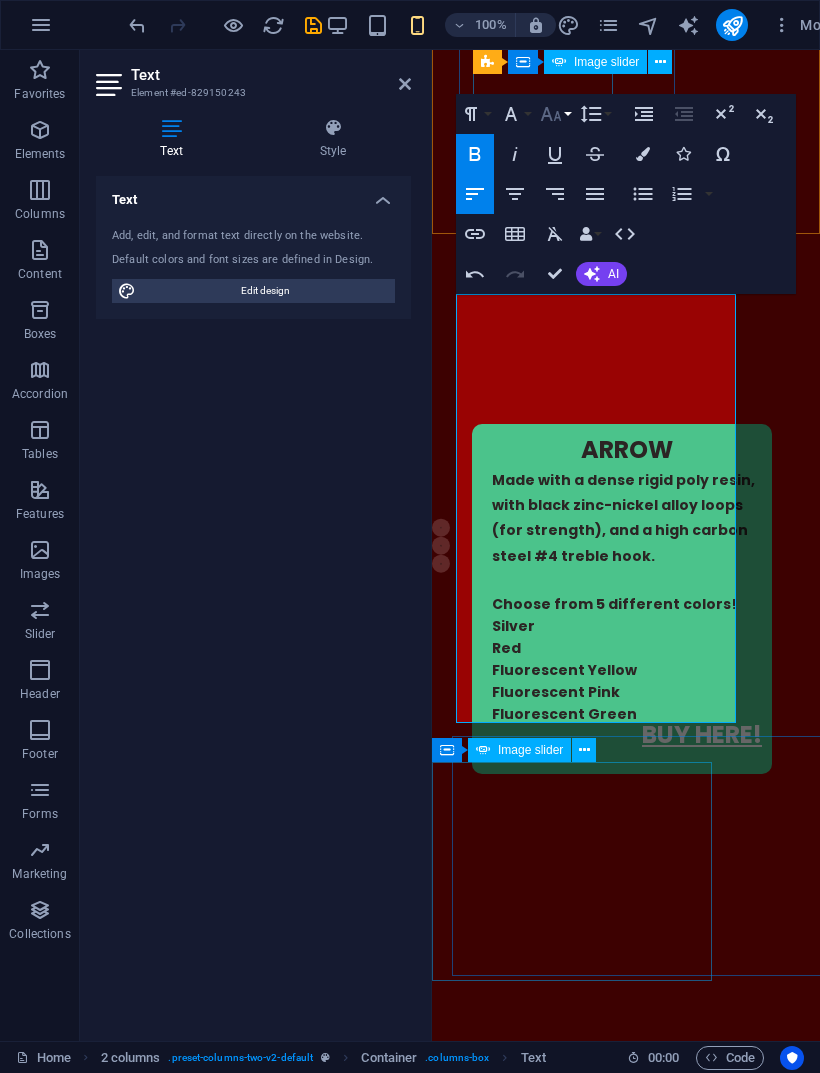 click 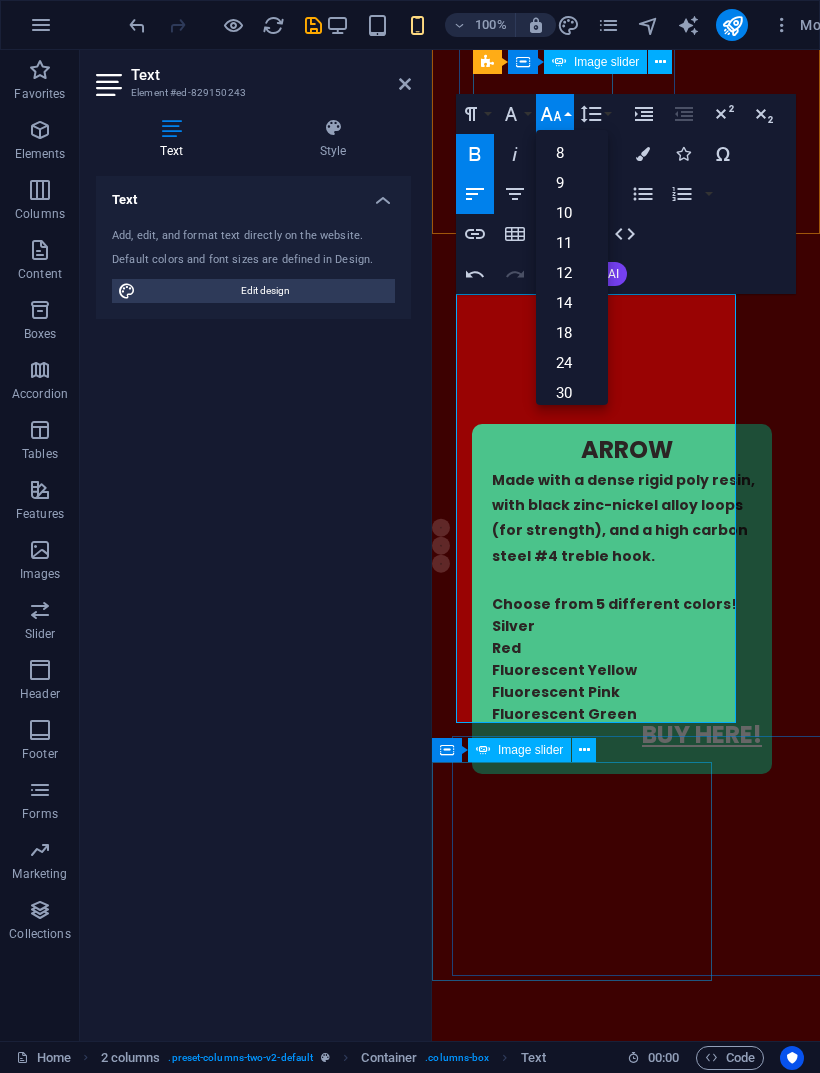 click on "14" at bounding box center (572, 303) 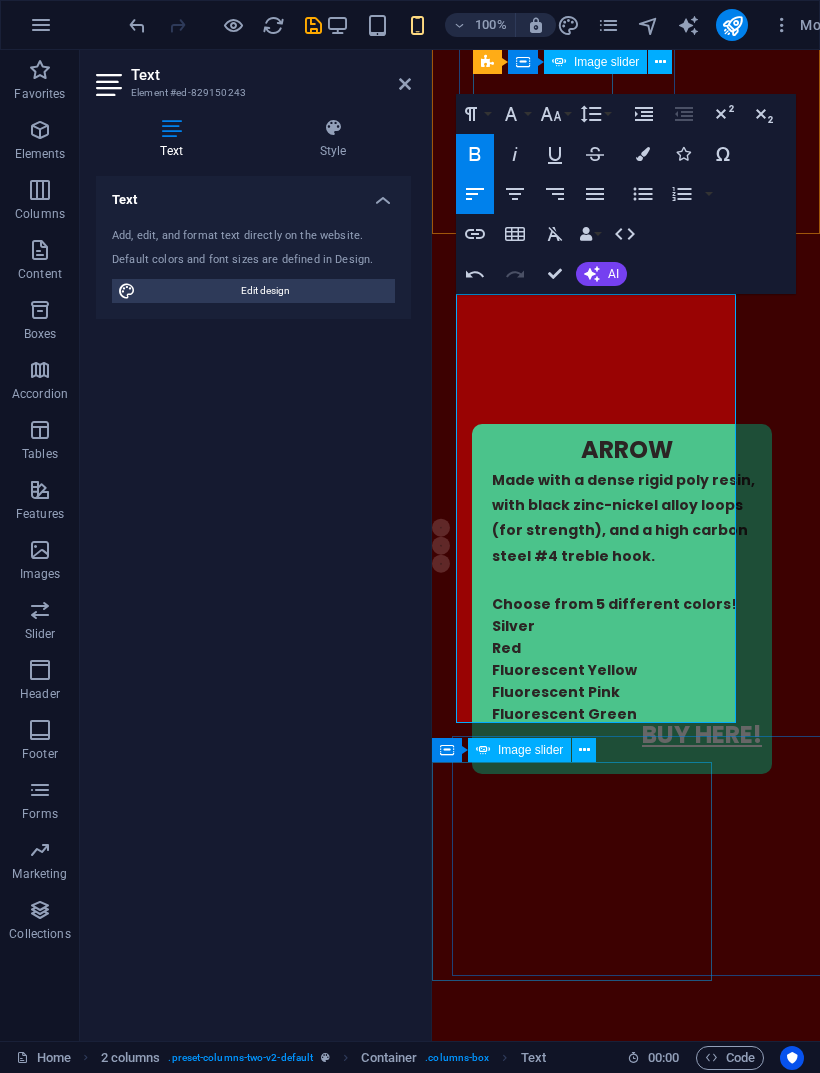 click on "Line Height" at bounding box center (595, 114) 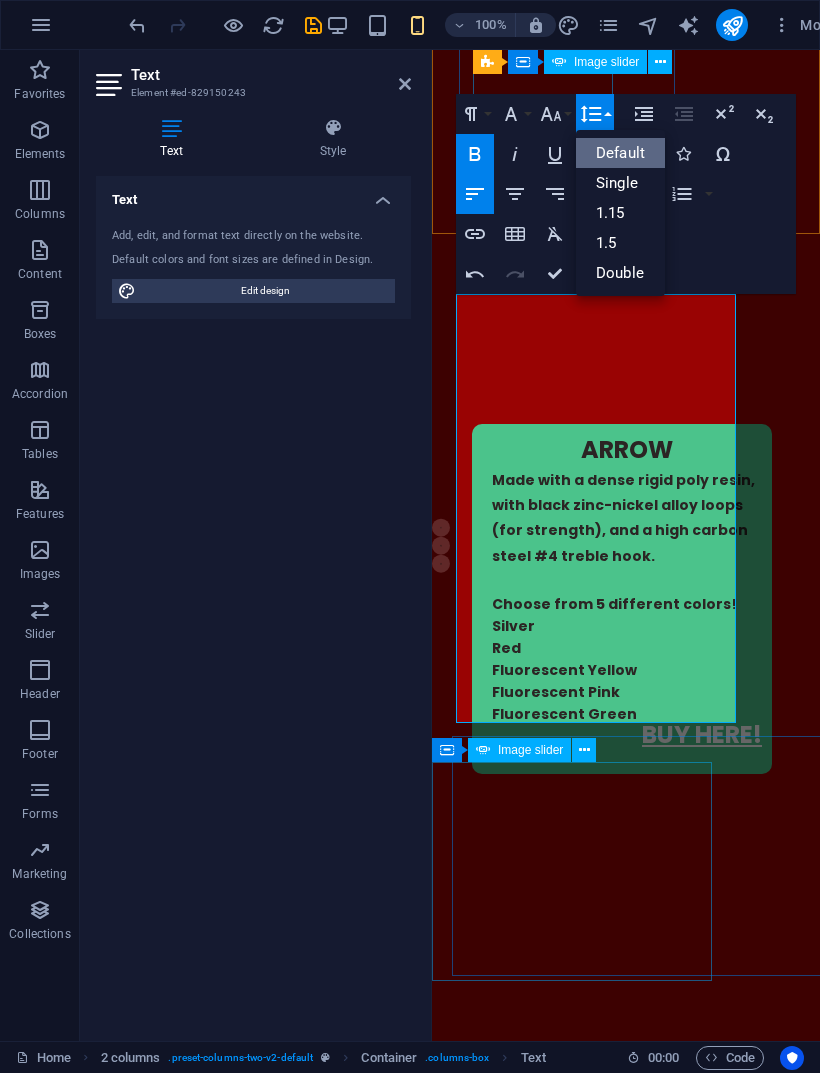 scroll, scrollTop: 0, scrollLeft: 0, axis: both 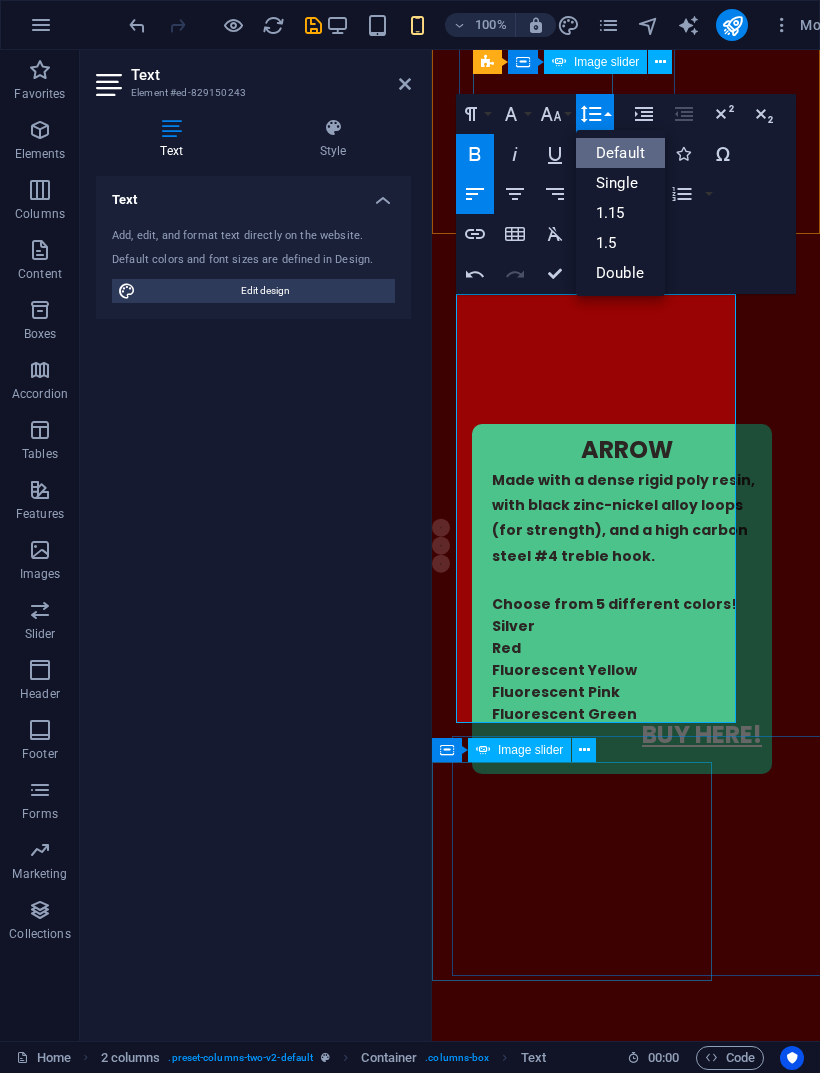 click on "Single" at bounding box center (620, 183) 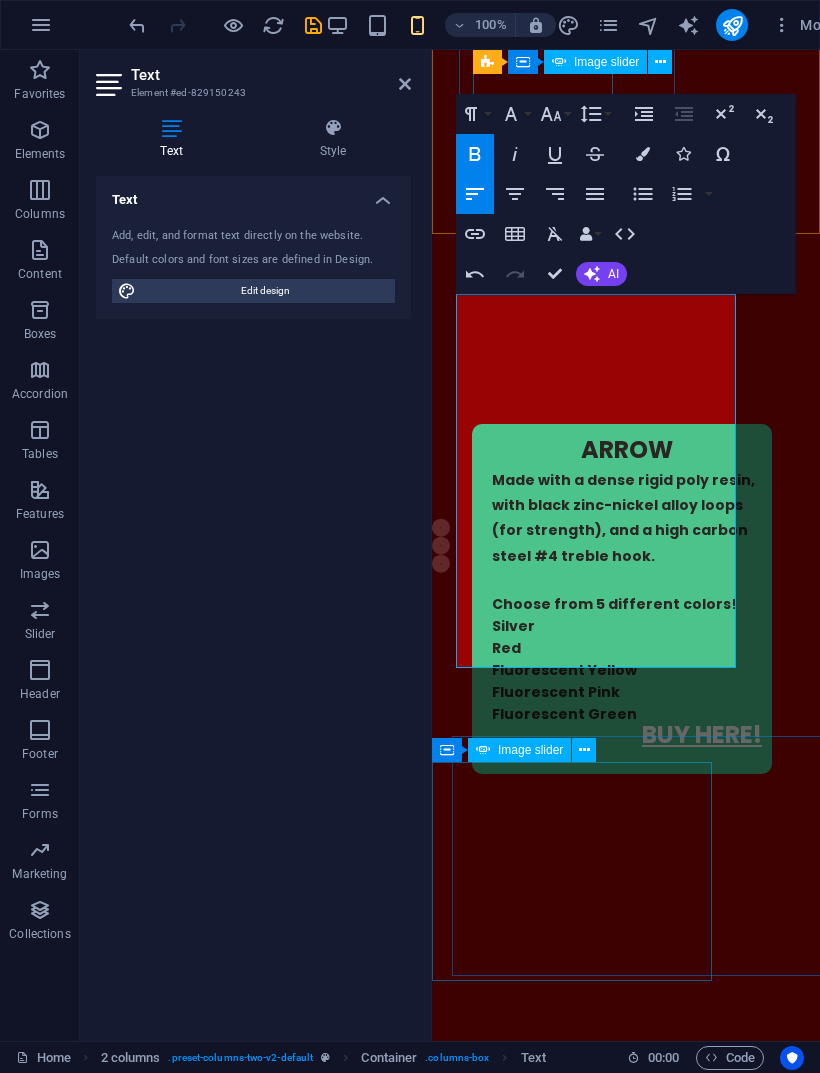 click at bounding box center [601, 1599] 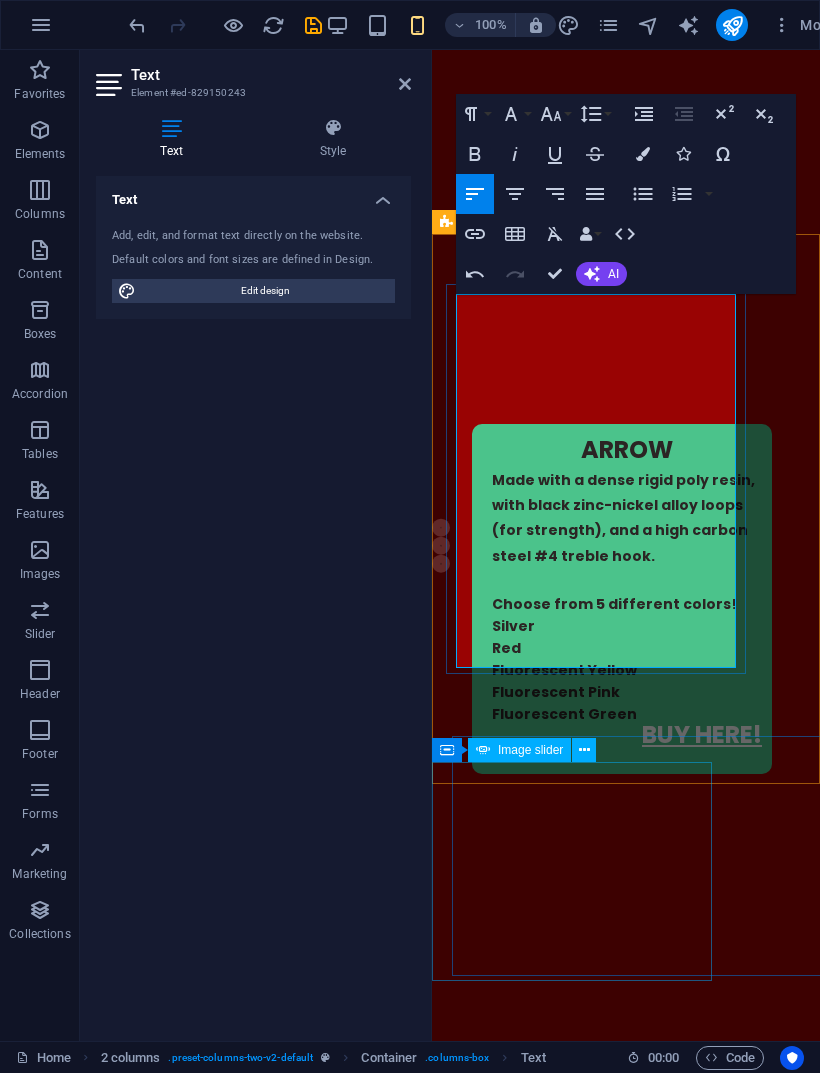 type 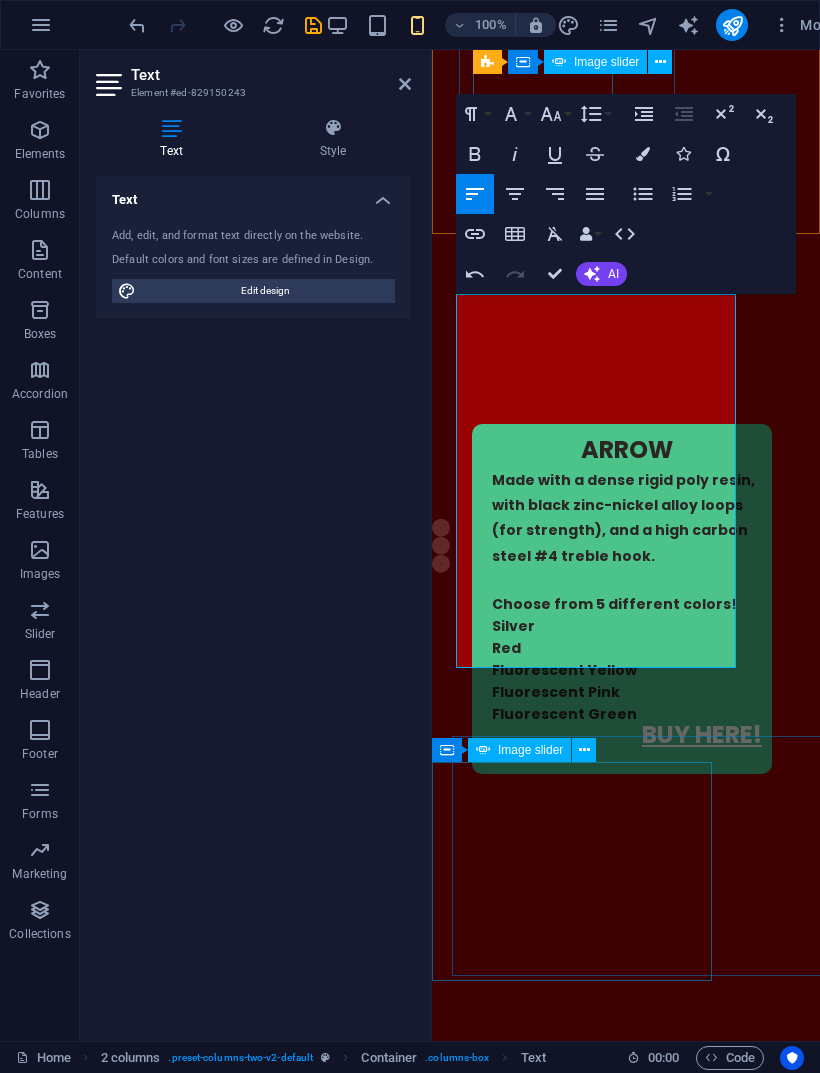 click 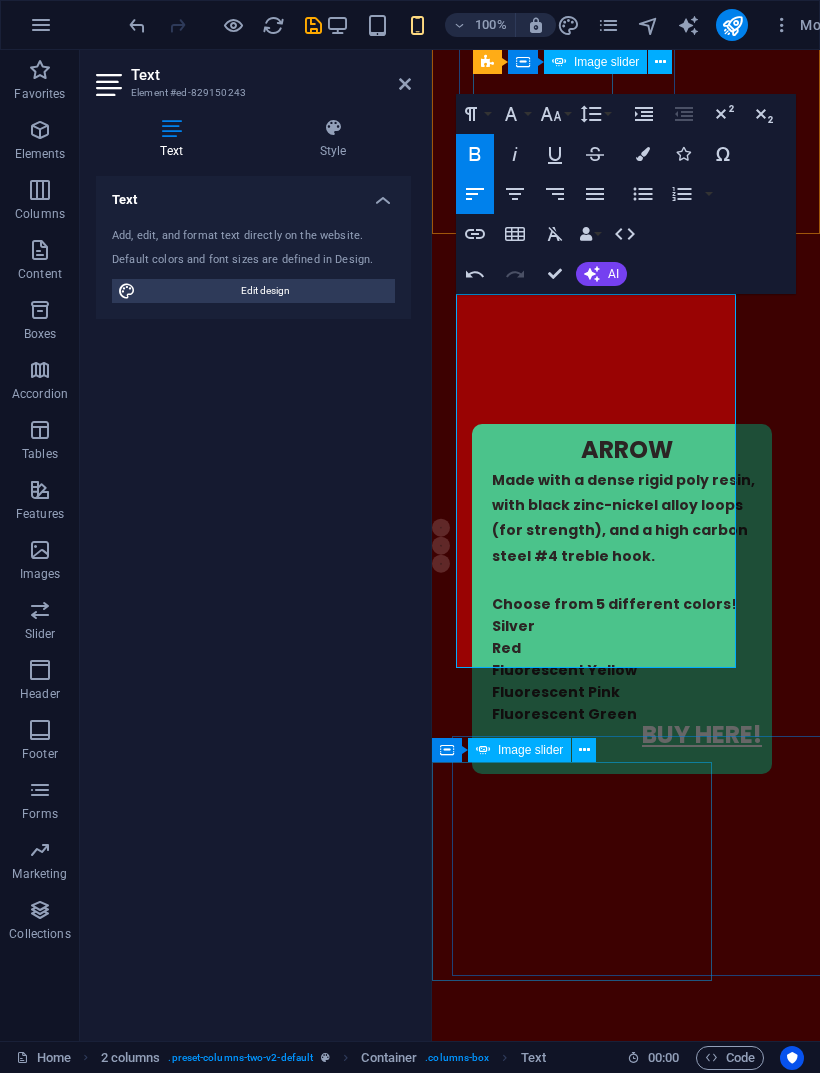 click 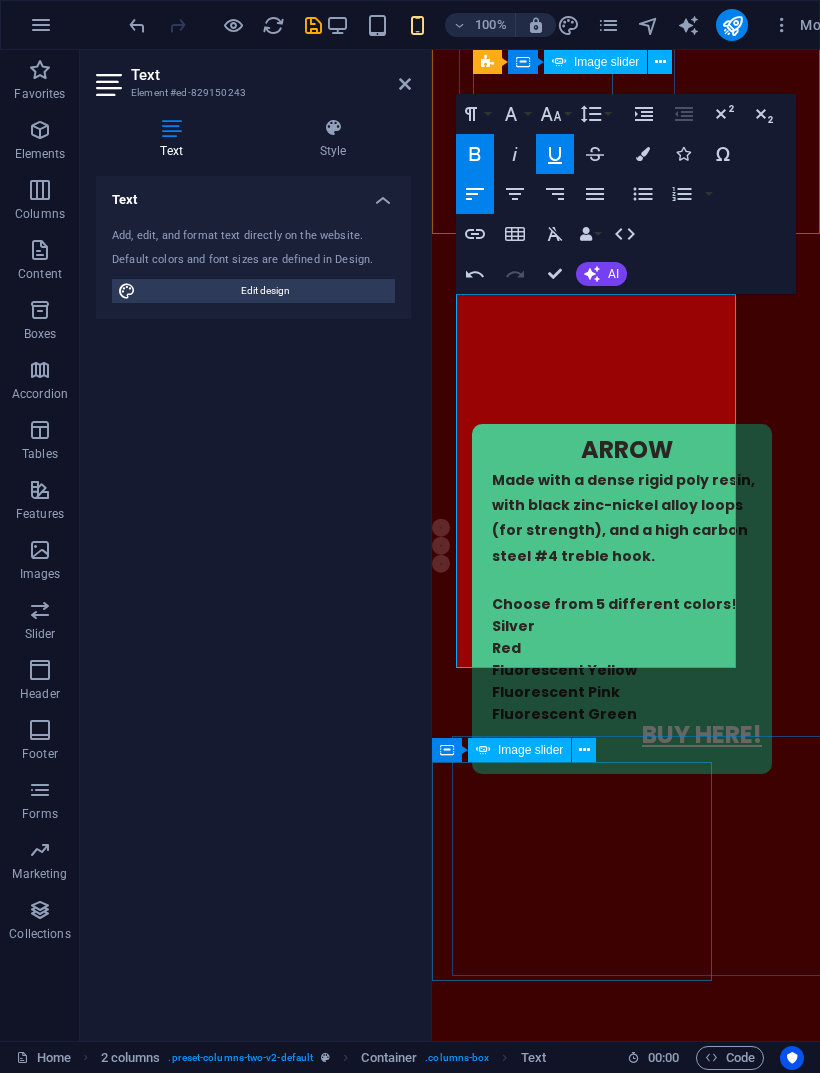 click 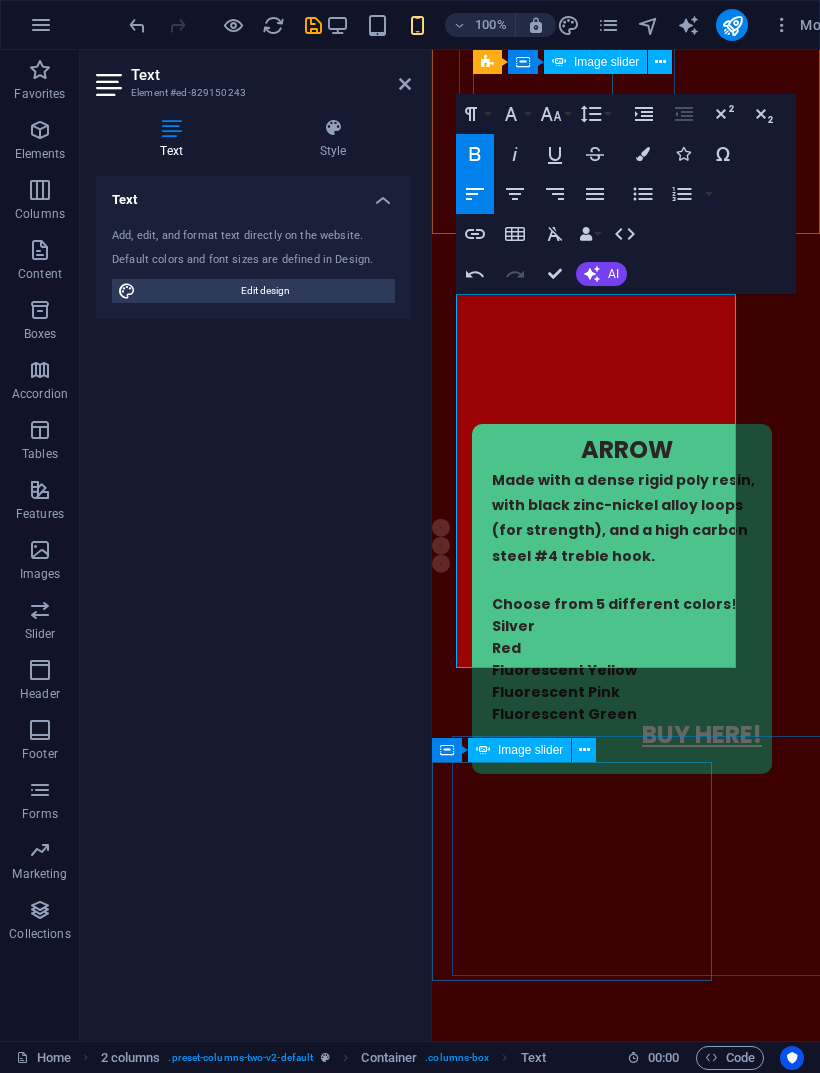 click 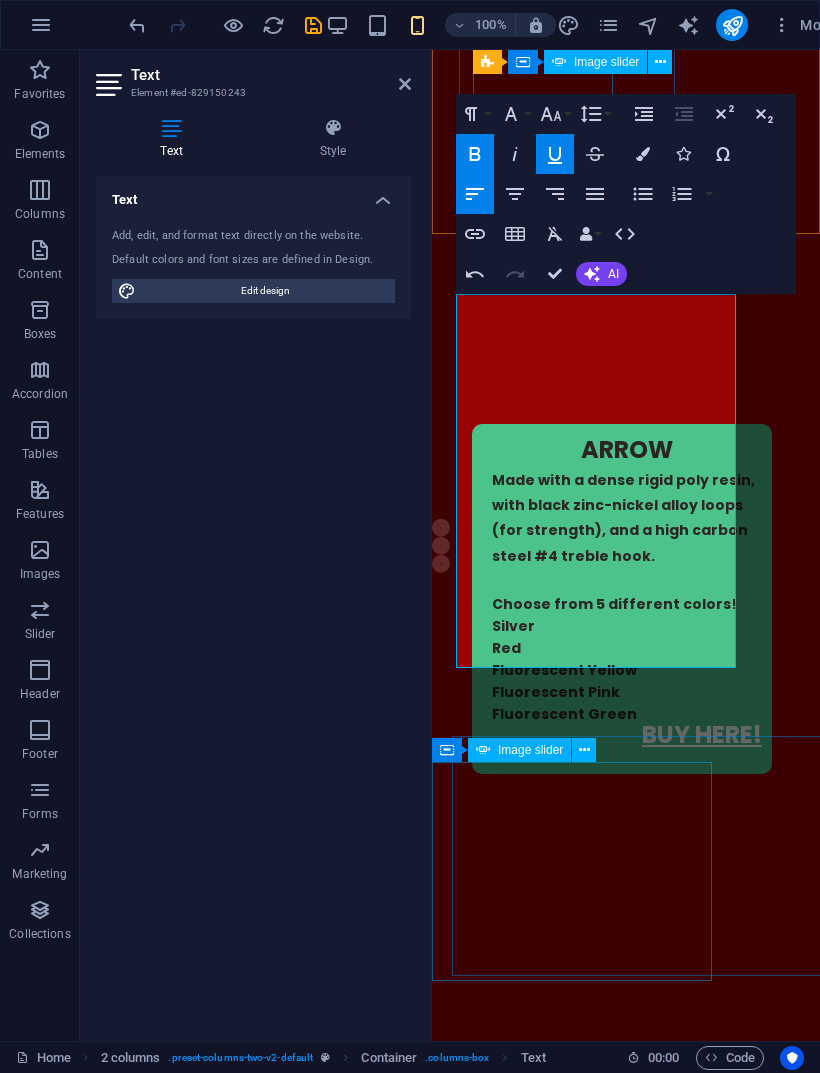click 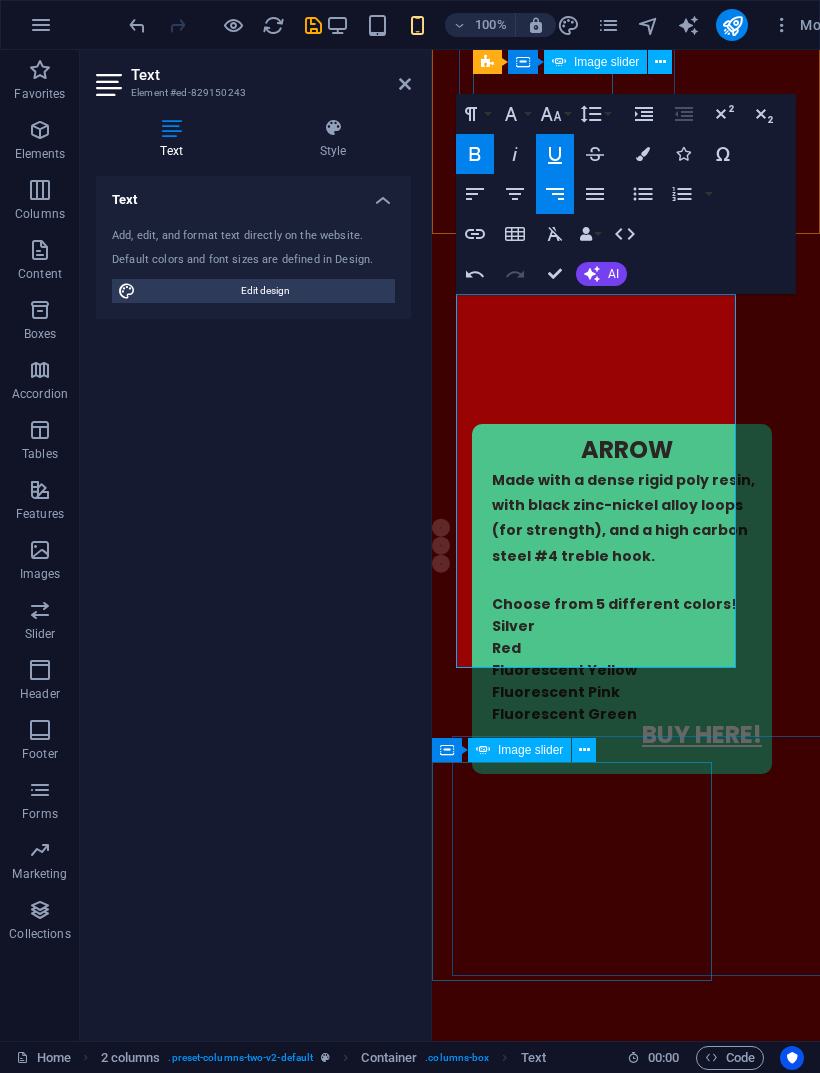click at bounding box center [643, 154] 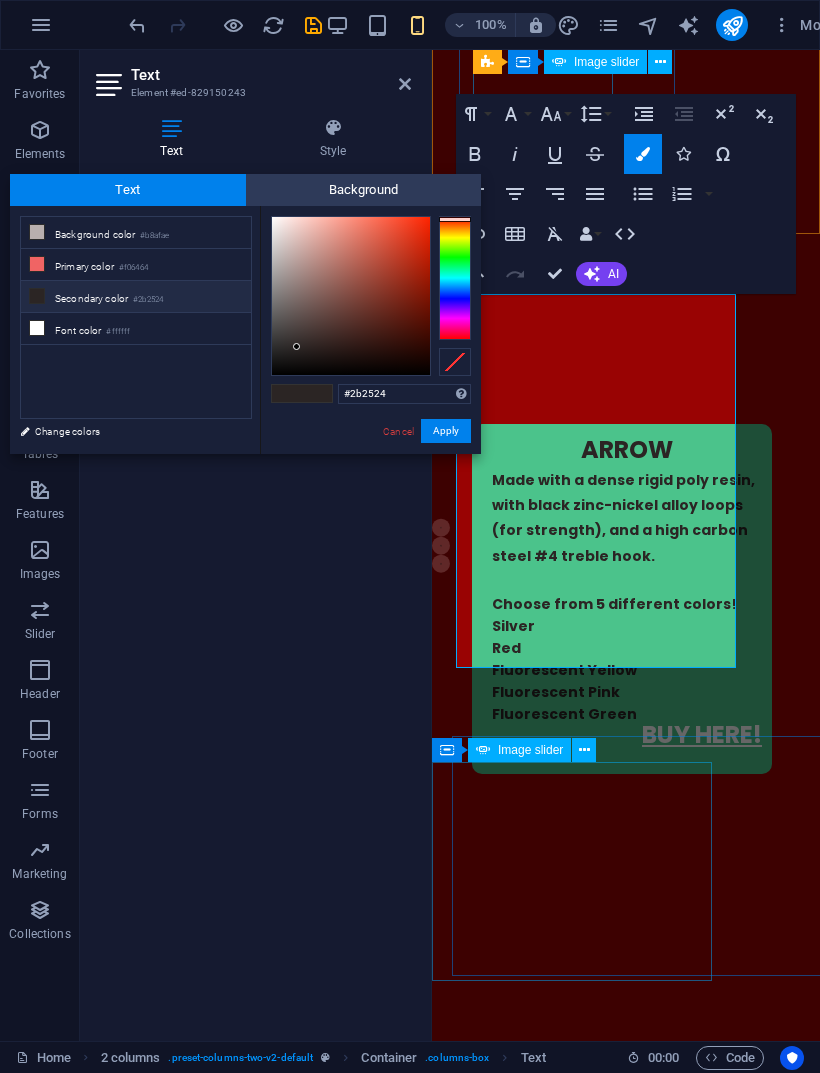 click on "Font color
#ffffff" at bounding box center (136, 329) 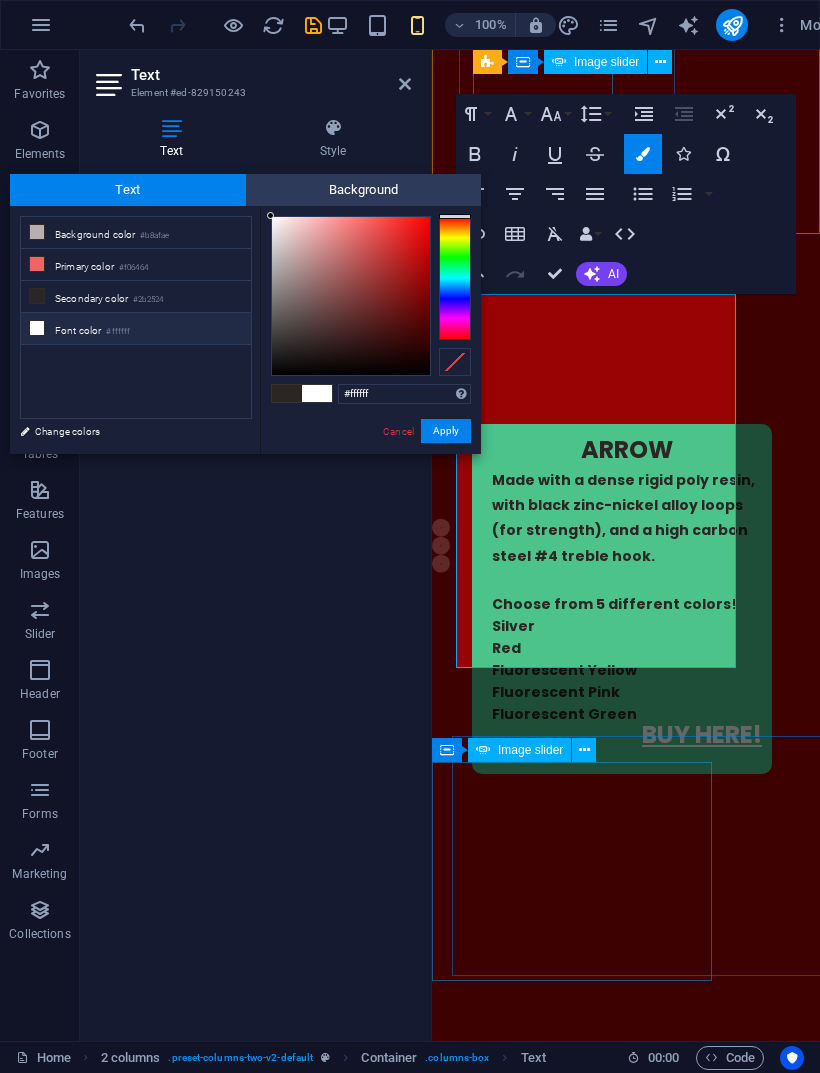 click on "Font color
#ffffff" at bounding box center (136, 329) 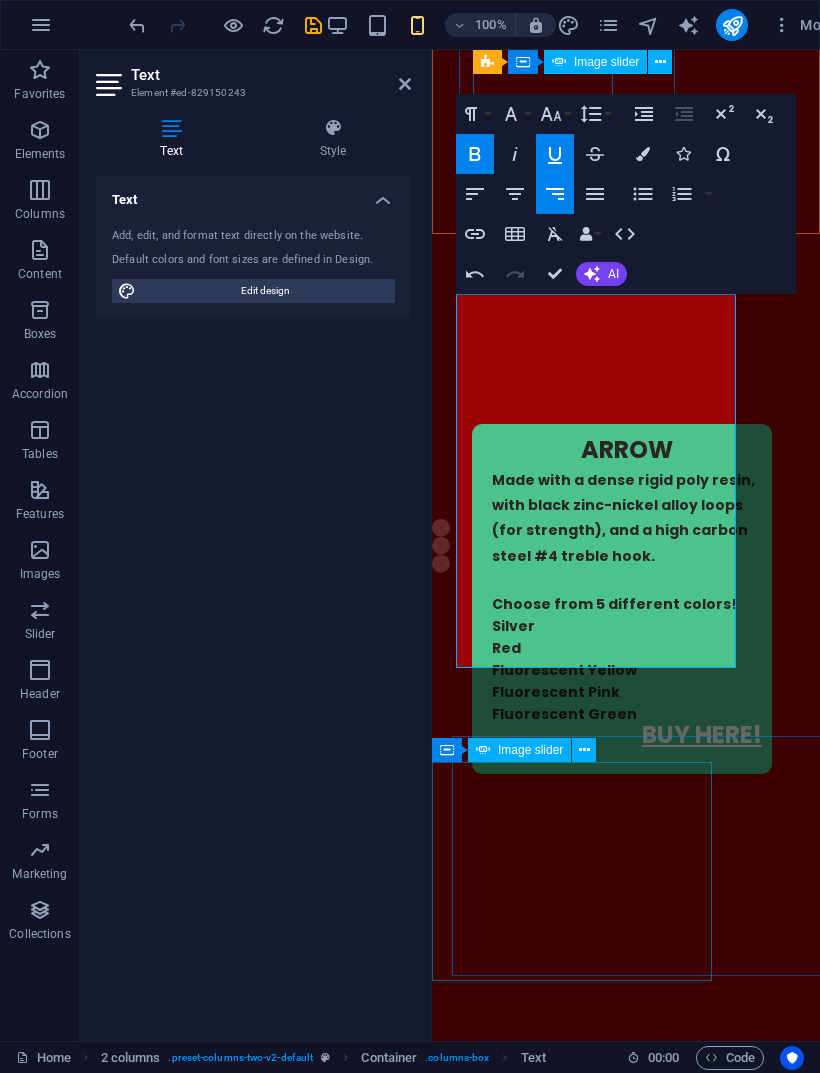 click 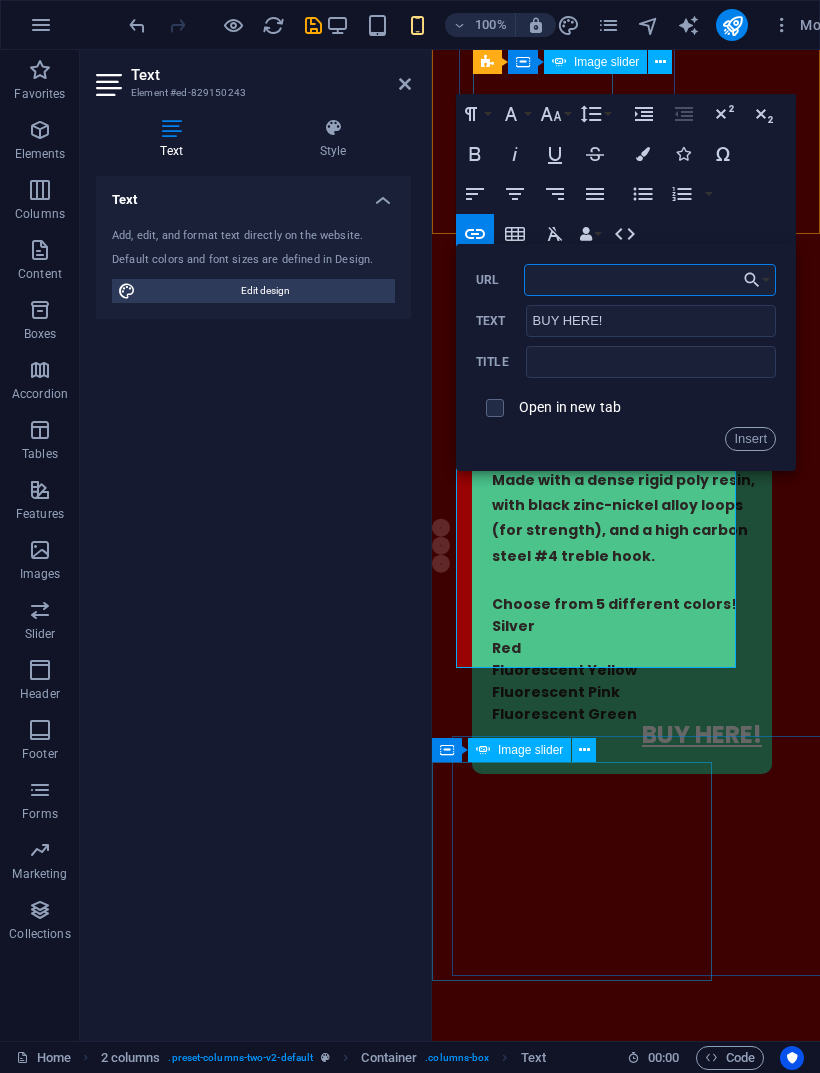 click on "URL" at bounding box center [650, 280] 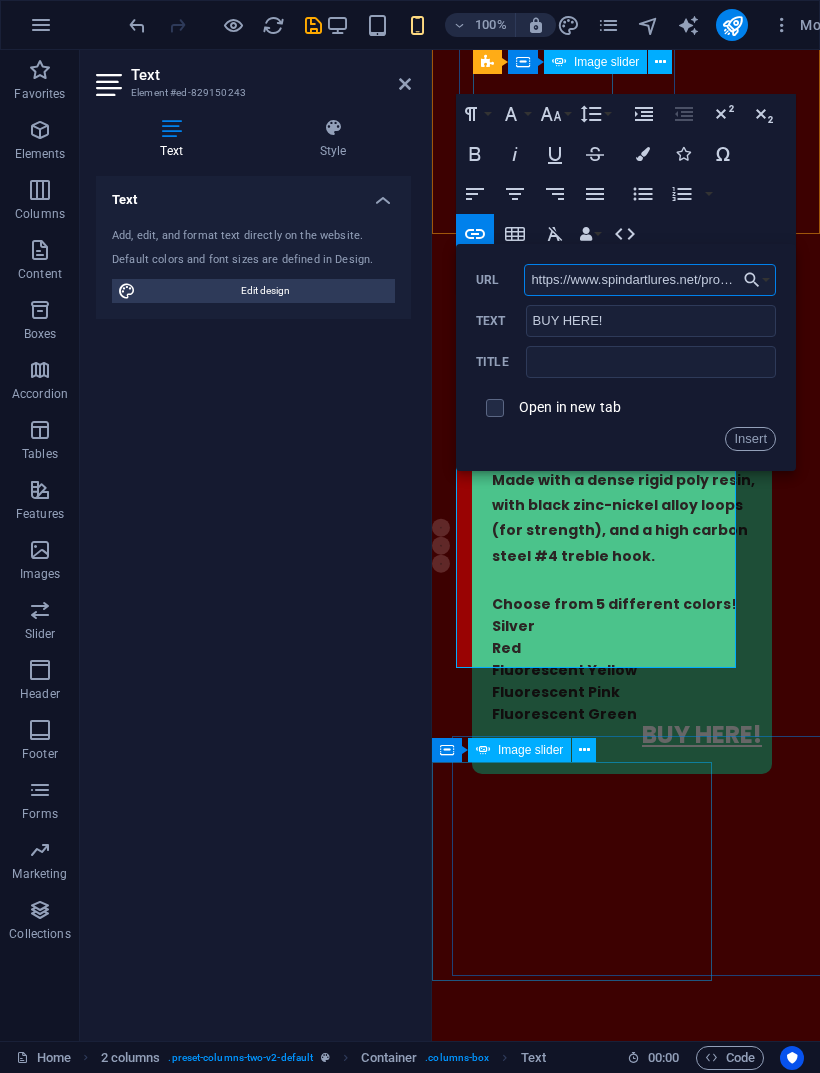 type on "https://www.spindartlures.net/product/4-pack-lures-set/YNYRS3M4B6UA23UCAKSYOQZA?cp=true&sa=true&sbp=false&q=false" 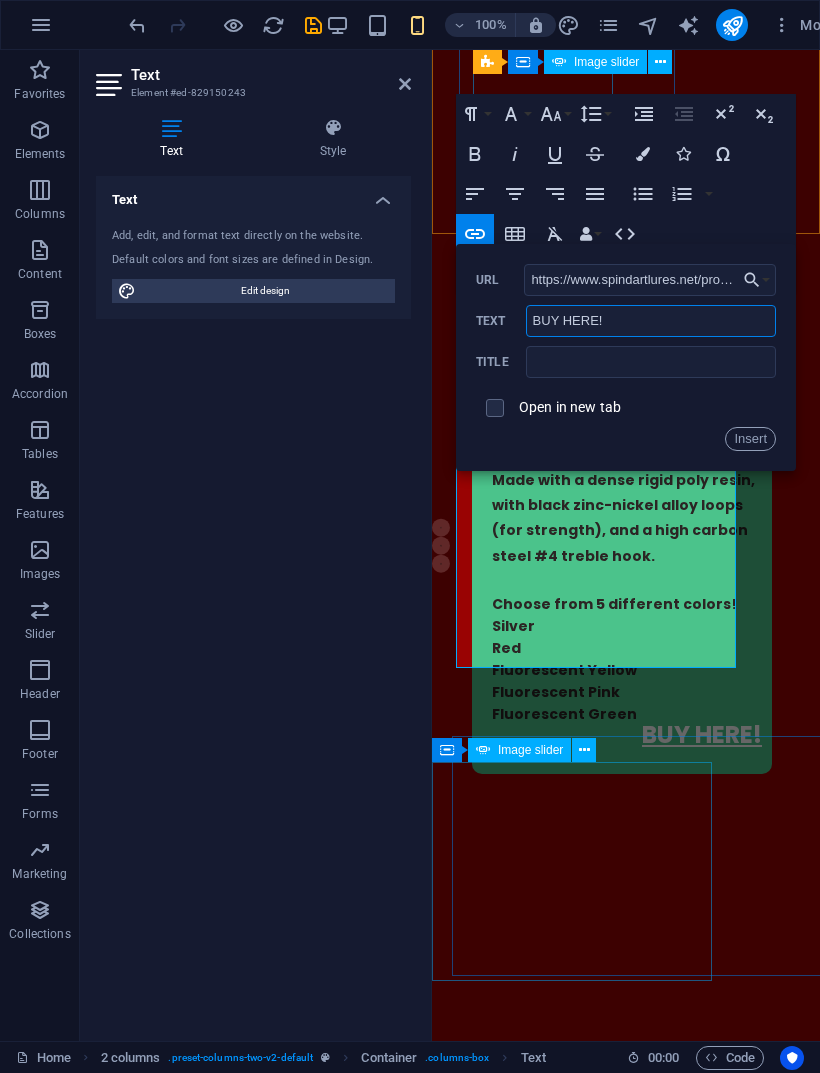 click on "BUY HERE!" at bounding box center (651, 321) 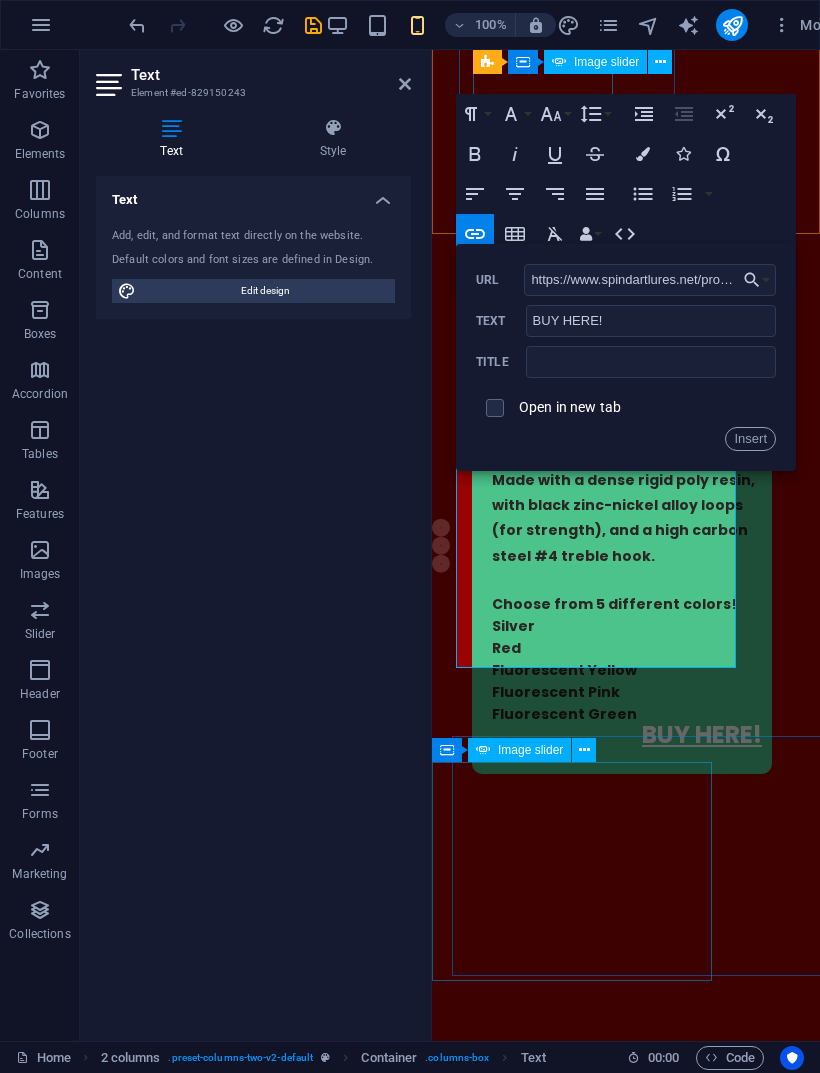 click on "Open in new tab" at bounding box center (626, 408) 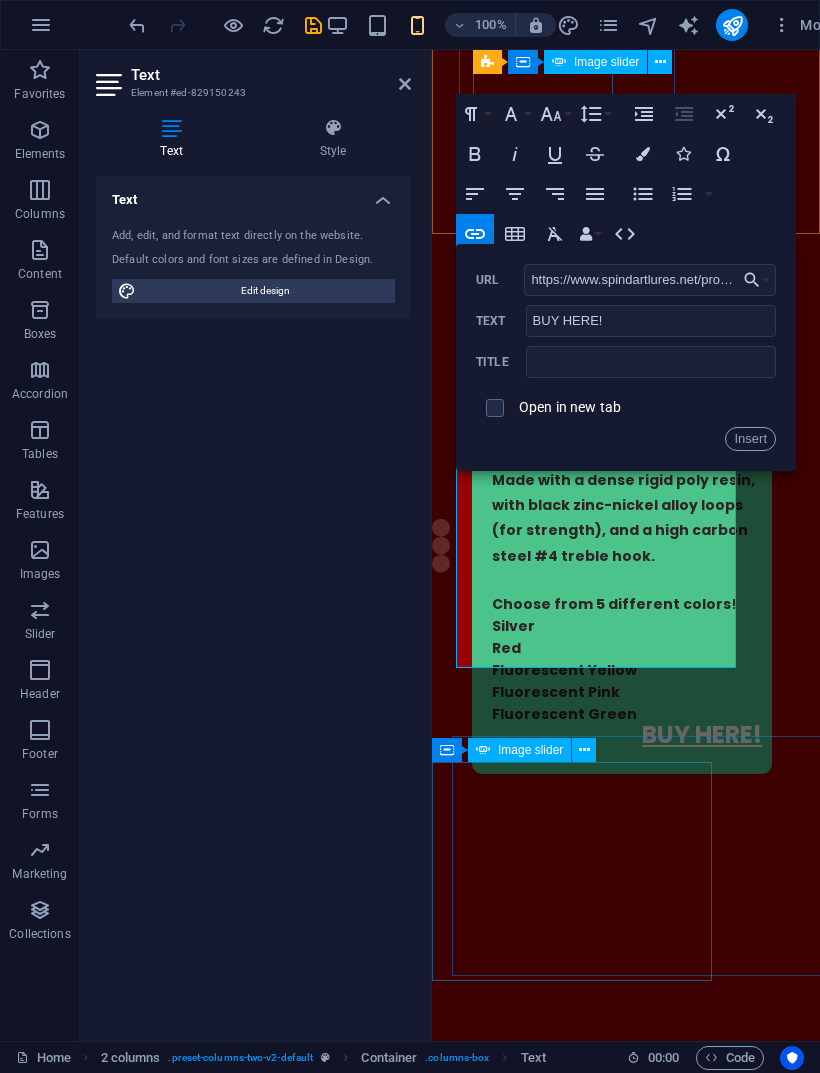 click on "Open in new tab" at bounding box center (626, 408) 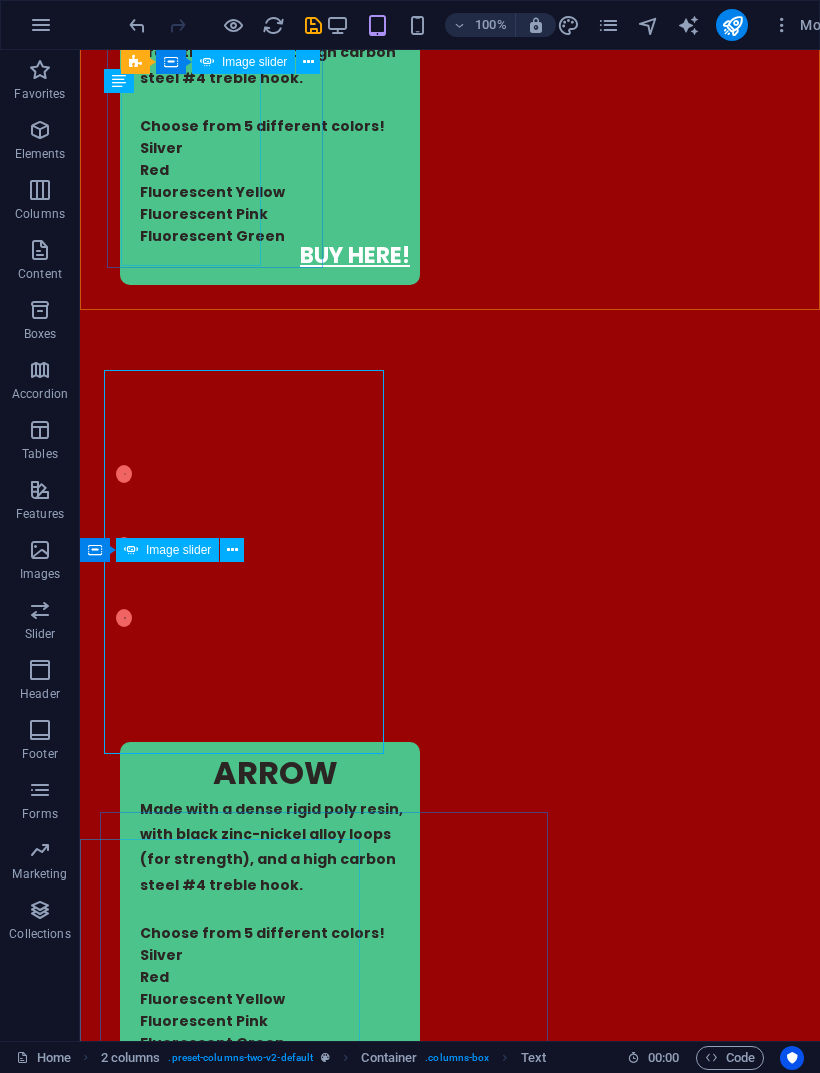 scroll, scrollTop: 2911, scrollLeft: 0, axis: vertical 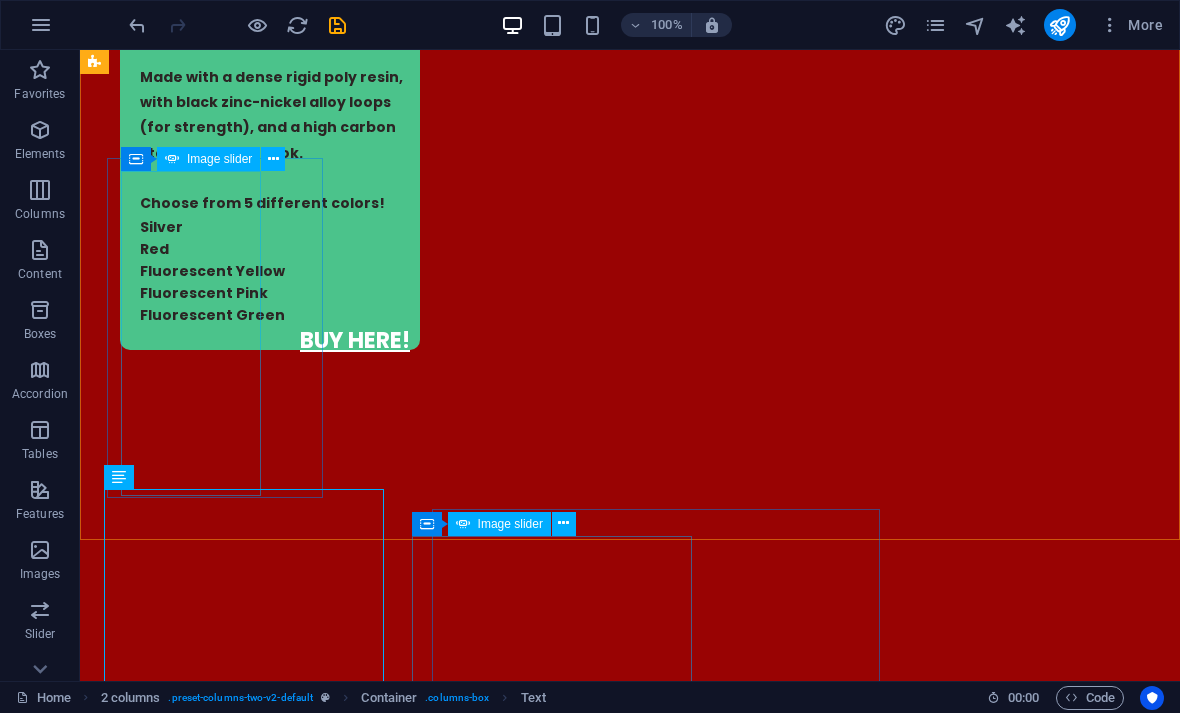 click on "Elements" at bounding box center [40, 154] 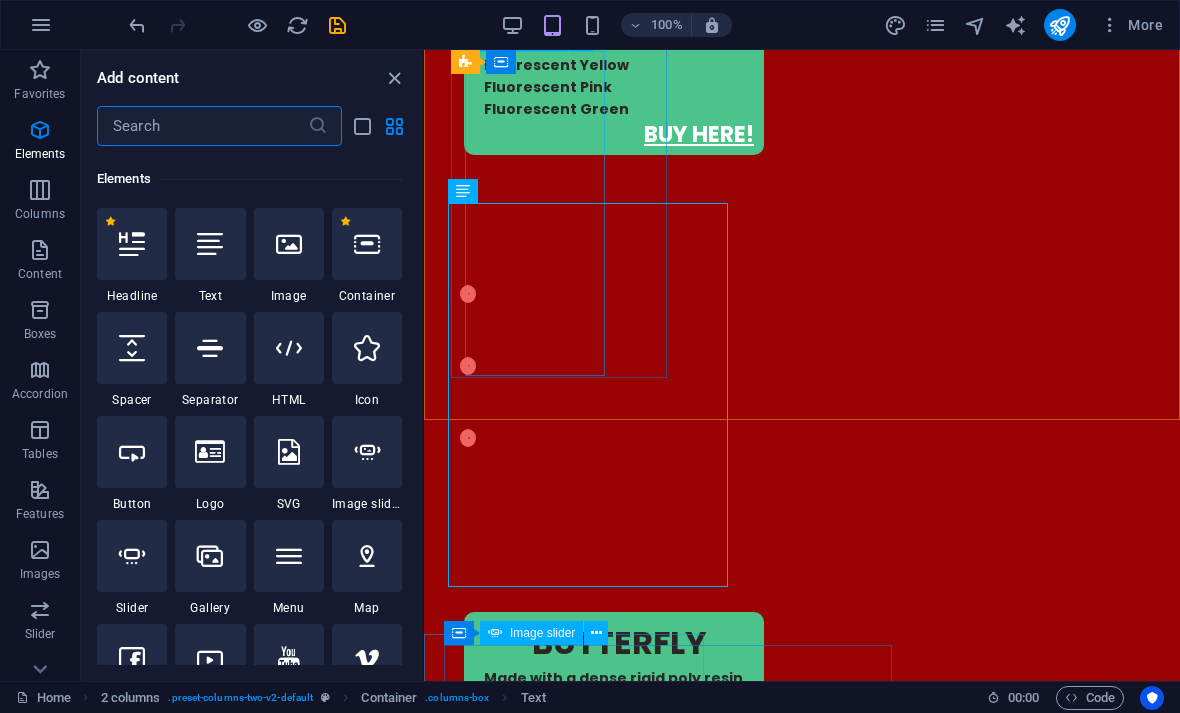 scroll, scrollTop: 213, scrollLeft: 0, axis: vertical 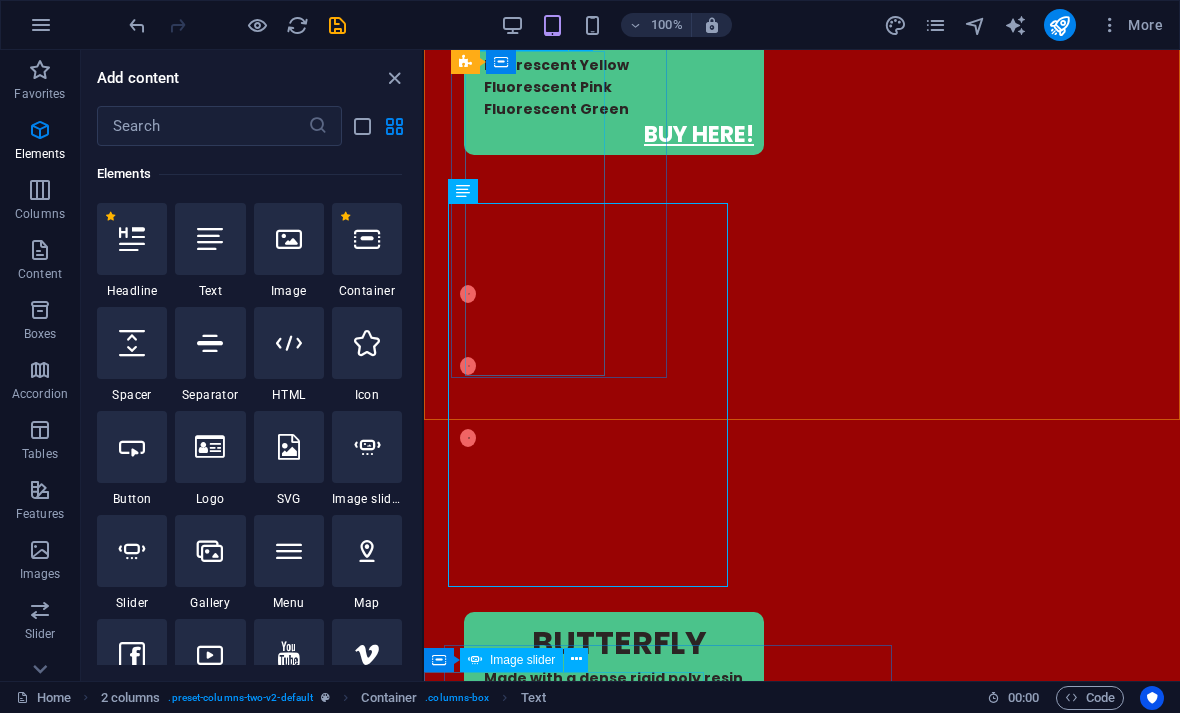 click at bounding box center [337, 25] 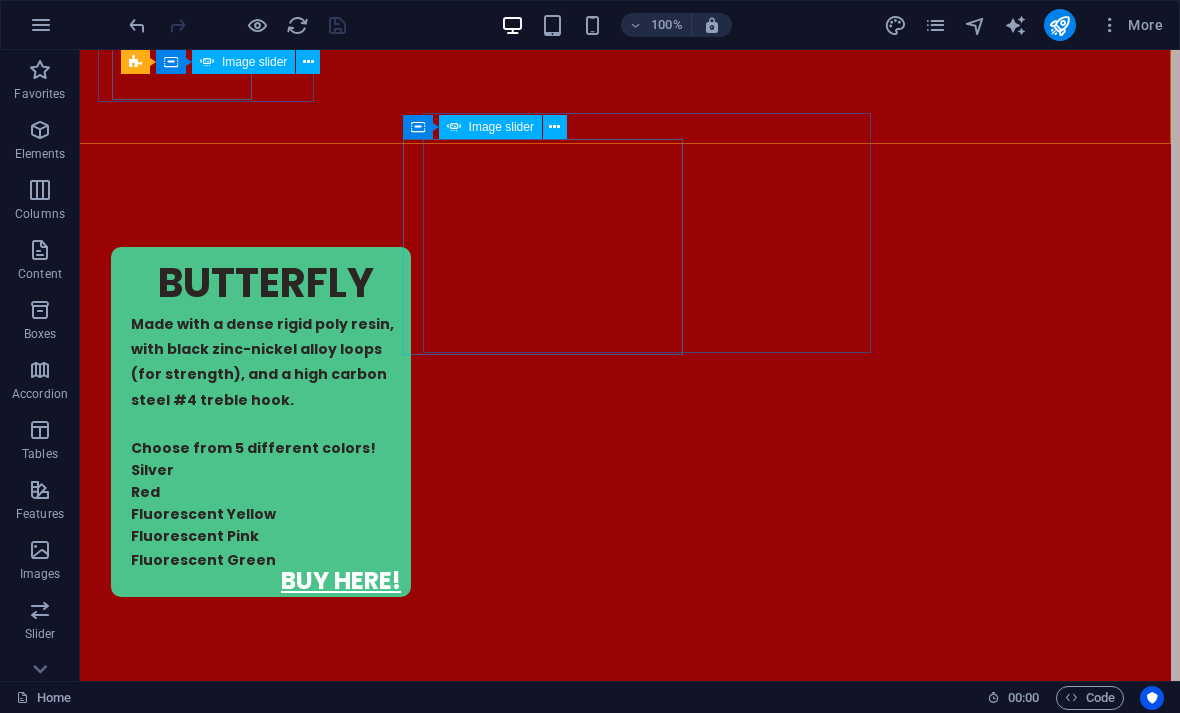 scroll, scrollTop: 3307, scrollLeft: 8, axis: both 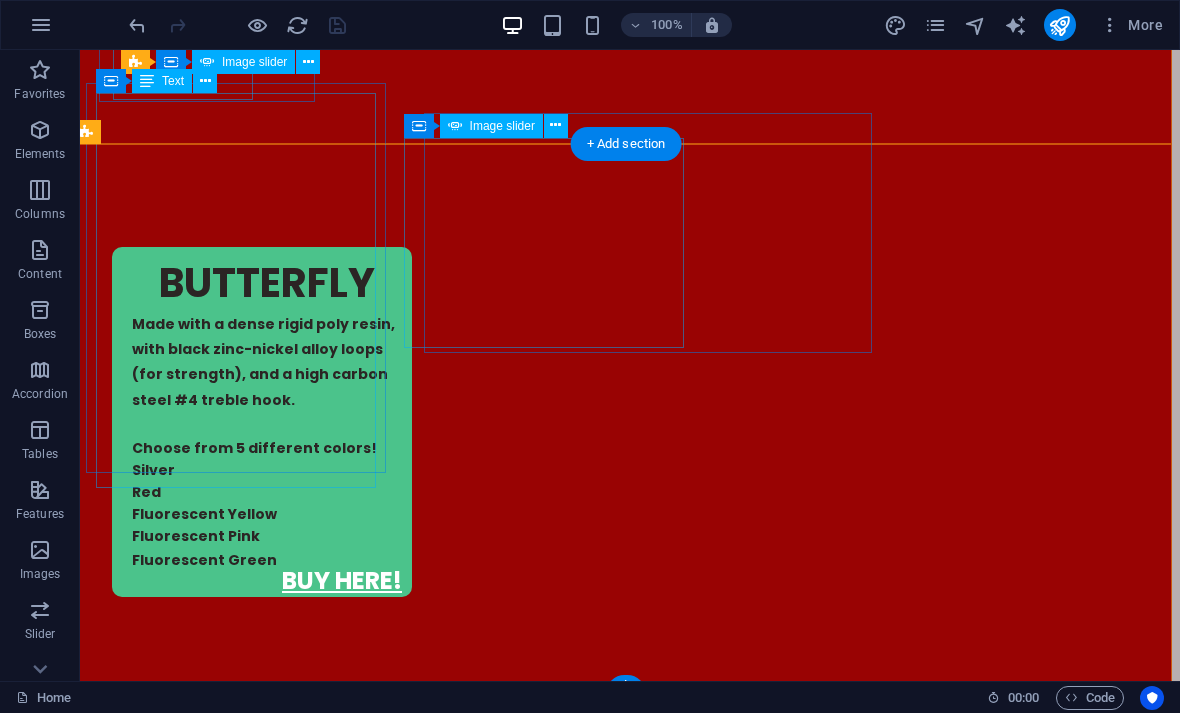 click on "4 Pack Sets Made with a dense rigid poly resin, with black zinc-nickel alloy loops (for strength), and a high carbon steel #4 treble hook.  Dimensions  of each lure: 2.25” x 1.375” x 0.75” (excluding treble hook) Choose from 5 different colors! Silver Red Fluorescent Yellow Fluorescent Pink Fluorescent Green BUY HERE!" at bounding box center (236, 2859) 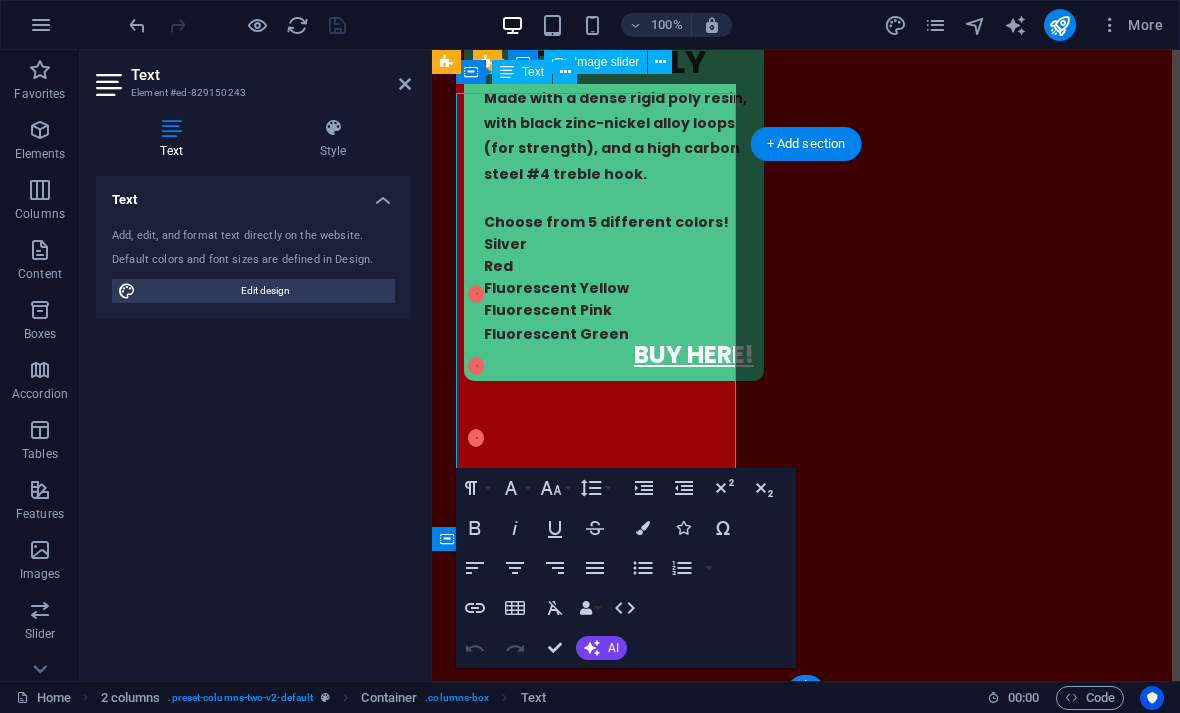 scroll, scrollTop: 3307, scrollLeft: 0, axis: vertical 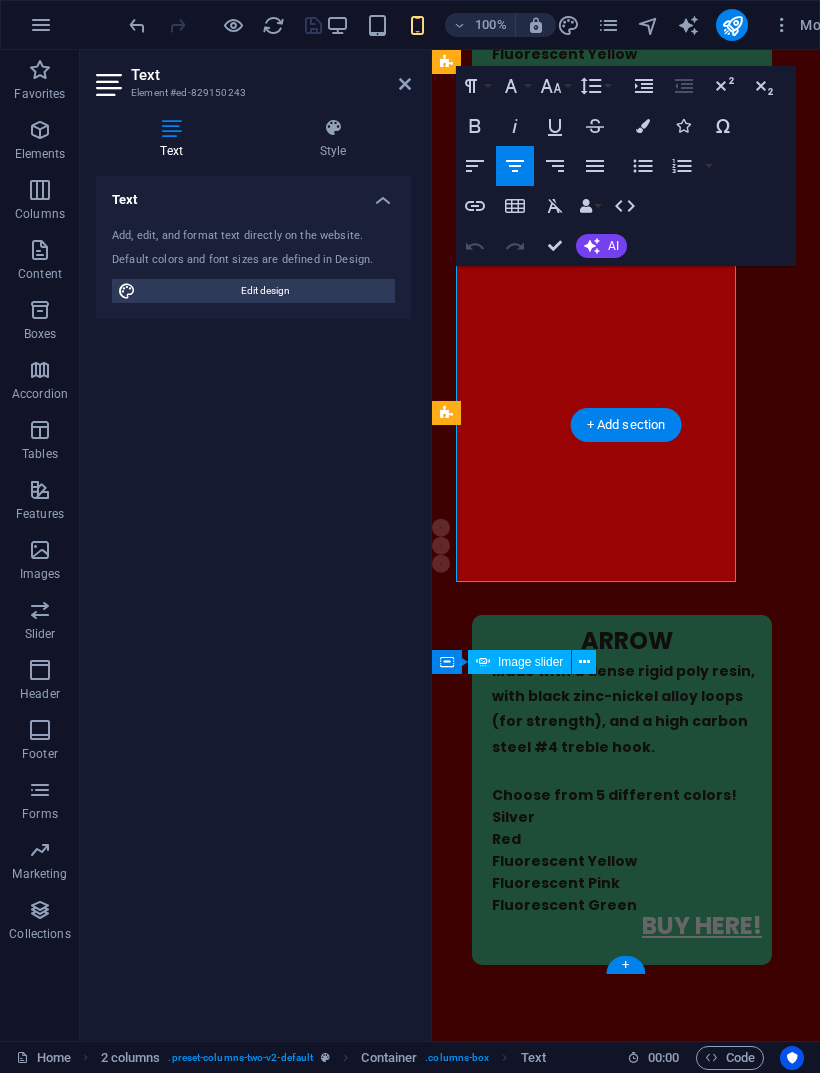 click on "Silver" at bounding box center [487, 1674] 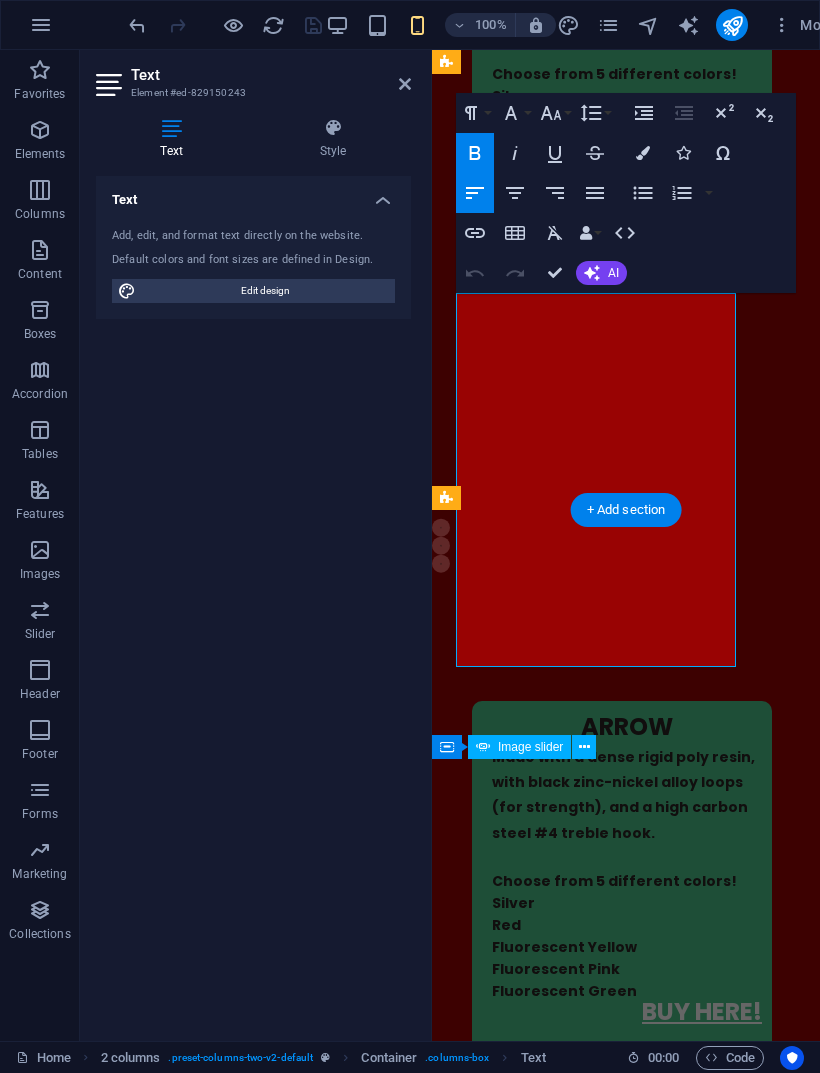 scroll, scrollTop: 4096, scrollLeft: 0, axis: vertical 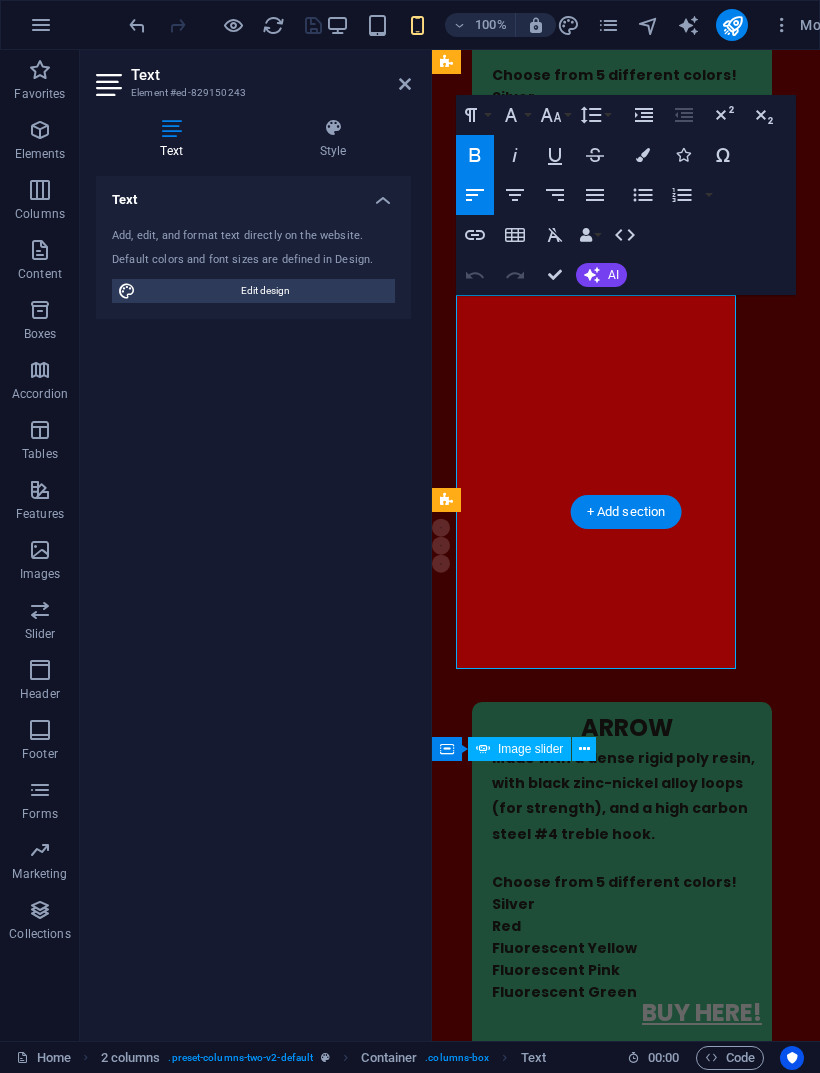 click on "Silver" at bounding box center (487, 1761) 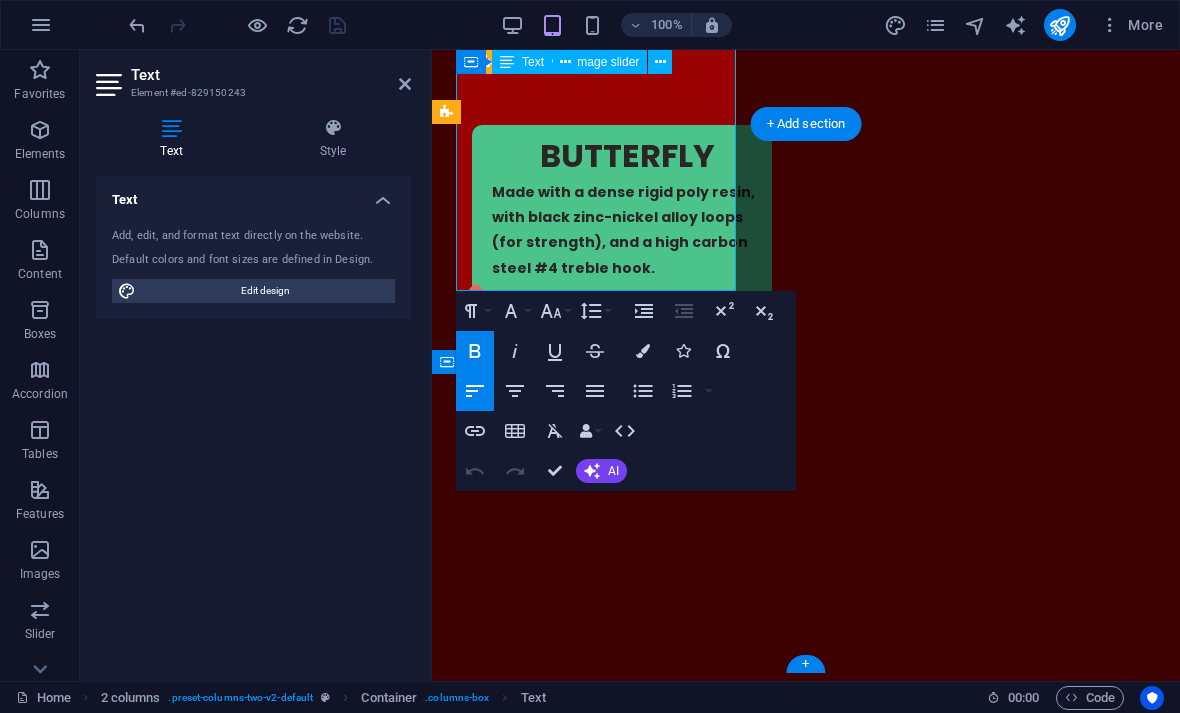 scroll, scrollTop: 3200, scrollLeft: 0, axis: vertical 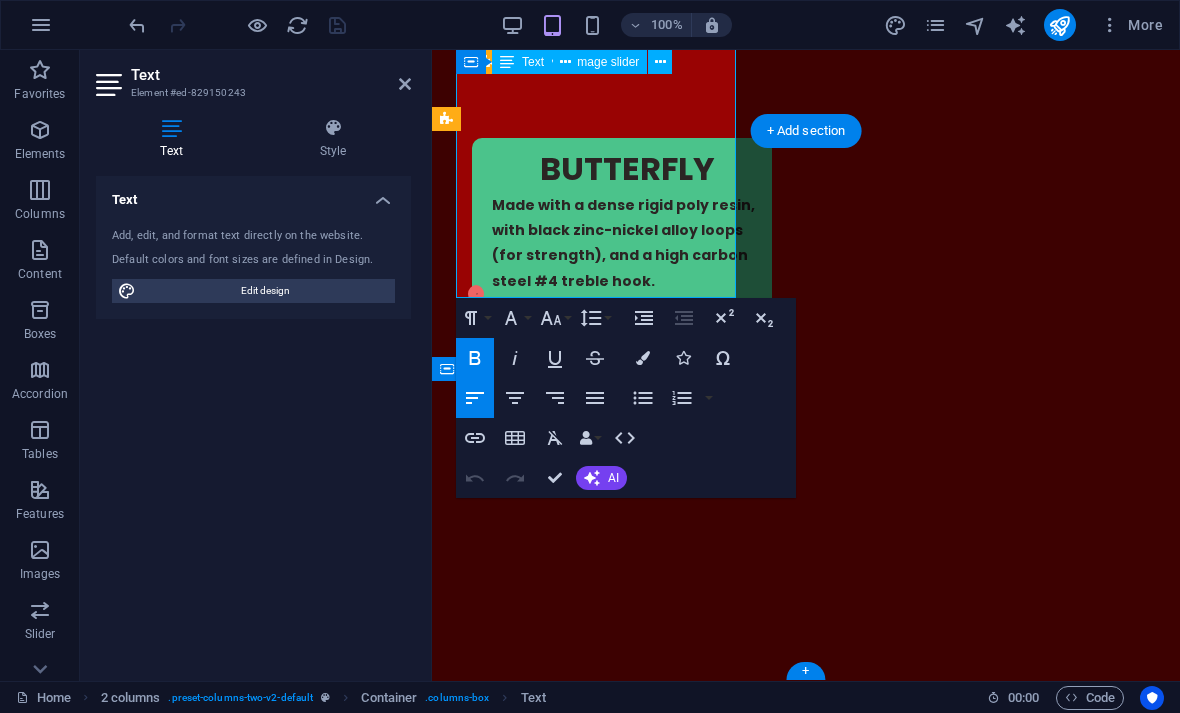 click on "4 Pack Sets Made with a dense rigid poly resin, with black zinc-nickel alloy loops (for strength), and a high carbon steel #4 treble hook.  Dimensions  of each lure: 2.25” x 1.375” x 0.75” (excluding treble hook) Choose from 5 different colors! Silver Red Fluorescent Yellow Fluorescent Pink Fluorescent Green BUY HERE!" at bounding box center [596, 2745] 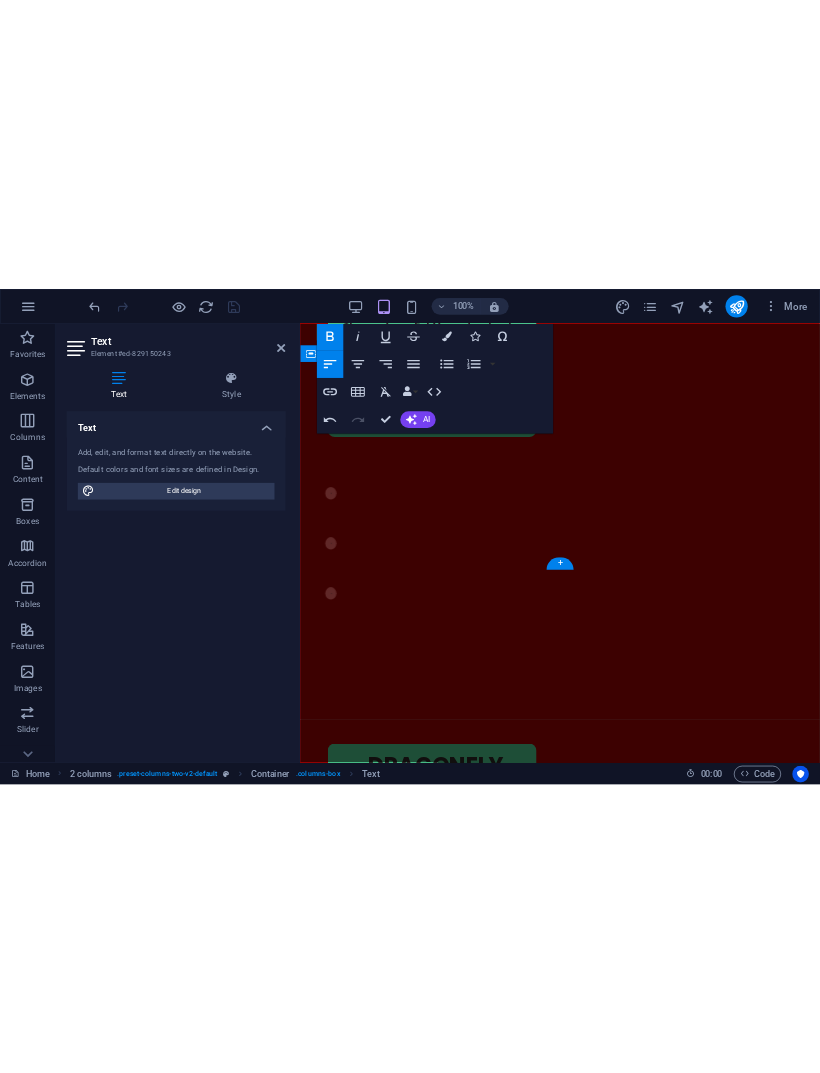 scroll, scrollTop: 3476, scrollLeft: 0, axis: vertical 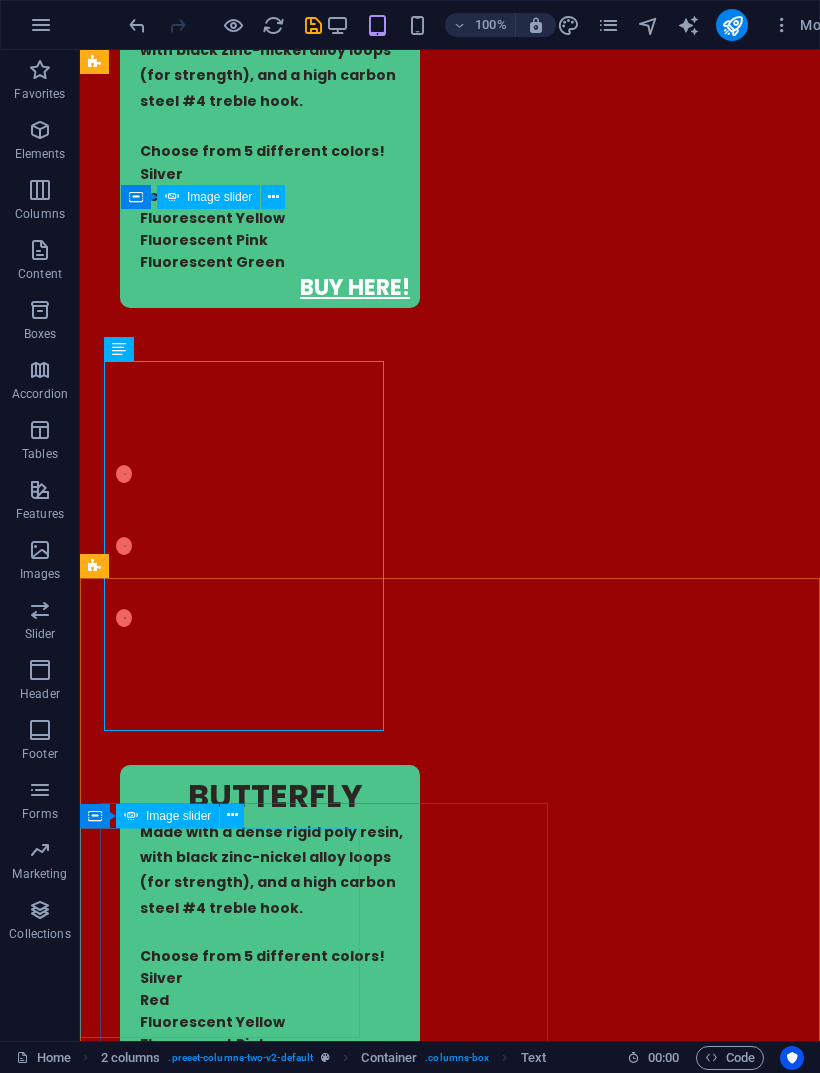 click at bounding box center (313, 25) 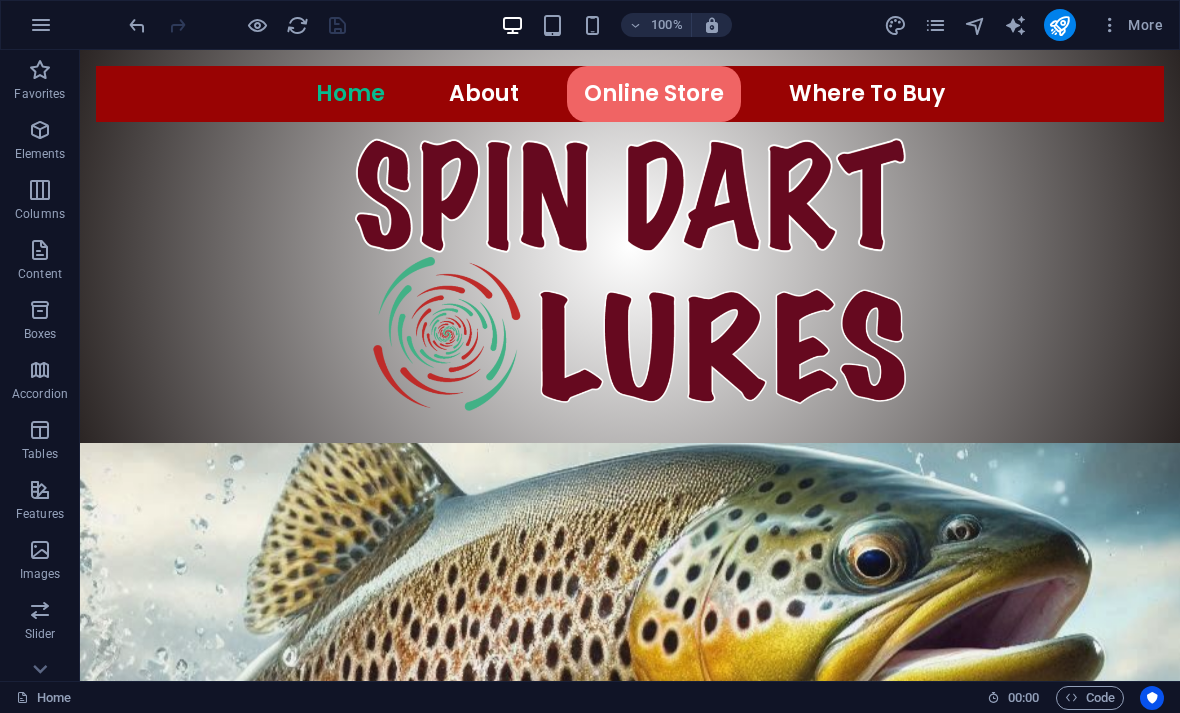 scroll, scrollTop: 0, scrollLeft: 0, axis: both 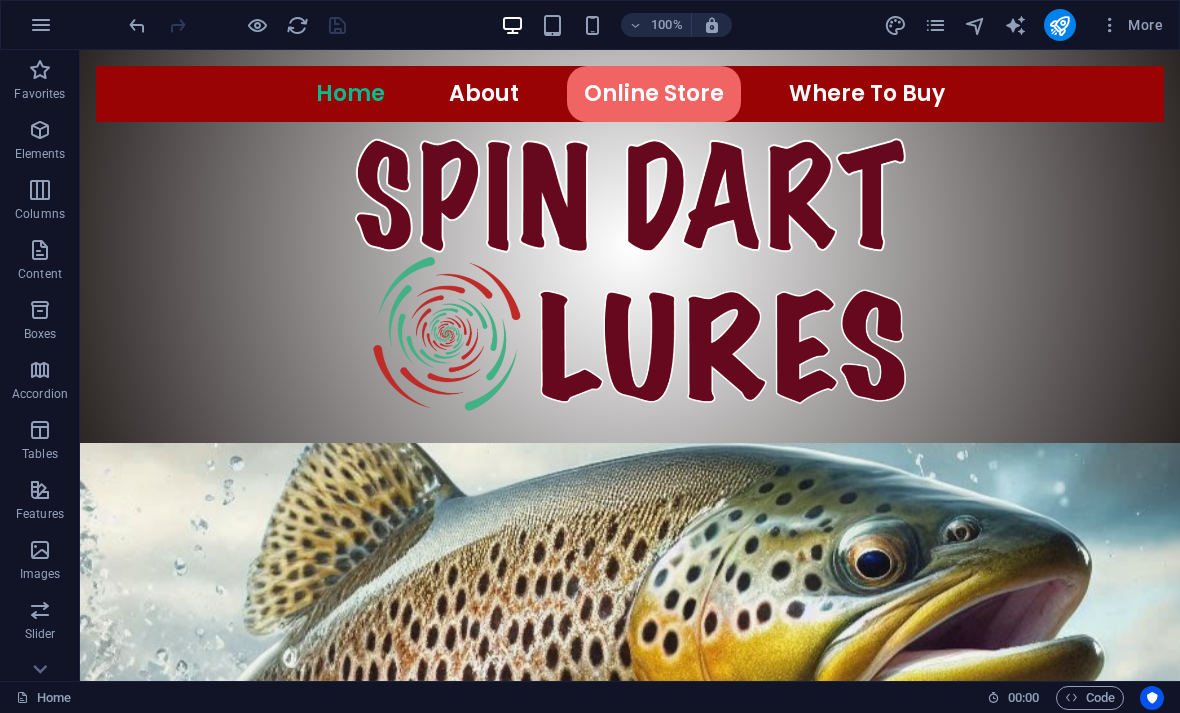 click at bounding box center [1059, 25] 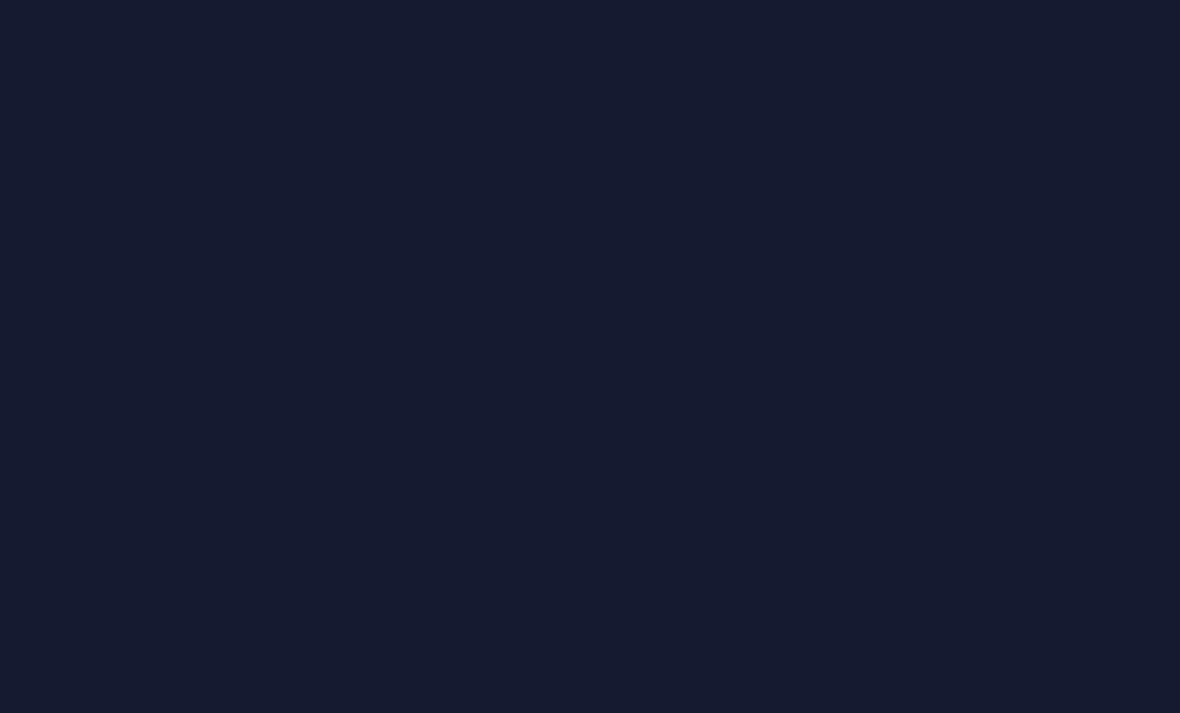 scroll, scrollTop: 0, scrollLeft: 0, axis: both 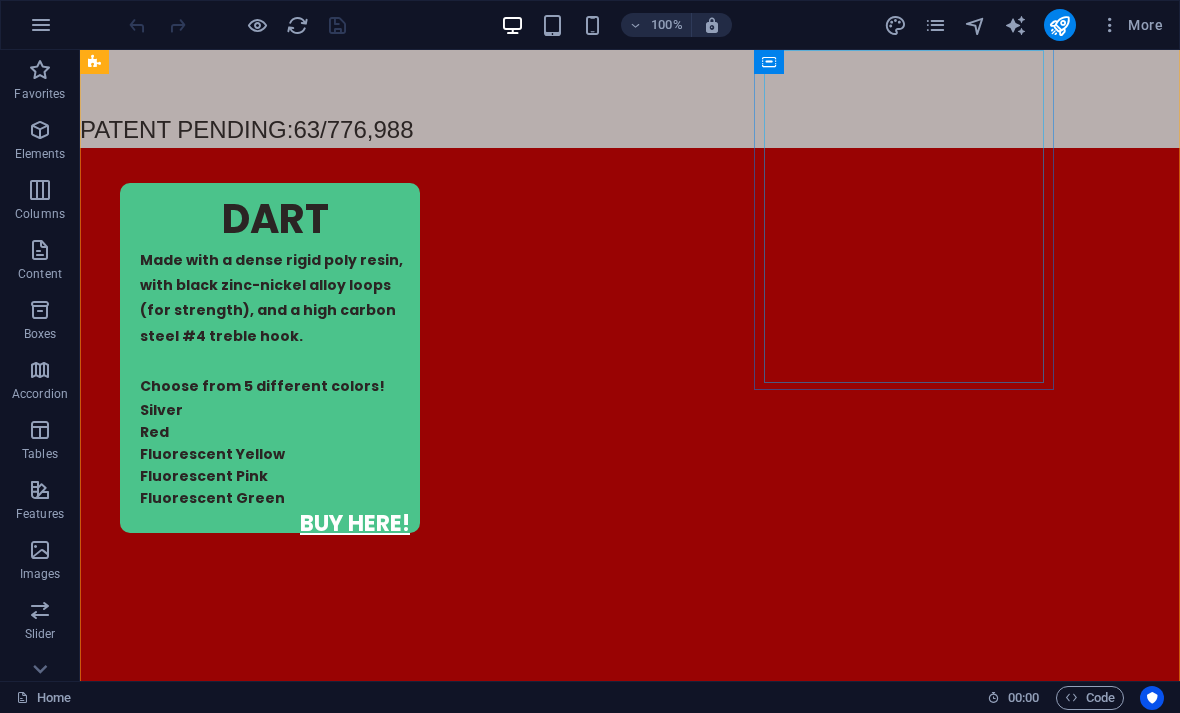 click on "ARROW Made with a dense rigid poly resin, with black zinc-nickel alloy loops (for strength), and a high carbon steel #4 treble hook. Choose from 5 different colors! Silver Red Fluorescent Yellow Fluorescent Pink Fluorescent Green BUY HERE!" at bounding box center [270, 2765] 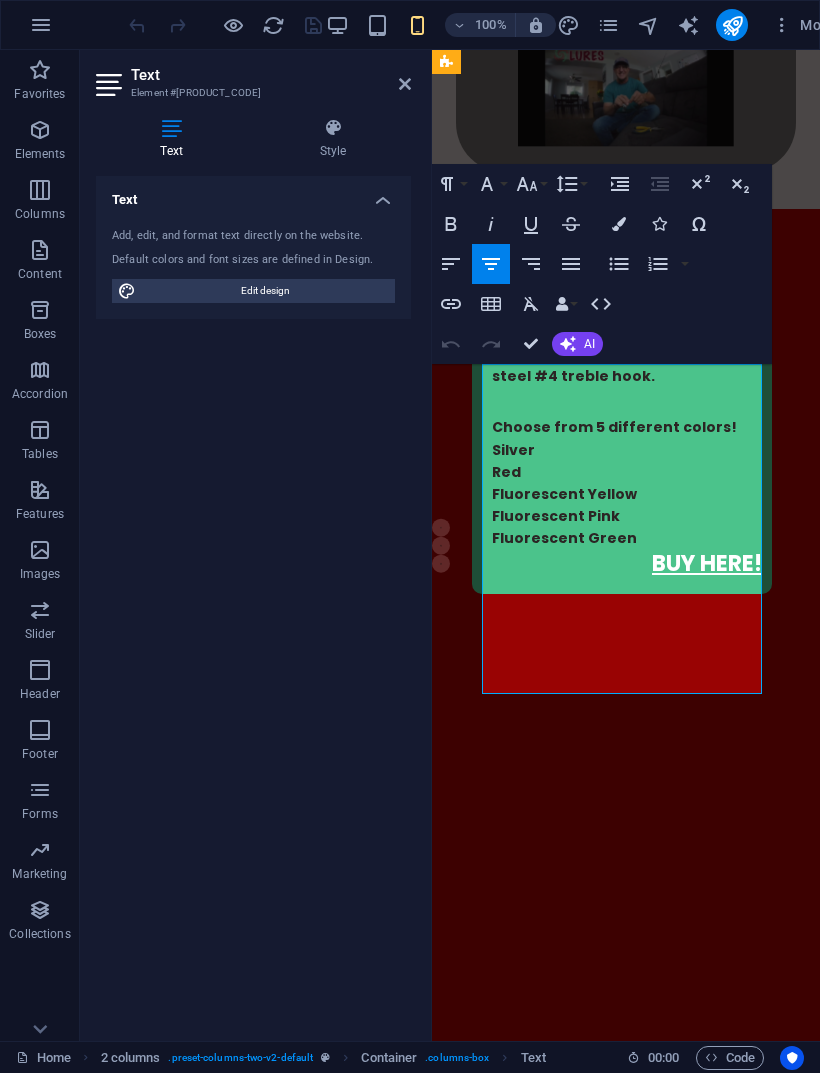 scroll, scrollTop: 3616, scrollLeft: 0, axis: vertical 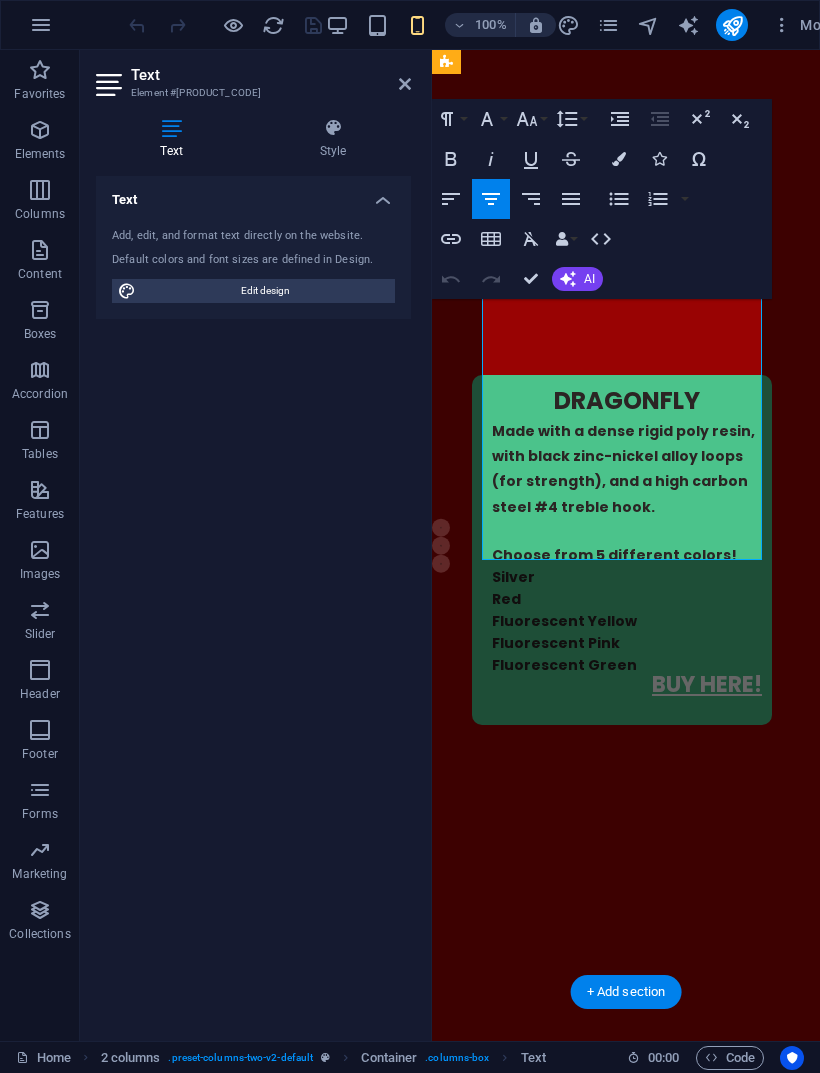 click on "BUY HERE!" at bounding box center (702, 1492) 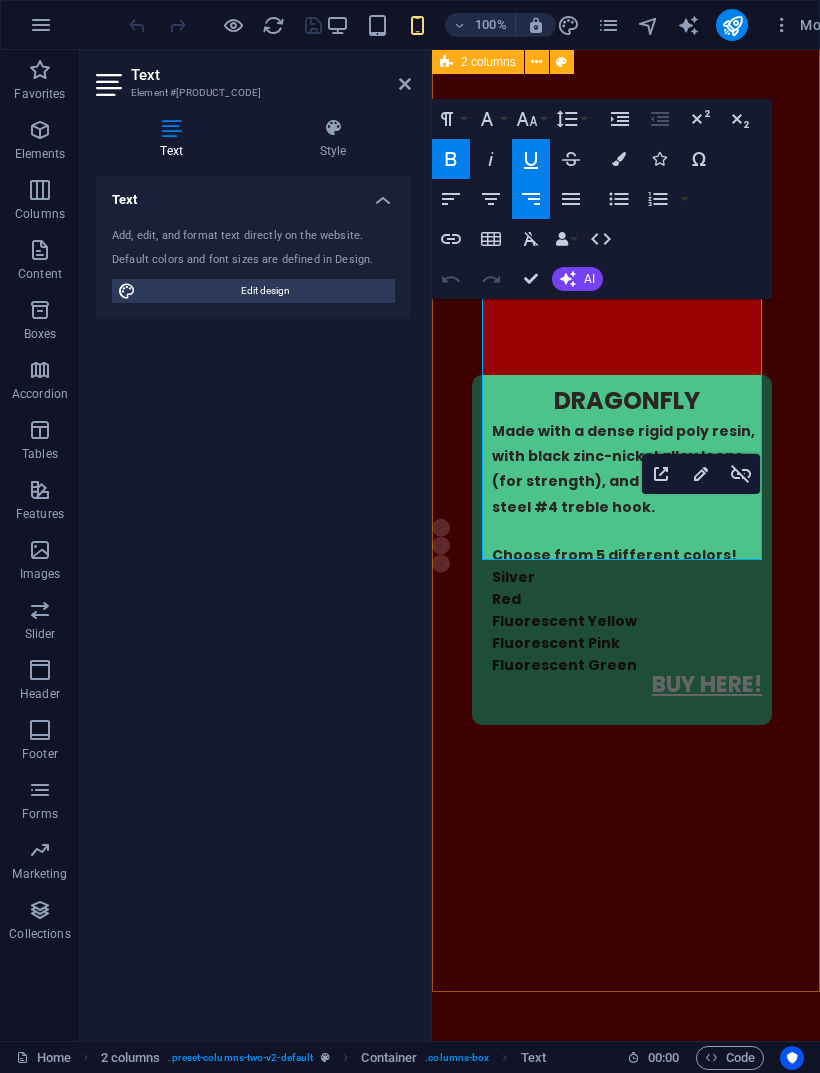 click 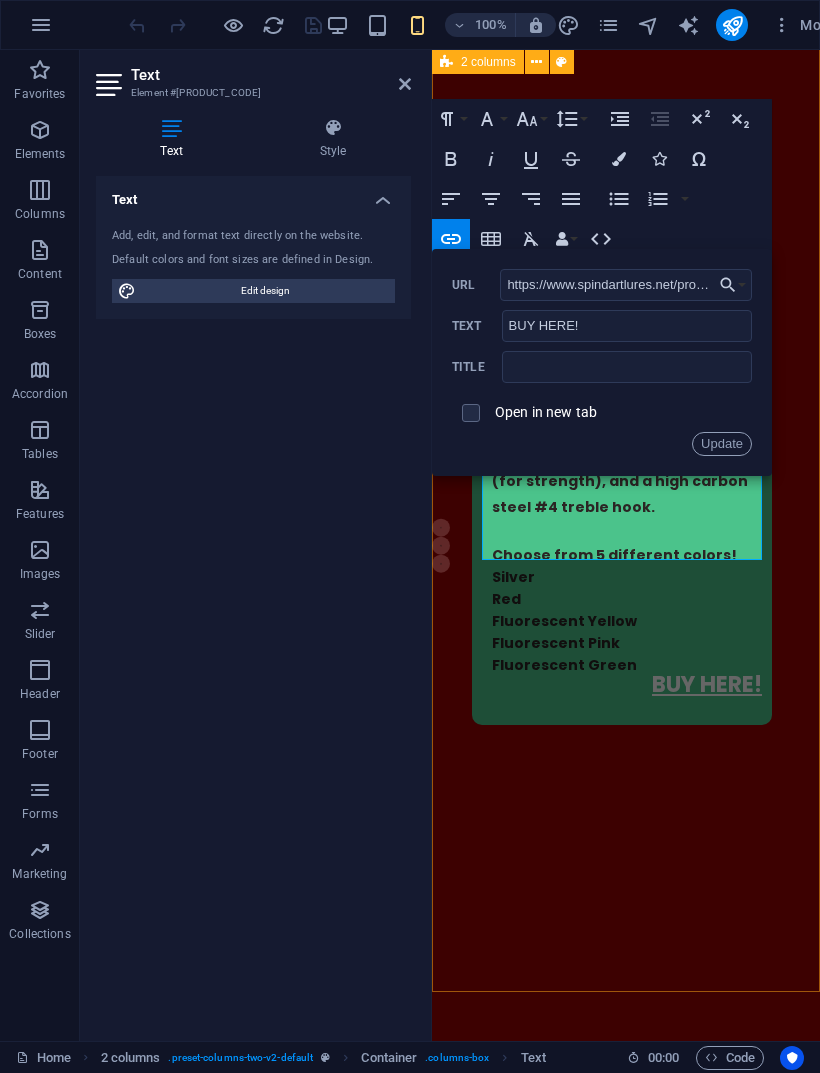 scroll, scrollTop: 0, scrollLeft: 595, axis: horizontal 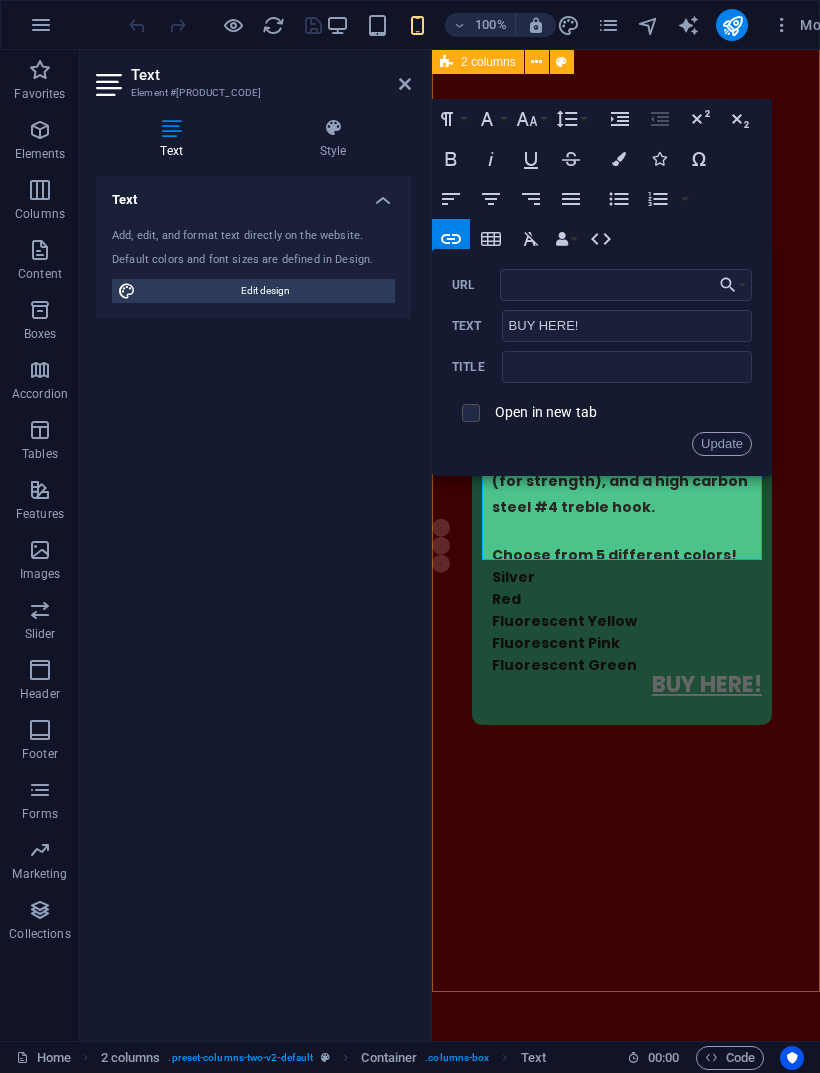 click at bounding box center [468, 410] 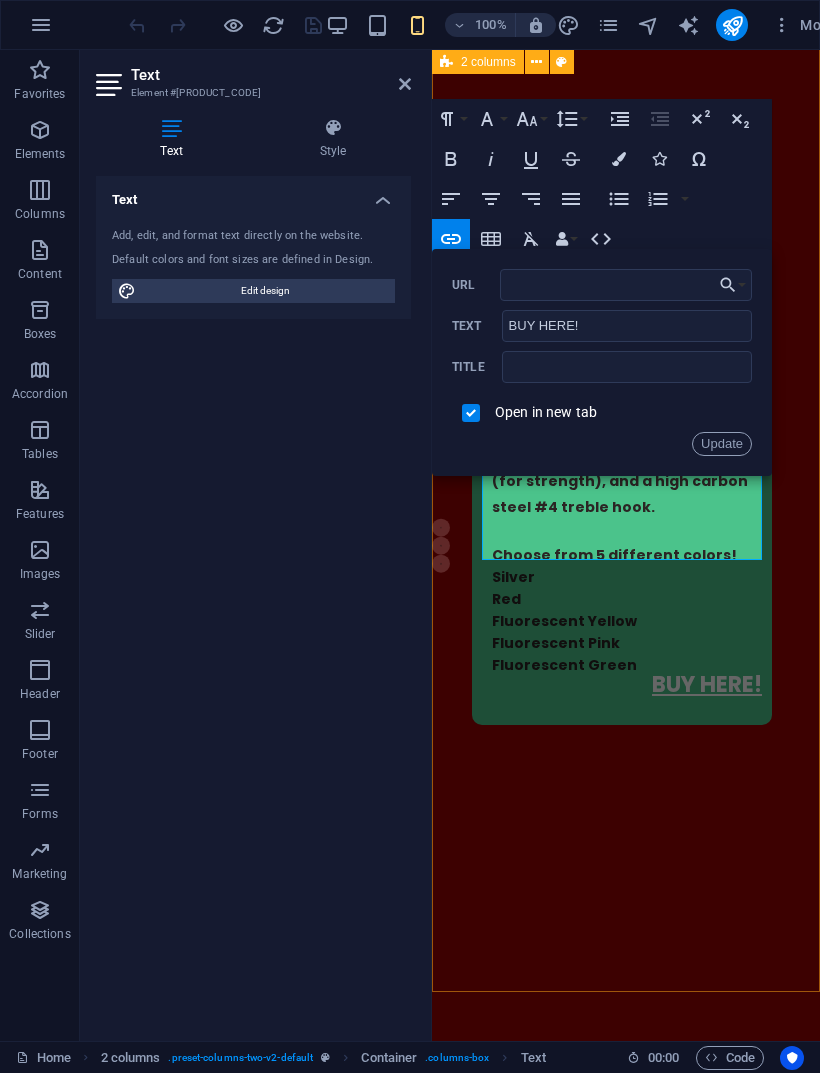 click on "Update" at bounding box center [722, 444] 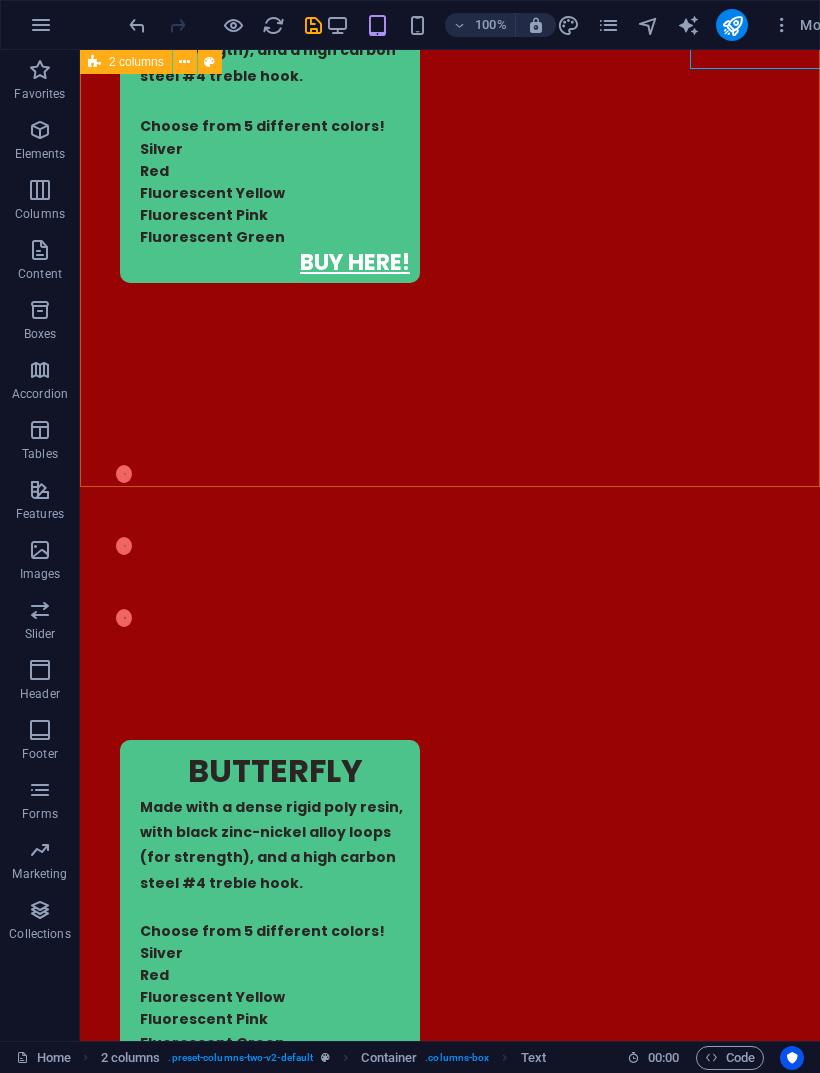 scroll, scrollTop: 2919, scrollLeft: 0, axis: vertical 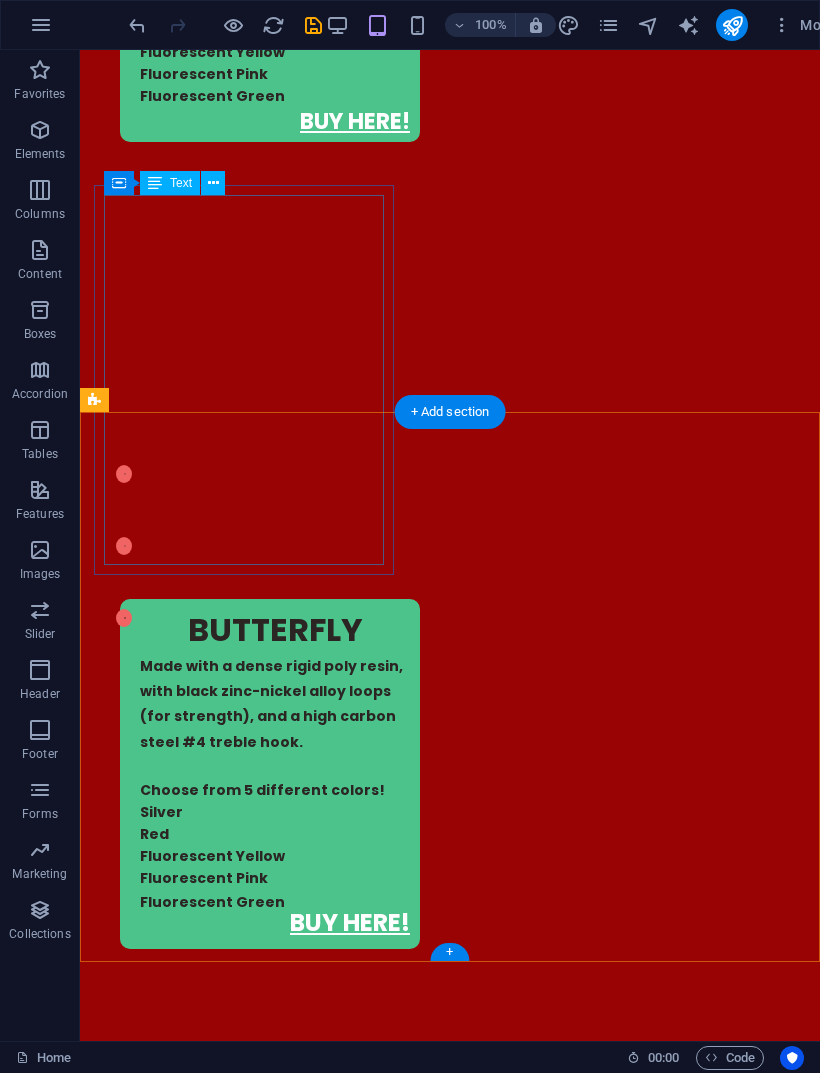 click on "4 Pack Sets Made with a dense rigid poly resin, with black zinc-nickel alloy loops (for strength), and a high carbon steel #4 treble hook.  Dimensions  of each lure: 2.25” x 1.375” x 0.75” (excluding treble hook) Choose from 5 different colors! Silver Red Fluorescent Yellow Fluorescent Pink Fluorescent Green BUY HERE!" at bounding box center [244, 3194] 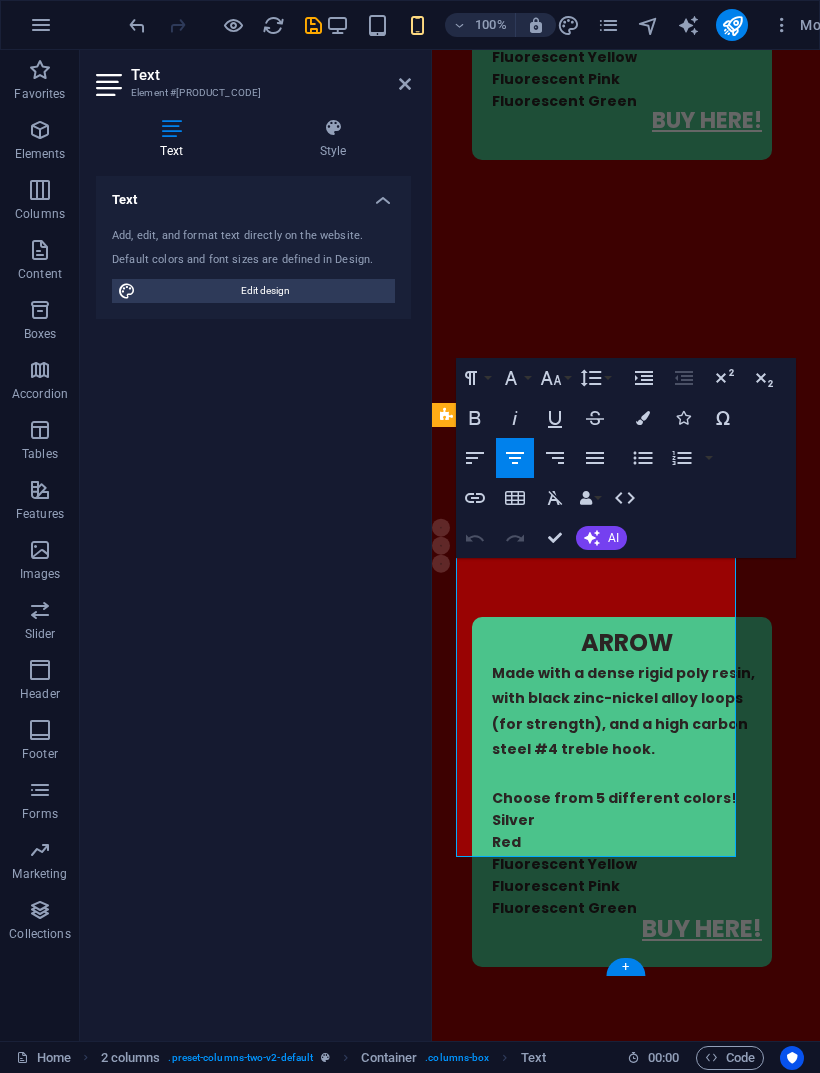 click on "BUY HERE!" at bounding box center [681, 1767] 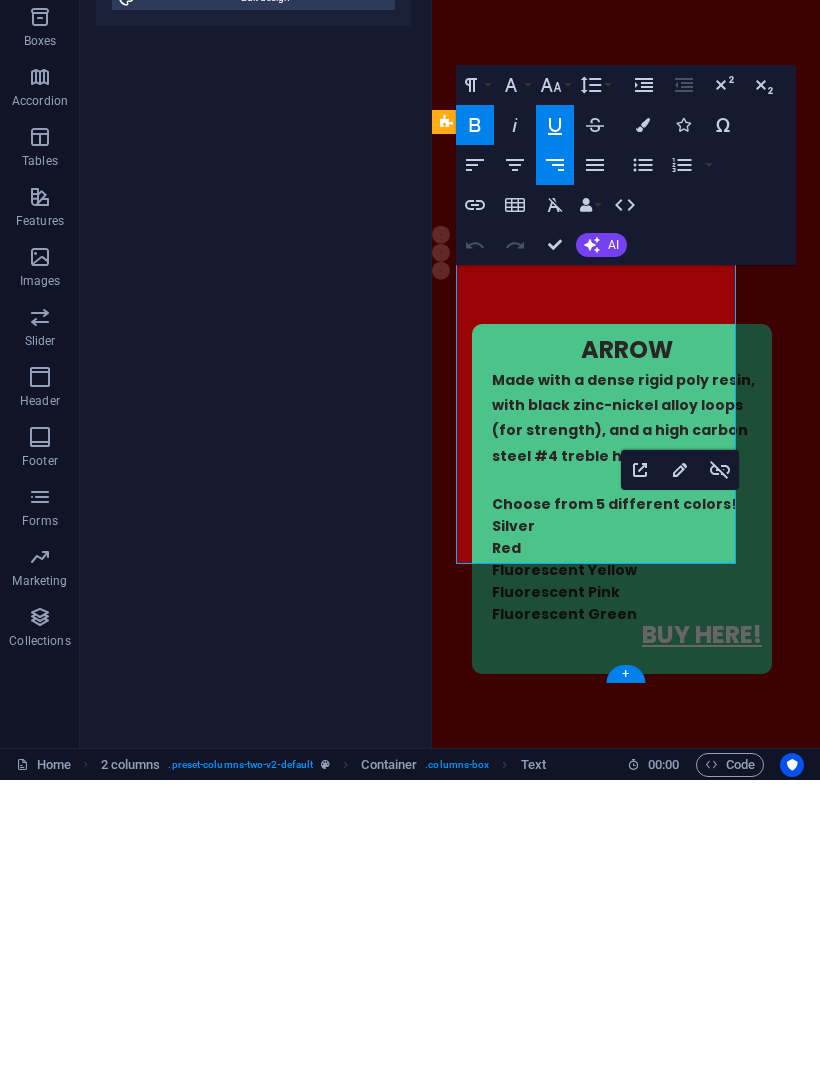 click on "BUY HERE!" at bounding box center [681, 1474] 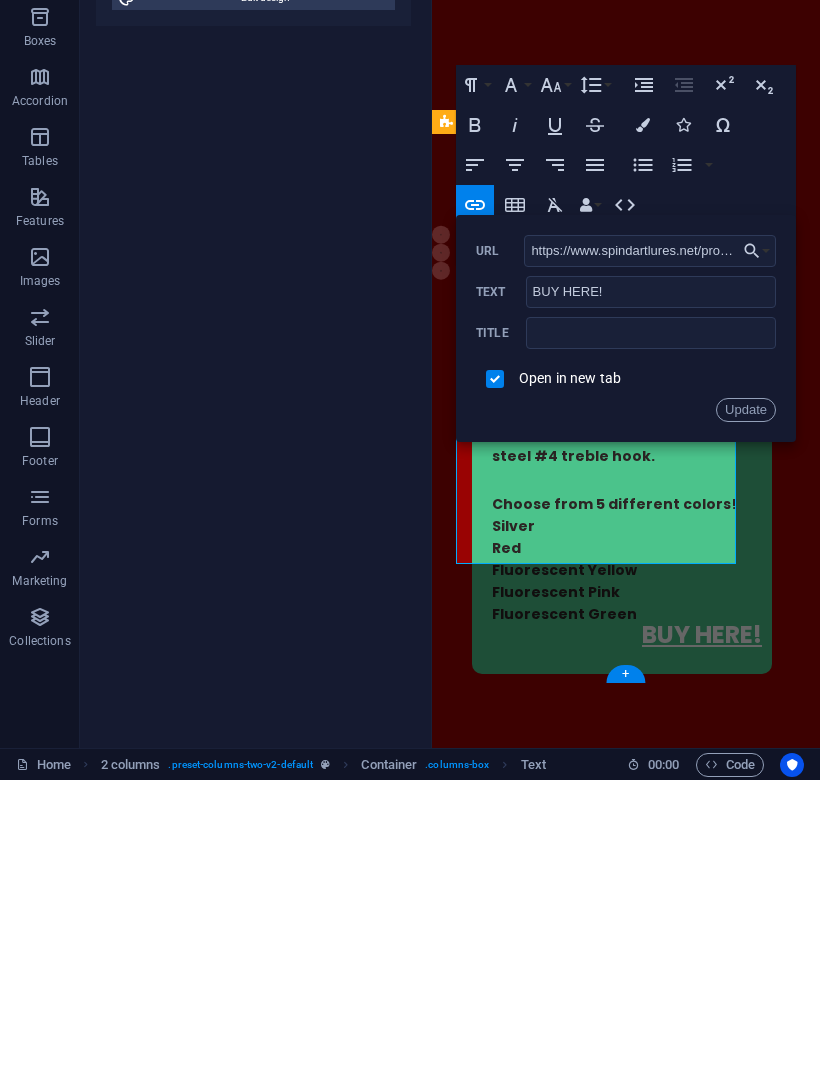 scroll, scrollTop: 0, scrollLeft: 581, axis: horizontal 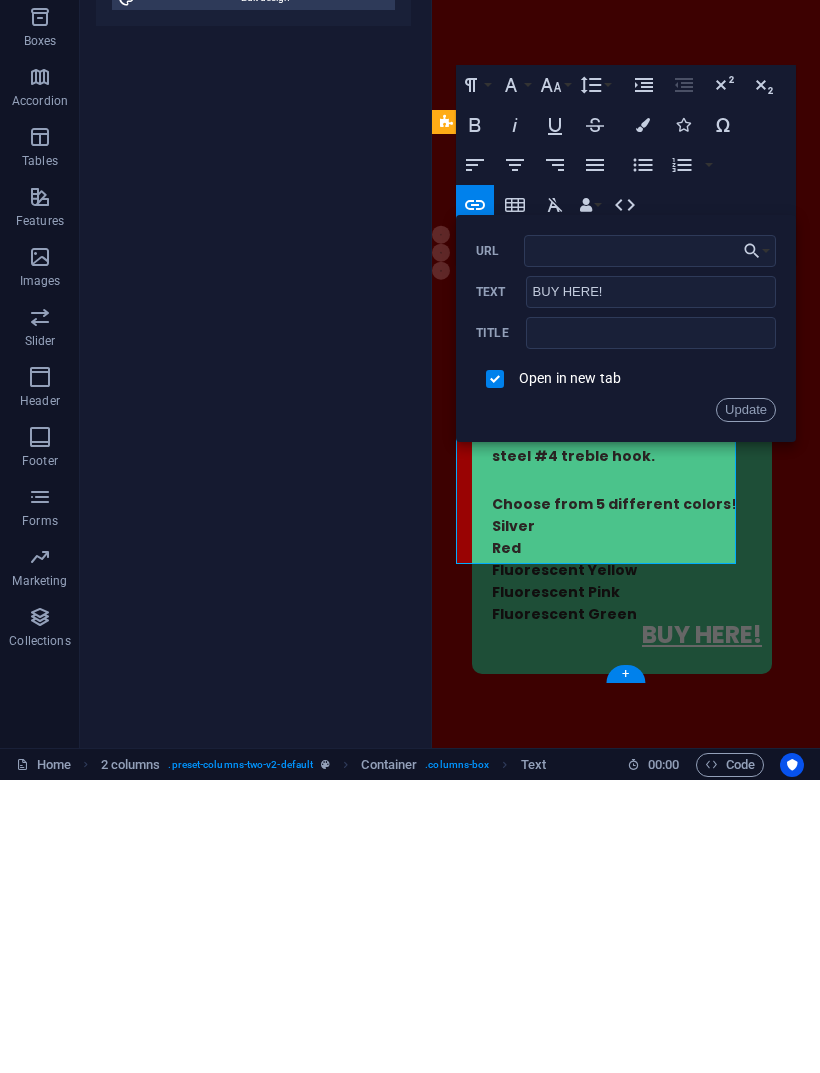 click on "Update" at bounding box center (746, 703) 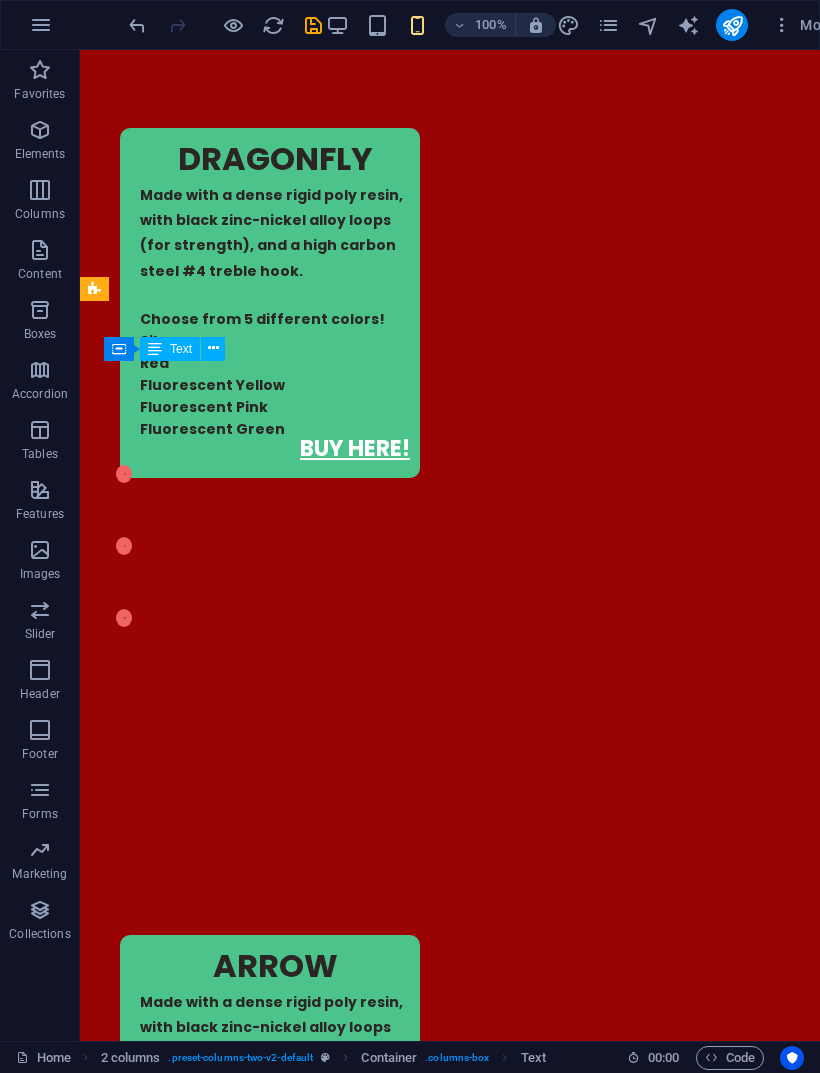 scroll, scrollTop: 2904, scrollLeft: 0, axis: vertical 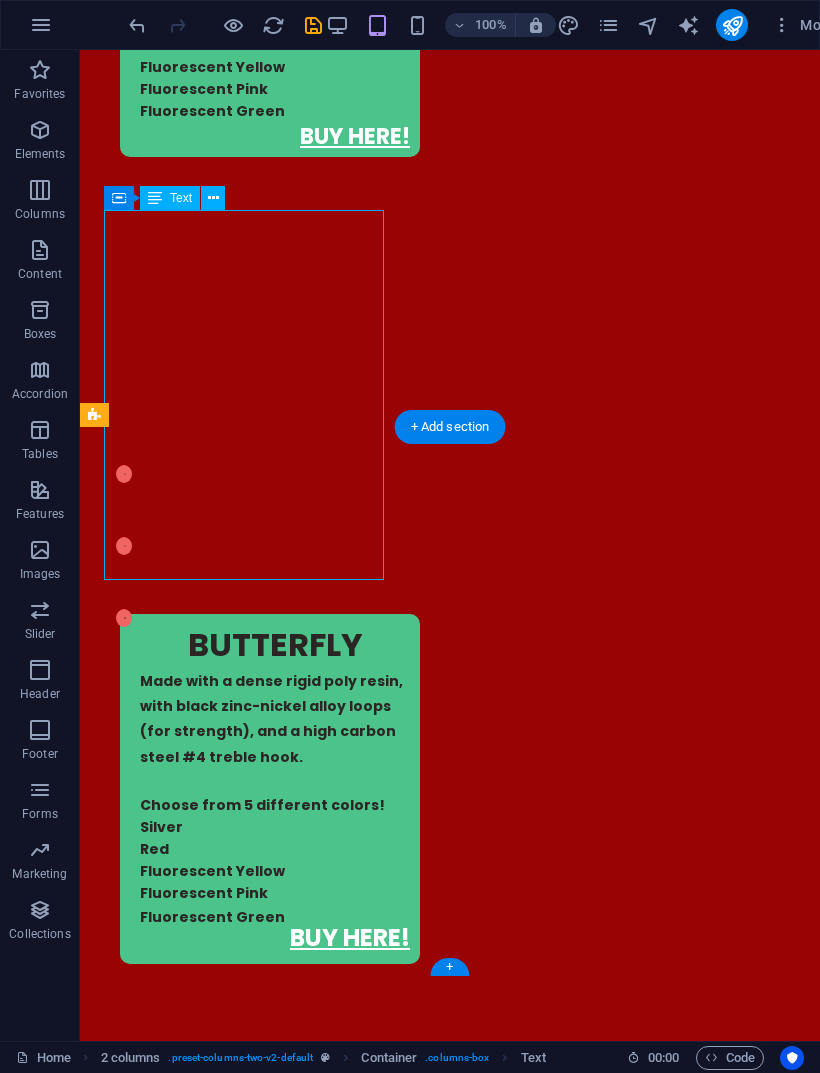 click at bounding box center [313, 25] 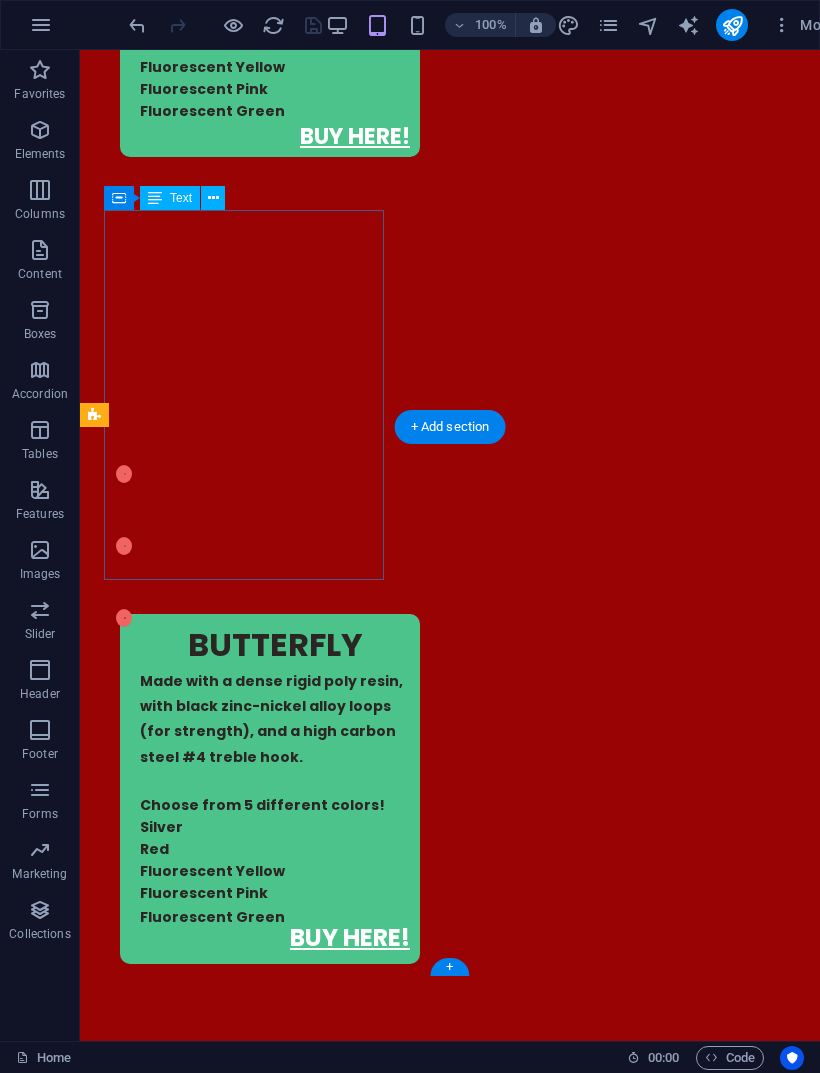click at bounding box center [732, 25] 